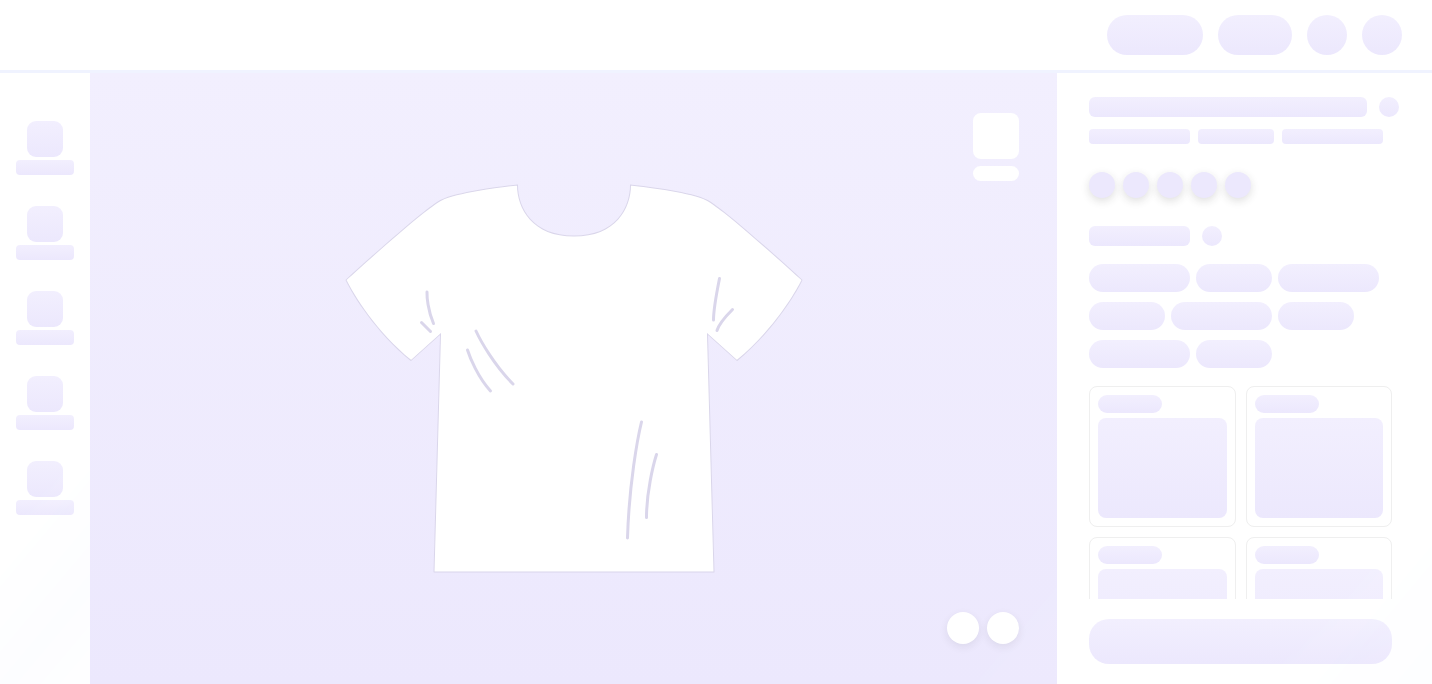 scroll, scrollTop: 0, scrollLeft: 0, axis: both 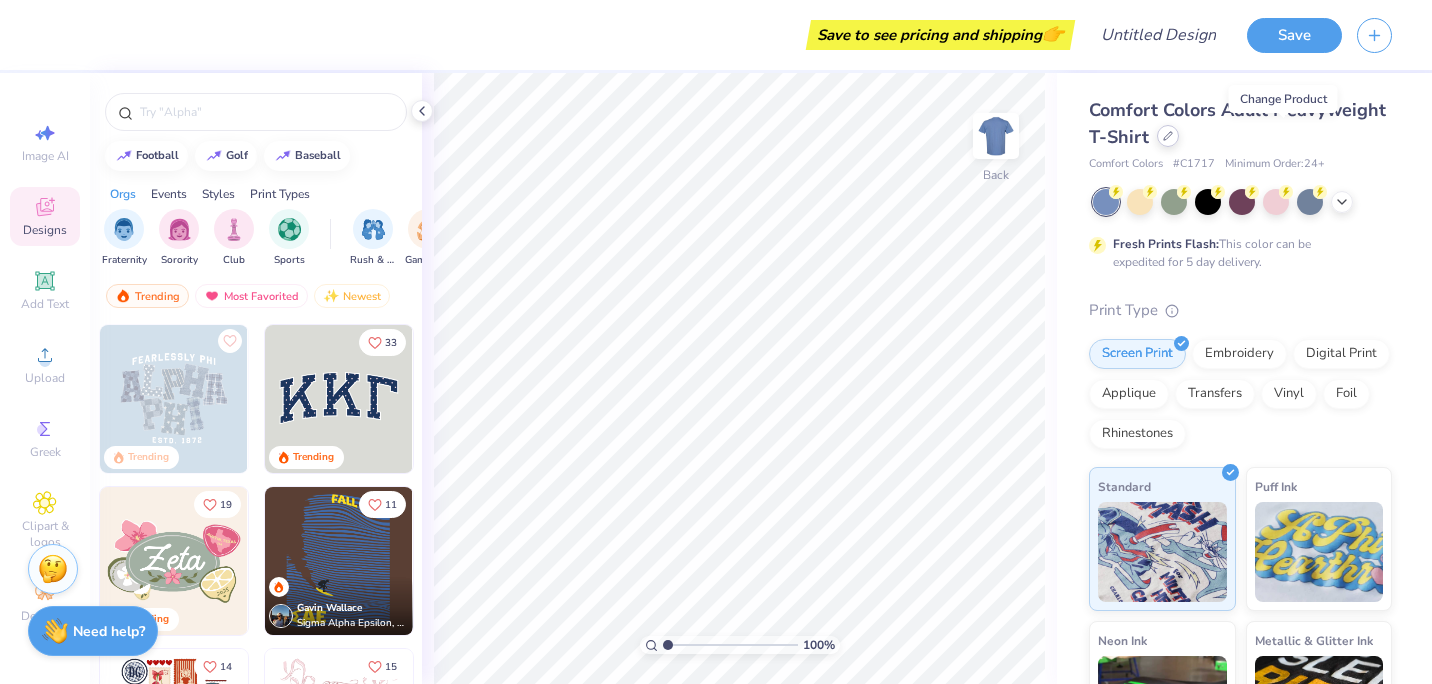 click 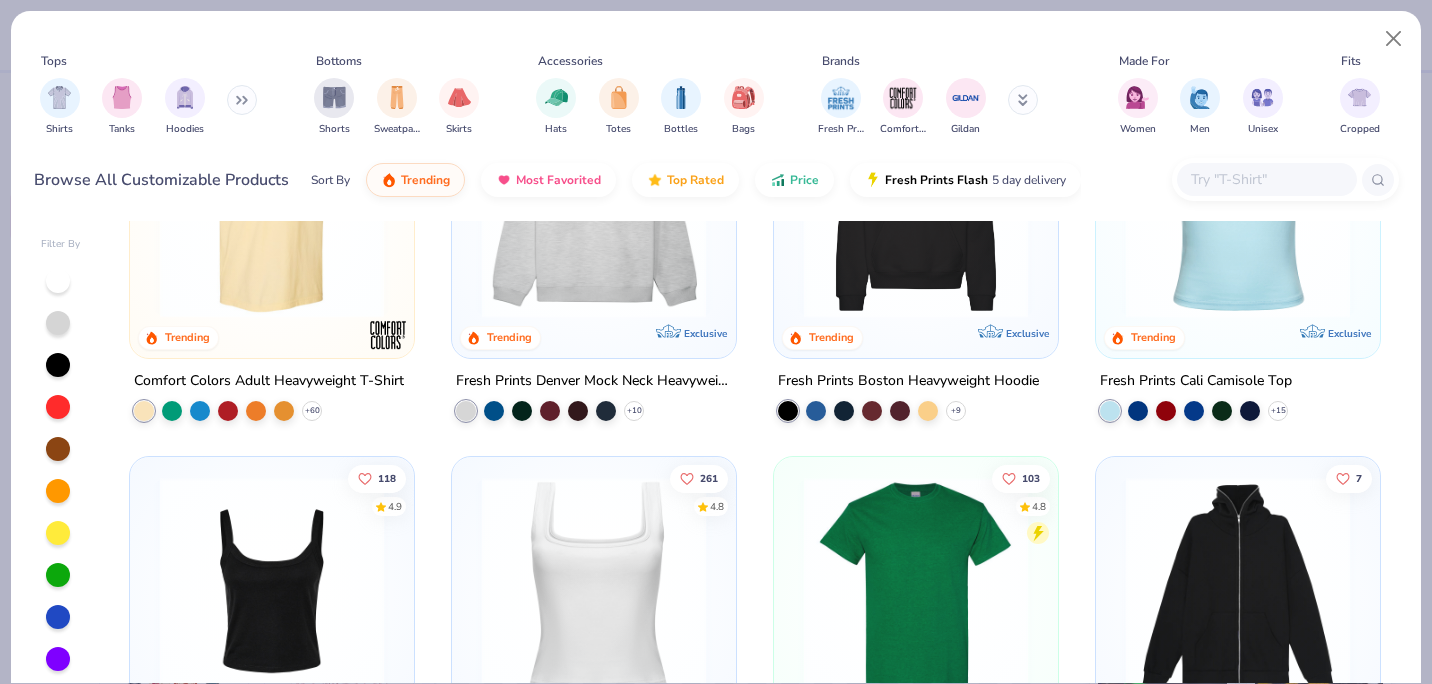 scroll, scrollTop: 159, scrollLeft: 0, axis: vertical 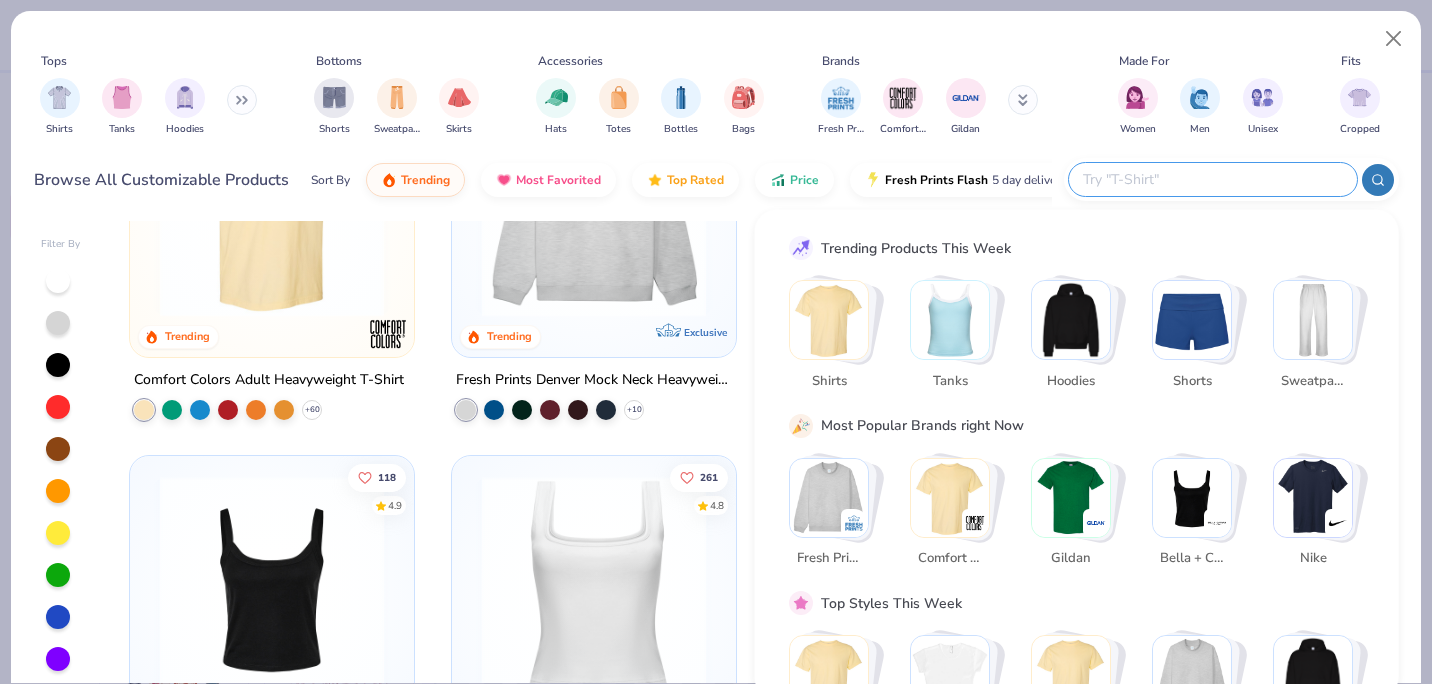 click at bounding box center [1212, 179] 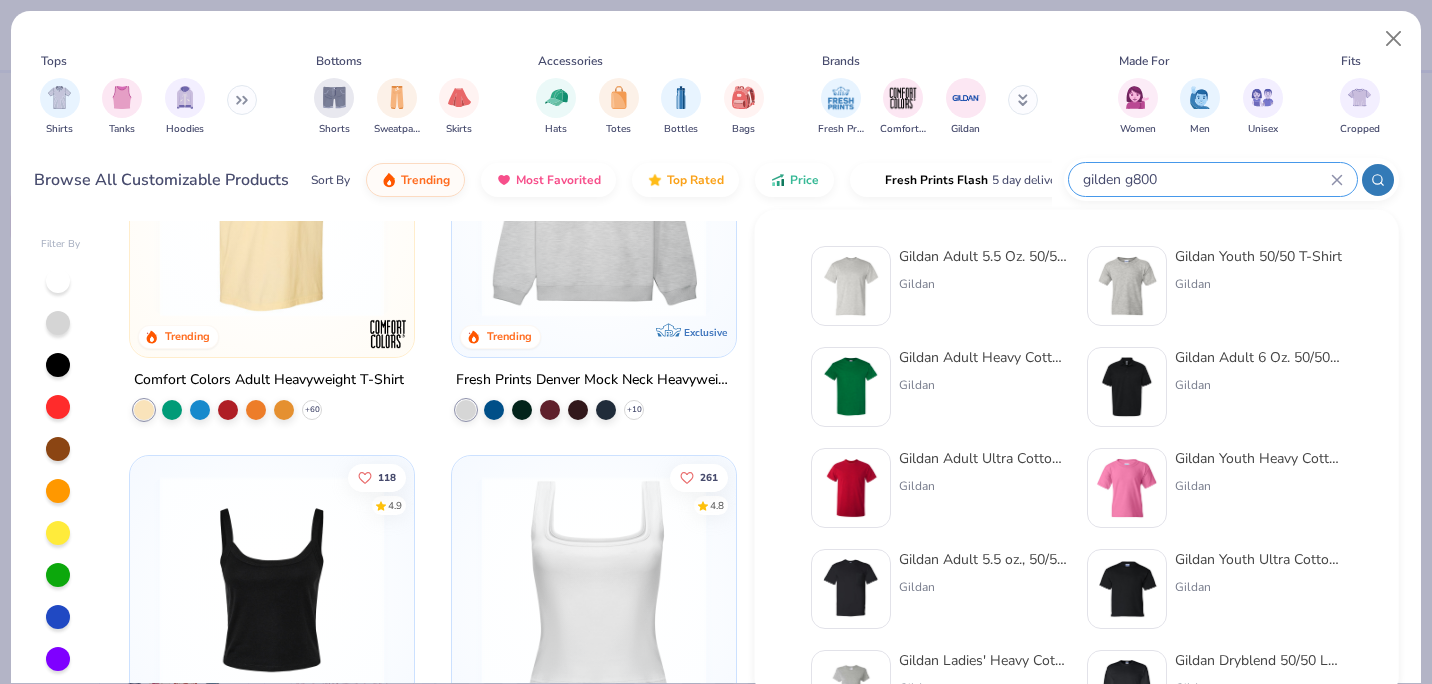 type on "gilden g800" 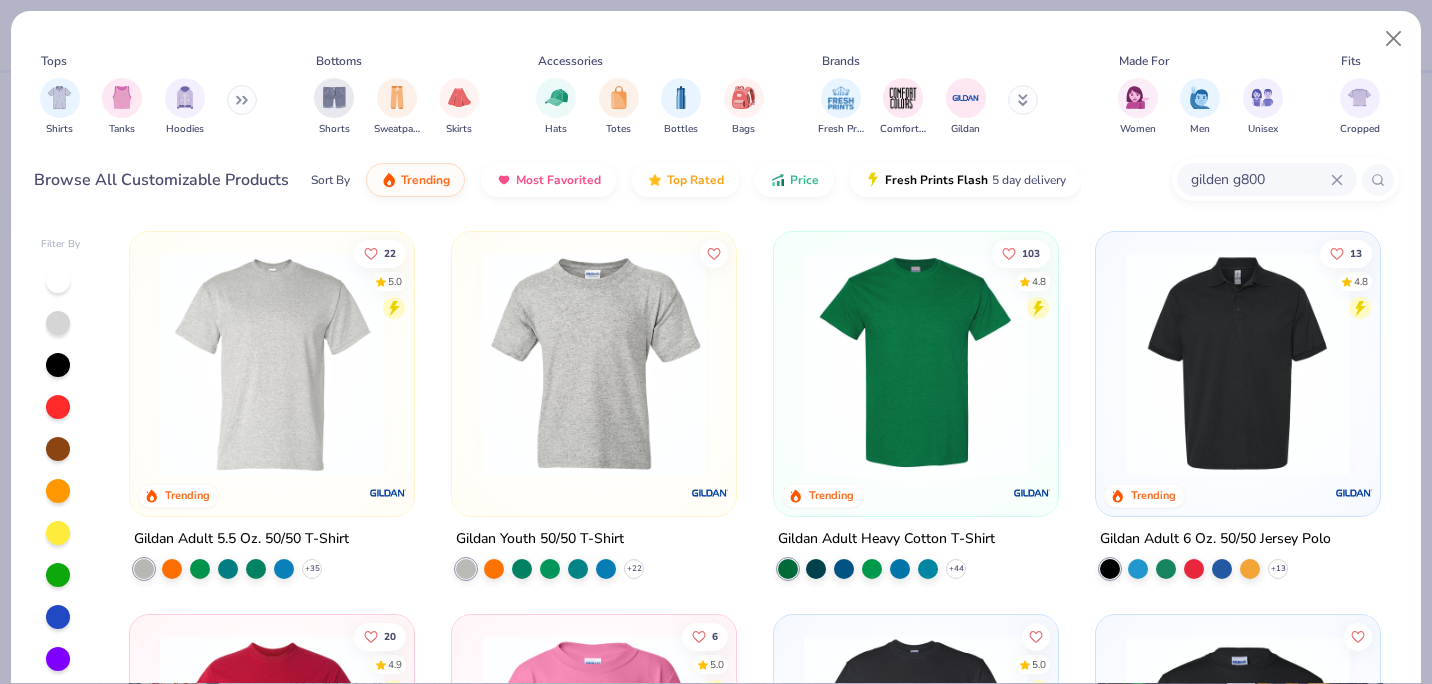 click at bounding box center [272, 364] 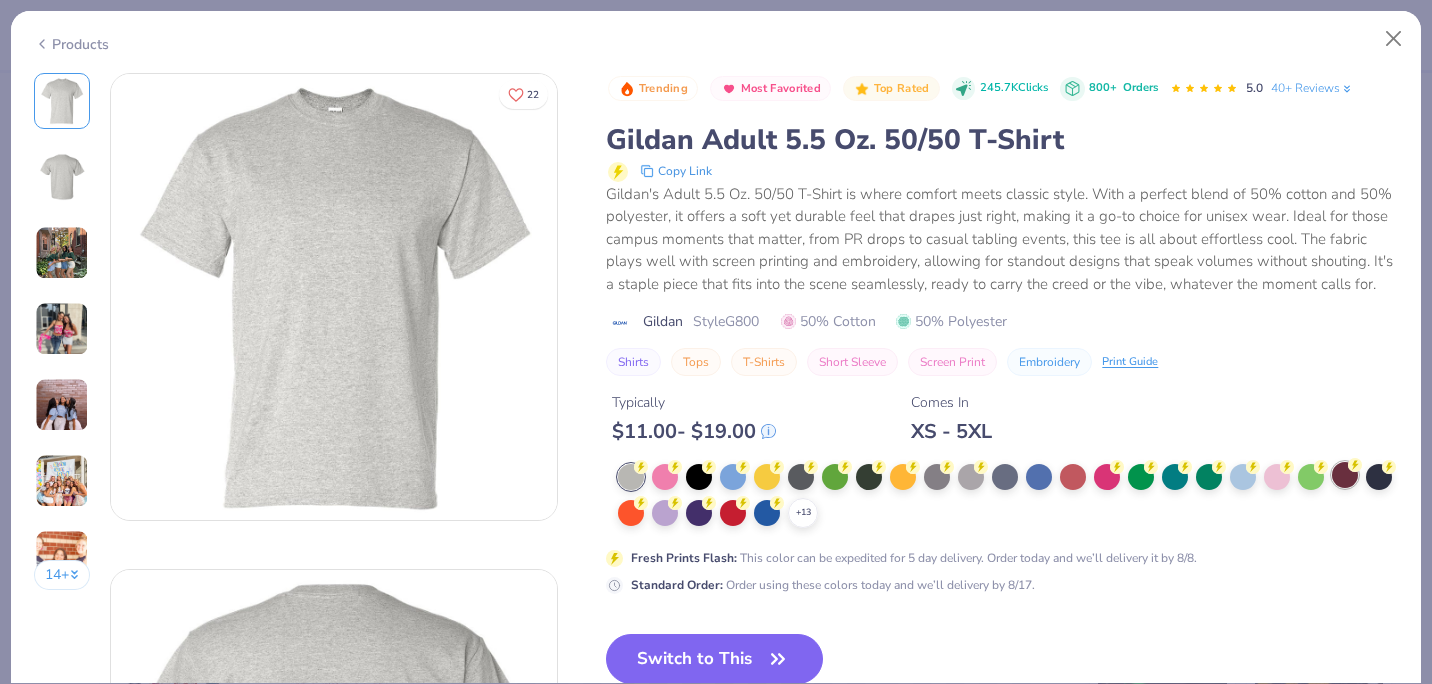 click at bounding box center [1345, 475] 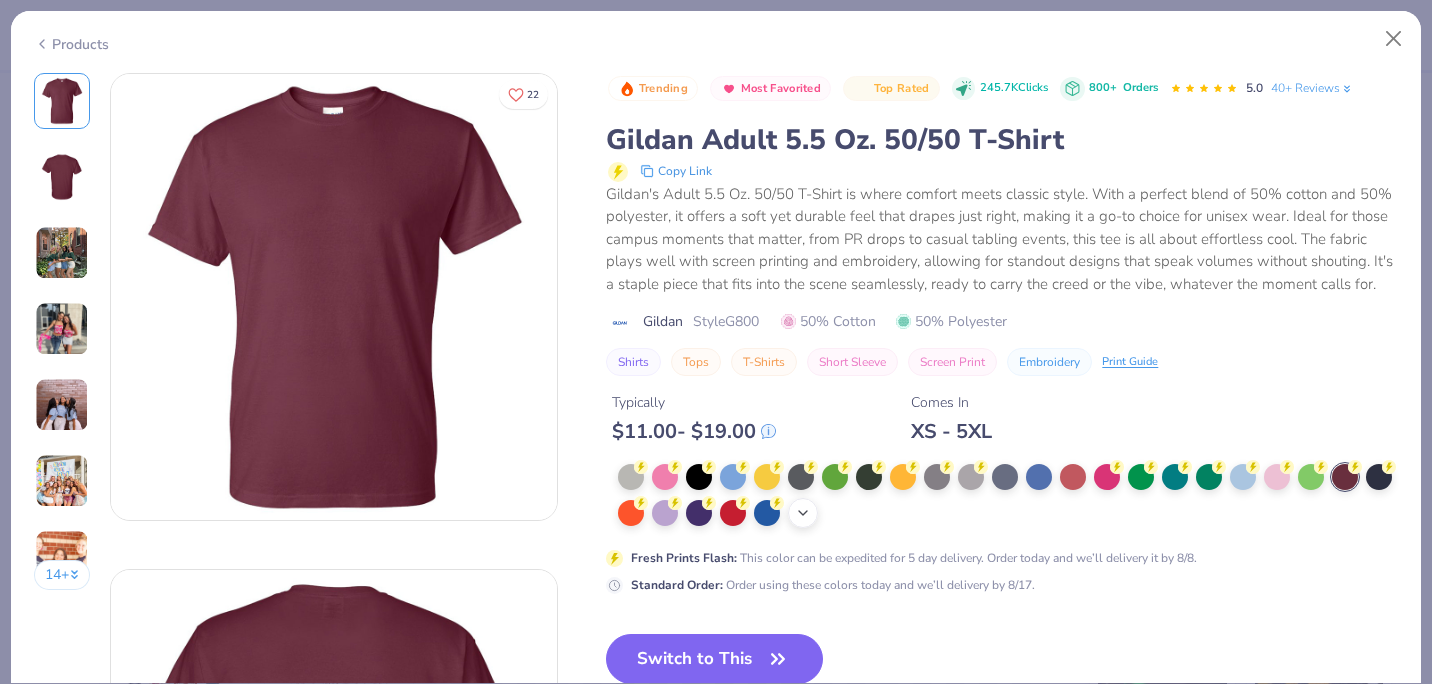 click 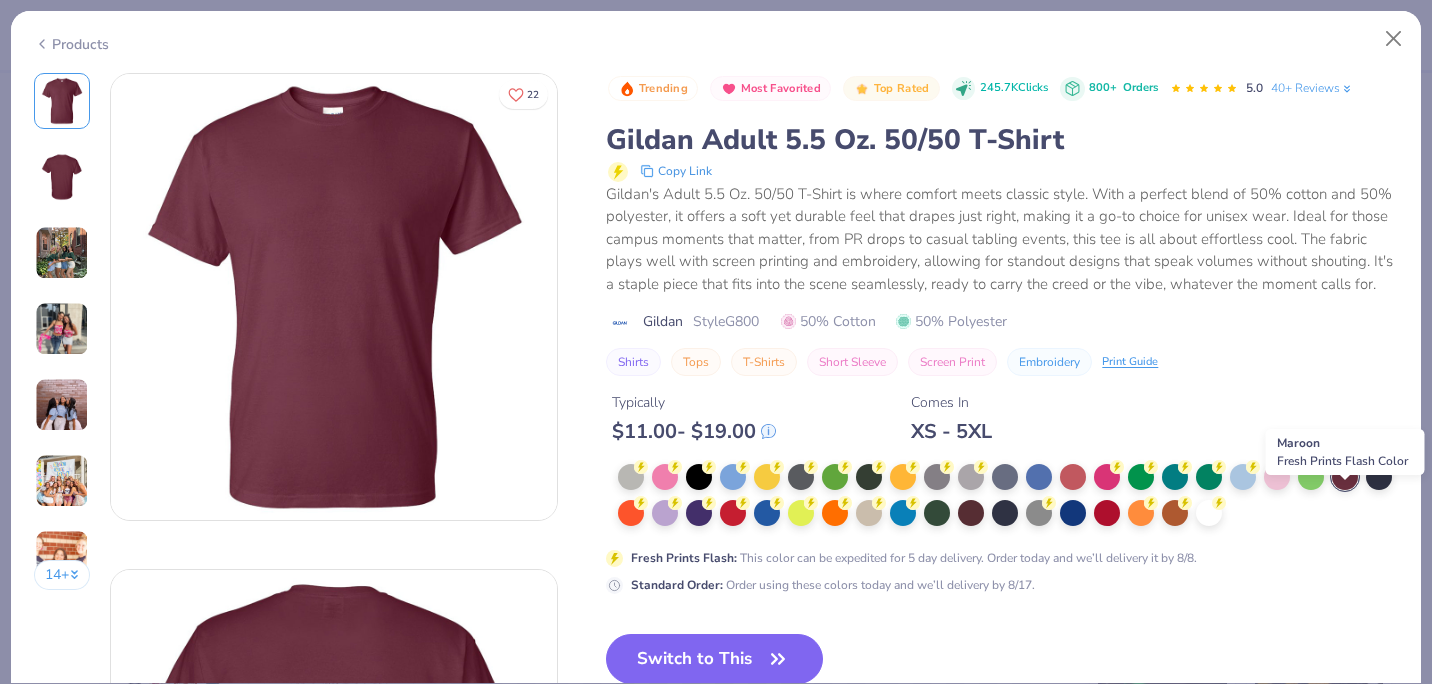 click at bounding box center [1345, 477] 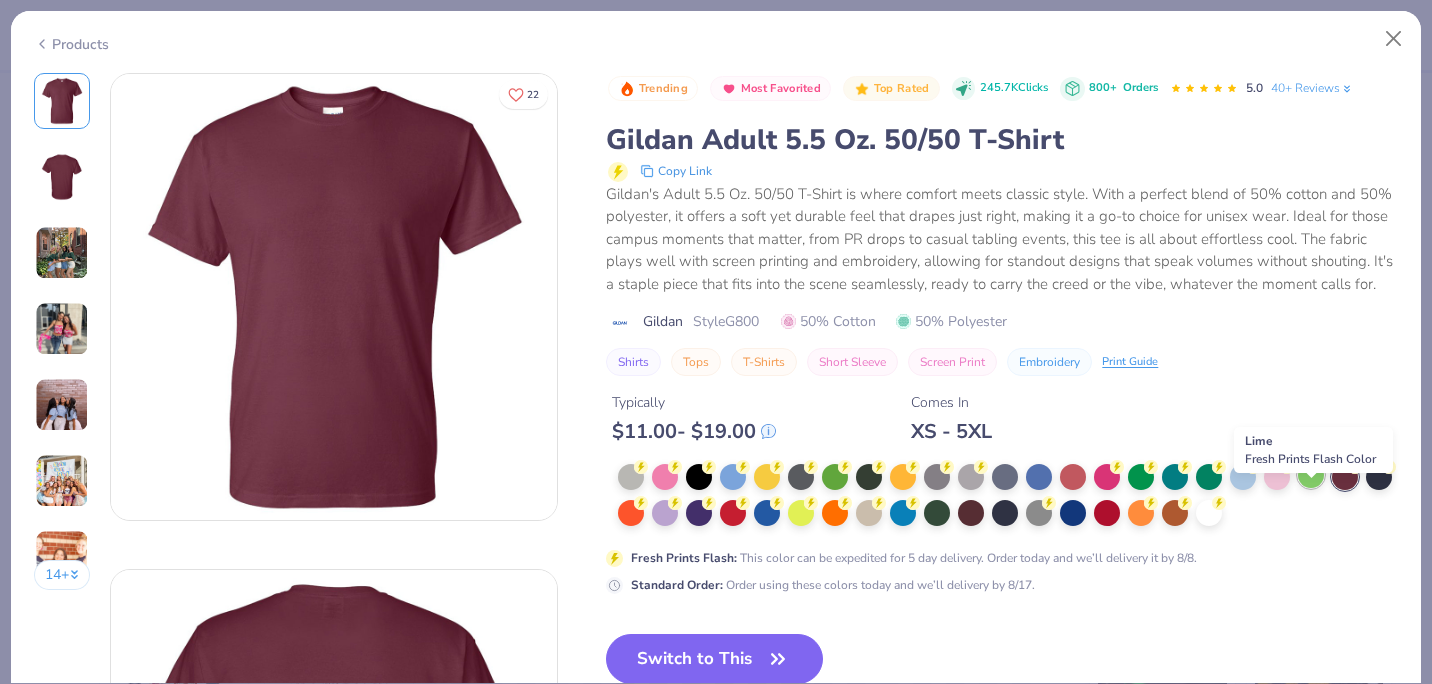 click at bounding box center [1311, 475] 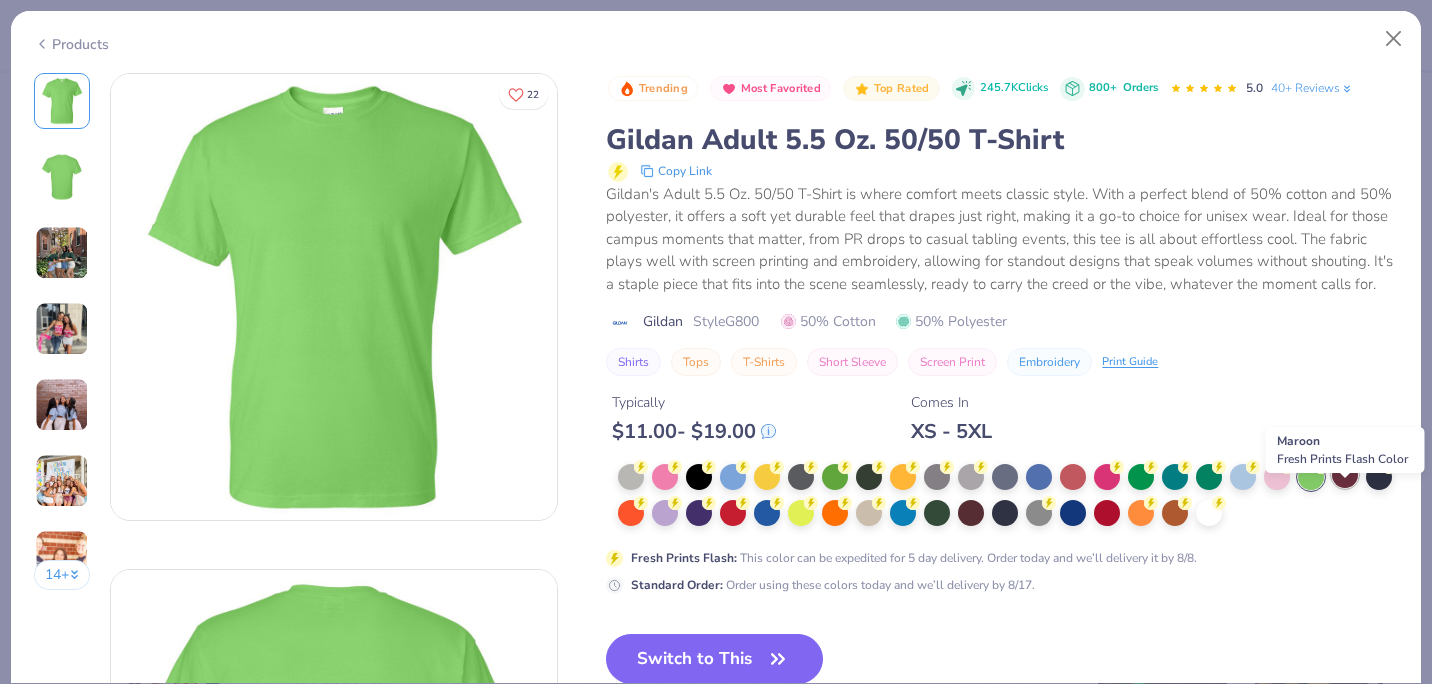 click at bounding box center (1345, 475) 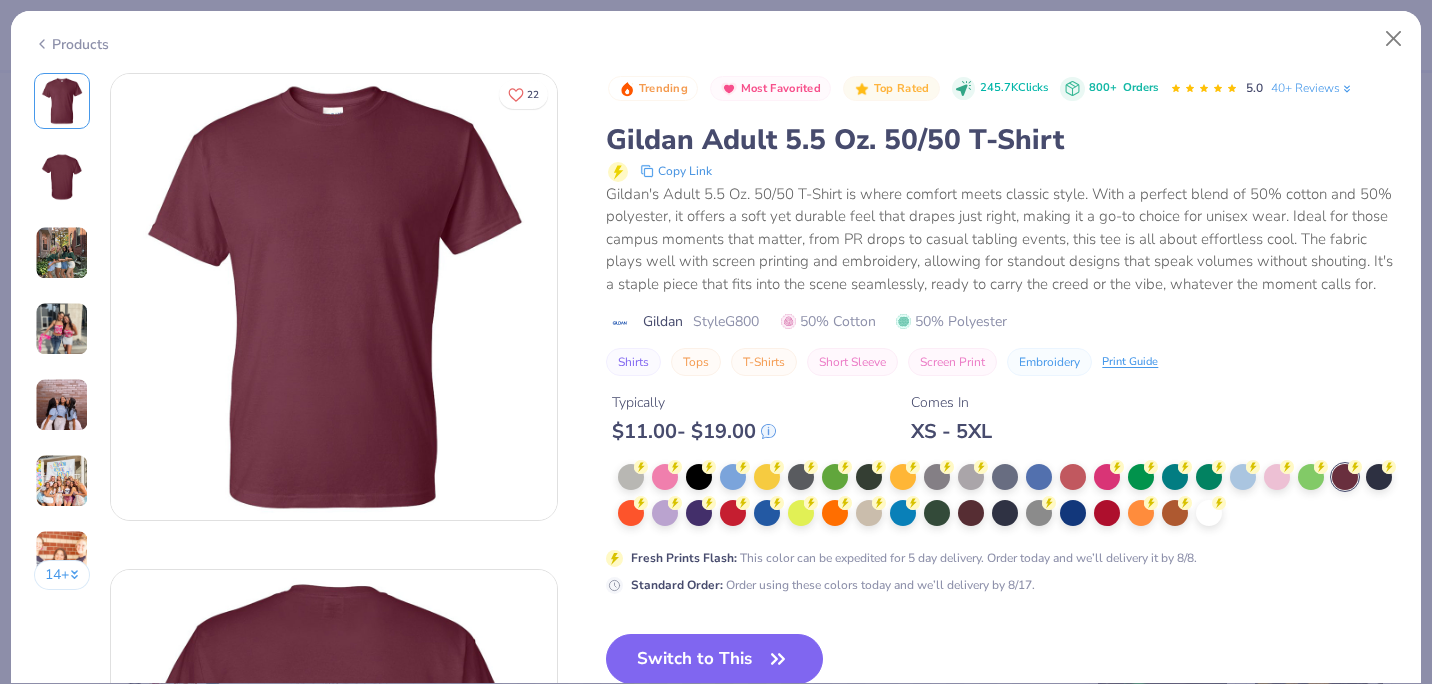 scroll, scrollTop: 82, scrollLeft: 0, axis: vertical 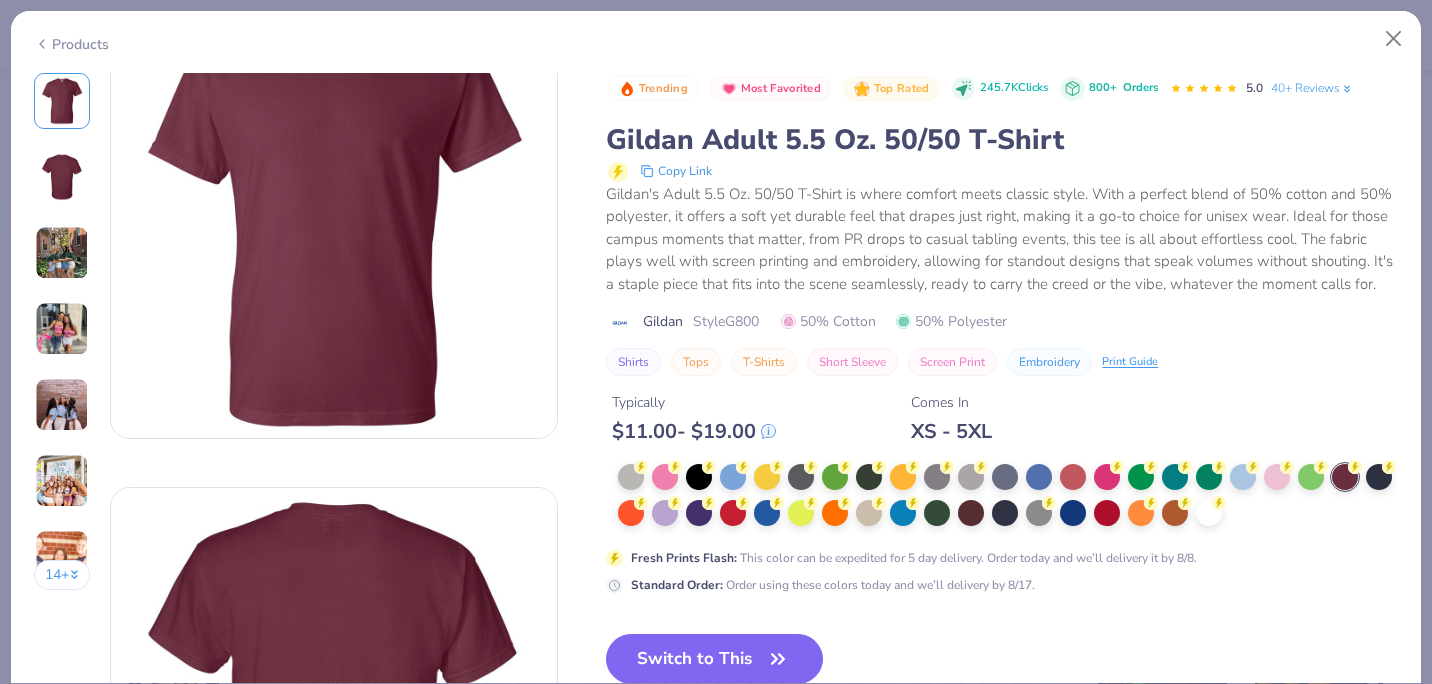 click on "Trending Most Favorited Top Rated 245.7K  Clicks 800+    Orders 5.0 40+ Reviews Gildan Adult 5.5 Oz. 50/50 T-Shirt Copy Link Gildan's Adult 5.5 Oz. 50/50 T-Shirt is where comfort meets classic style. With a perfect blend of 50% cotton and 50% polyester, it offers a soft yet durable feel that drapes just right, making it a go-to choice for unisex wear. Ideal for those campus moments that matter, from PR drops to casual tabling events, this tee is all about effortless cool. The fabric plays well with screen printing and embroidery, allowing for standout designs that speak volumes without shouting. It's a staple piece that fits into the scene seamlessly, ready to carry the creed or the vibe, whatever the moment calls for. Gildan Style  G800   50% Cotton   50% Polyester Shirts Tops T-Shirts Short Sleeve Screen Print Embroidery Print Guide Typically   $ 11.00  - $ 19.00   Comes In XS - 5XL     Fresh Prints Flash :   This color can be expedited for 5 day delivery. Order today and we’ll delivery it by 8/8. :   5" at bounding box center [1002, 489] 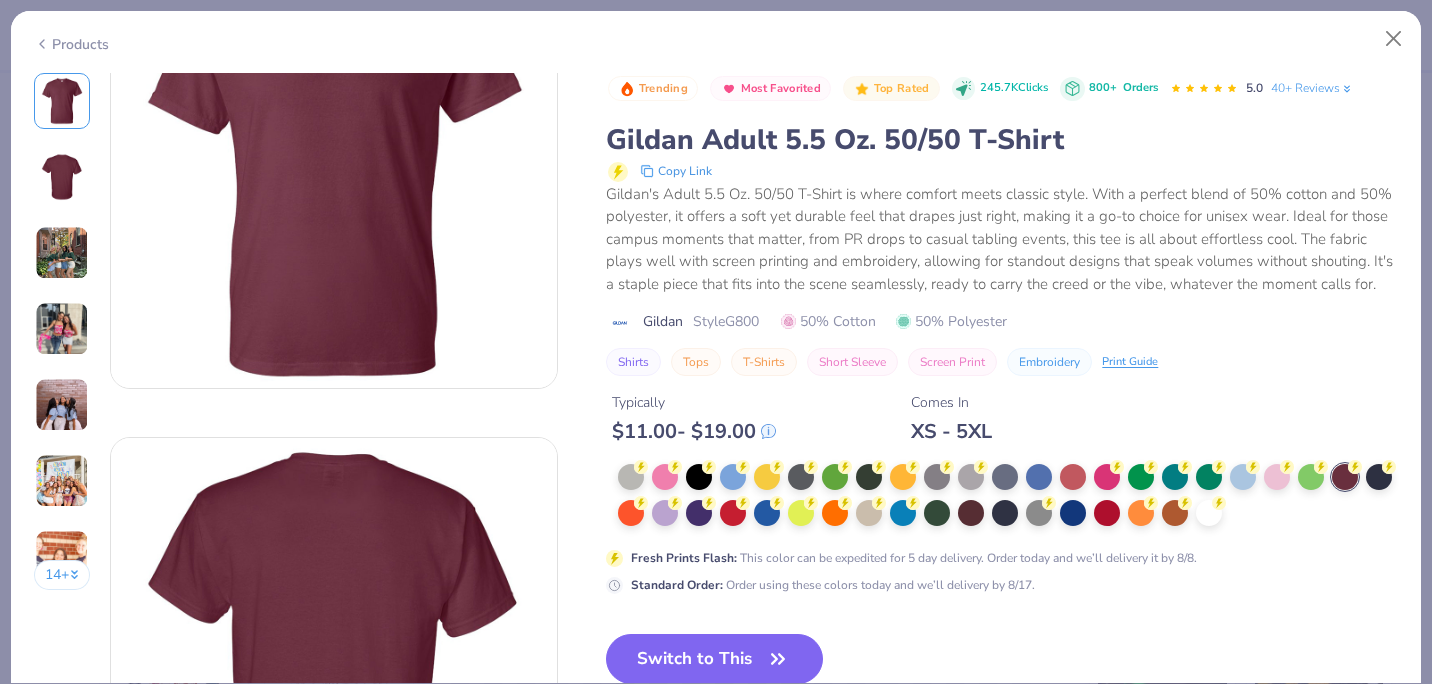 scroll, scrollTop: 0, scrollLeft: 0, axis: both 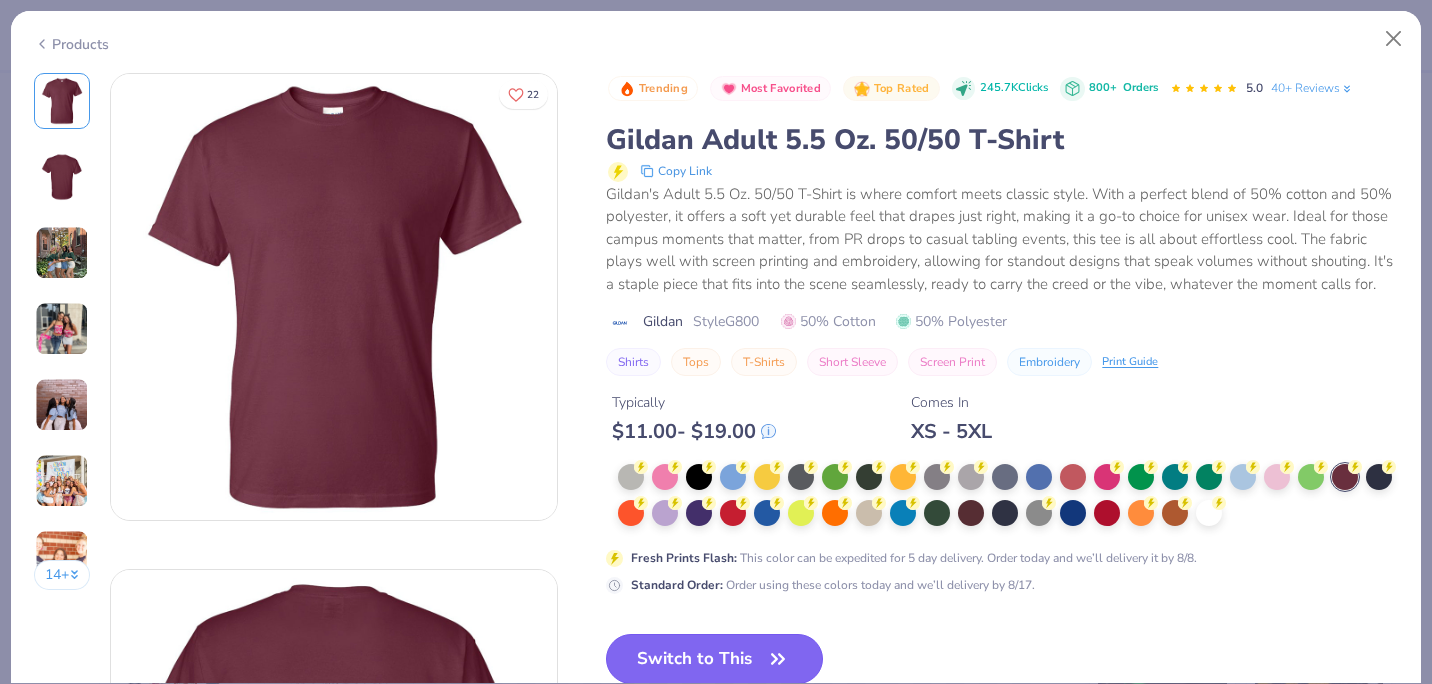 click on "Switch to This" at bounding box center (714, 659) 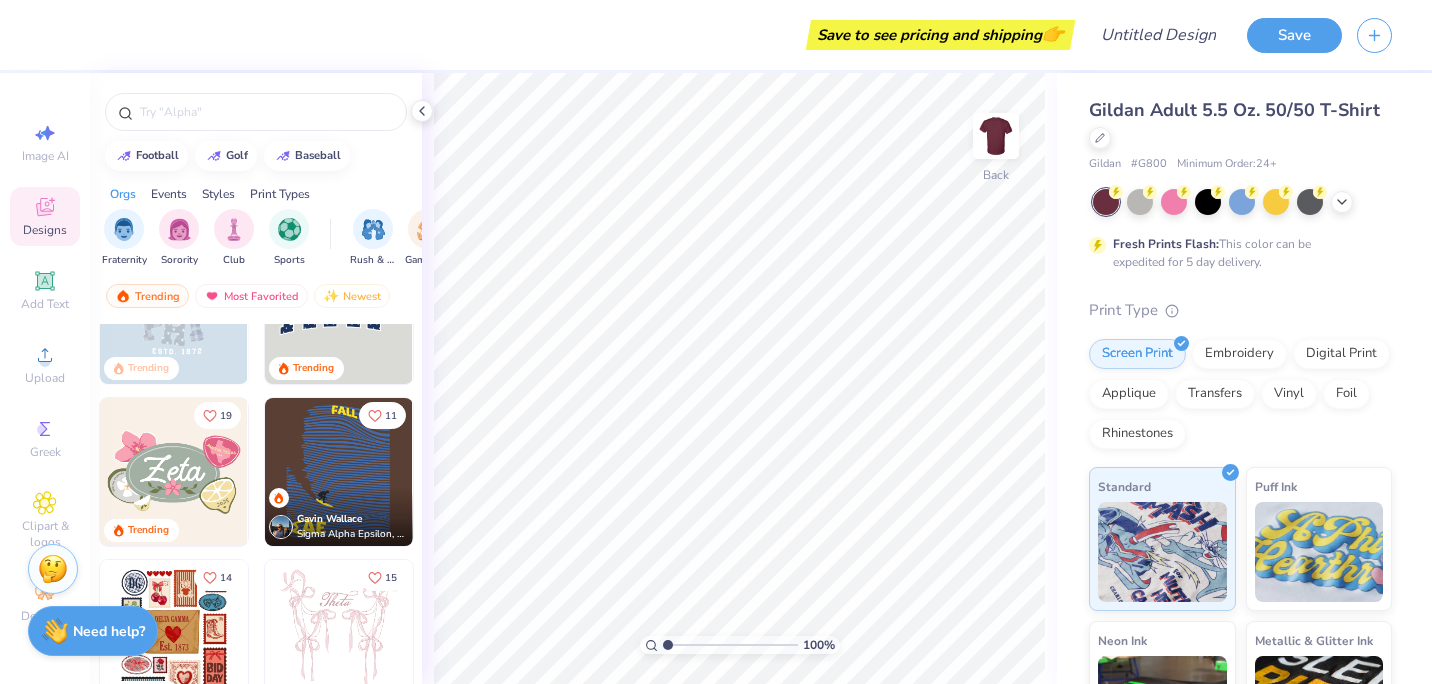 scroll, scrollTop: 0, scrollLeft: 0, axis: both 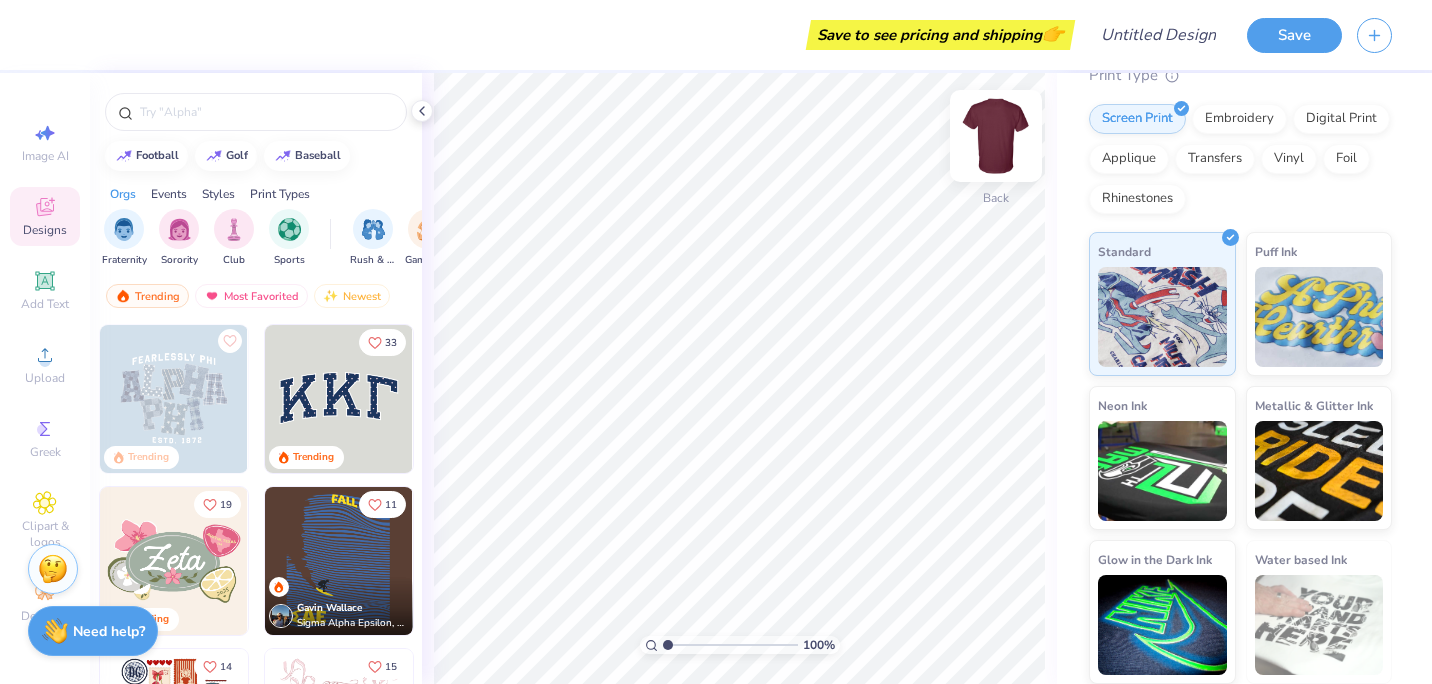 click at bounding box center (996, 136) 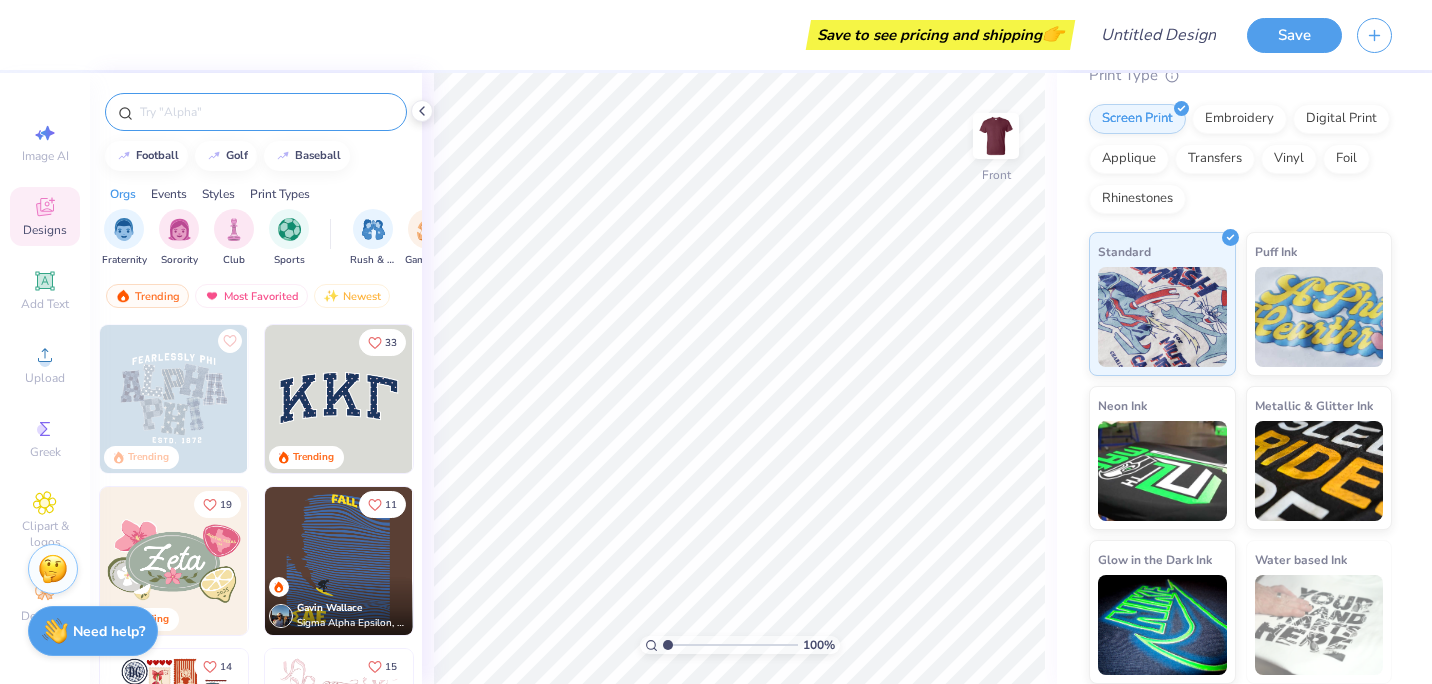 click at bounding box center [266, 112] 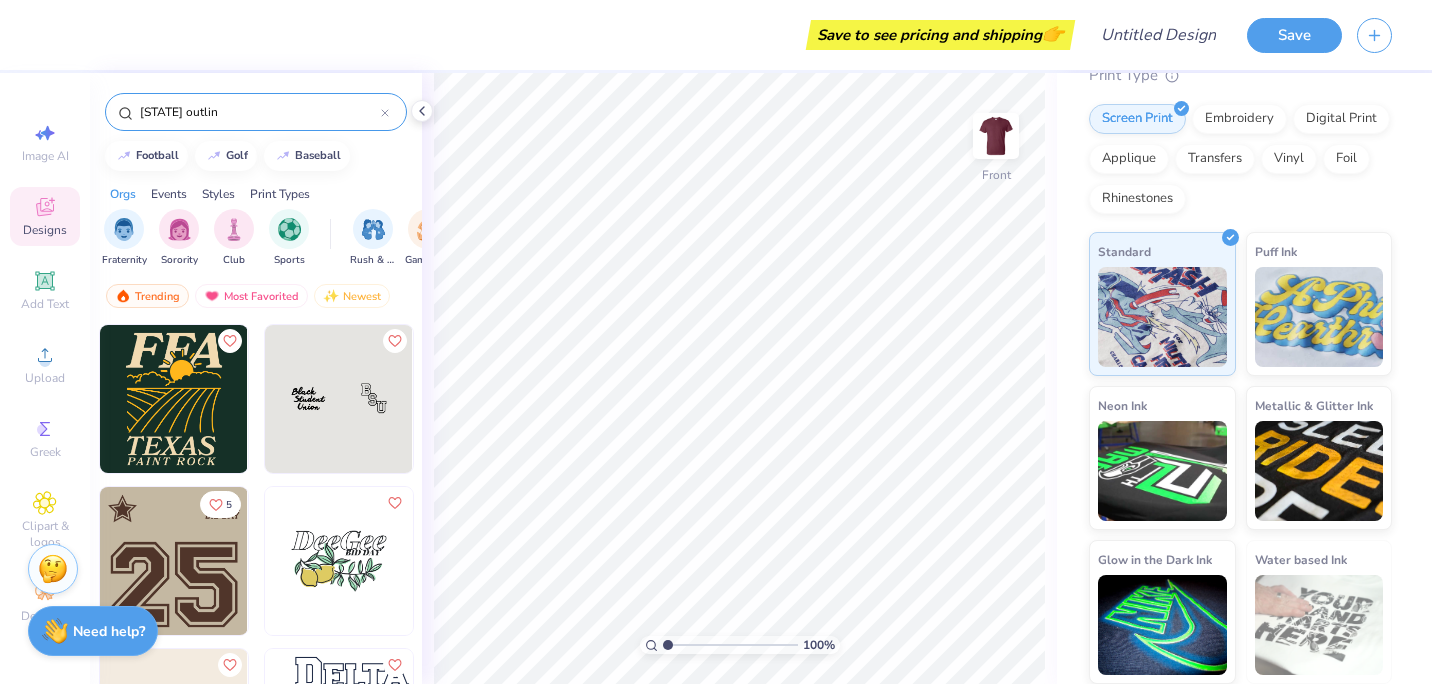 type on "texas outline" 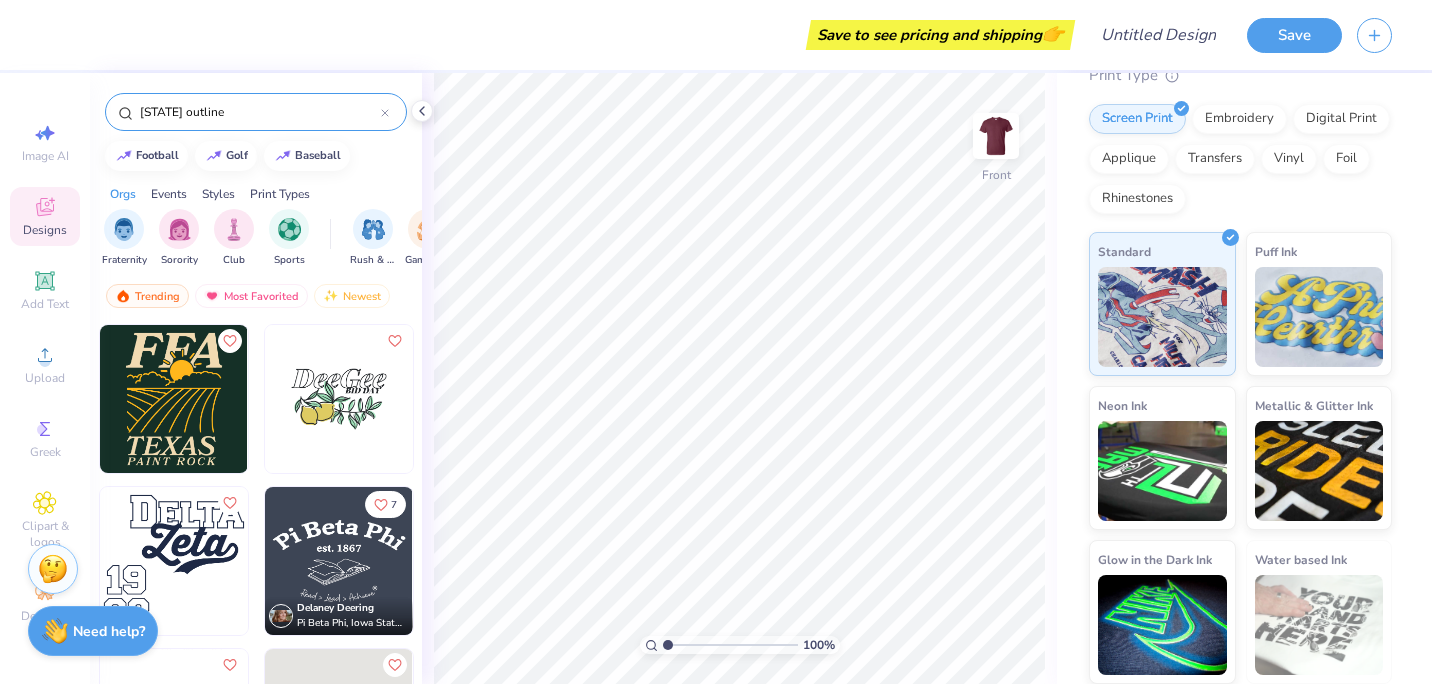 drag, startPoint x: 264, startPoint y: 110, endPoint x: 109, endPoint y: 122, distance: 155.46382 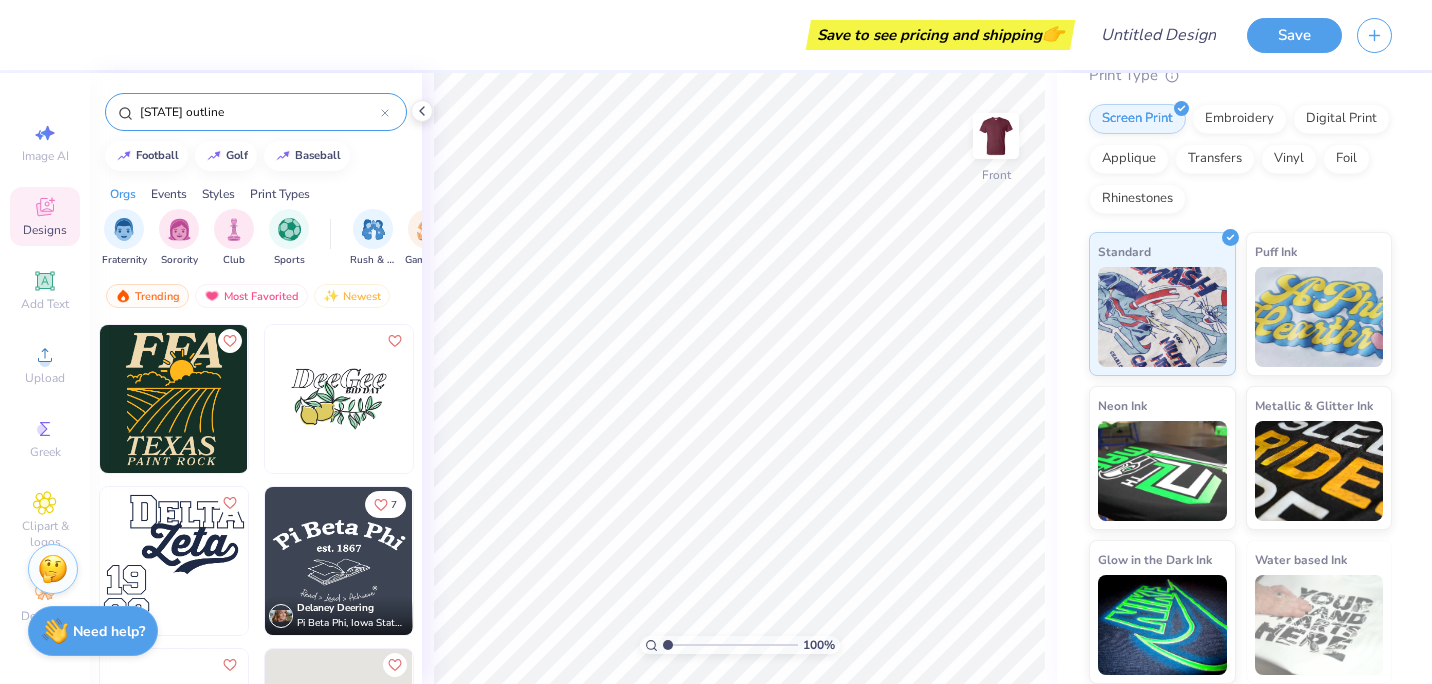 click on "texas outline" at bounding box center [256, 112] 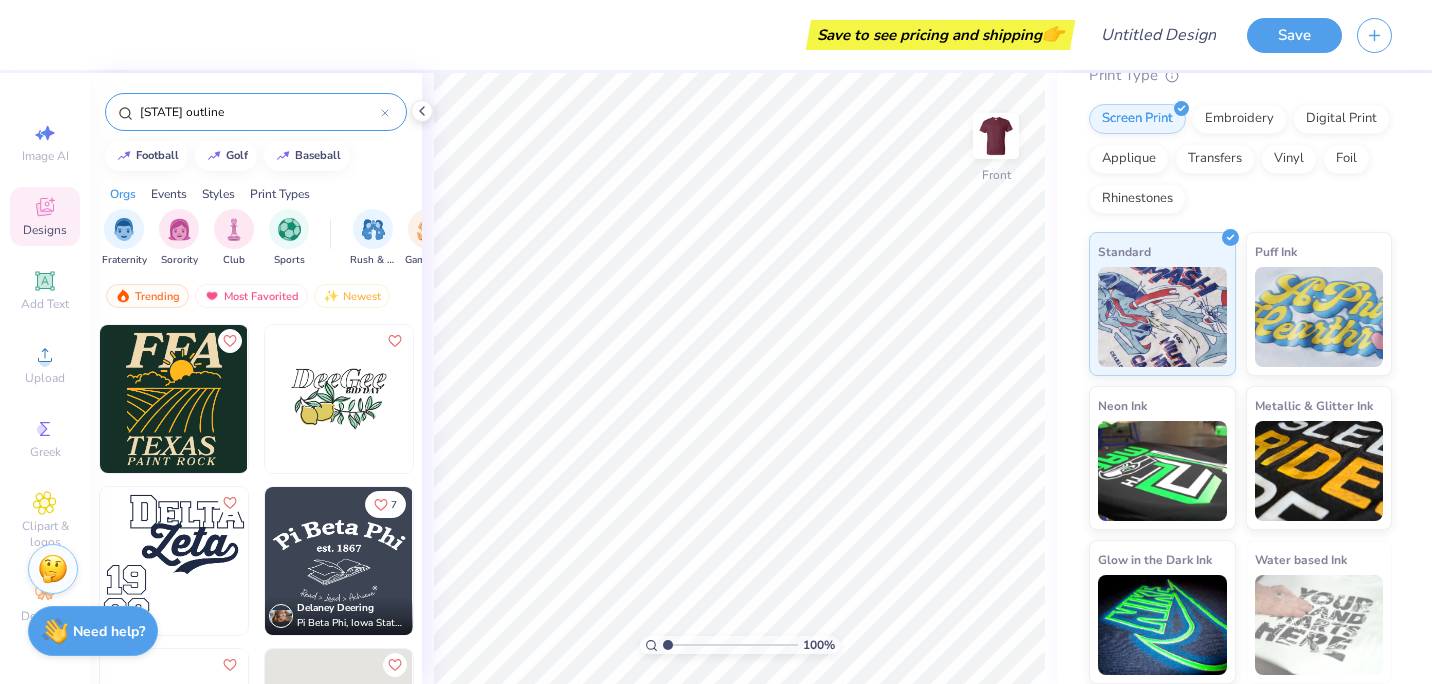 type 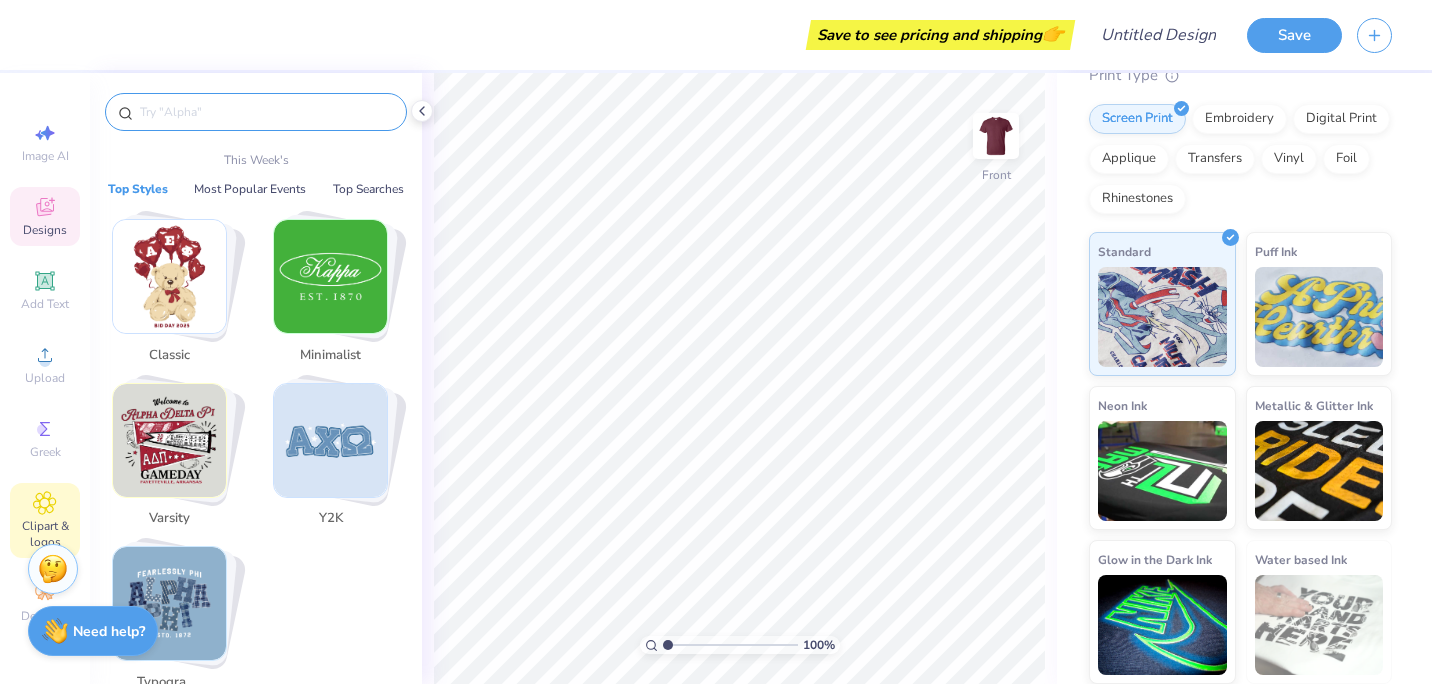 click on "Clipart & logos" at bounding box center (45, 520) 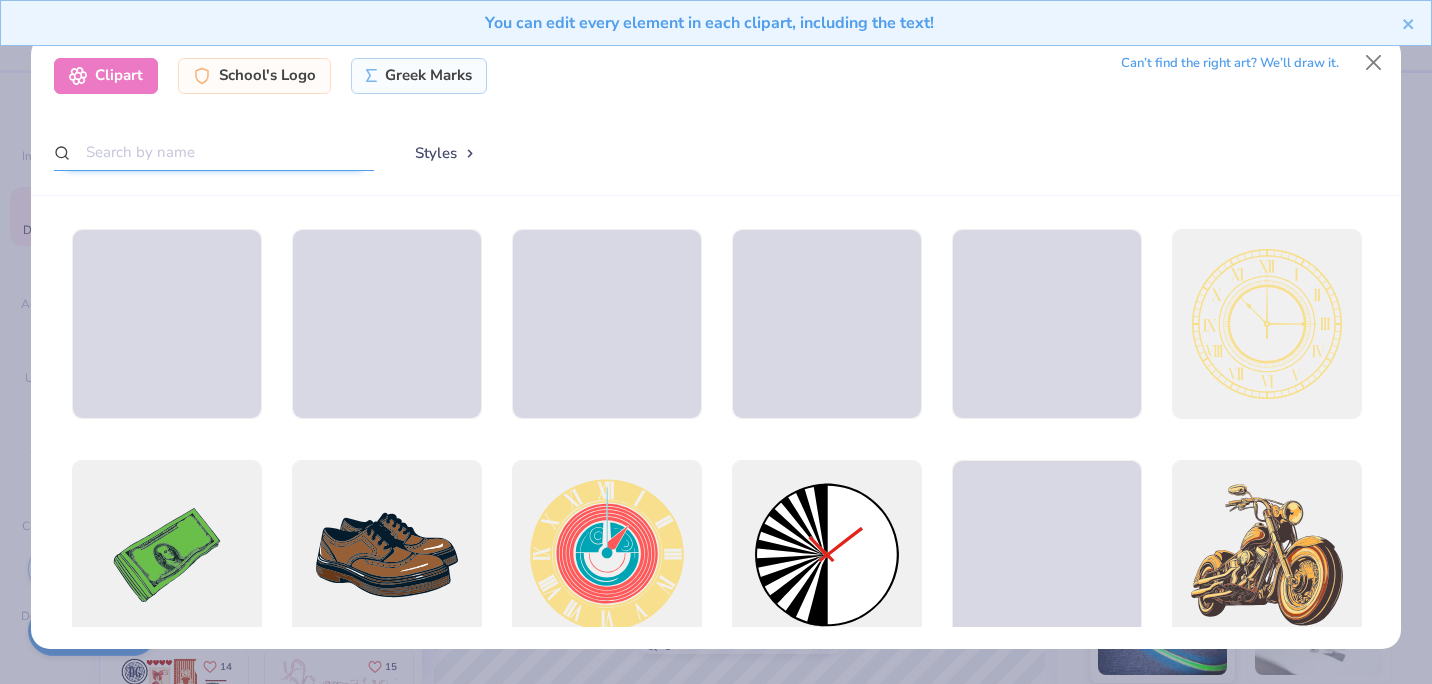 click at bounding box center (214, 152) 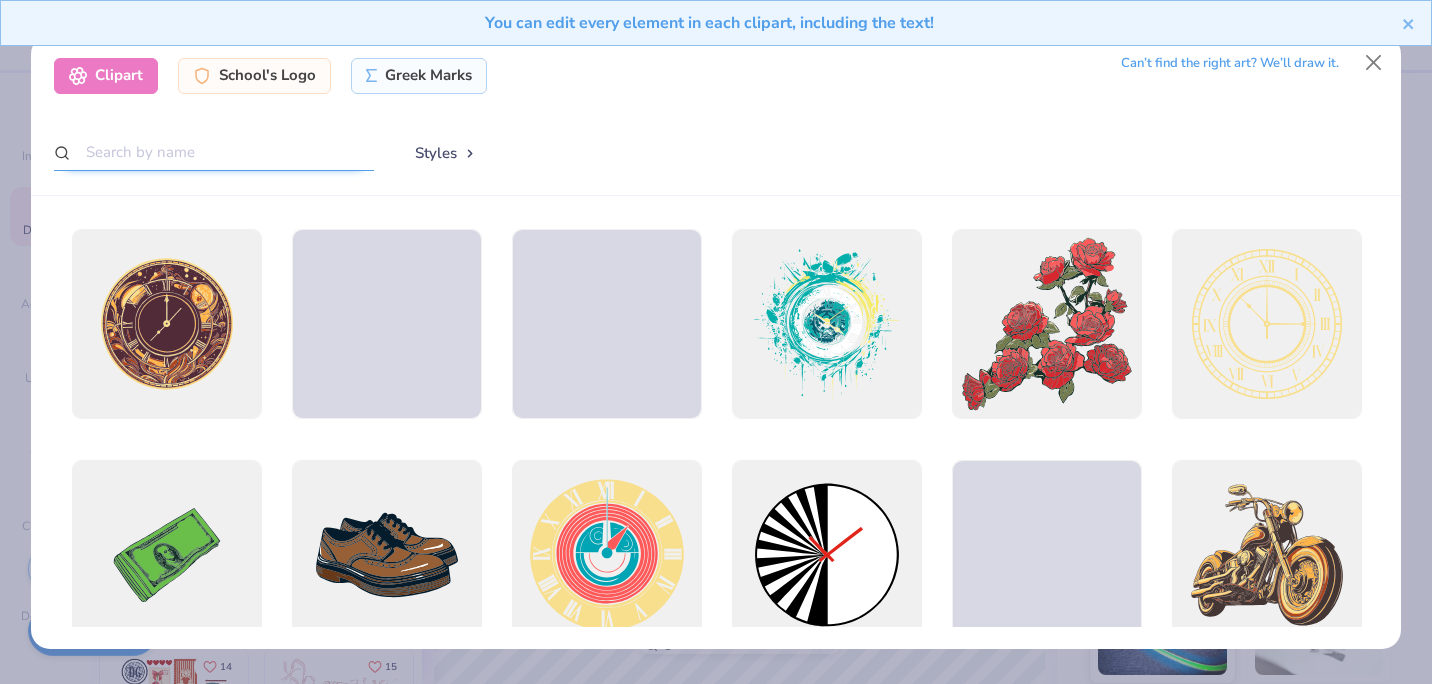 paste on "texas outline" 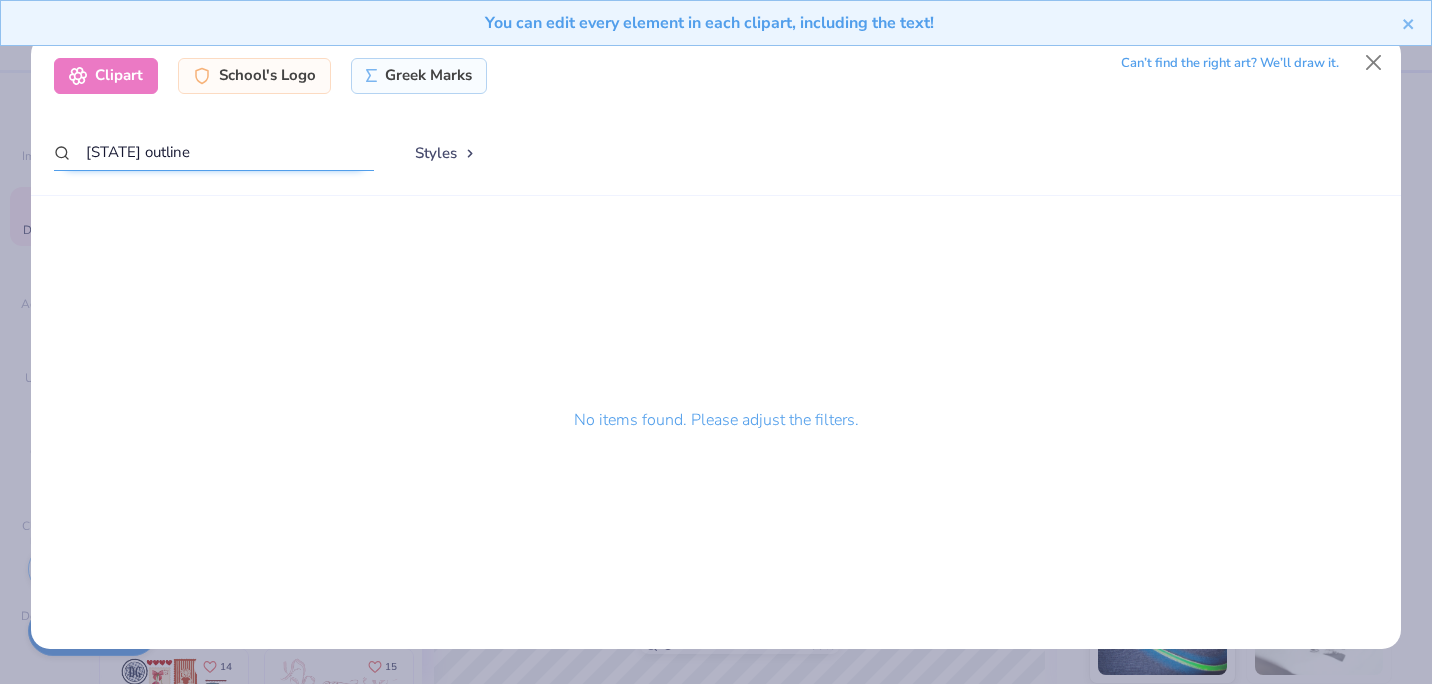 drag, startPoint x: 217, startPoint y: 161, endPoint x: 124, endPoint y: 151, distance: 93.53609 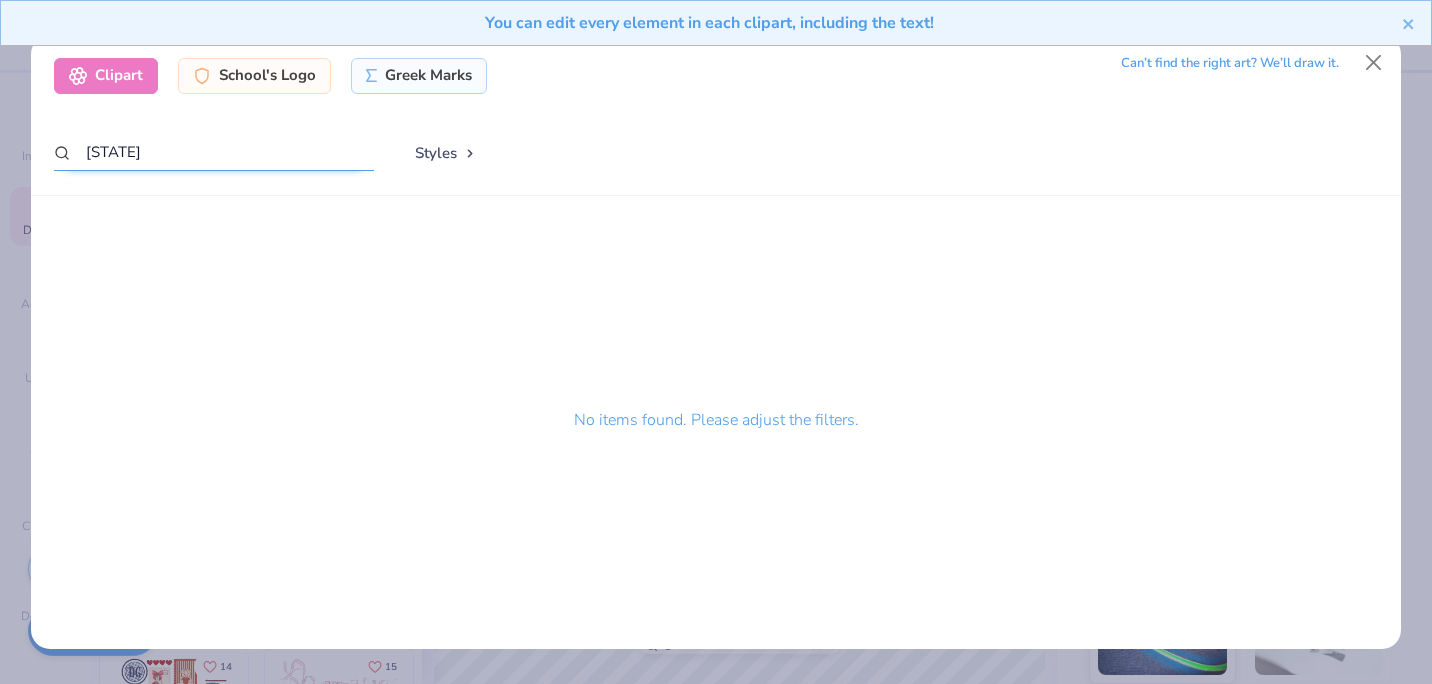 type on "texas" 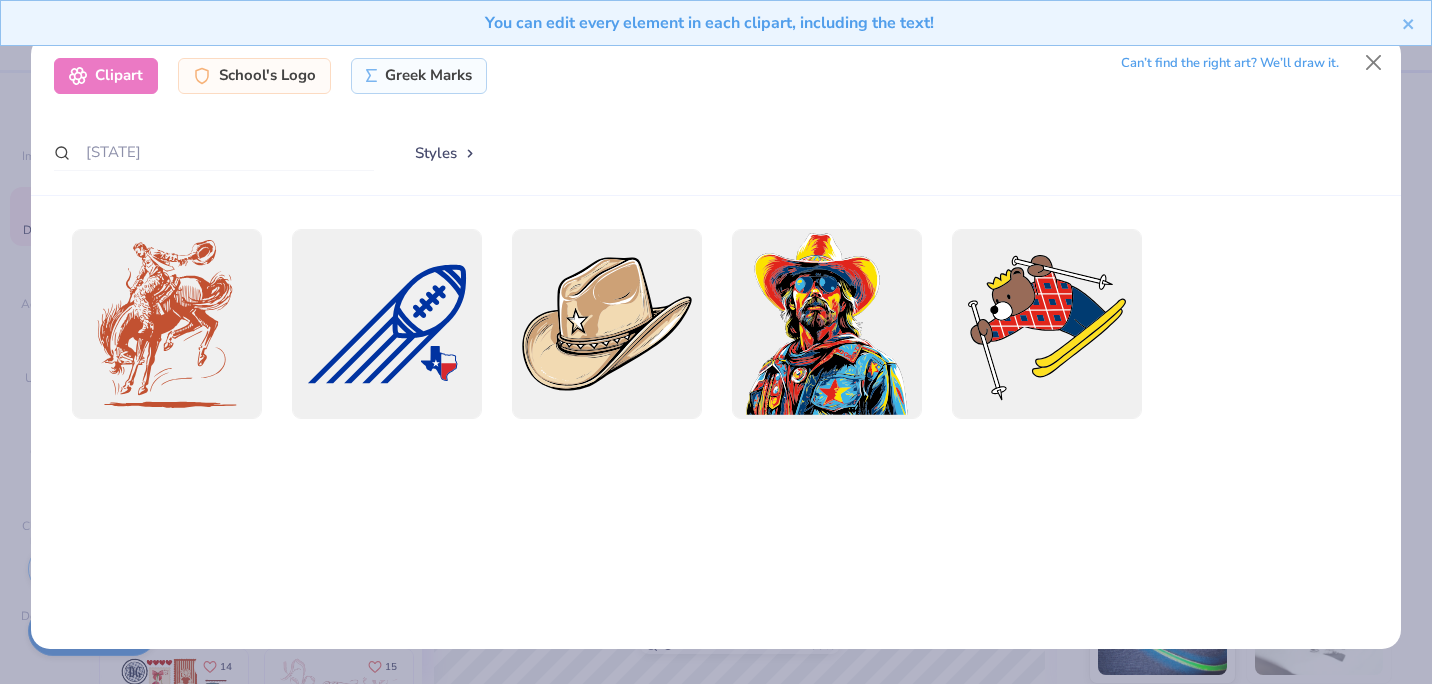click on "Clipart" at bounding box center (106, 76) 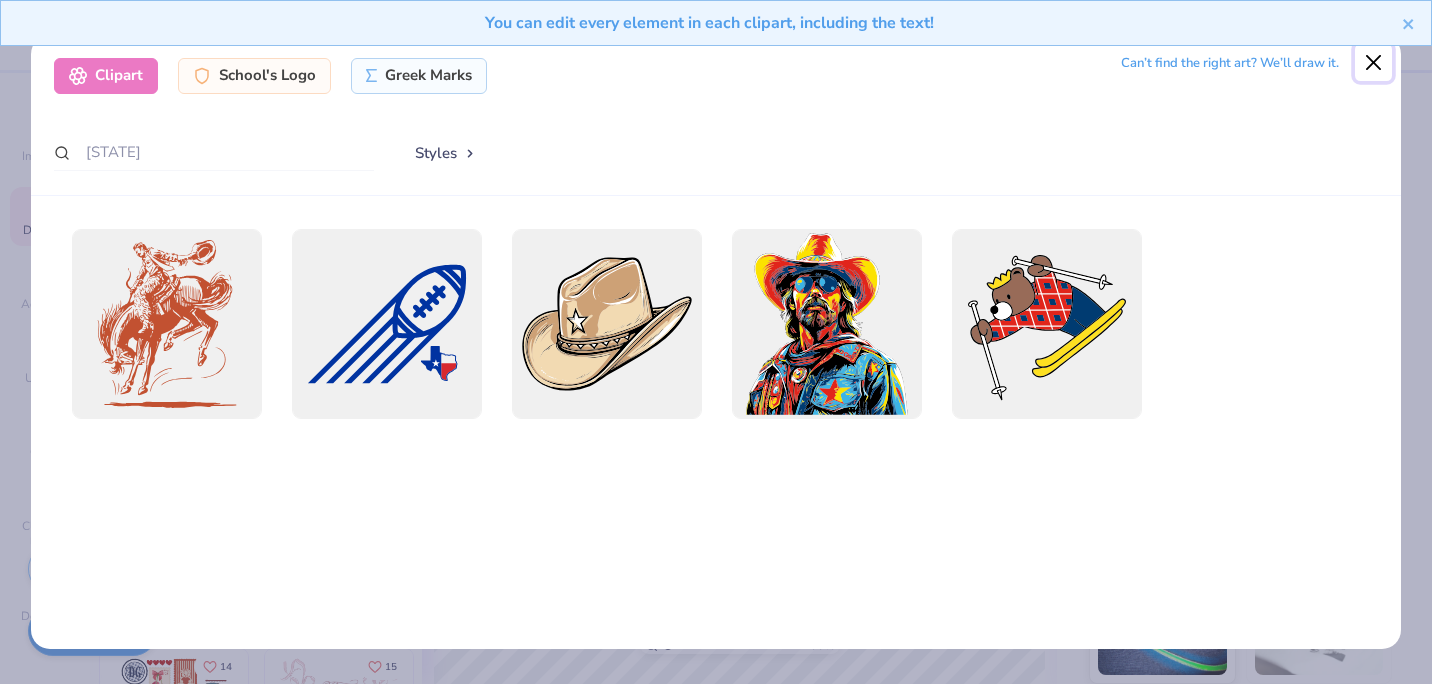click at bounding box center [1374, 63] 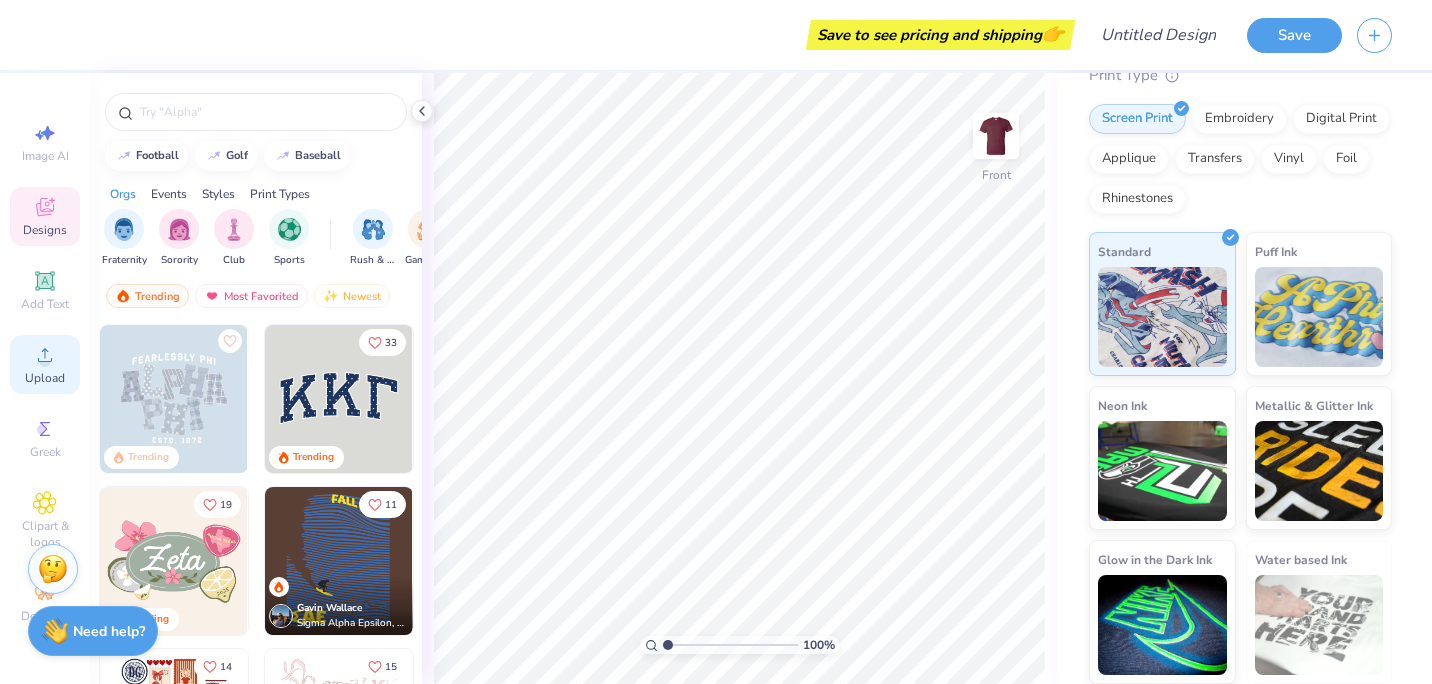 click on "Upload" at bounding box center (45, 364) 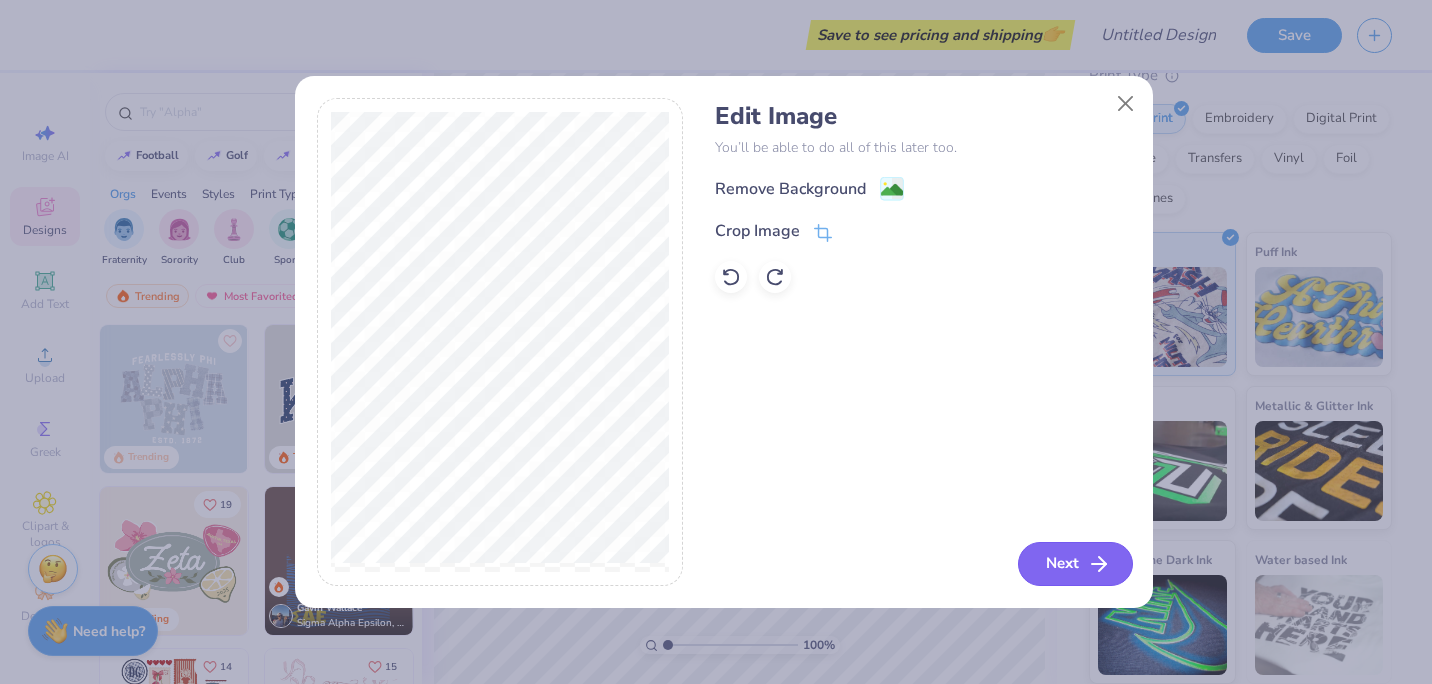 click on "Next" at bounding box center [1075, 564] 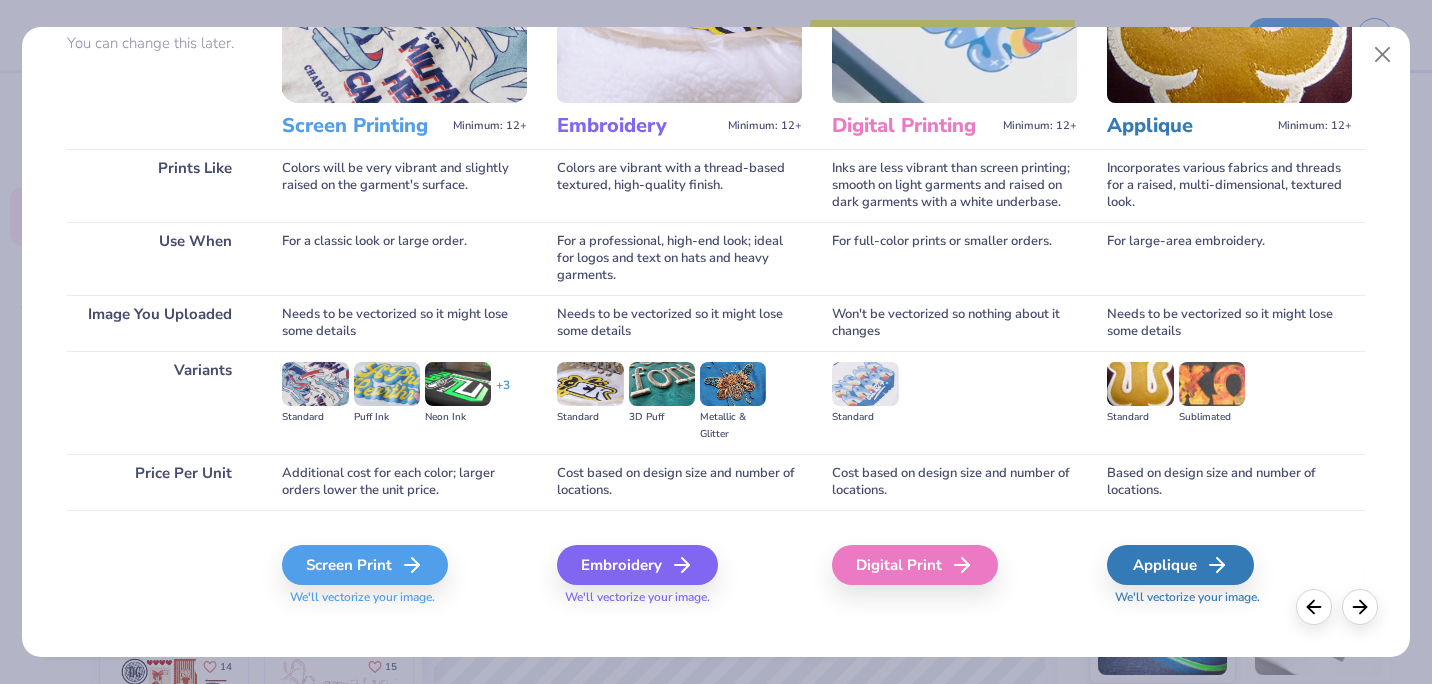 scroll, scrollTop: 194, scrollLeft: 0, axis: vertical 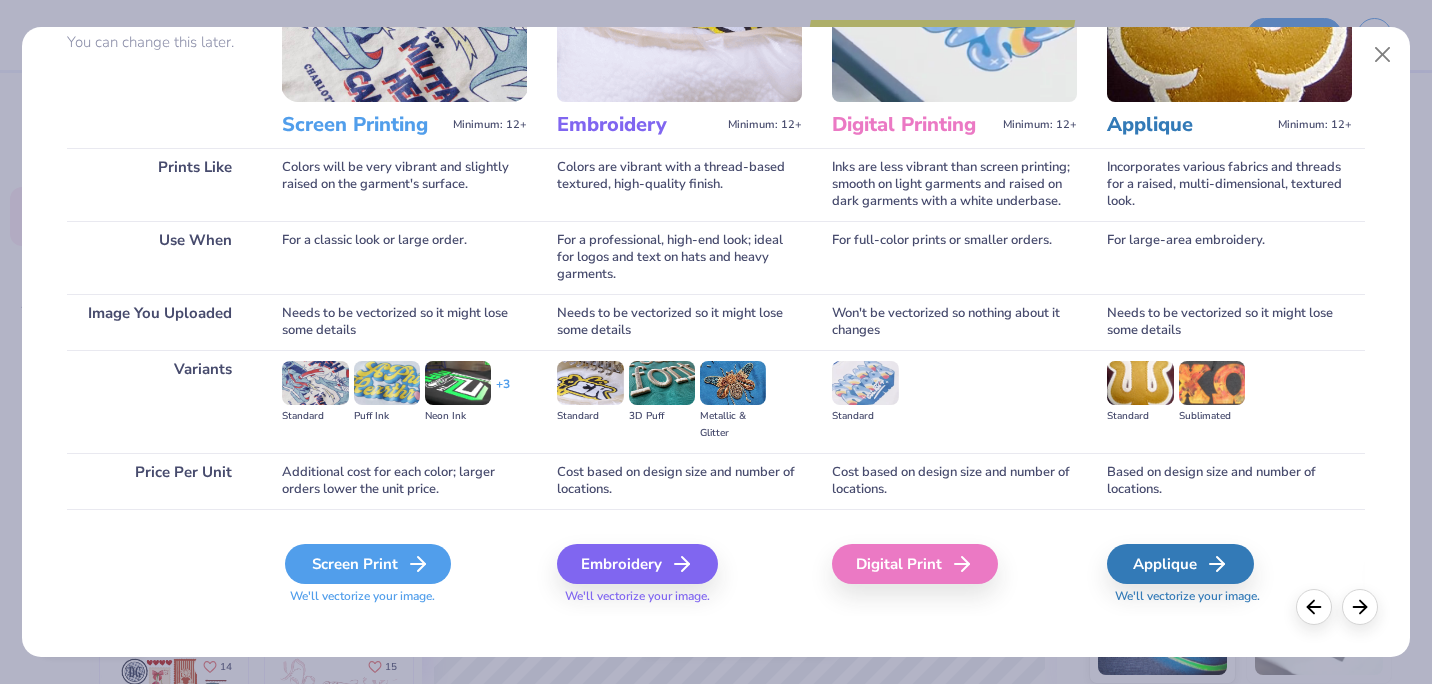 click on "Screen Print" at bounding box center (368, 564) 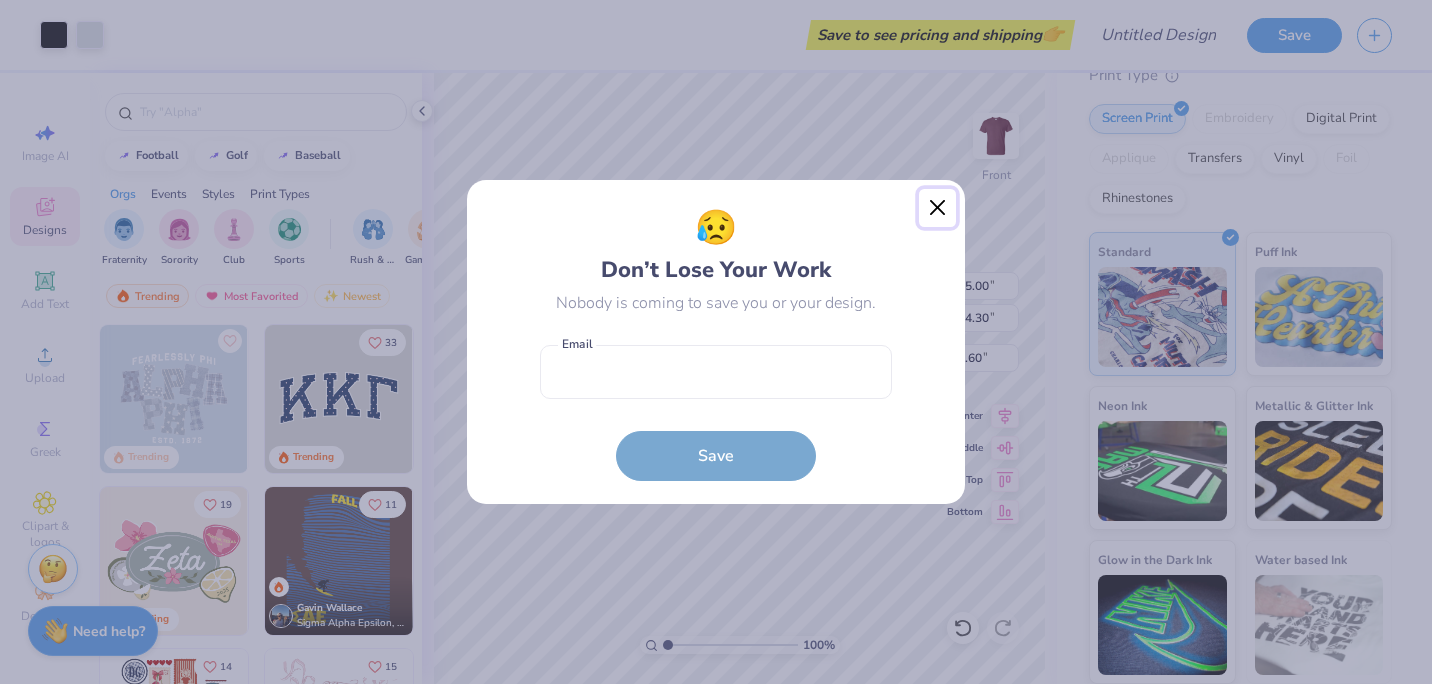 click at bounding box center [938, 208] 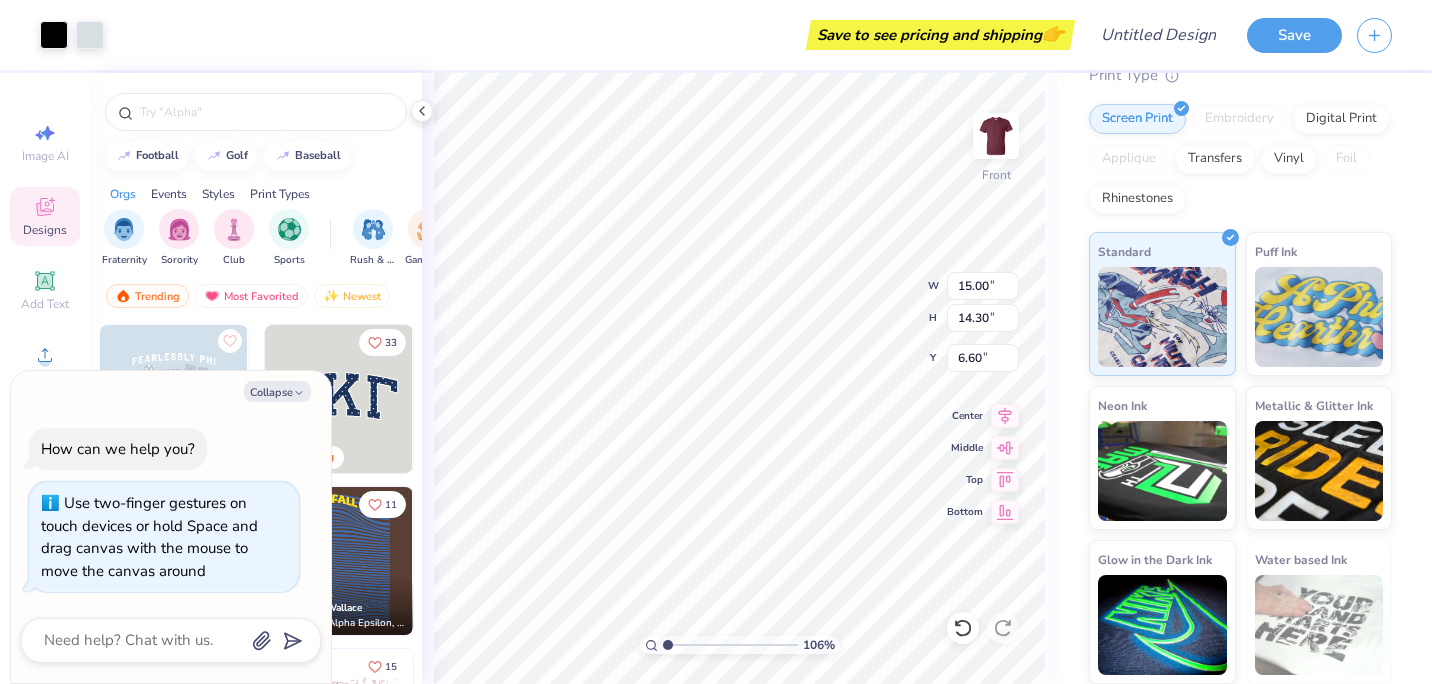type on "1.06179410486124" 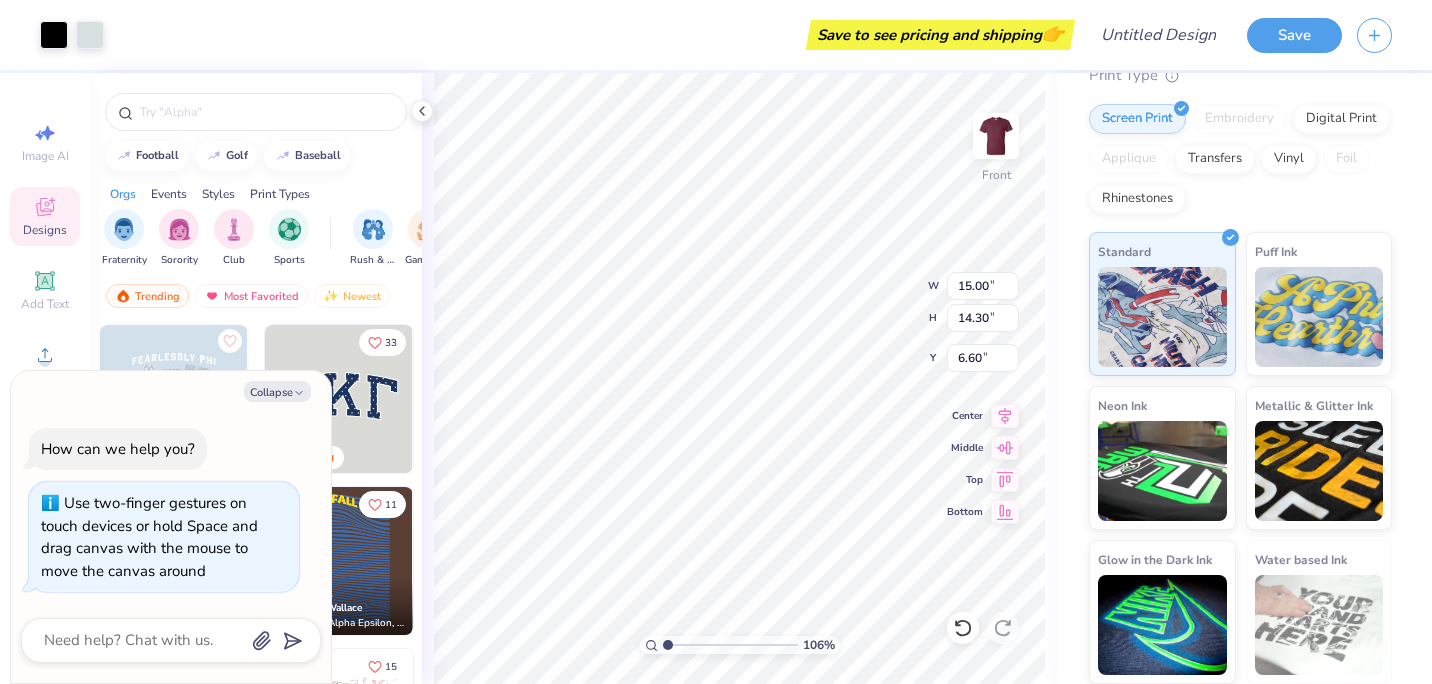 type on "x" 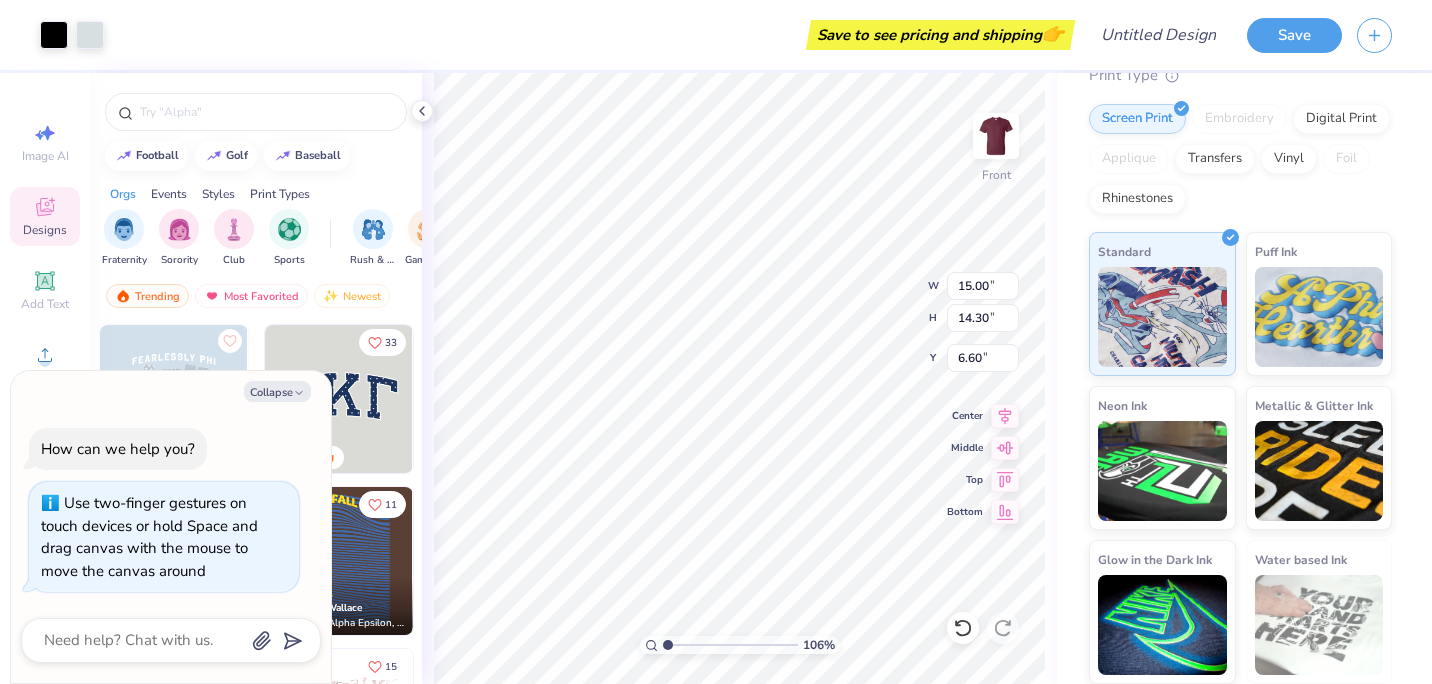 type on "1.06179410486124" 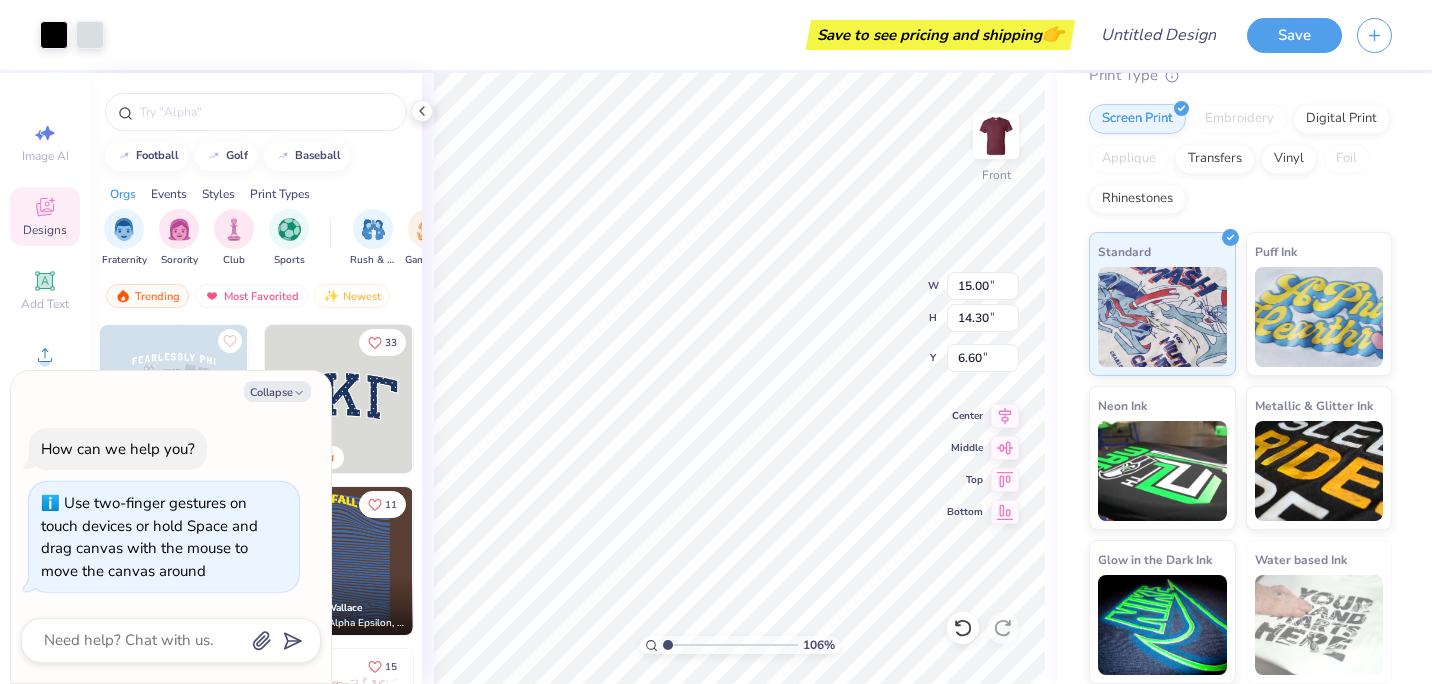 type on "12.29" 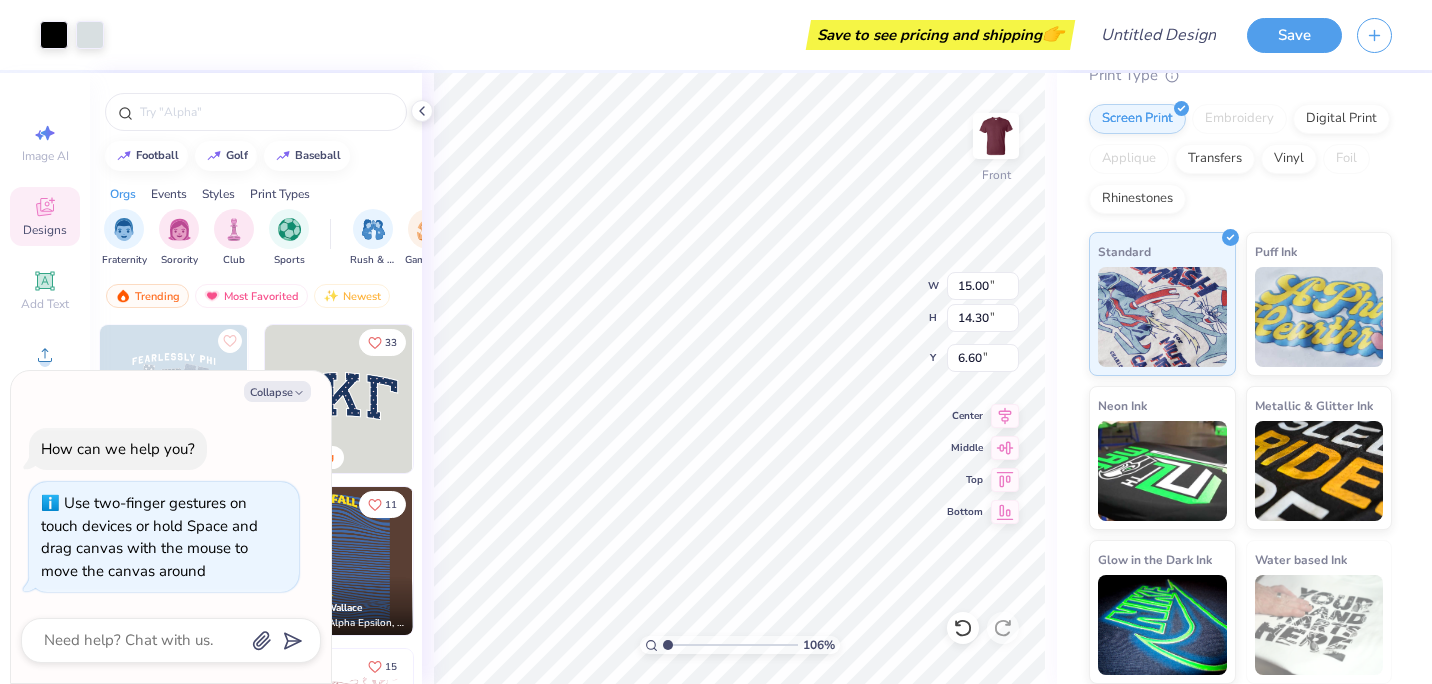type on "11.72" 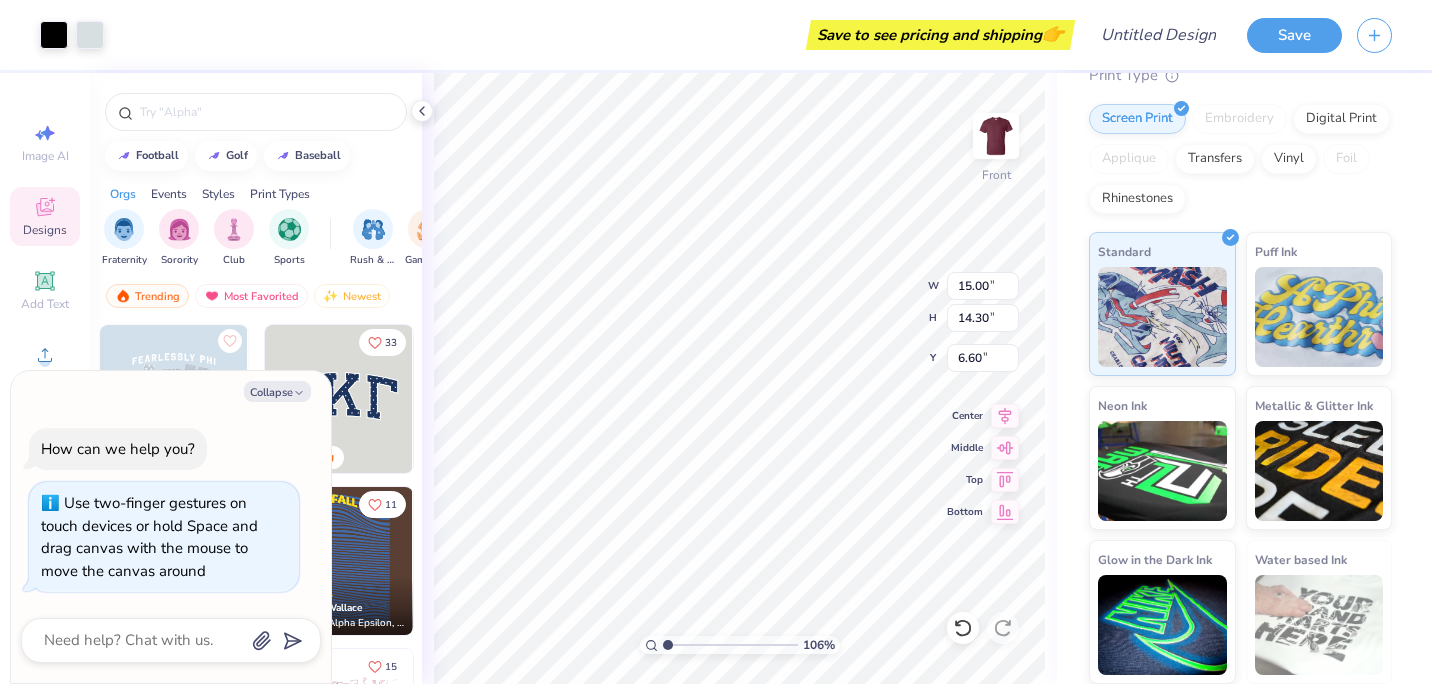 type on "9.18" 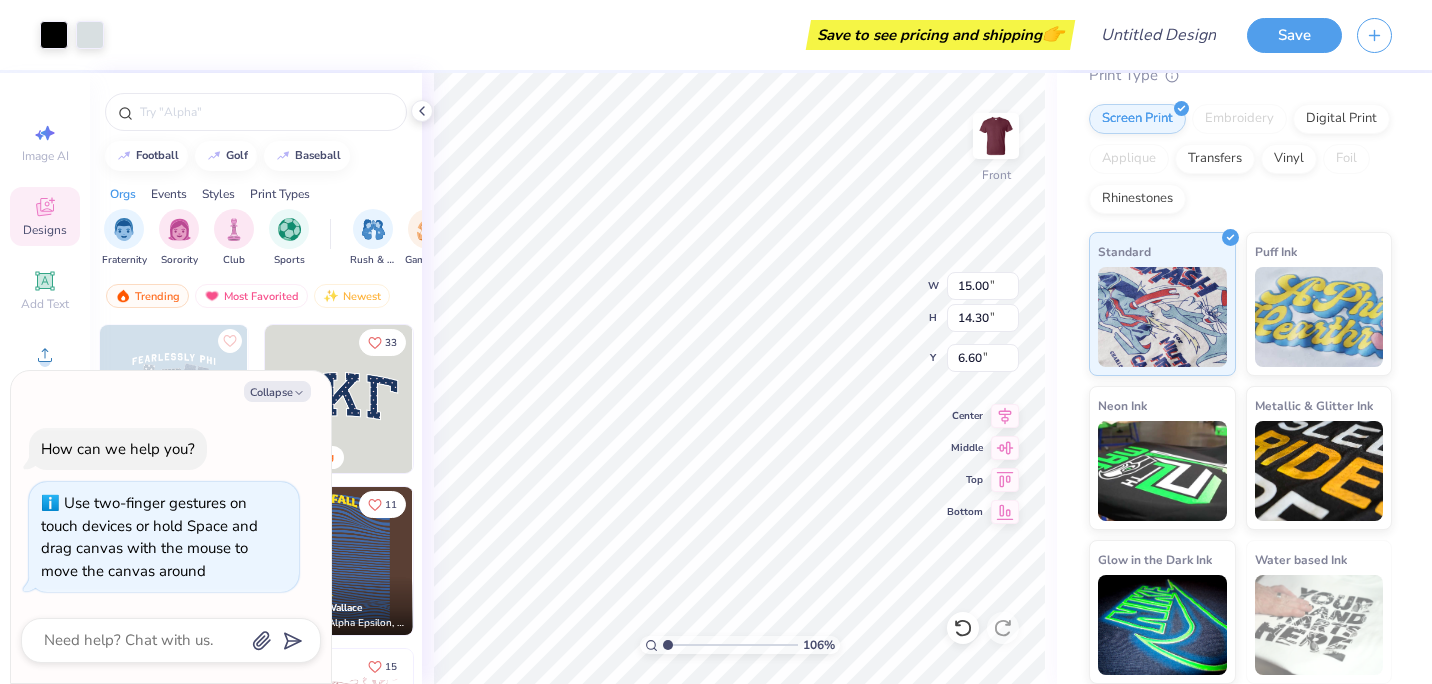 type on "x" 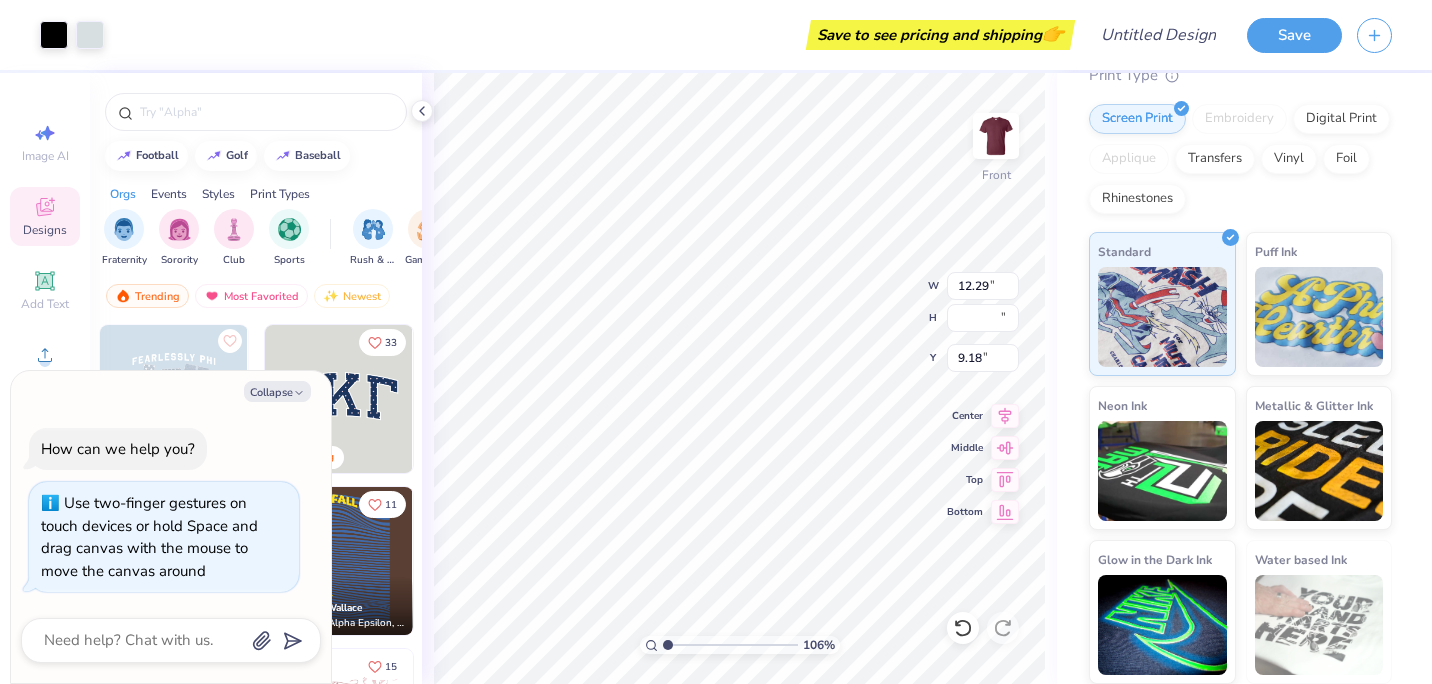 type on "1.06179410486124" 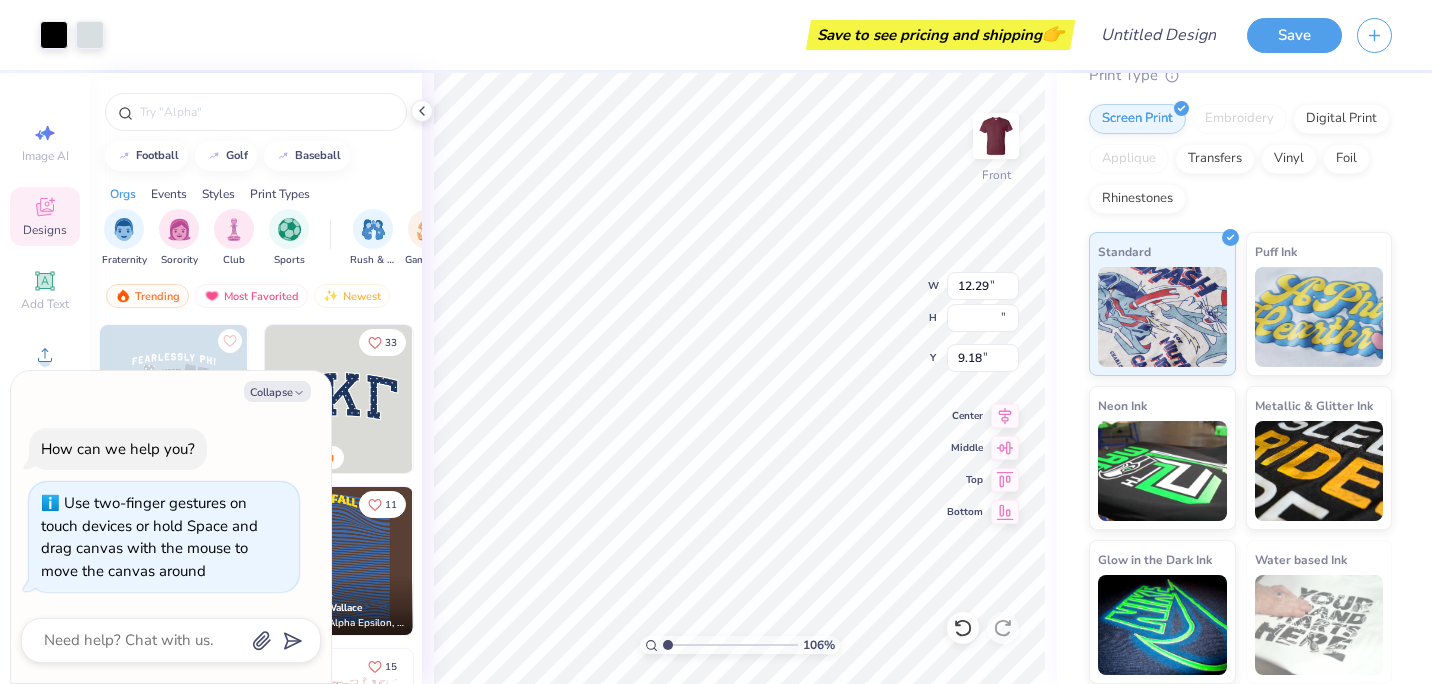 type on "x" 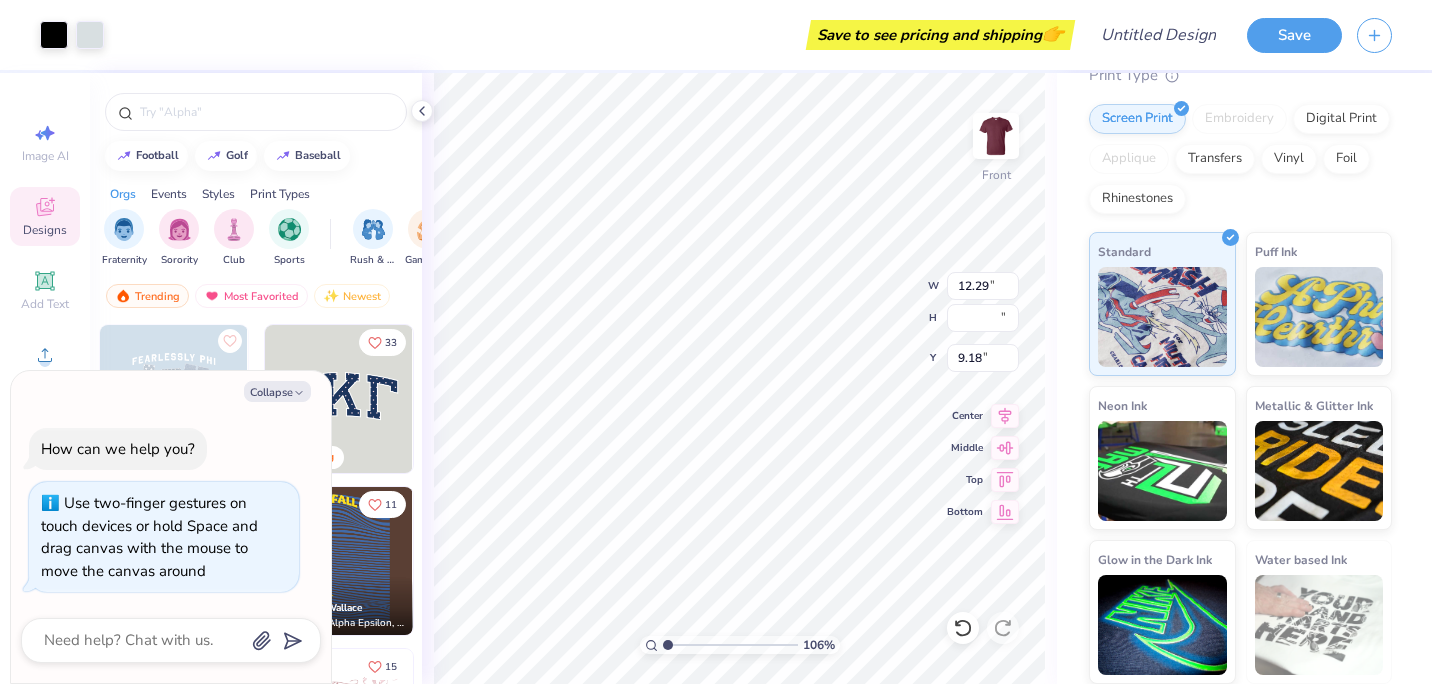 type on "1.06179410486124" 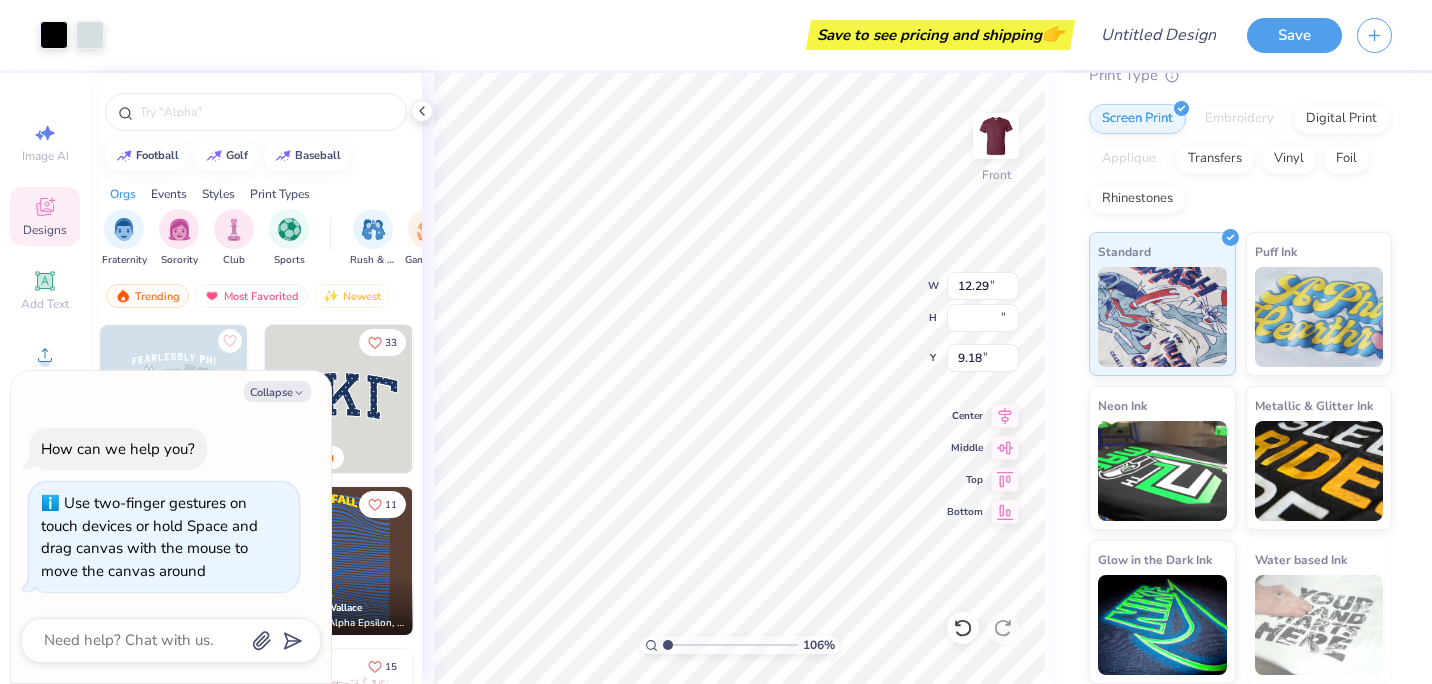type on "7.89" 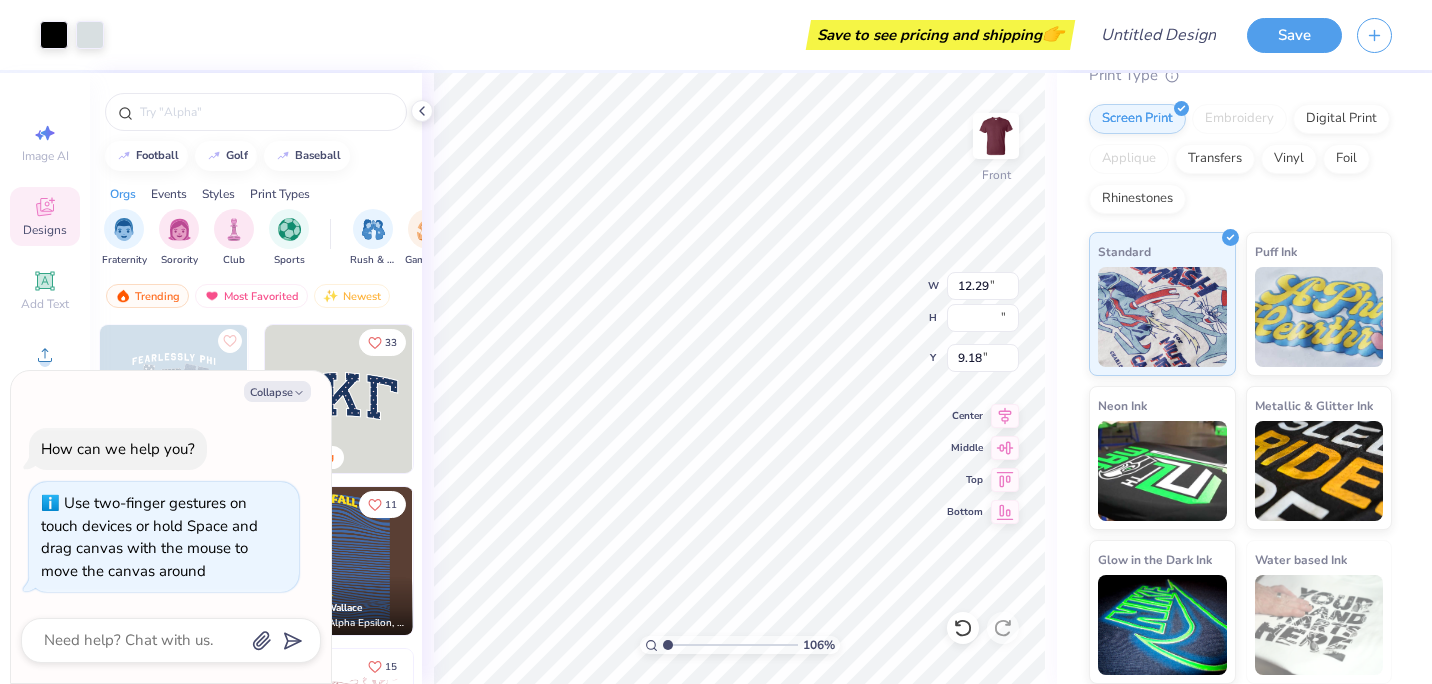 type on "x" 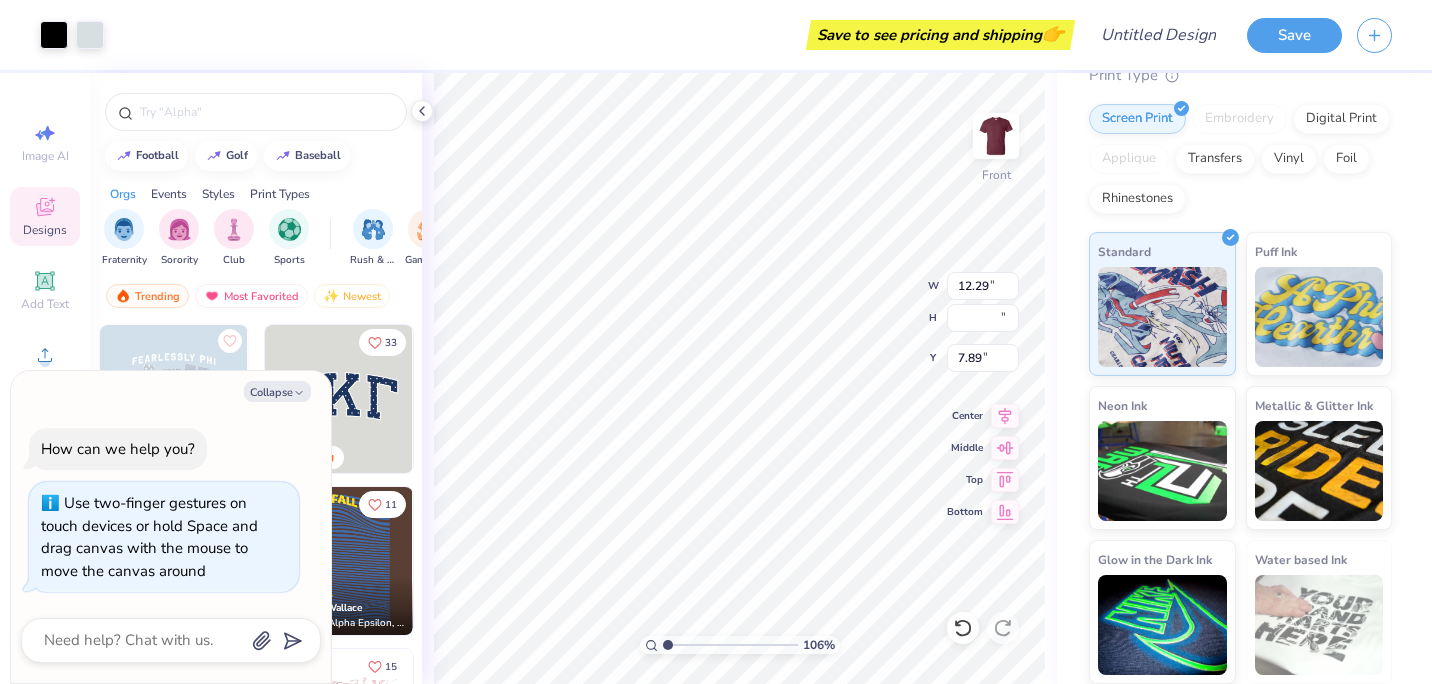 type on "1.06179410486124" 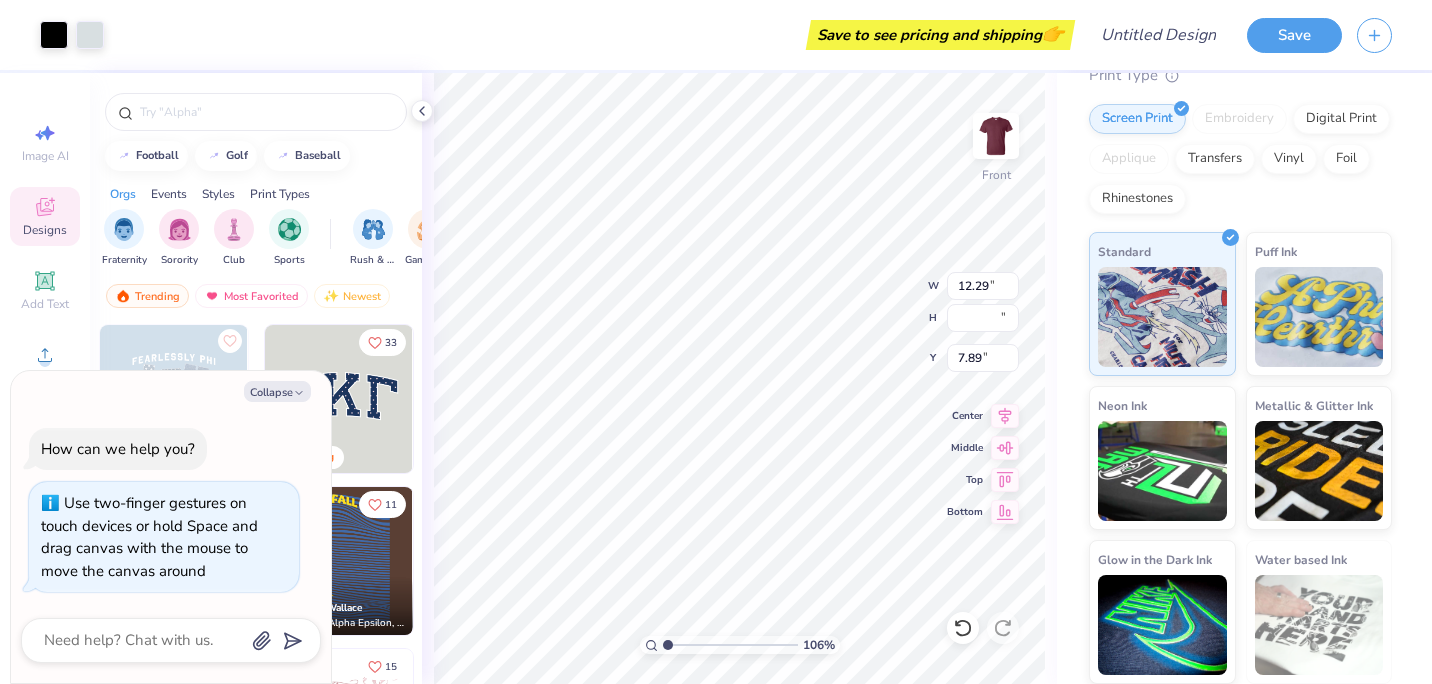 type on "x" 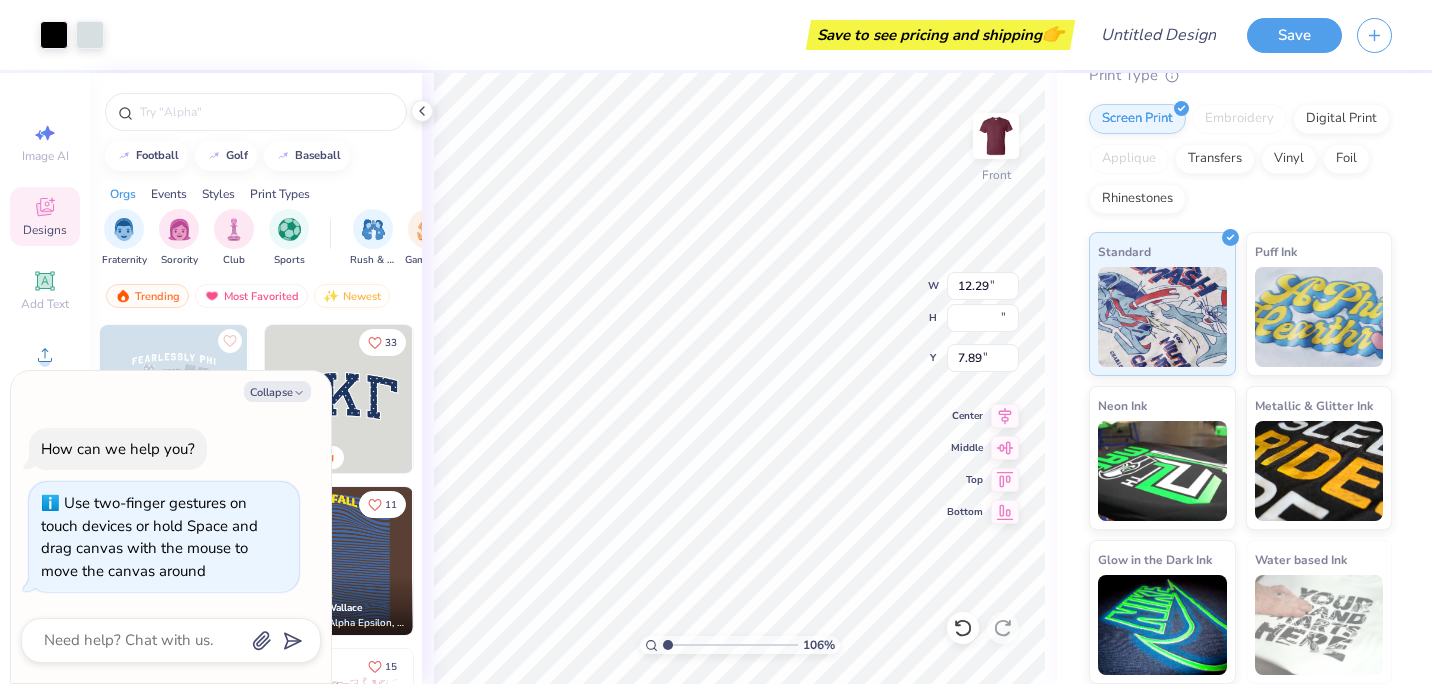type on "1.06179410486124" 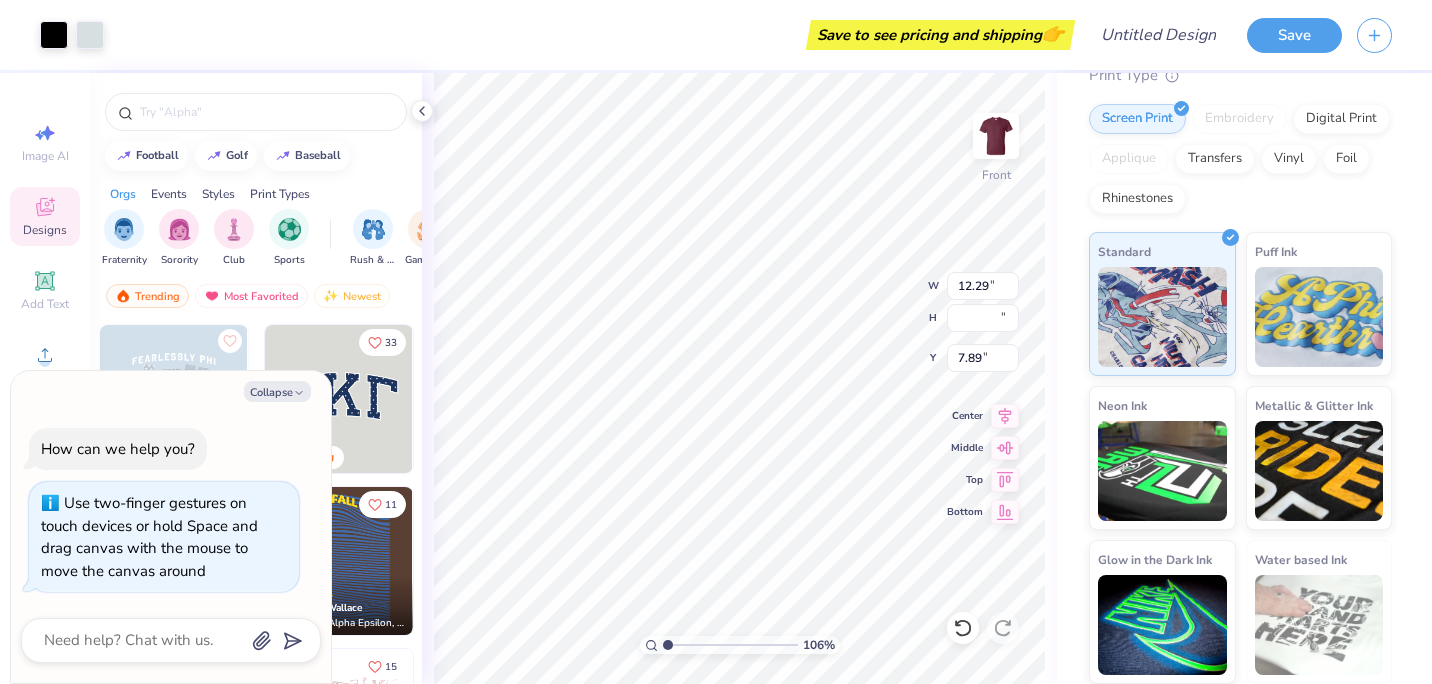 type on "3.00" 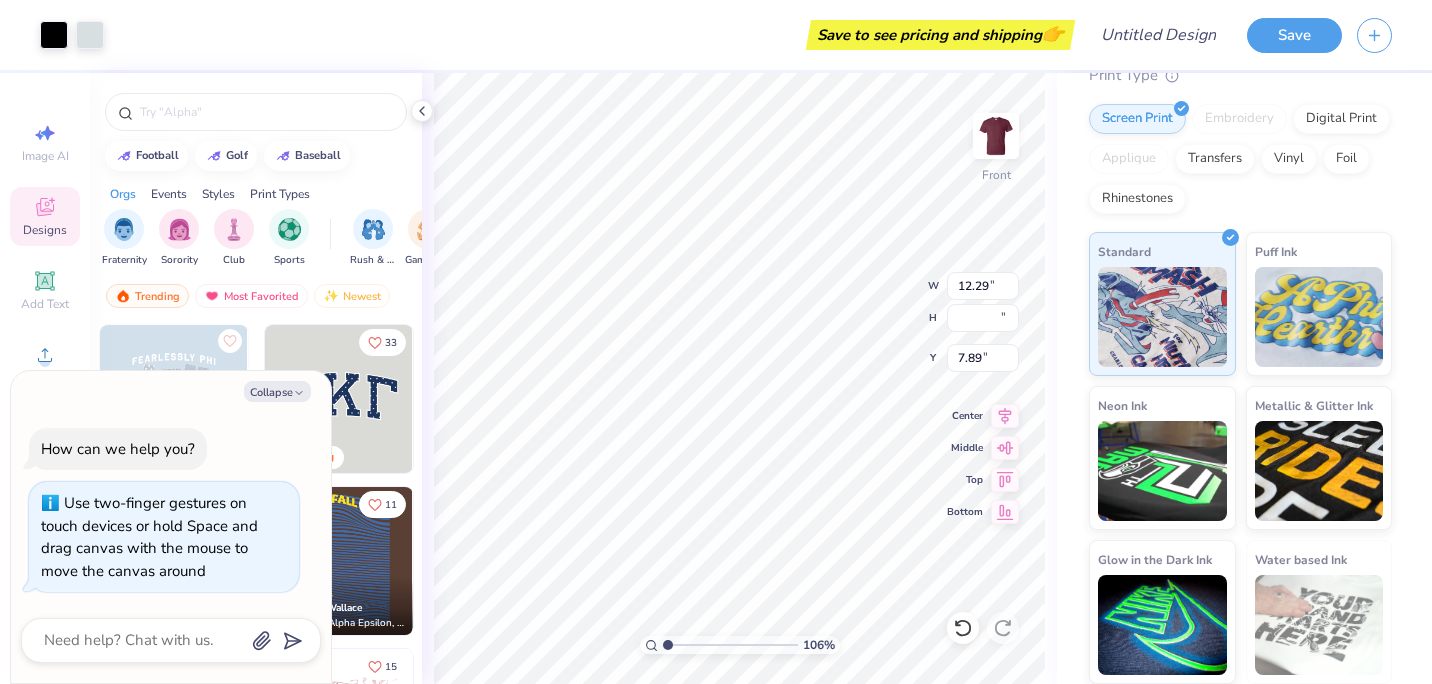 type on "x" 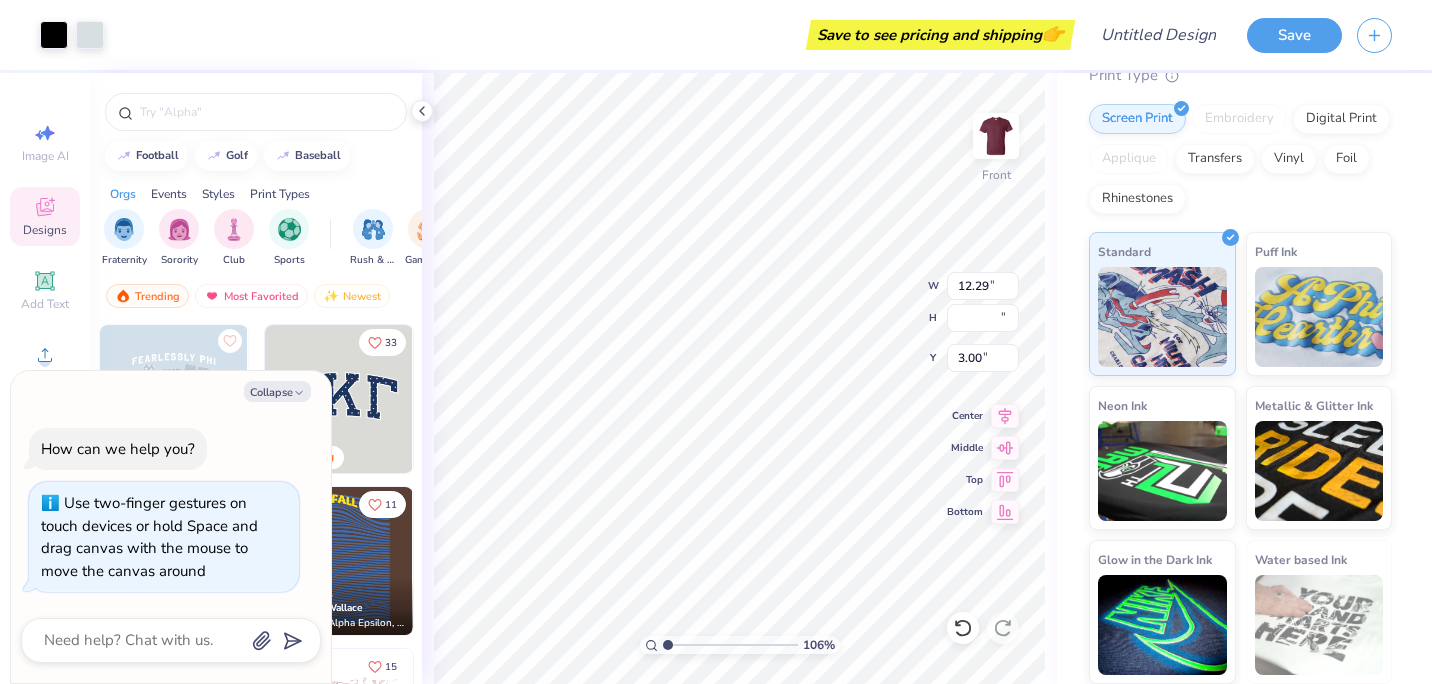 type on "1.06179410486124" 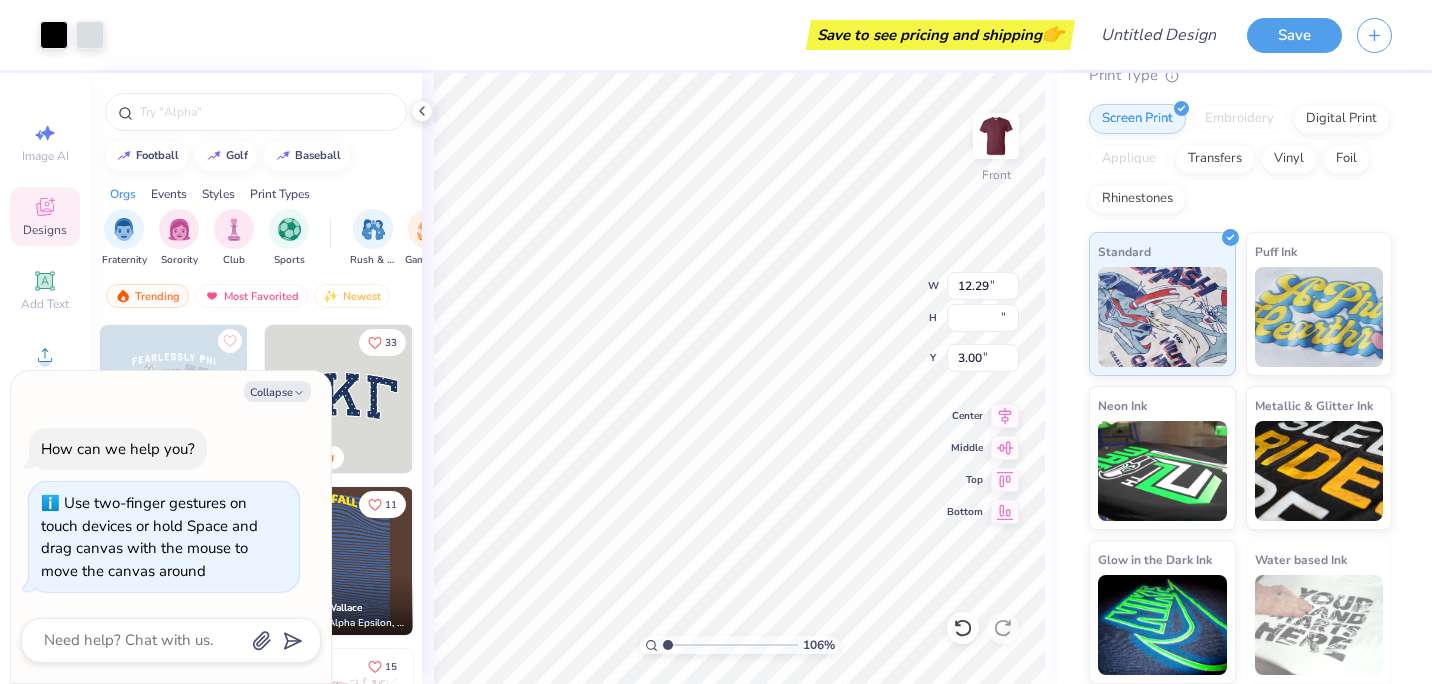 type on "x" 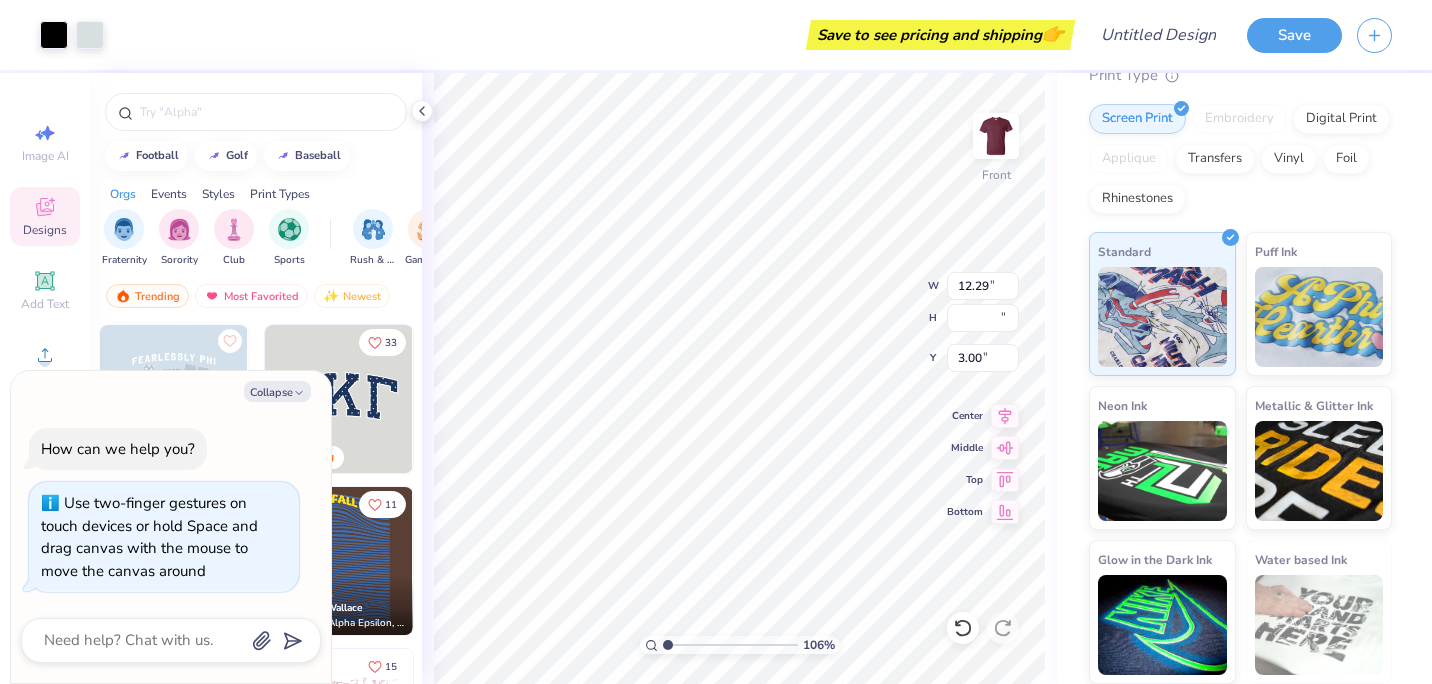 type on "1.06179410486124" 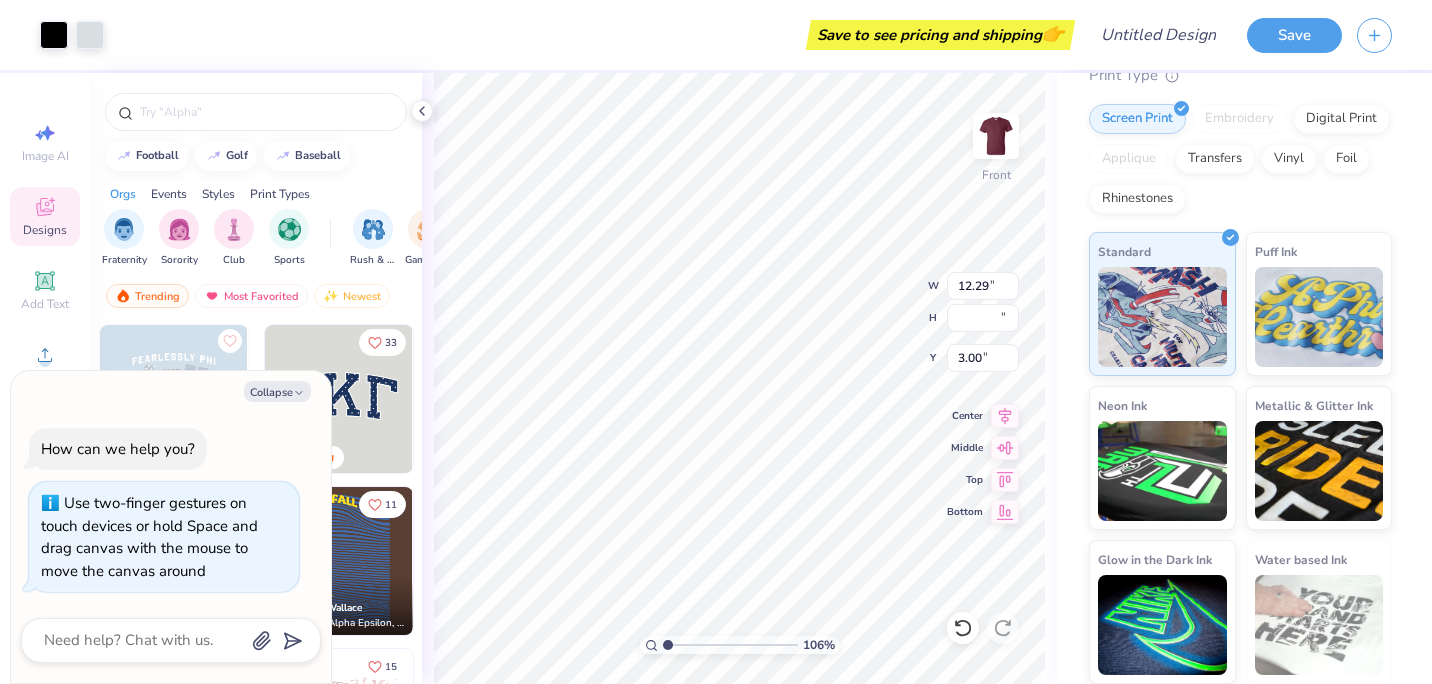 type on "x" 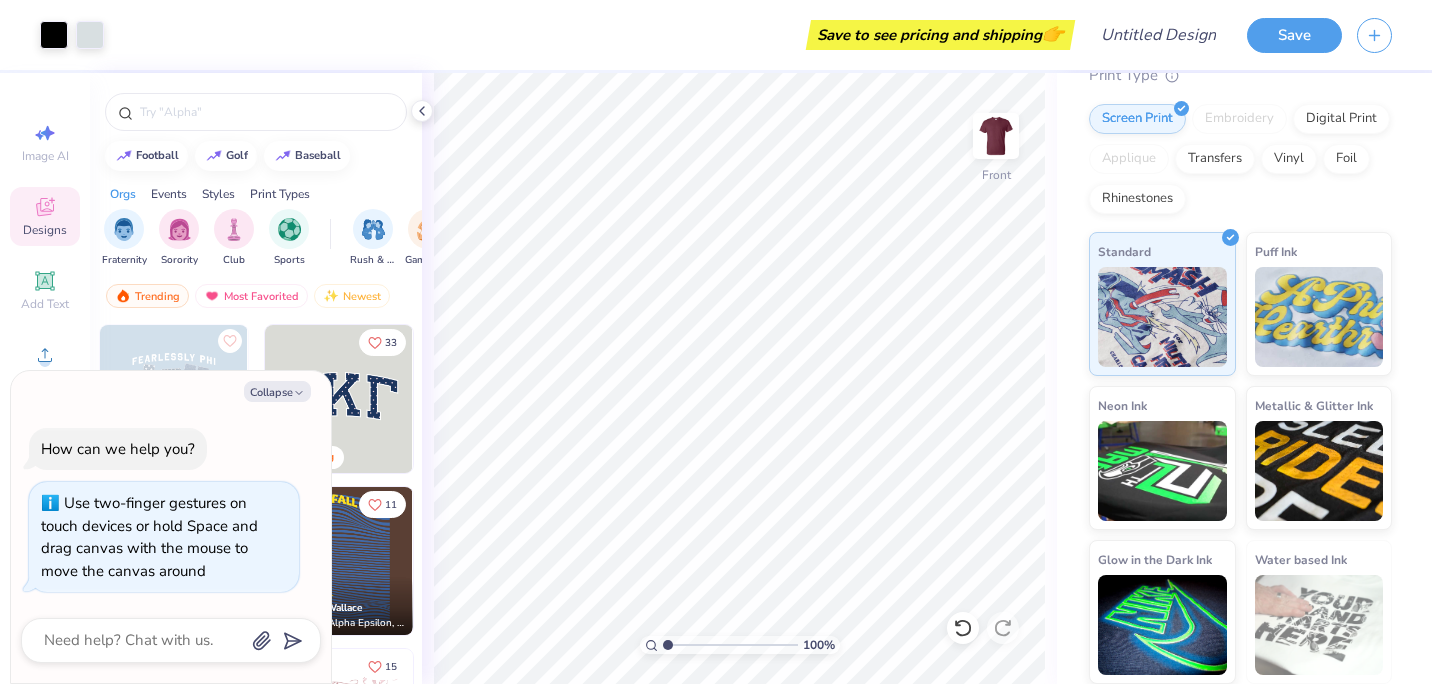 drag, startPoint x: 672, startPoint y: 642, endPoint x: 592, endPoint y: 600, distance: 90.35486 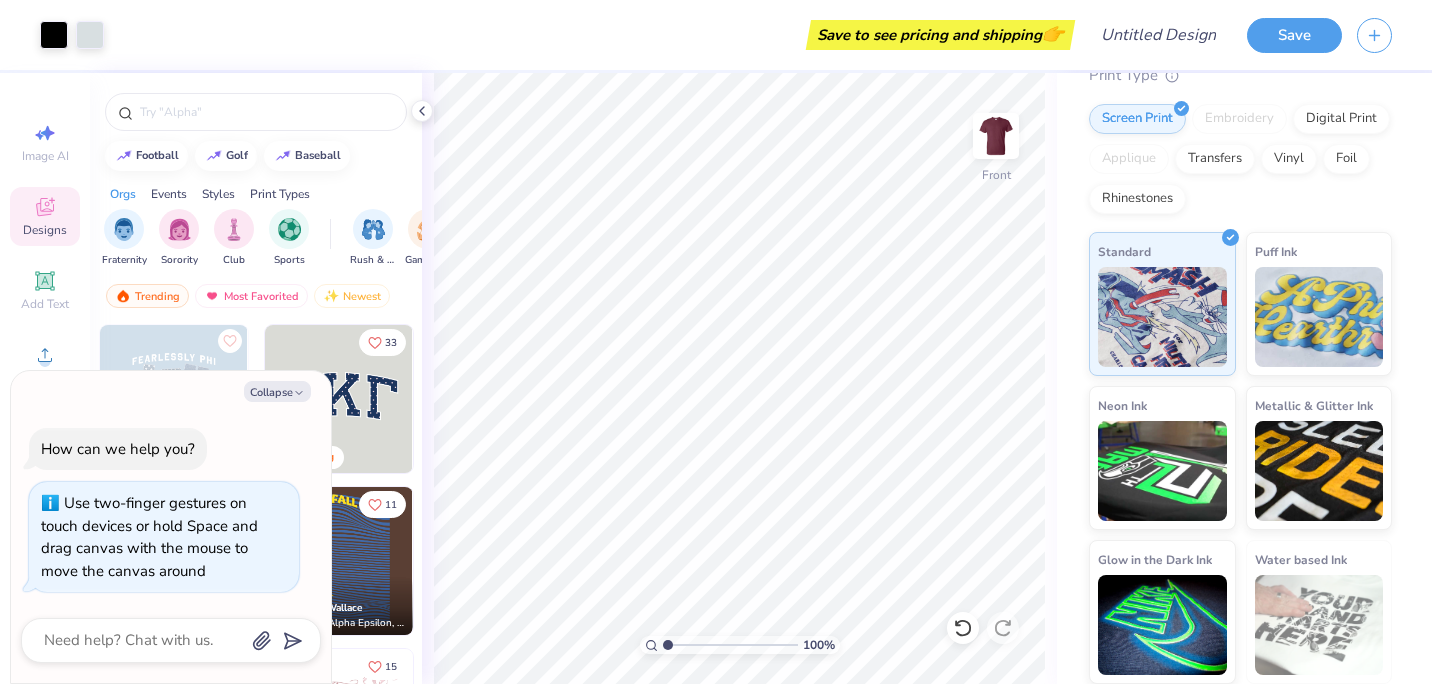 type on "1" 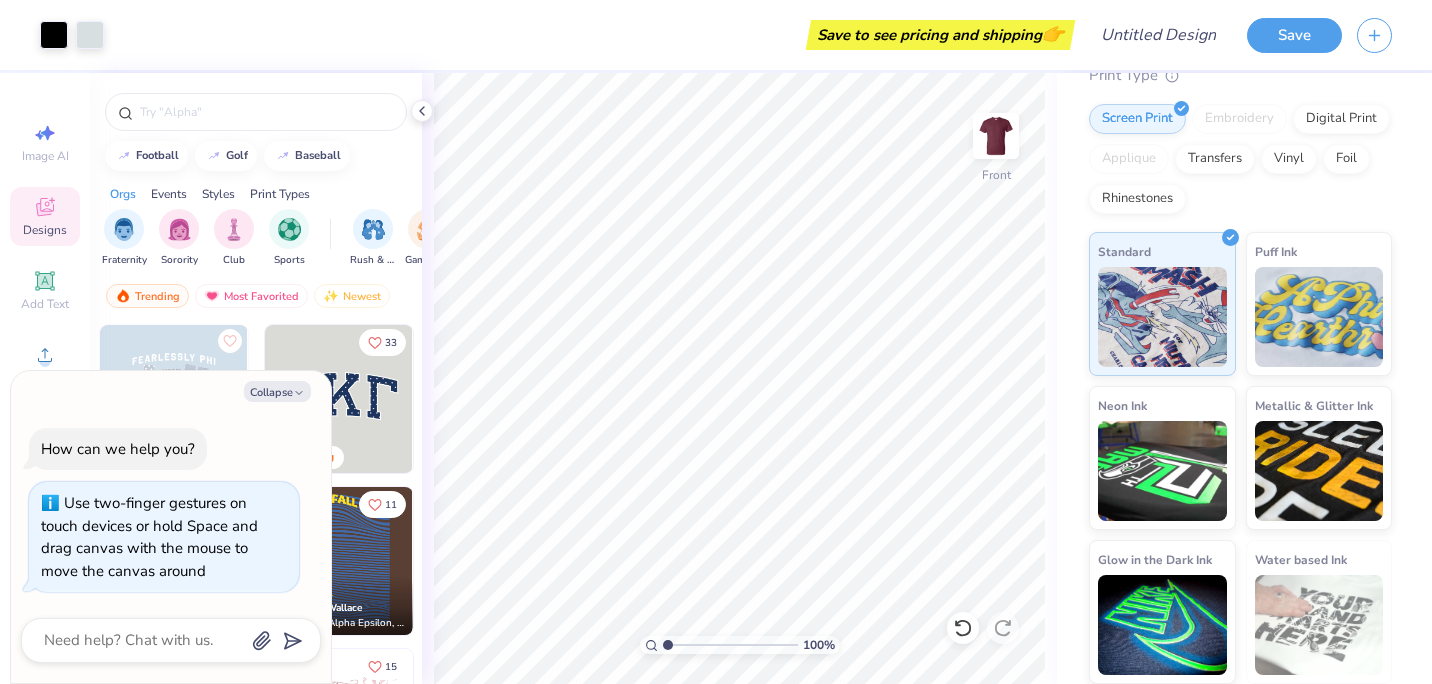 click at bounding box center [730, 645] 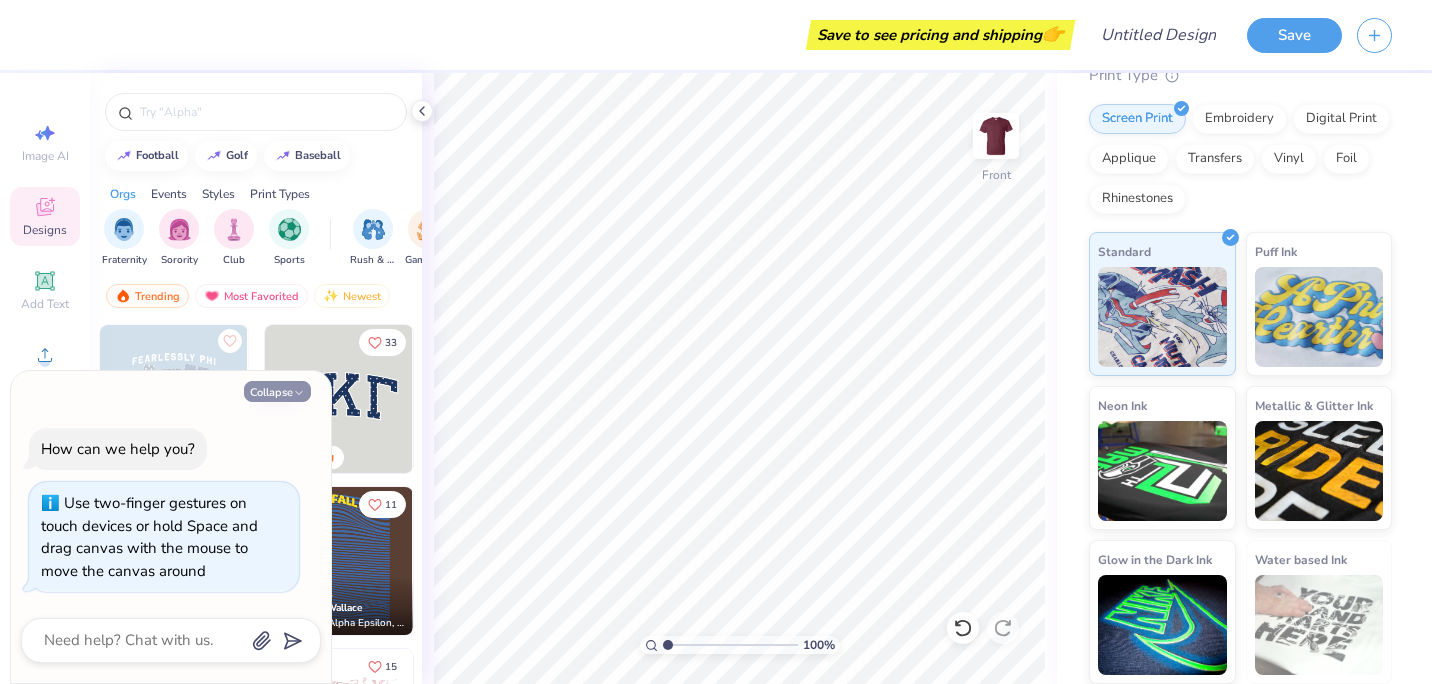 click on "Collapse" at bounding box center [277, 391] 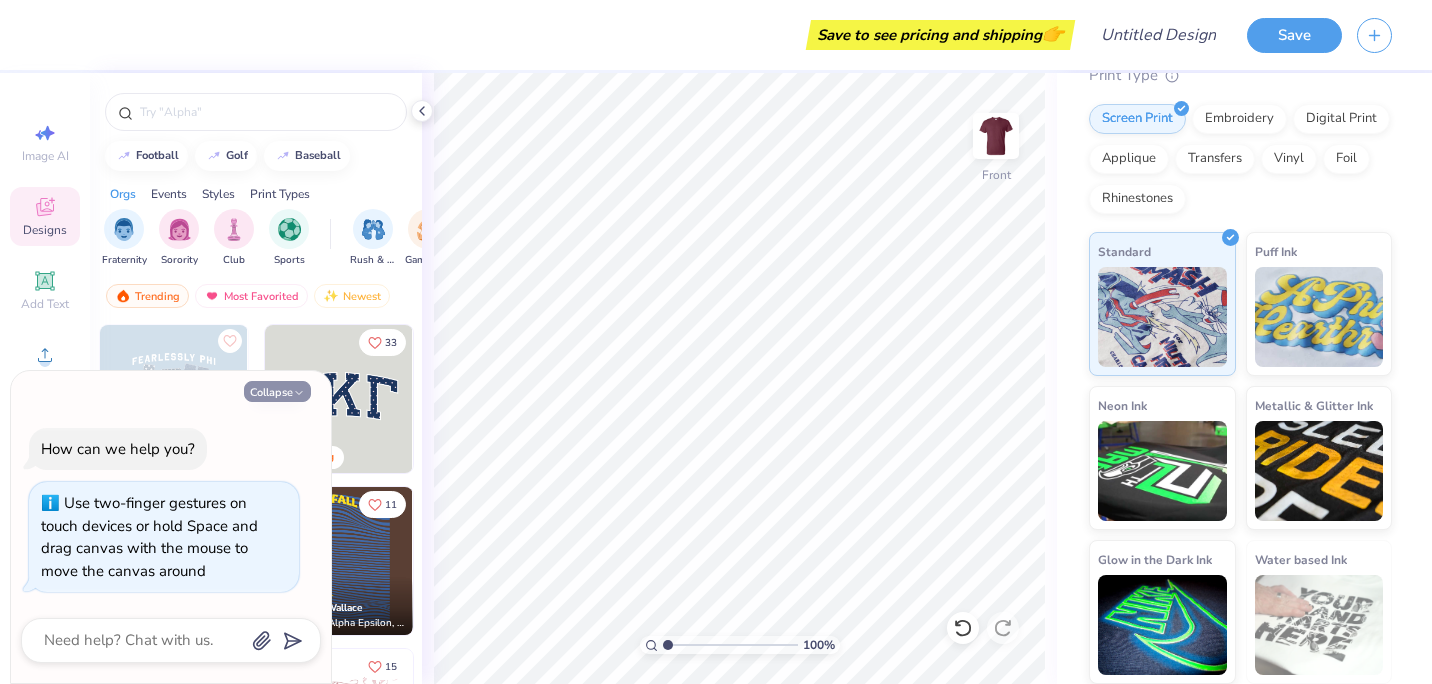 type on "x" 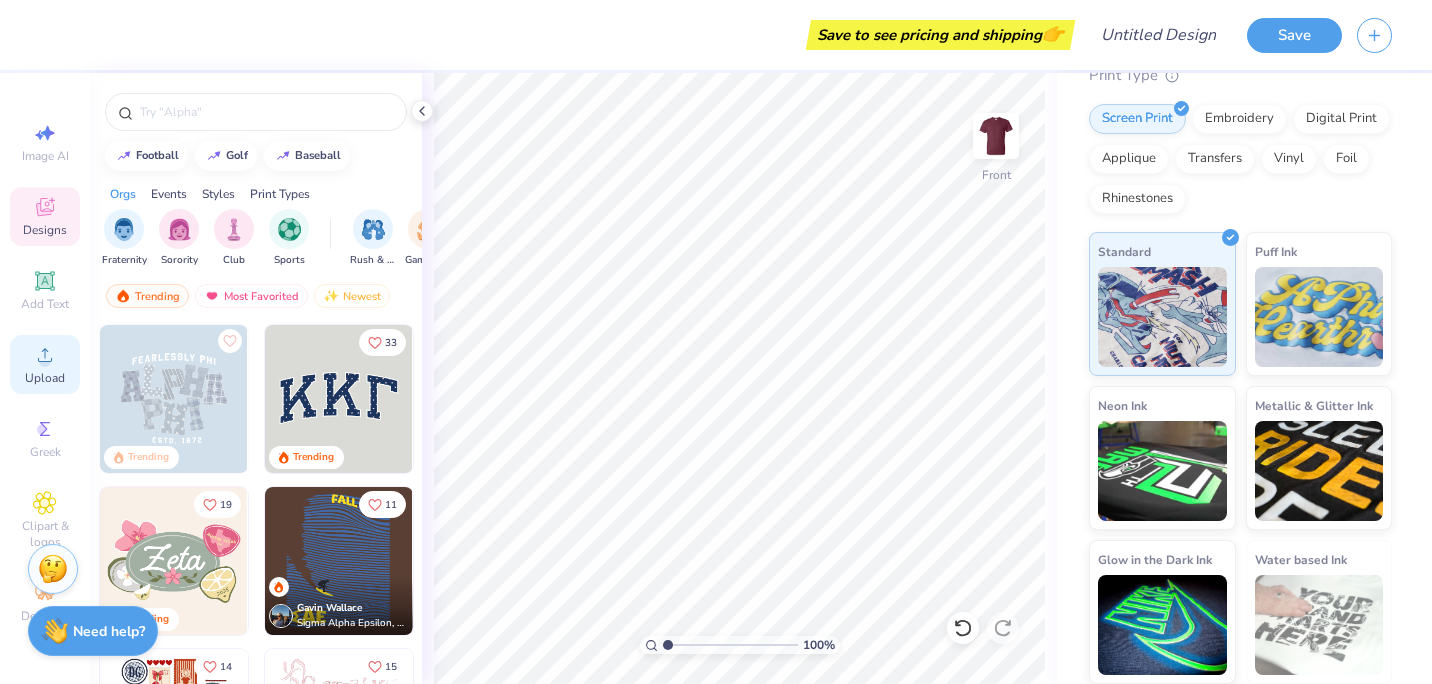 click on "Upload" at bounding box center [45, 378] 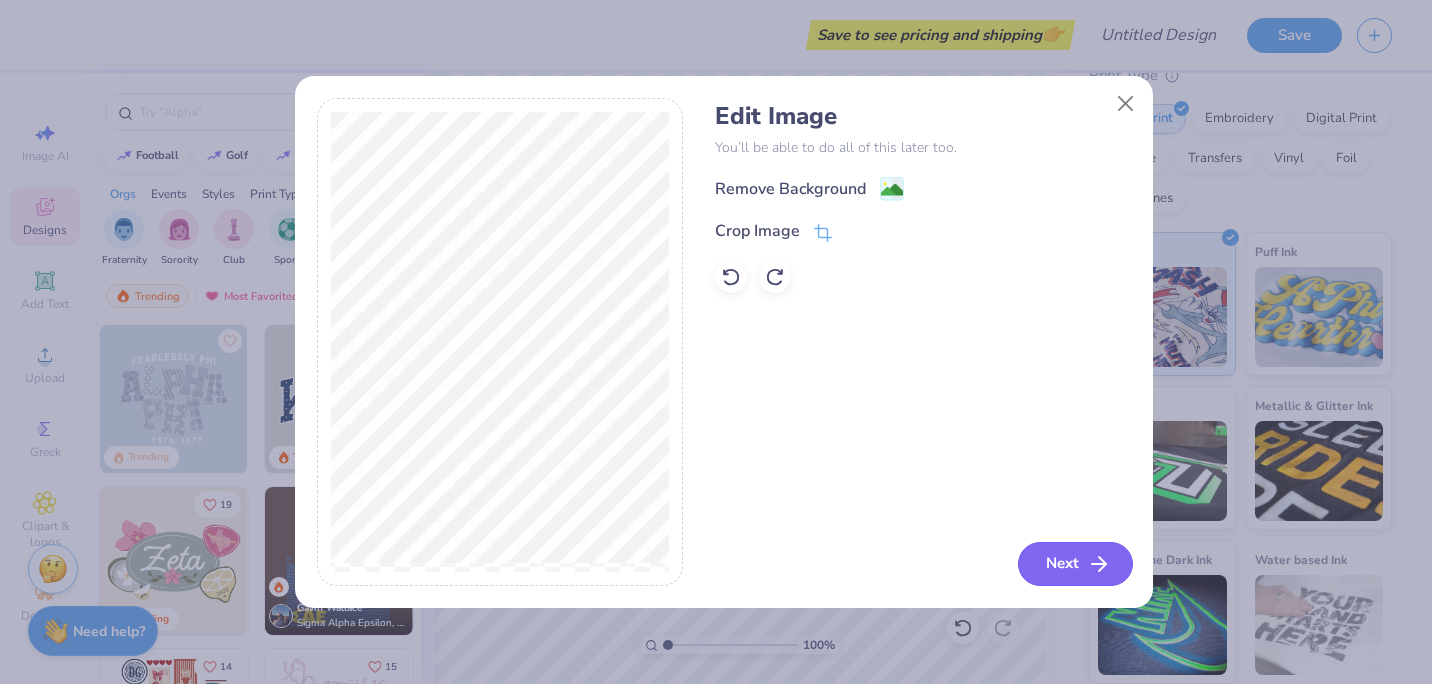 click 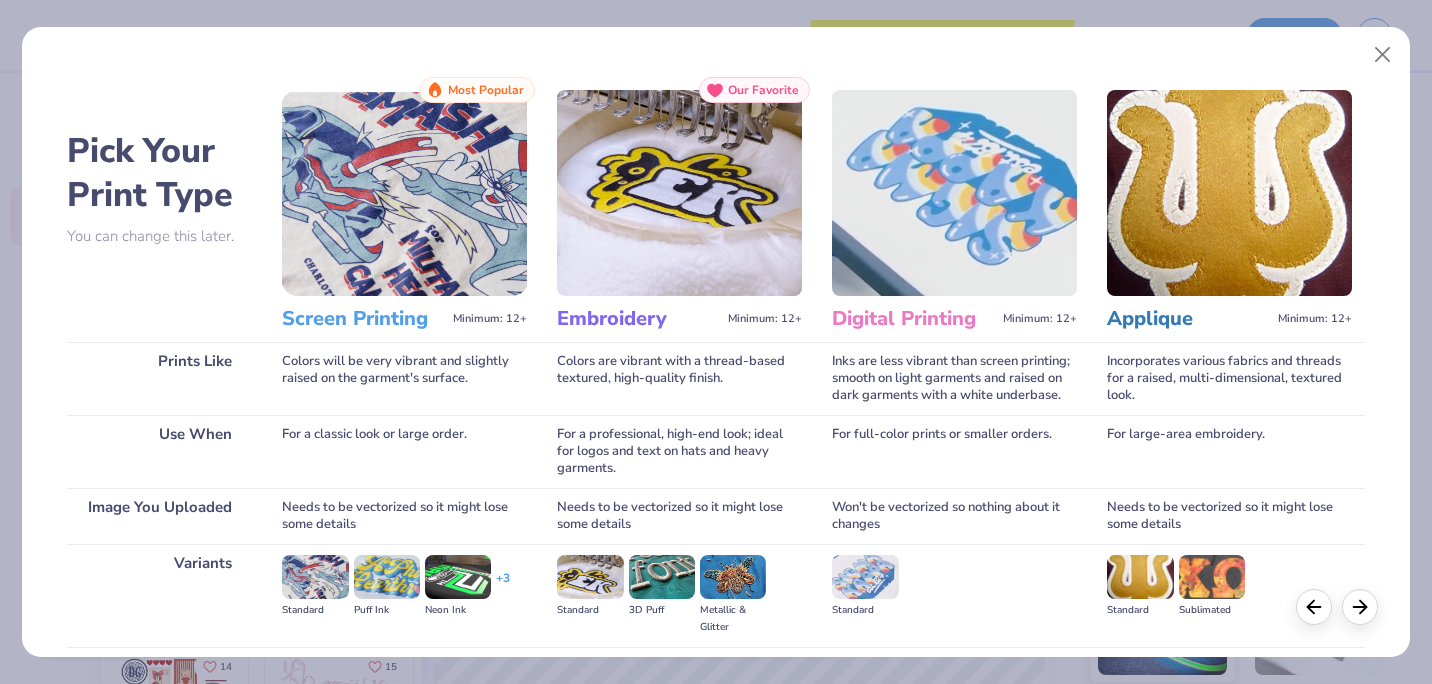 click at bounding box center [404, 193] 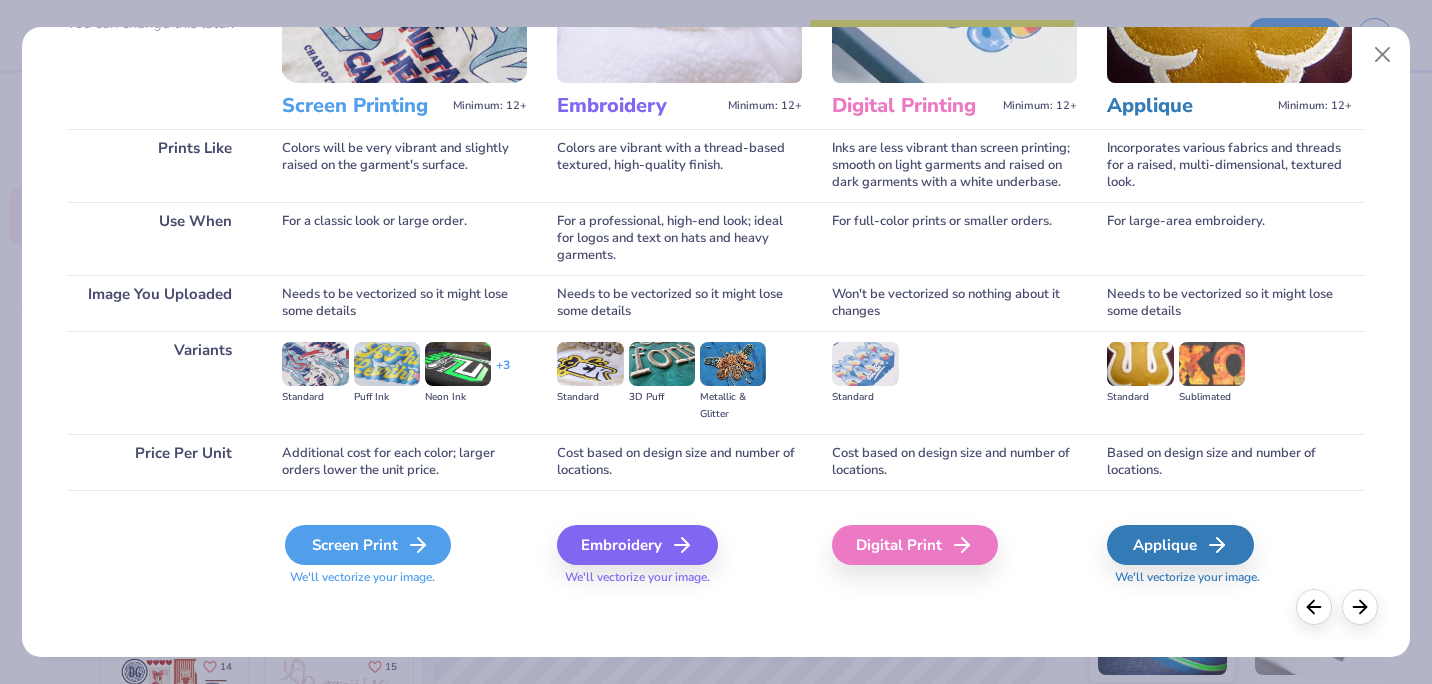 click 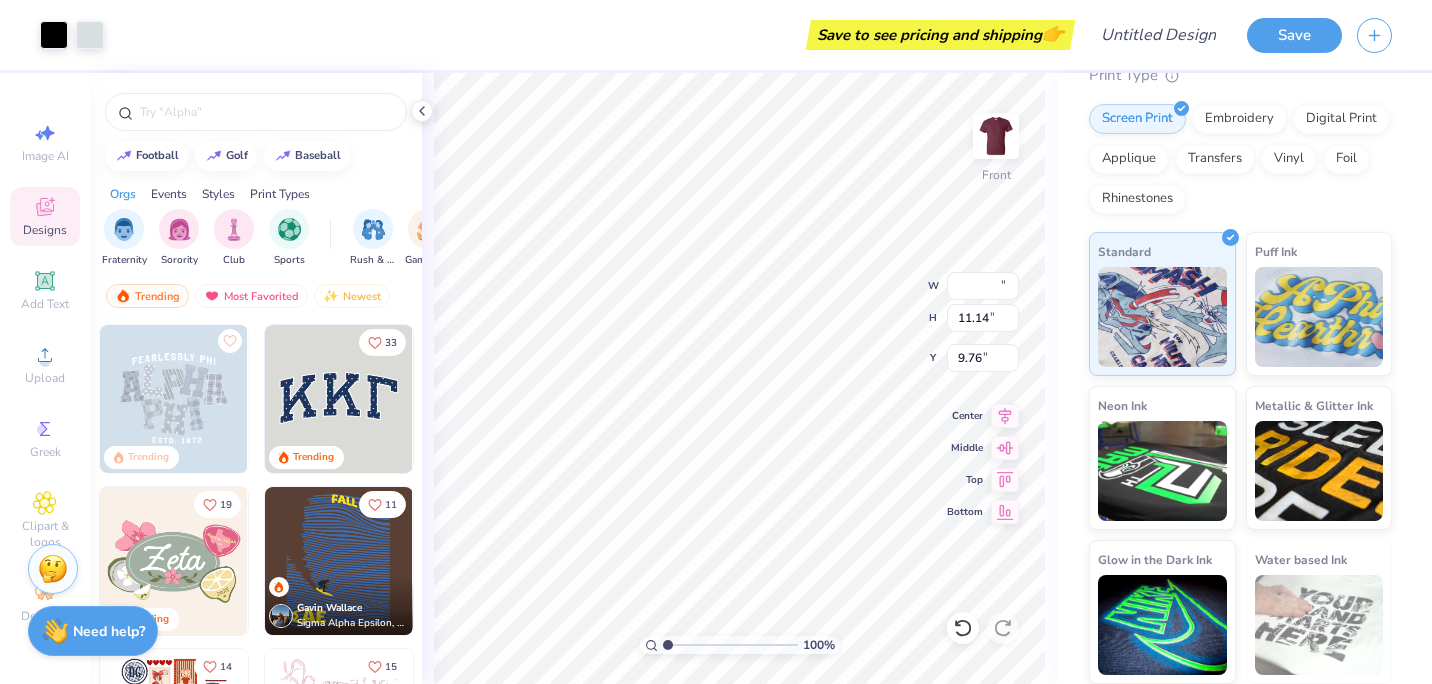 type on "11.68" 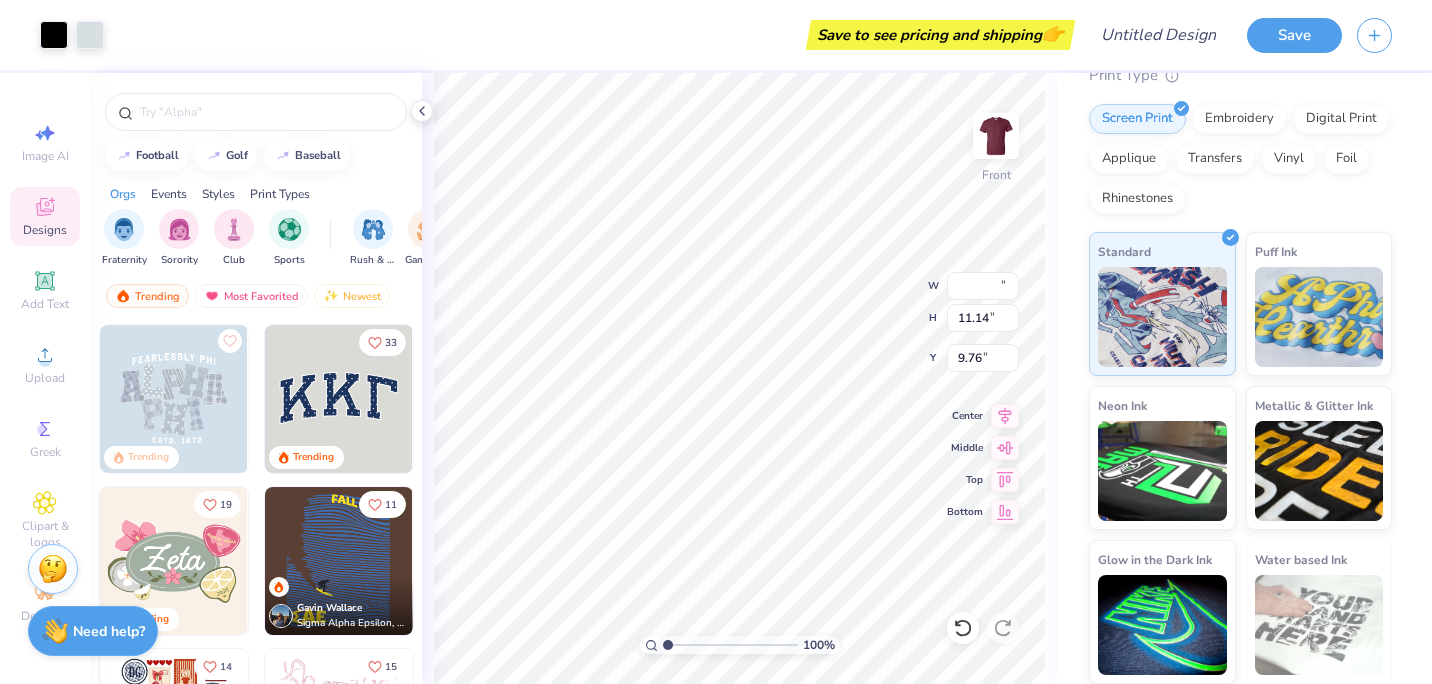 type on "11.14" 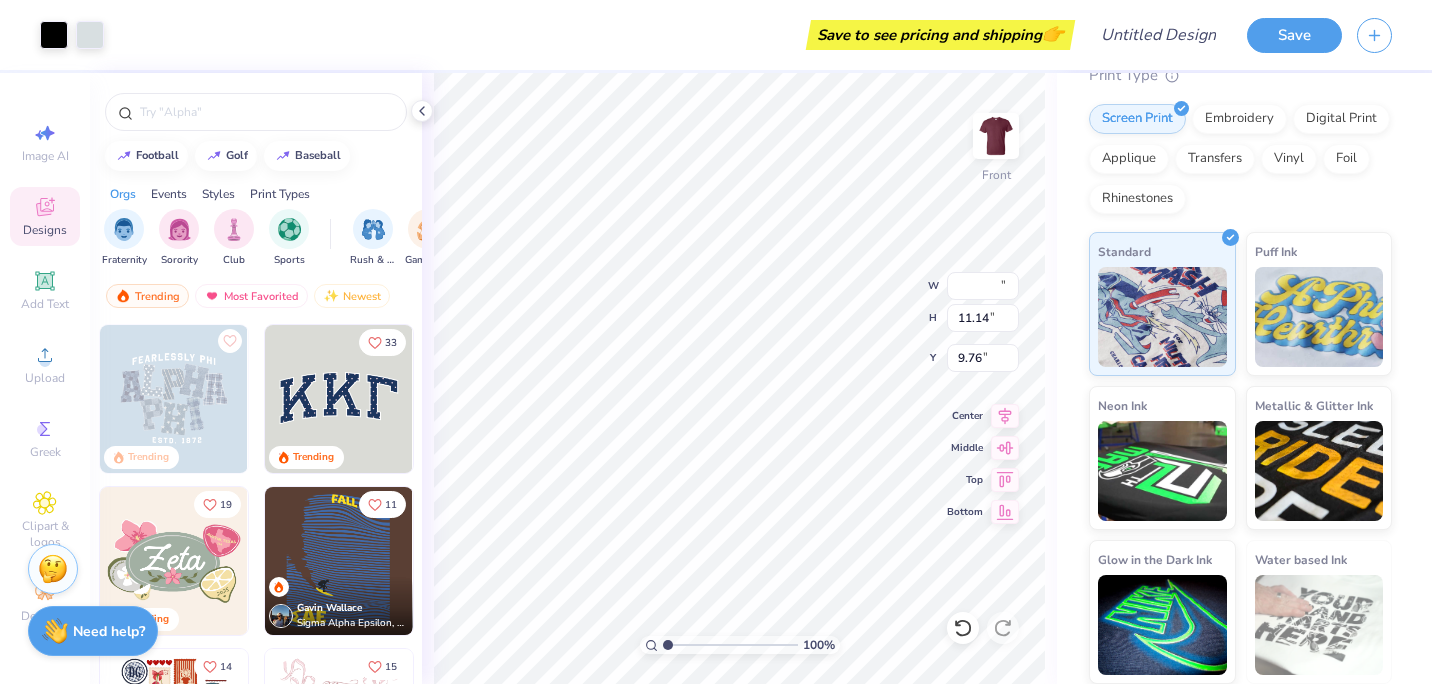 type on "3.80" 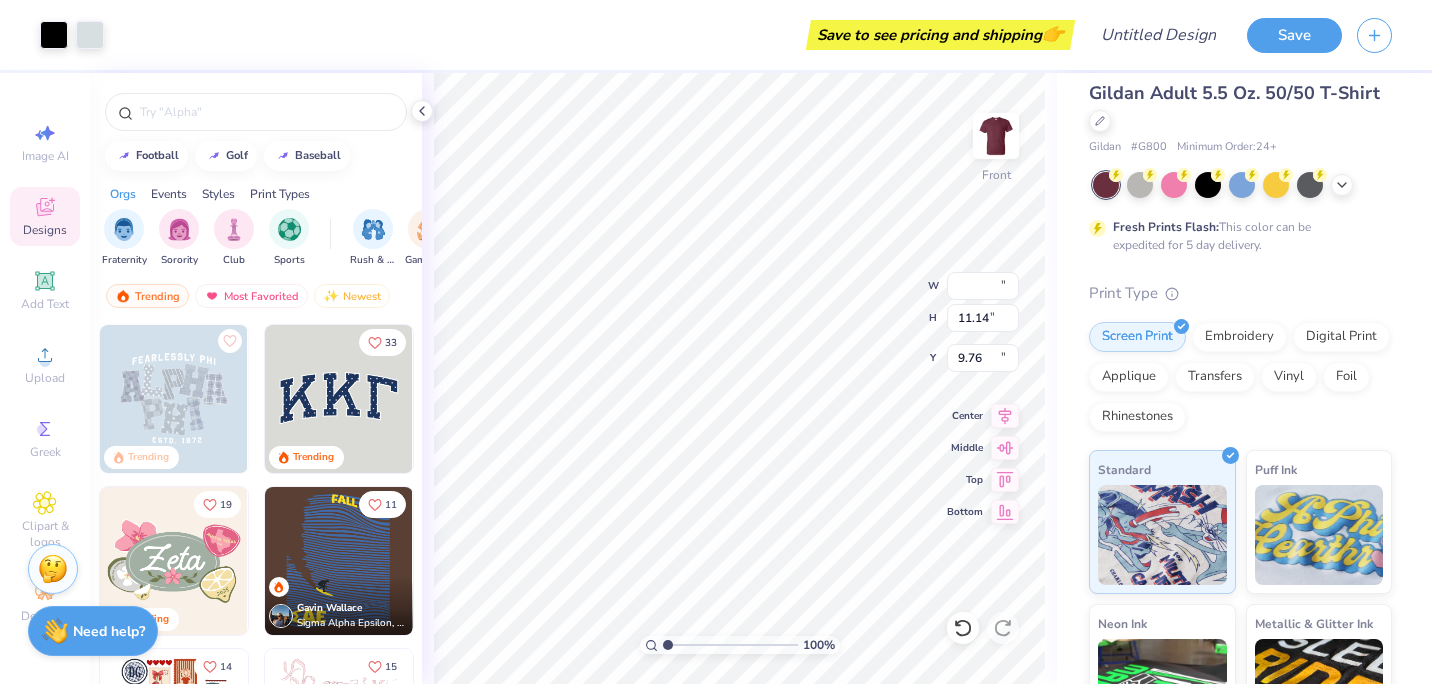 scroll, scrollTop: 0, scrollLeft: 0, axis: both 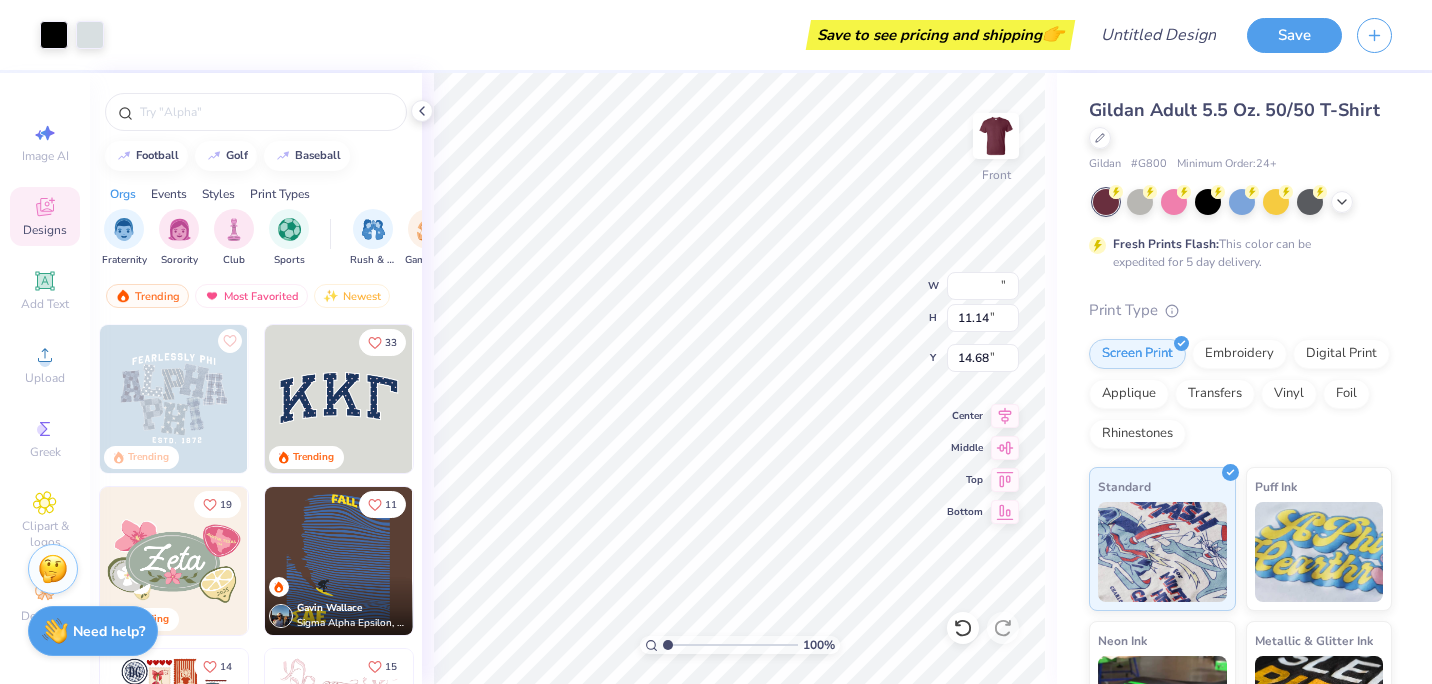 type on "11.56" 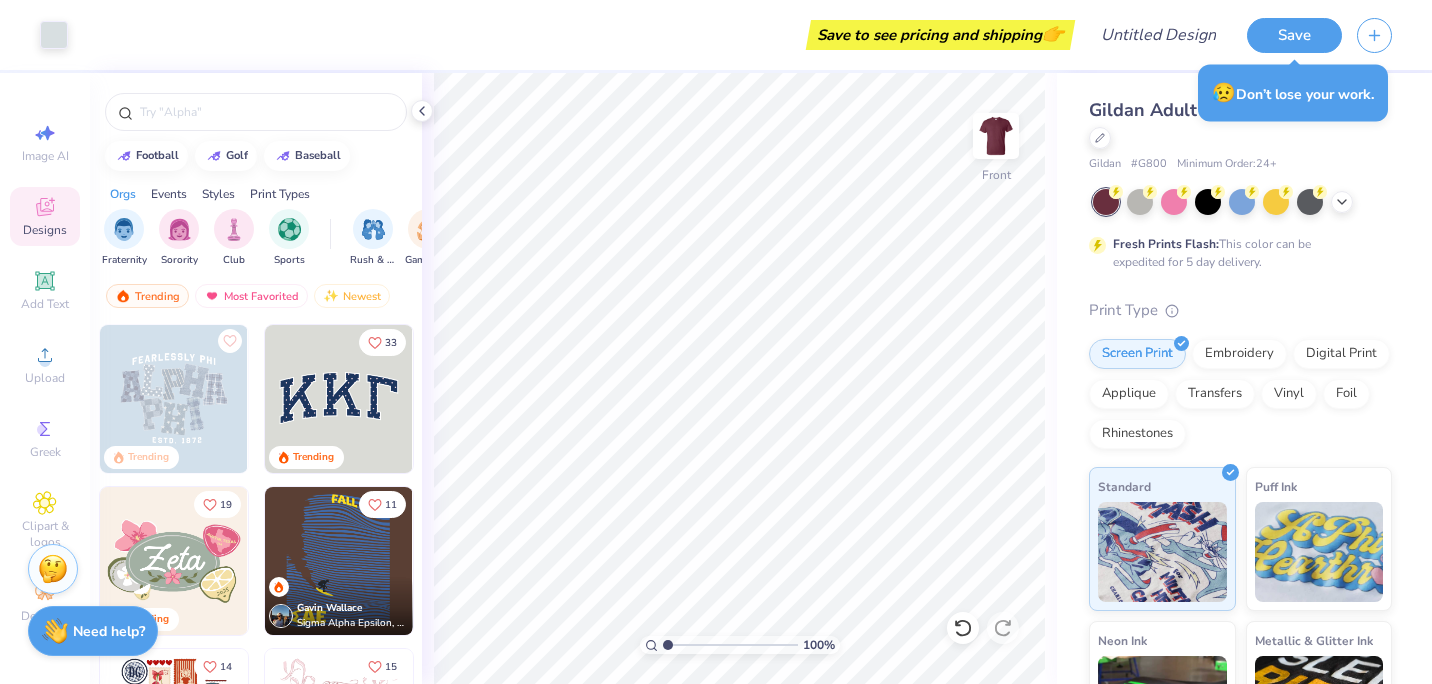 drag, startPoint x: 662, startPoint y: 642, endPoint x: 794, endPoint y: 648, distance: 132.13629 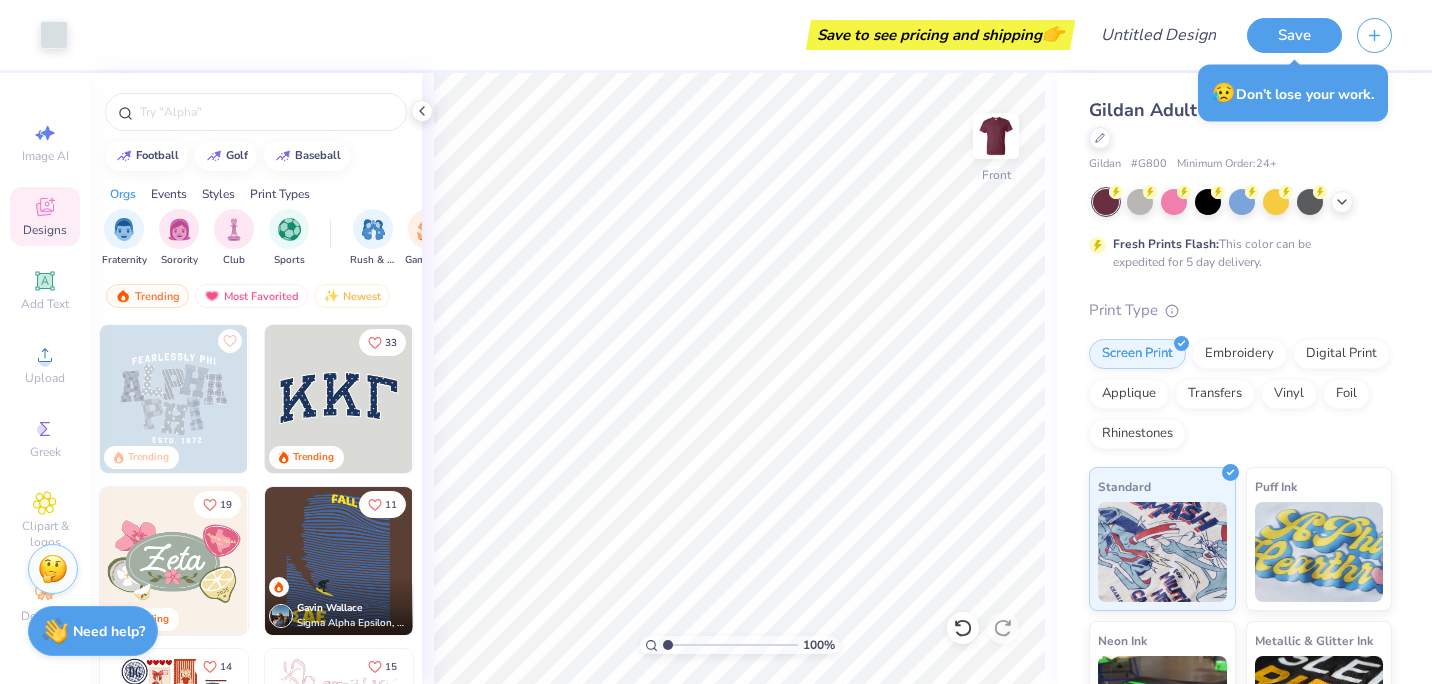 click on "100  %" at bounding box center (740, 645) 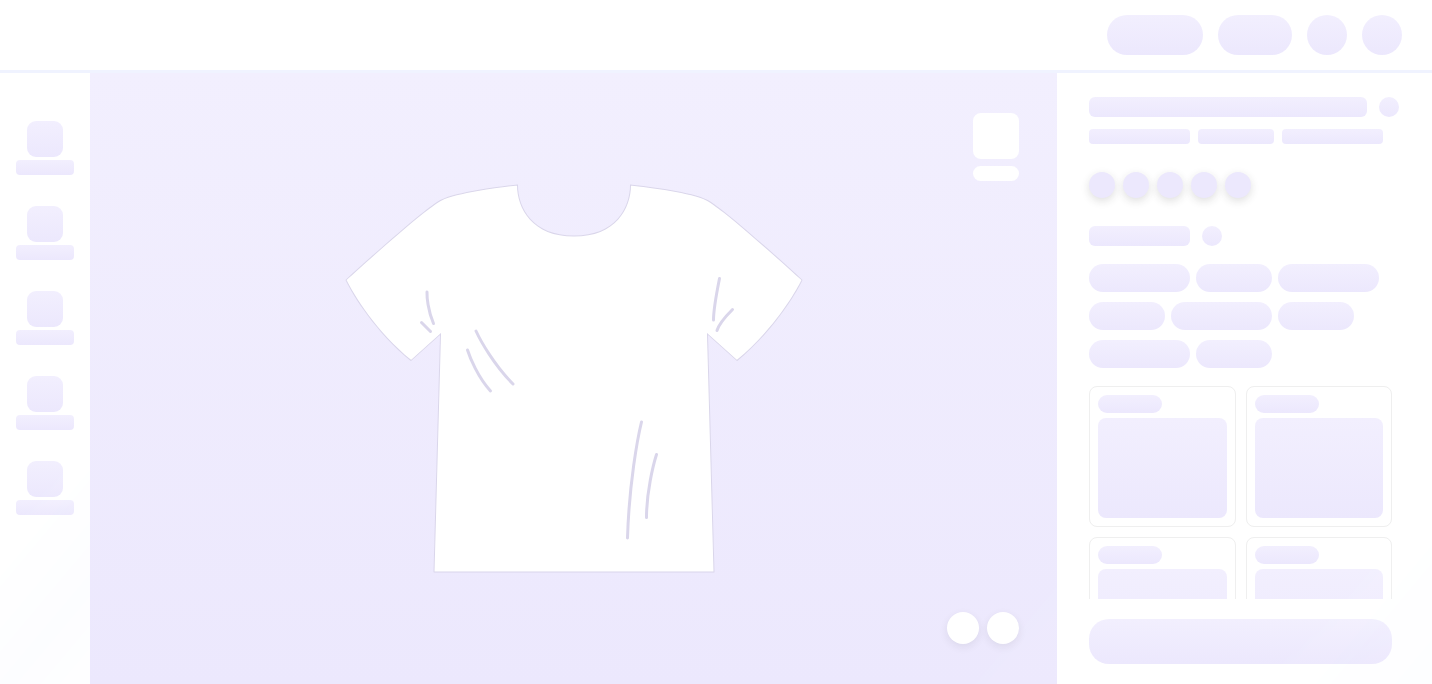 scroll, scrollTop: 0, scrollLeft: 0, axis: both 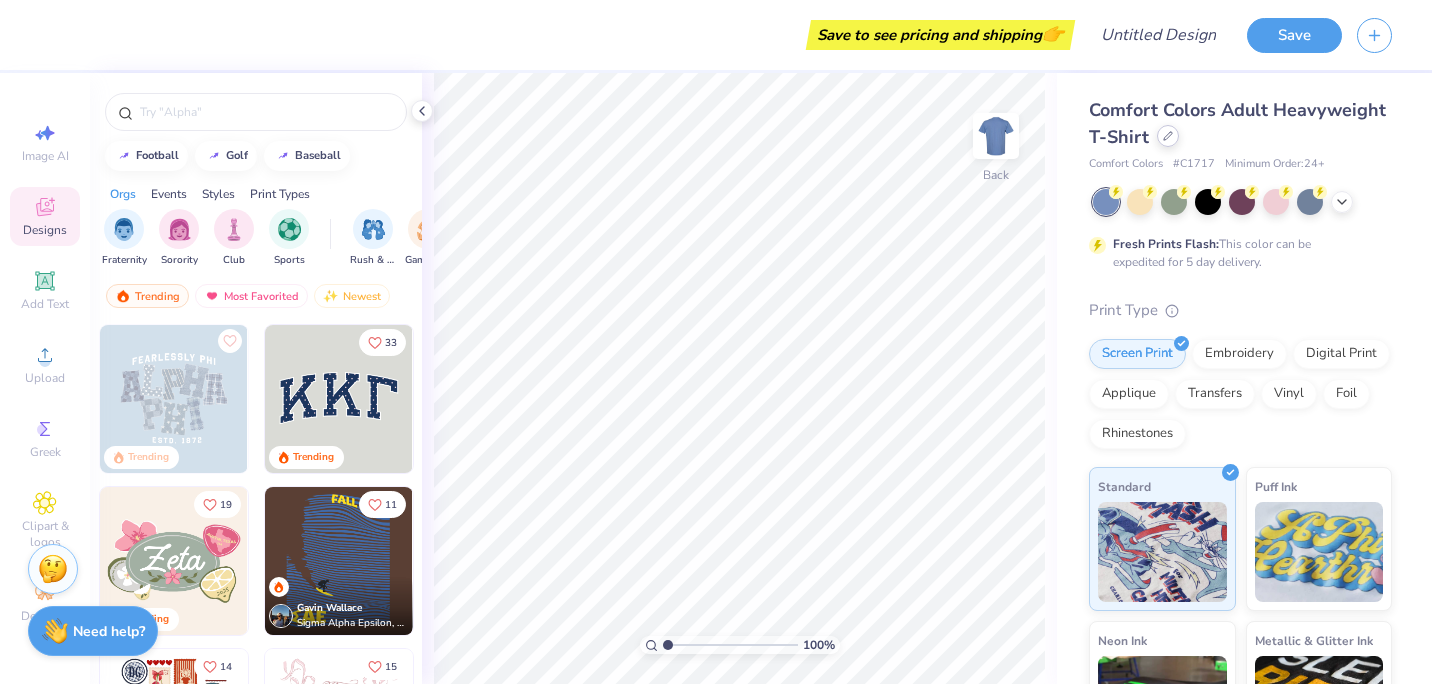 click at bounding box center [1168, 136] 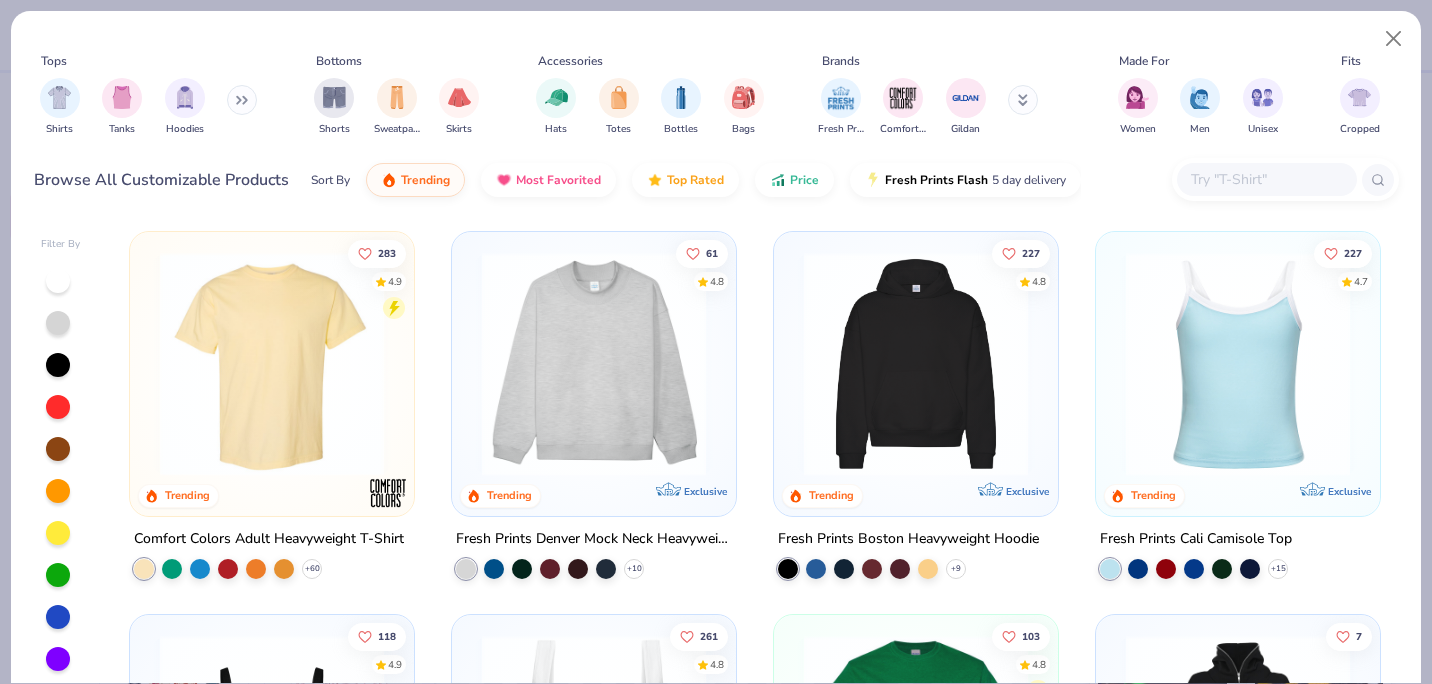 click at bounding box center (1267, 179) 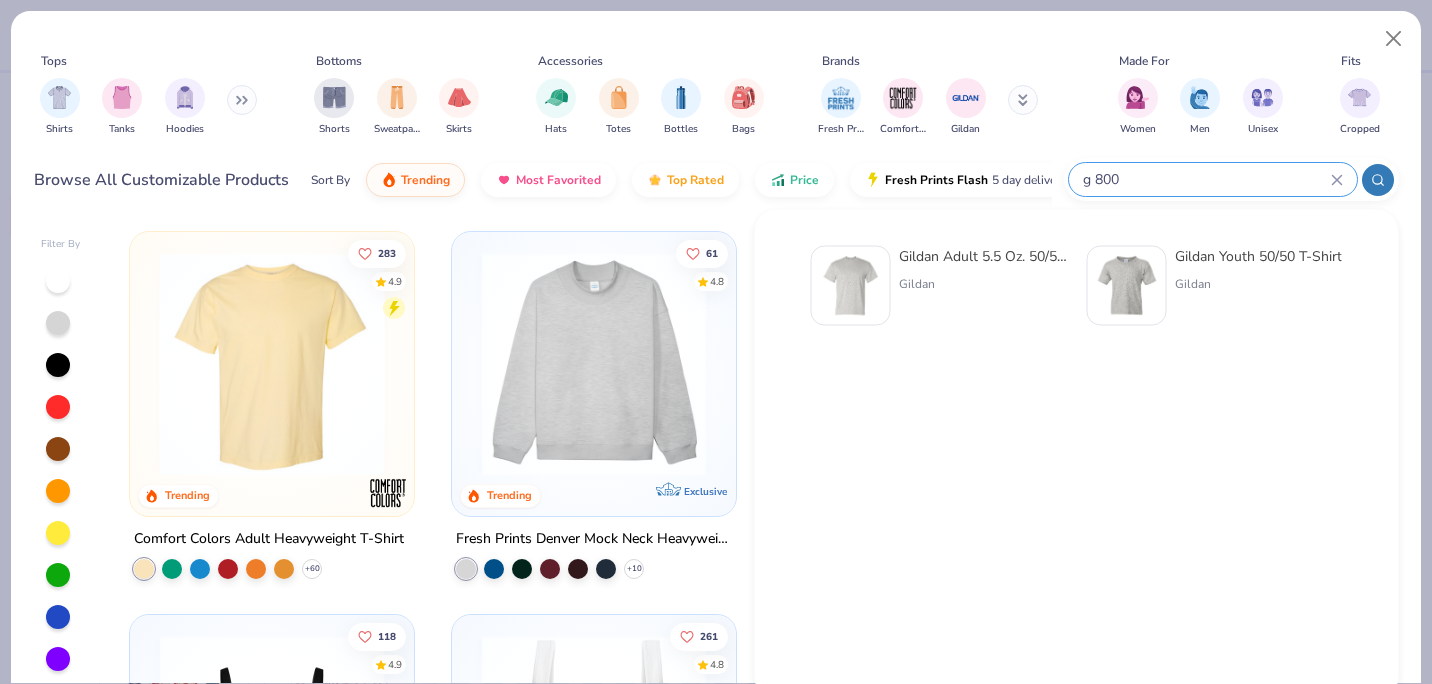 type on "g 800" 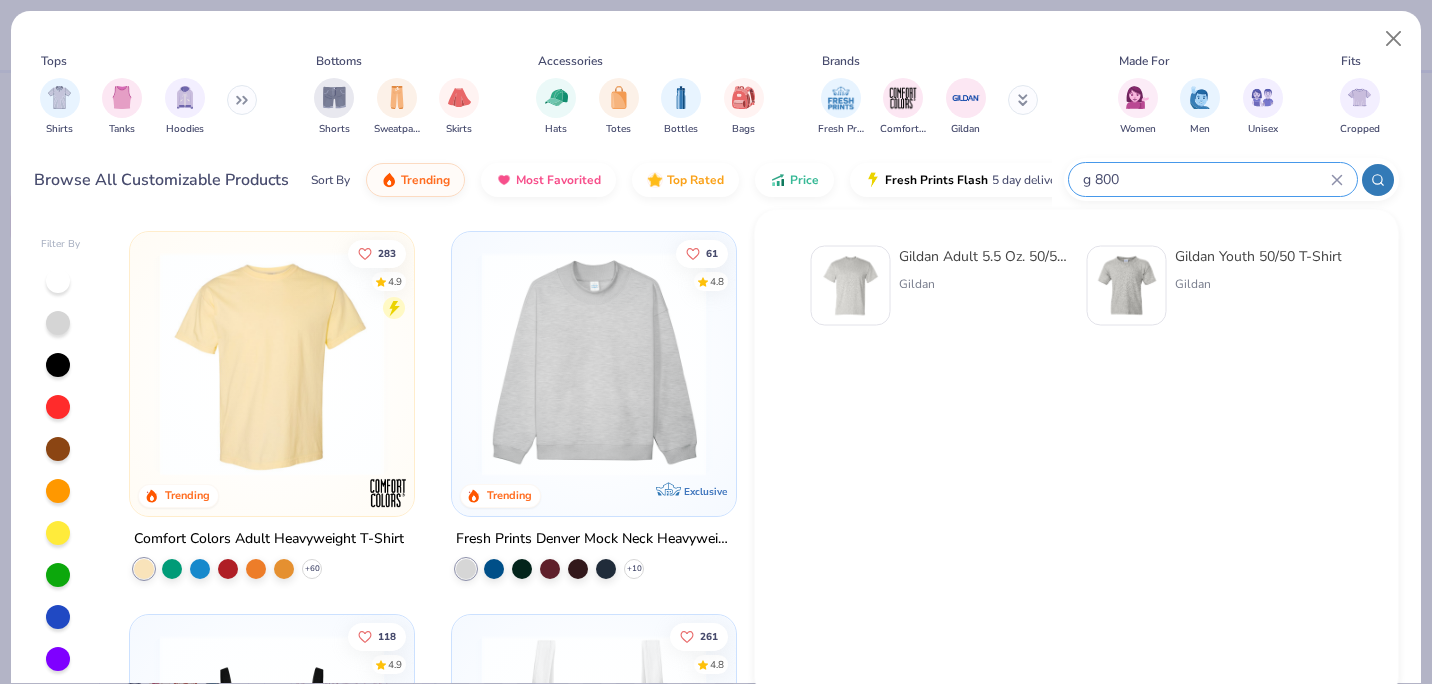 click on "Gildan Adult 5.5 Oz. 50/50 T-Shirt" at bounding box center [983, 256] 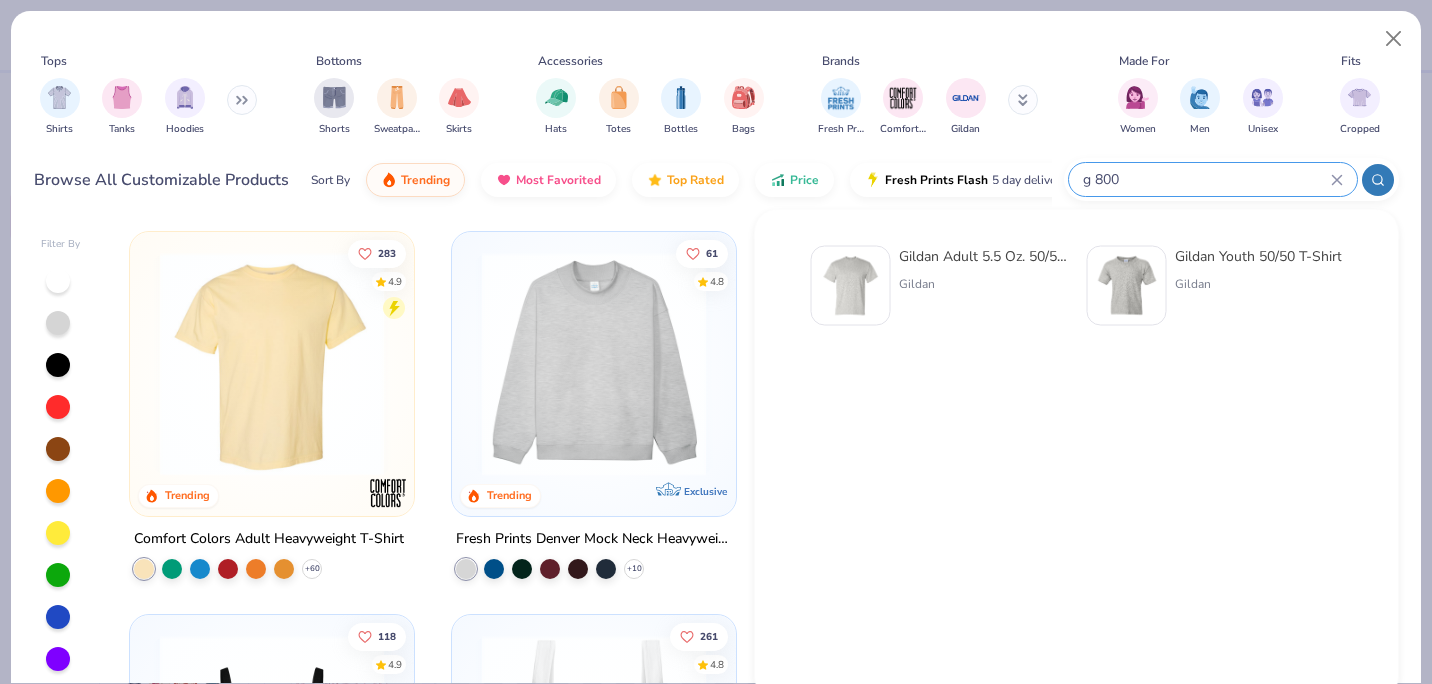 type 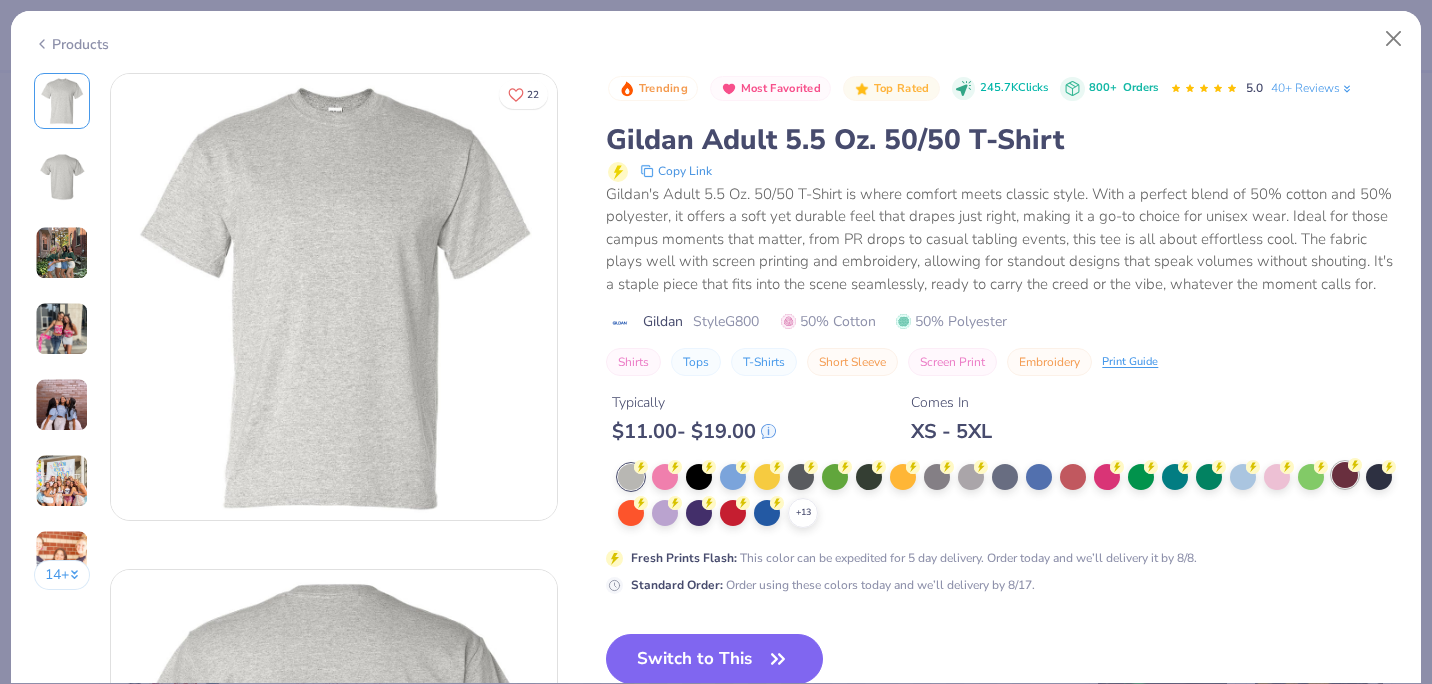 click at bounding box center [1345, 475] 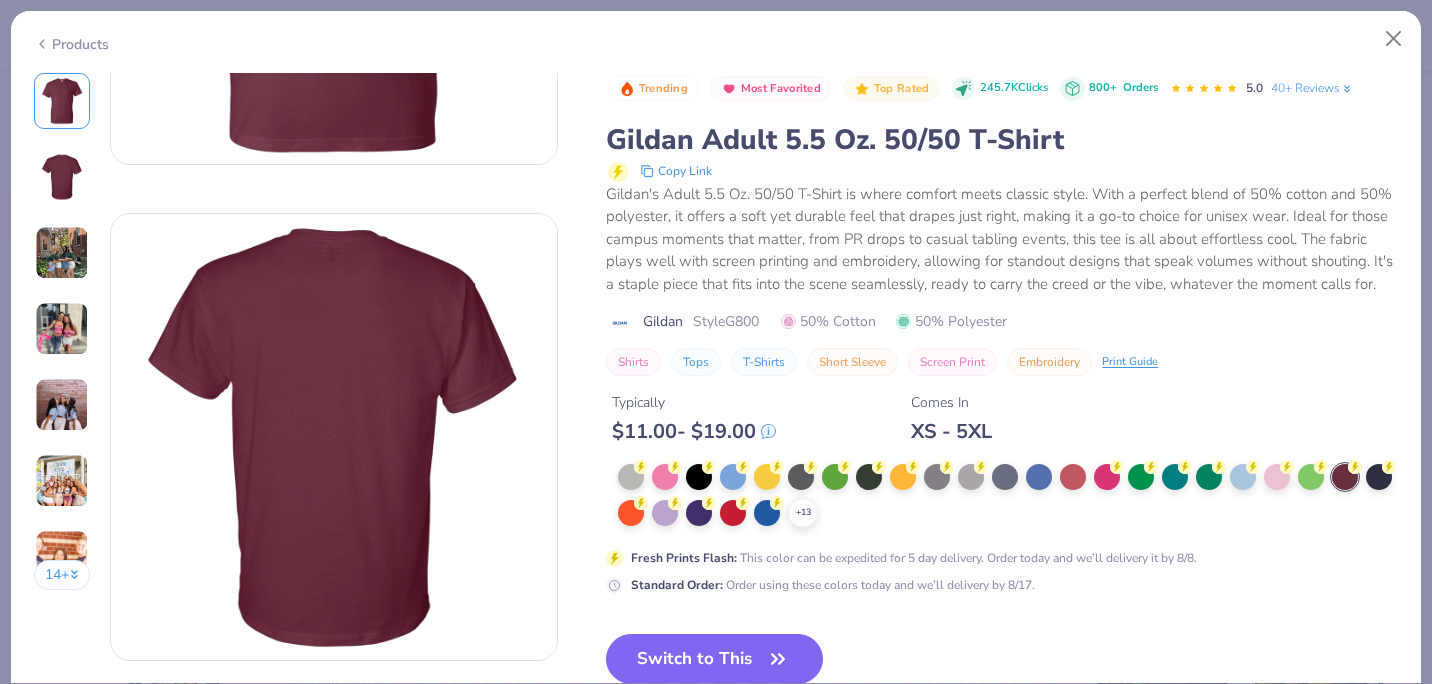 scroll, scrollTop: 348, scrollLeft: 0, axis: vertical 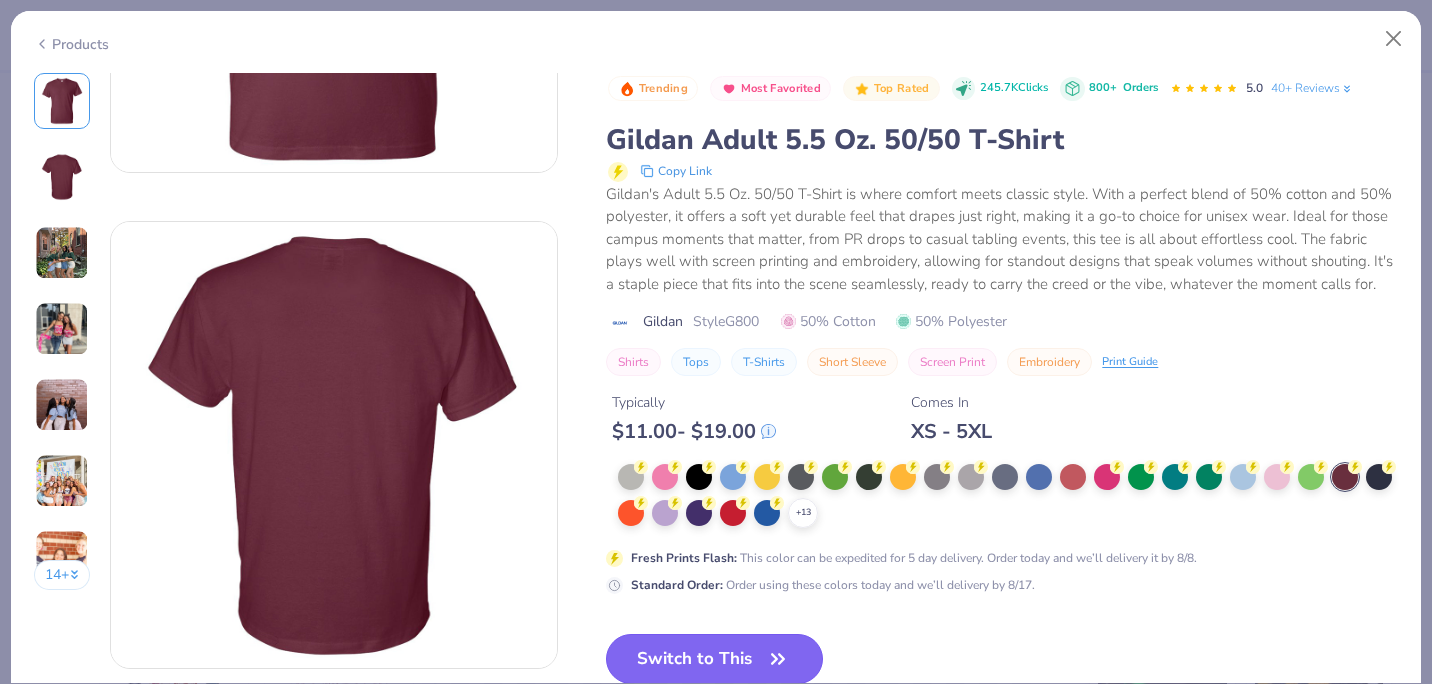 click on "Switch to This" at bounding box center (714, 659) 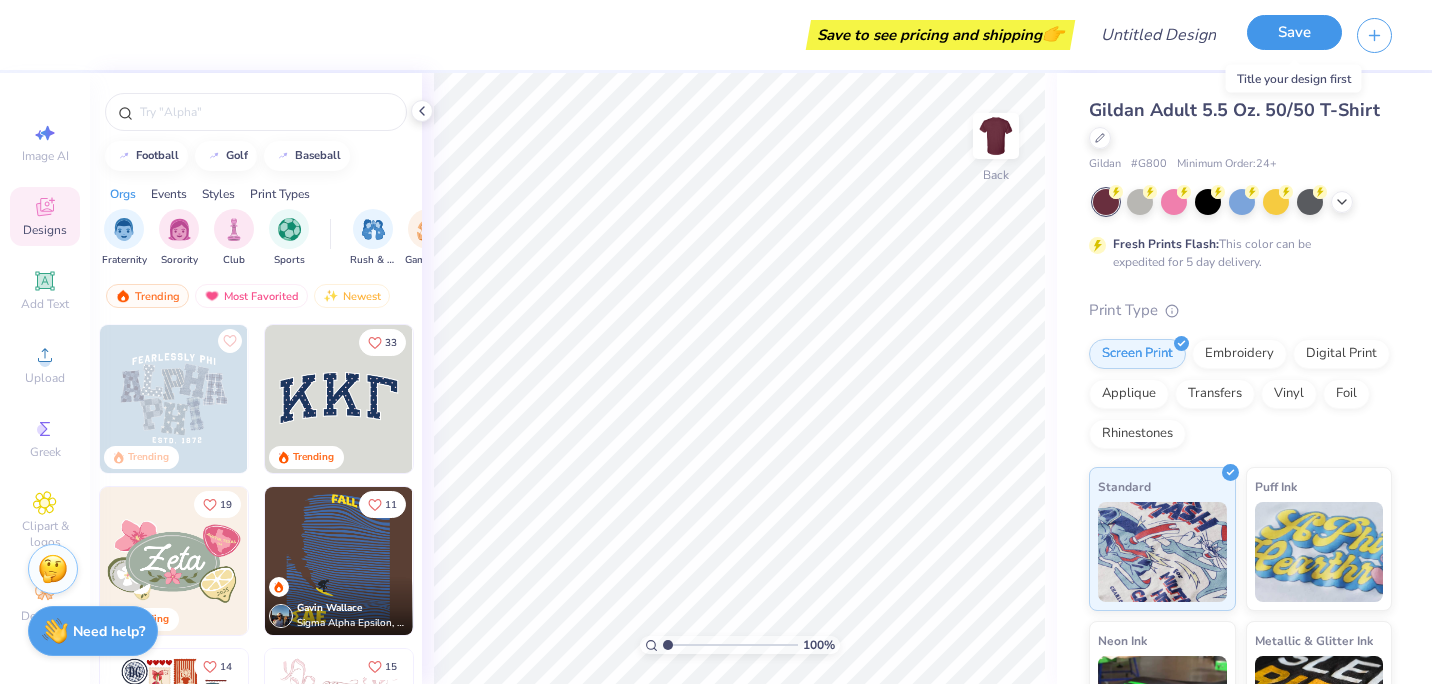 click on "Save" at bounding box center [1294, 32] 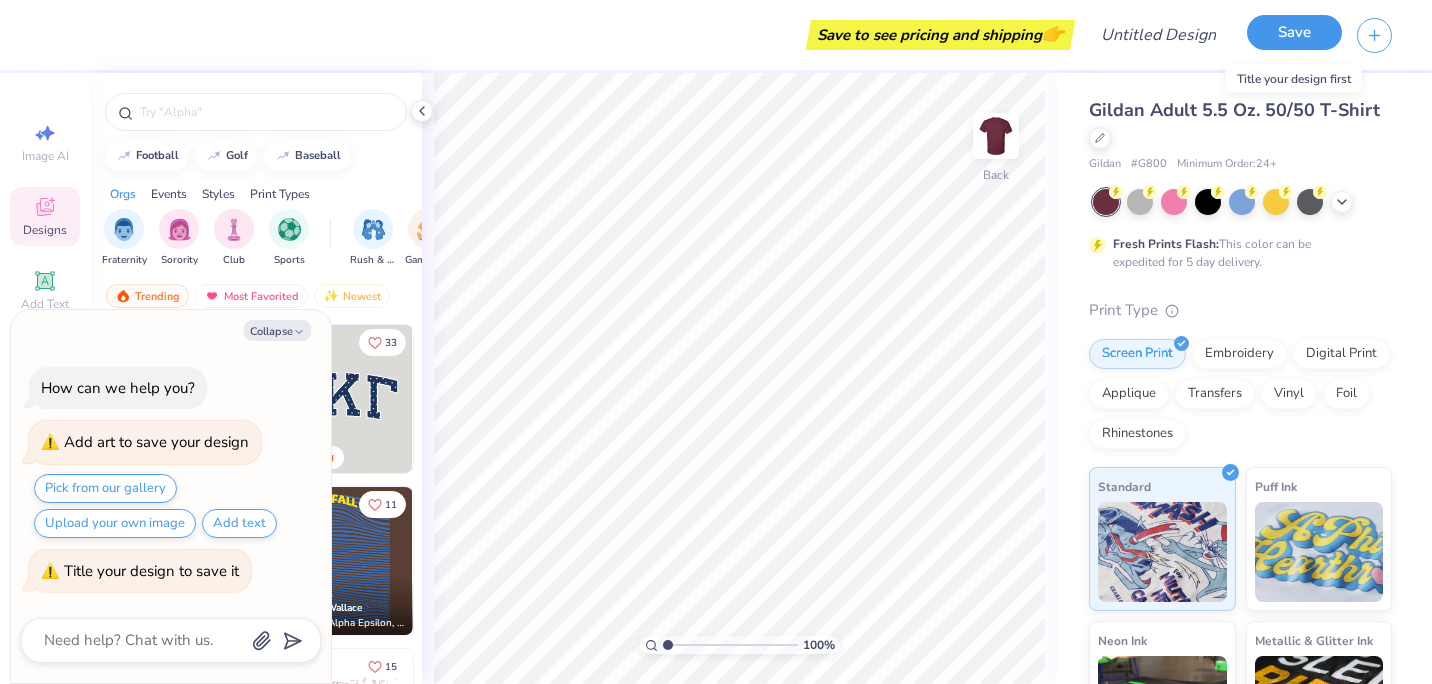 click on "Save" at bounding box center (1294, 32) 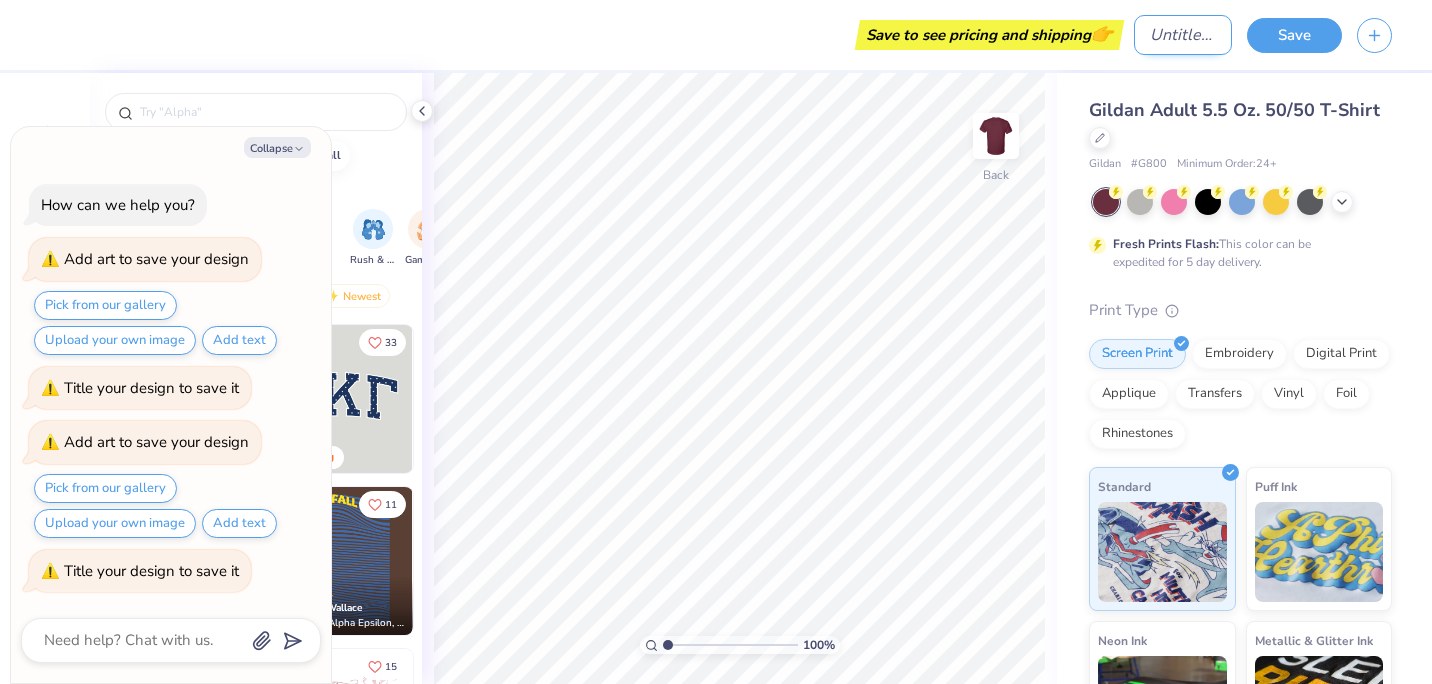 type on "x" 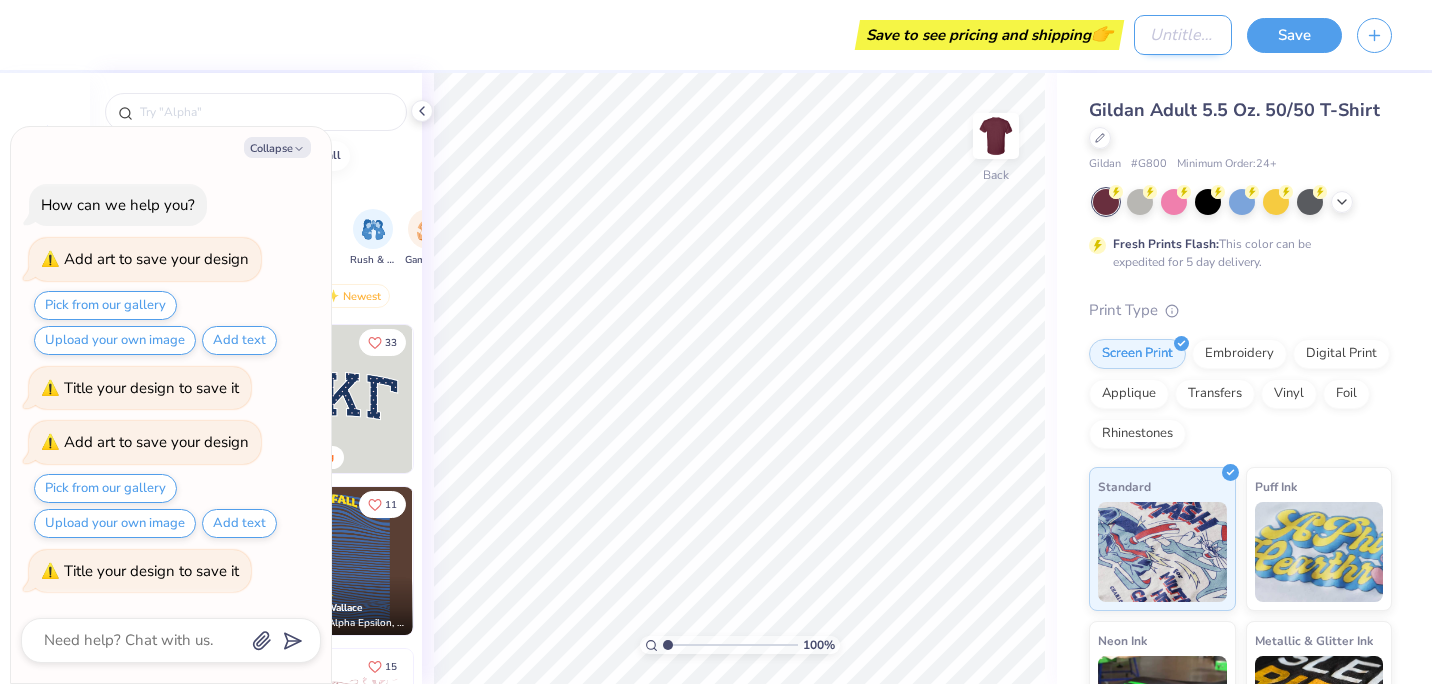 click on "Design Title" at bounding box center (1183, 35) 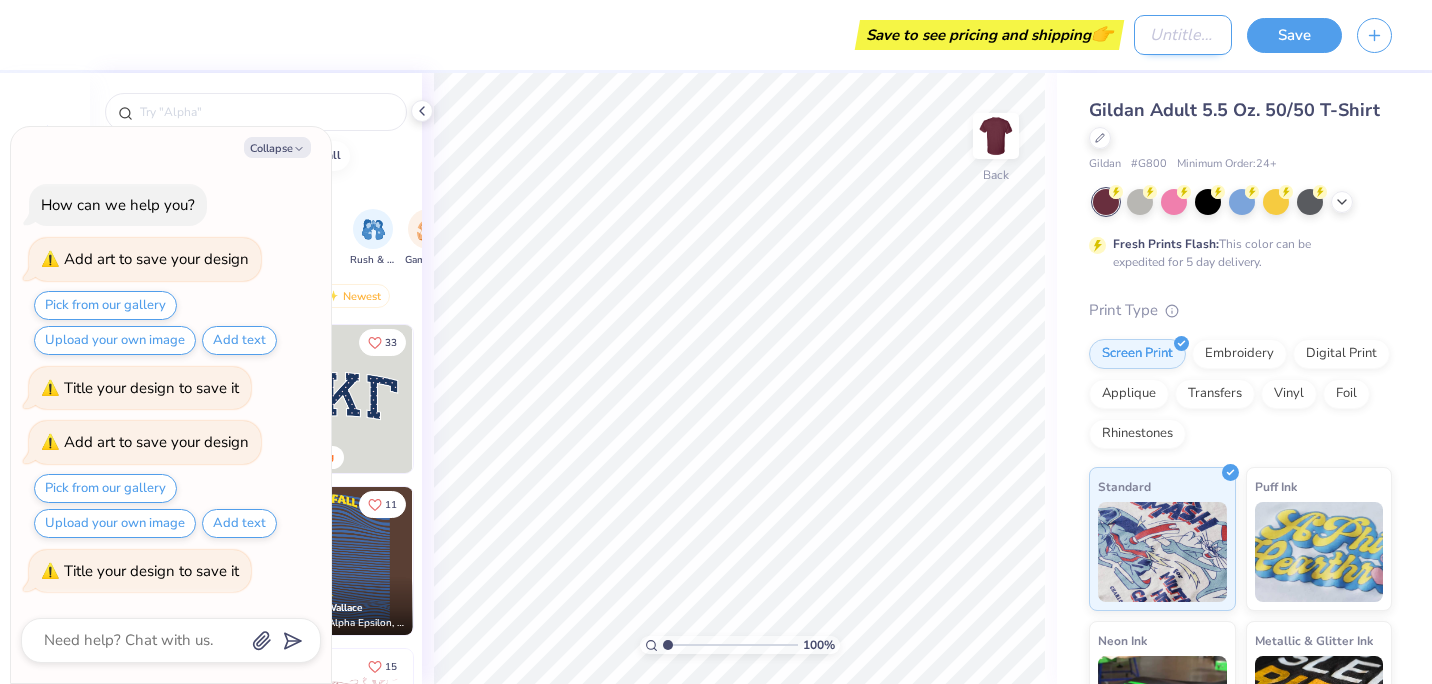 type on "c" 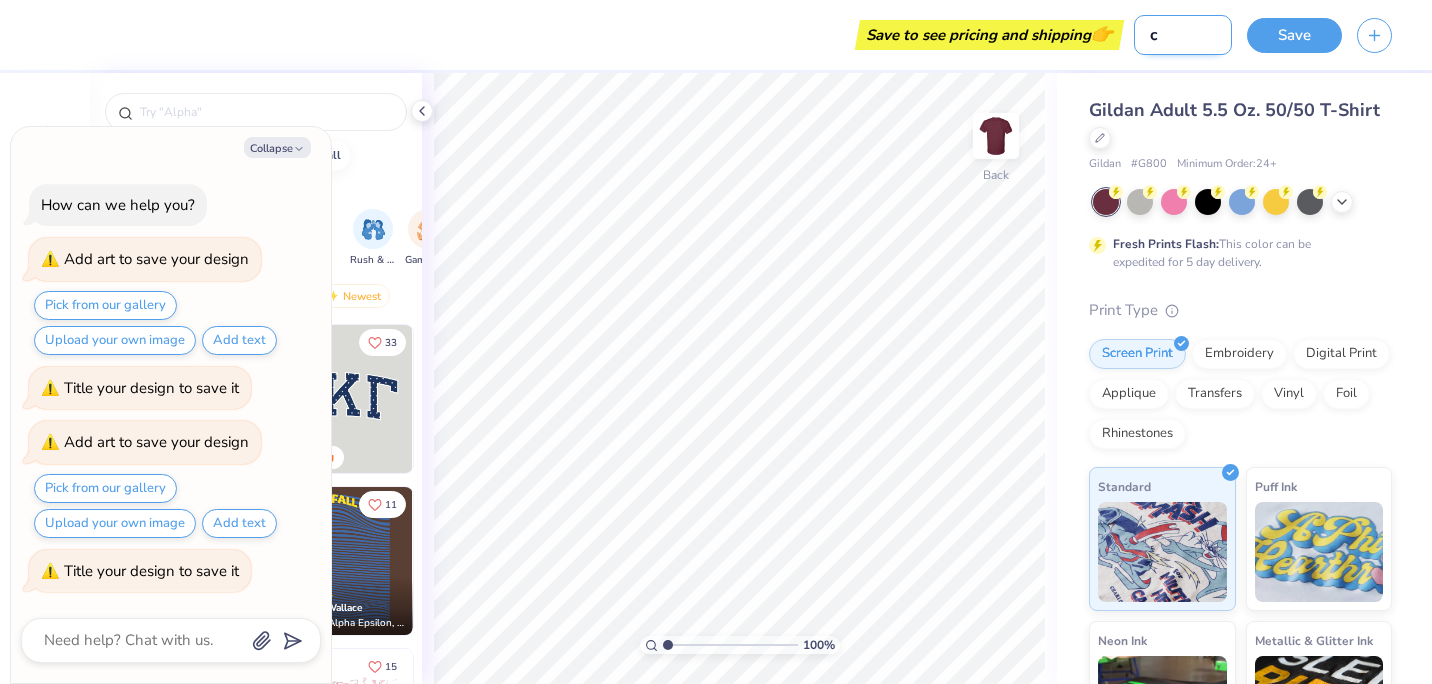 type on "x" 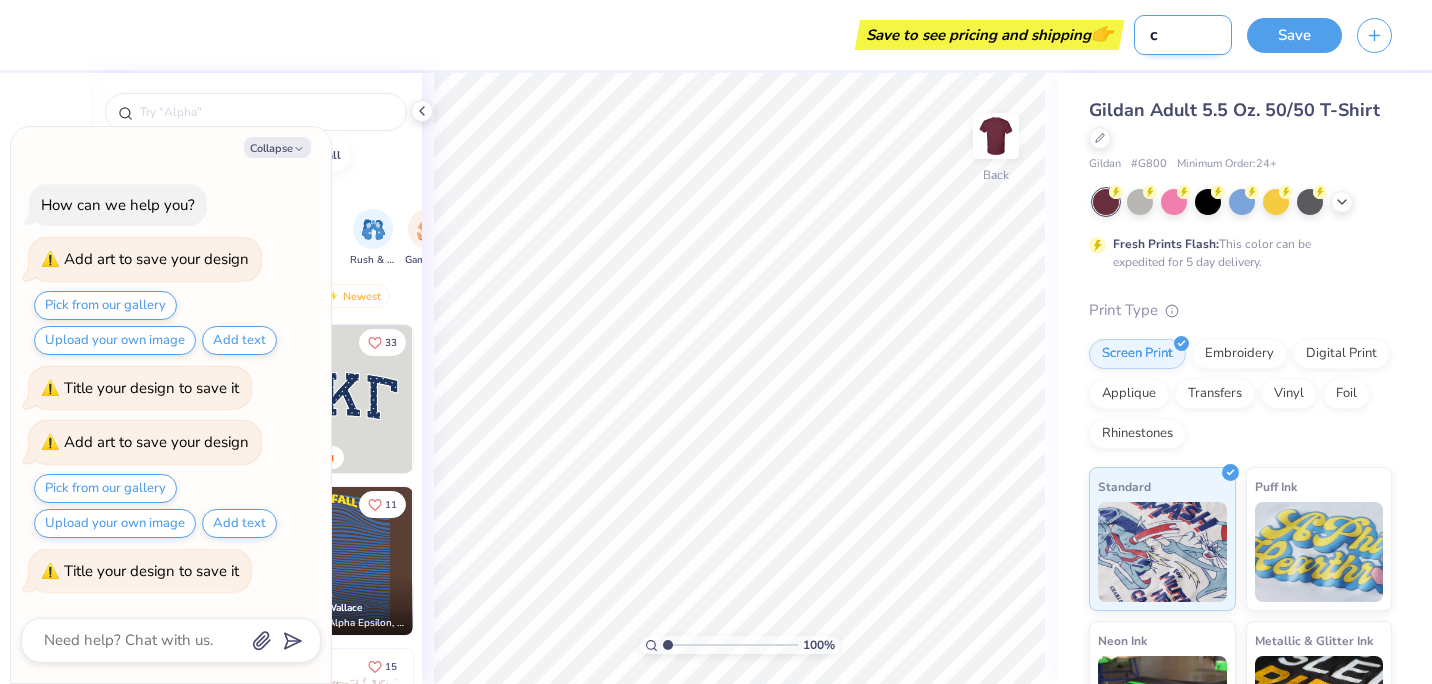 type on "cl" 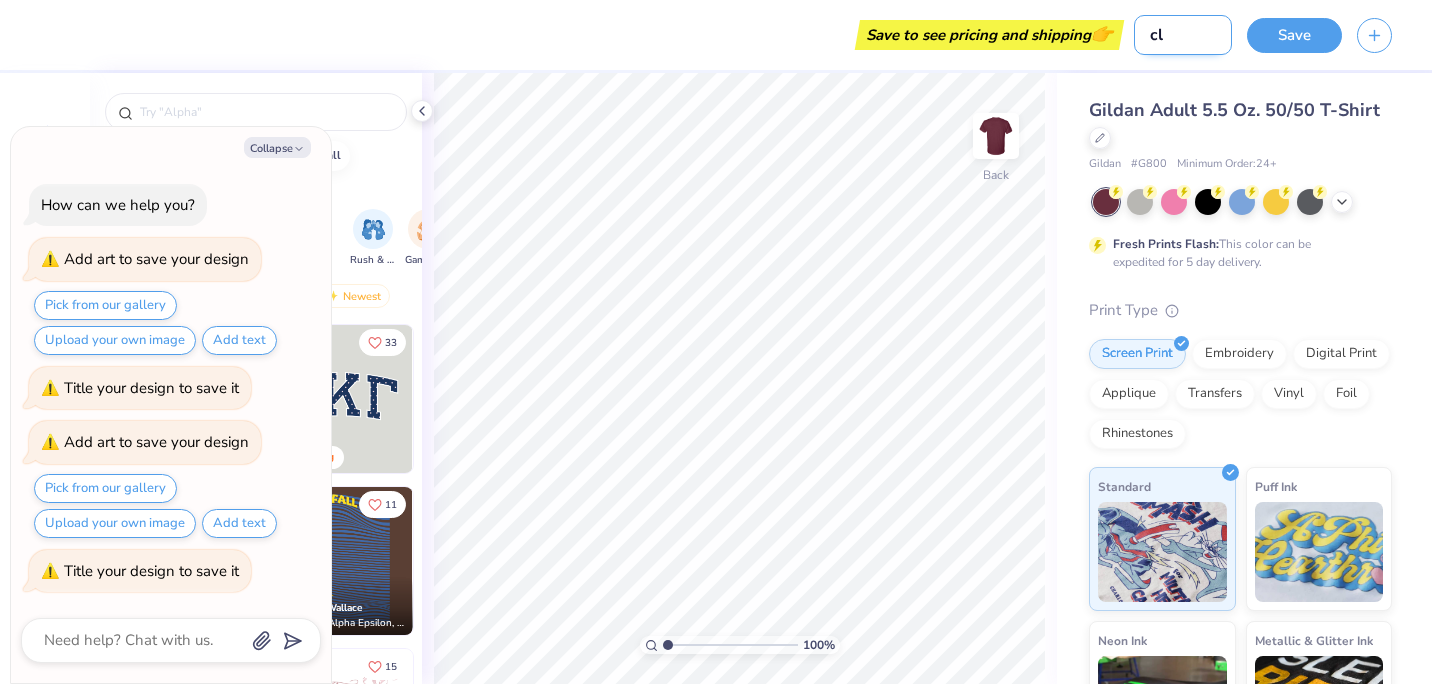 type on "x" 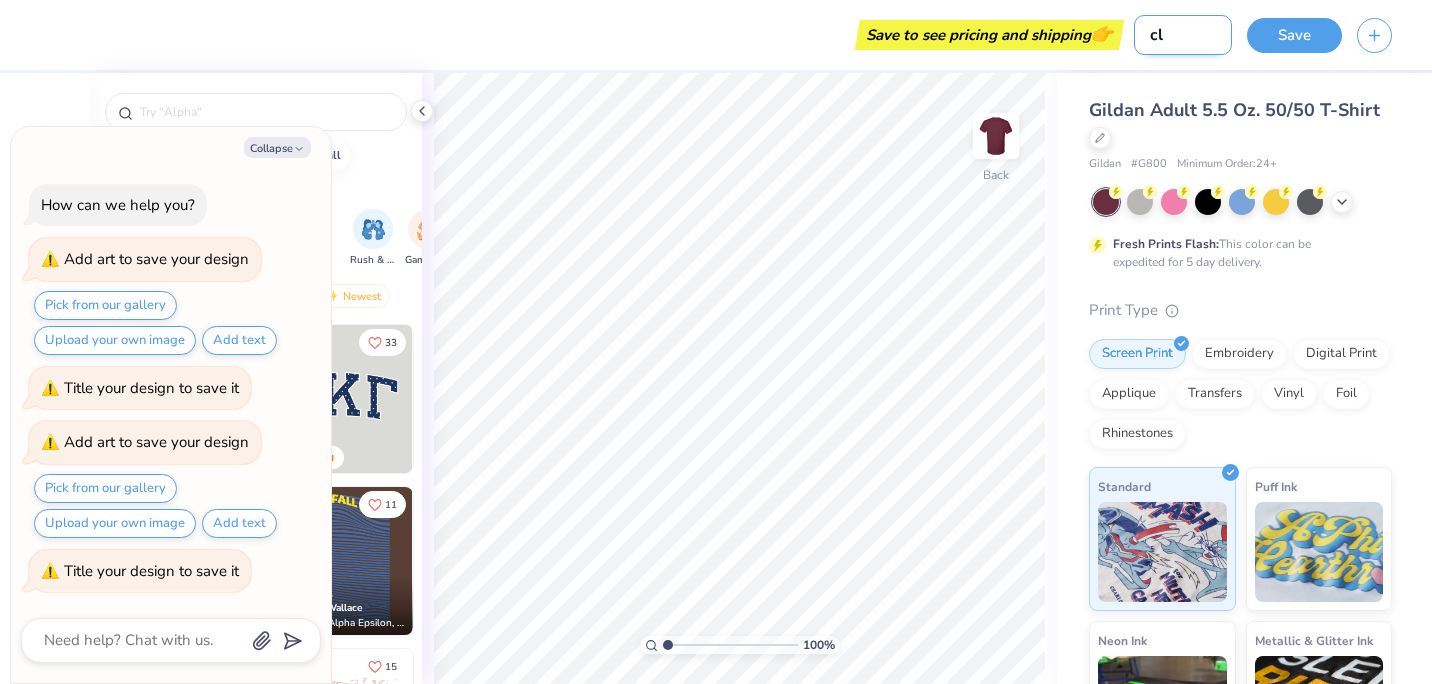 type on "clu" 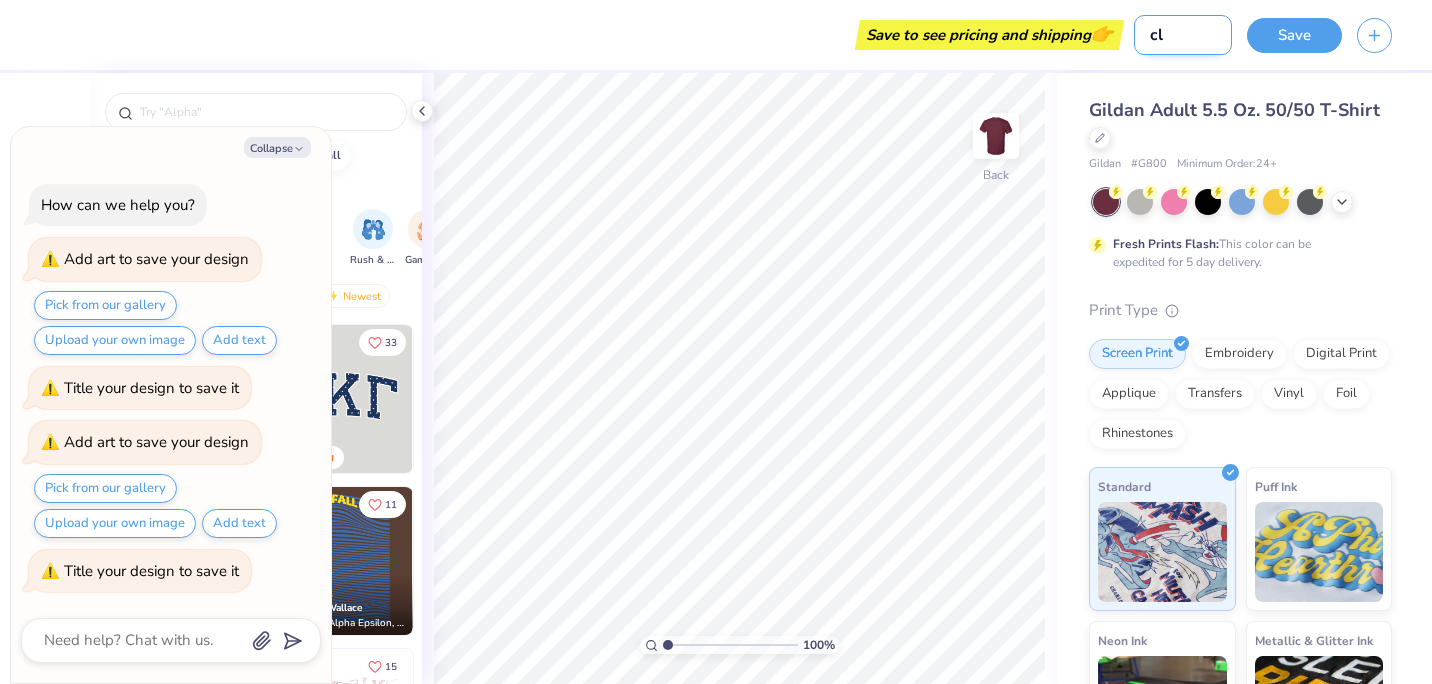 type on "x" 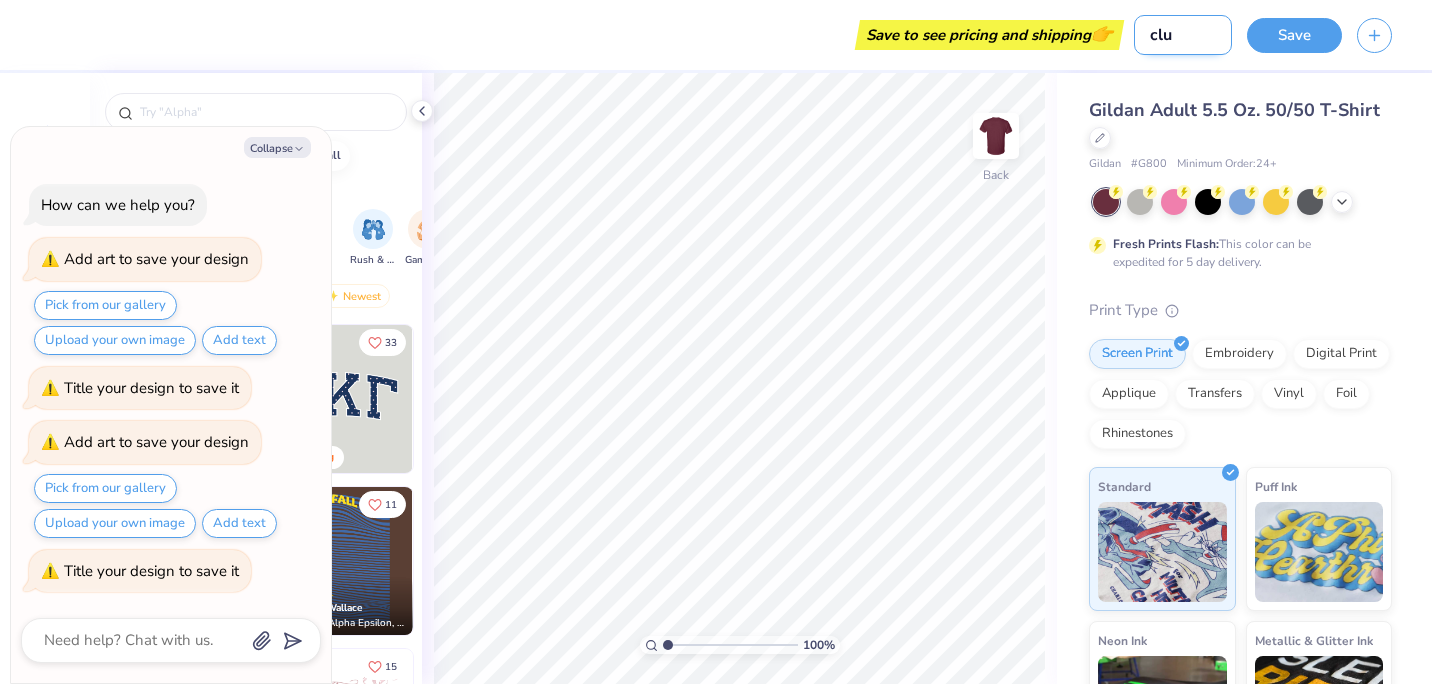 type on "club" 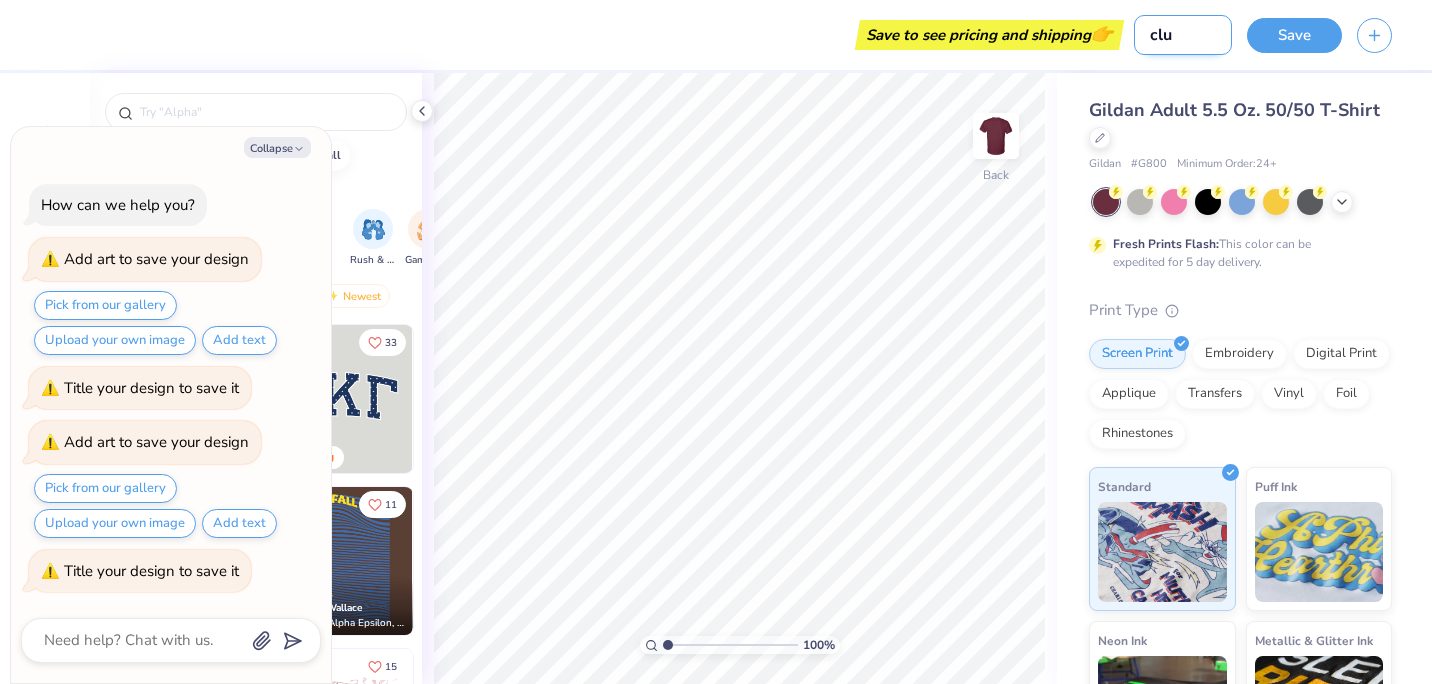 type on "x" 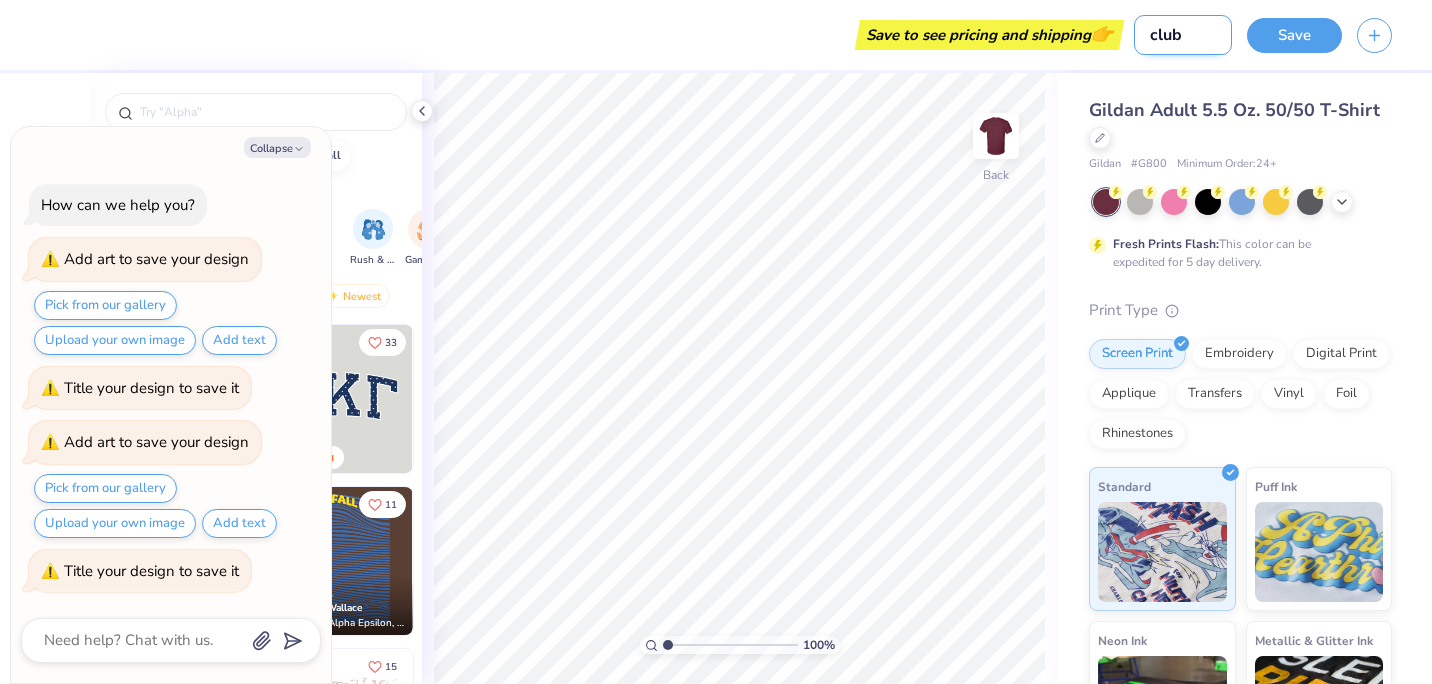 type on "club" 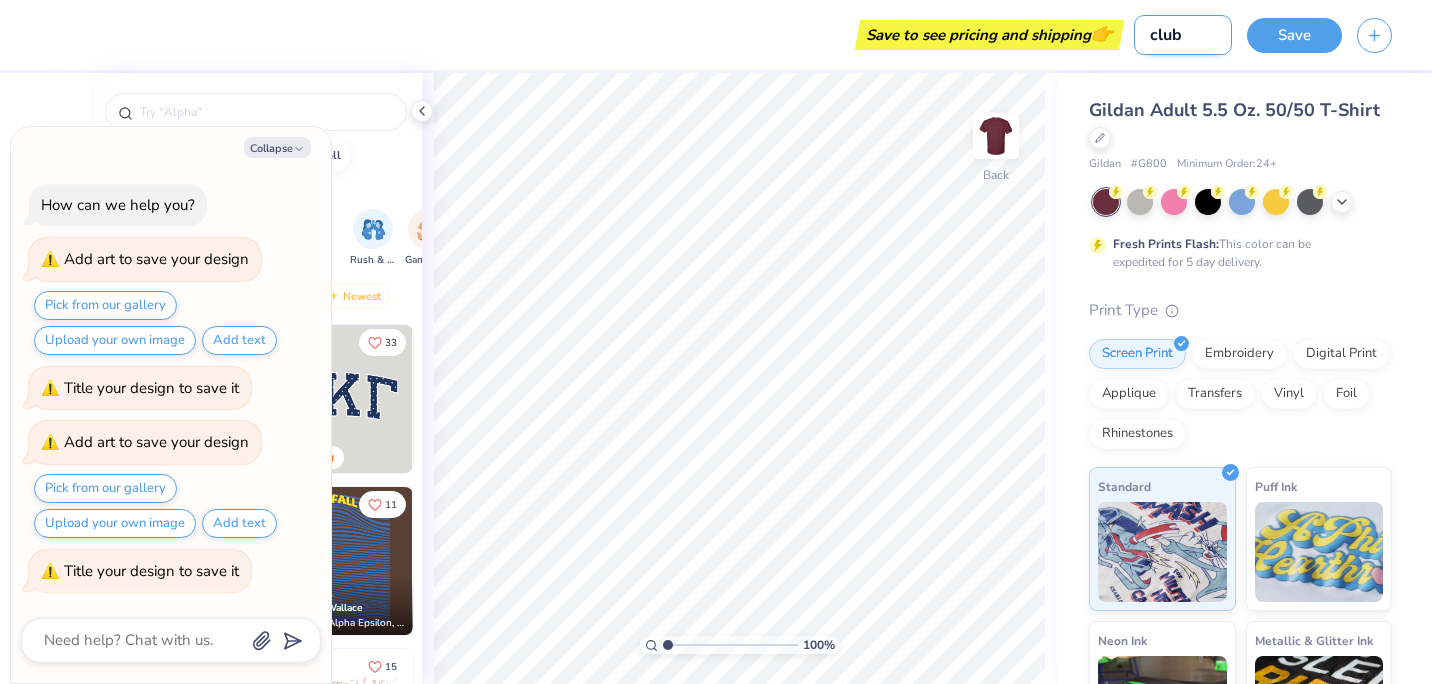 type on "club a" 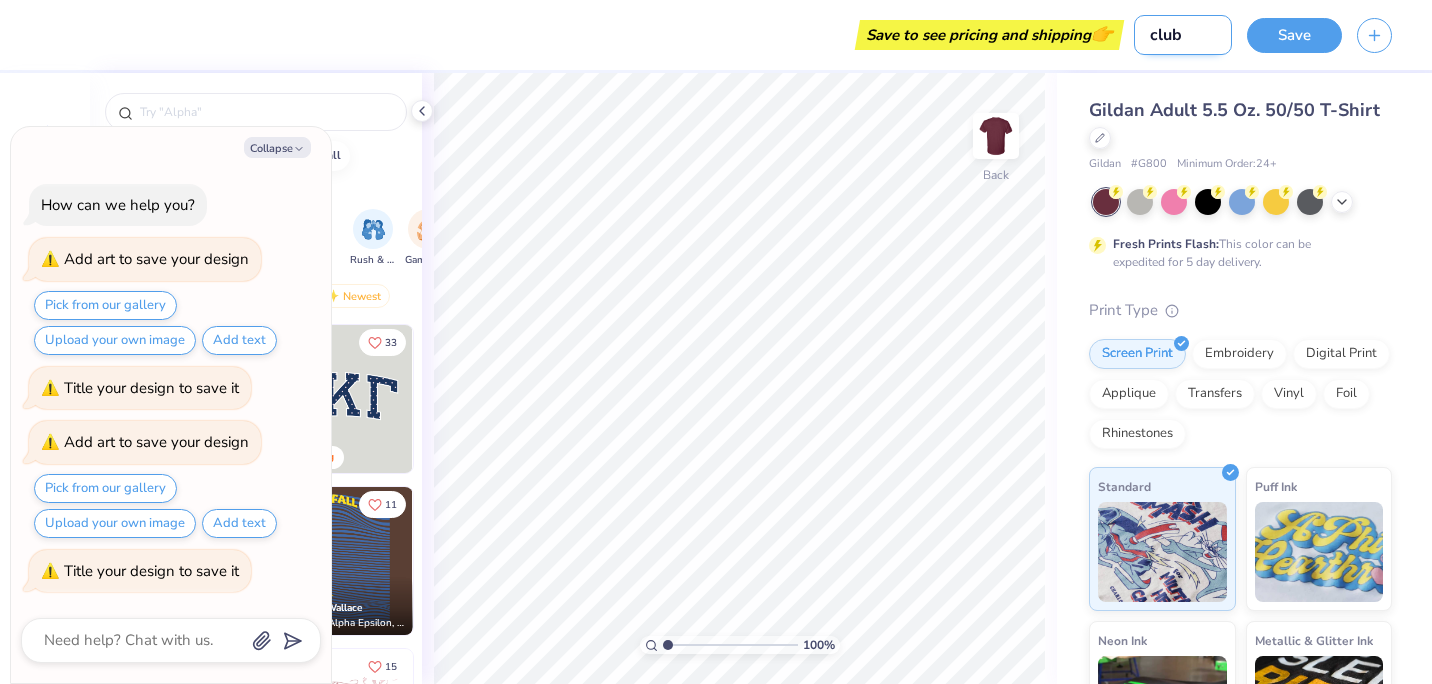 type on "x" 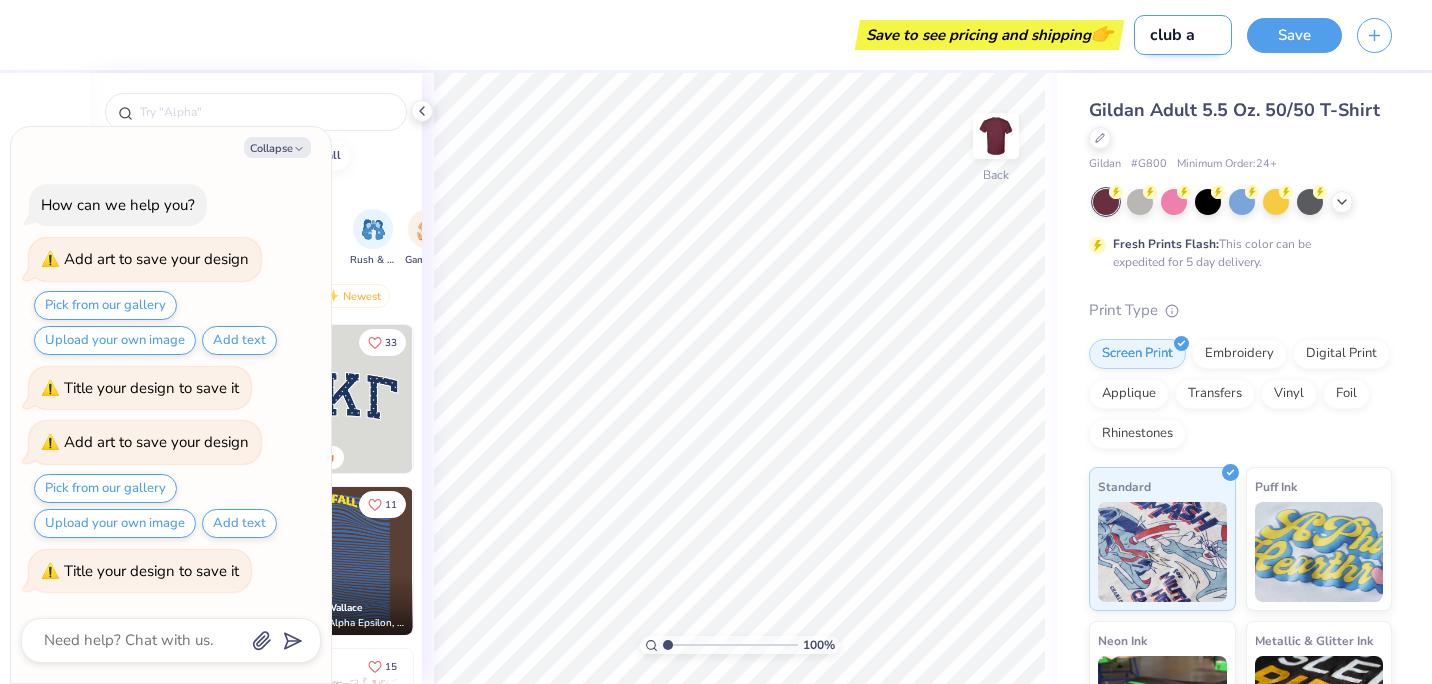 type on "club at" 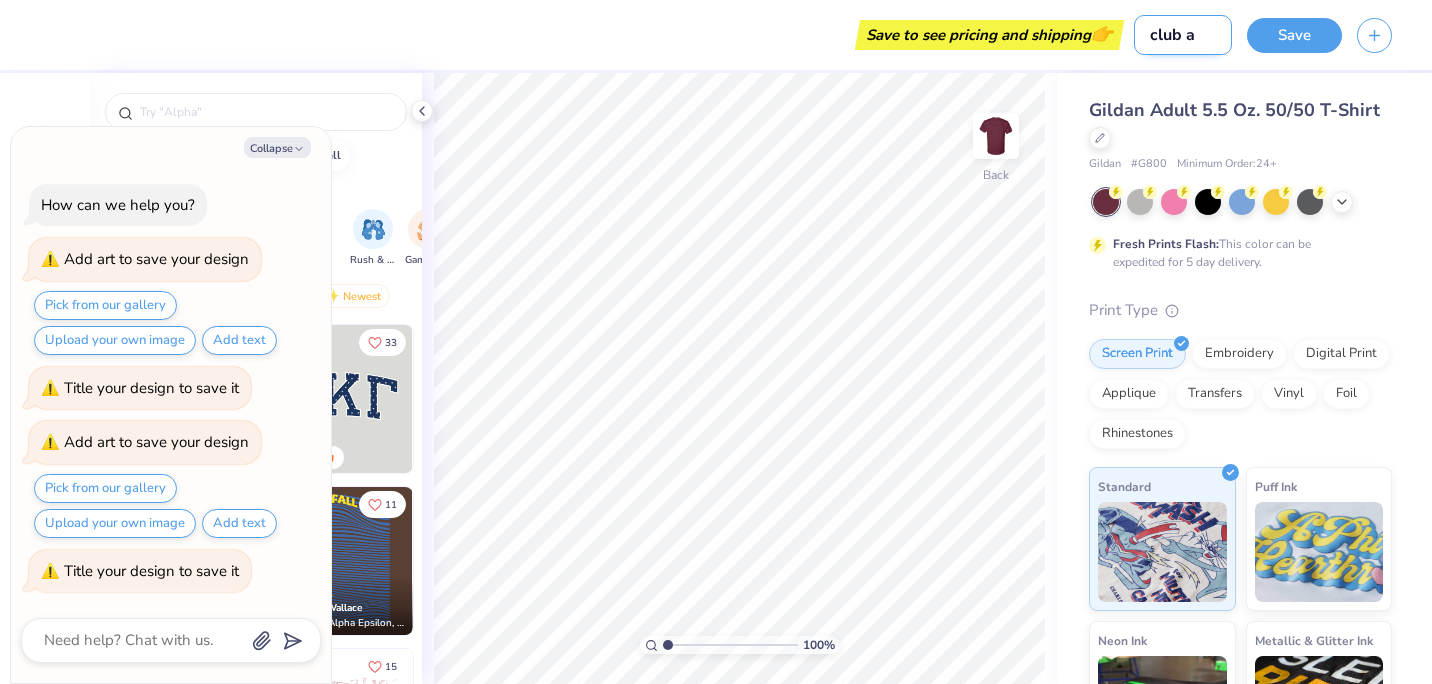type on "x" 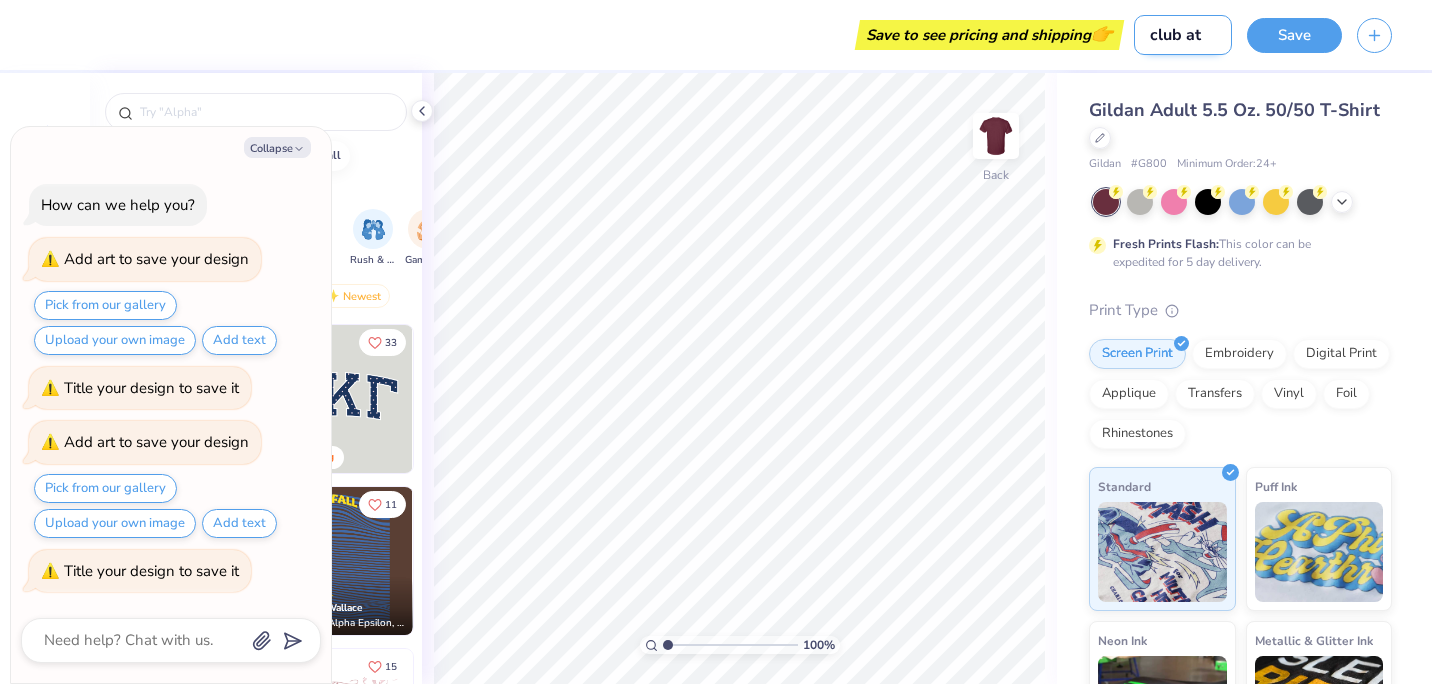 type on "club att" 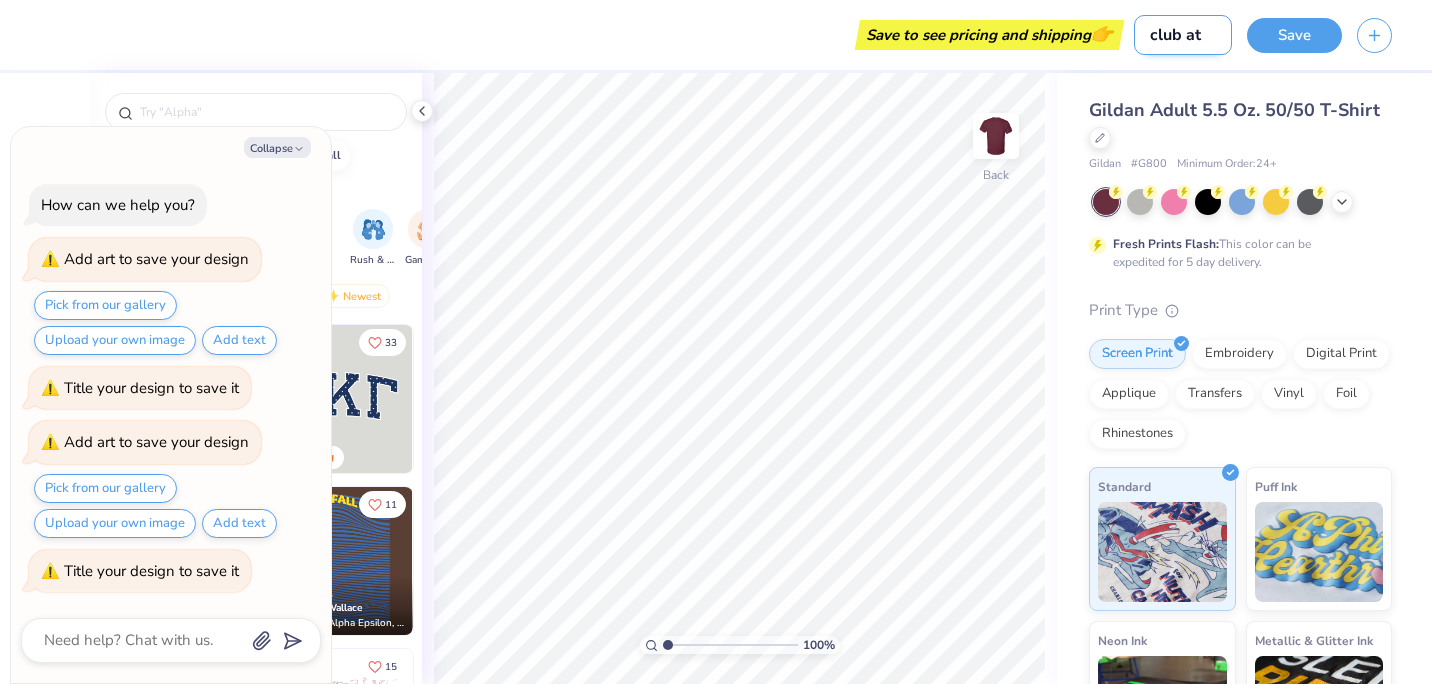 type on "x" 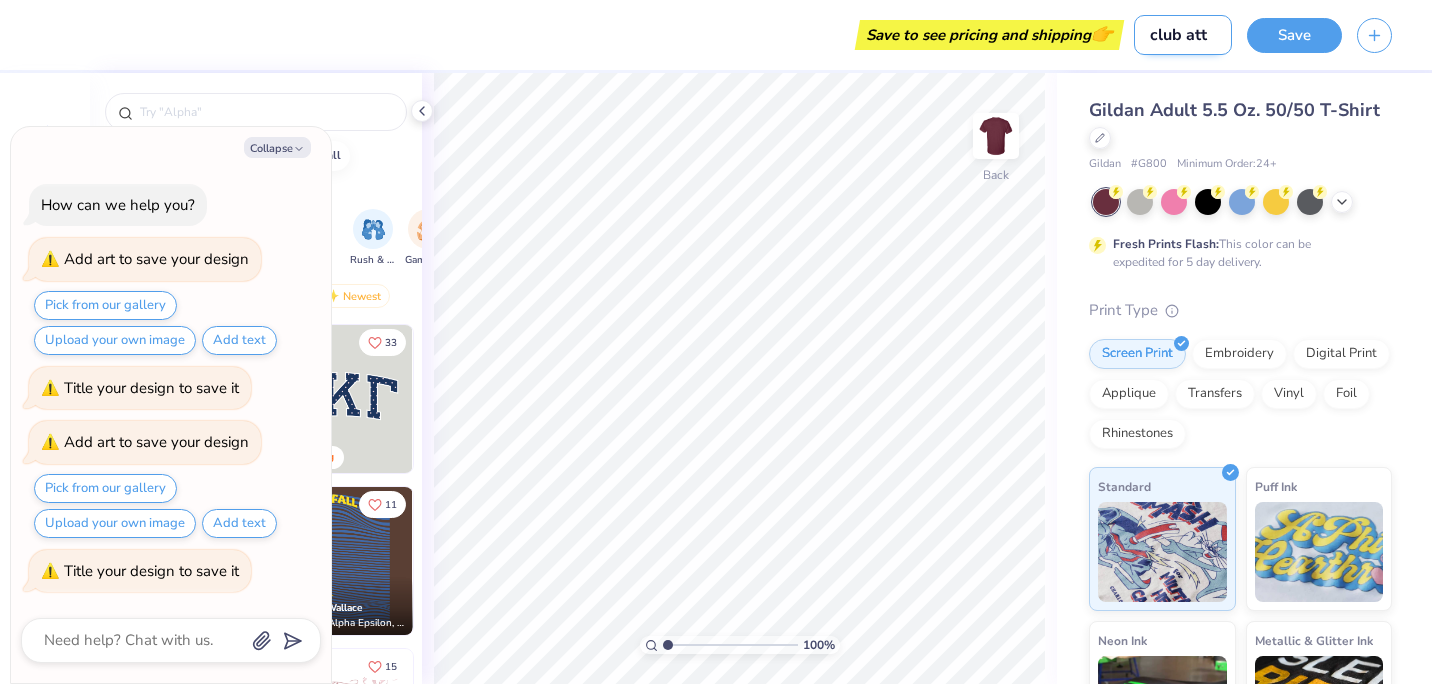 type on "club attm" 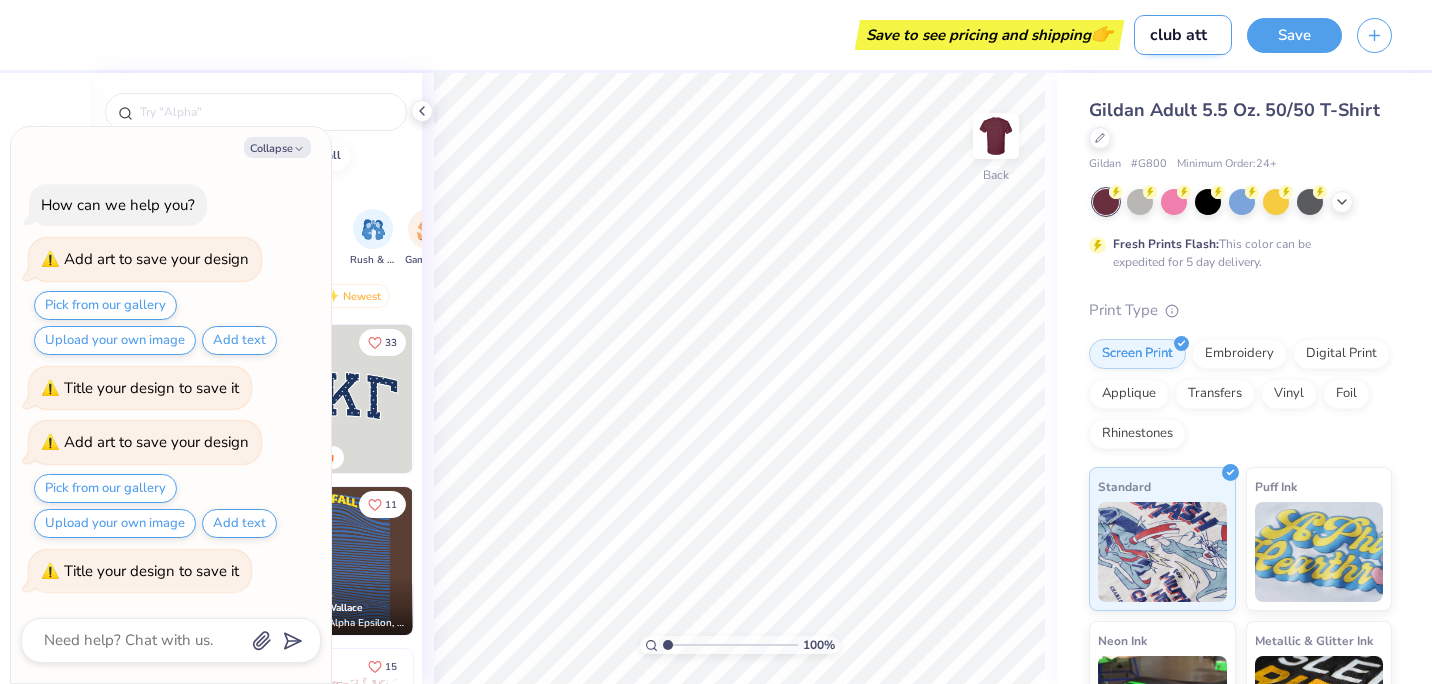 type on "x" 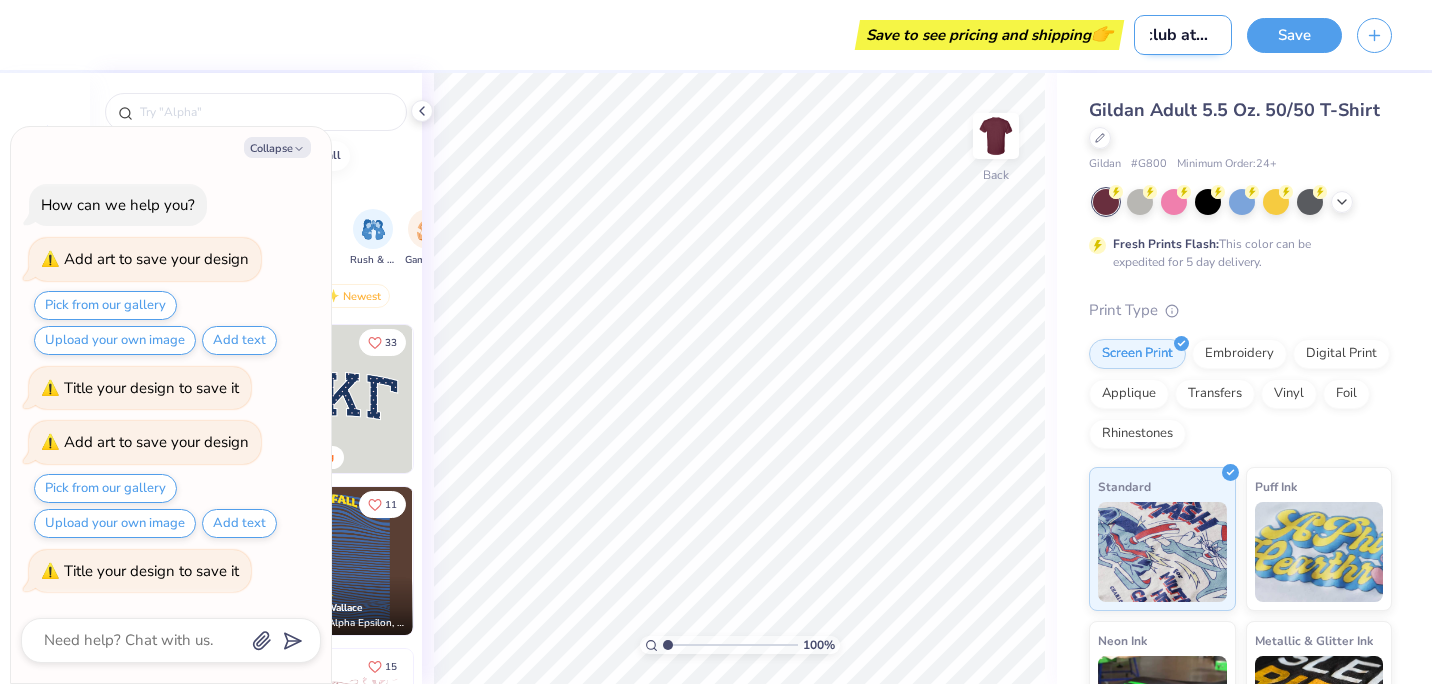 type on "club attme" 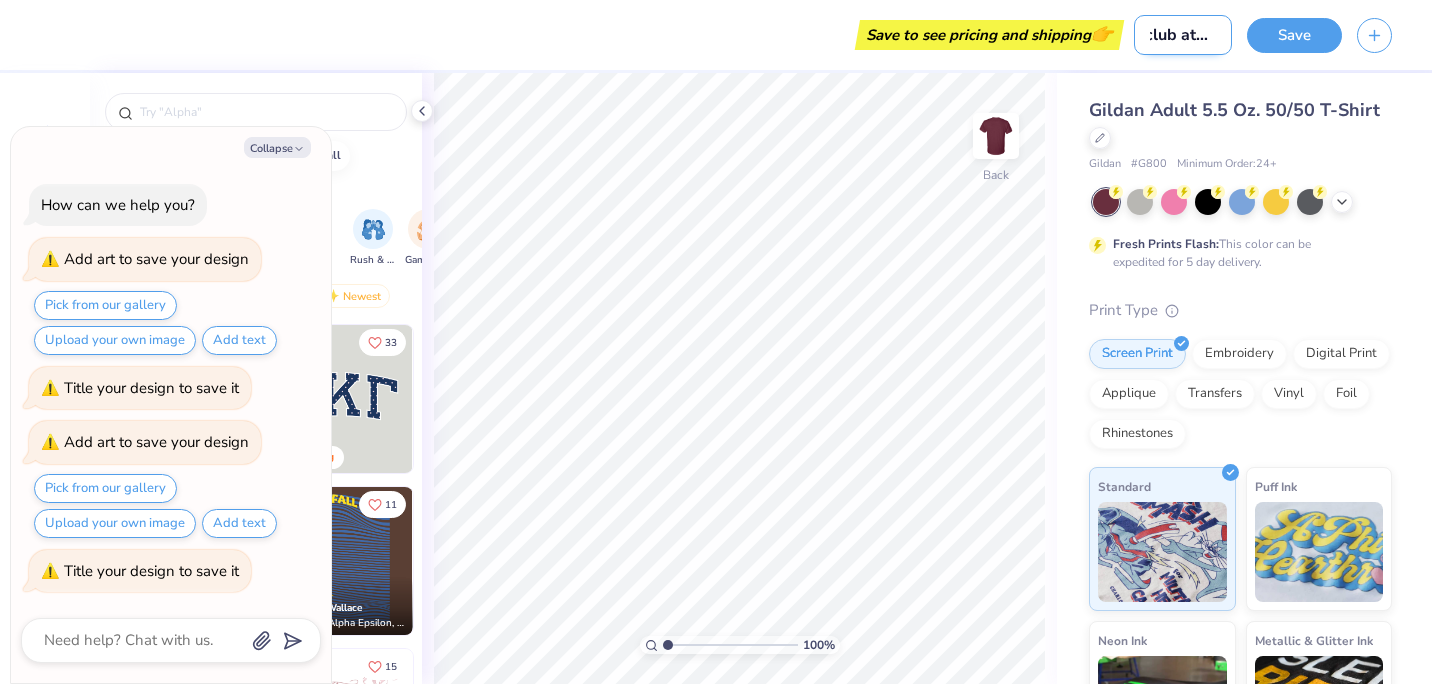 type on "x" 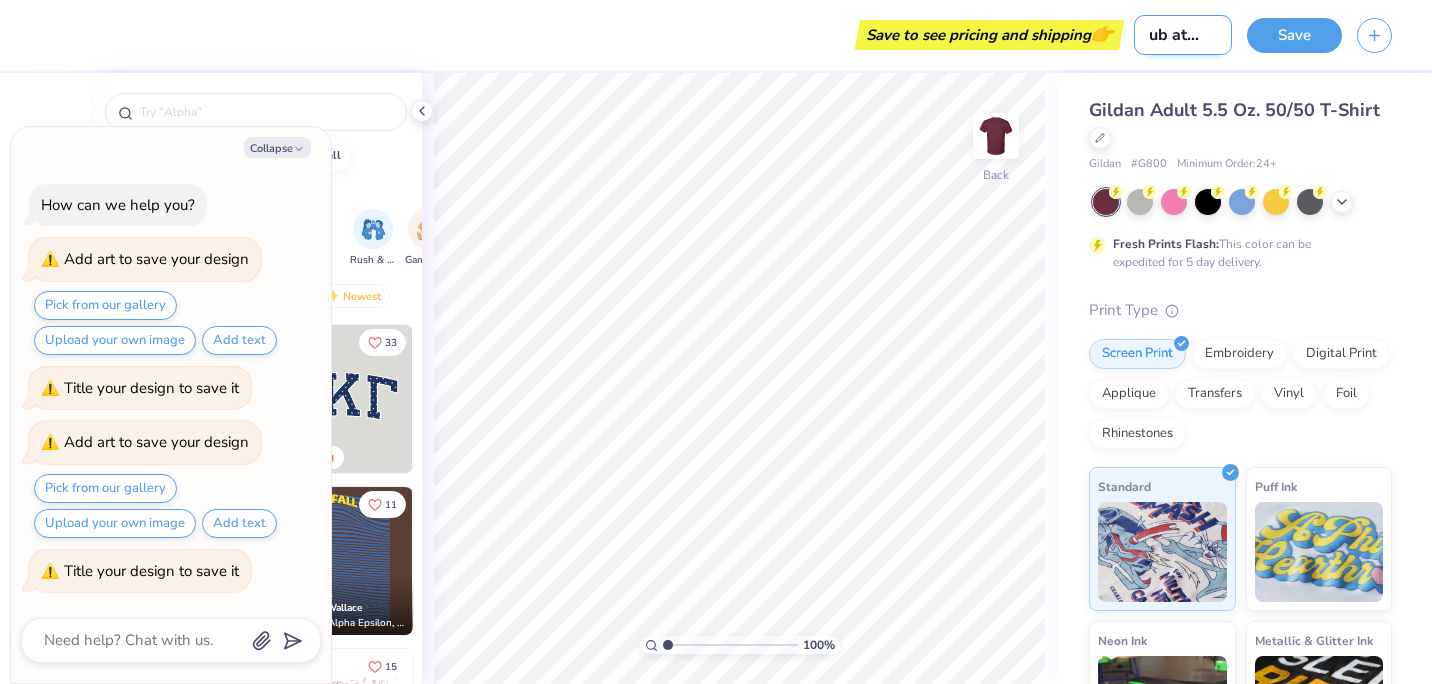 type on "club attmep" 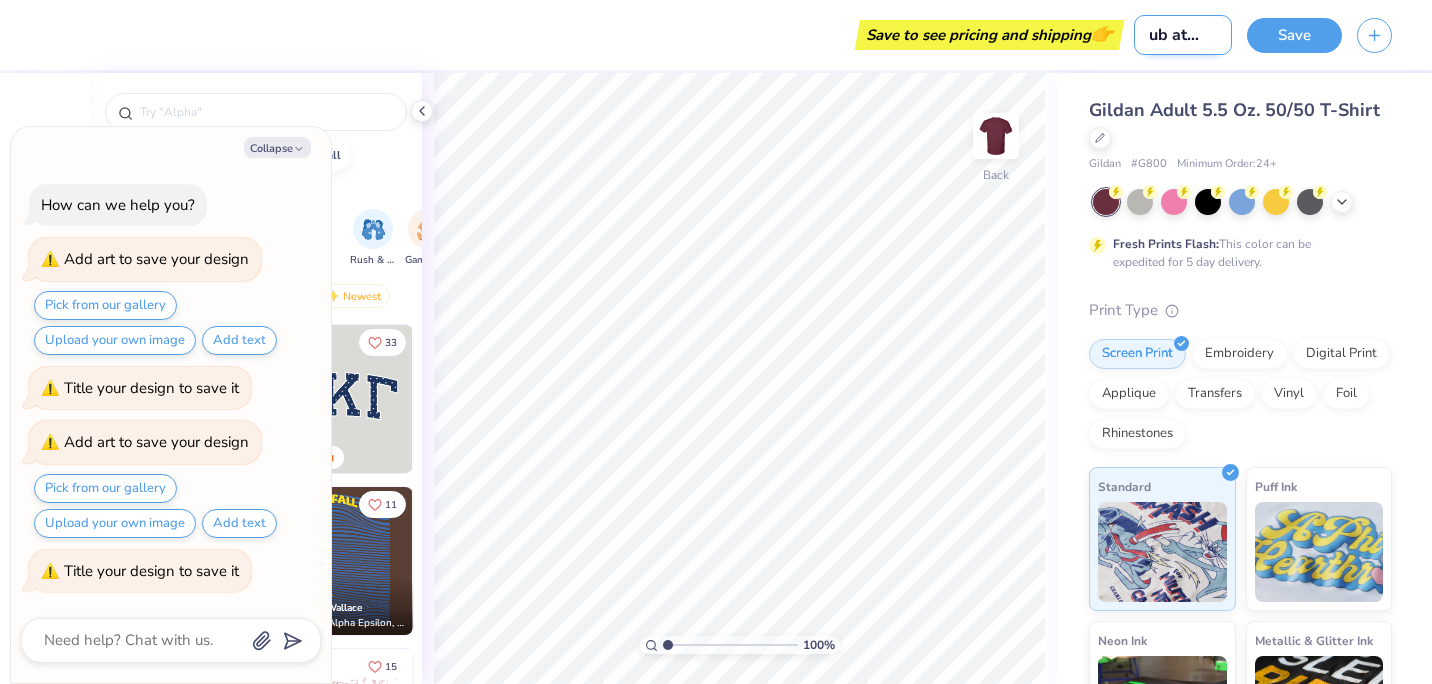 type on "x" 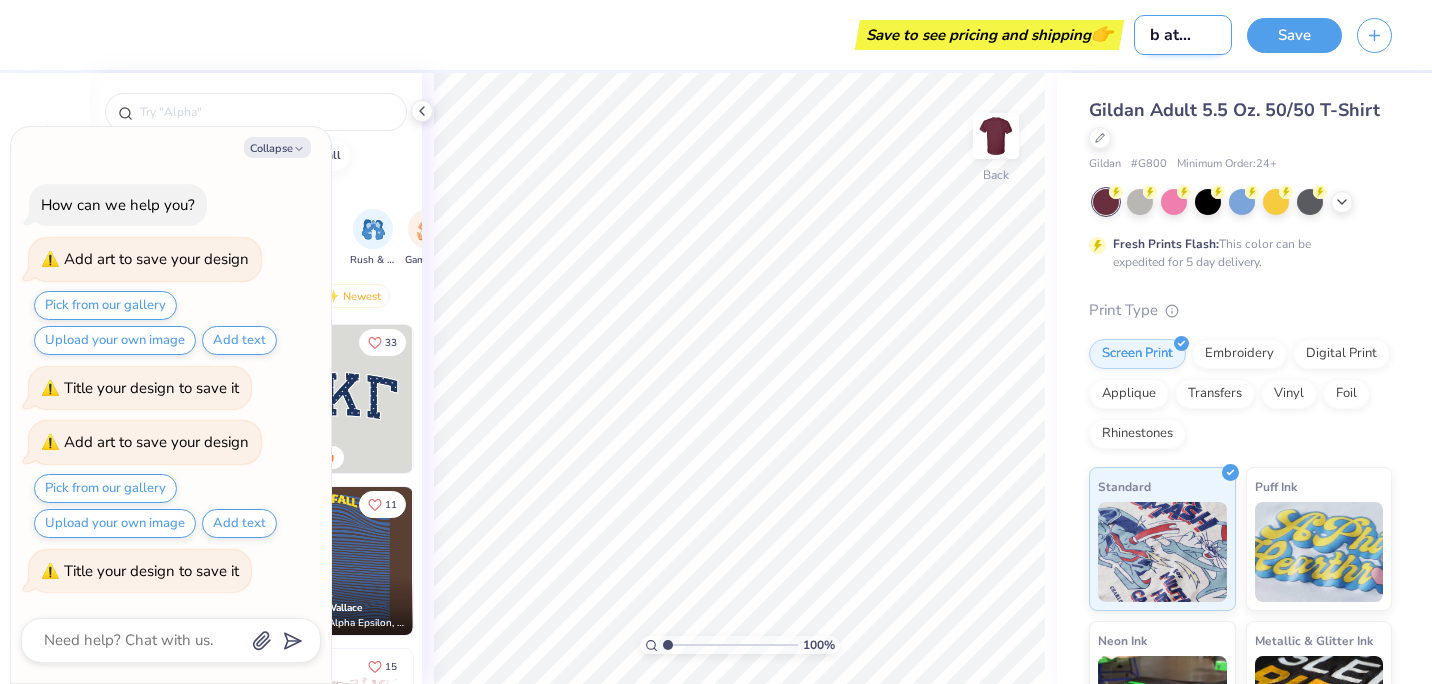type on "club attmept" 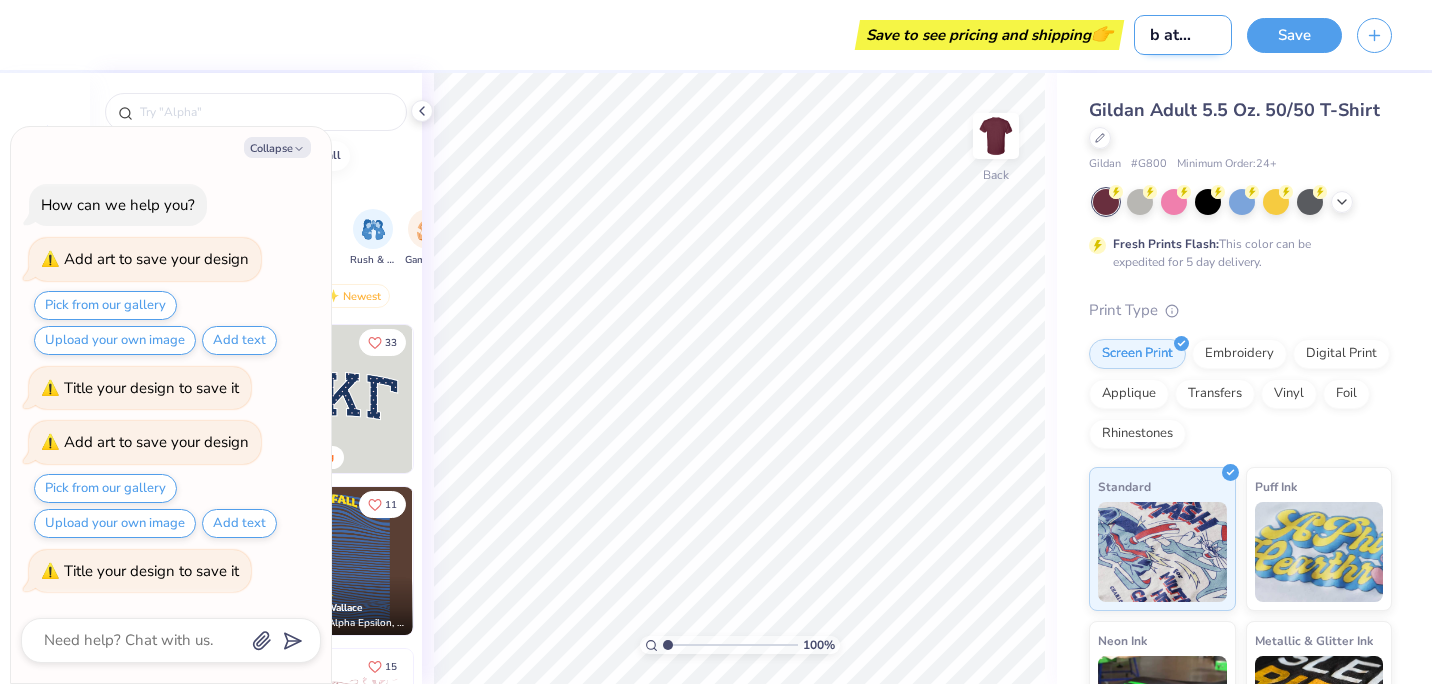 type on "x" 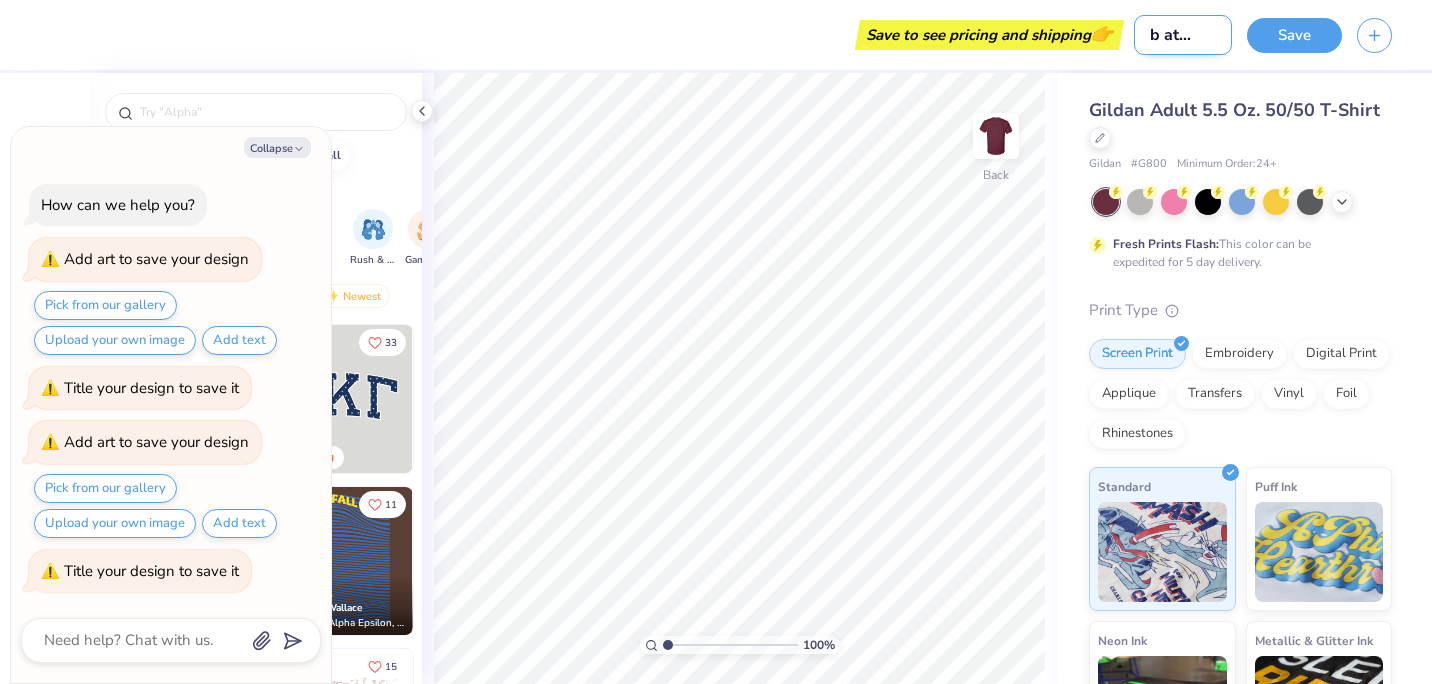 scroll, scrollTop: 0, scrollLeft: 28, axis: horizontal 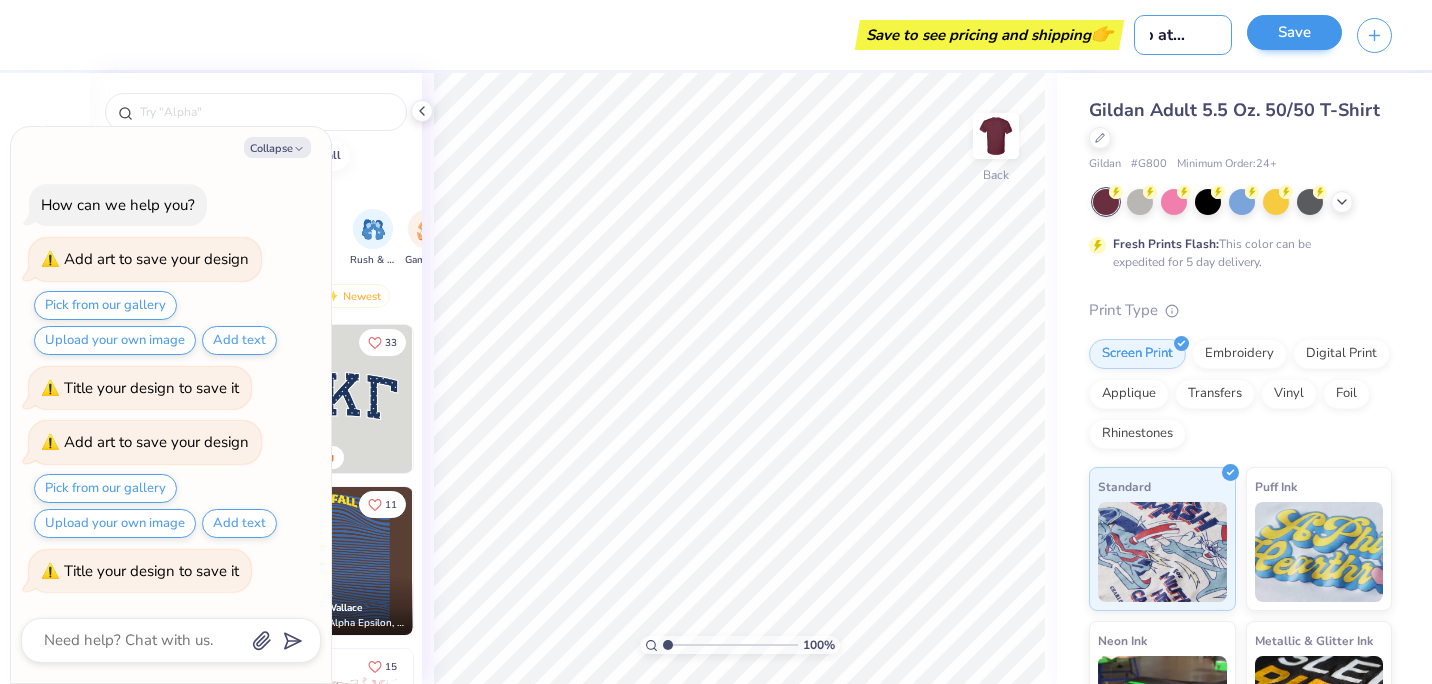 type on "club attmept" 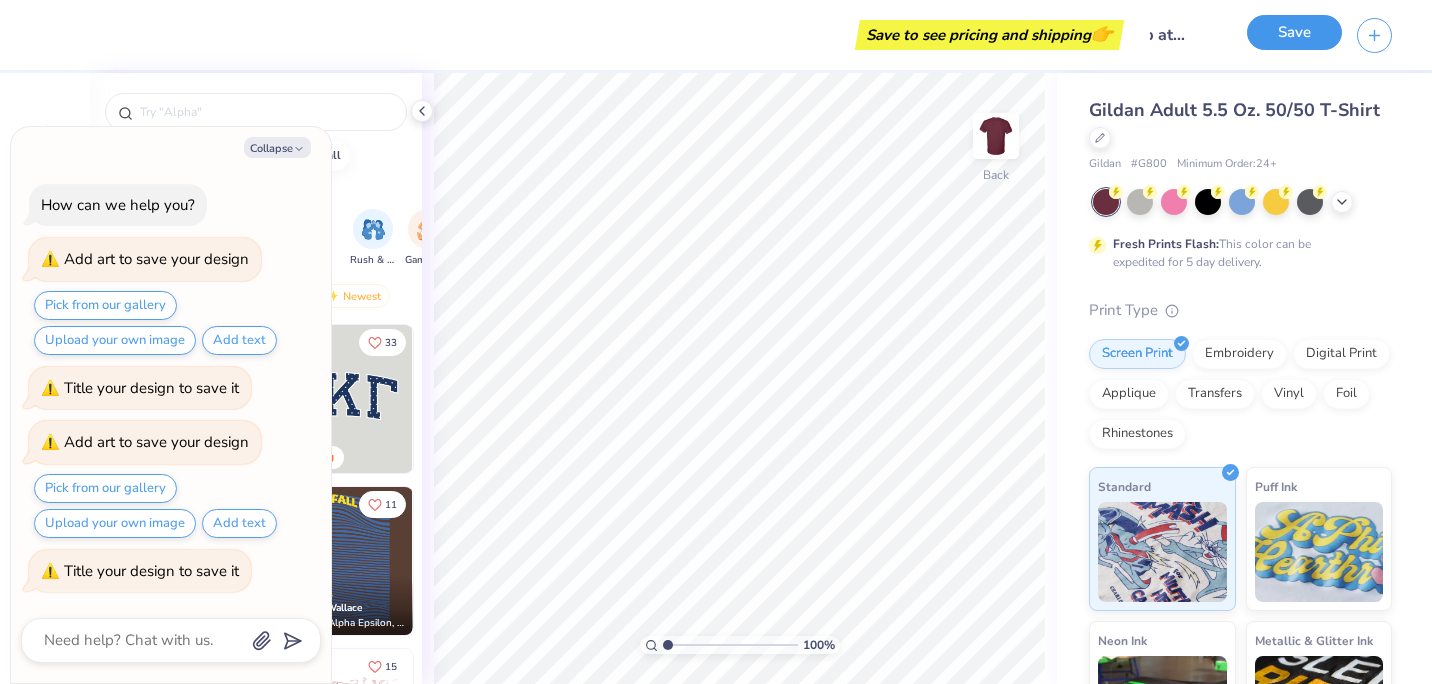 click on "Save" at bounding box center [1294, 32] 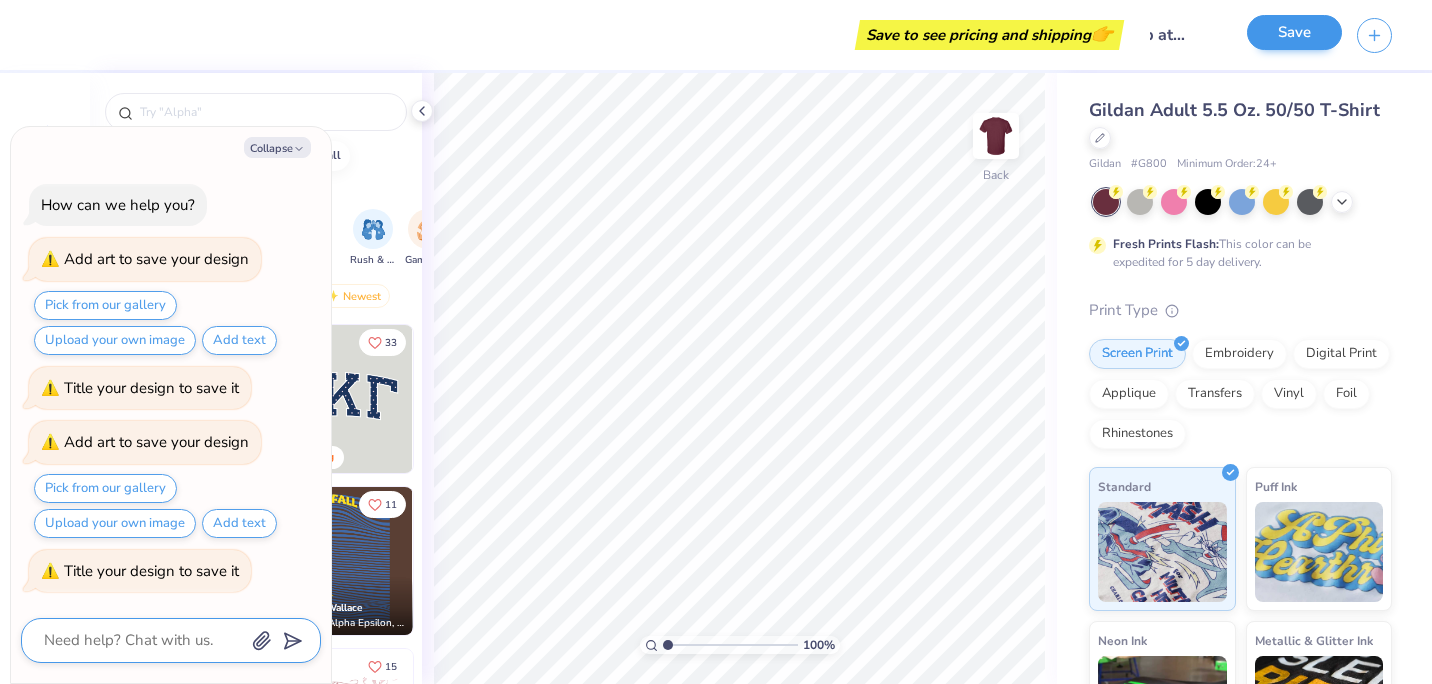 scroll, scrollTop: 0, scrollLeft: 0, axis: both 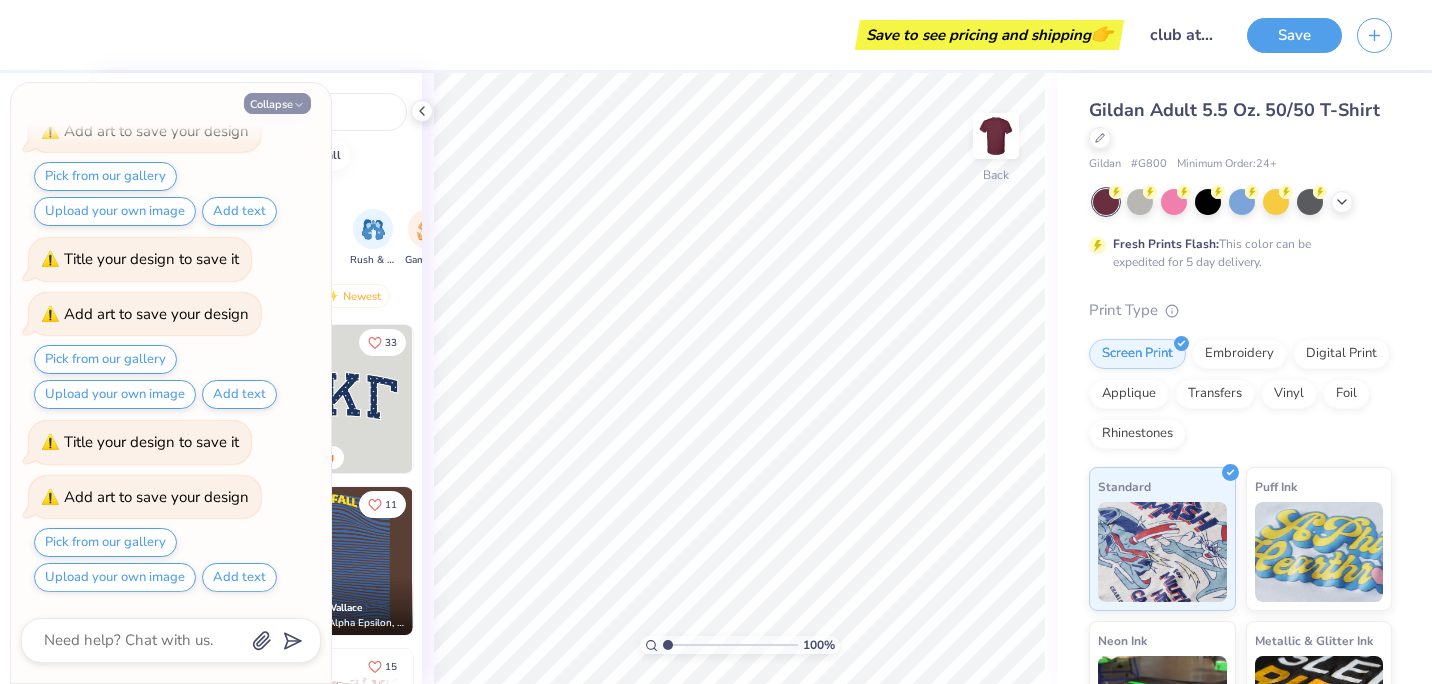click on "Collapse" at bounding box center [277, 103] 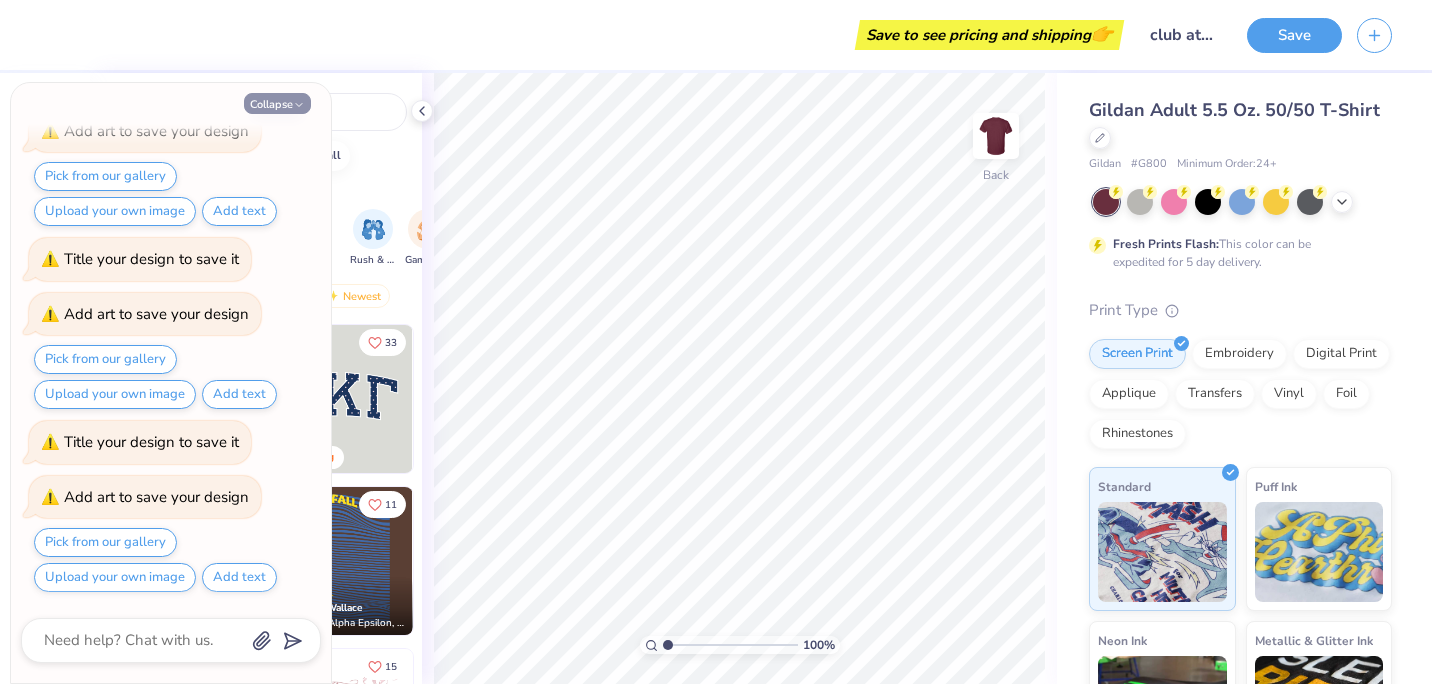type on "x" 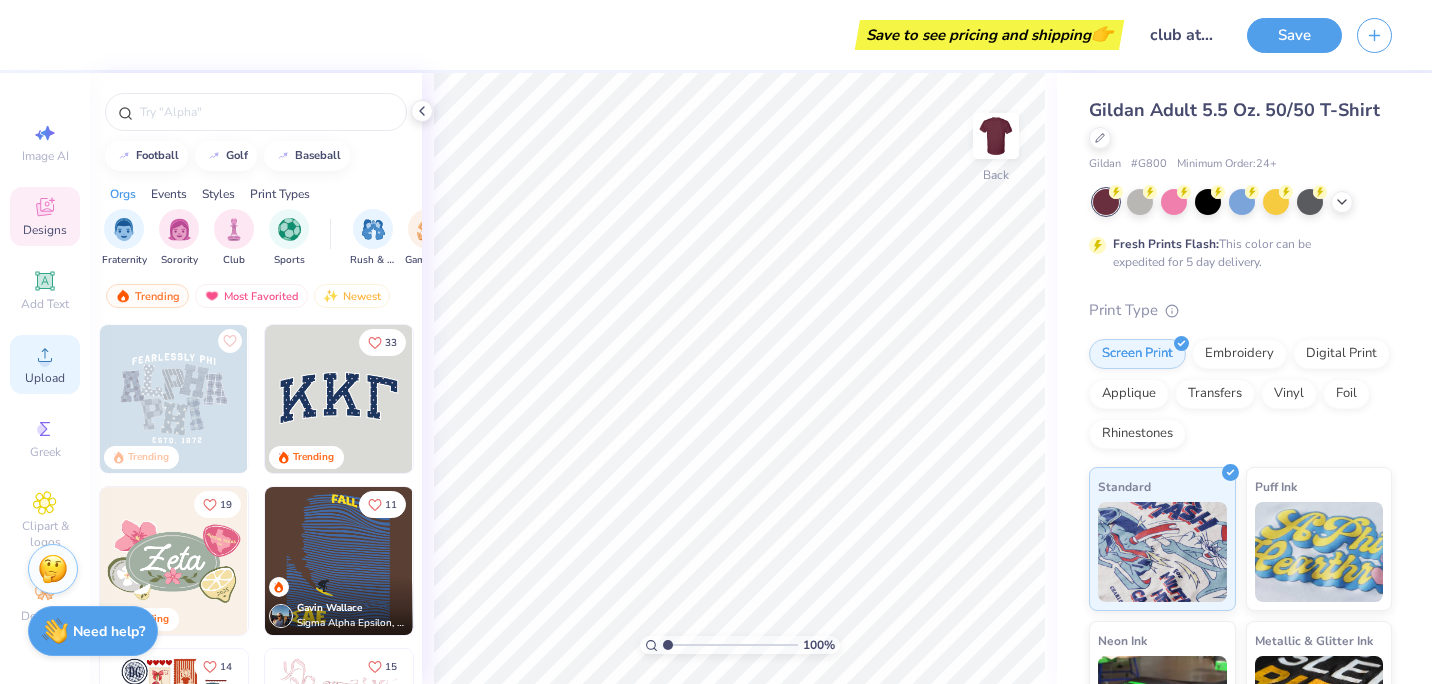 click on "Upload" at bounding box center (45, 378) 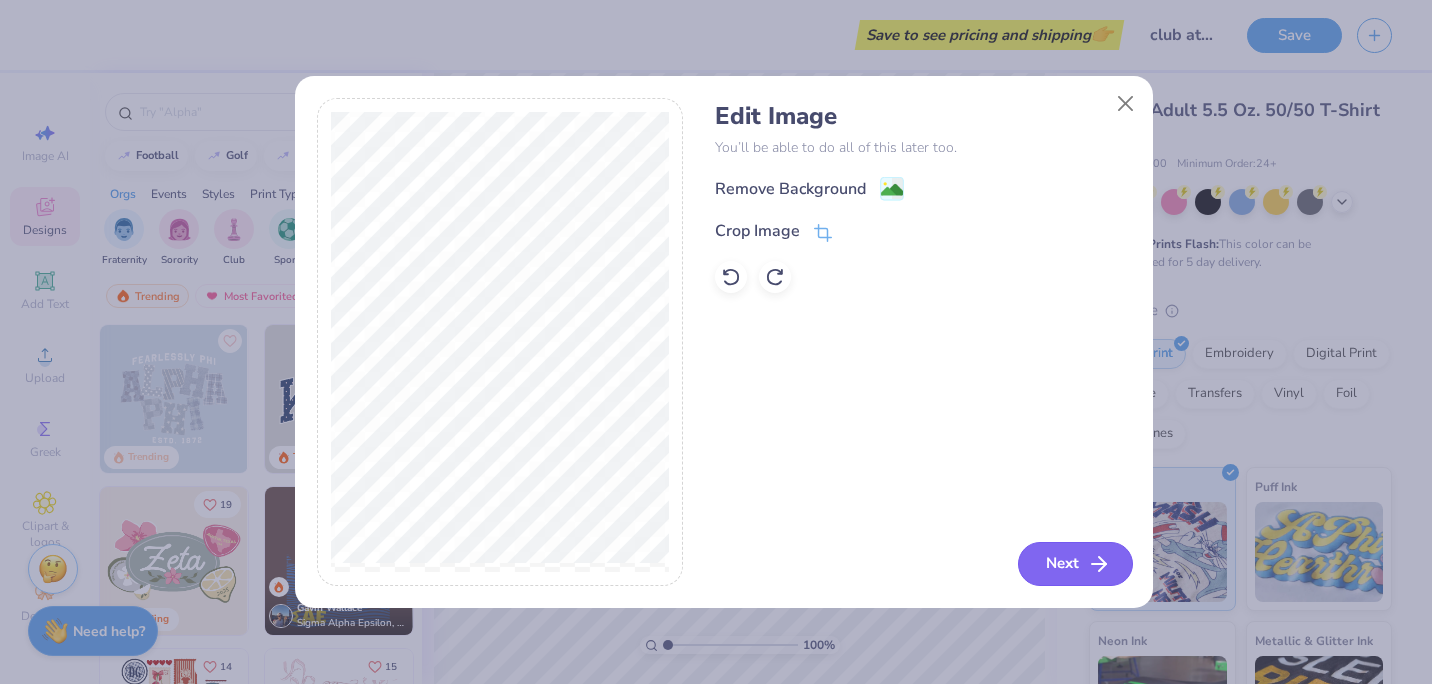 click on "Next" at bounding box center [1075, 564] 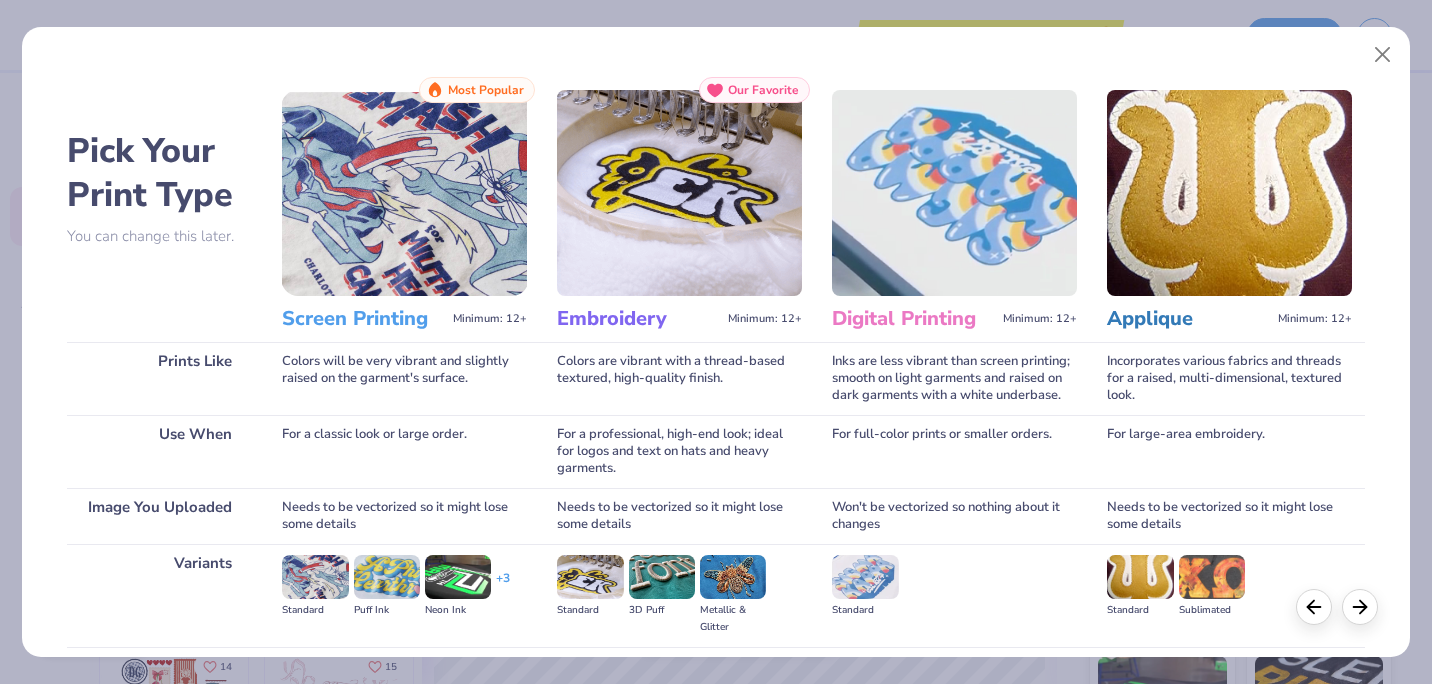 scroll, scrollTop: 213, scrollLeft: 0, axis: vertical 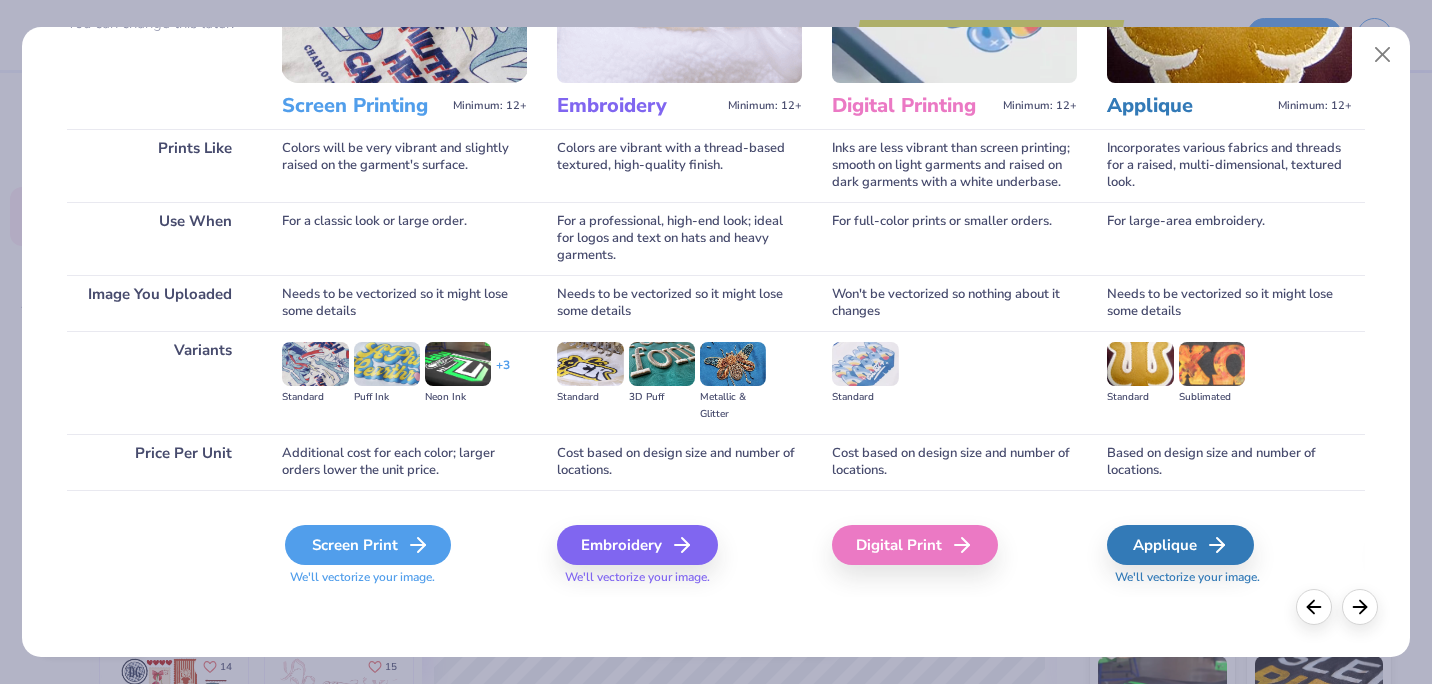 click on "Screen Print" at bounding box center (368, 545) 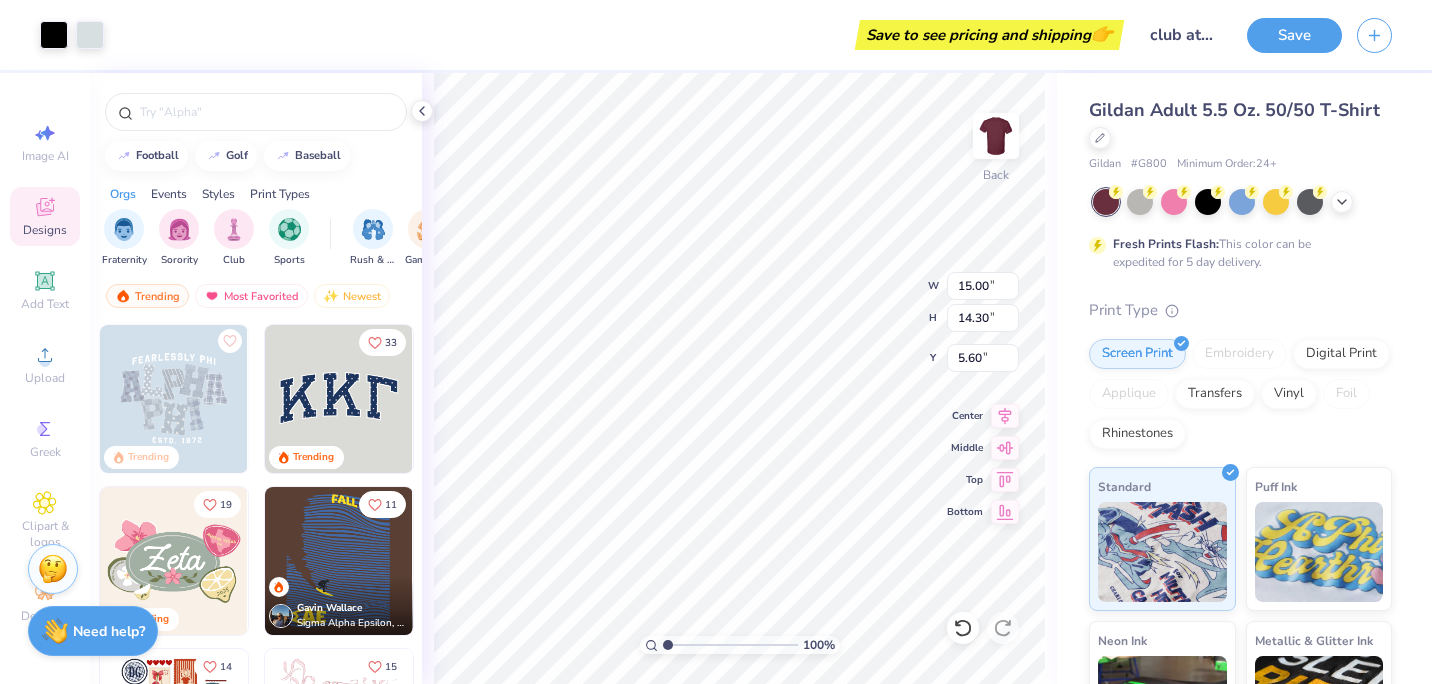 type on "13.69" 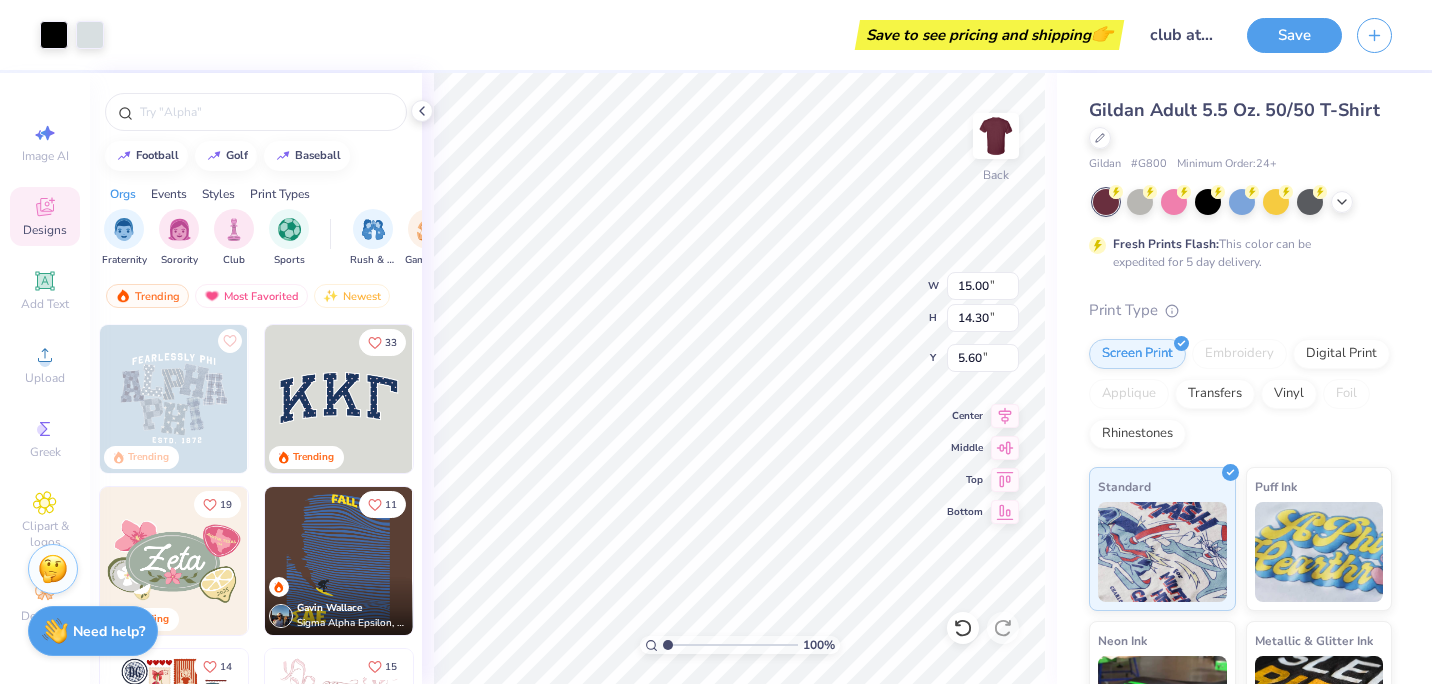 type on "13.05" 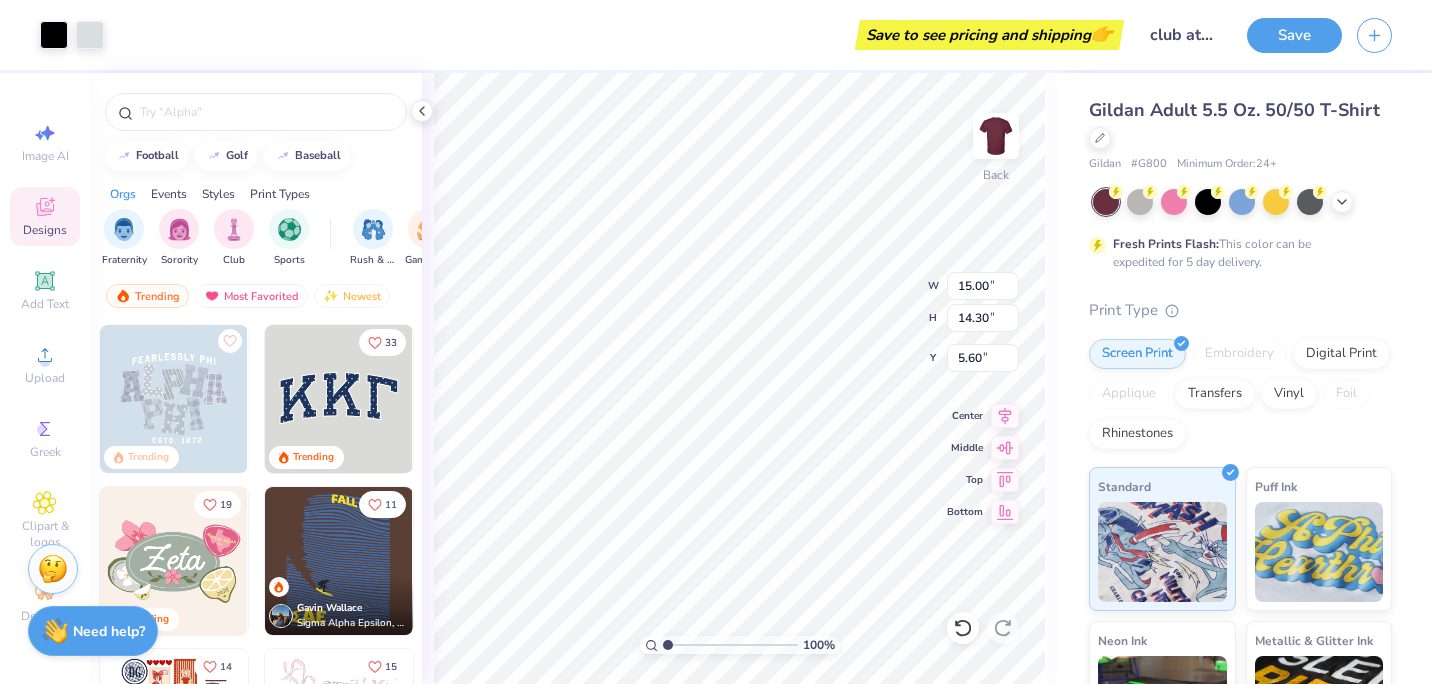type on "6.85" 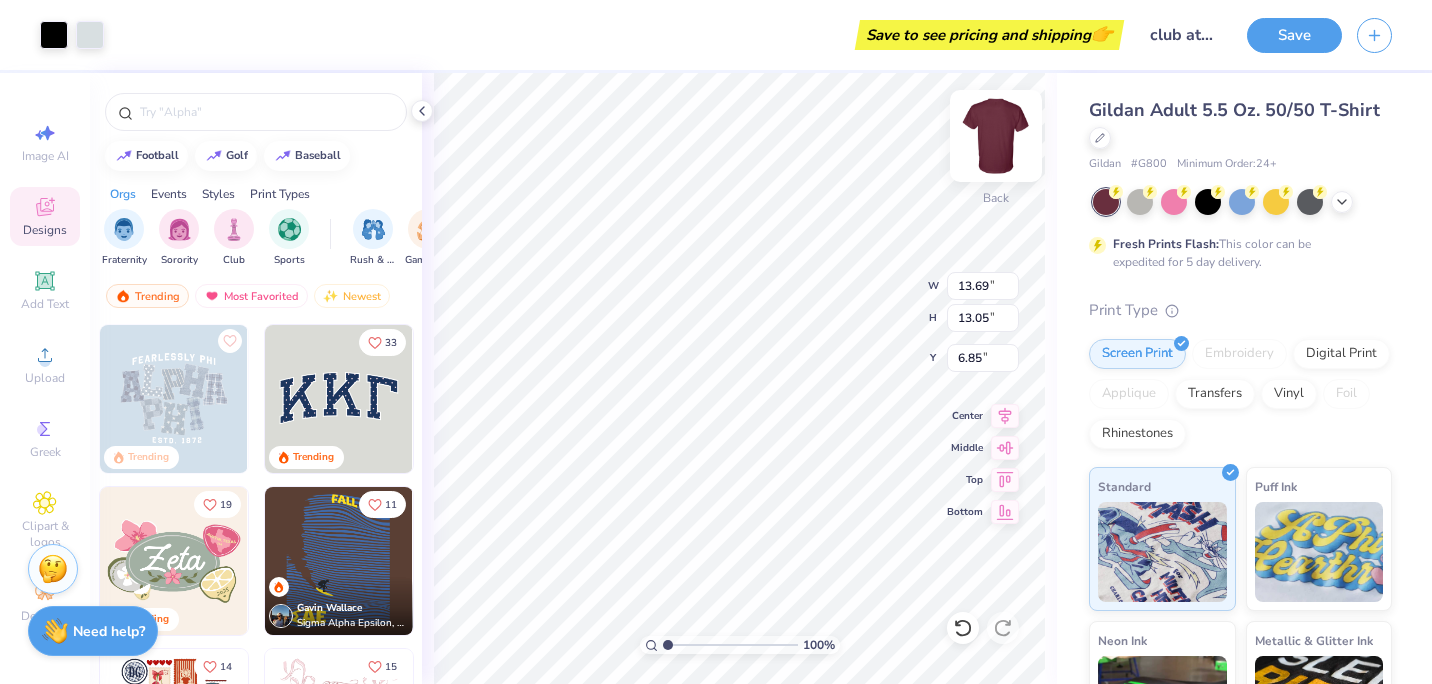 click at bounding box center (996, 136) 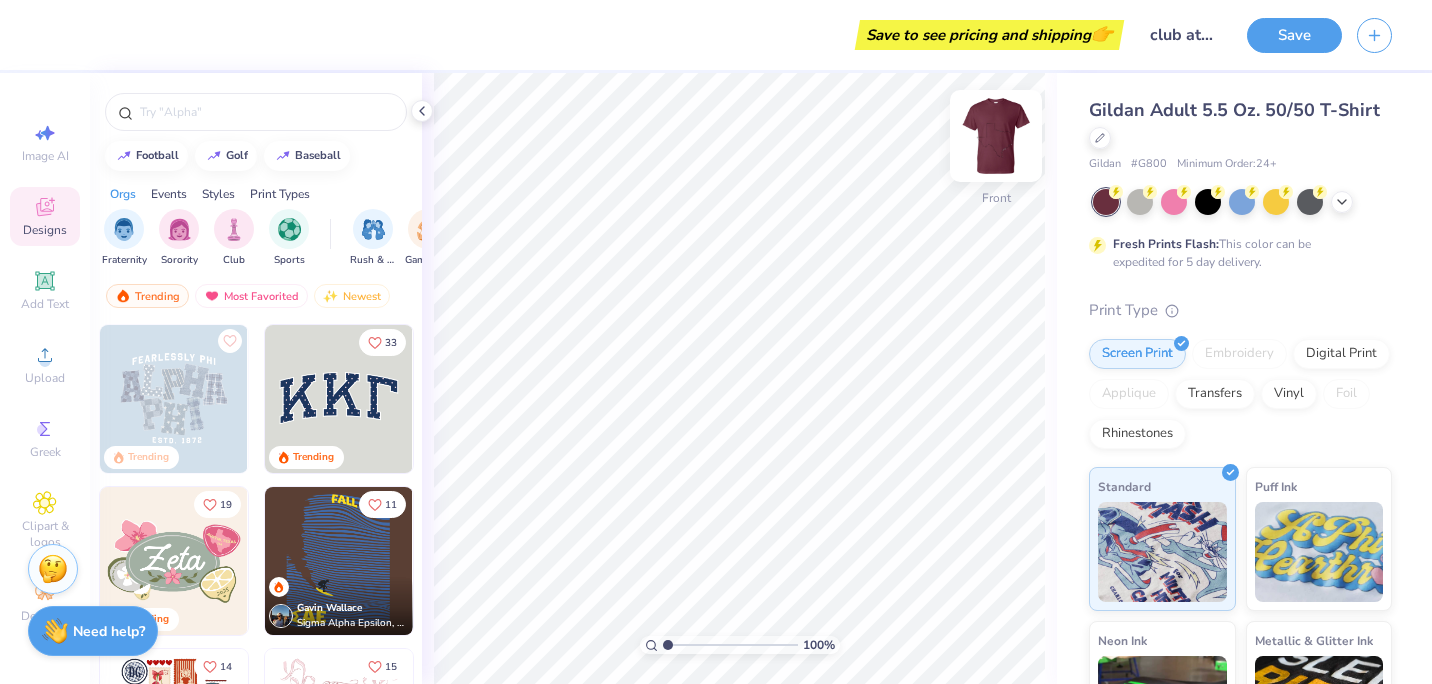 click at bounding box center [996, 136] 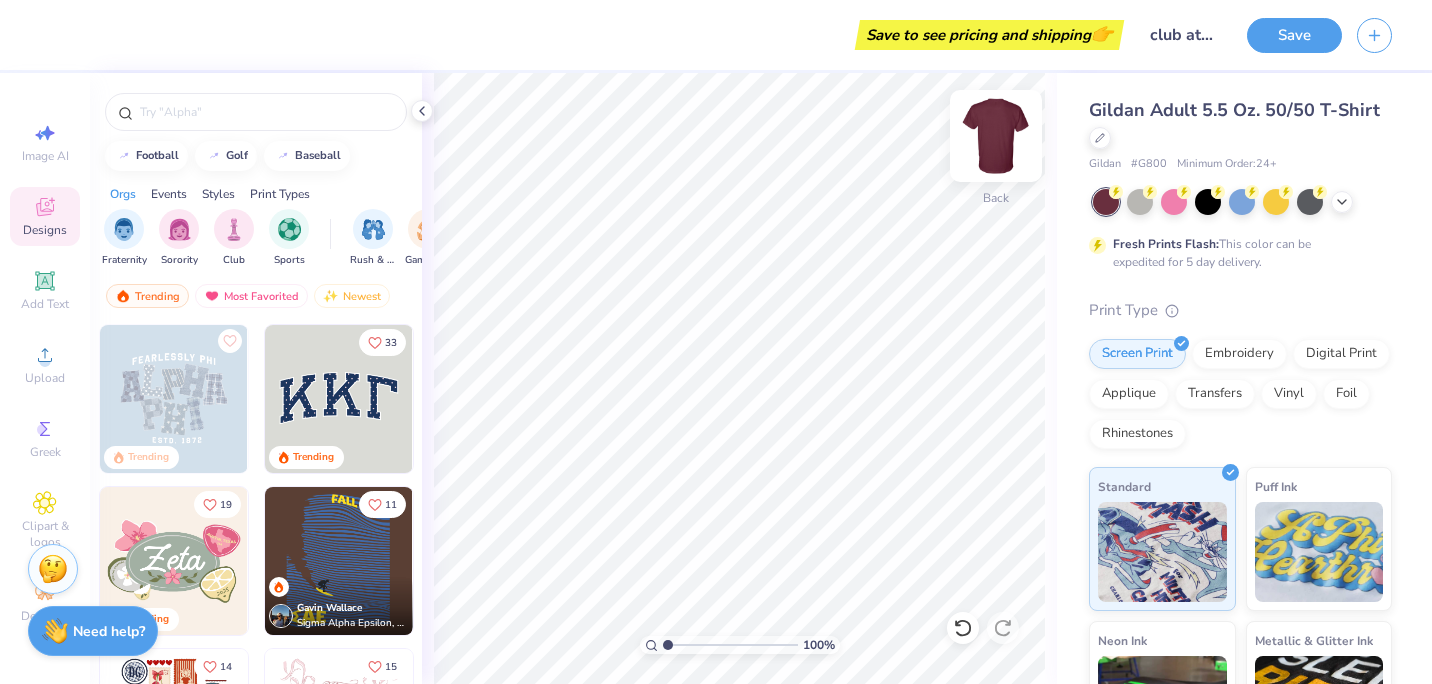 click at bounding box center (996, 136) 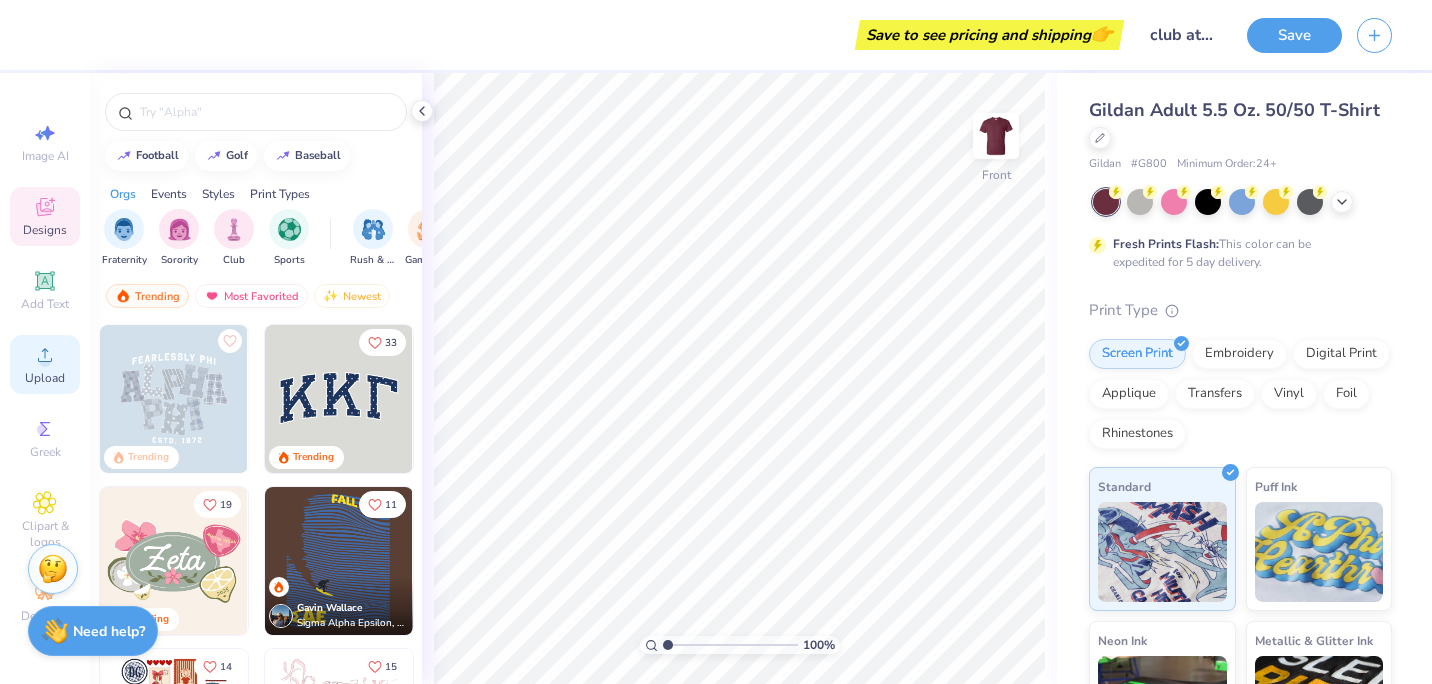 click 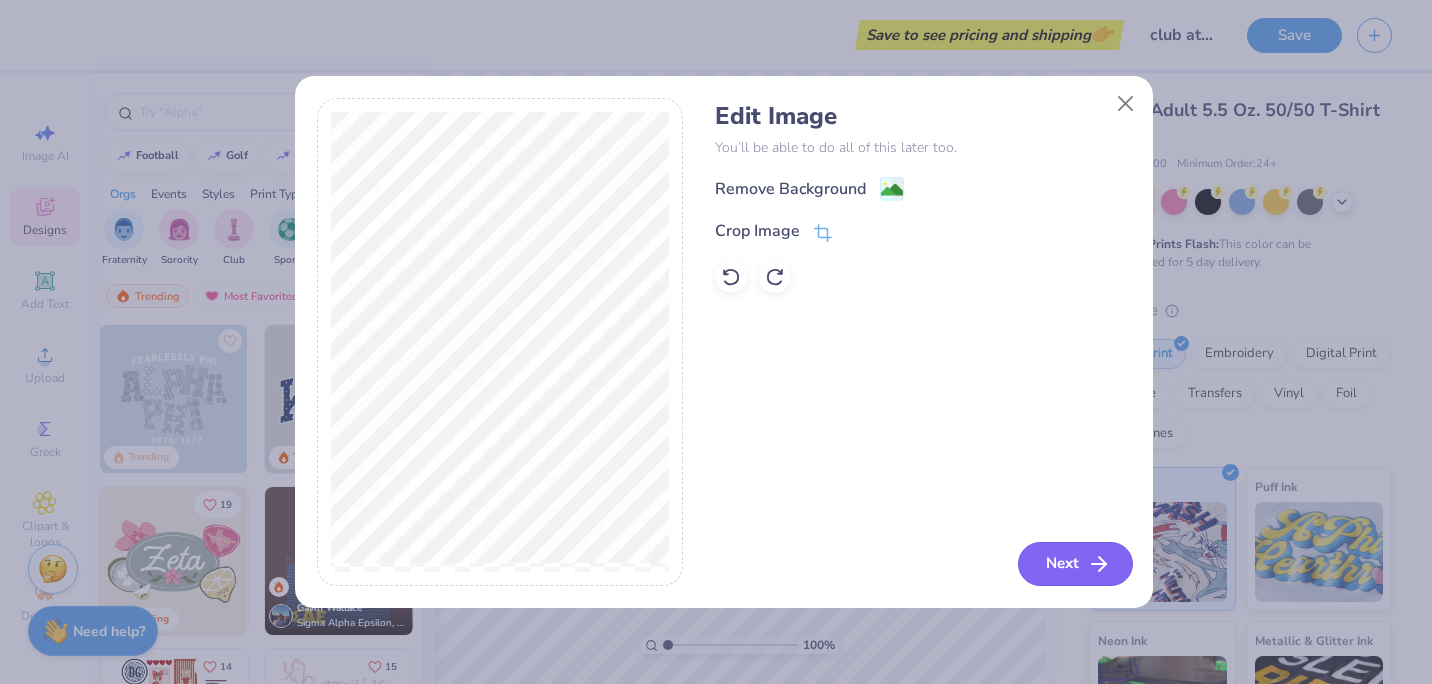 click on "Next" at bounding box center [1075, 564] 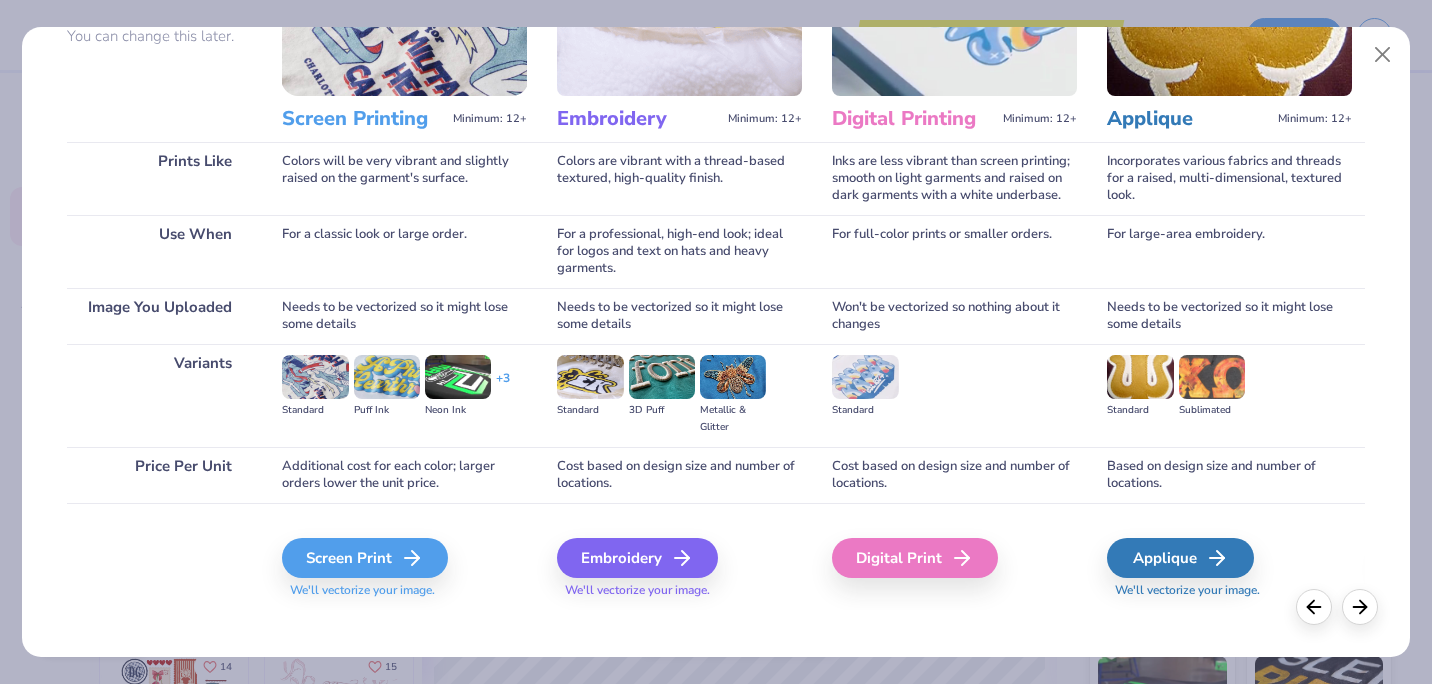 scroll, scrollTop: 213, scrollLeft: 0, axis: vertical 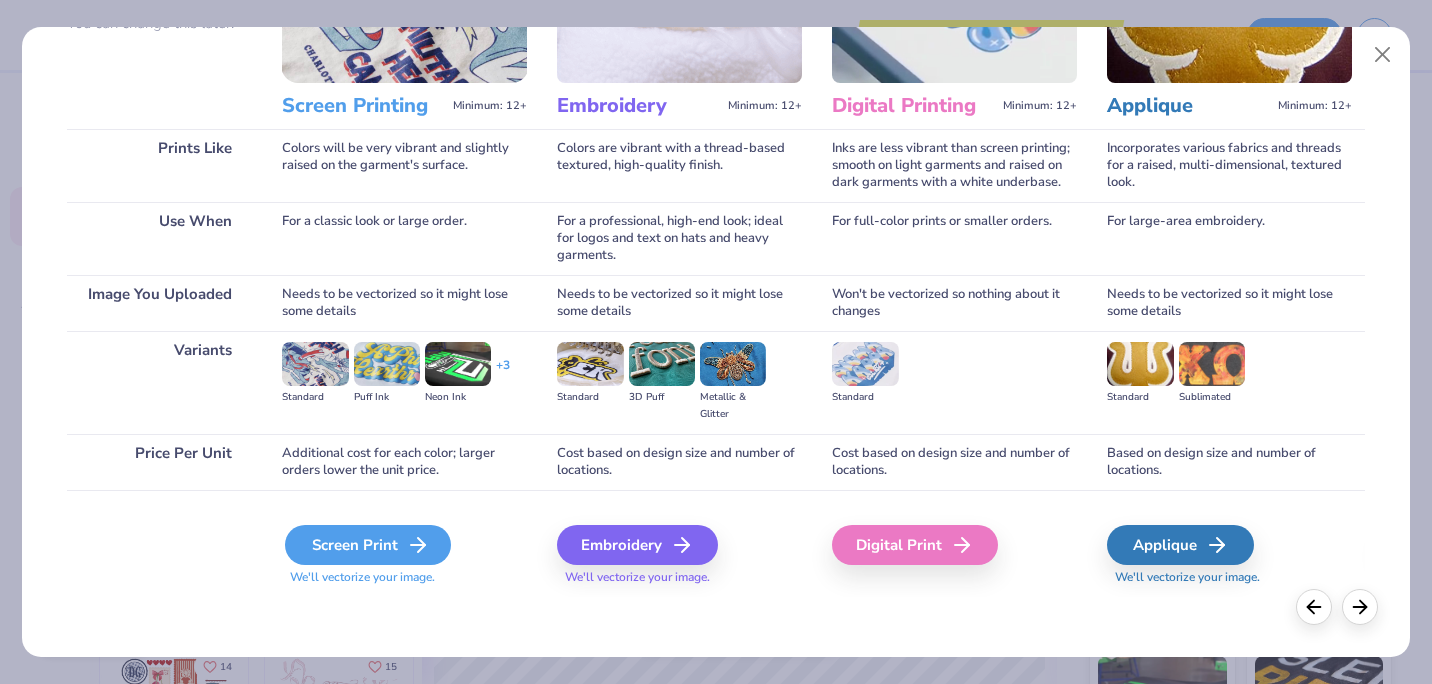 click on "Screen Print" at bounding box center (368, 545) 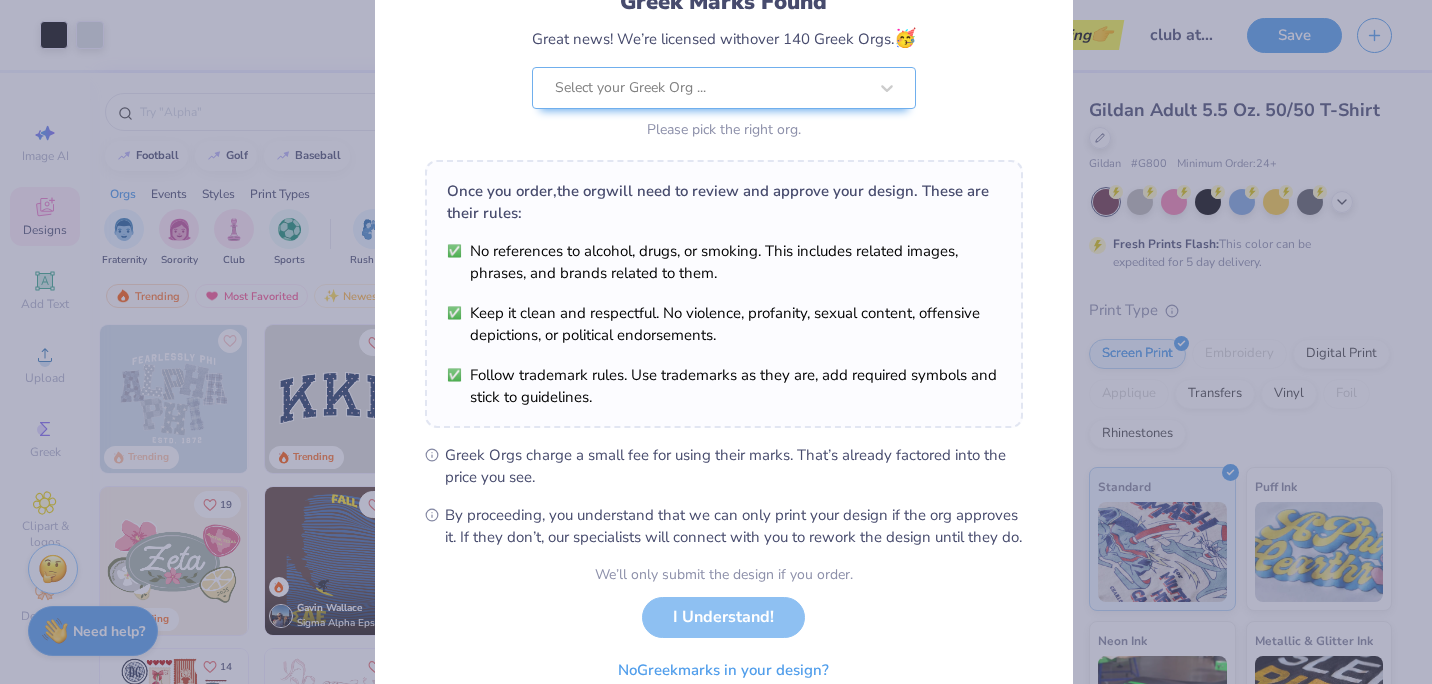 scroll, scrollTop: 252, scrollLeft: 0, axis: vertical 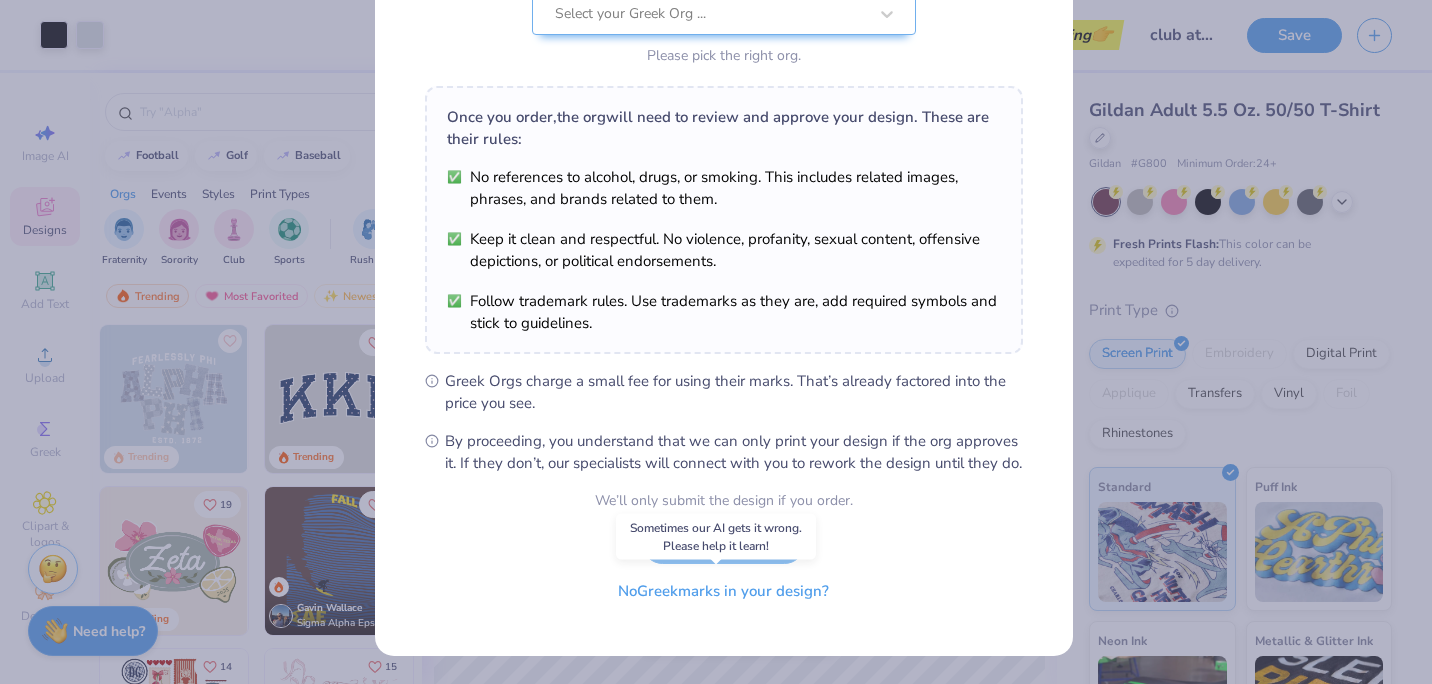 click on "No  Greek  marks in your design?" at bounding box center [723, 591] 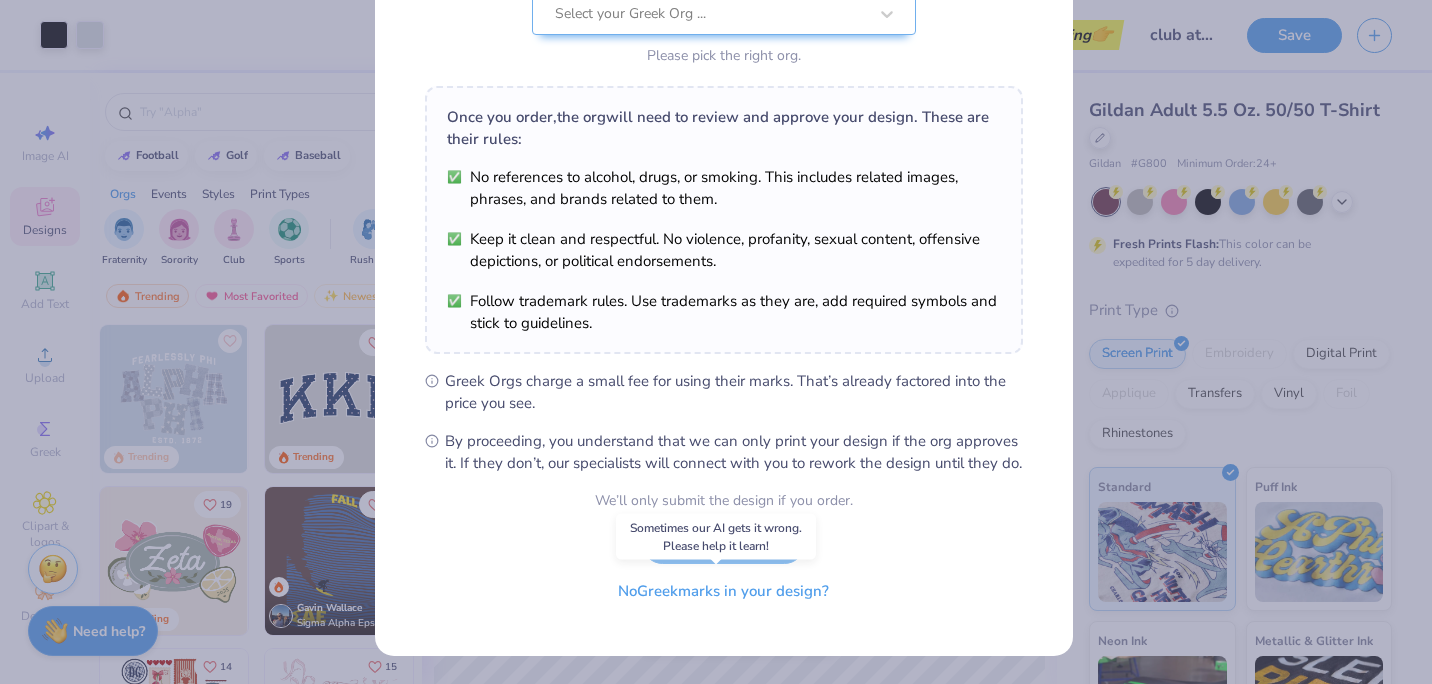 scroll, scrollTop: 0, scrollLeft: 0, axis: both 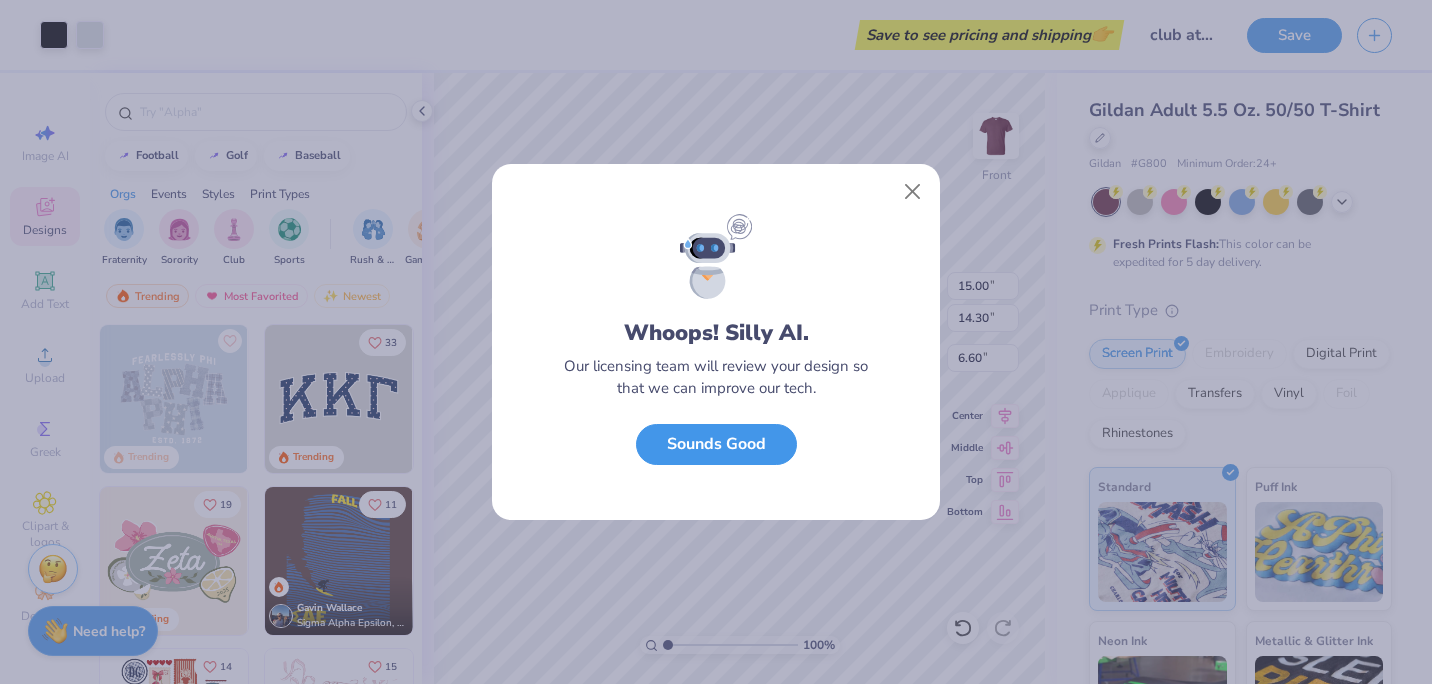 click on "Sounds Good" at bounding box center [716, 444] 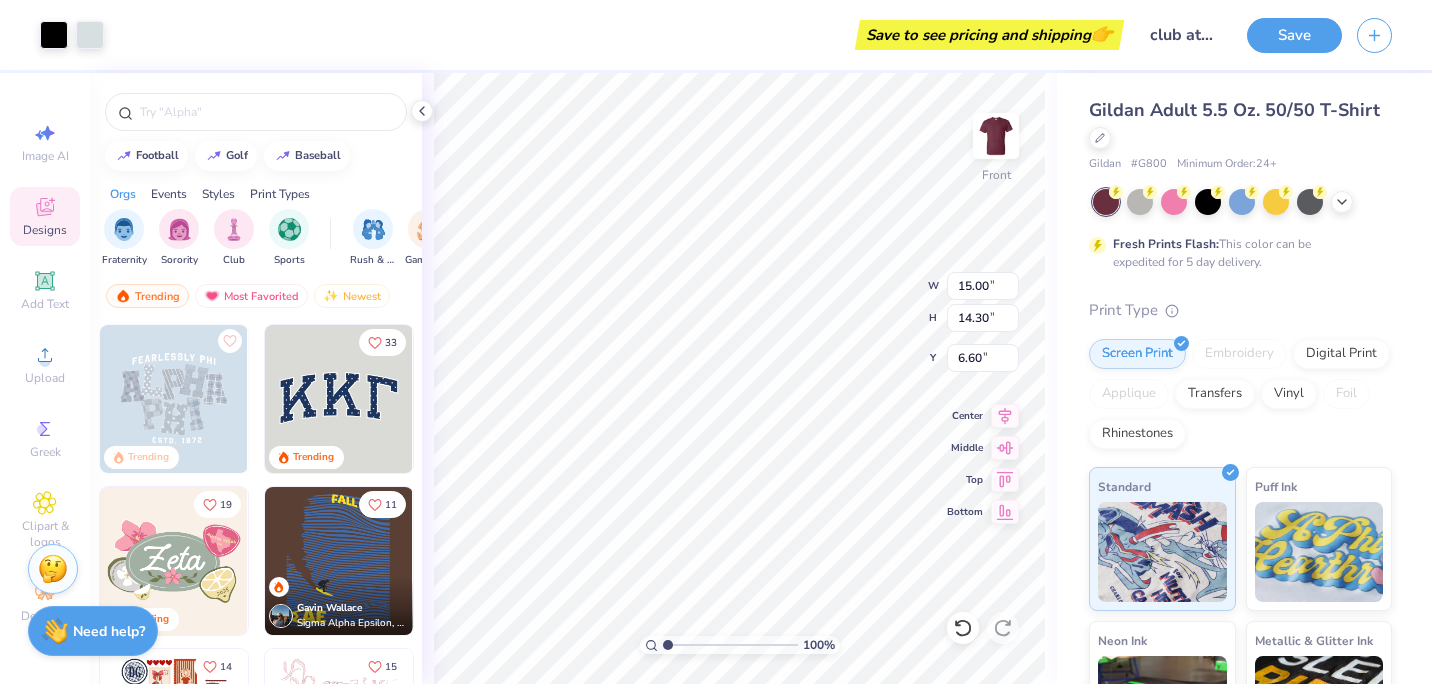 type on "13.03" 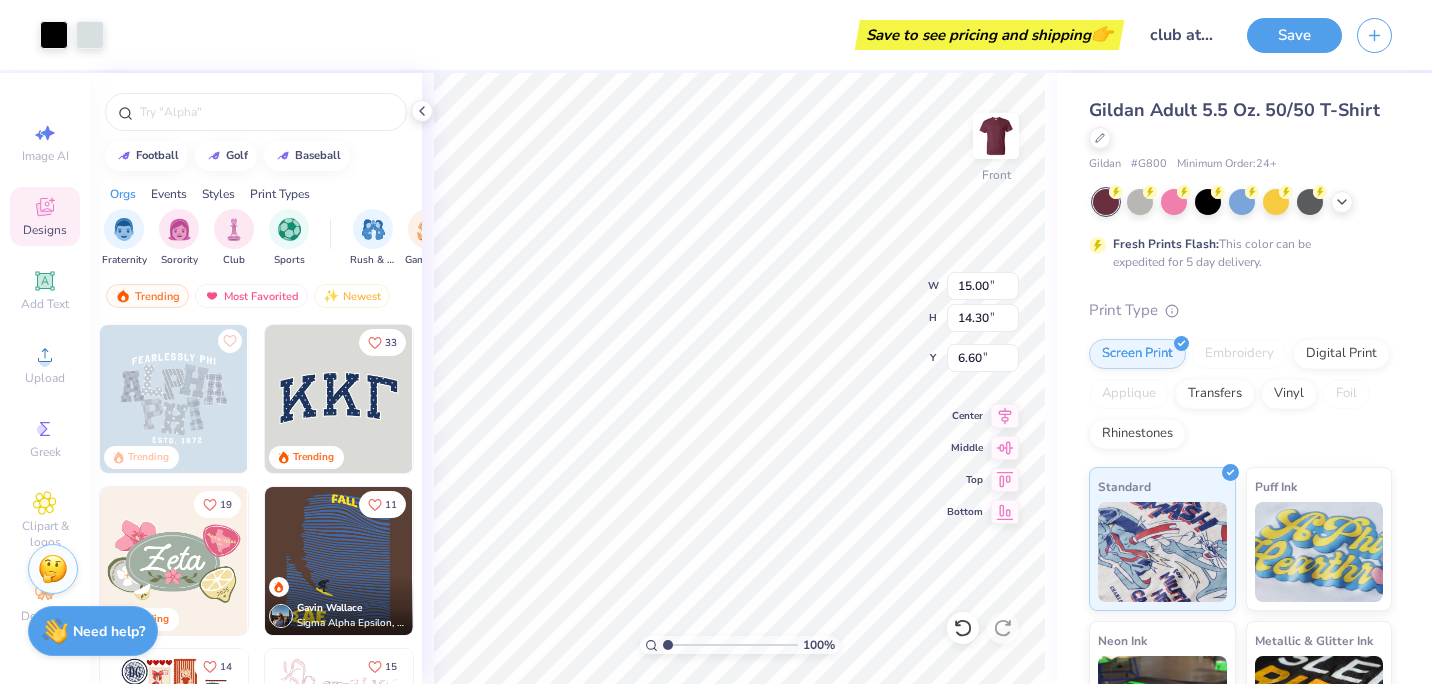 type on "12.42" 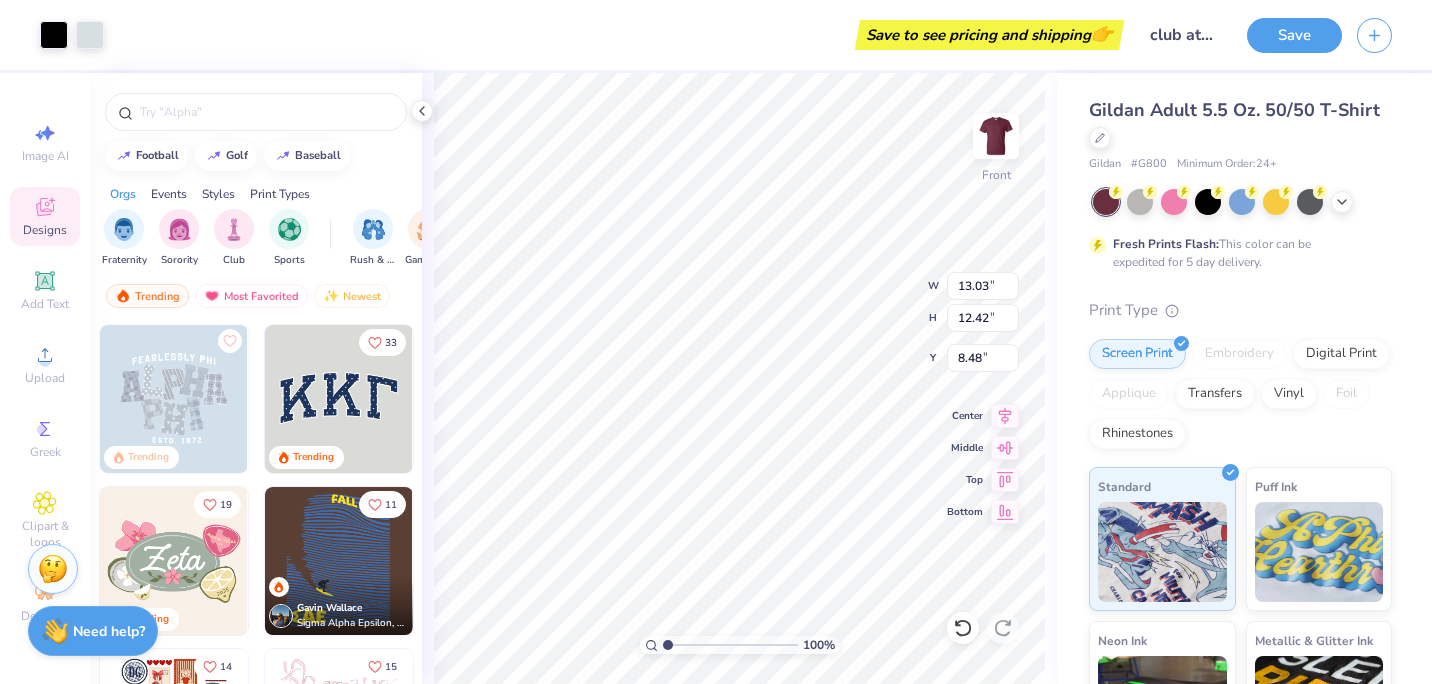 type on "4.17" 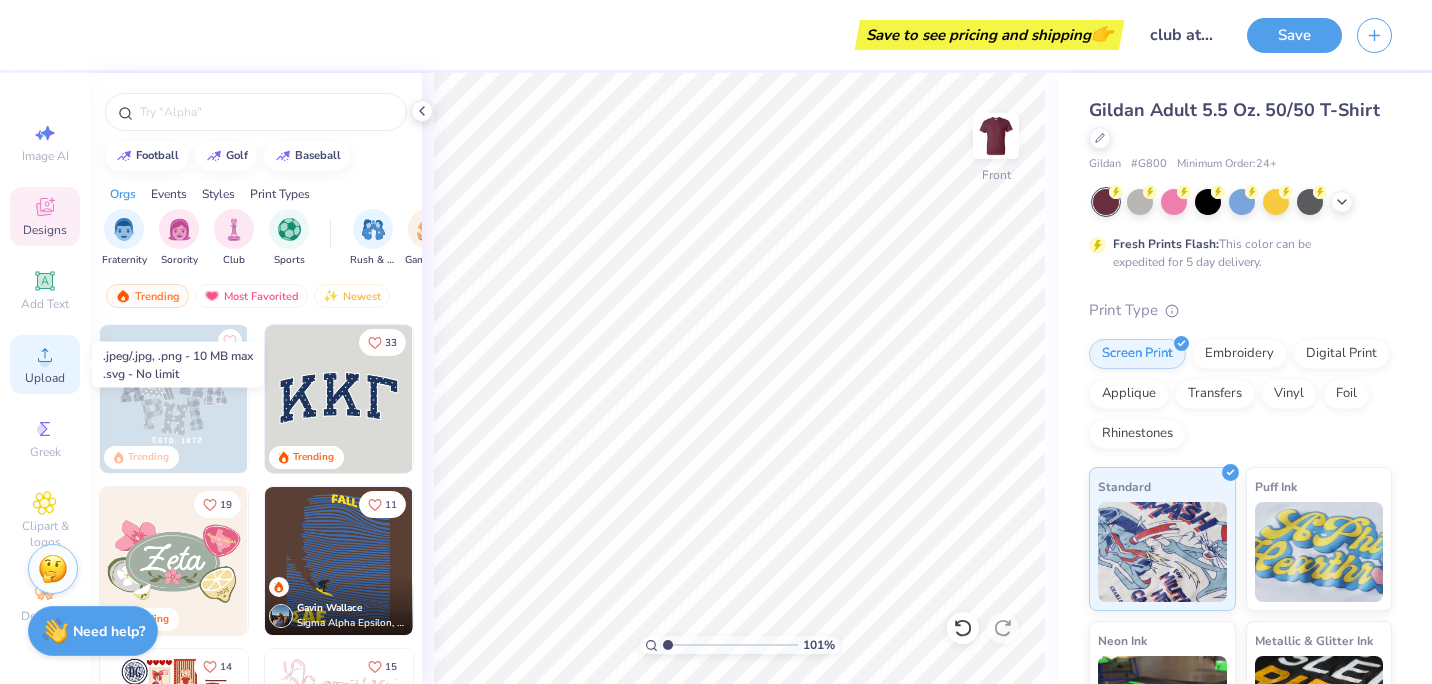 click 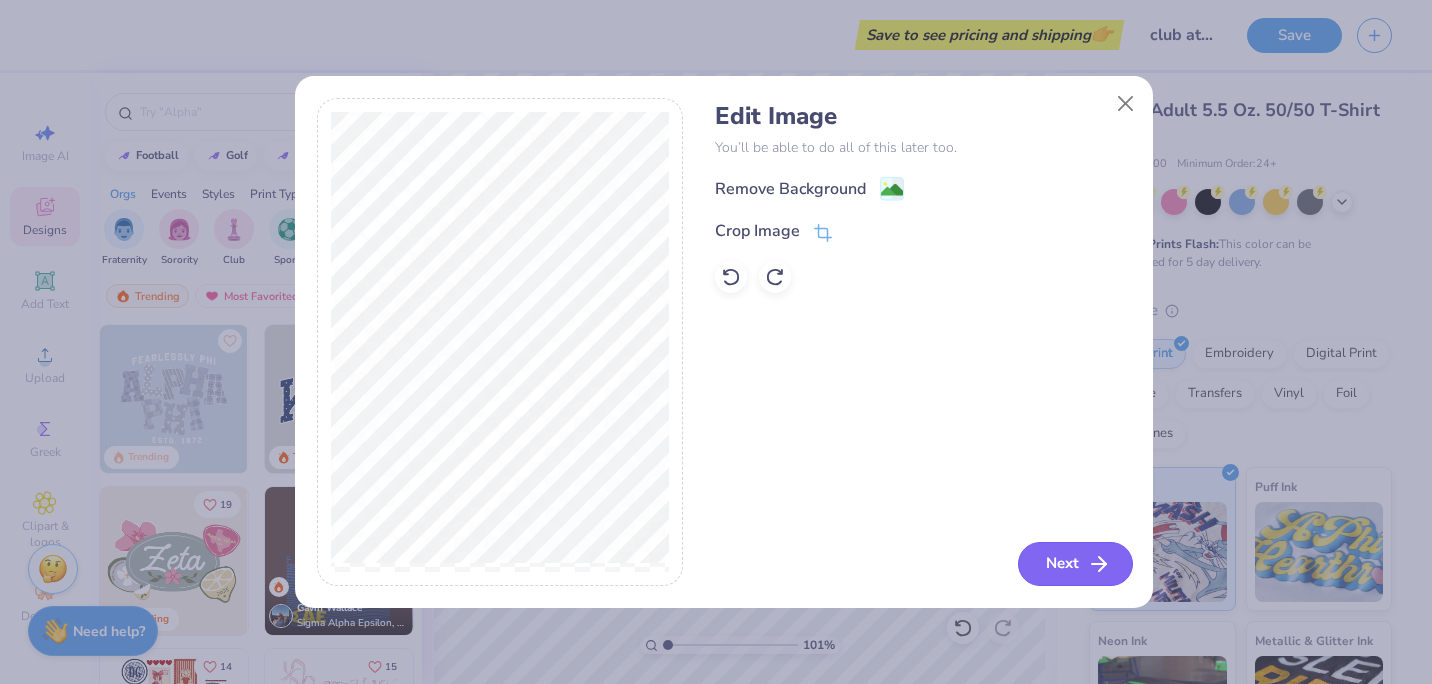 click on "Next" at bounding box center [1075, 564] 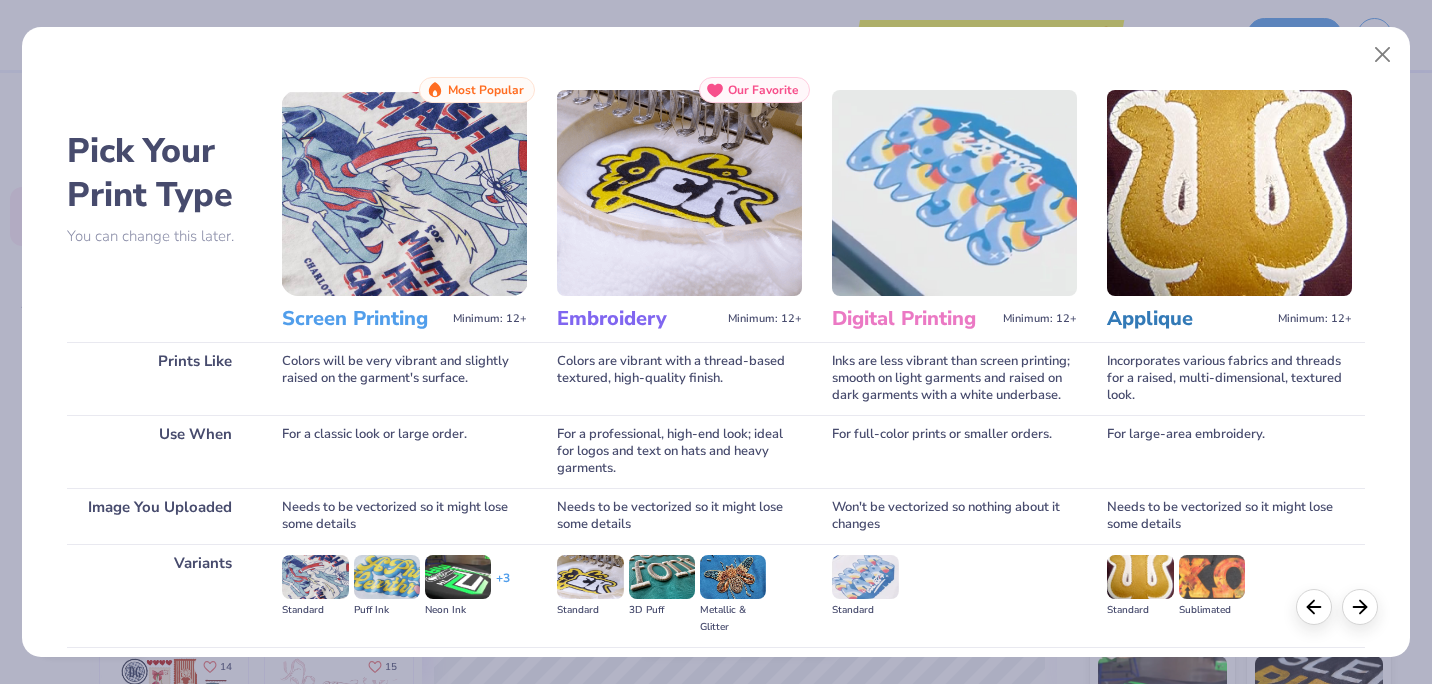 scroll, scrollTop: 213, scrollLeft: 0, axis: vertical 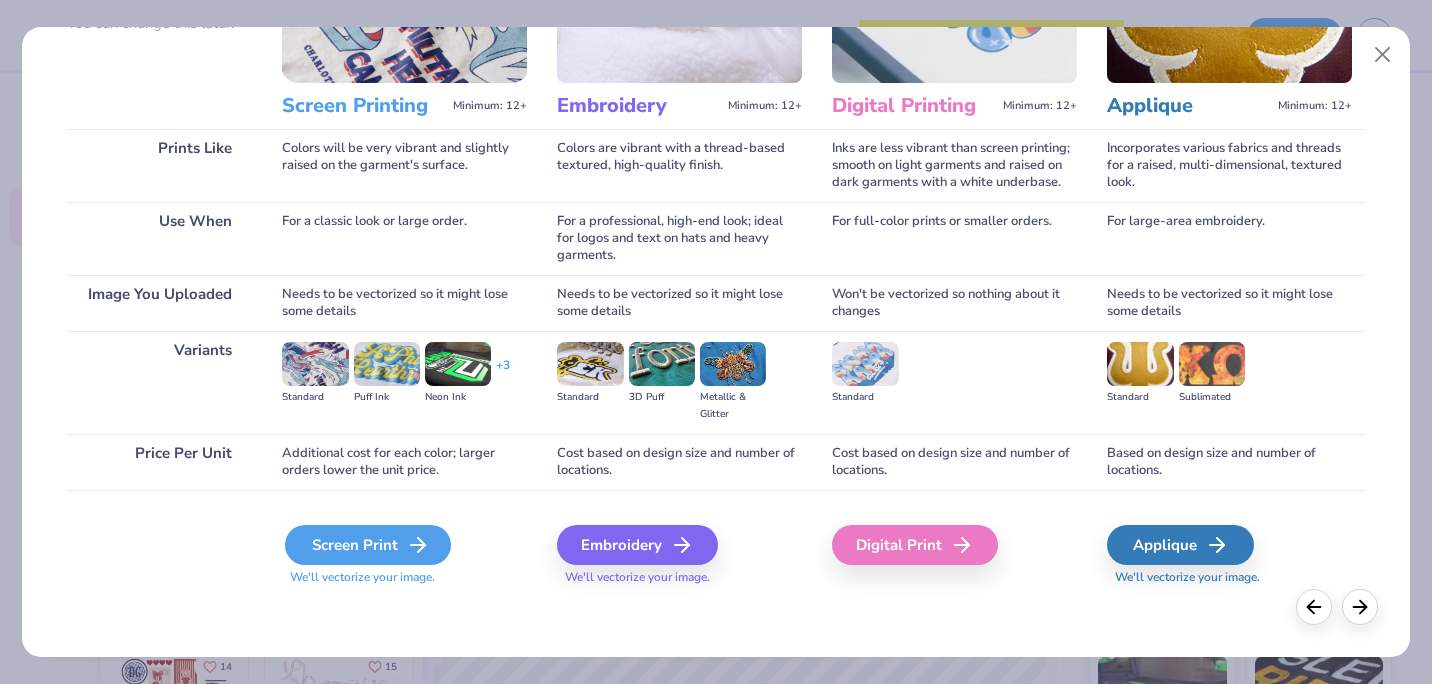 click 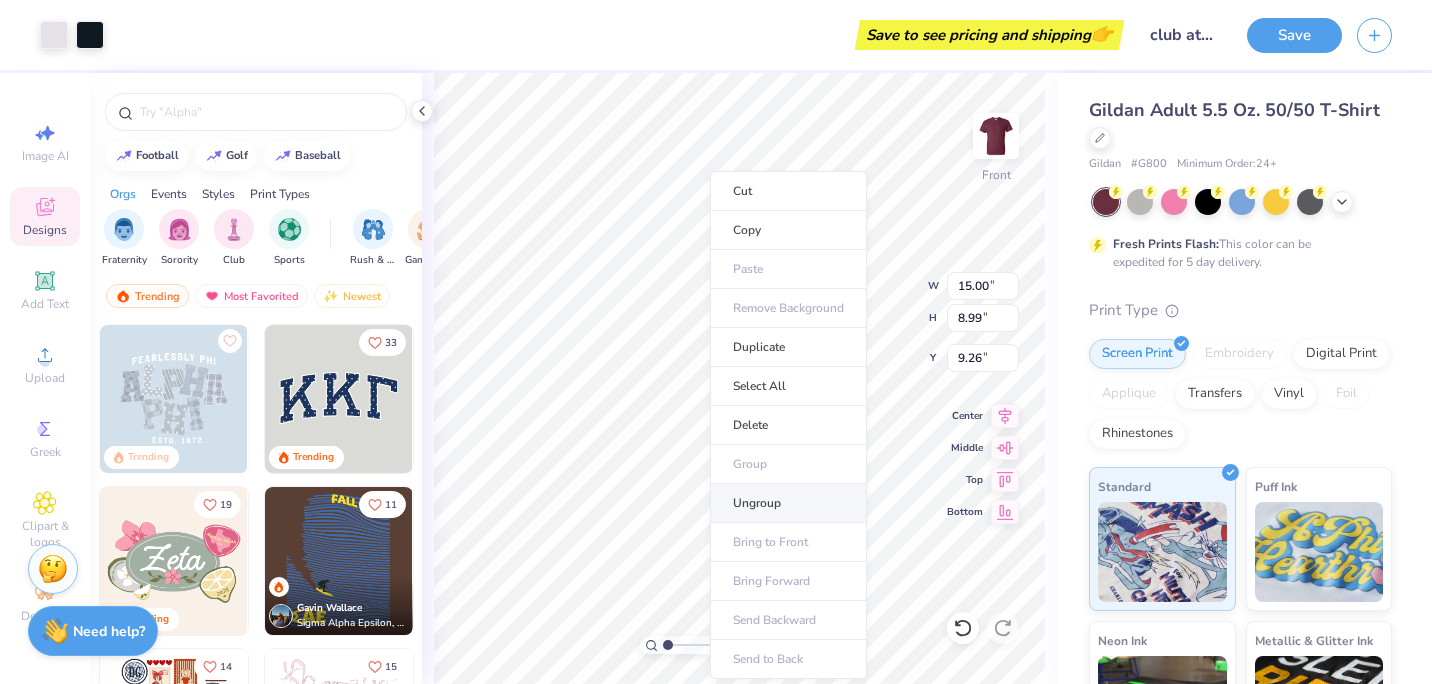 type on "1.00646321731259" 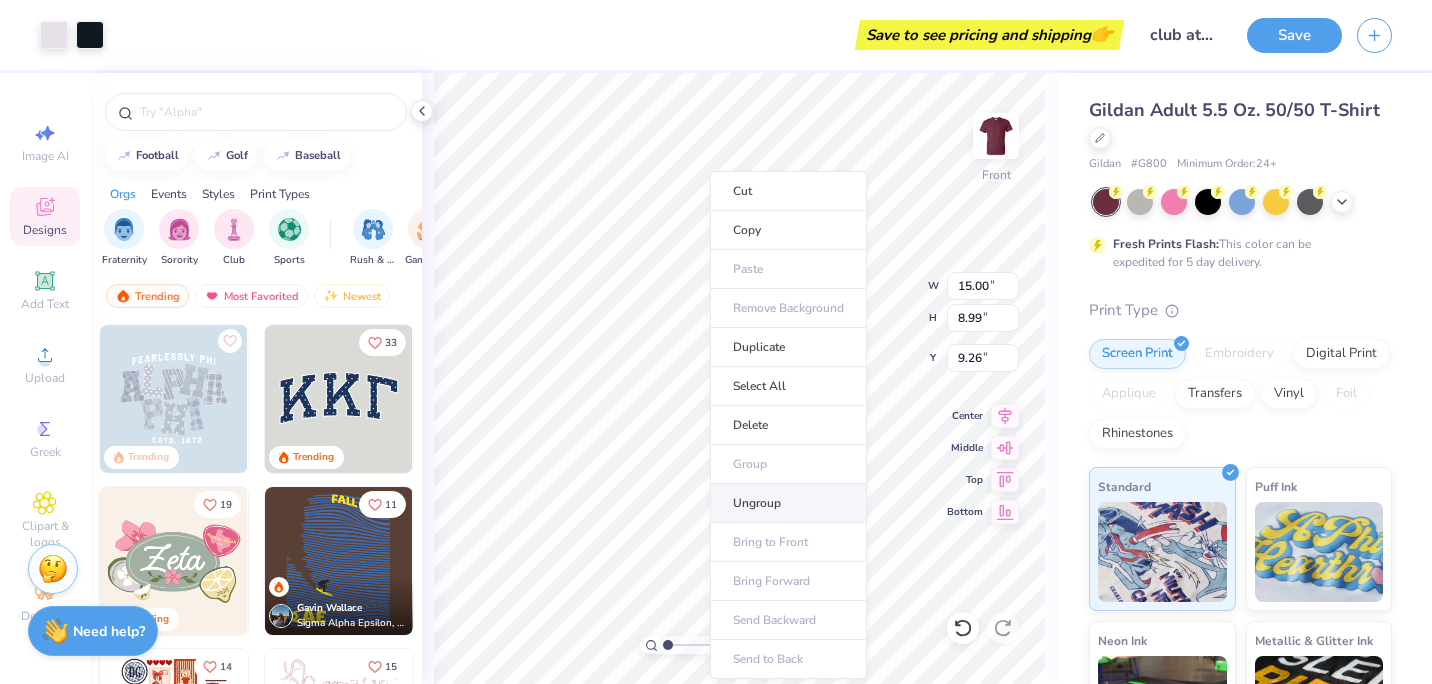 type on "3.71" 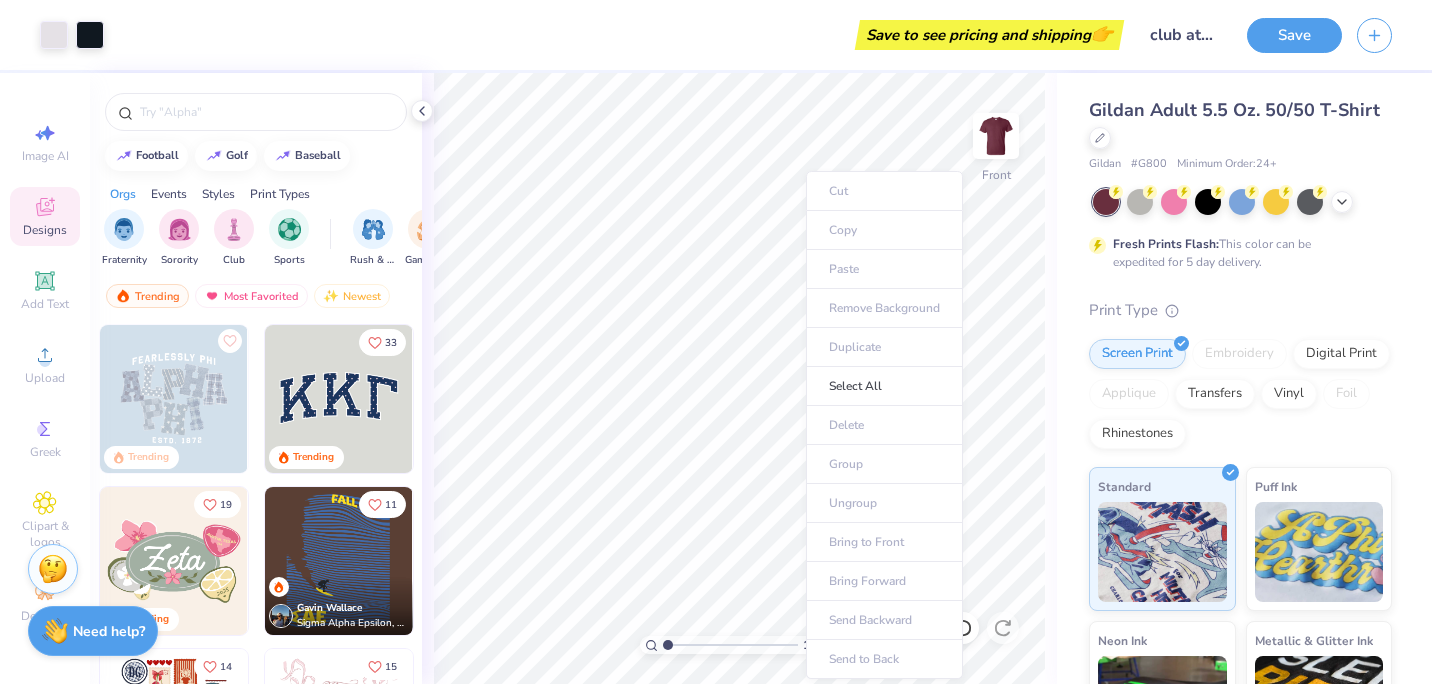 type on "1.00646321731259" 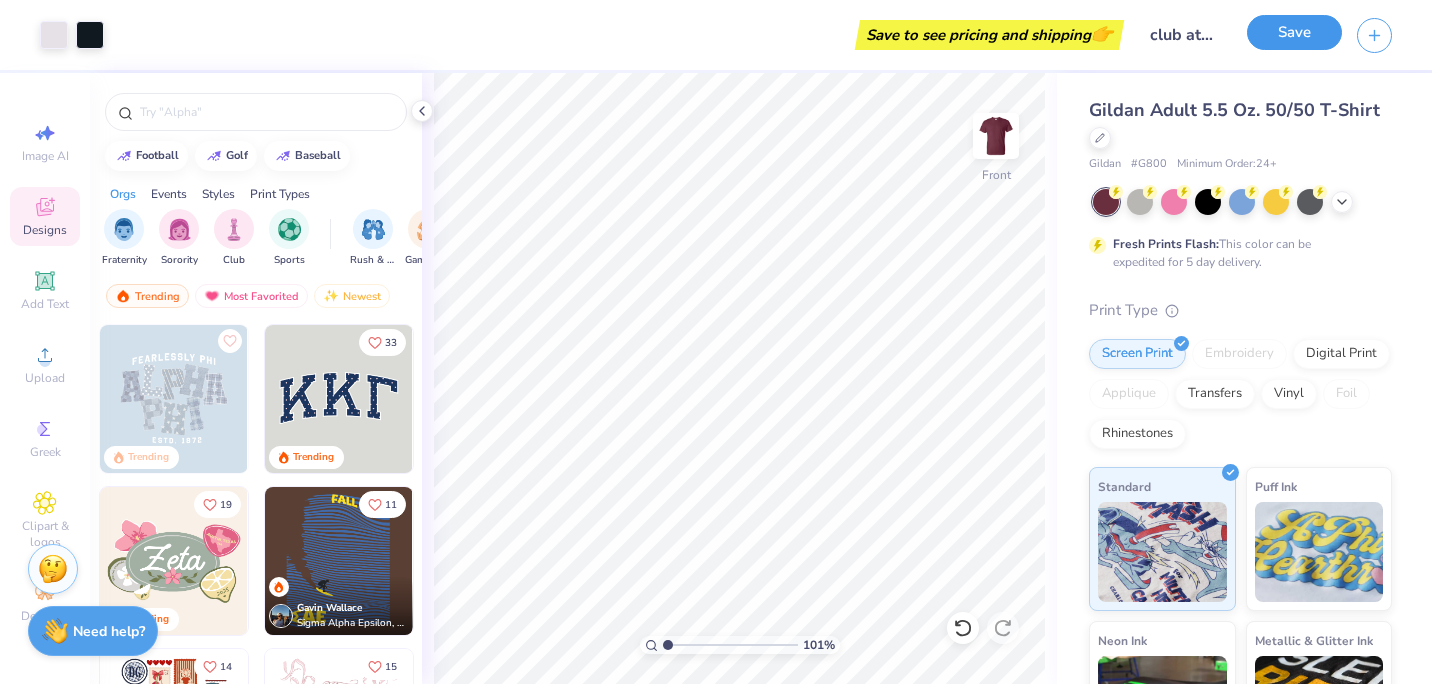 click on "Save" at bounding box center (1294, 32) 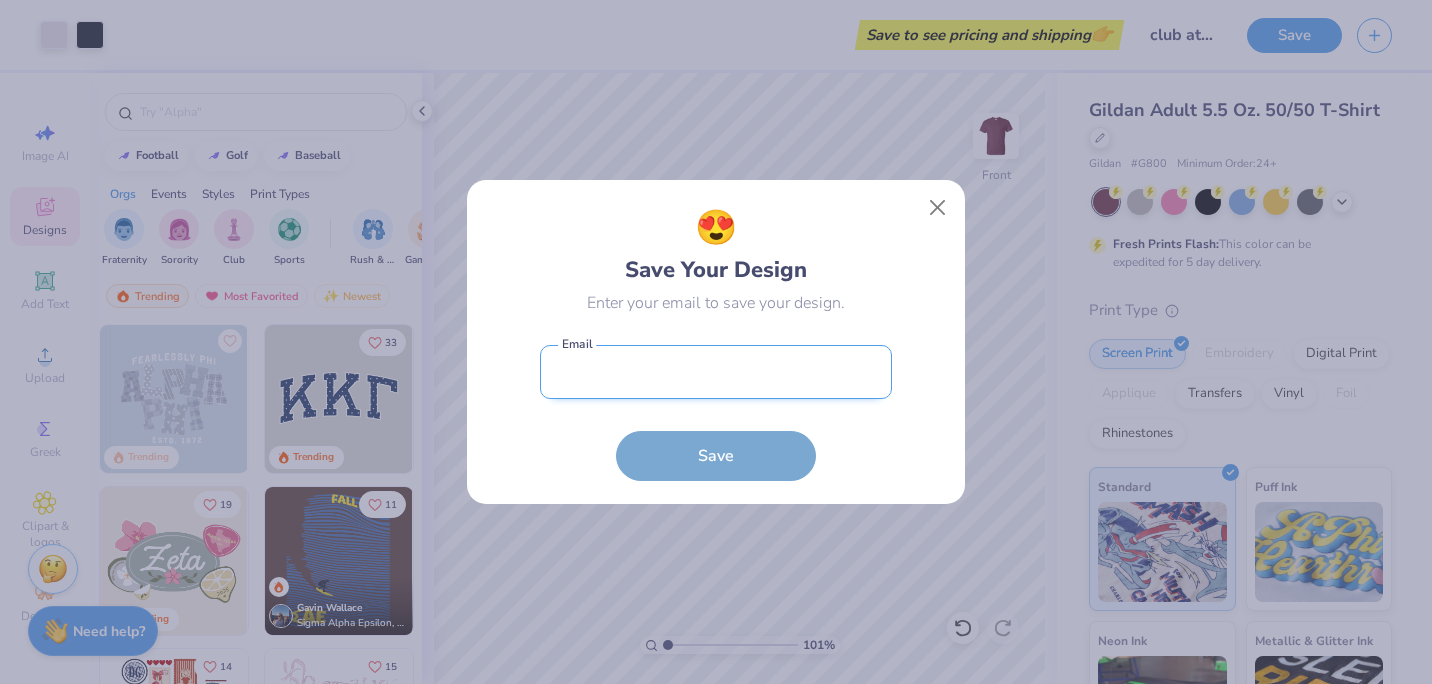click at bounding box center (716, 372) 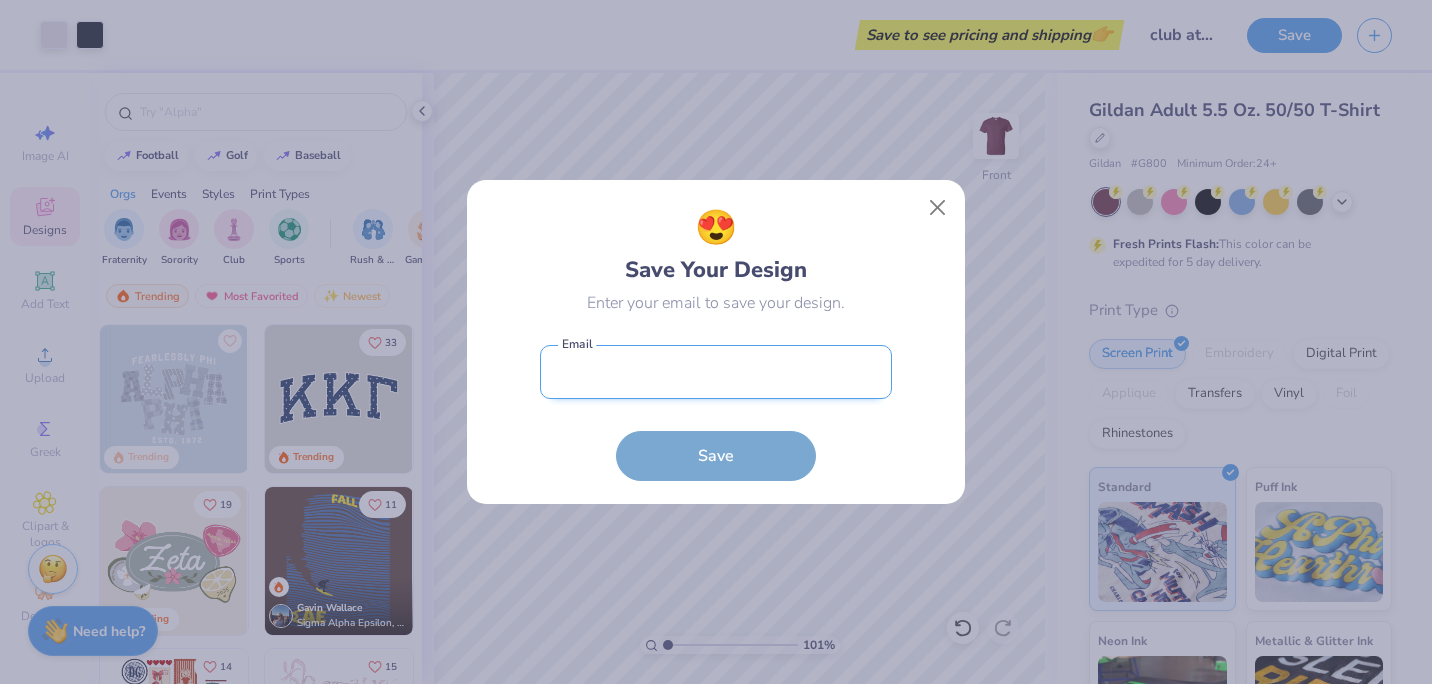 type on "[EMAIL]" 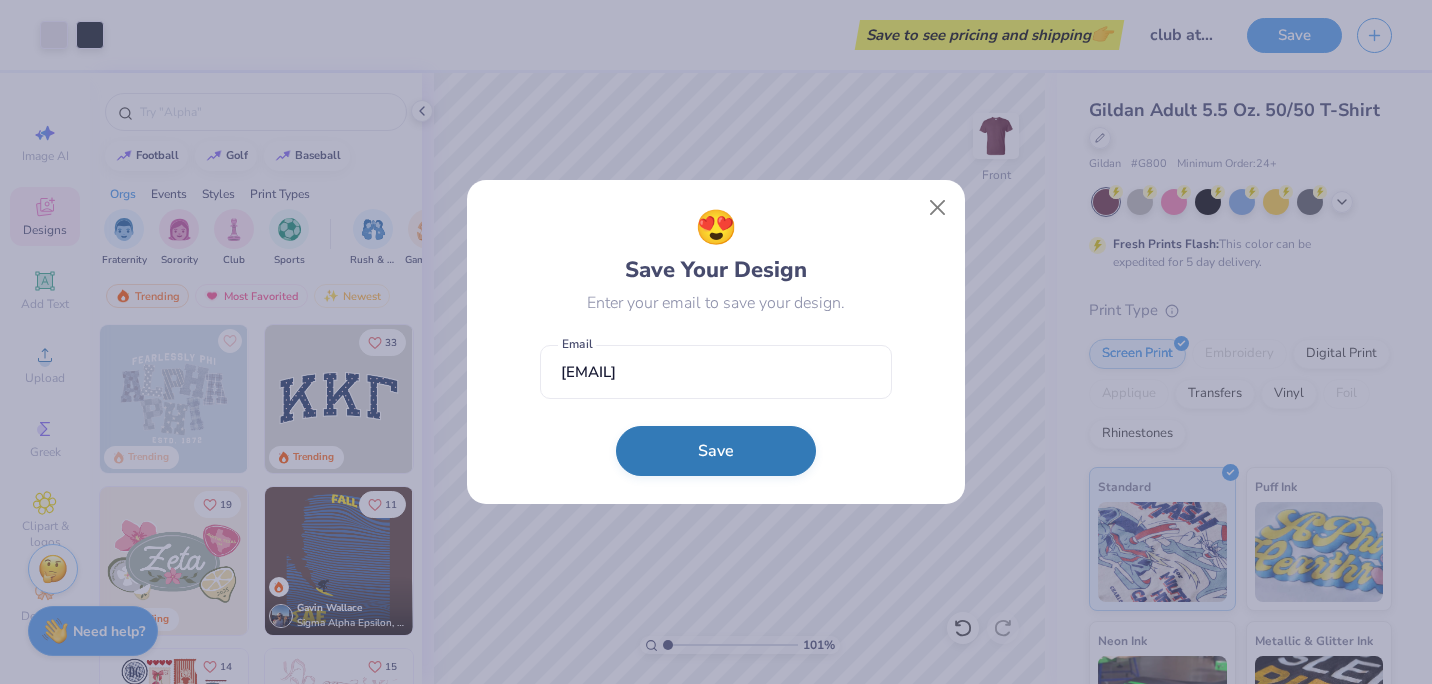 click on "Save" at bounding box center (716, 451) 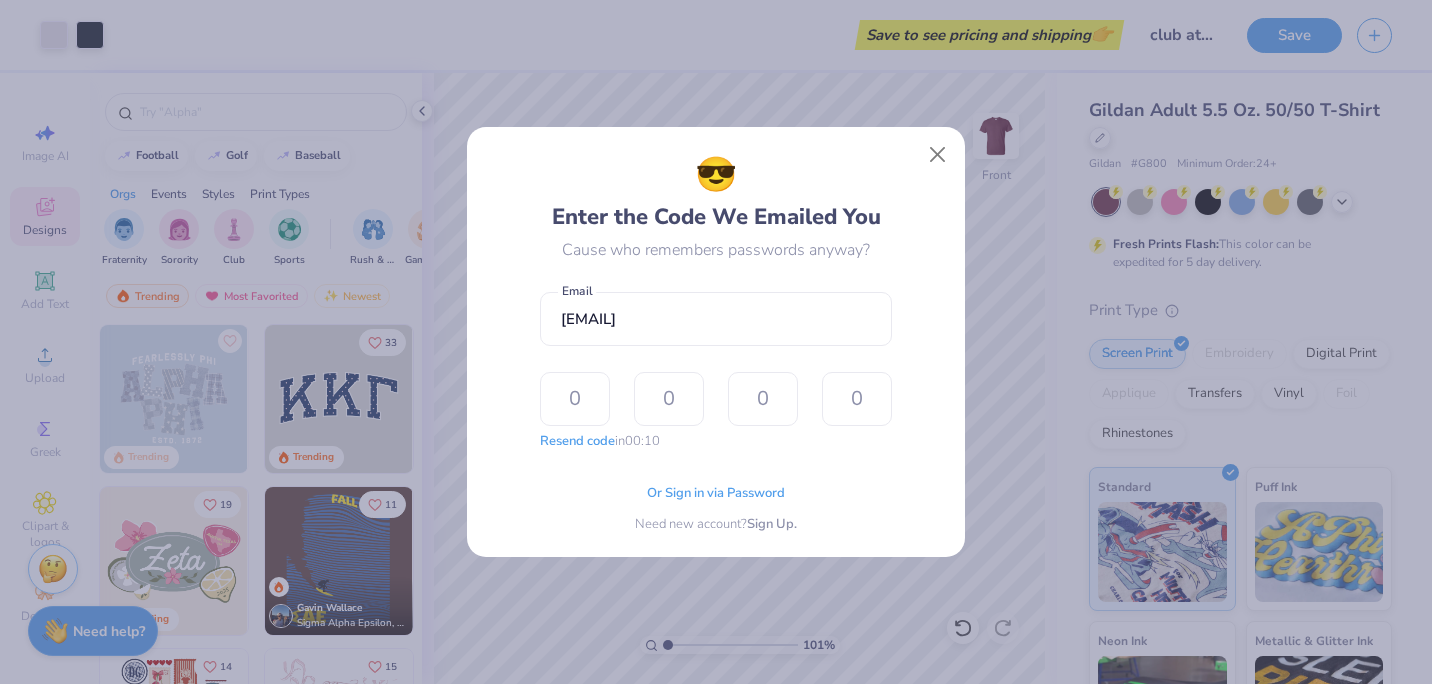 type on "3" 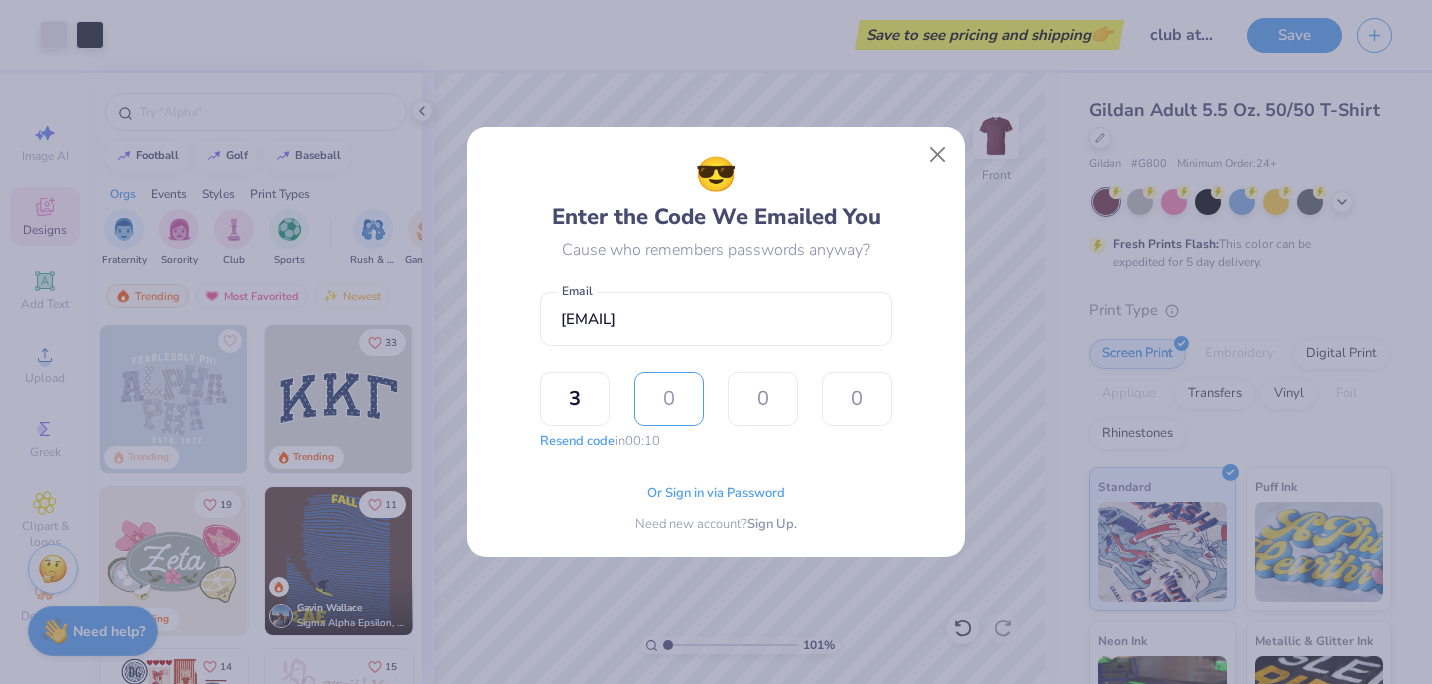 type on "6" 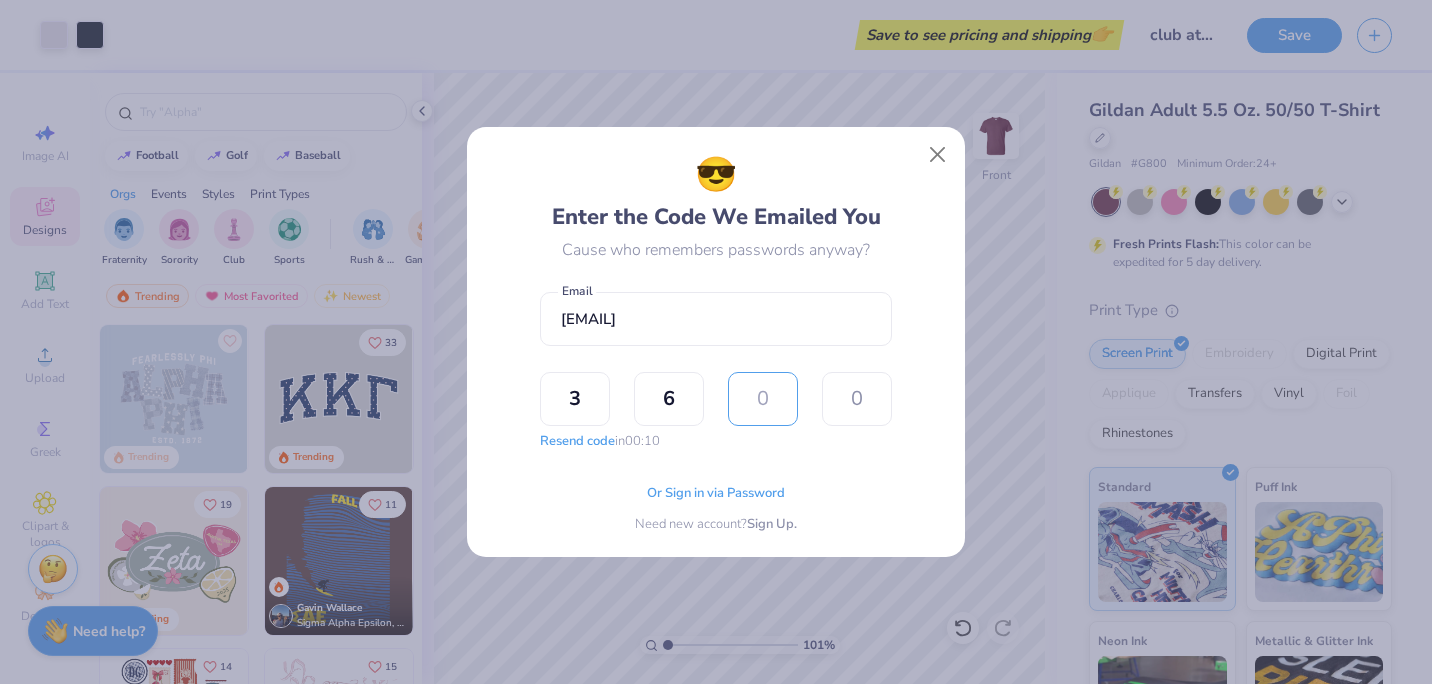 type on "1" 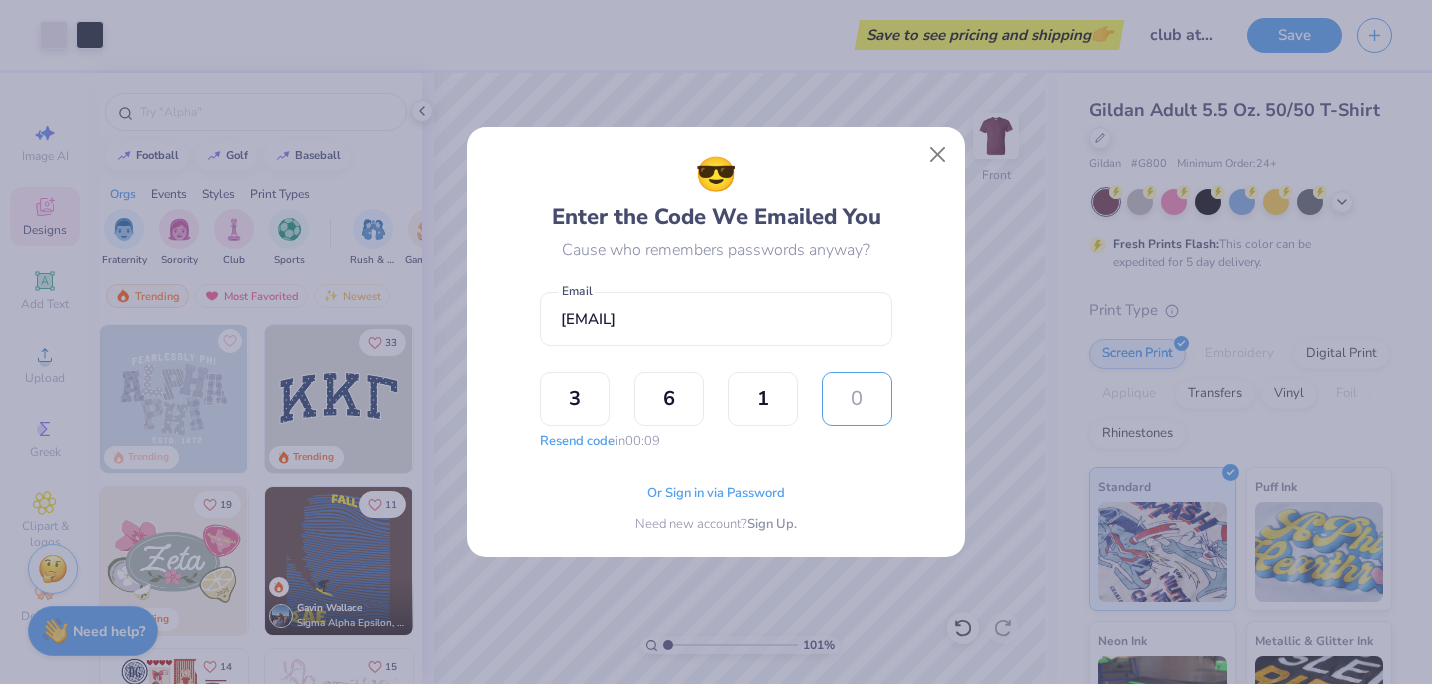 type on "7" 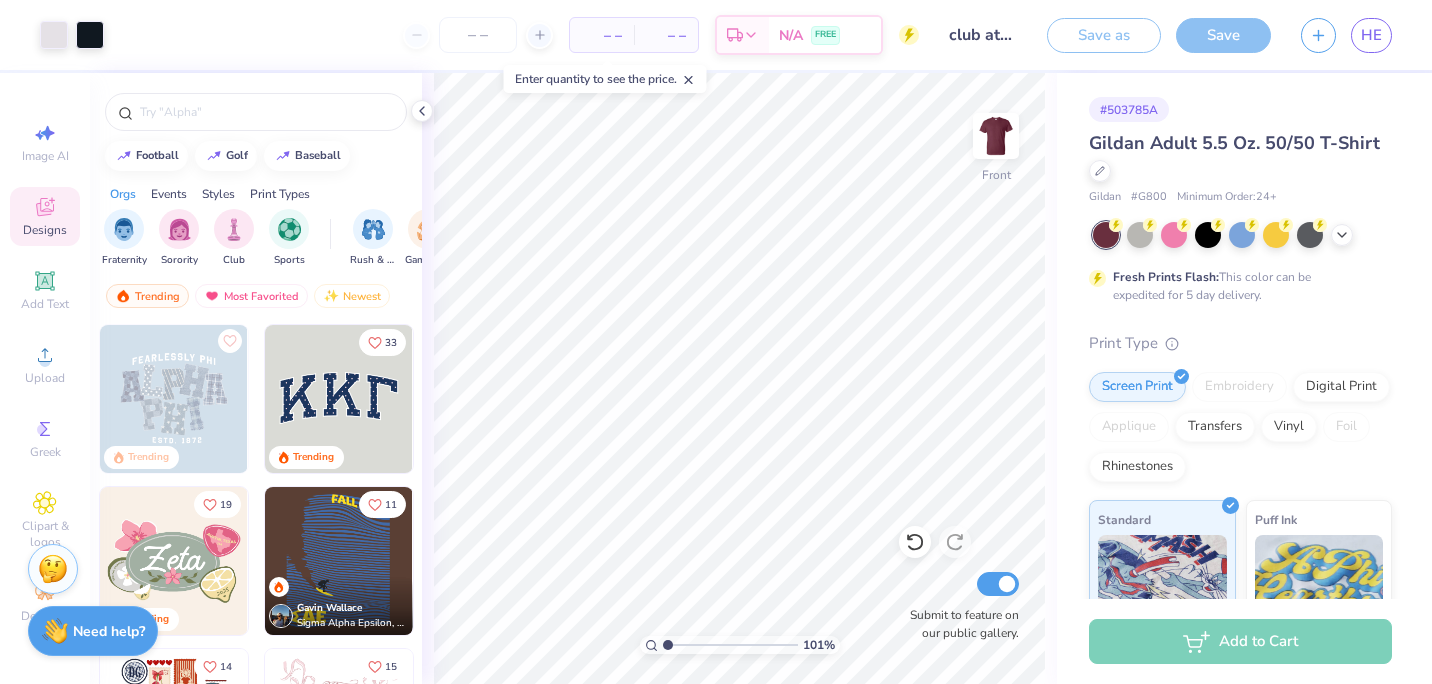 type on "1.00646321731259" 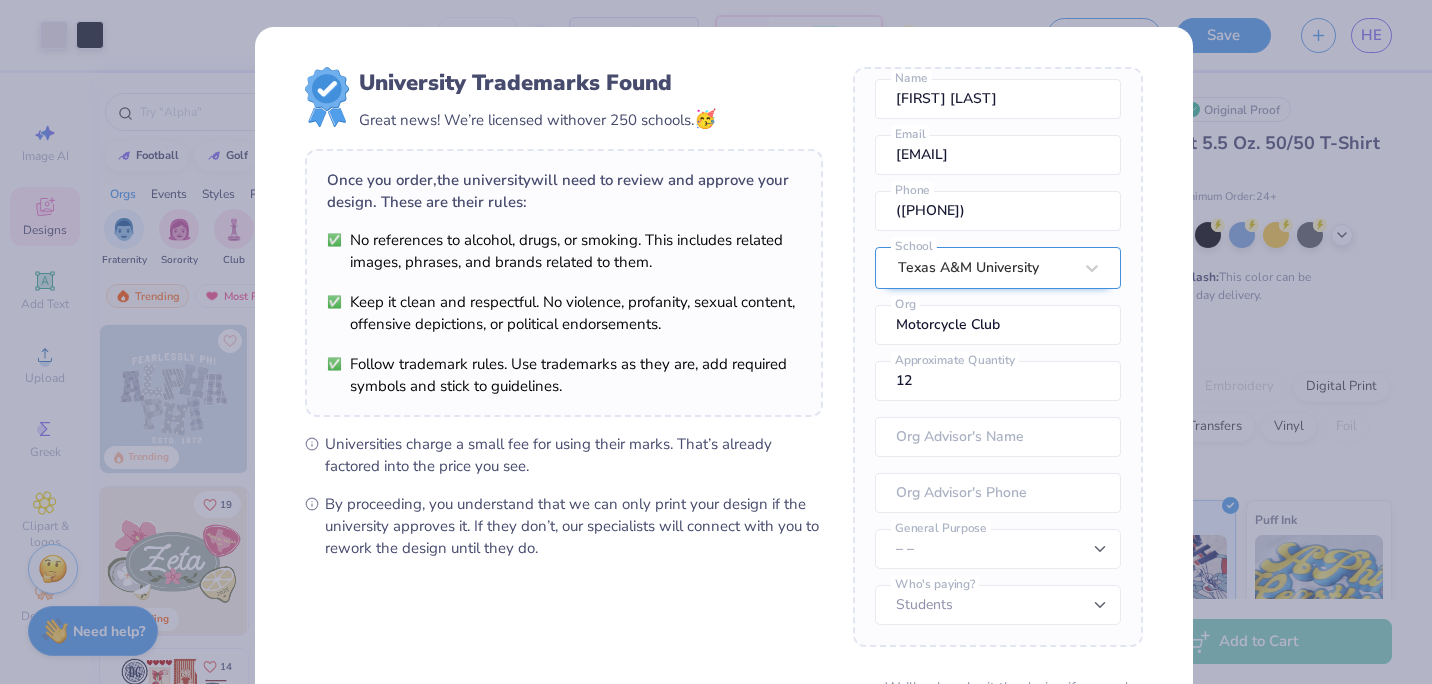 scroll, scrollTop: 96, scrollLeft: 0, axis: vertical 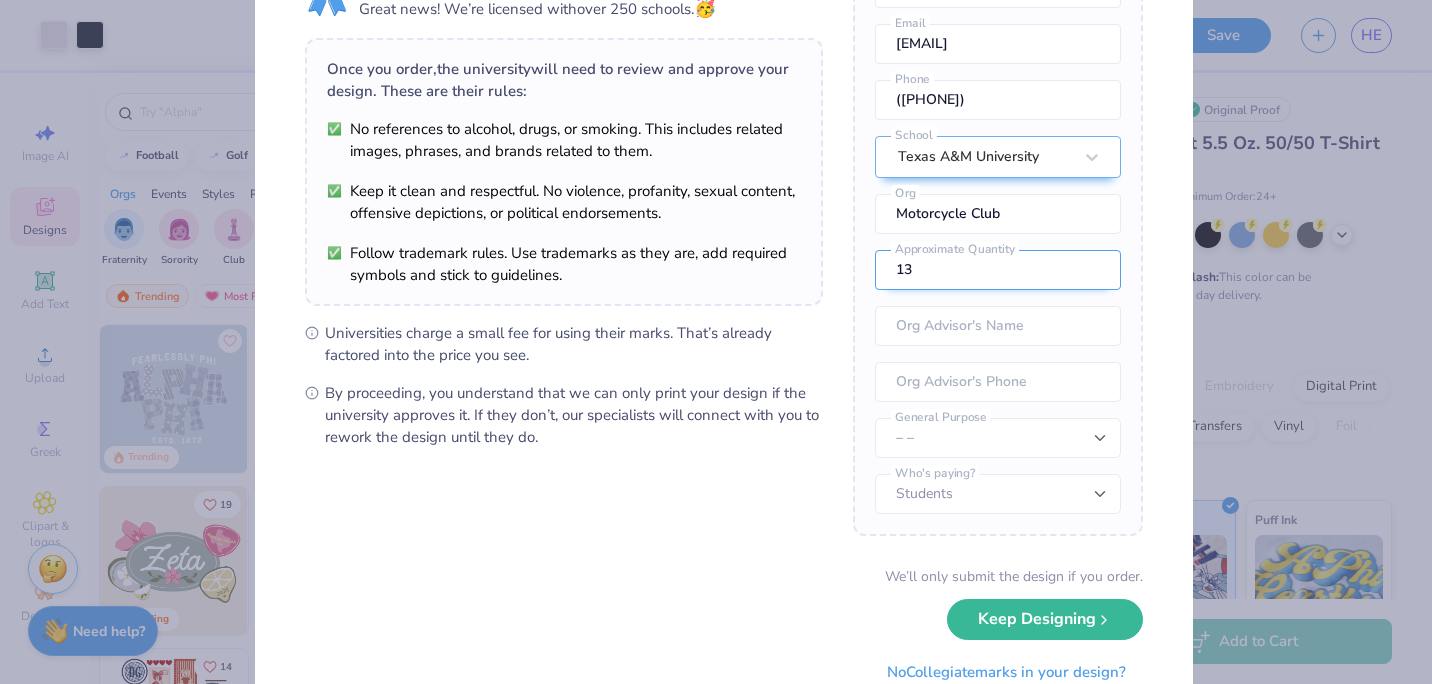click on "13" at bounding box center (998, 270) 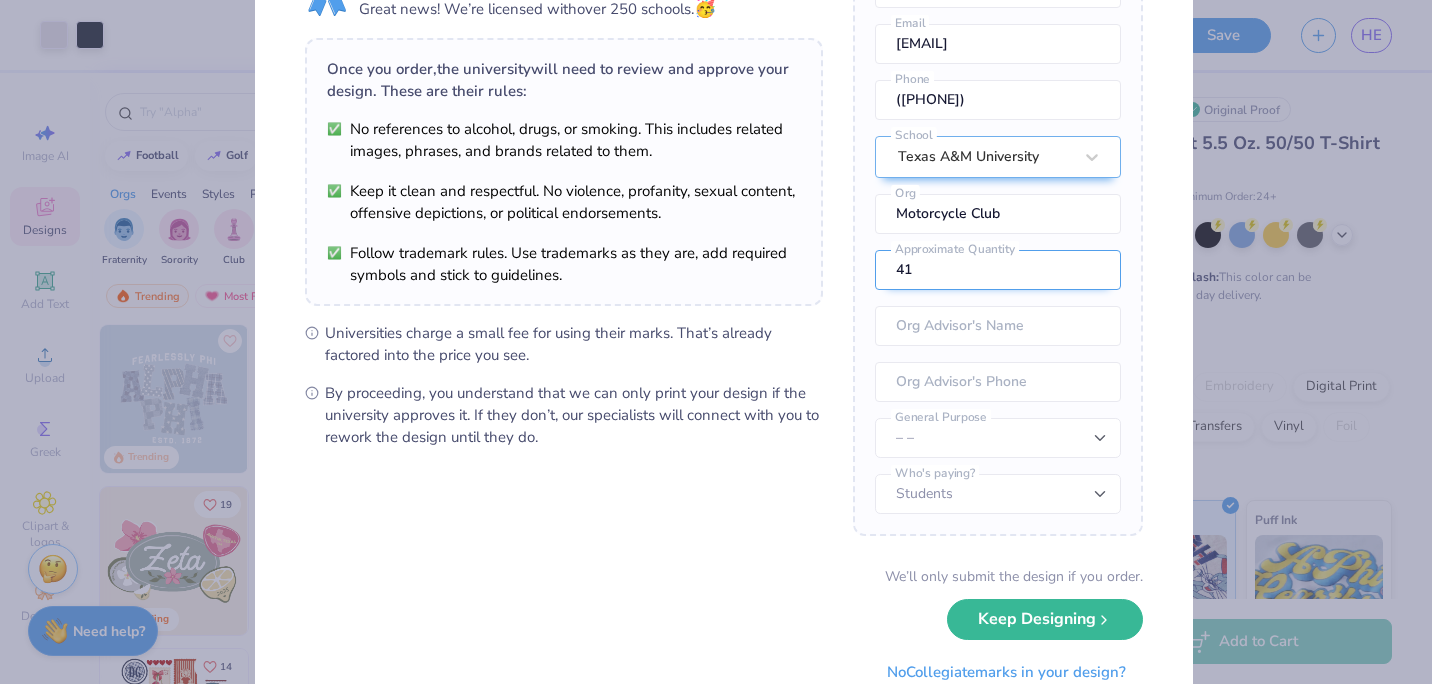 type on "41" 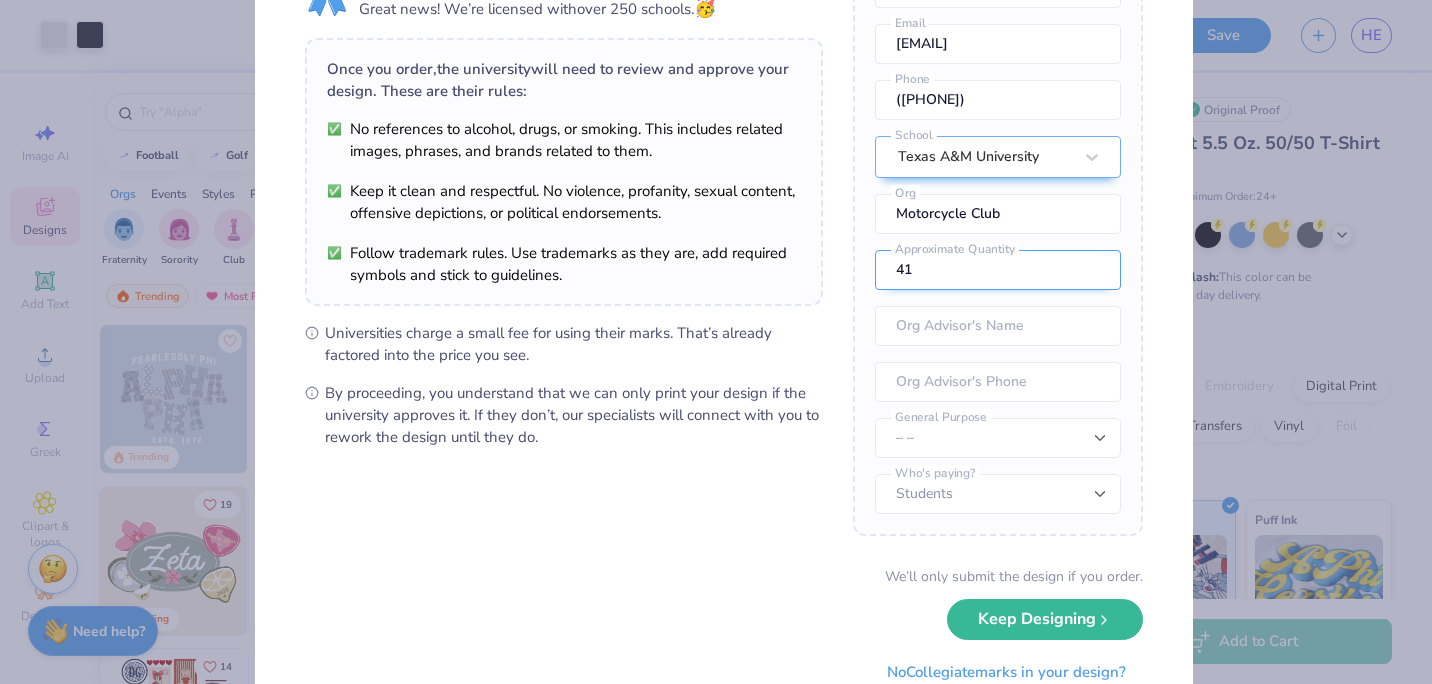 click on "41" at bounding box center [998, 270] 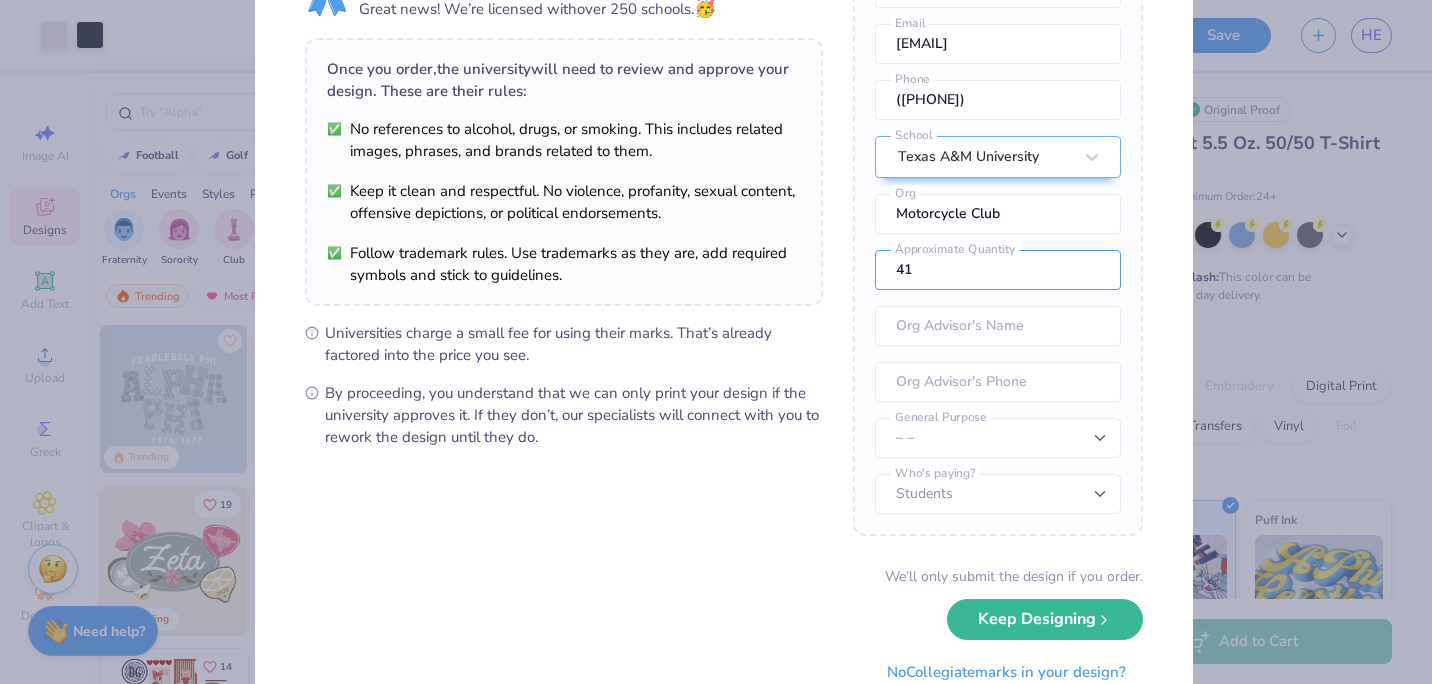 drag, startPoint x: 1029, startPoint y: 269, endPoint x: 854, endPoint y: 272, distance: 175.02571 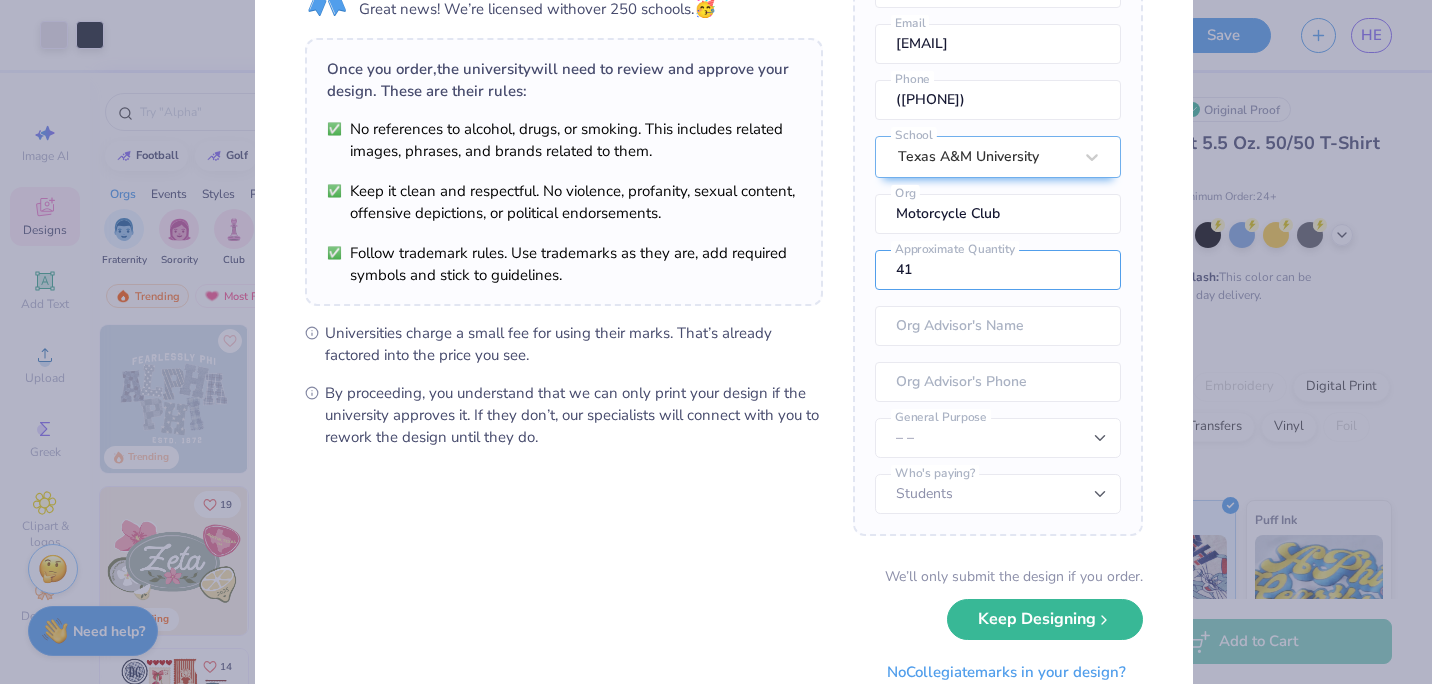 click on "Once you place your order, we’ll need this info to get their approval: Holly Evans Name hermione@z28evans.com Email (979) 213-2888 Phone Texas A&M University School Motorcycle Club Org 41 Approximate Quantity Org Advisor's Name Org Advisor's Phone – – Member apparel for registered Student Organization / Department / School Fundraising / Philanthropy event Resale outside the university General Purpose Students University Who's paying?" at bounding box center (998, 246) 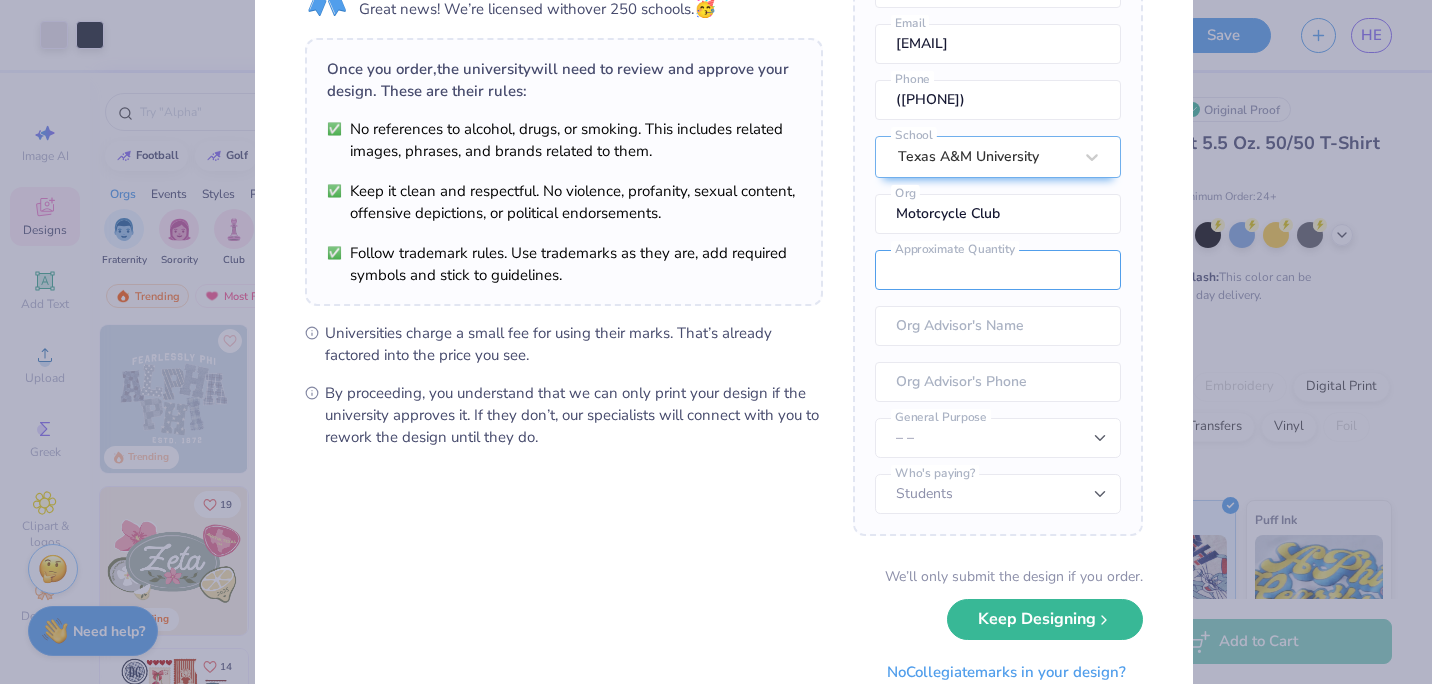 type 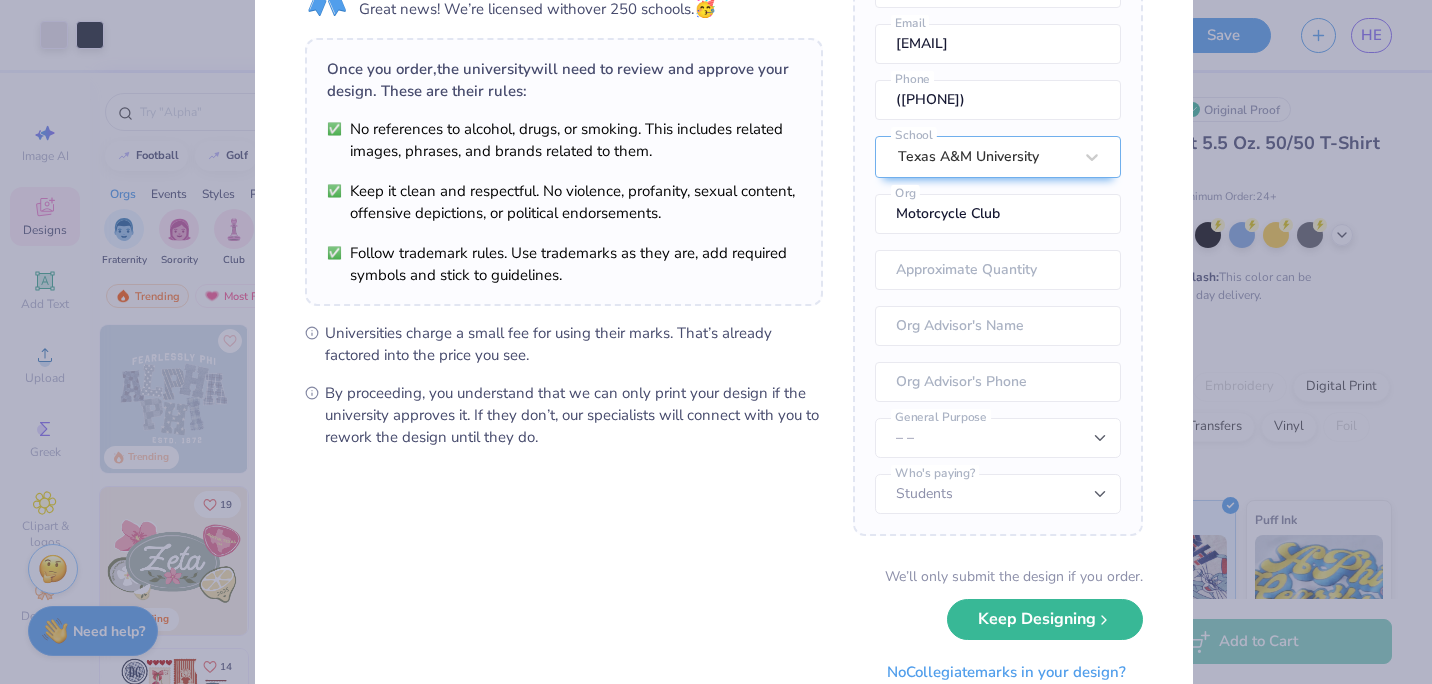click on "We’ll only submit the design if you order. Keep Designing  No  Collegiate  marks in your design?" at bounding box center [724, 629] 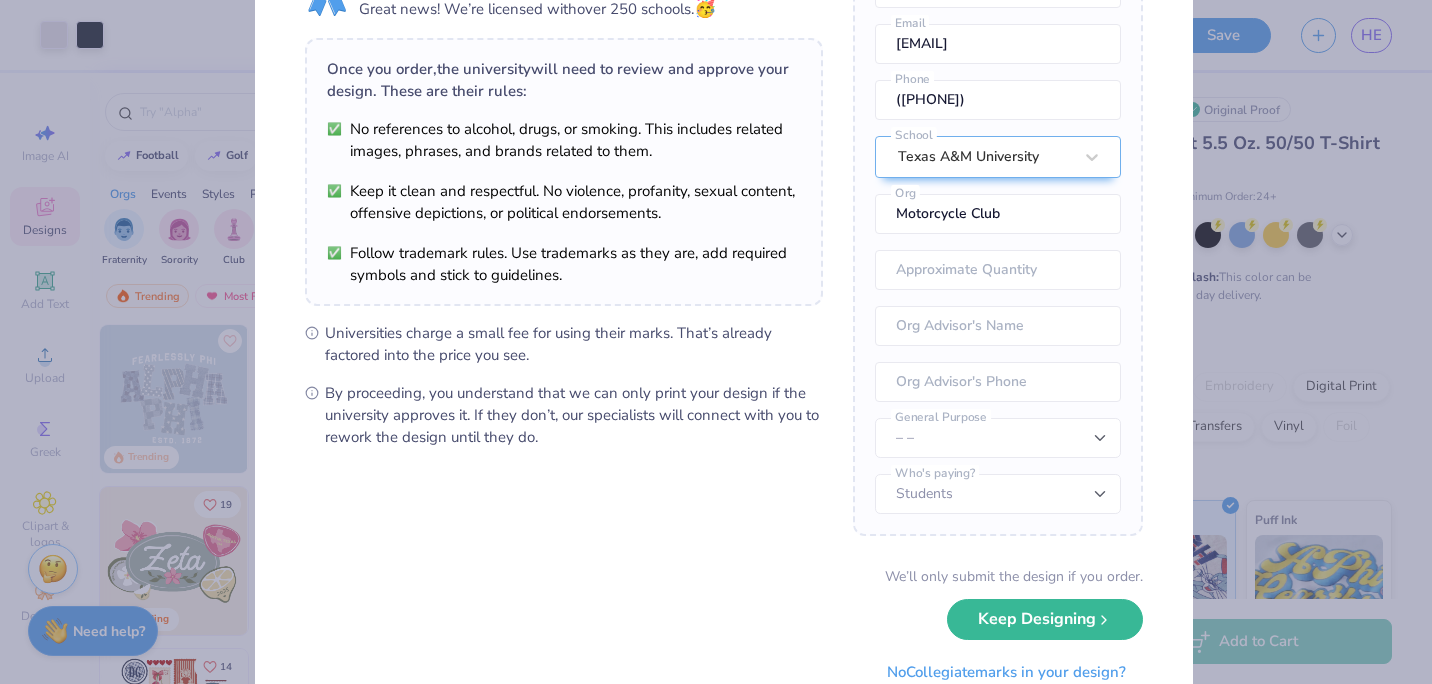 scroll, scrollTop: 186, scrollLeft: 0, axis: vertical 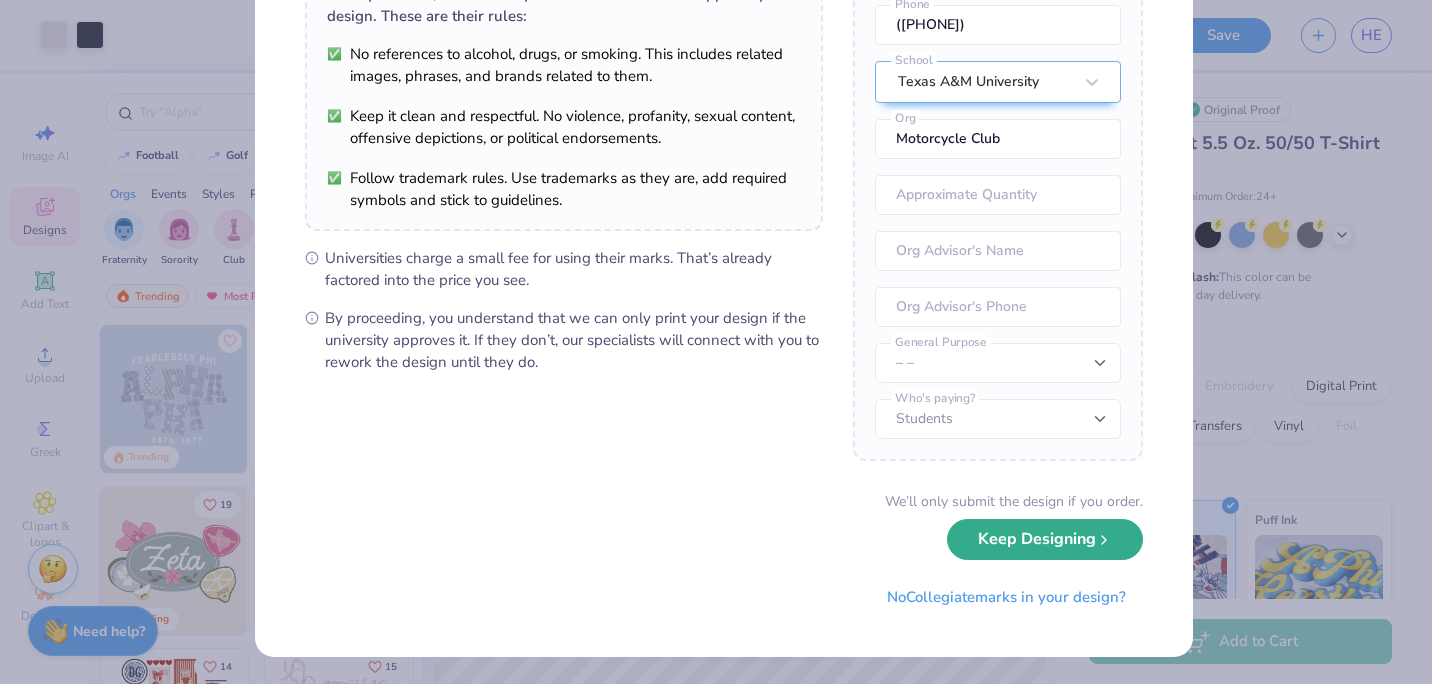 click on "Keep Designing" at bounding box center (1045, 539) 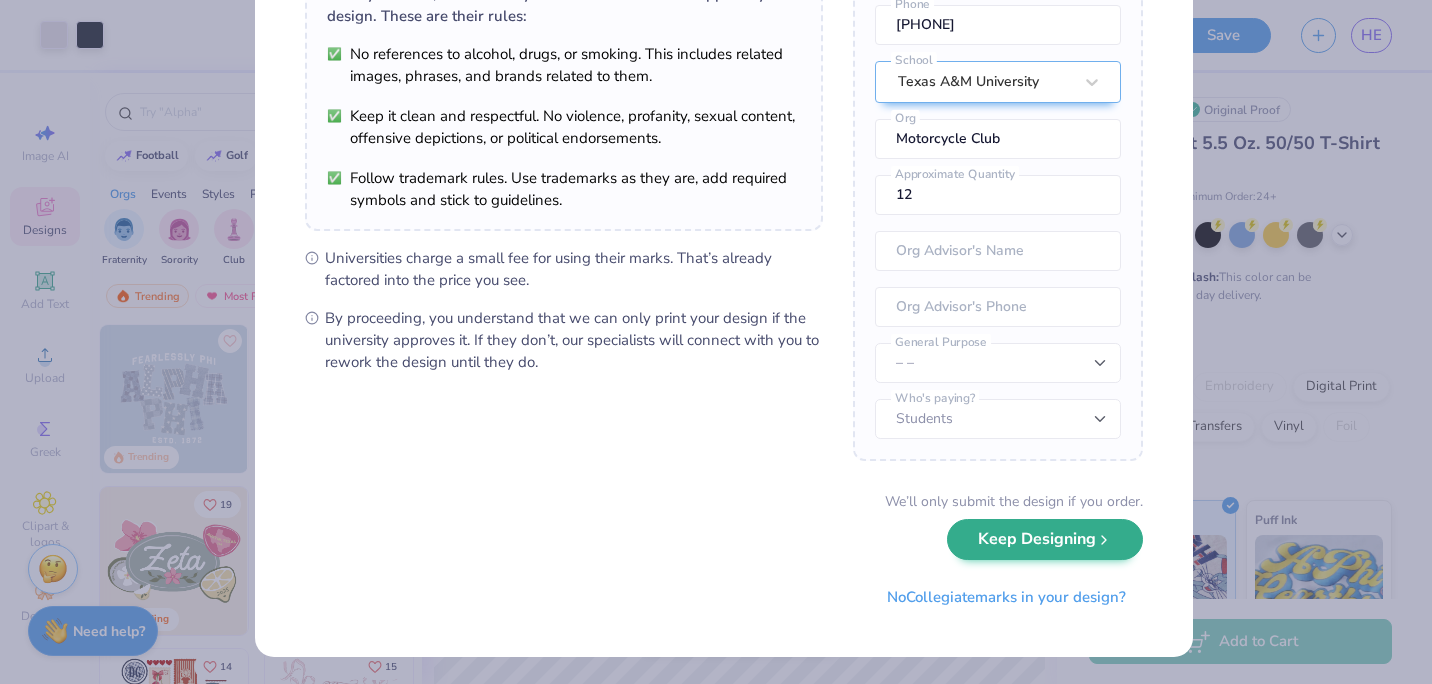 scroll, scrollTop: 0, scrollLeft: 0, axis: both 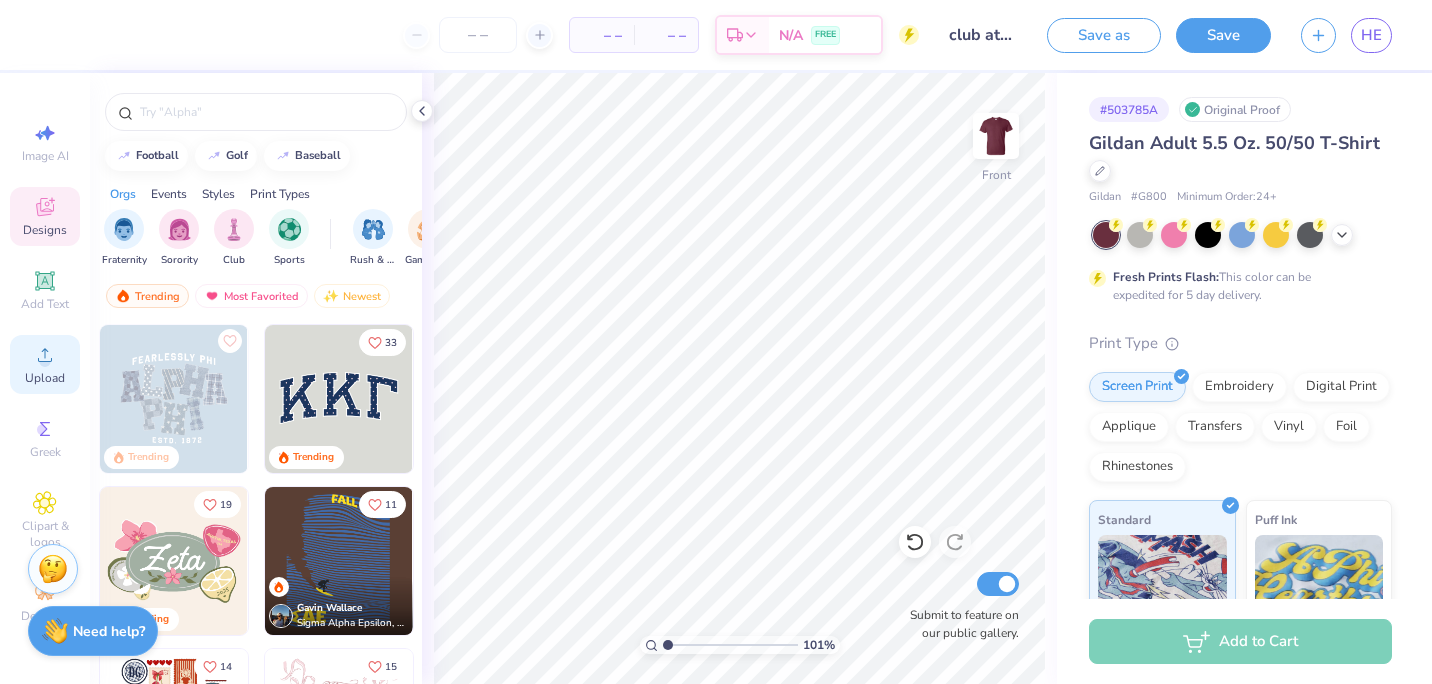 click 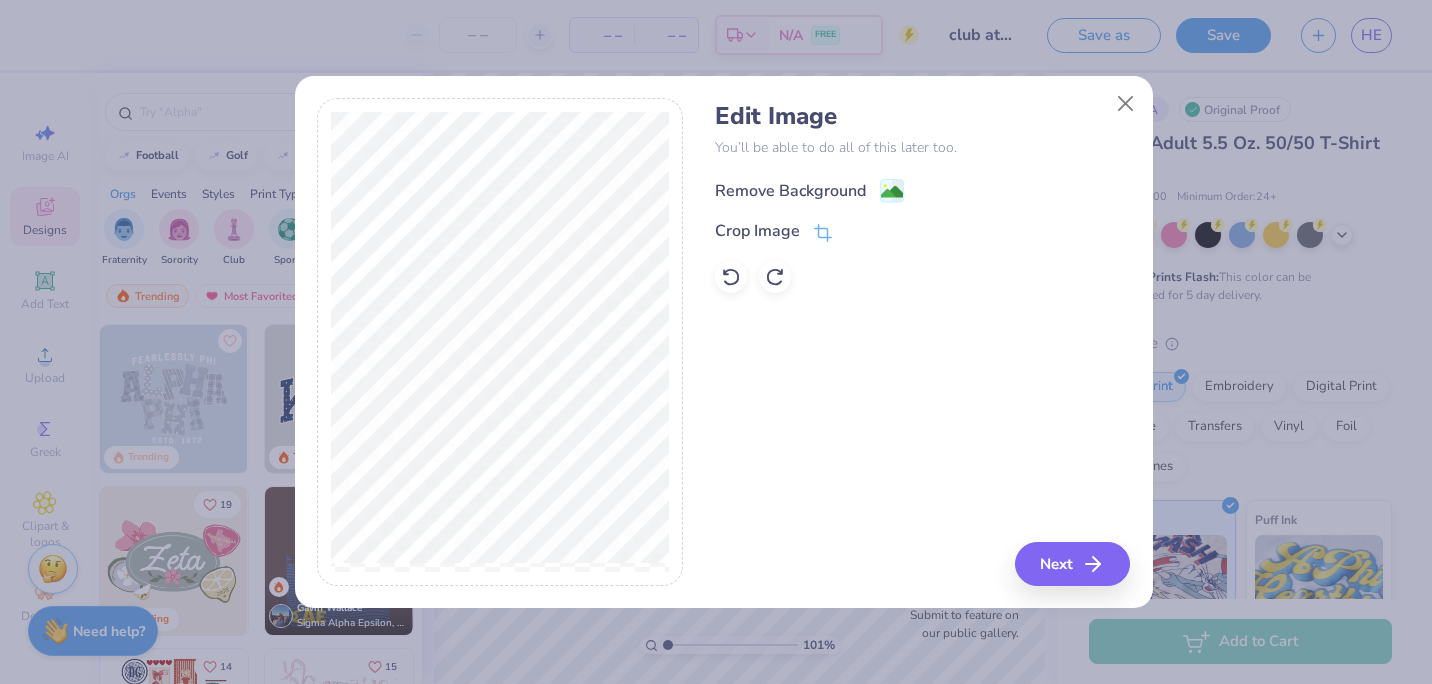 click on "Remove Background" at bounding box center (809, 190) 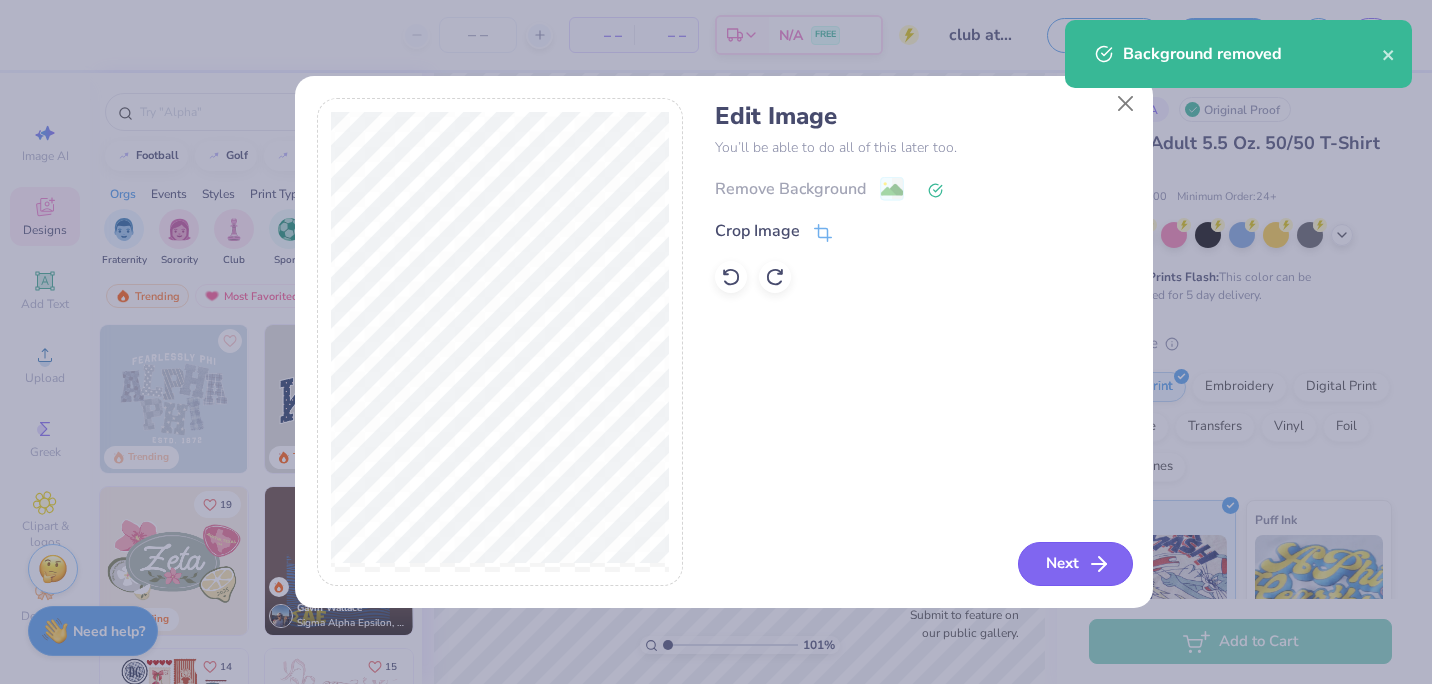click 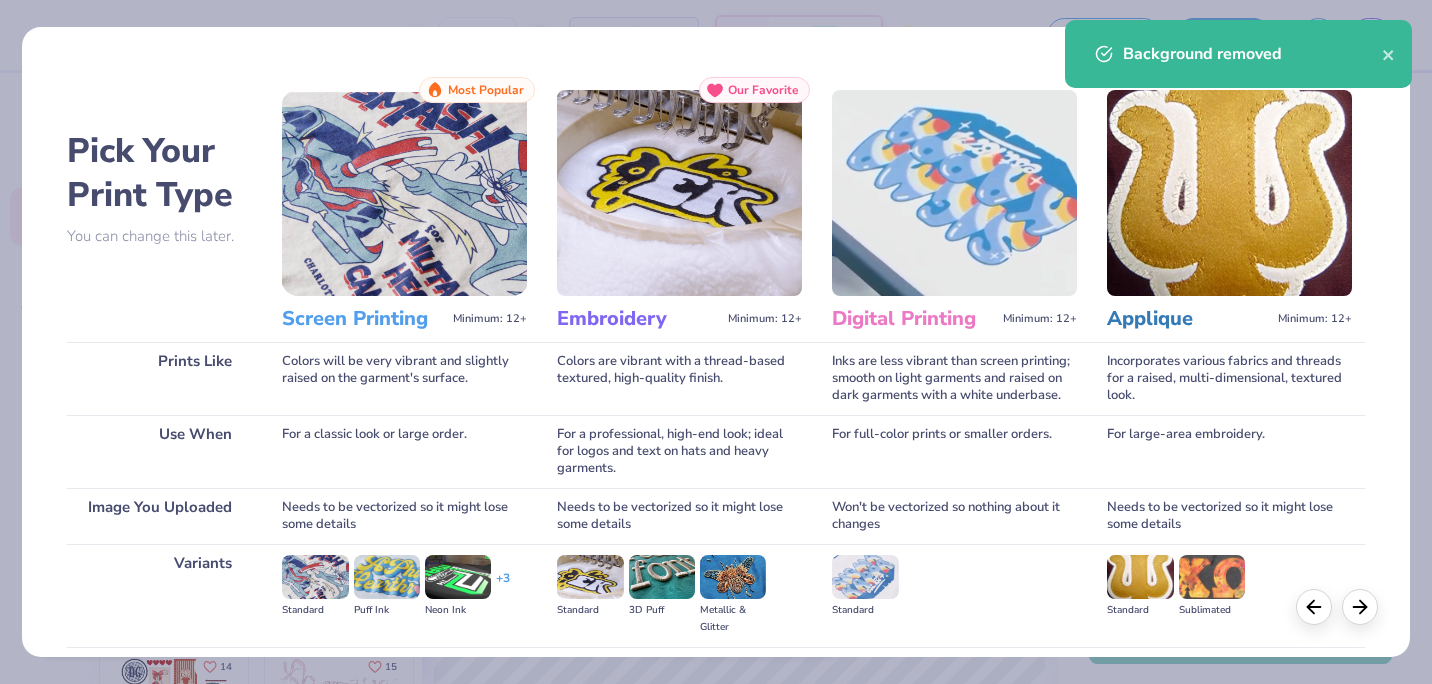 scroll, scrollTop: 213, scrollLeft: 0, axis: vertical 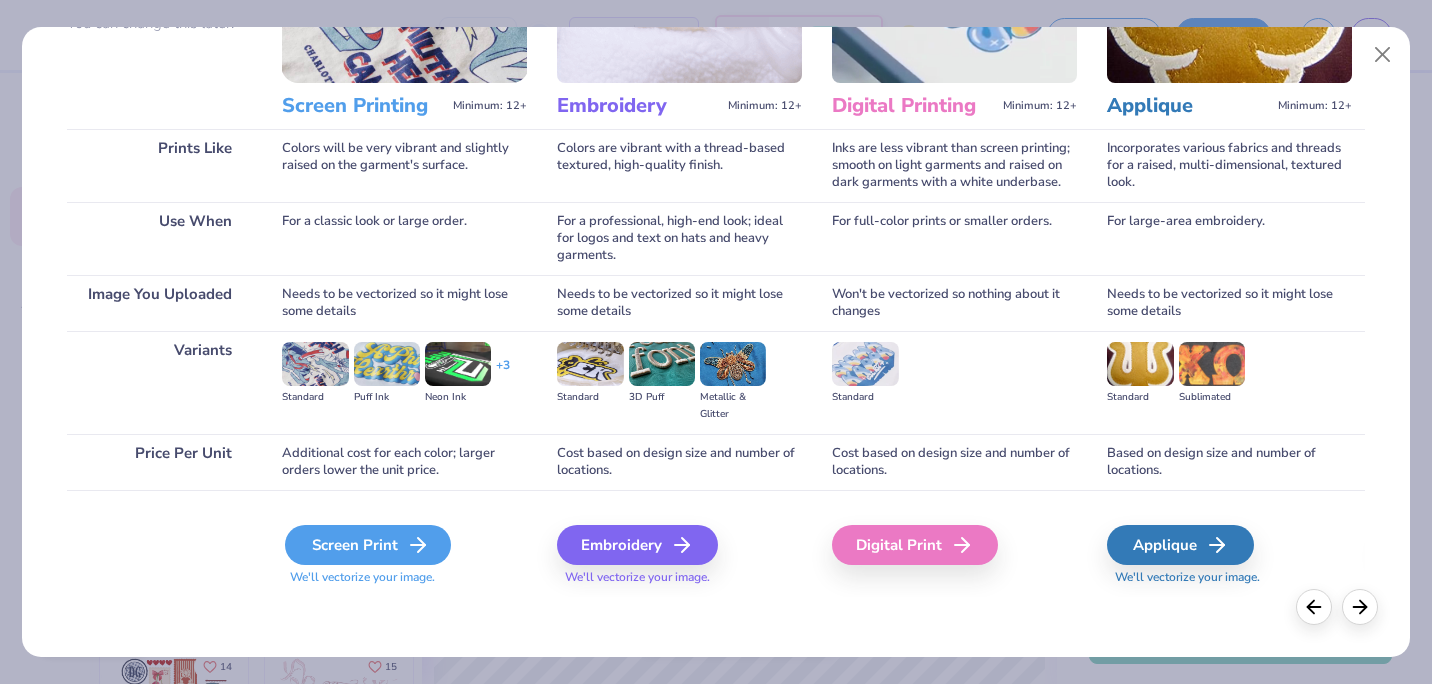 click on "Screen Print" at bounding box center [368, 545] 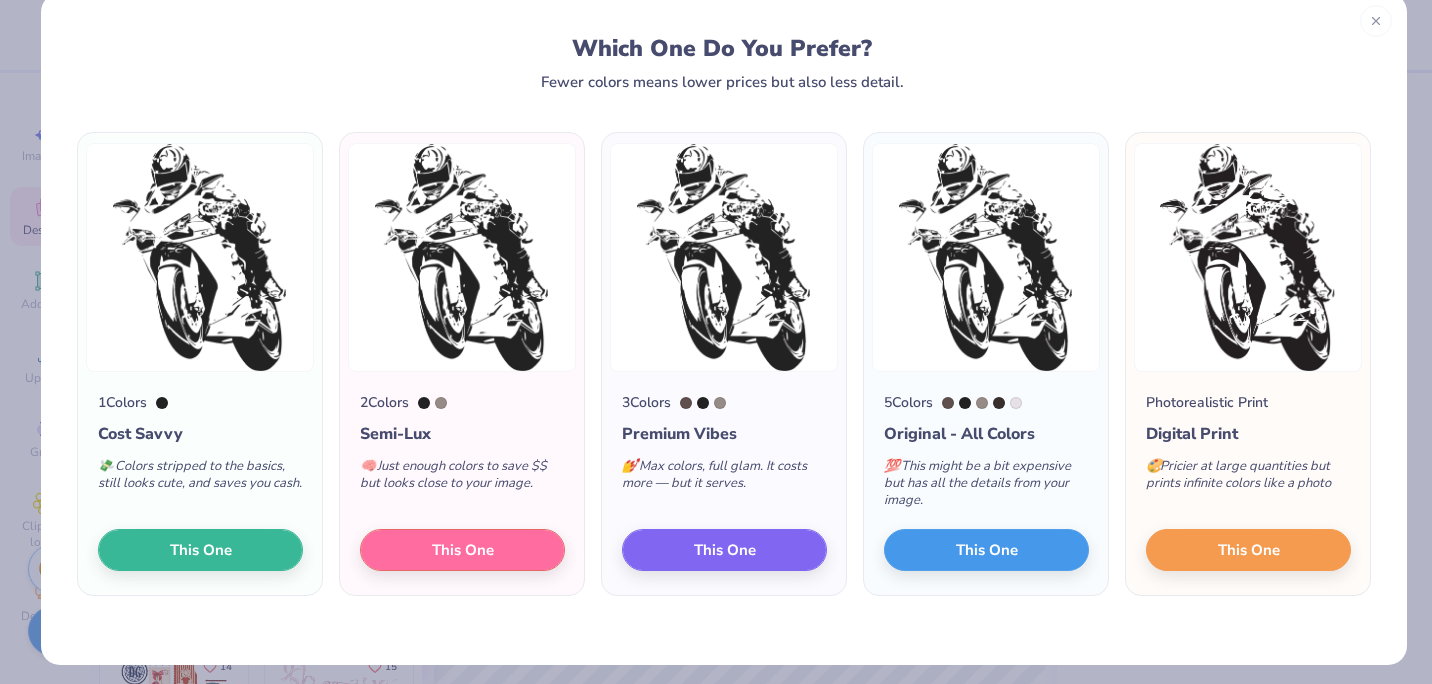 scroll, scrollTop: 33, scrollLeft: 0, axis: vertical 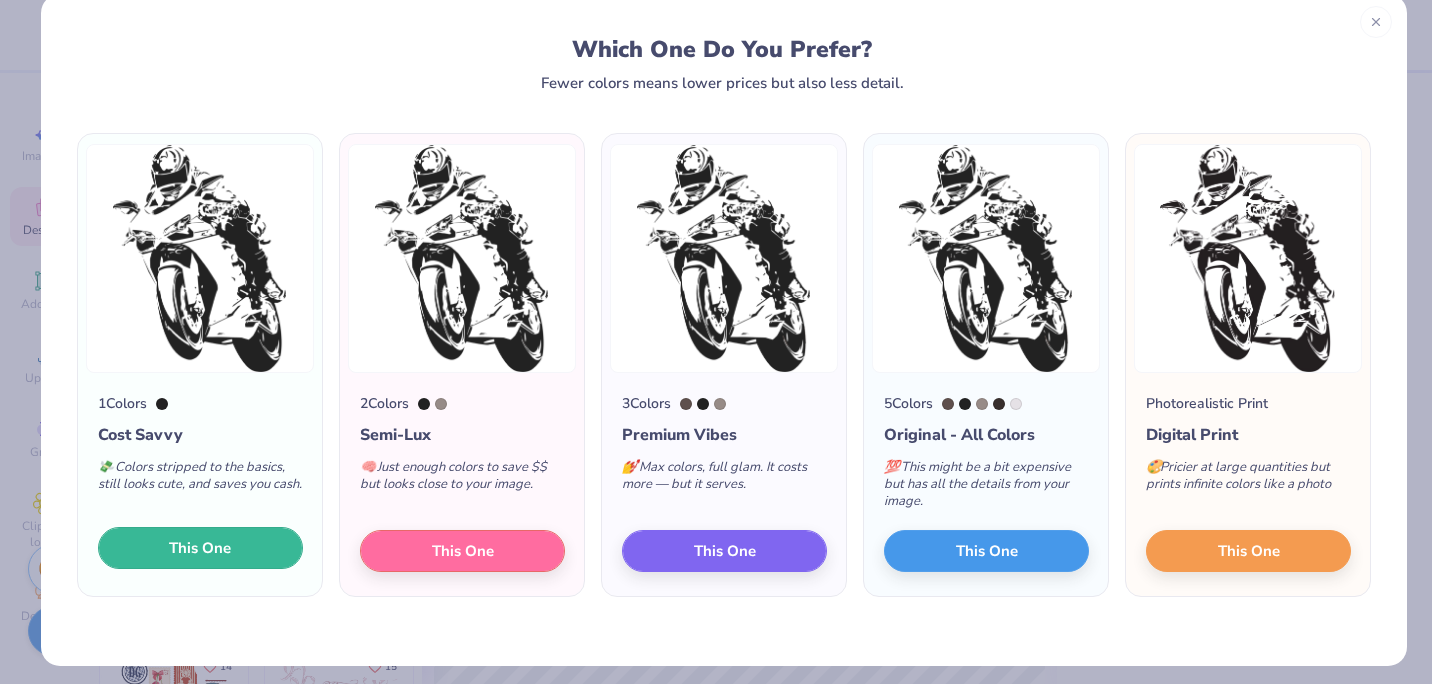 click on "This One" at bounding box center (200, 548) 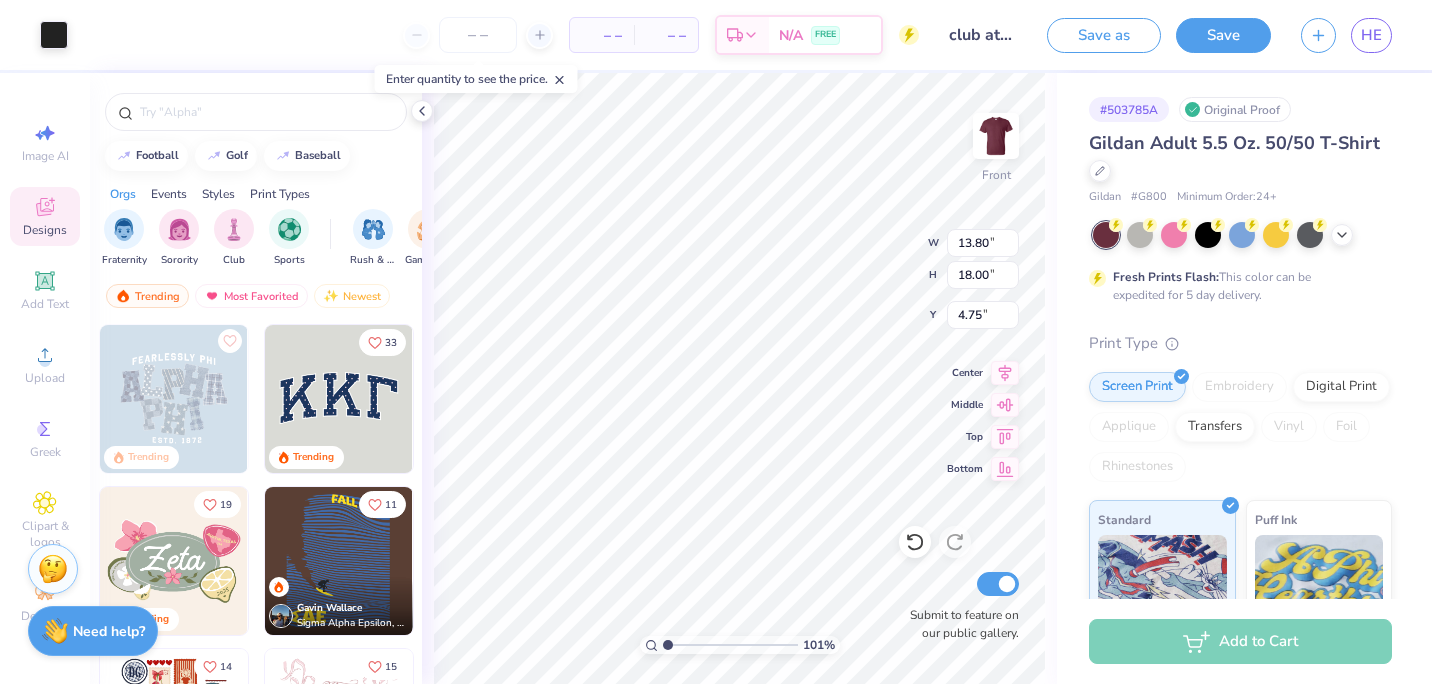 type on "1.00646321731259" 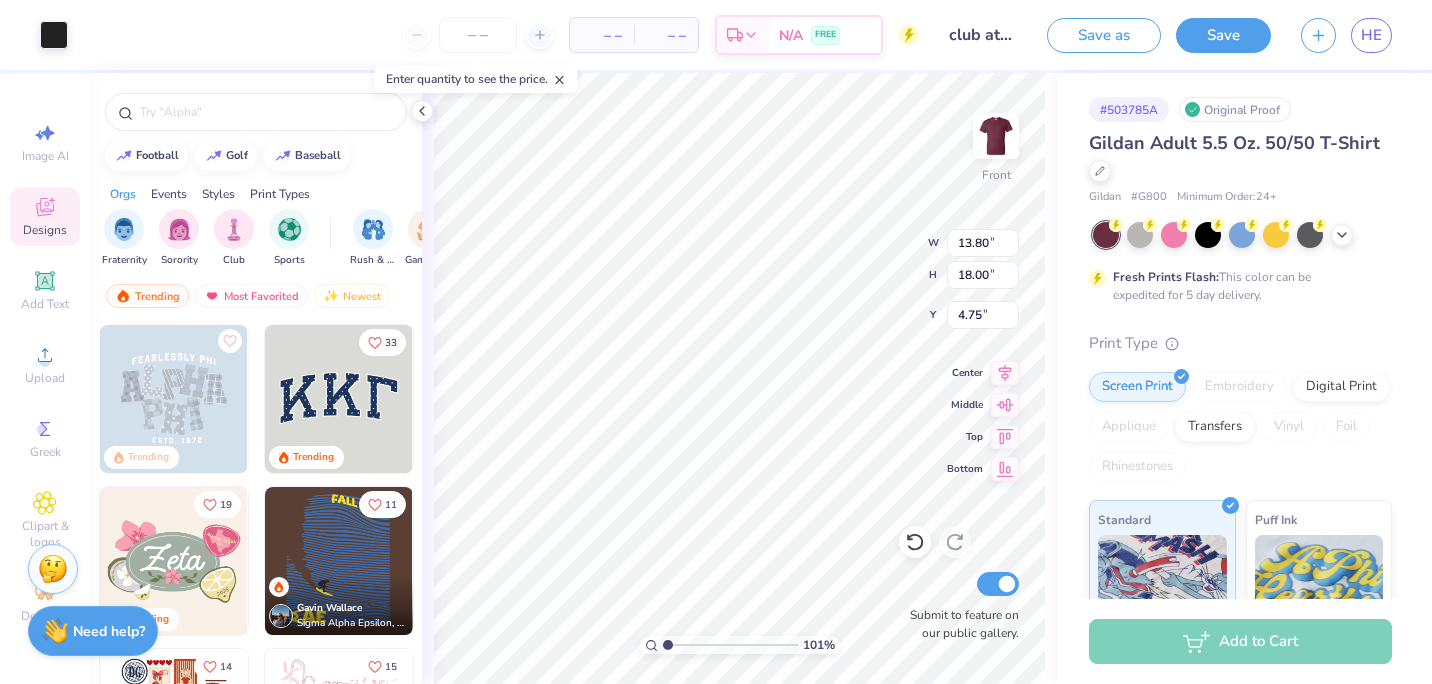 type on "8.59" 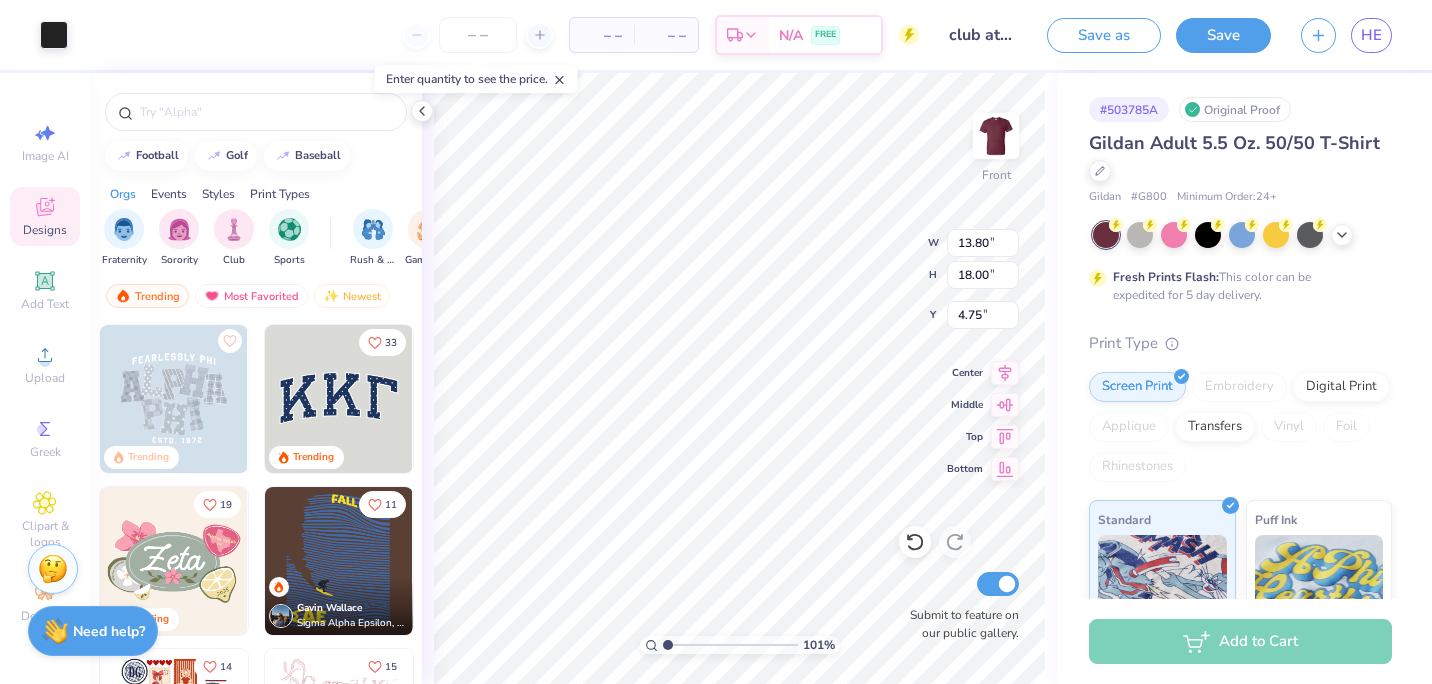 type on "11.20" 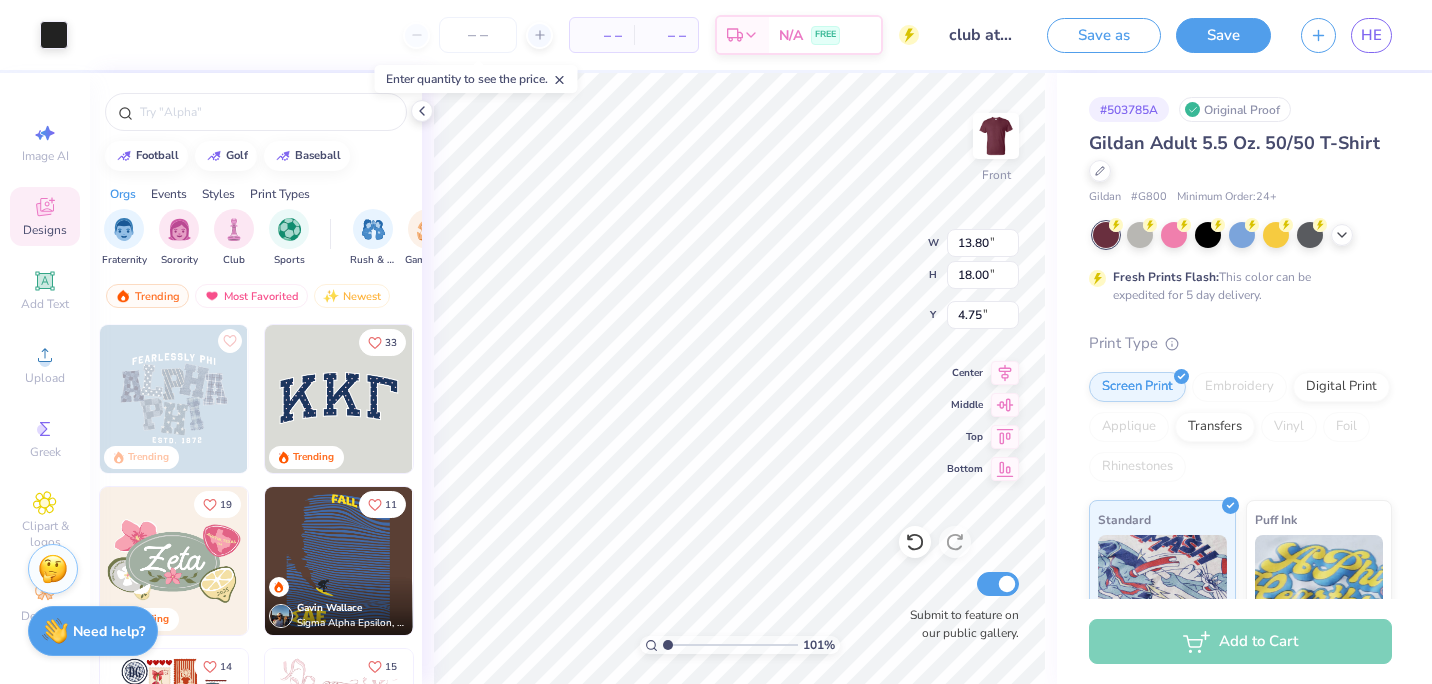 type on "11.54" 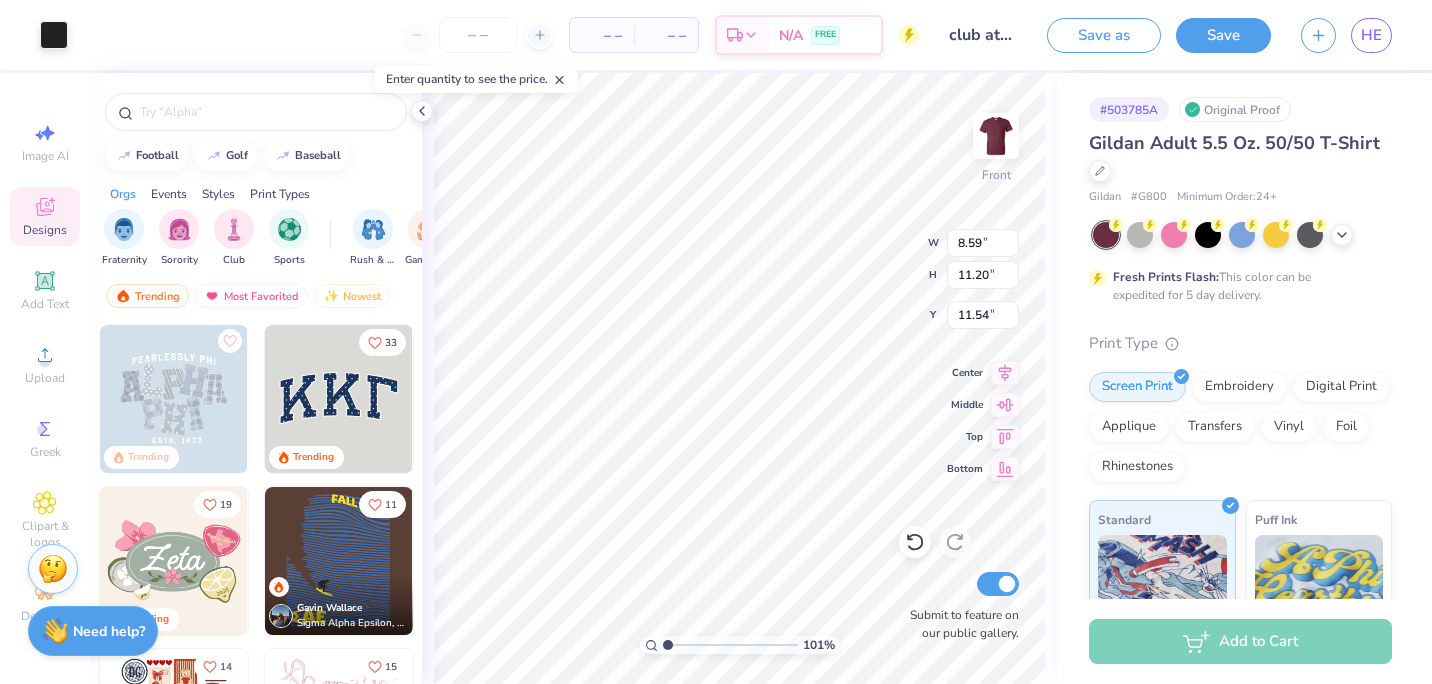 type on "1.00646321731259" 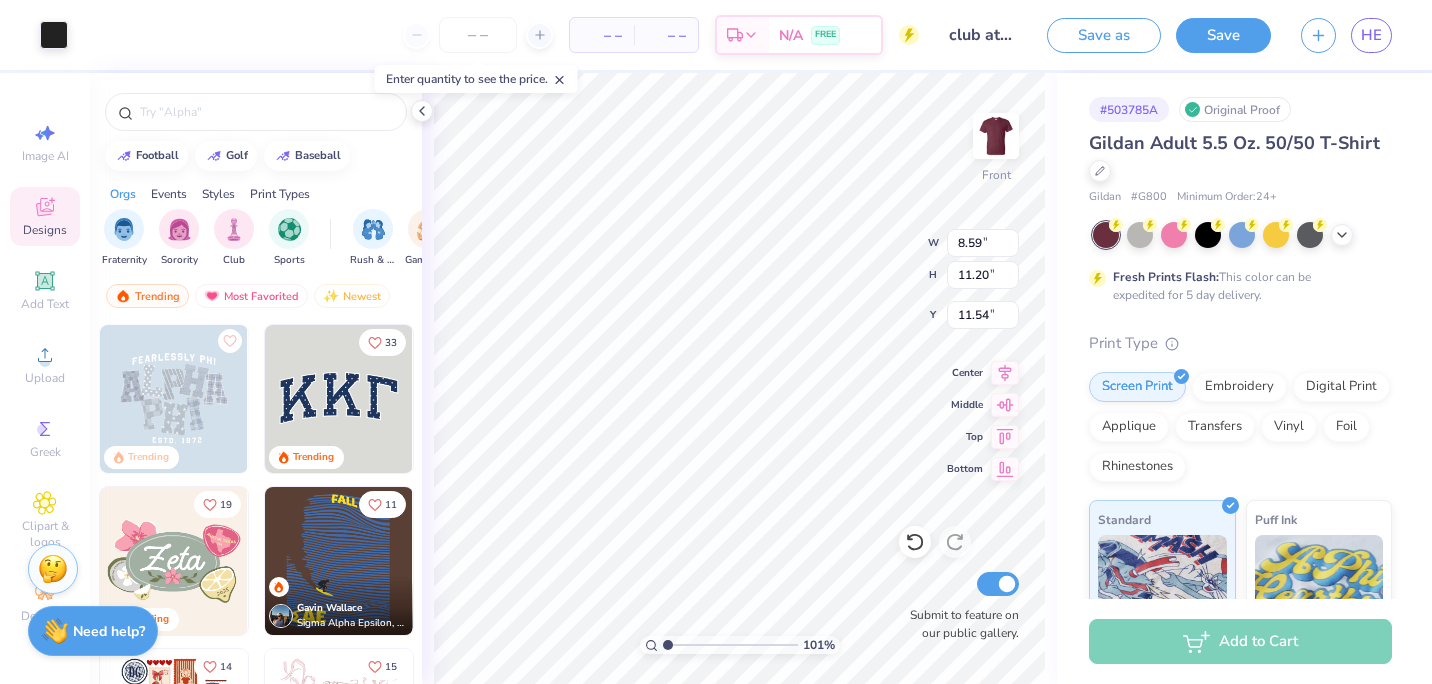 type on "4.69" 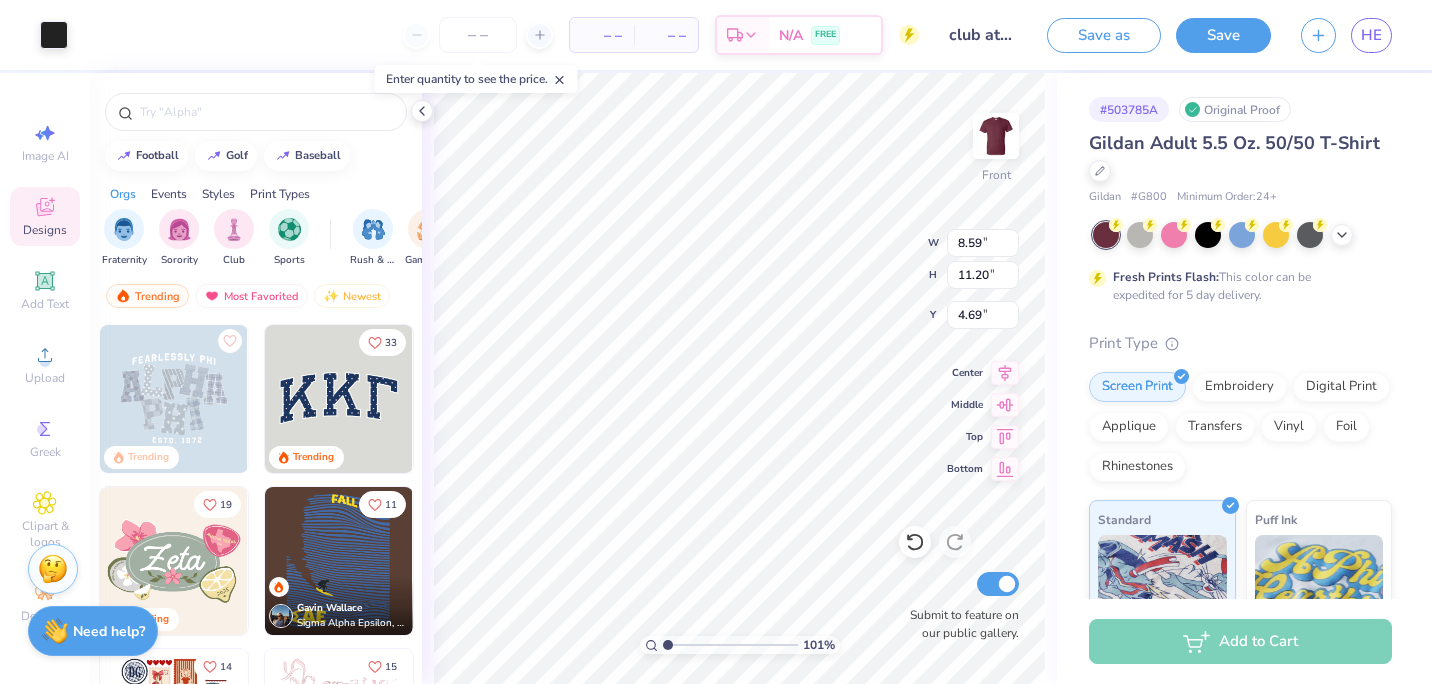 type on "1.00646321731259" 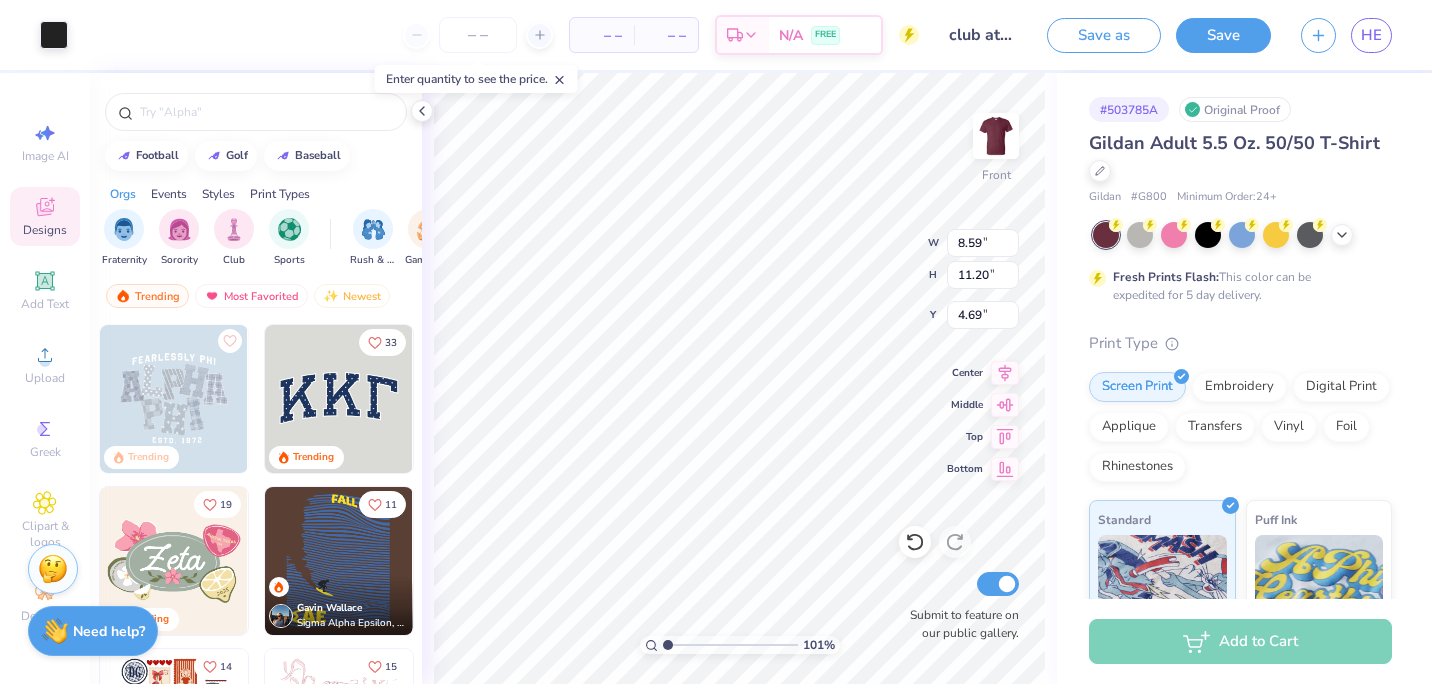type on "7.56" 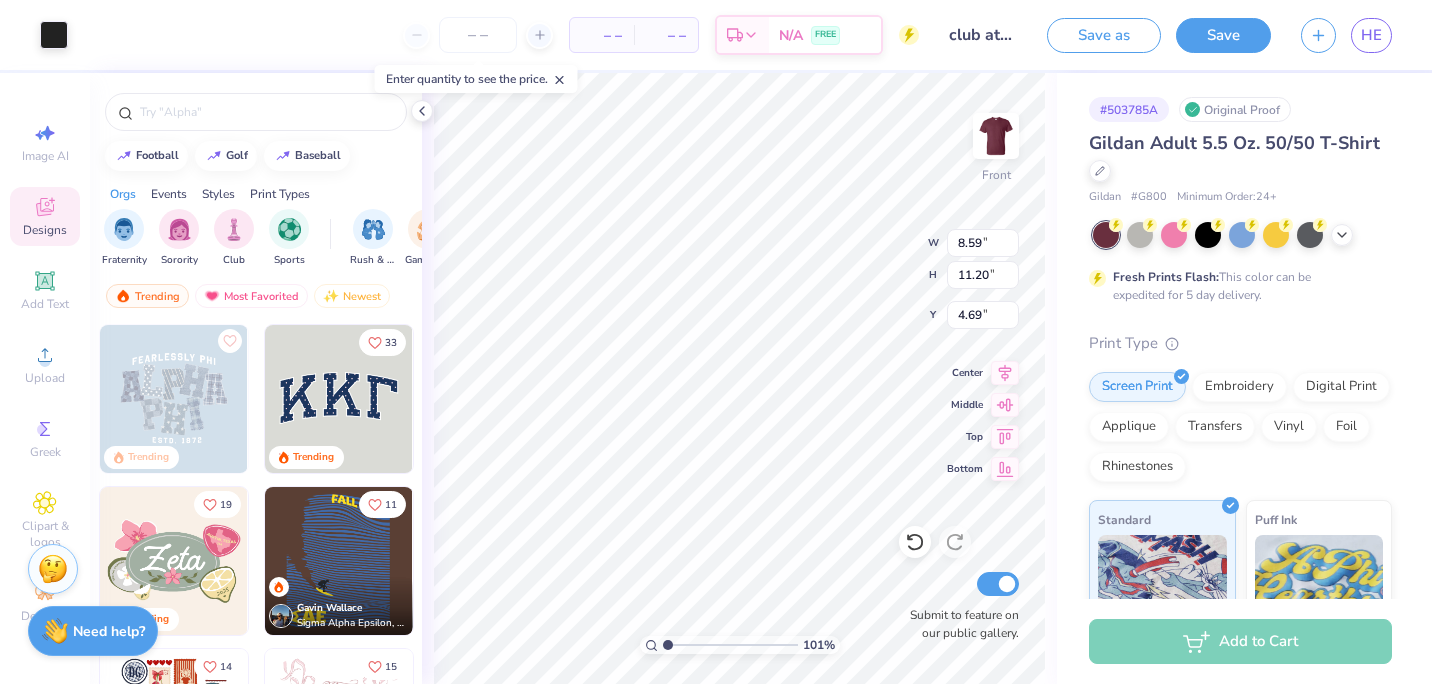type on "9.86" 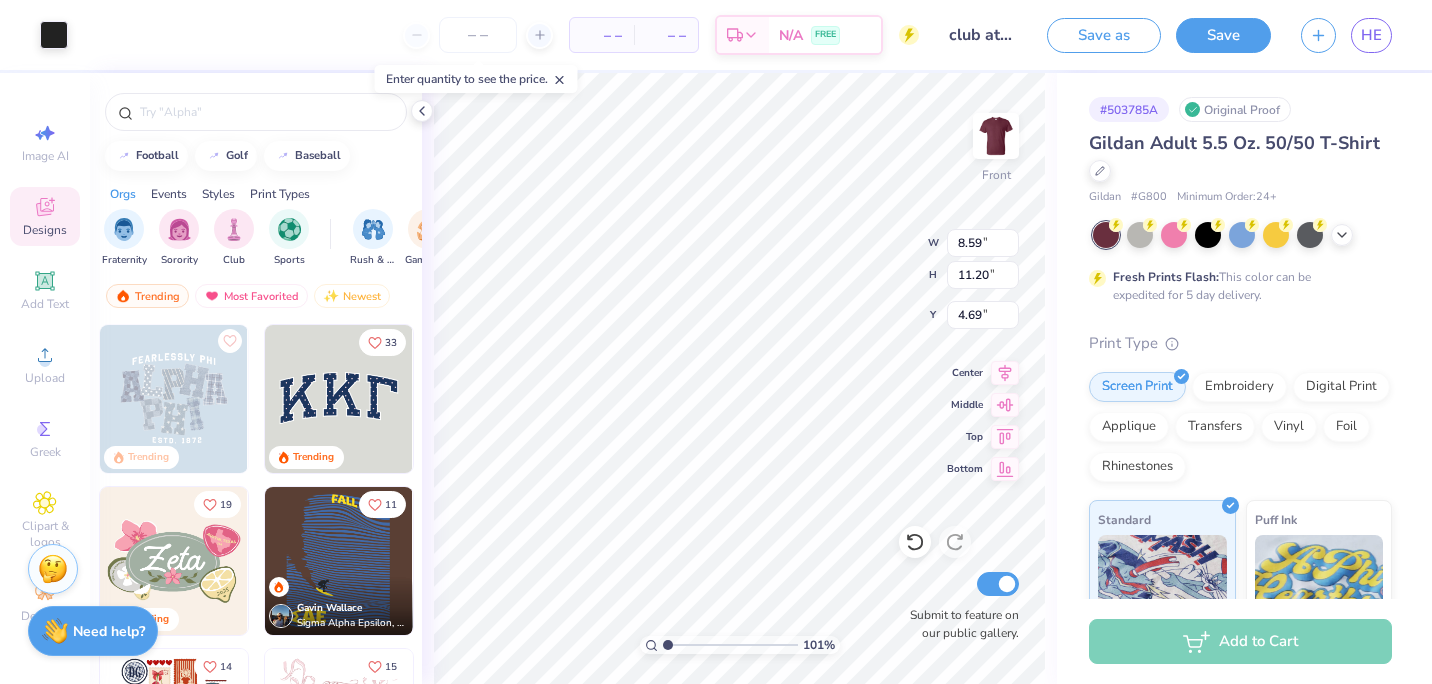 type on "6.03" 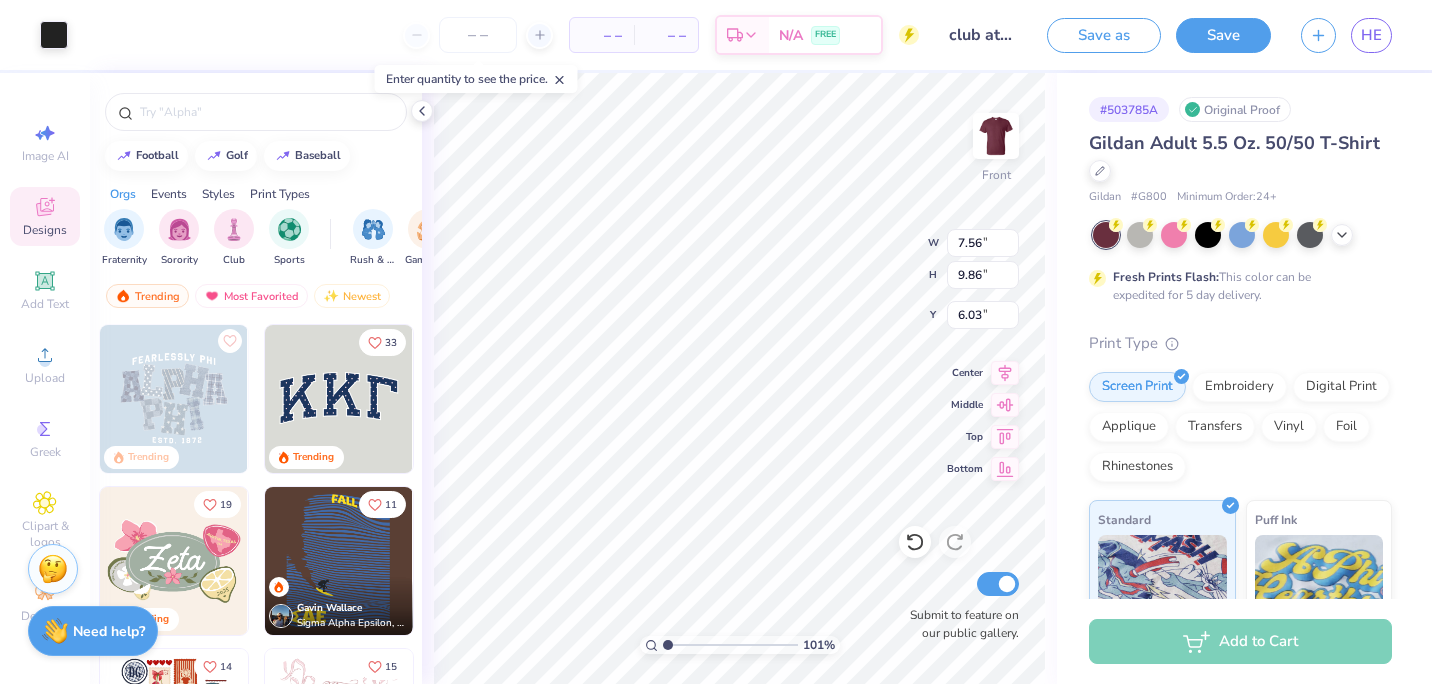 type on "1.00646321731259" 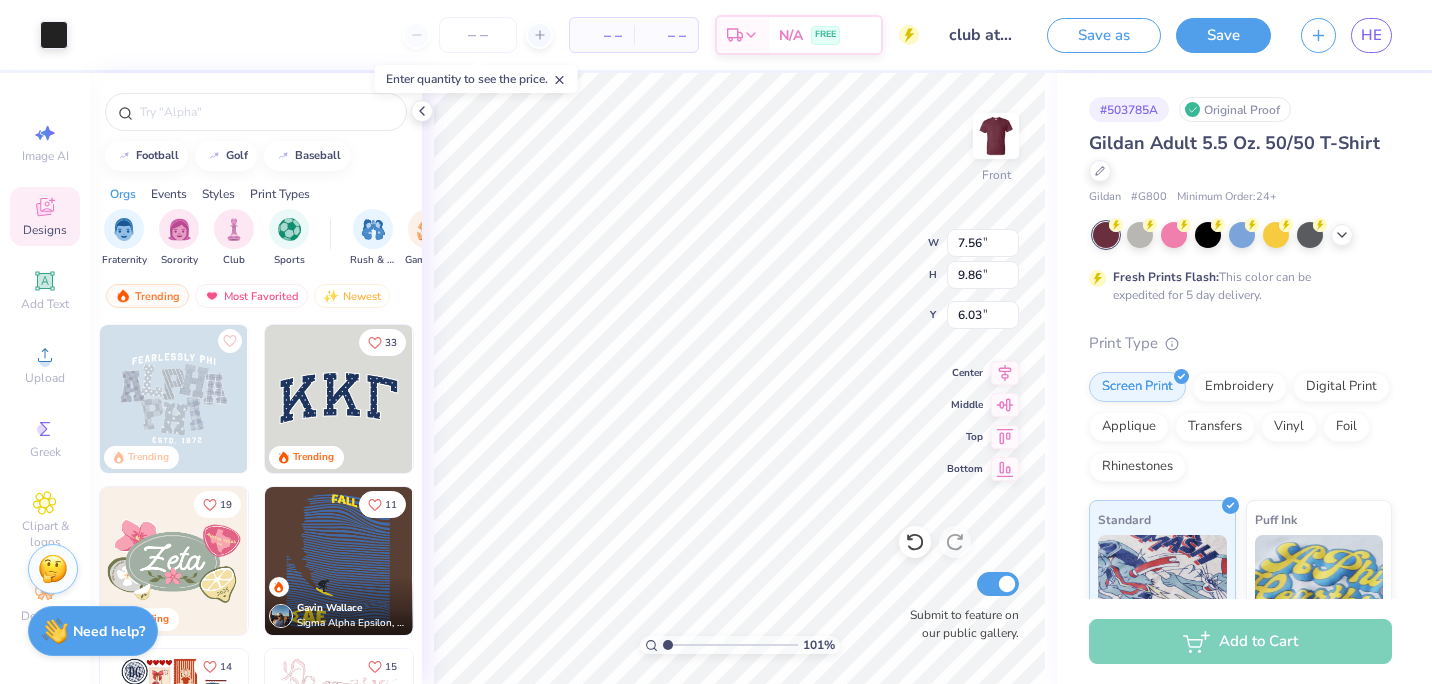 type on "5.53" 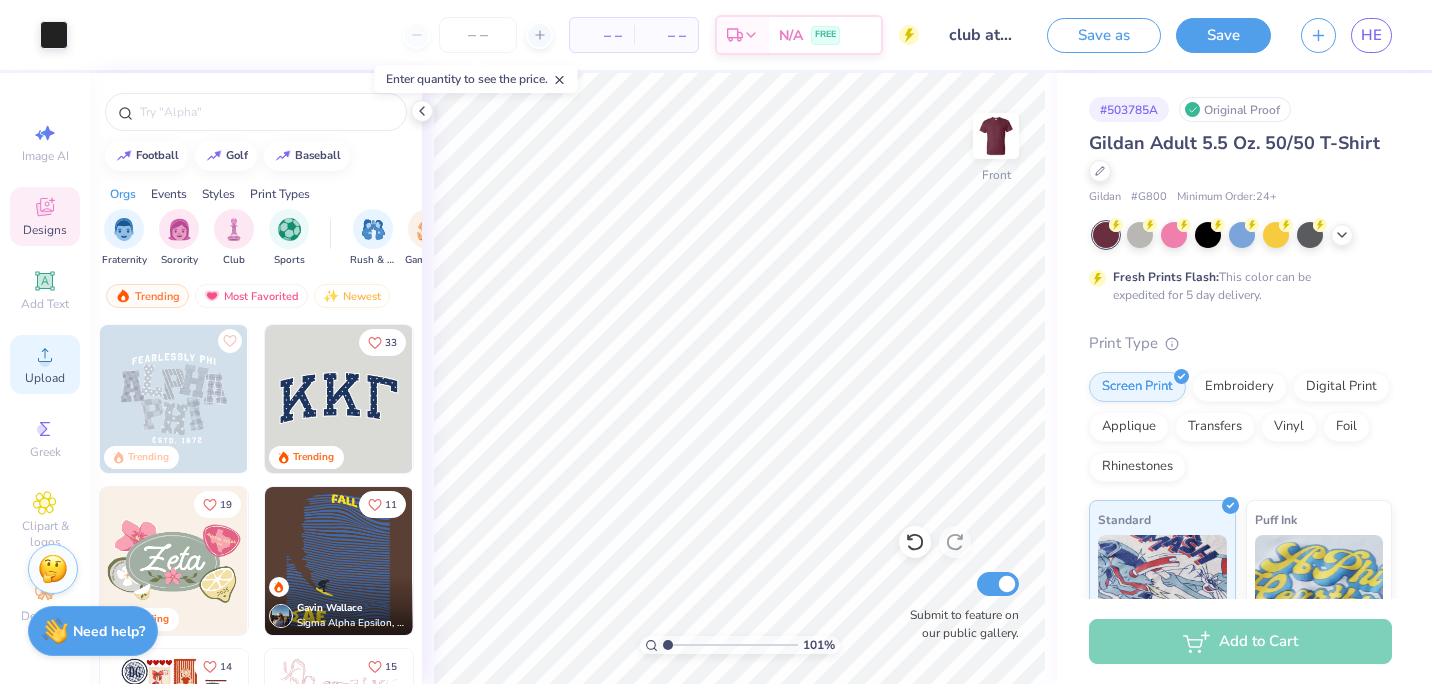 click on "Upload" at bounding box center [45, 378] 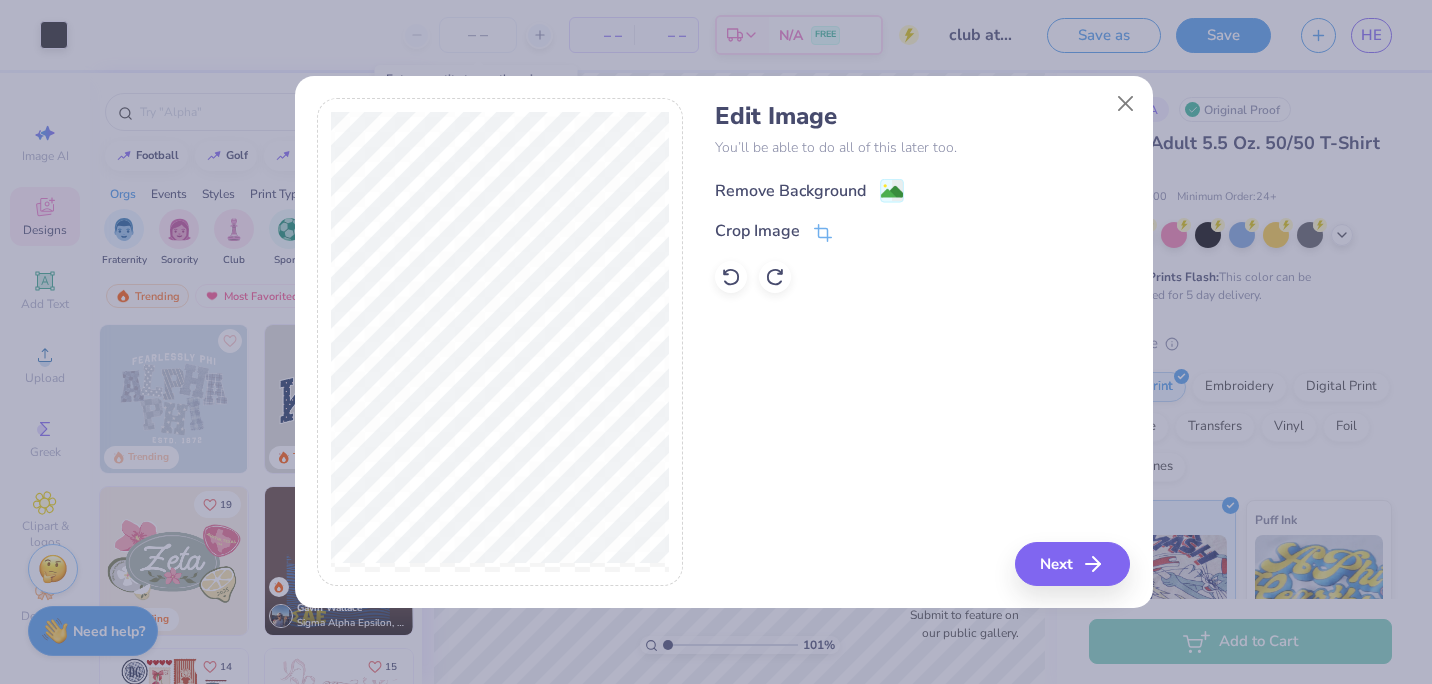 click on "Remove Background" at bounding box center [790, 191] 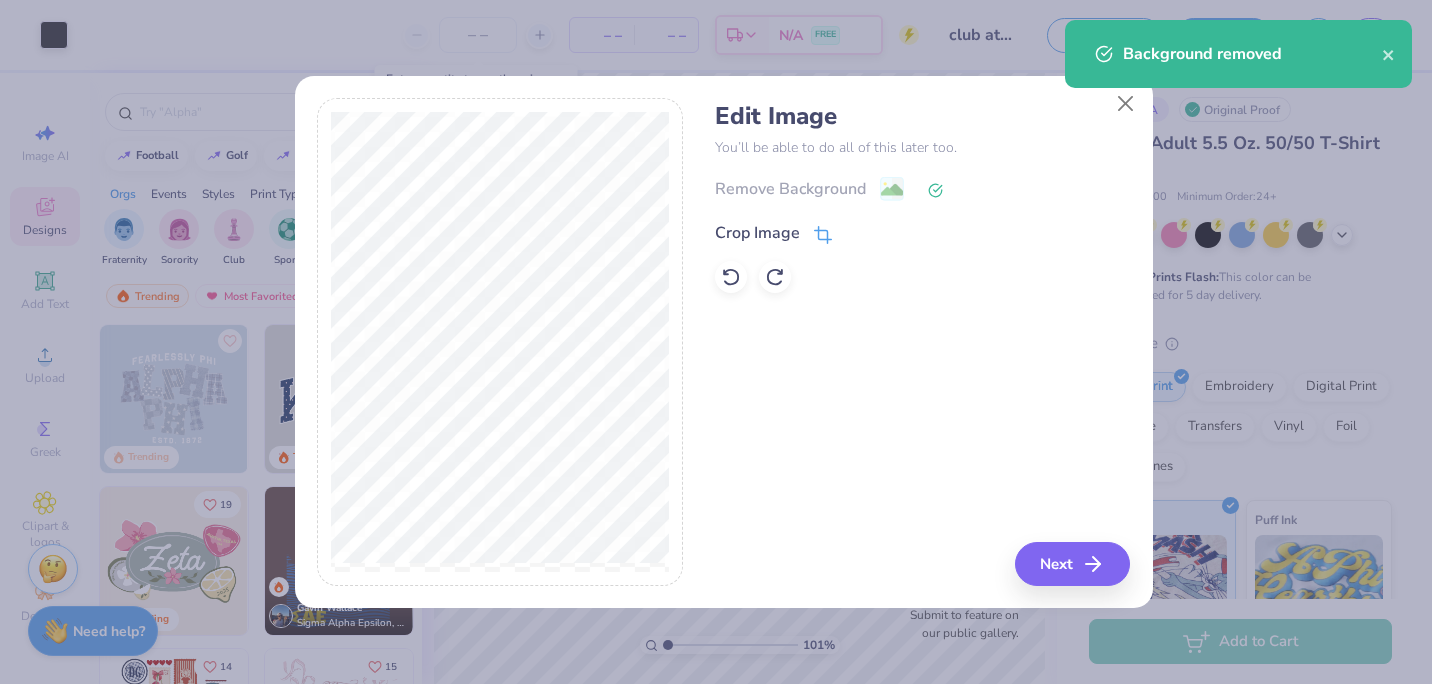 click on "Crop Image" at bounding box center [773, 233] 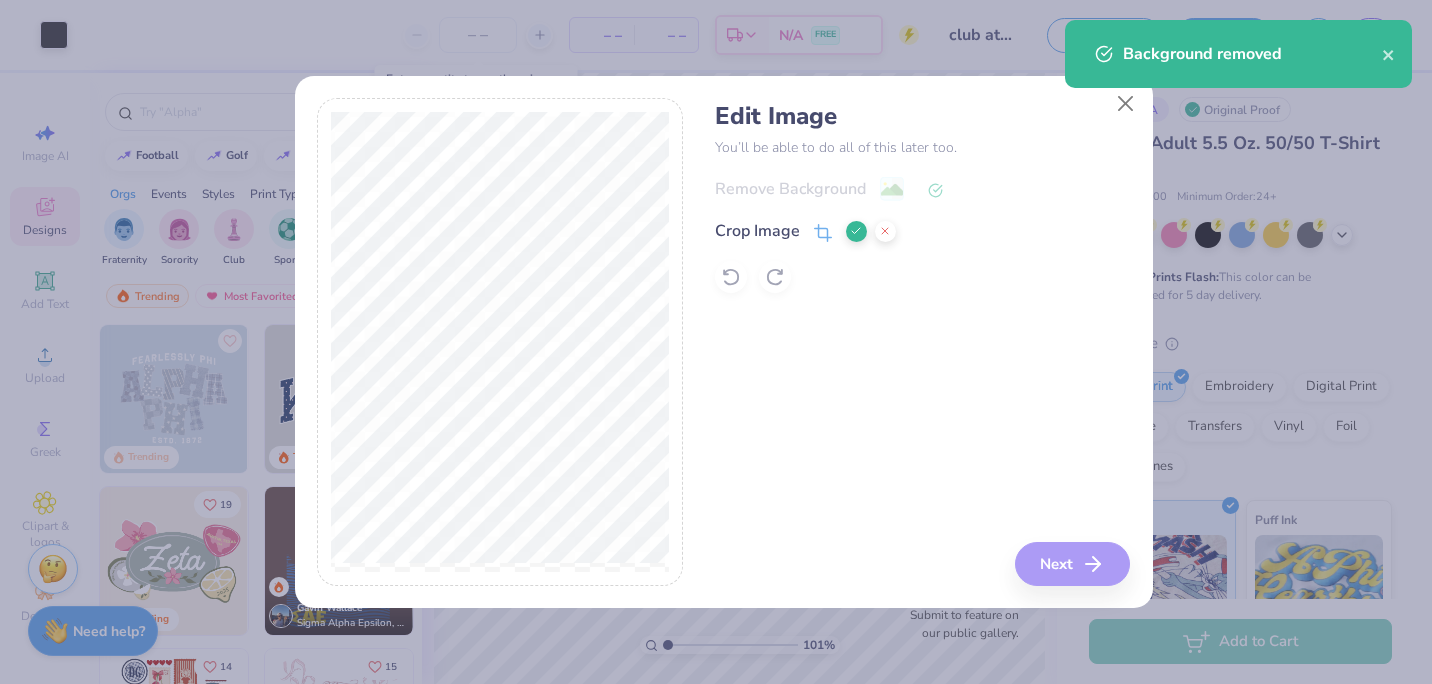 click on "Edit Image You’ll be able to do all of this later too. Remove Background Crop Image Next" at bounding box center [922, 342] 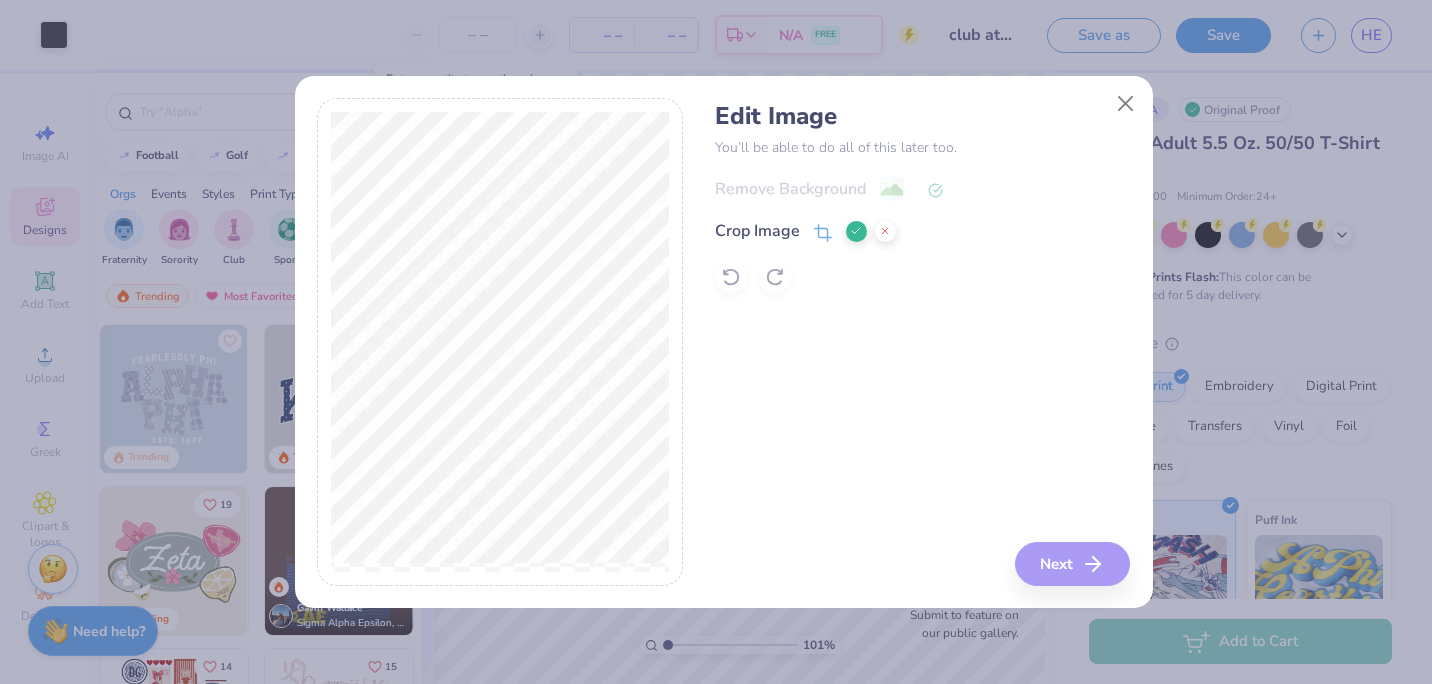 click on "Edit Image You’ll be able to do all of this later too. Remove Background Crop Image Next" at bounding box center [922, 342] 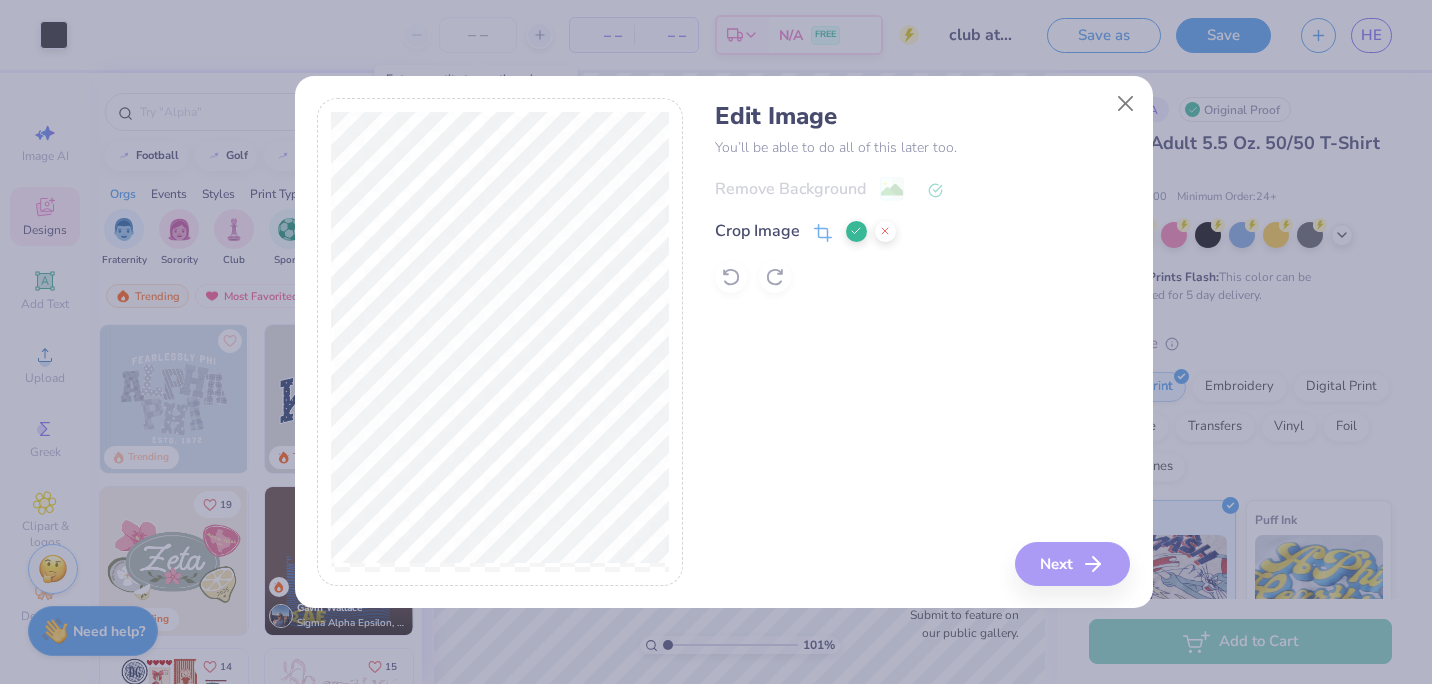click 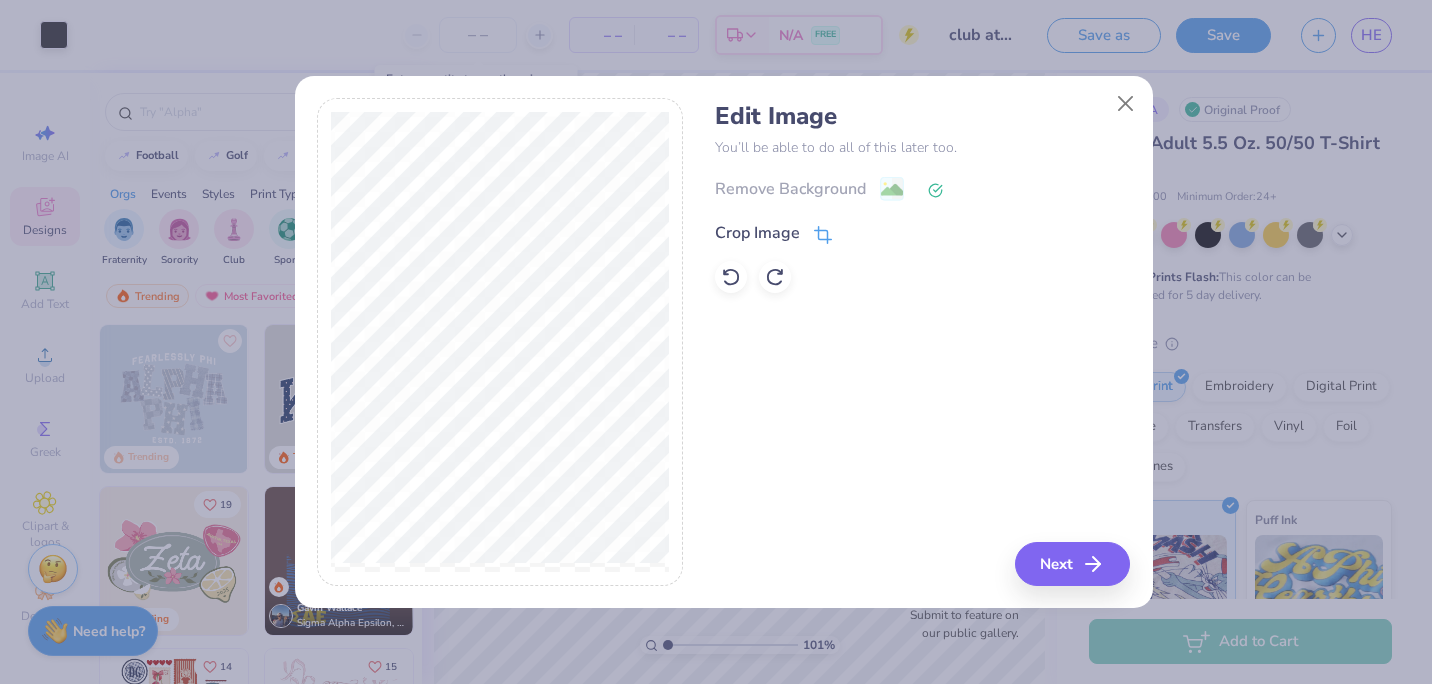 click 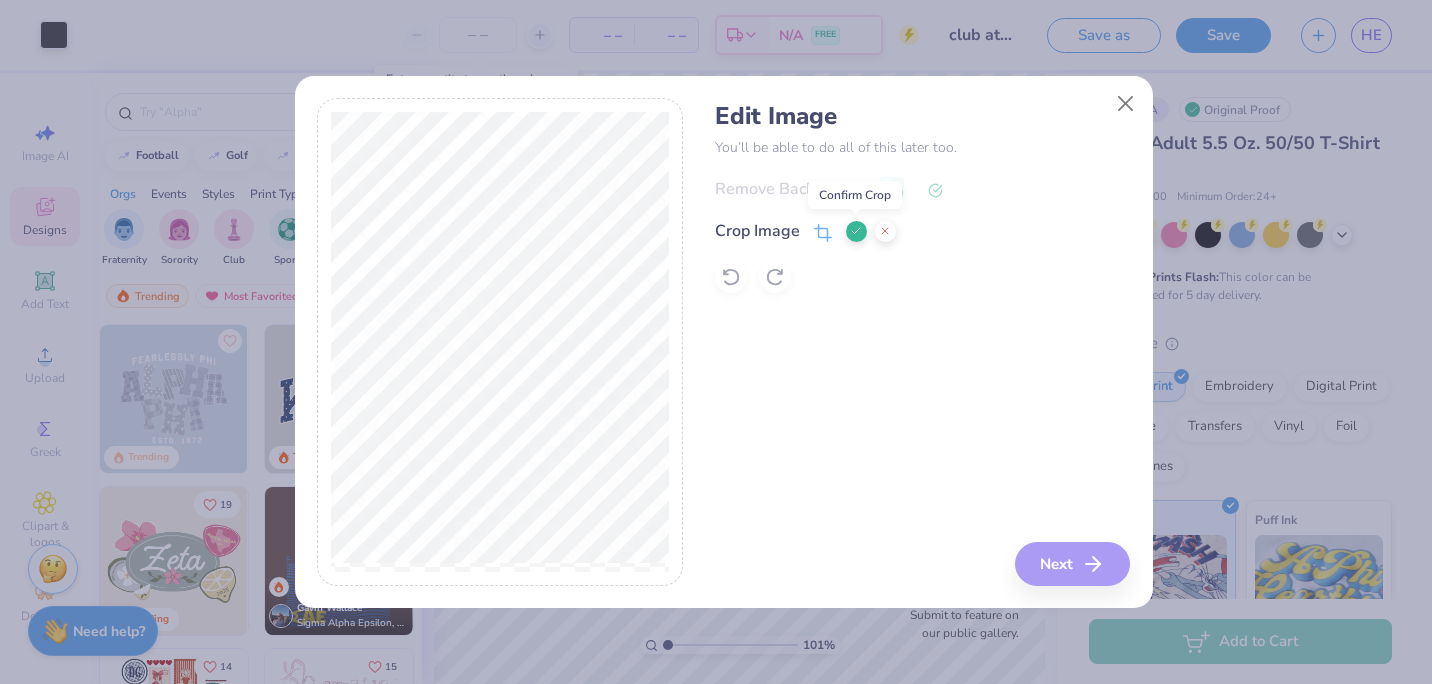 click at bounding box center (856, 231) 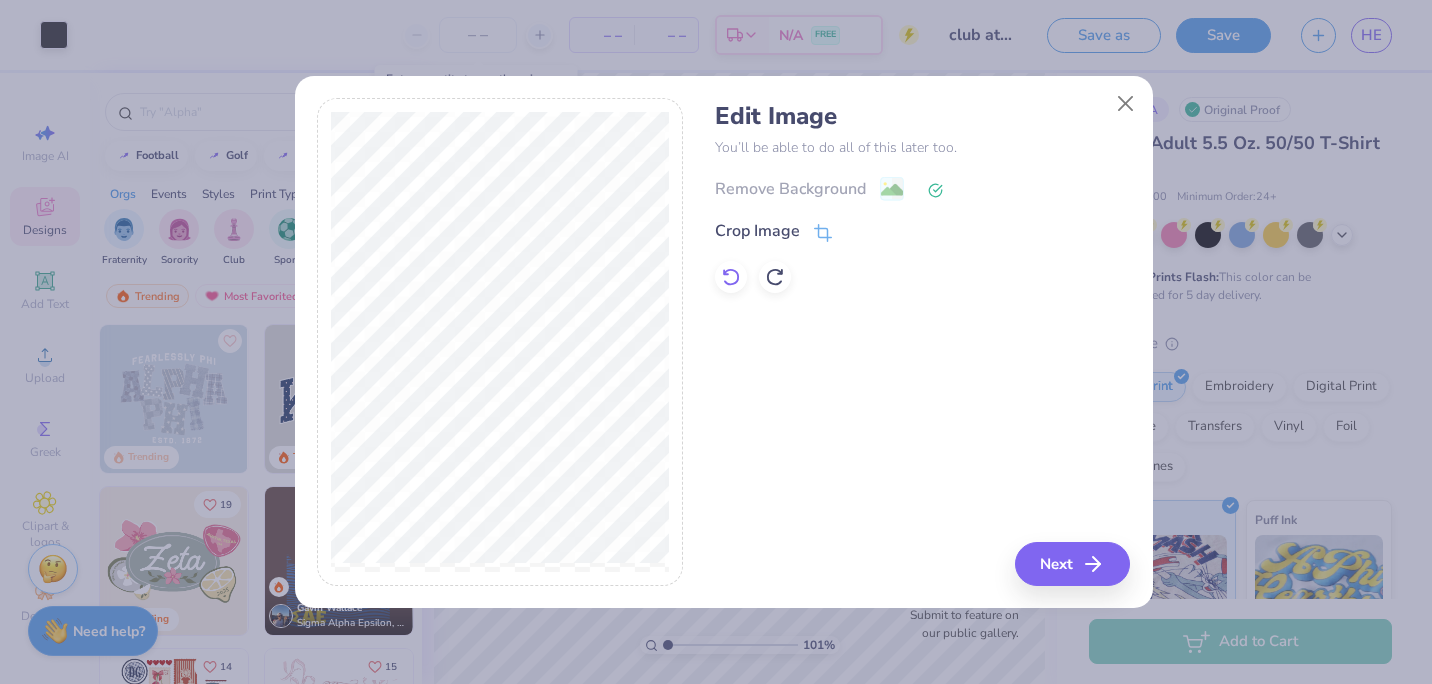 click 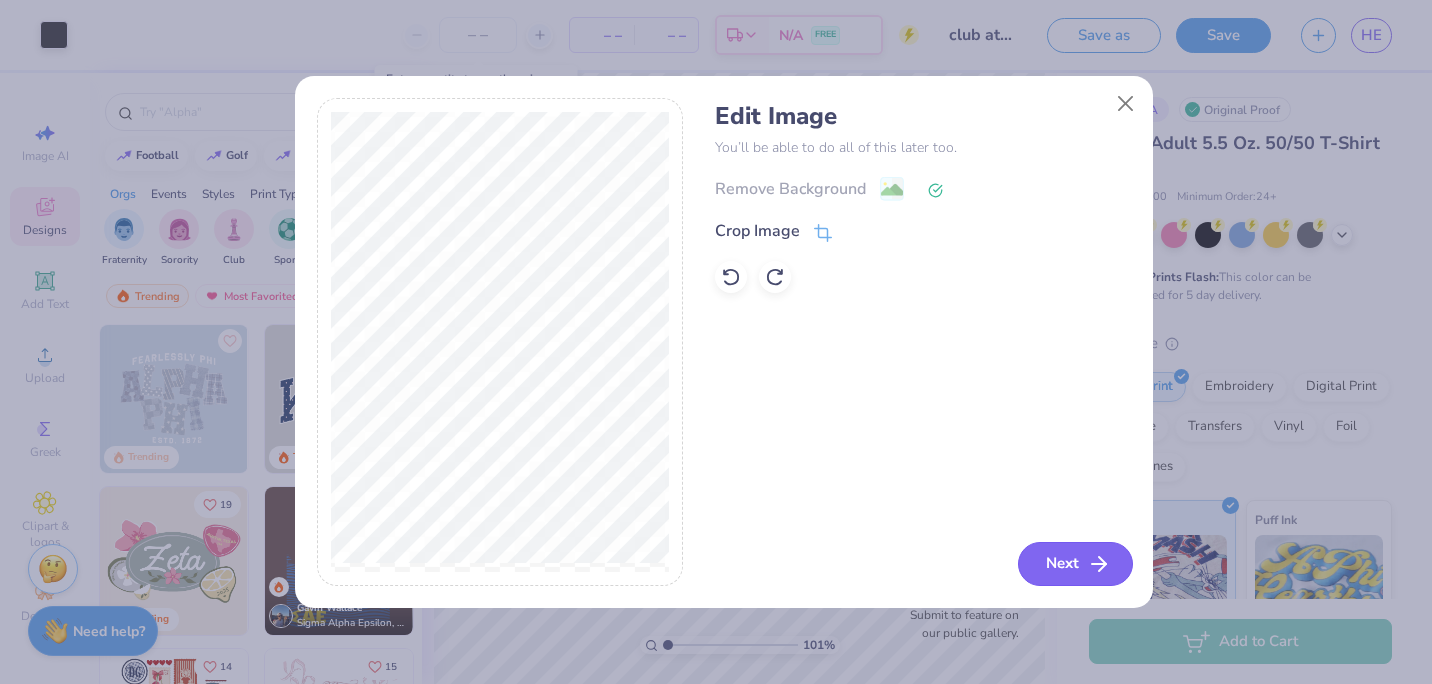 click on "Next" at bounding box center [1075, 564] 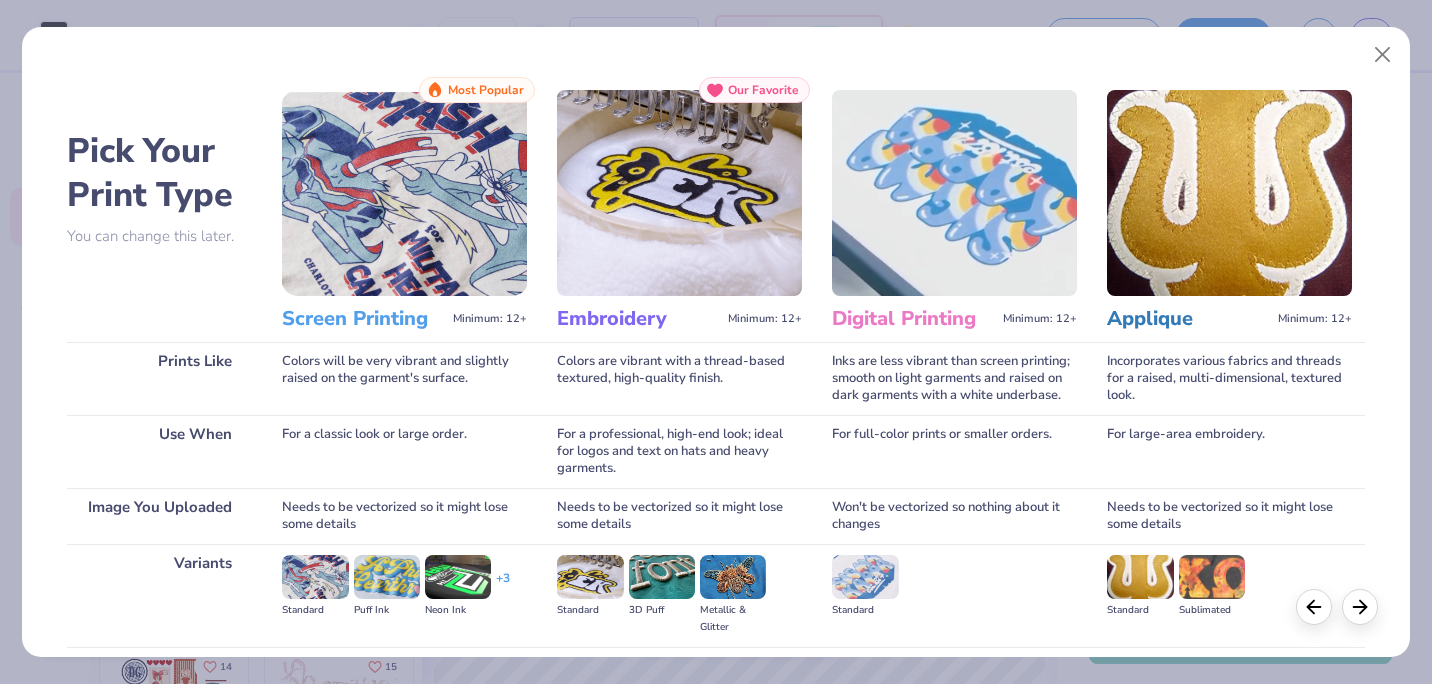 scroll, scrollTop: 213, scrollLeft: 0, axis: vertical 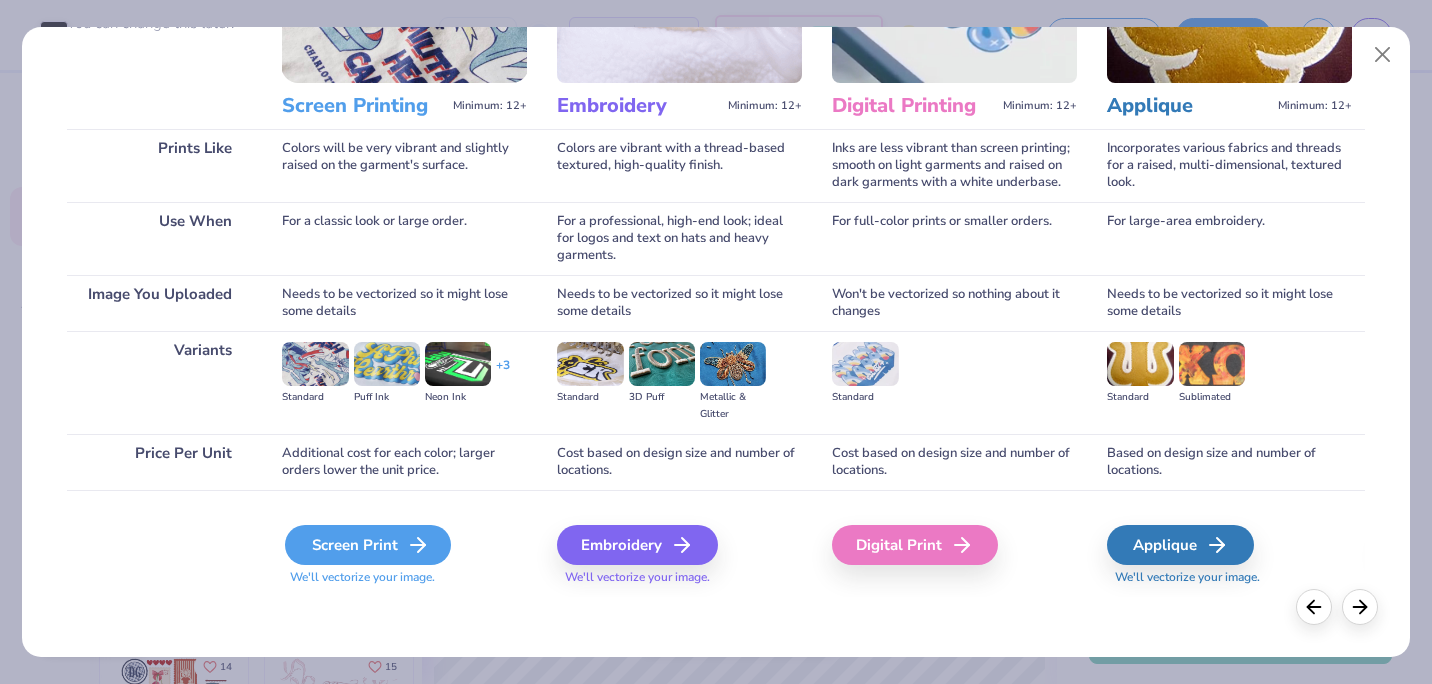 click on "Screen Print" at bounding box center (368, 545) 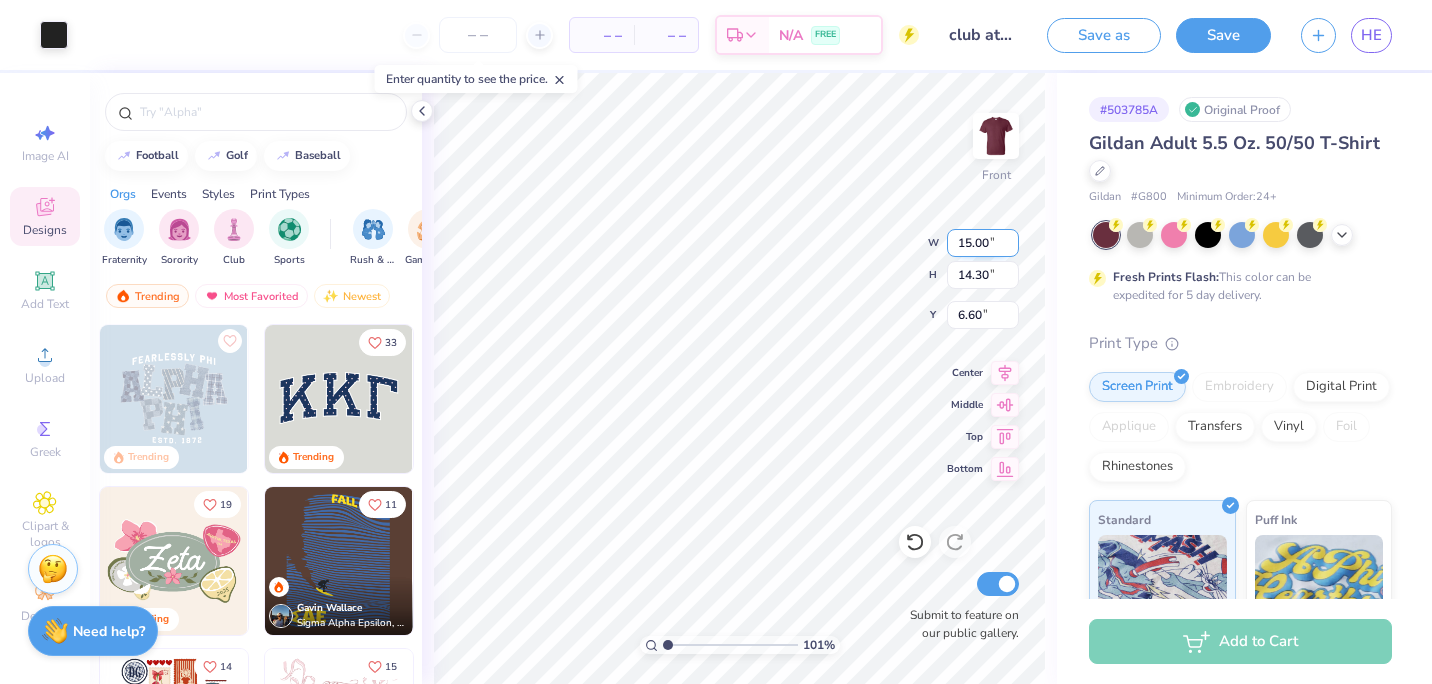 type on "1.00646321731259" 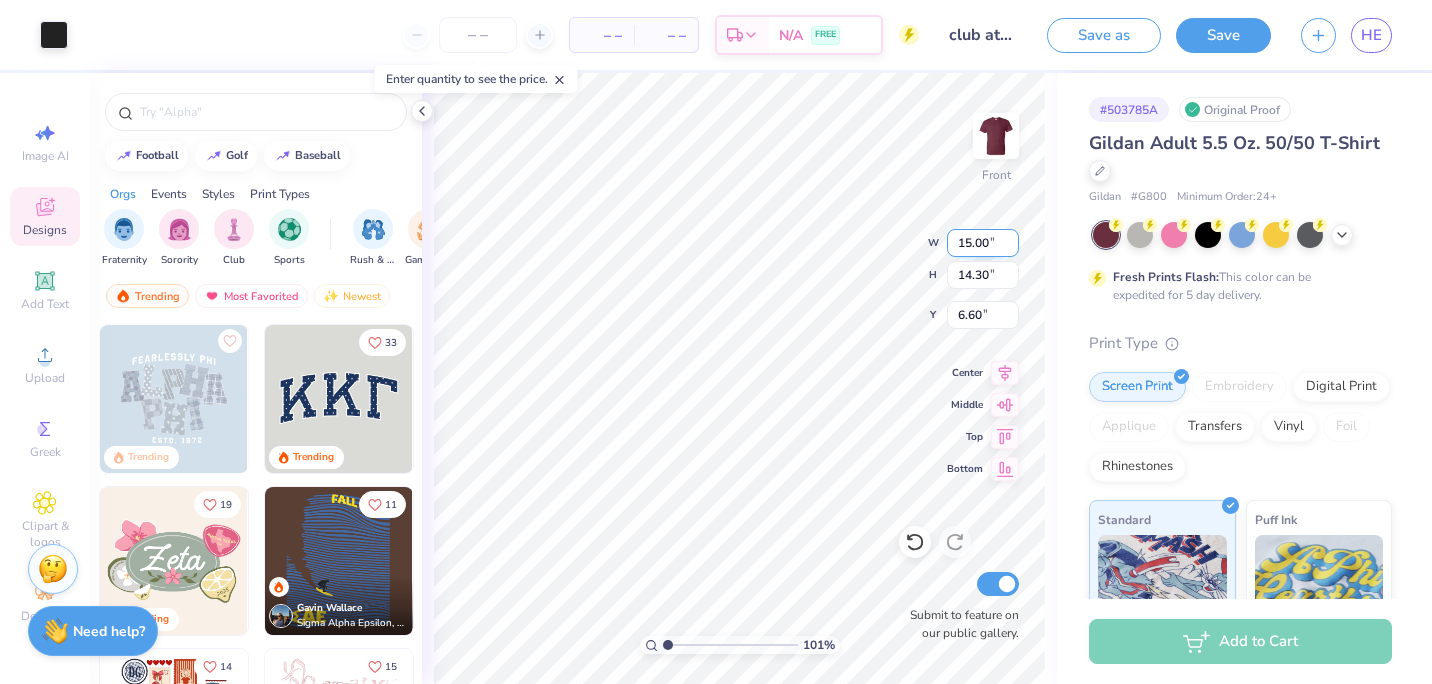 type on "13.75" 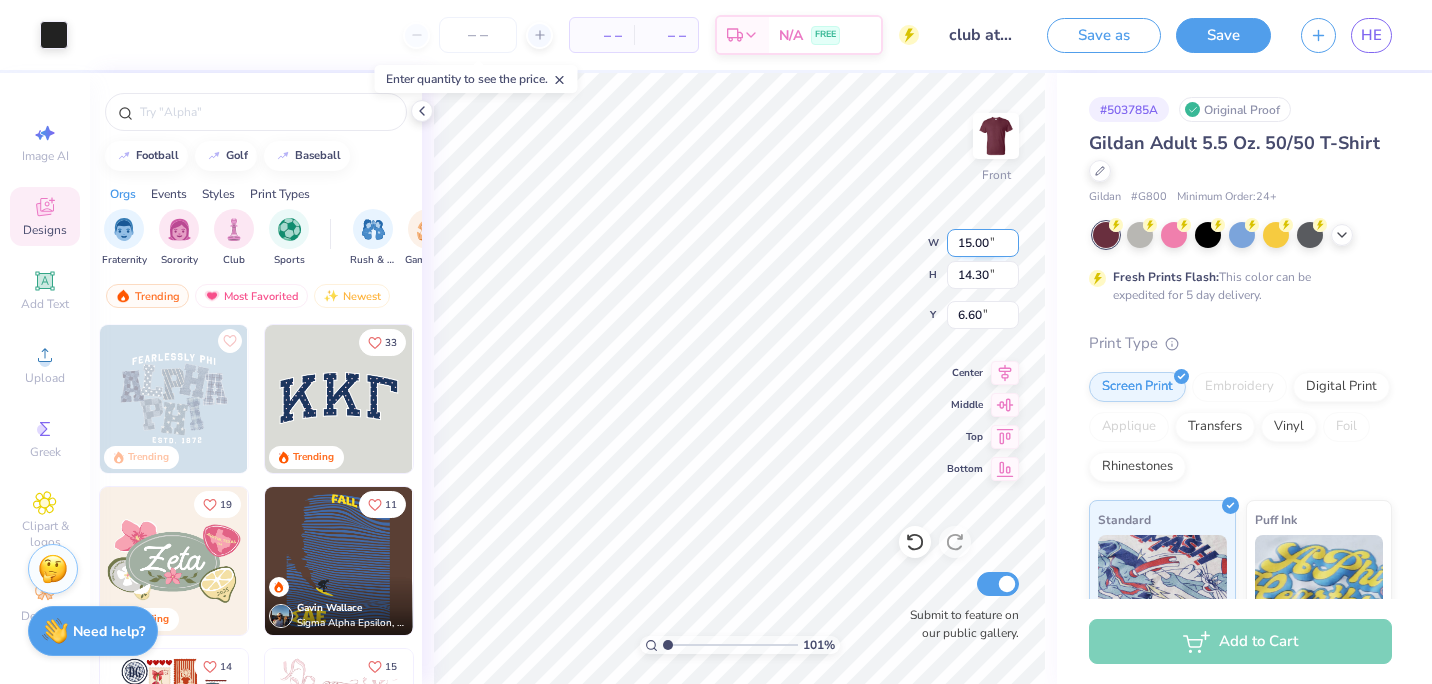 type on "13.11" 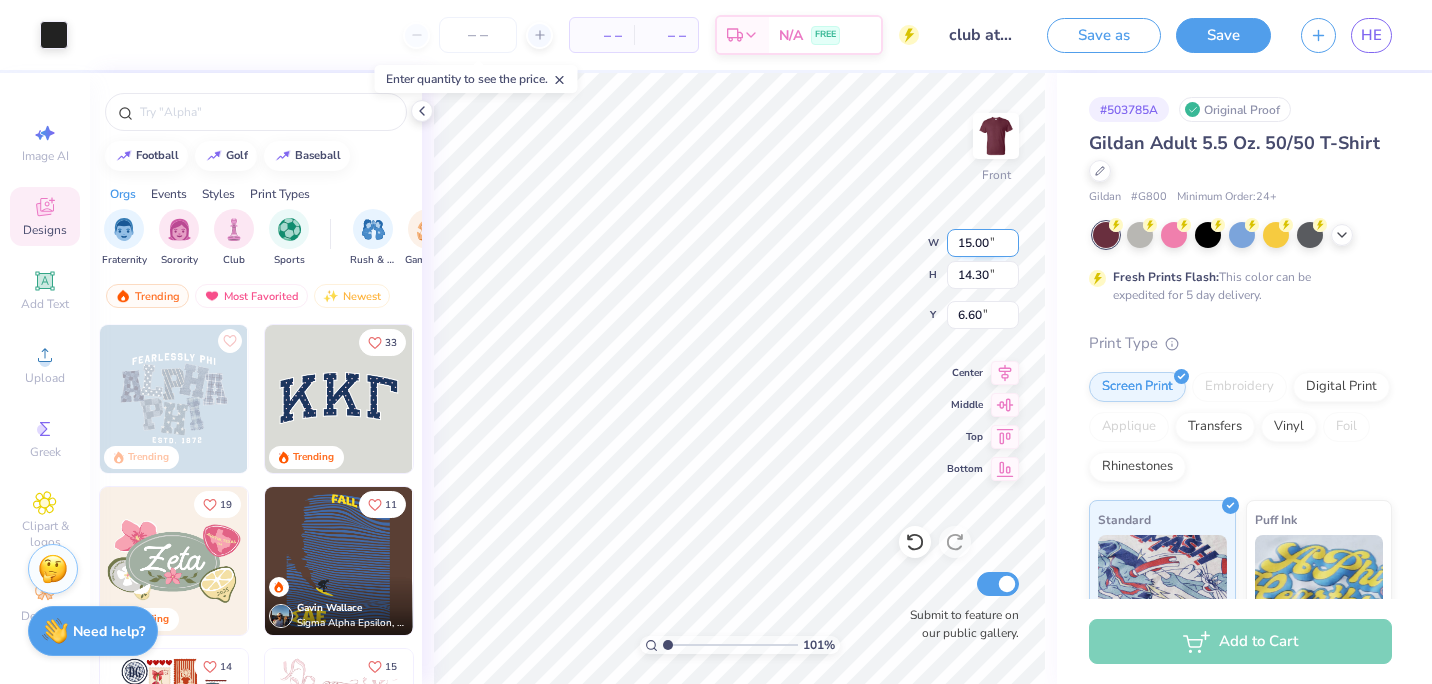 type on "4.89" 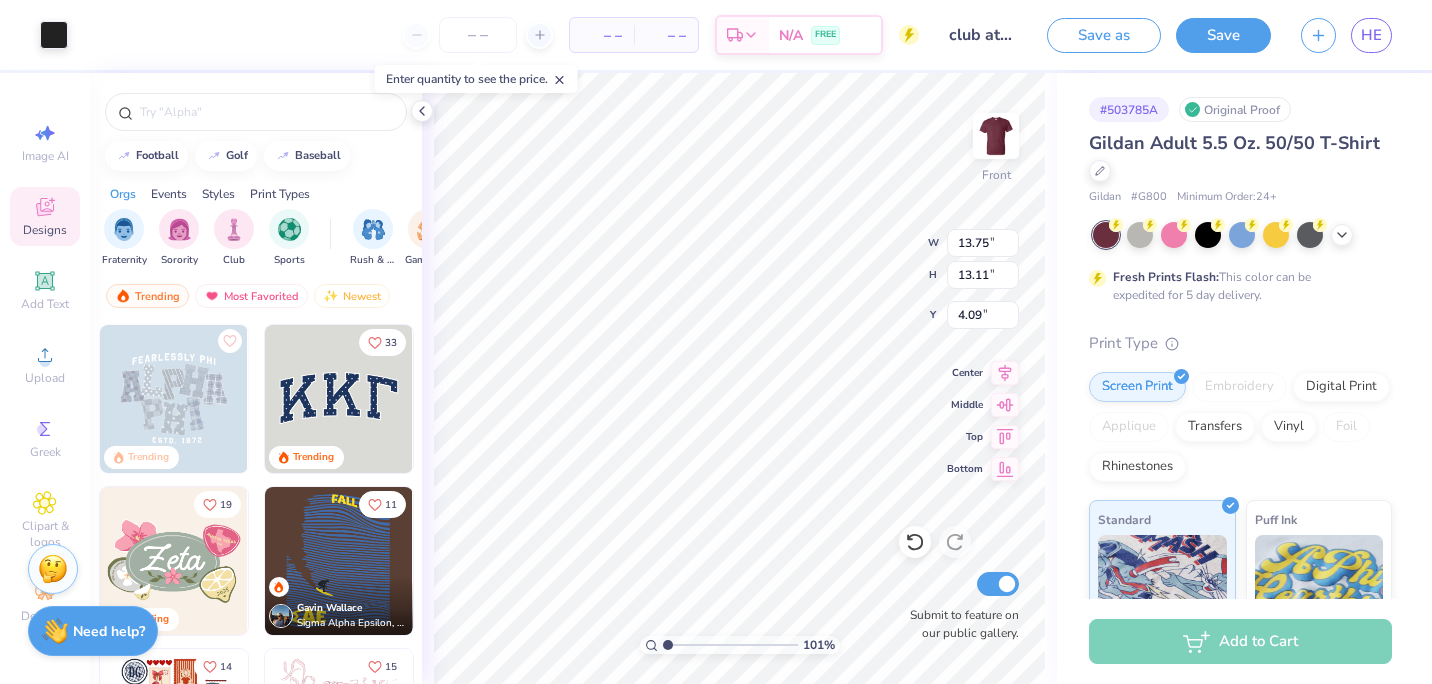 type on "1.00646321731259" 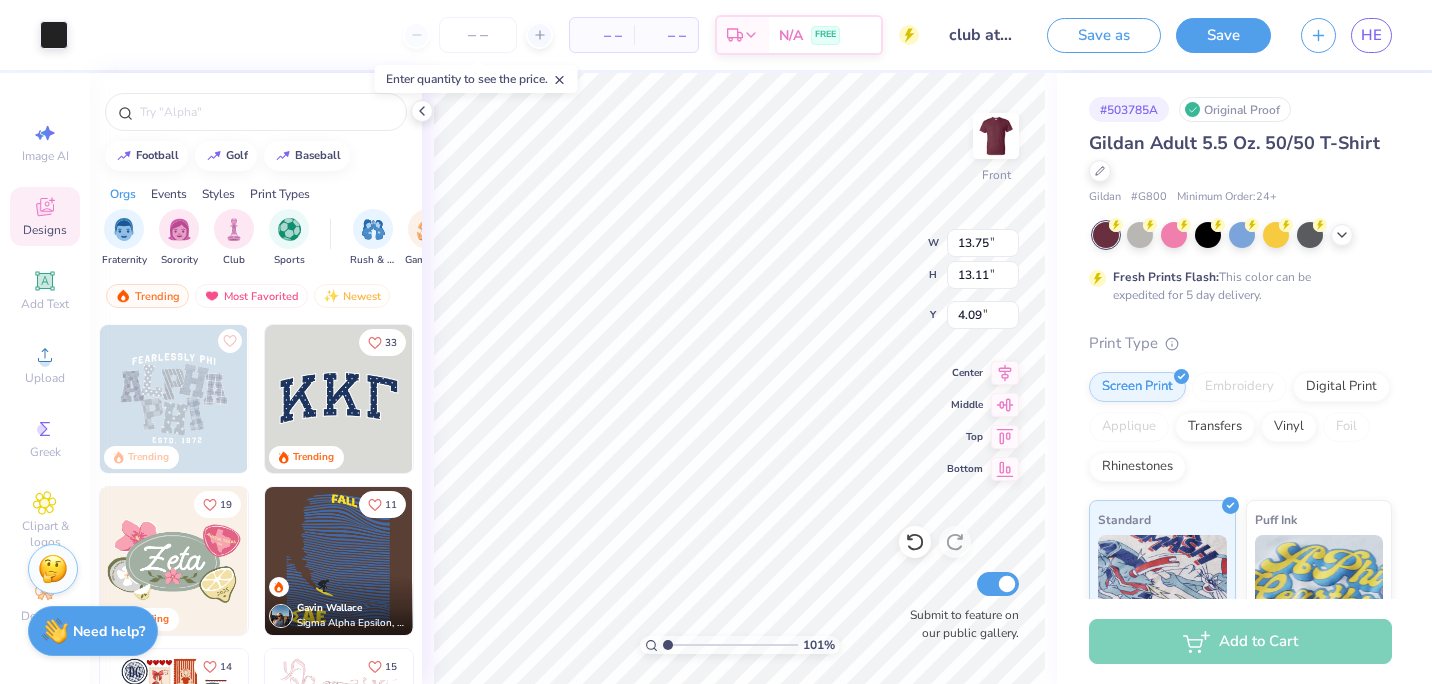 type on "12.84" 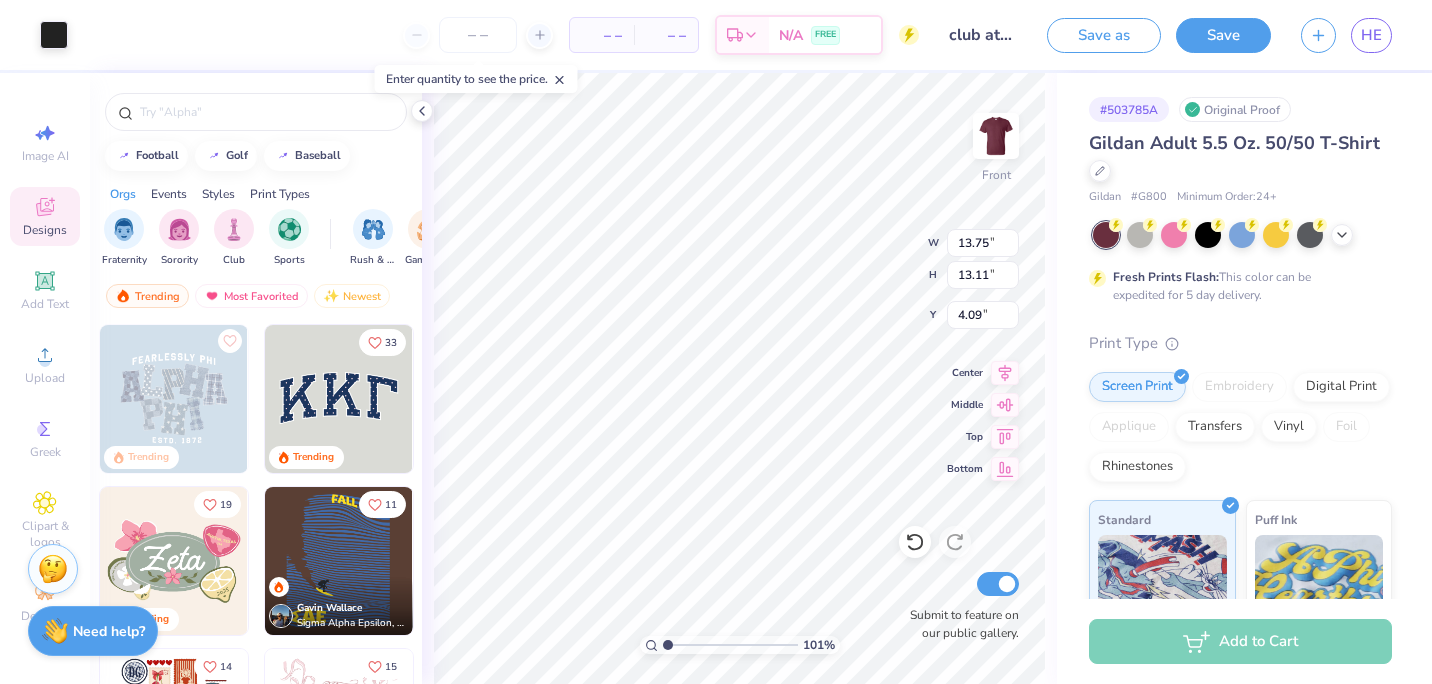 type on "12.24" 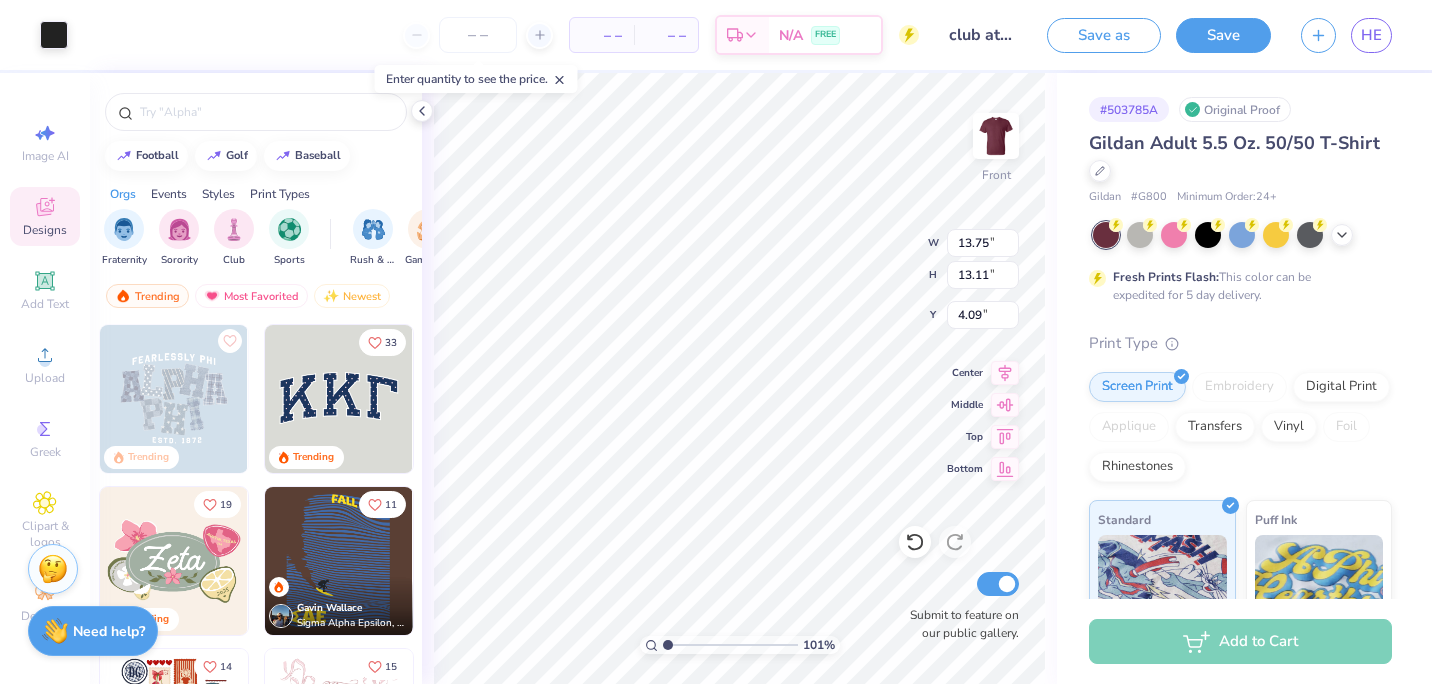 type on "4.96" 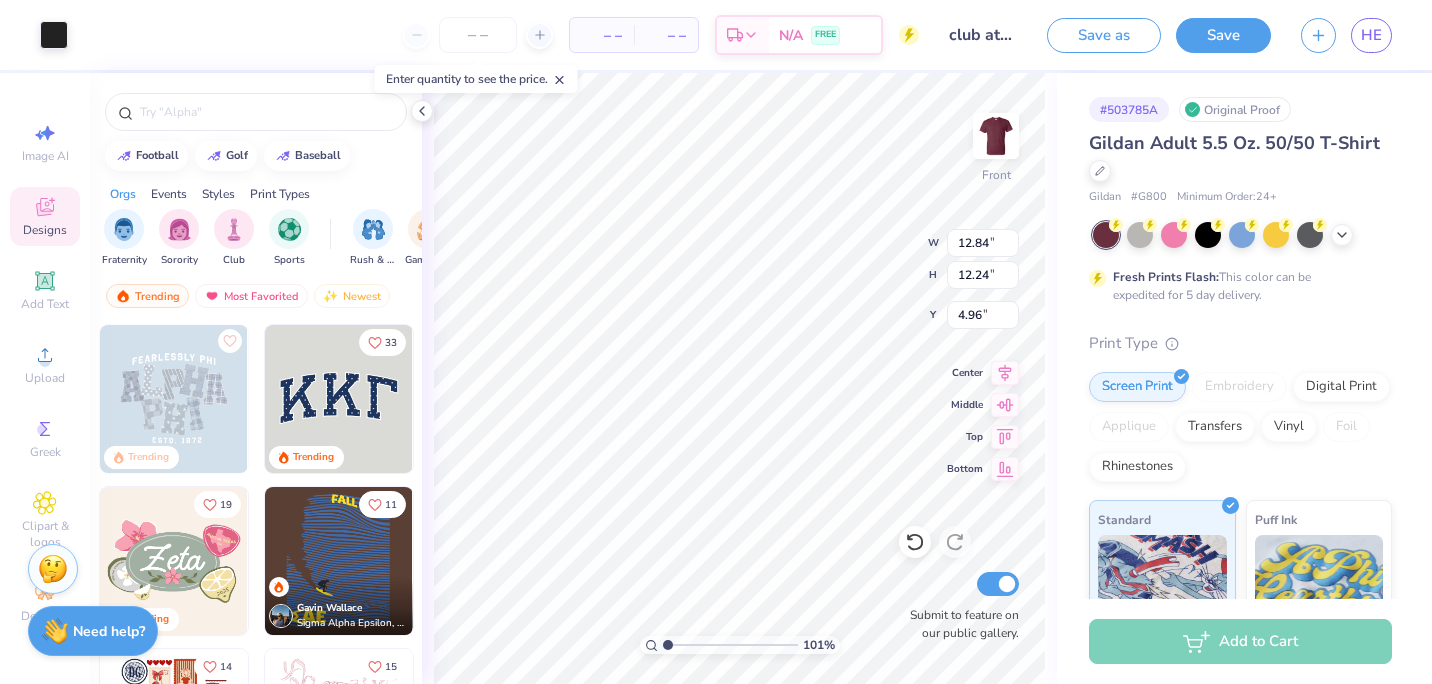 type on "1.00646321731259" 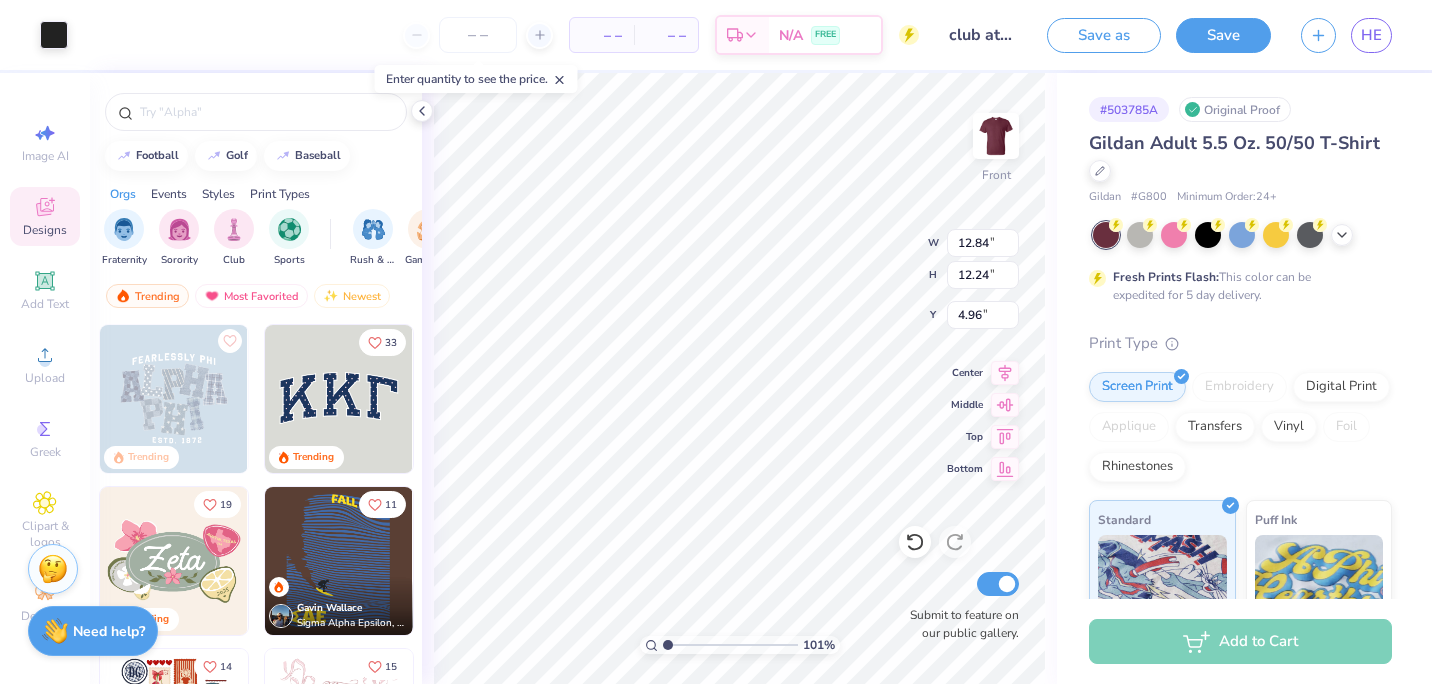 type on "4.34" 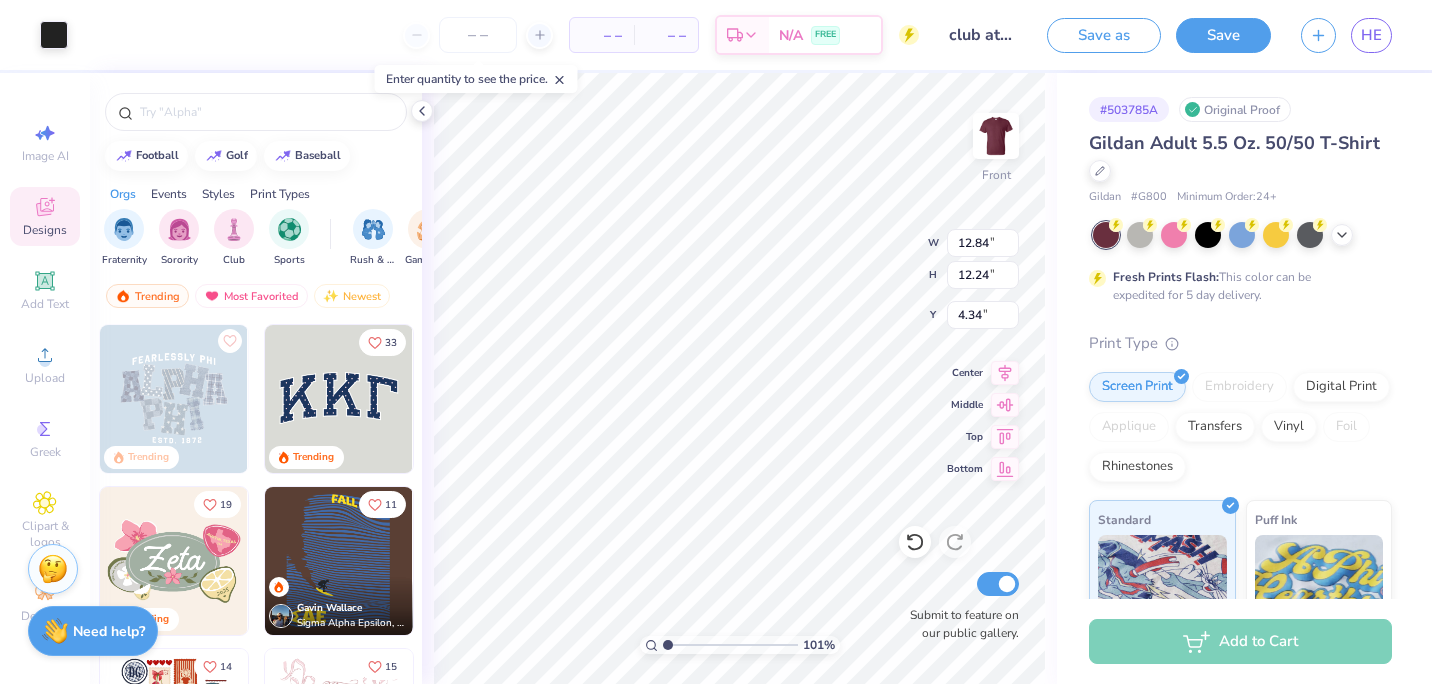 type on "1.00646321731259" 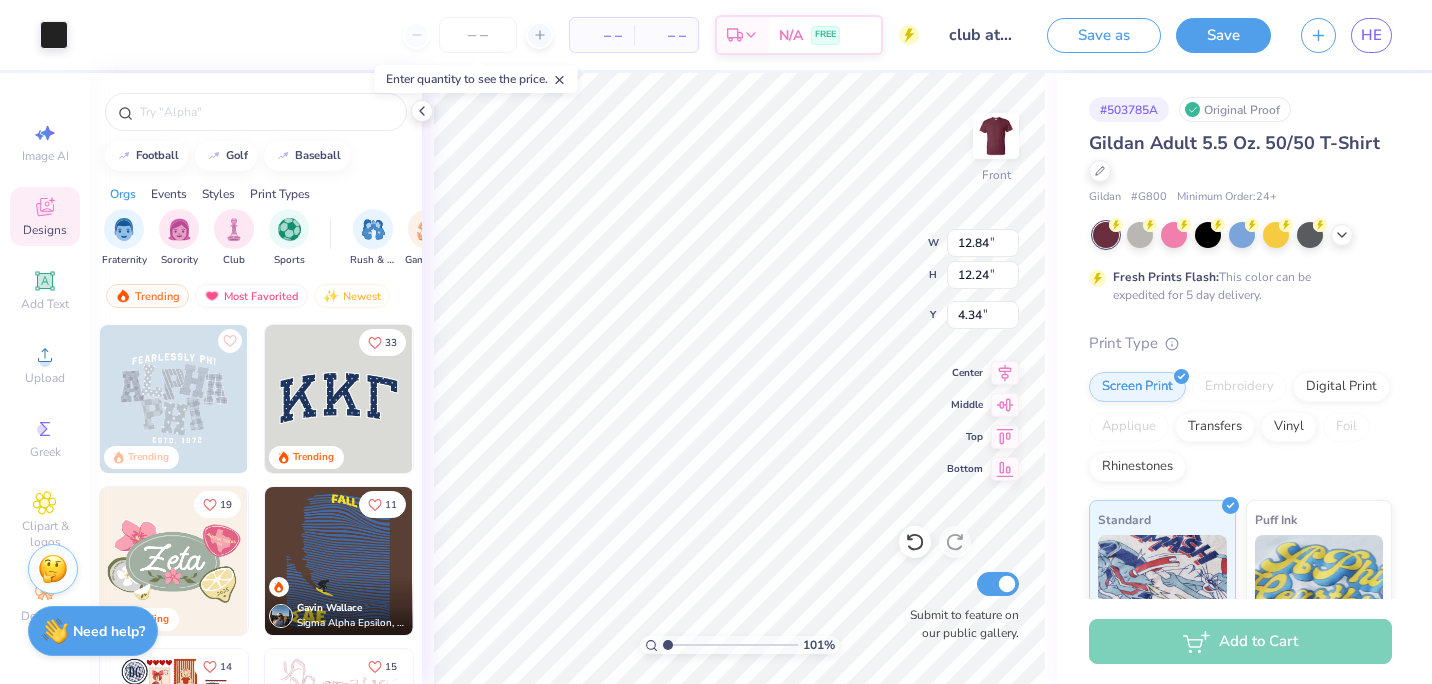 type on "12.90" 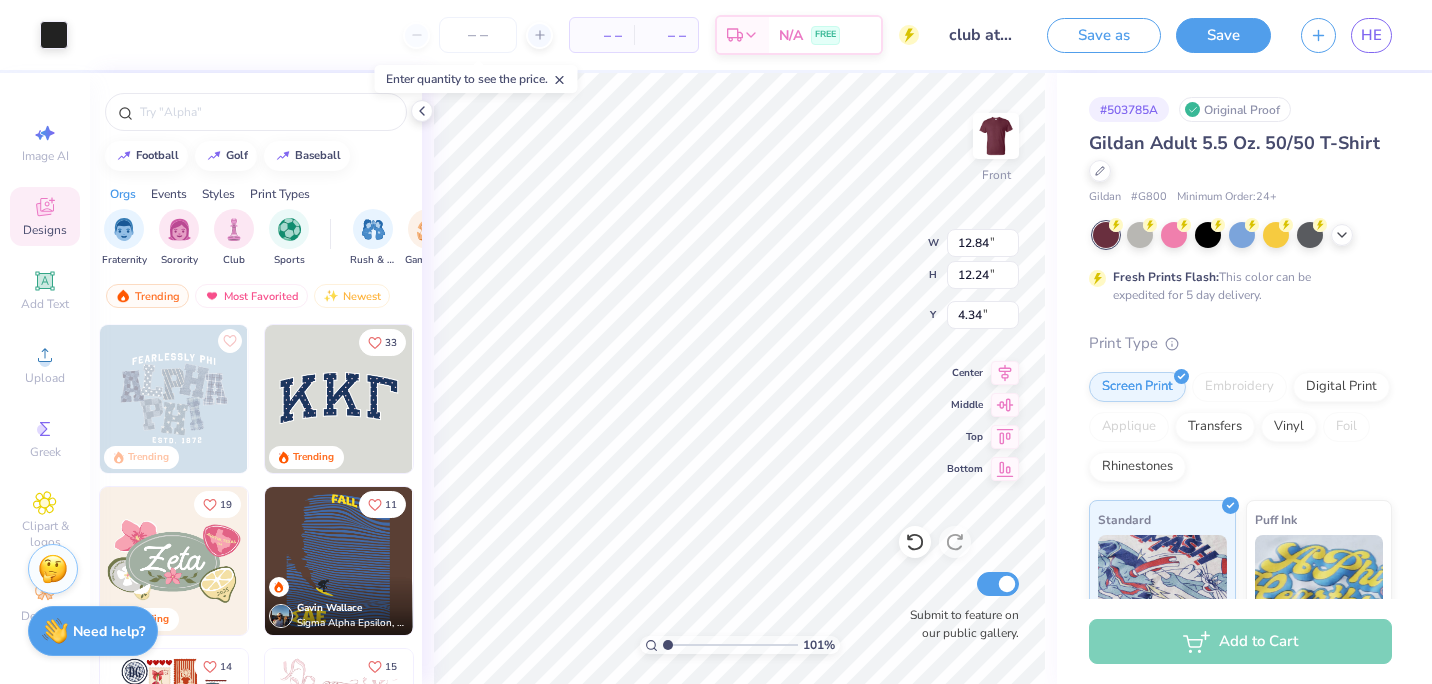 type on "12.30" 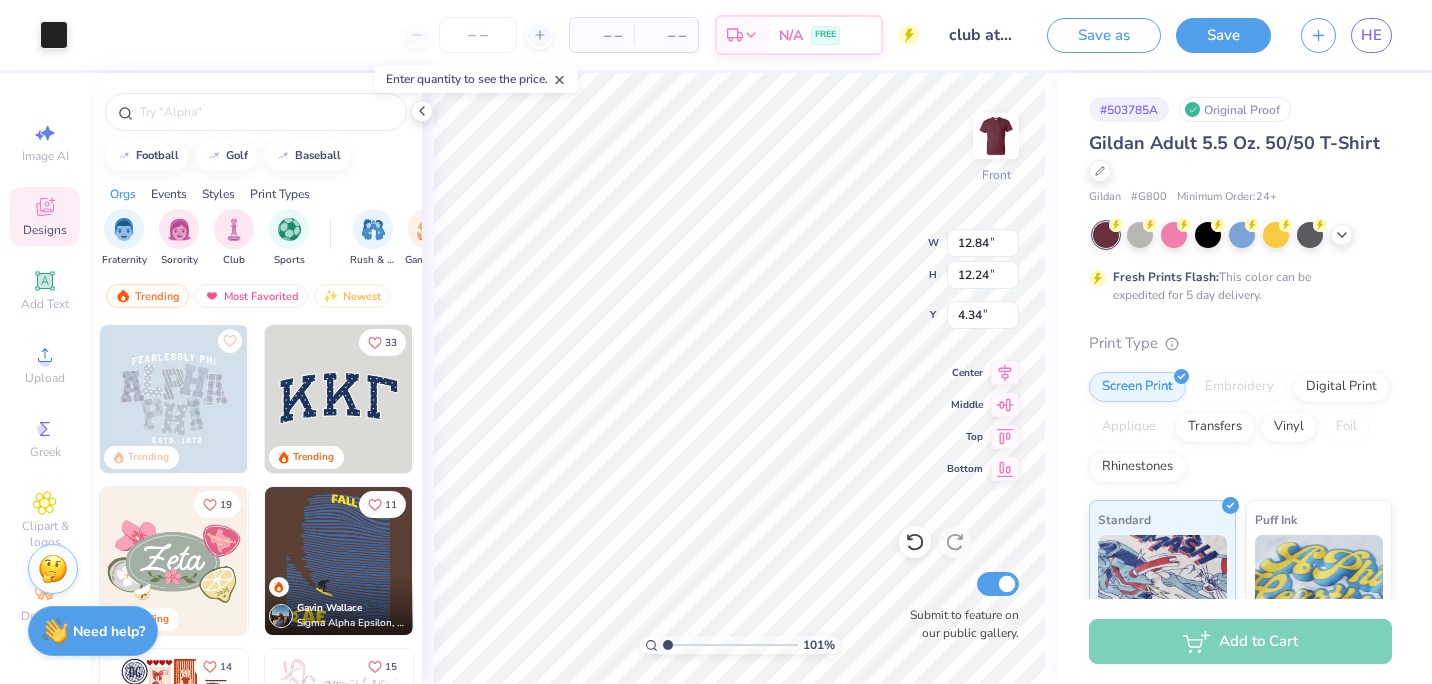 type on "4.28" 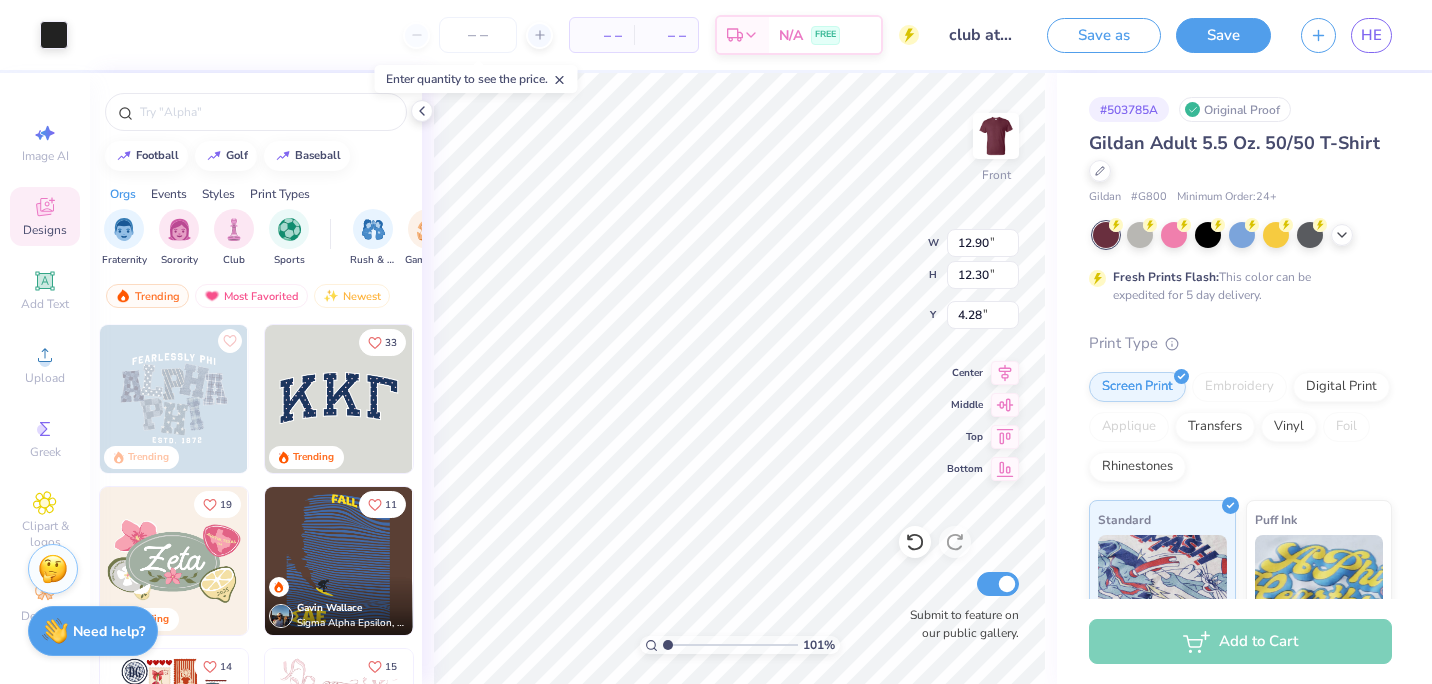 type on "1.00646321731259" 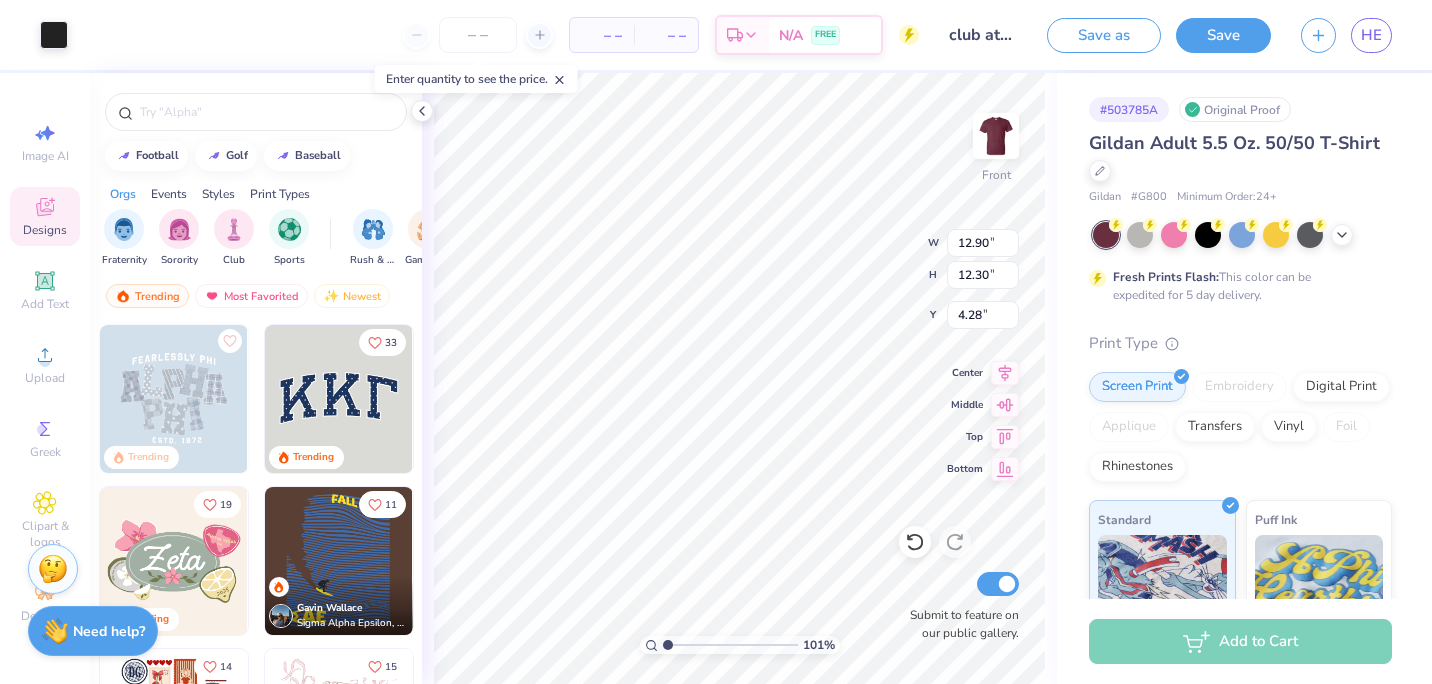 type on "4.31" 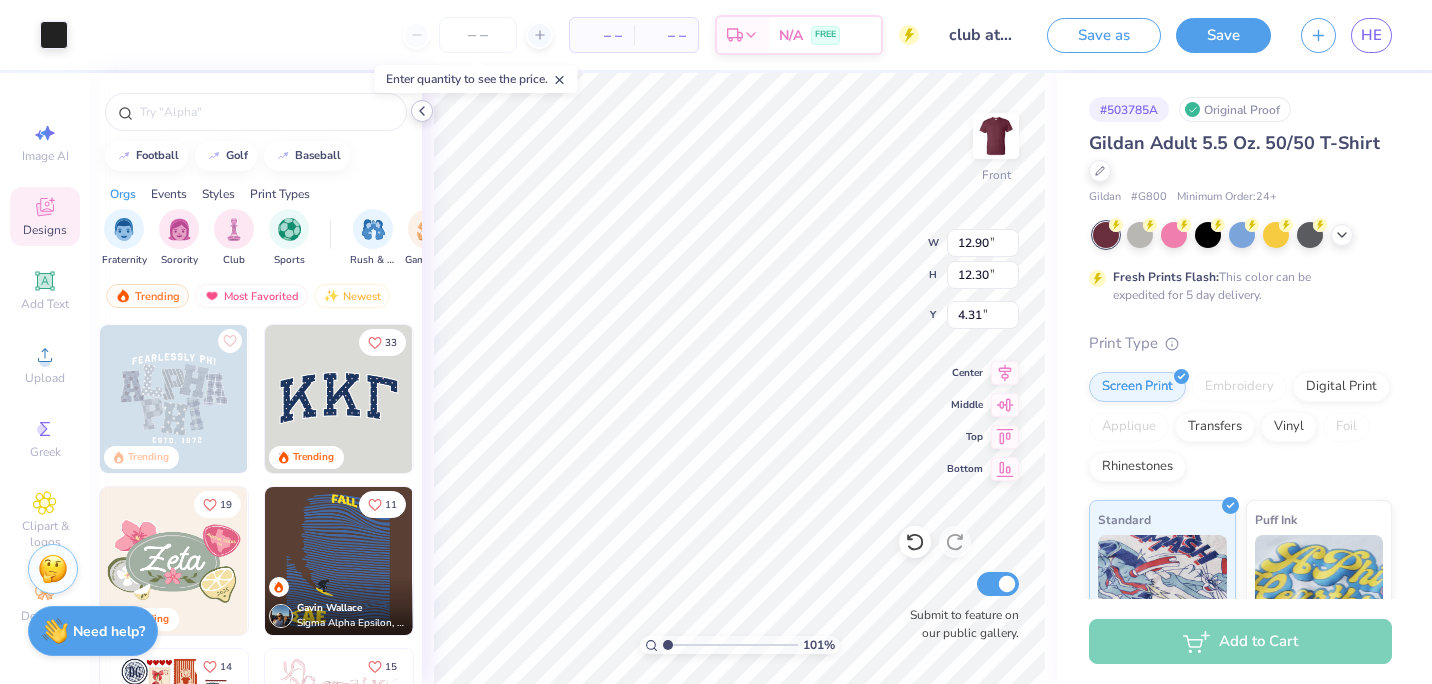 click 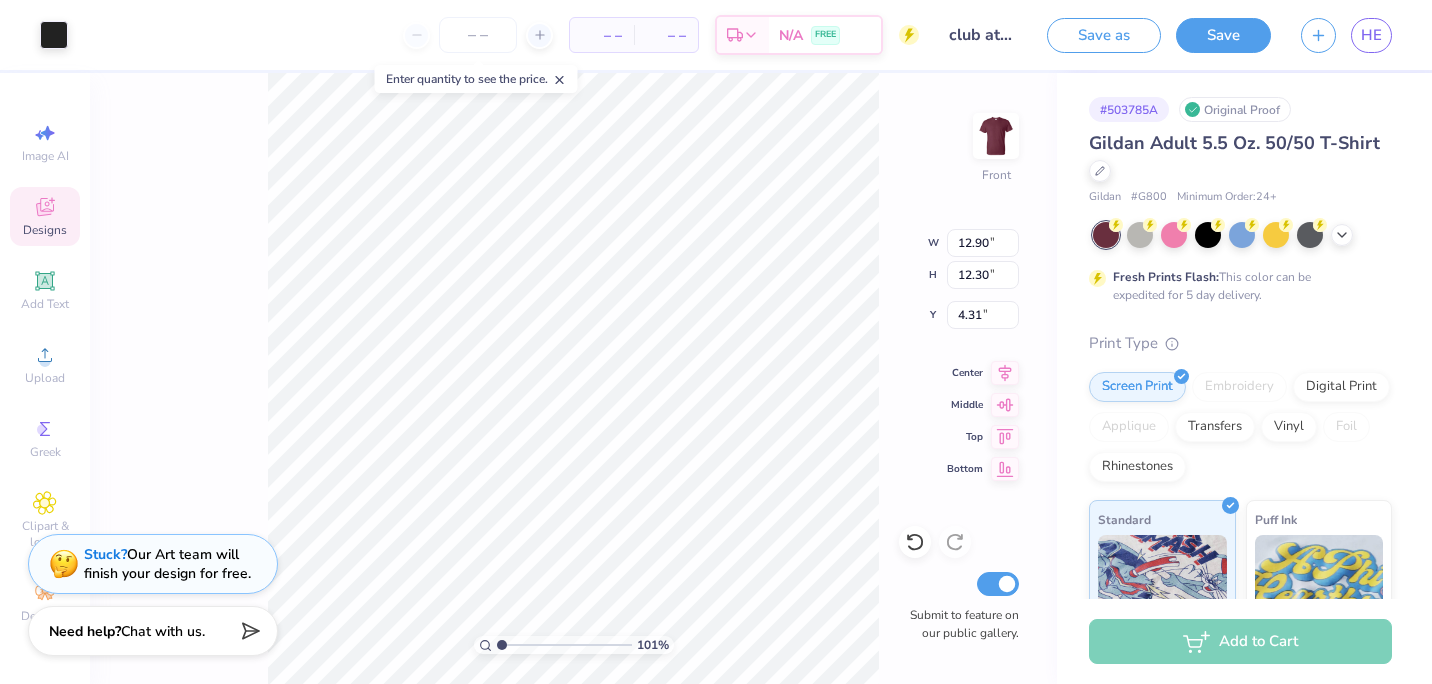 type on "1.00646321731259" 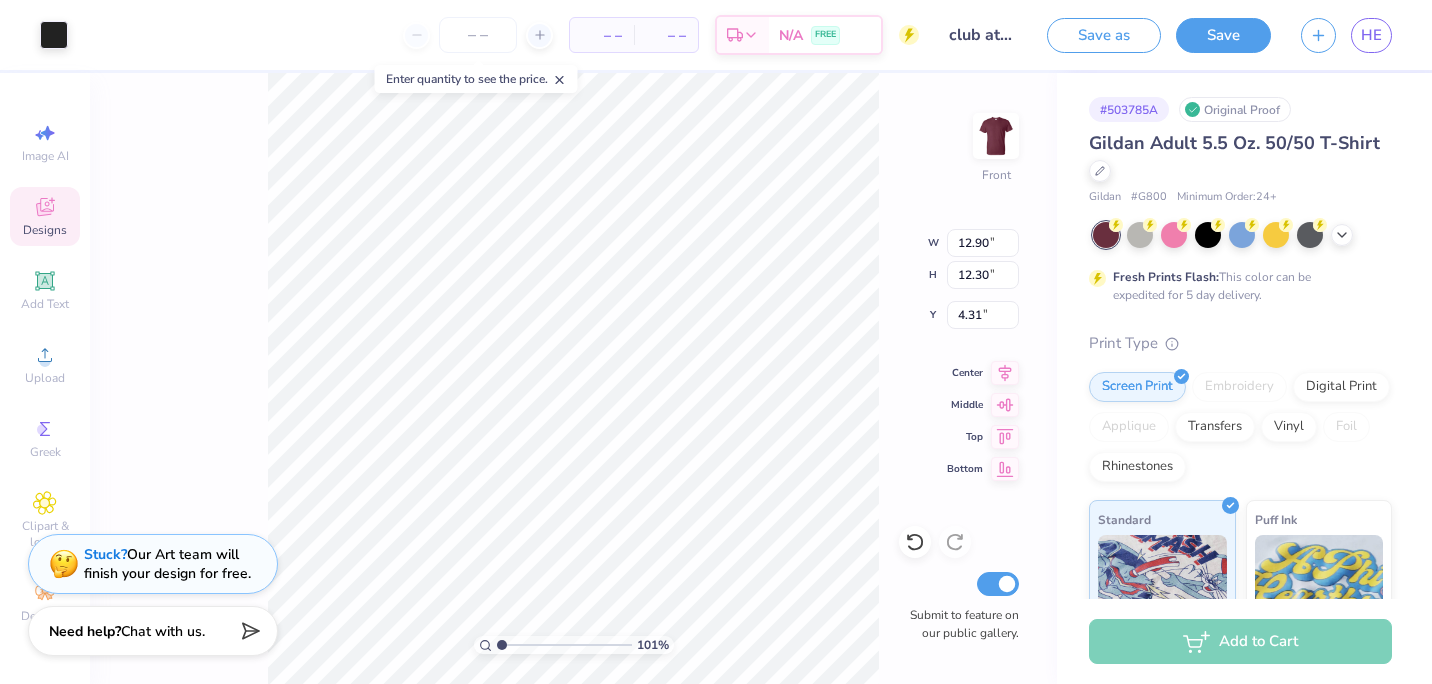 type on "8.90" 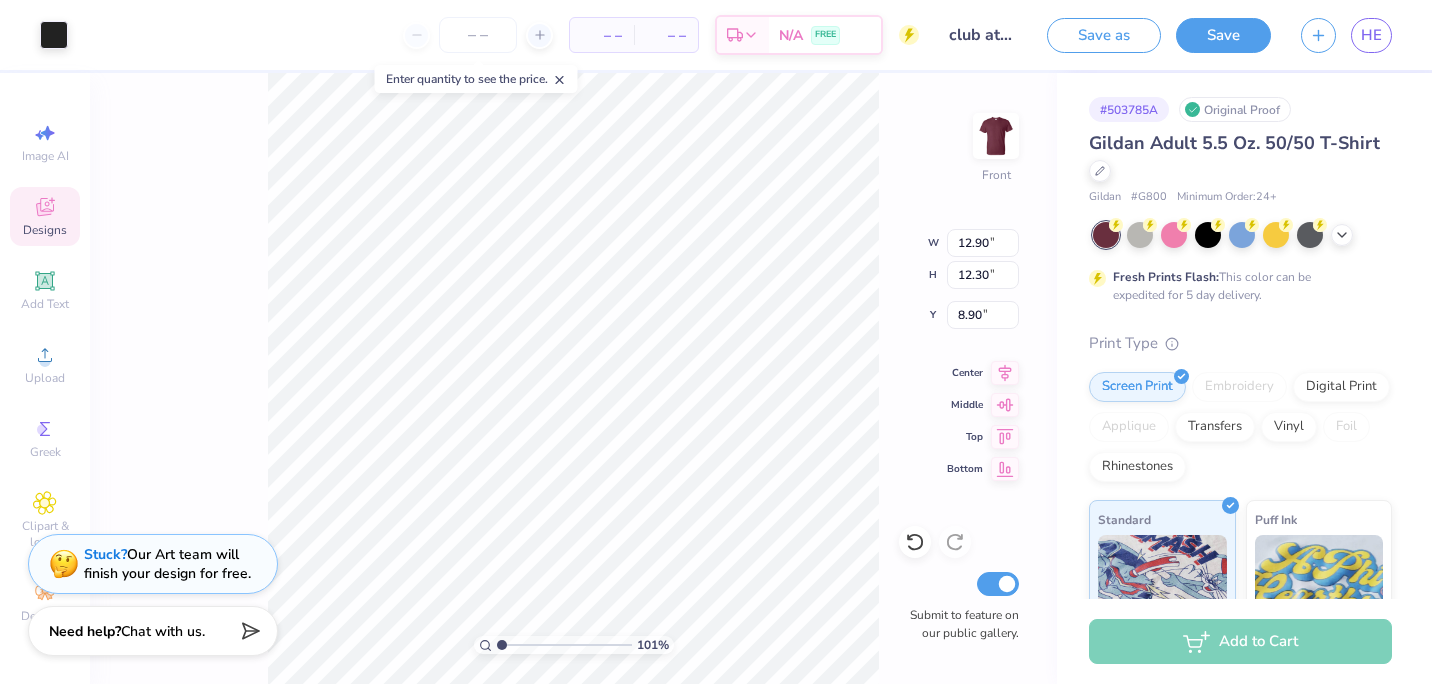 type on "1.00646321731259" 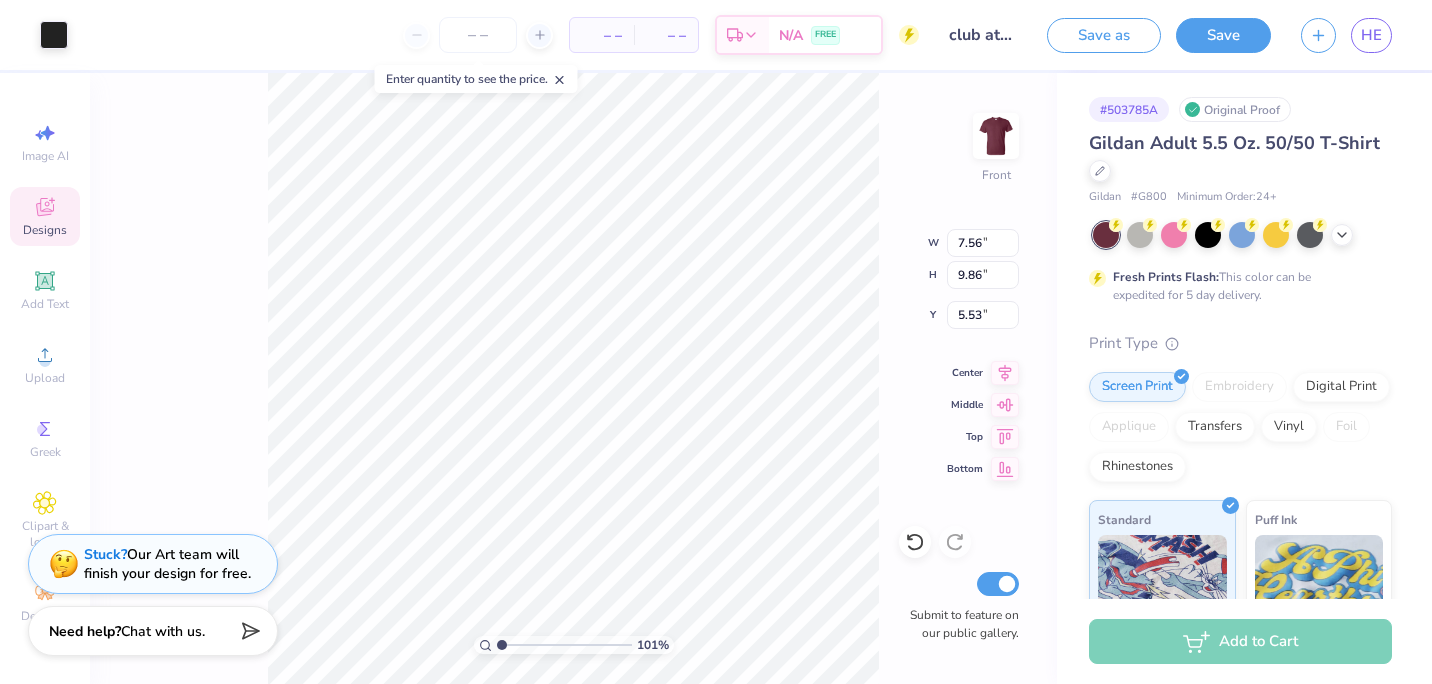 type on "1.00646321731259" 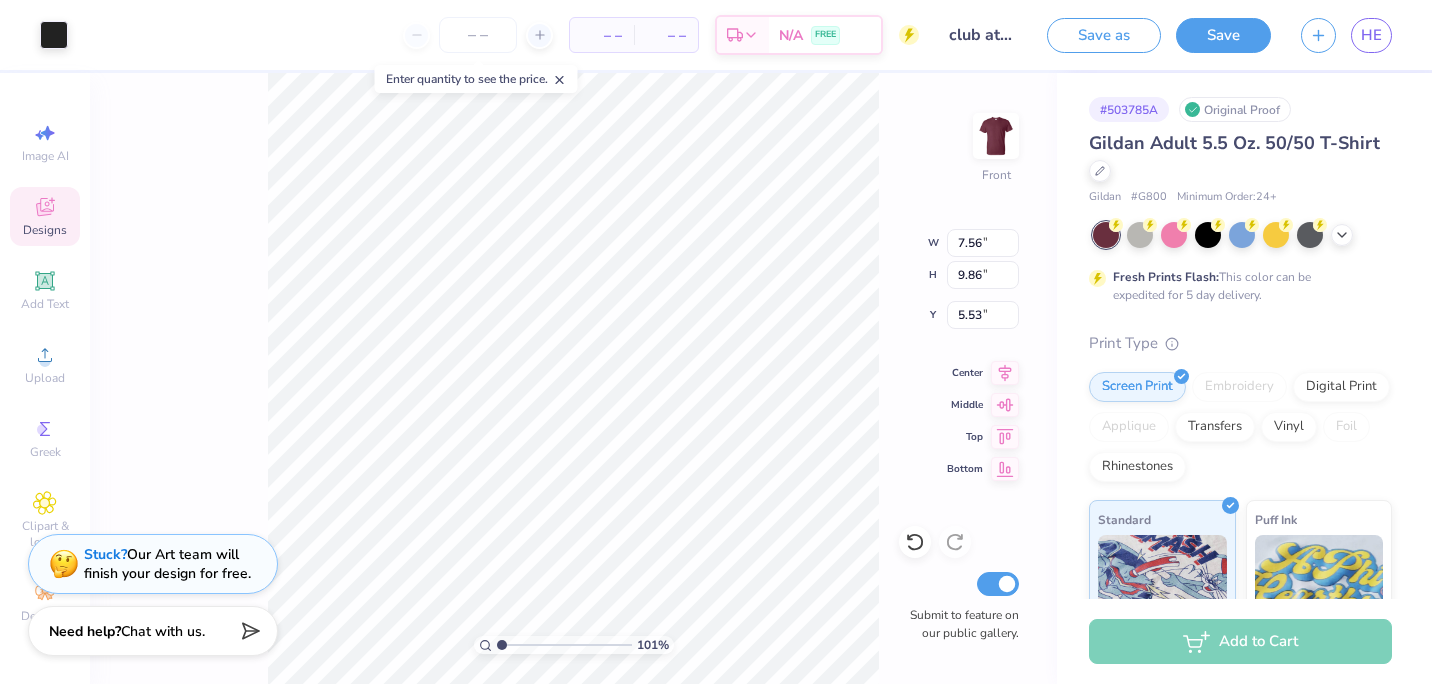 type on "5.92" 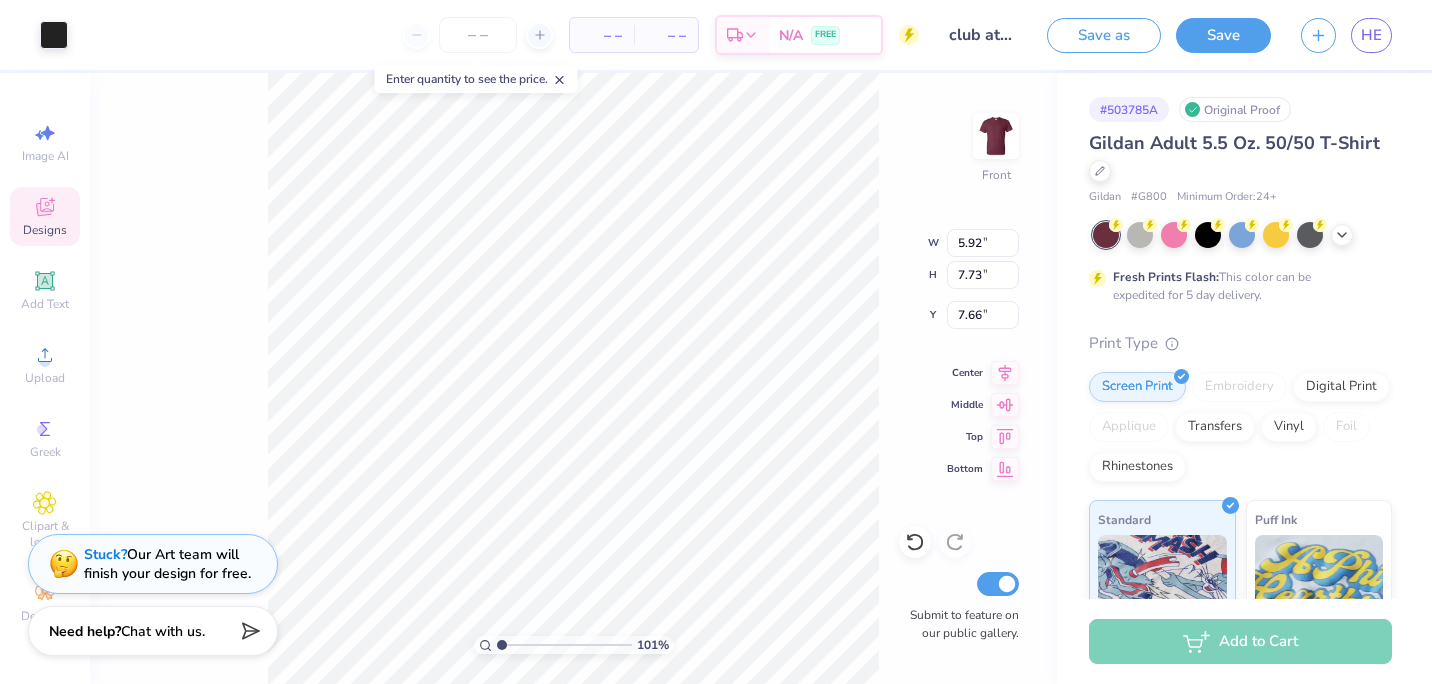 type on "1.00646321731259" 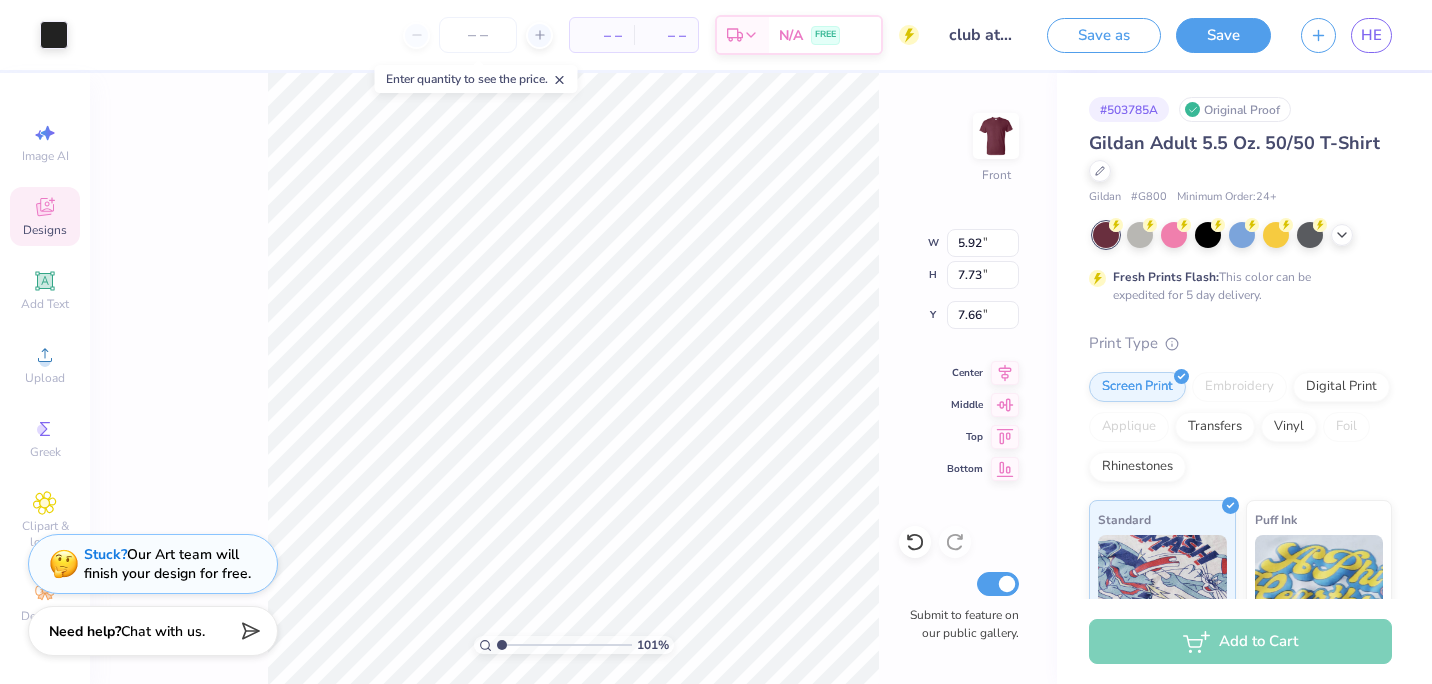type on "12.90" 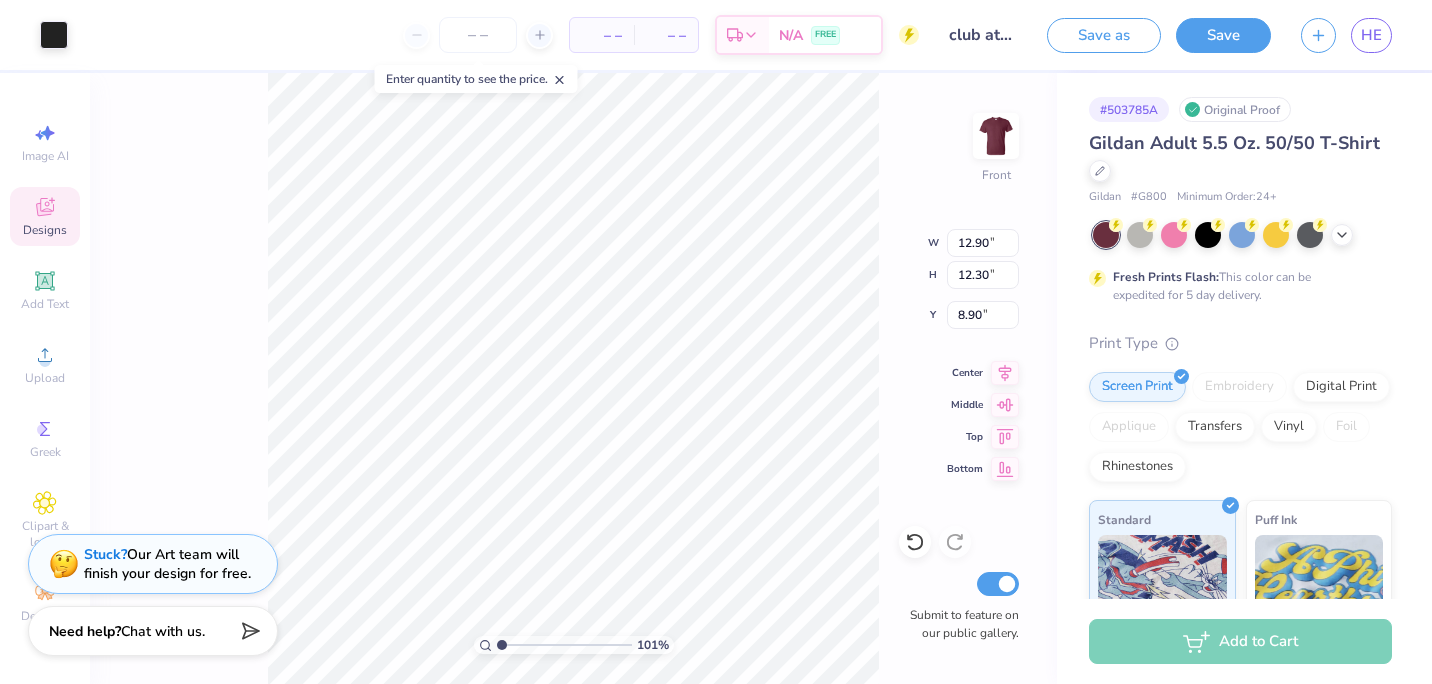 type on "1.00646321731259" 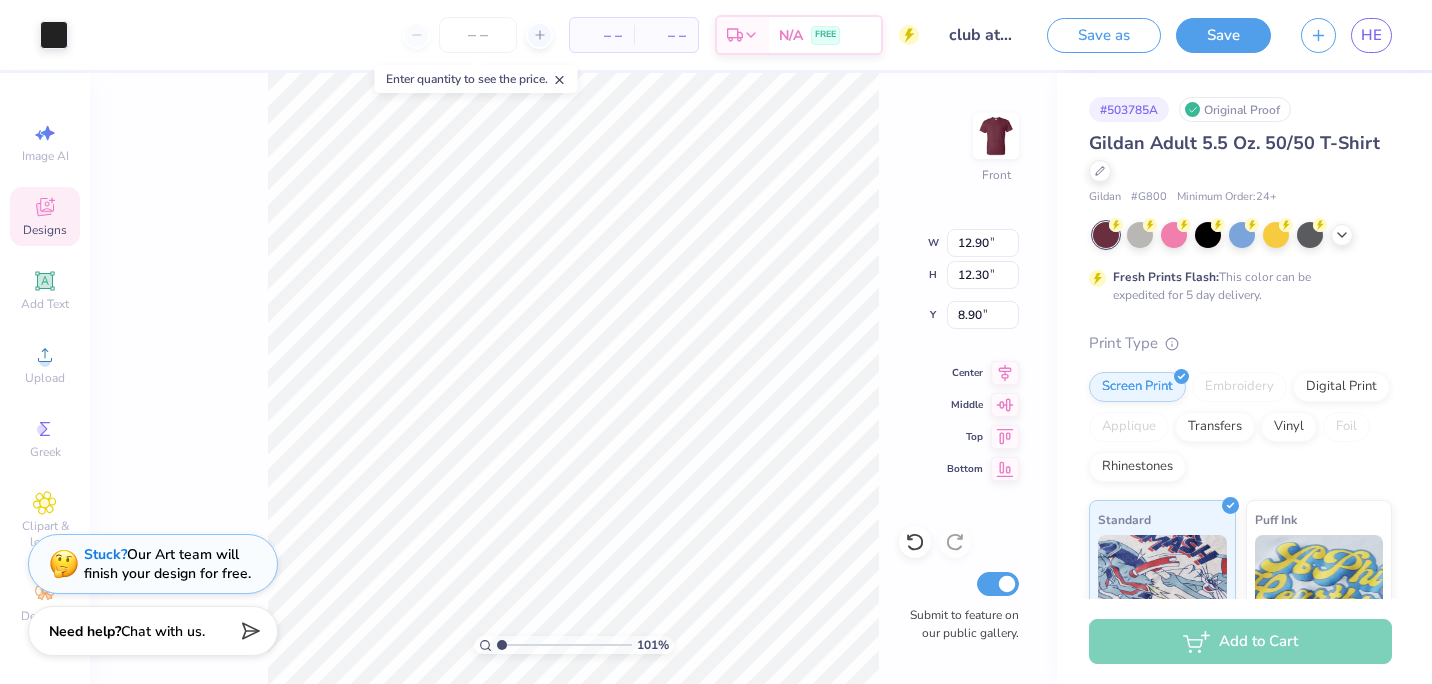type on "4.61" 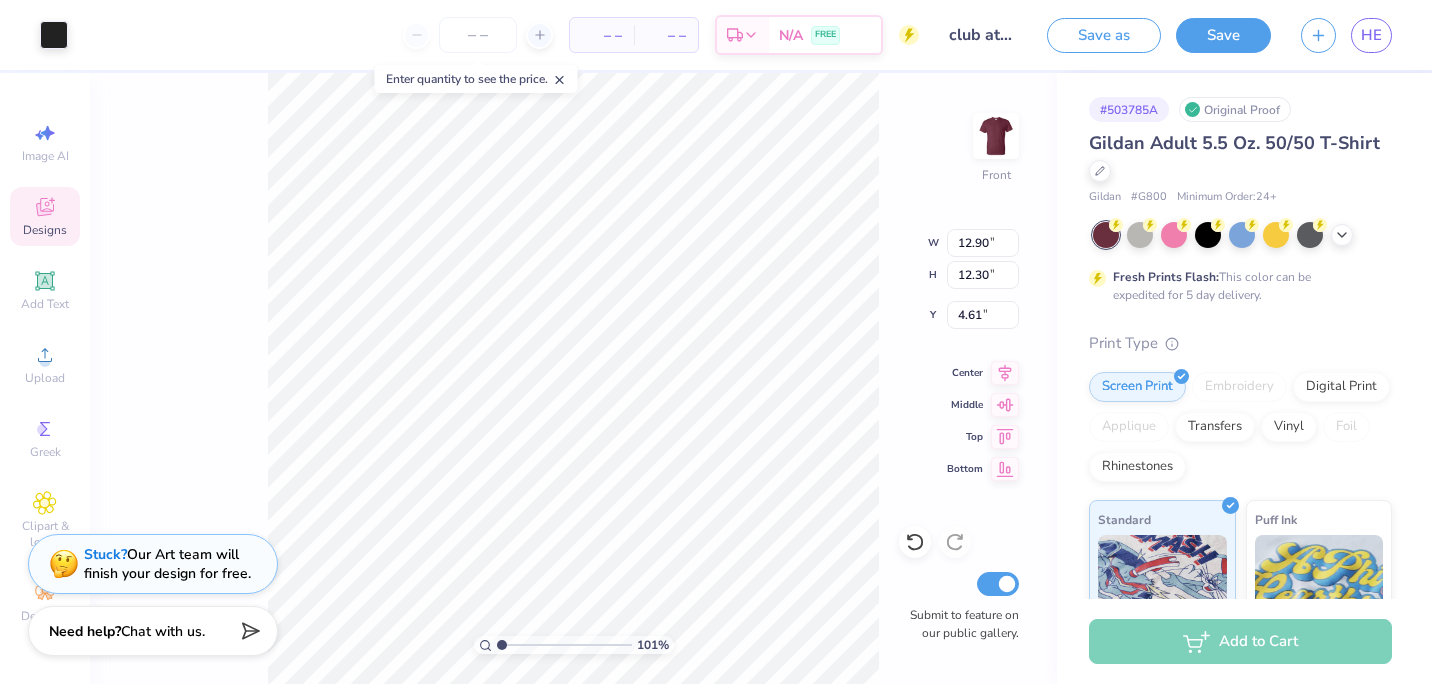 type on "1.00646321731259" 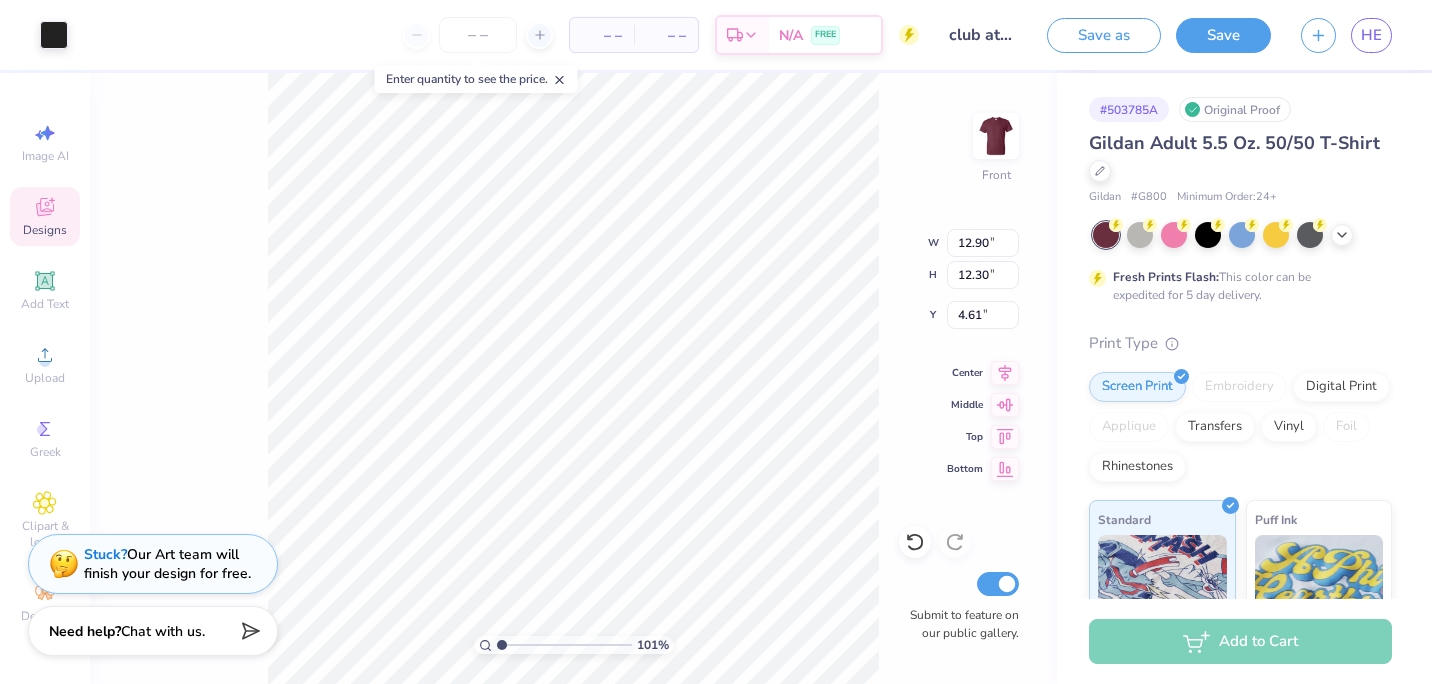 type on "12.53" 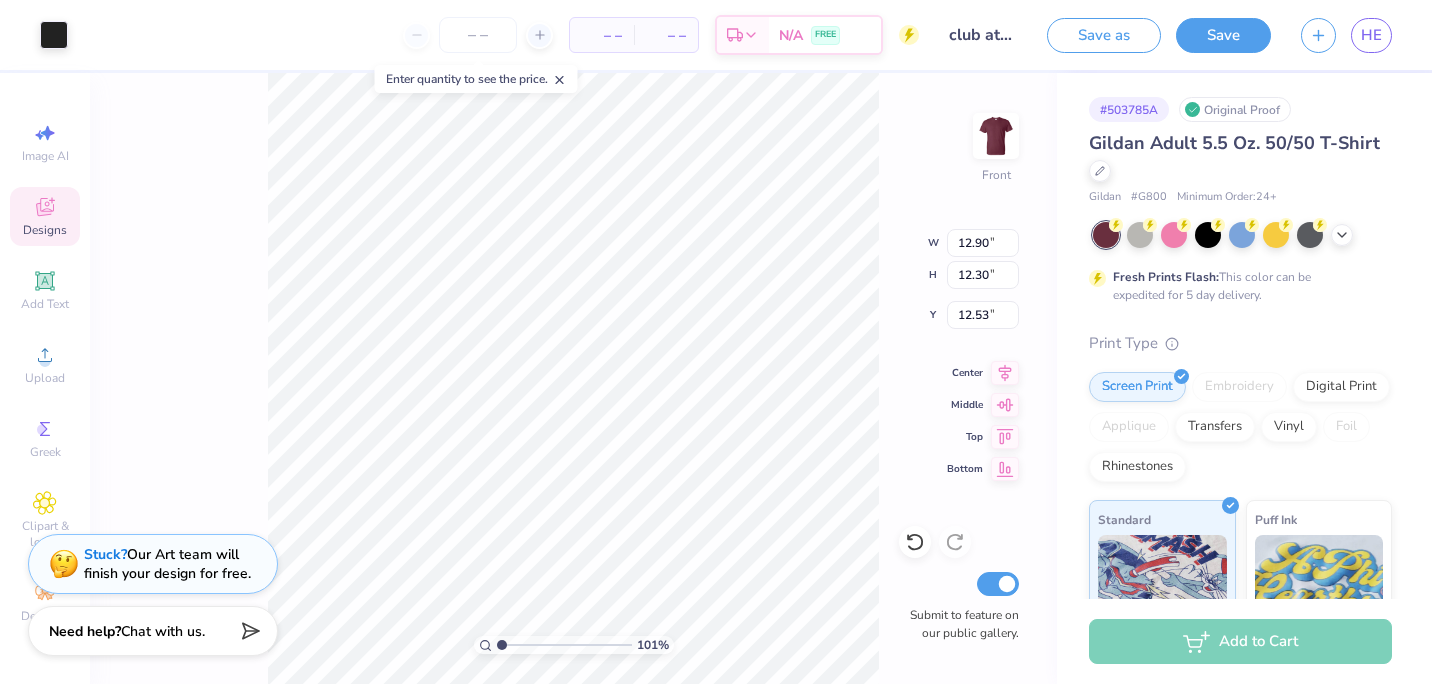 type on "1.00646321731259" 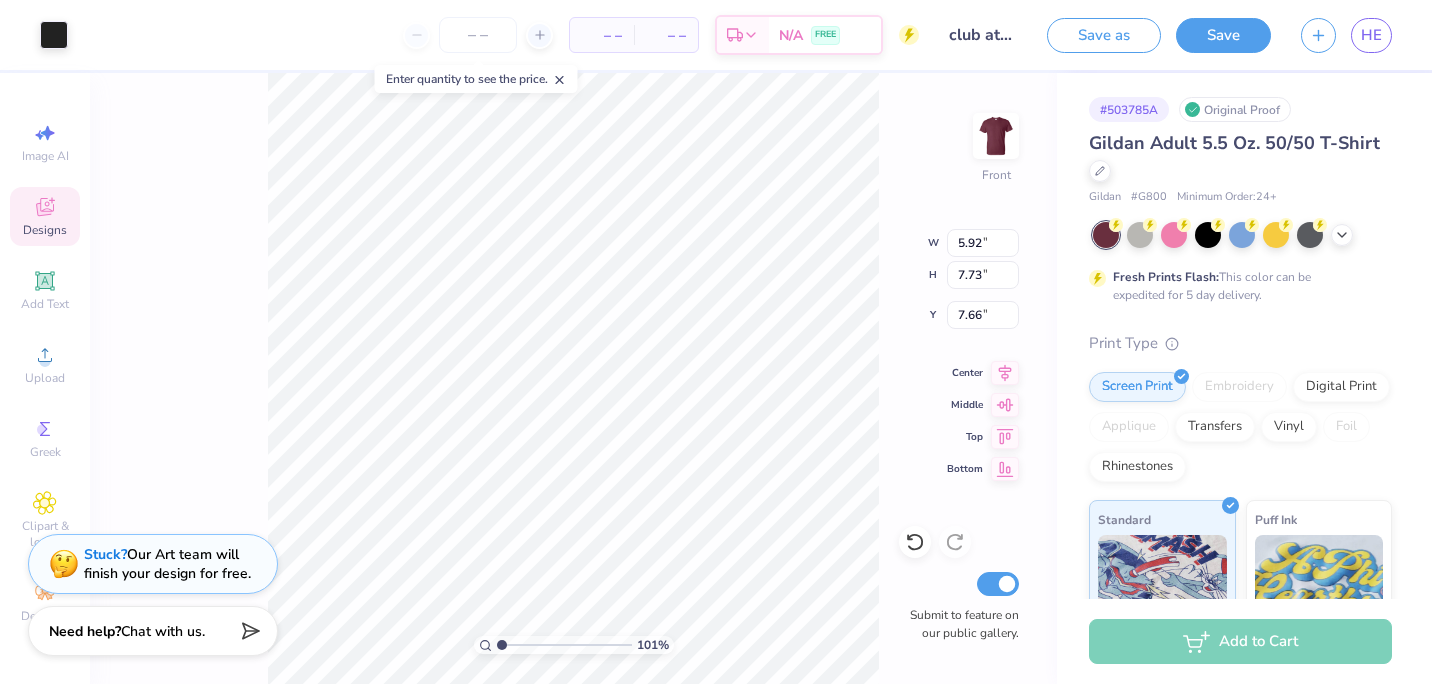 type on "1.00646321731259" 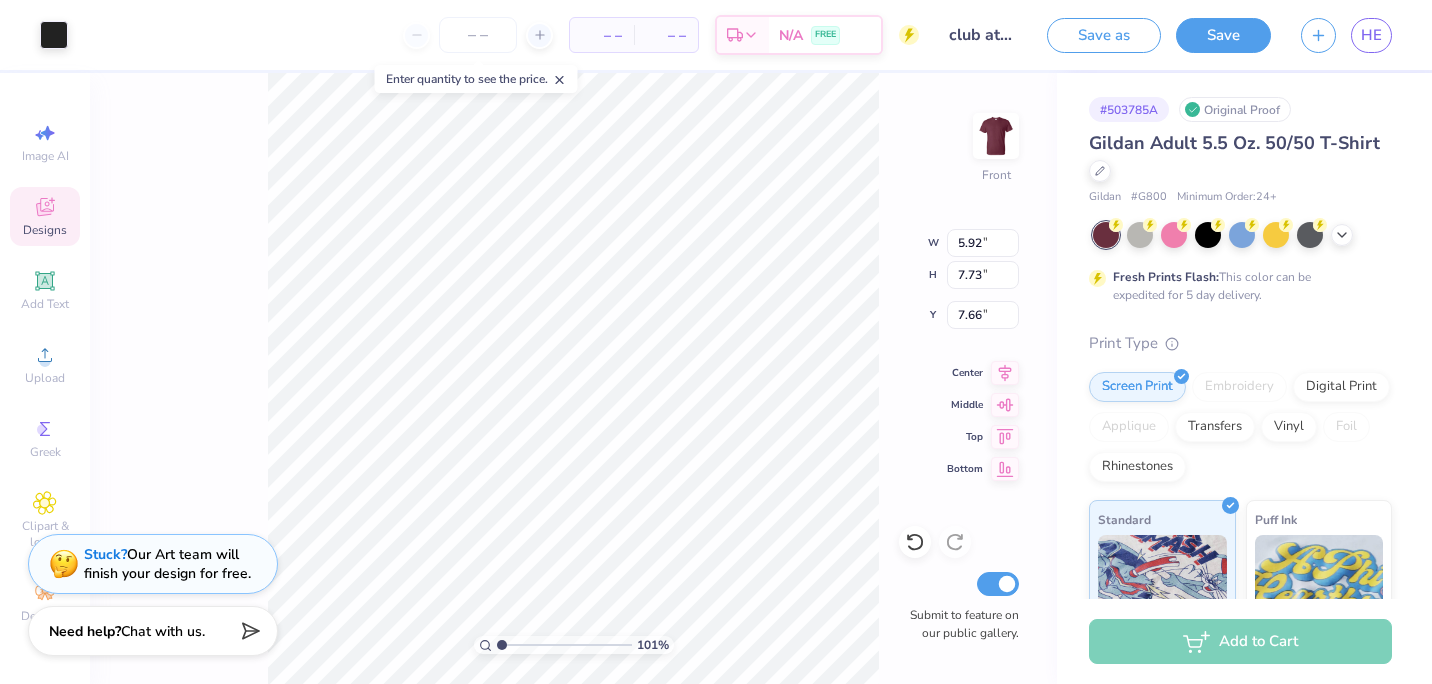 type on "6.76" 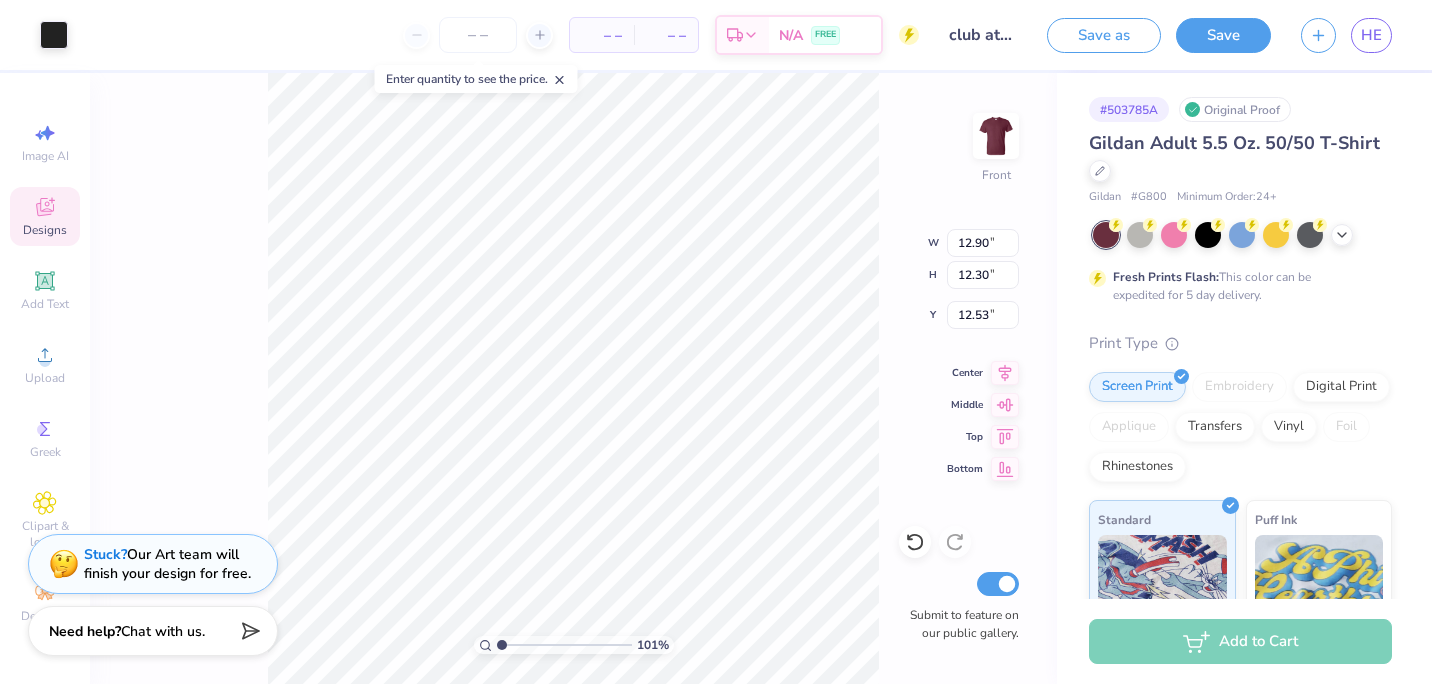 type on "1.00646321731259" 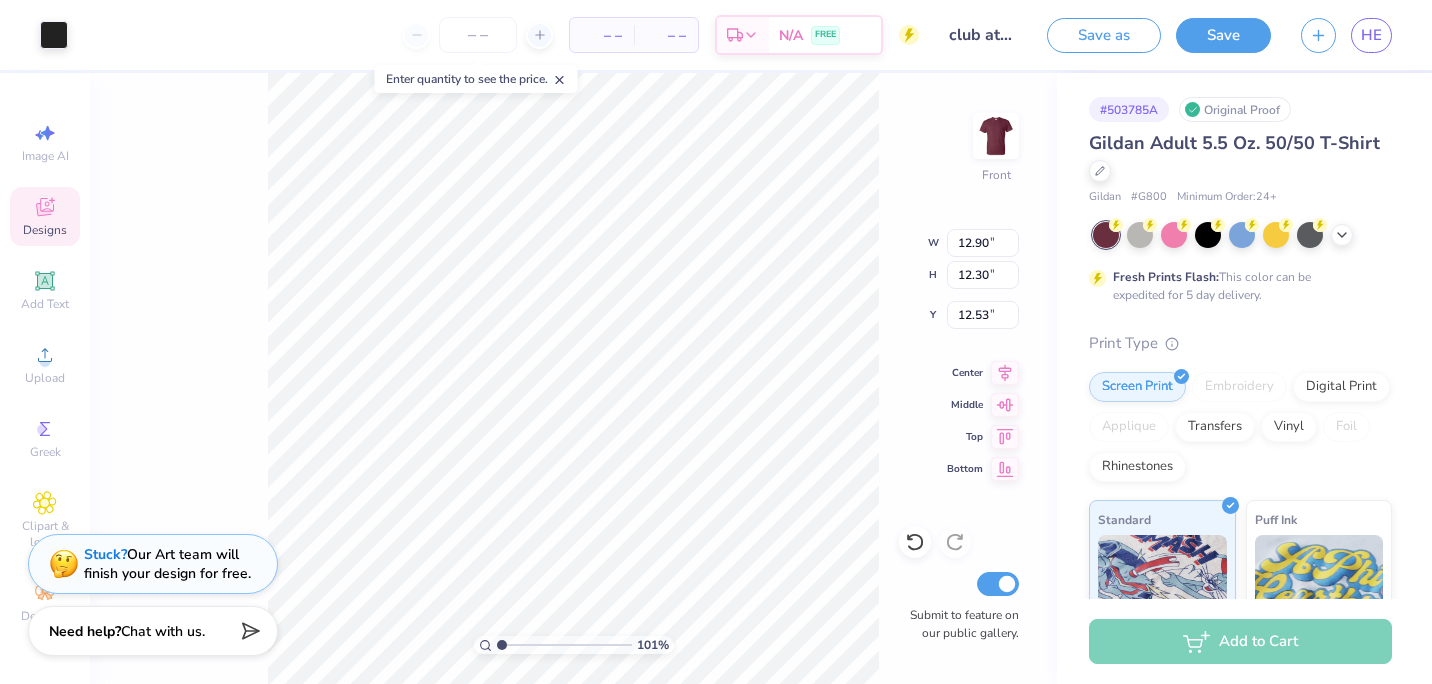 type on "5.19" 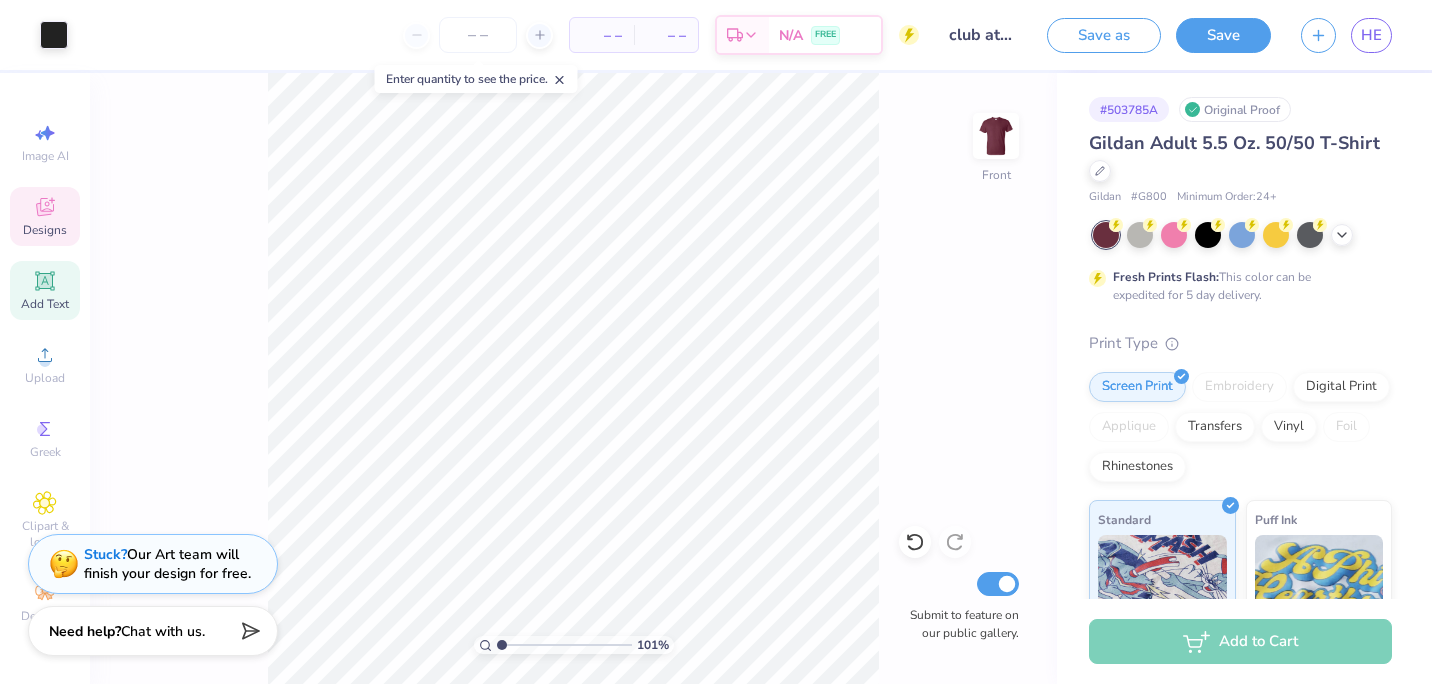 click 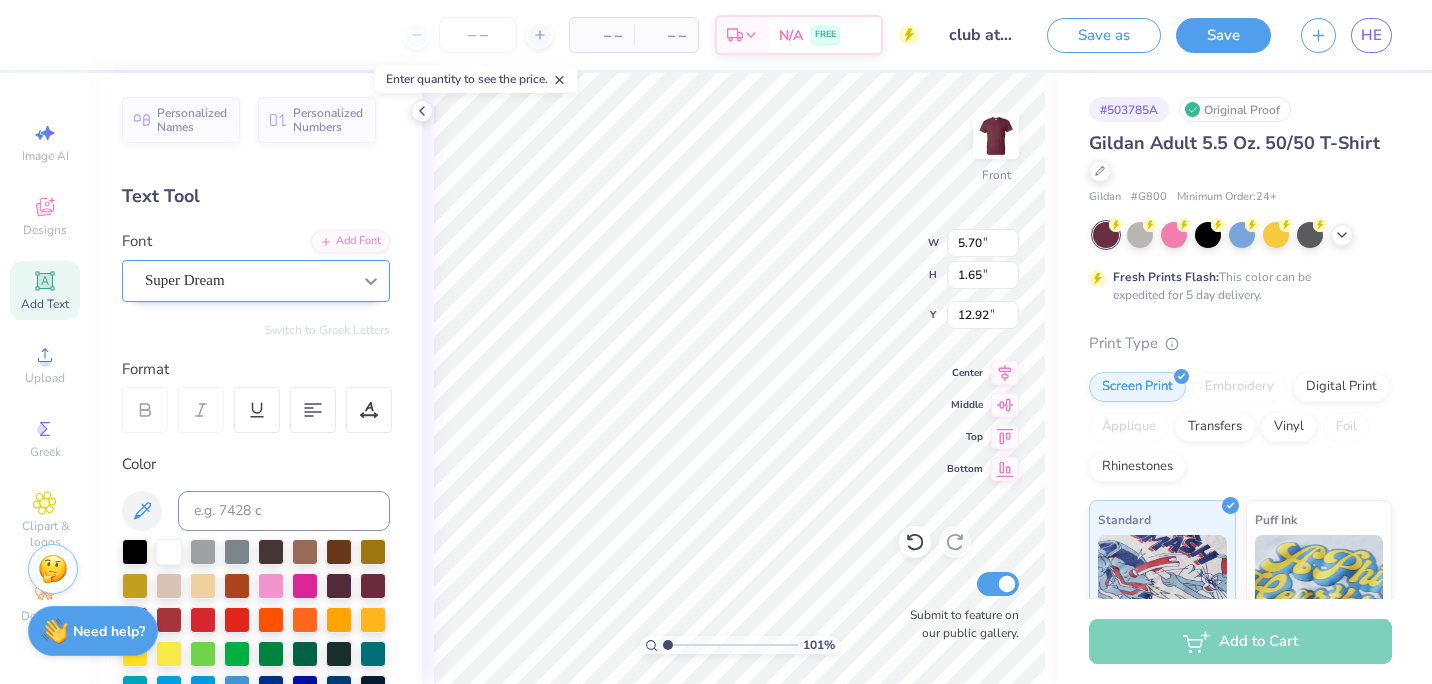 click 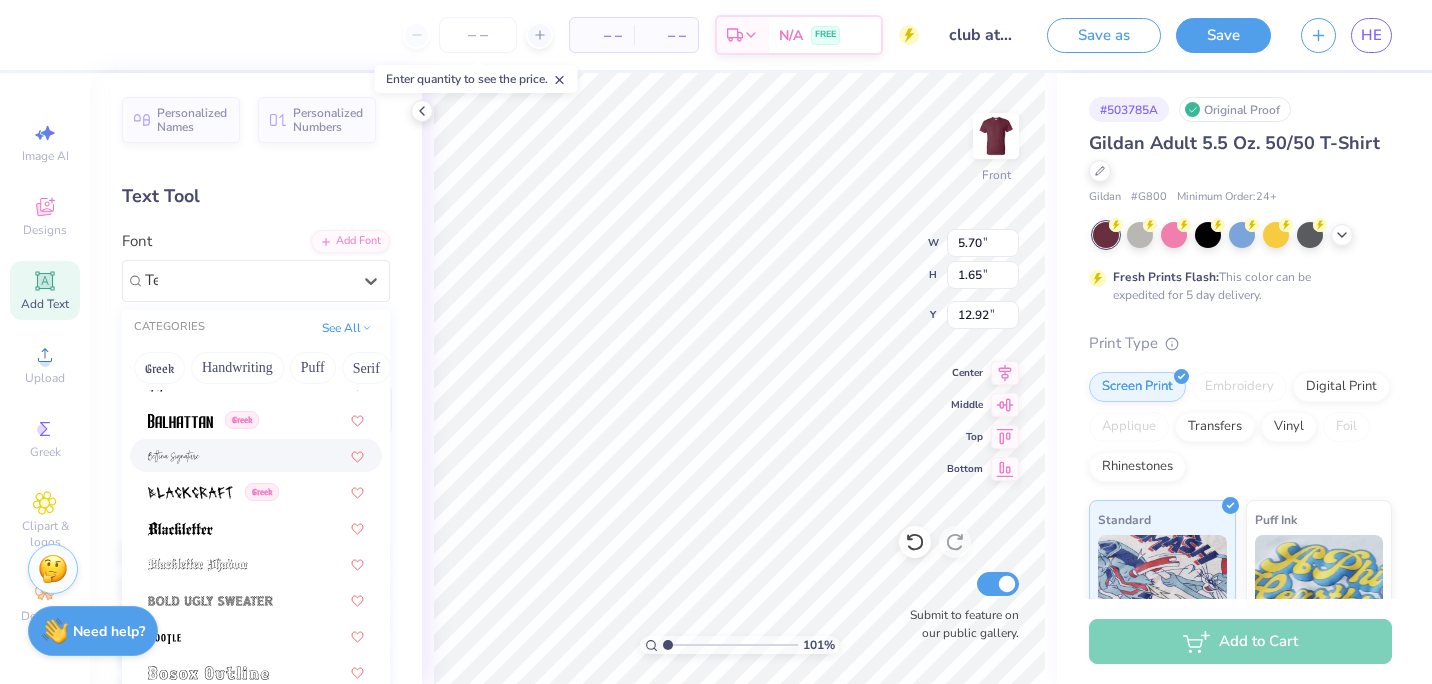 scroll, scrollTop: 0, scrollLeft: 0, axis: both 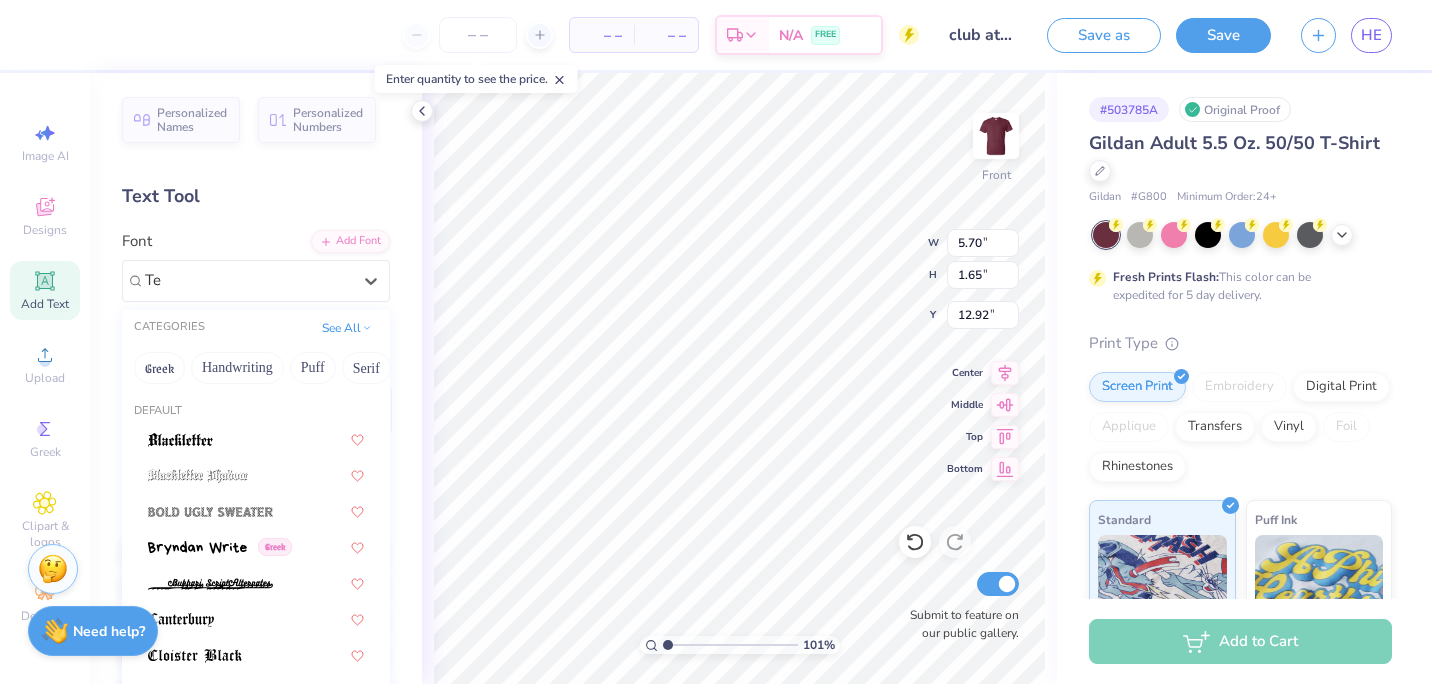 type on "T" 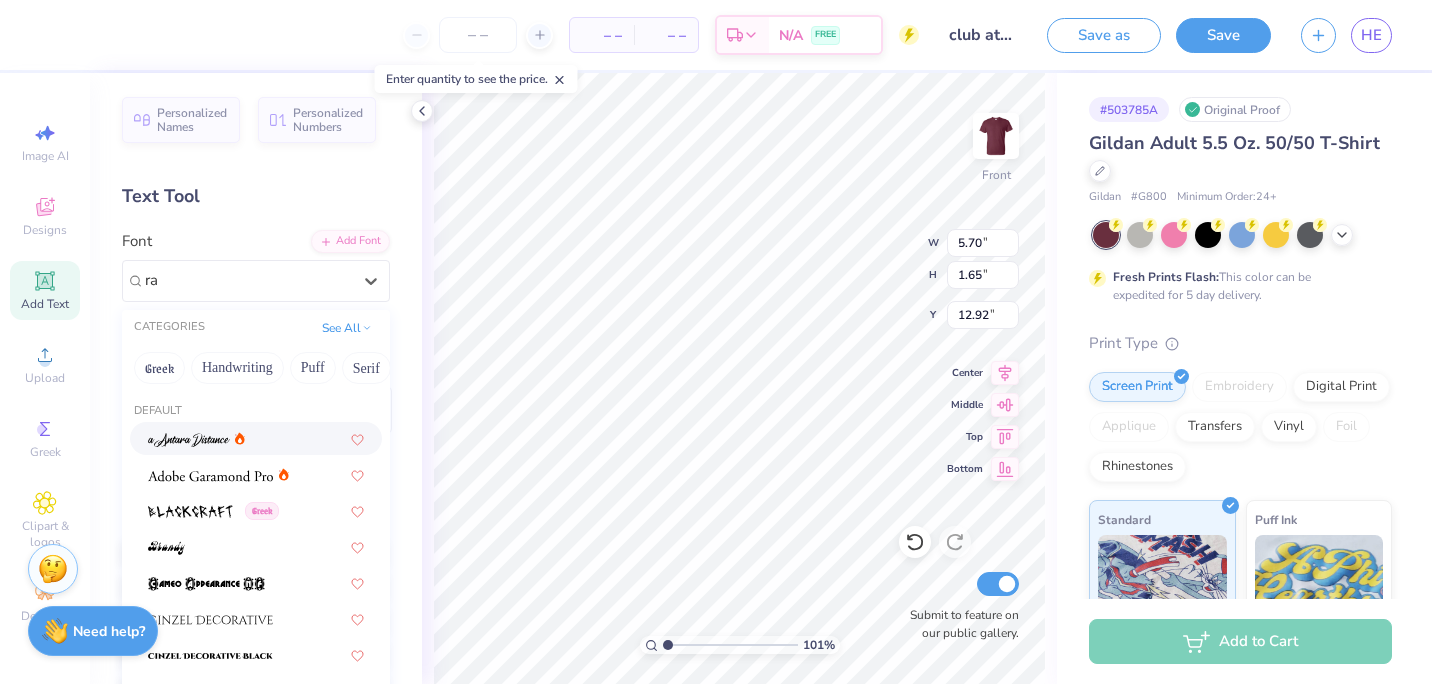 type on "r" 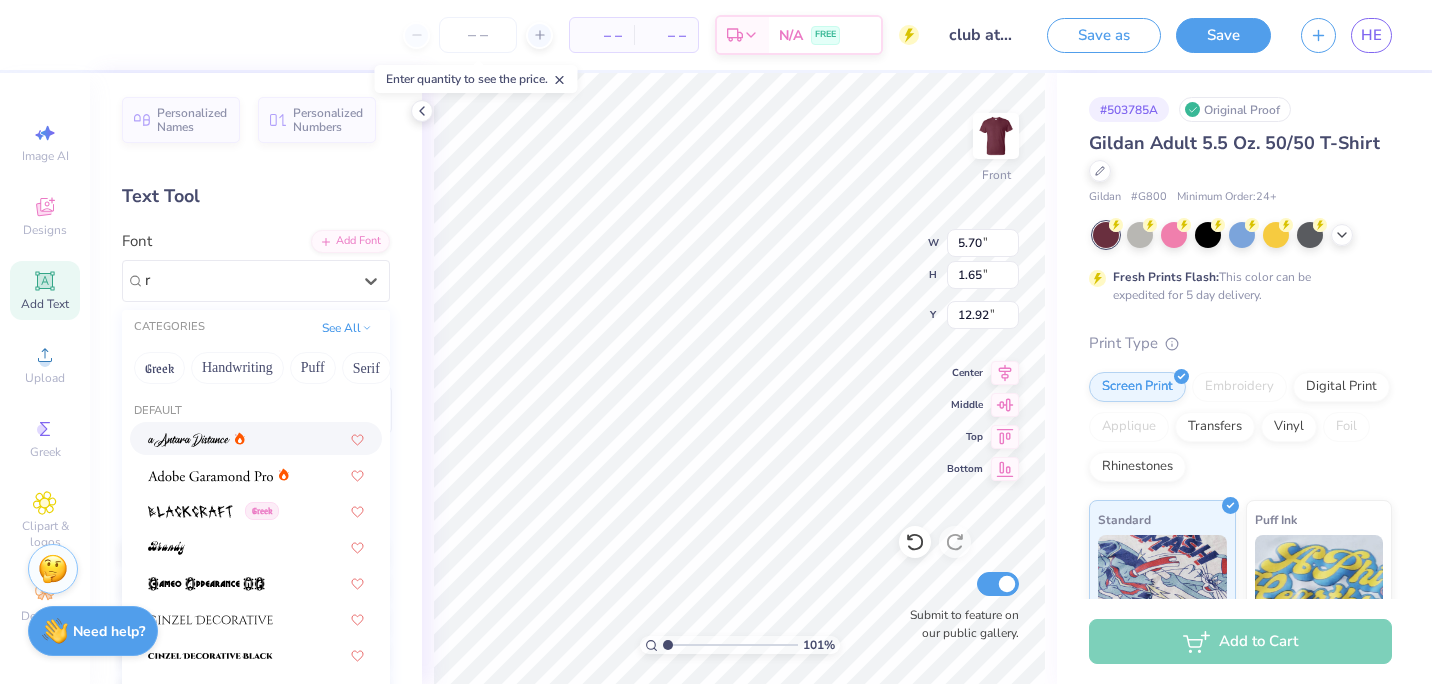 type 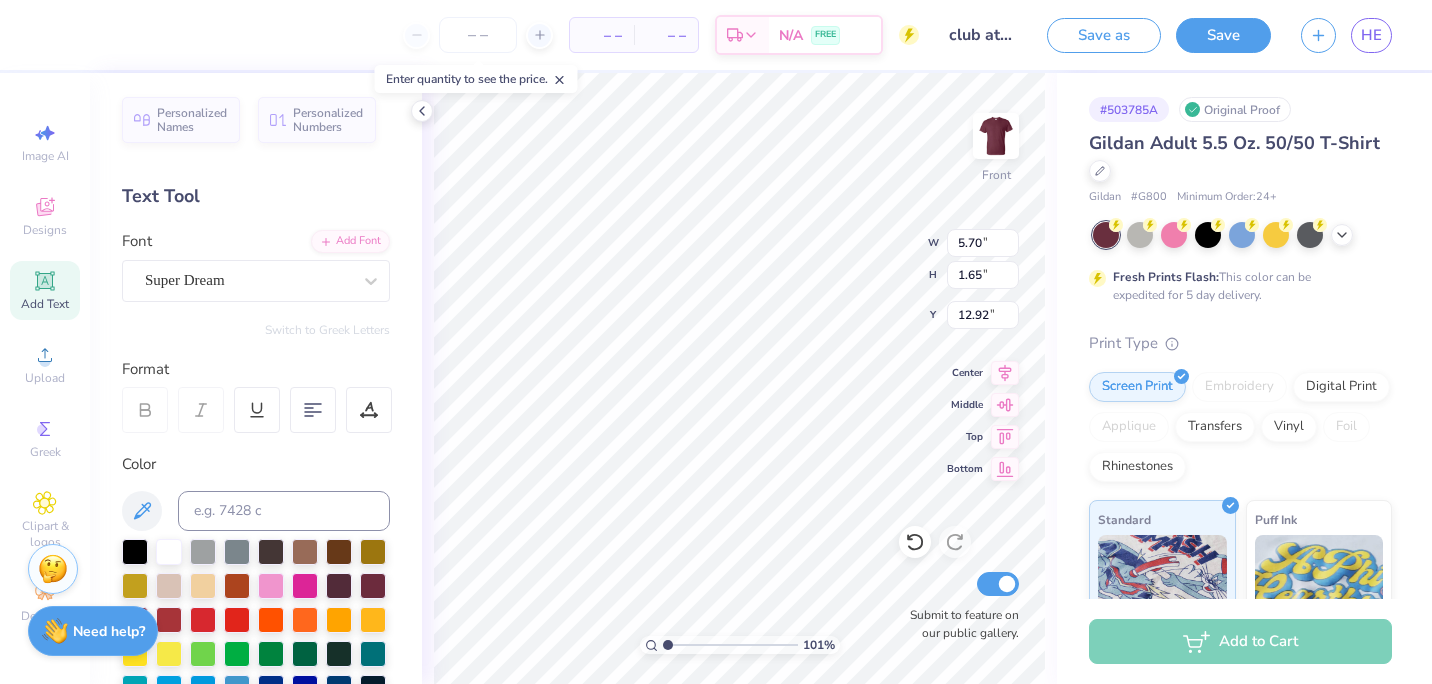 scroll, scrollTop: 16, scrollLeft: 3, axis: both 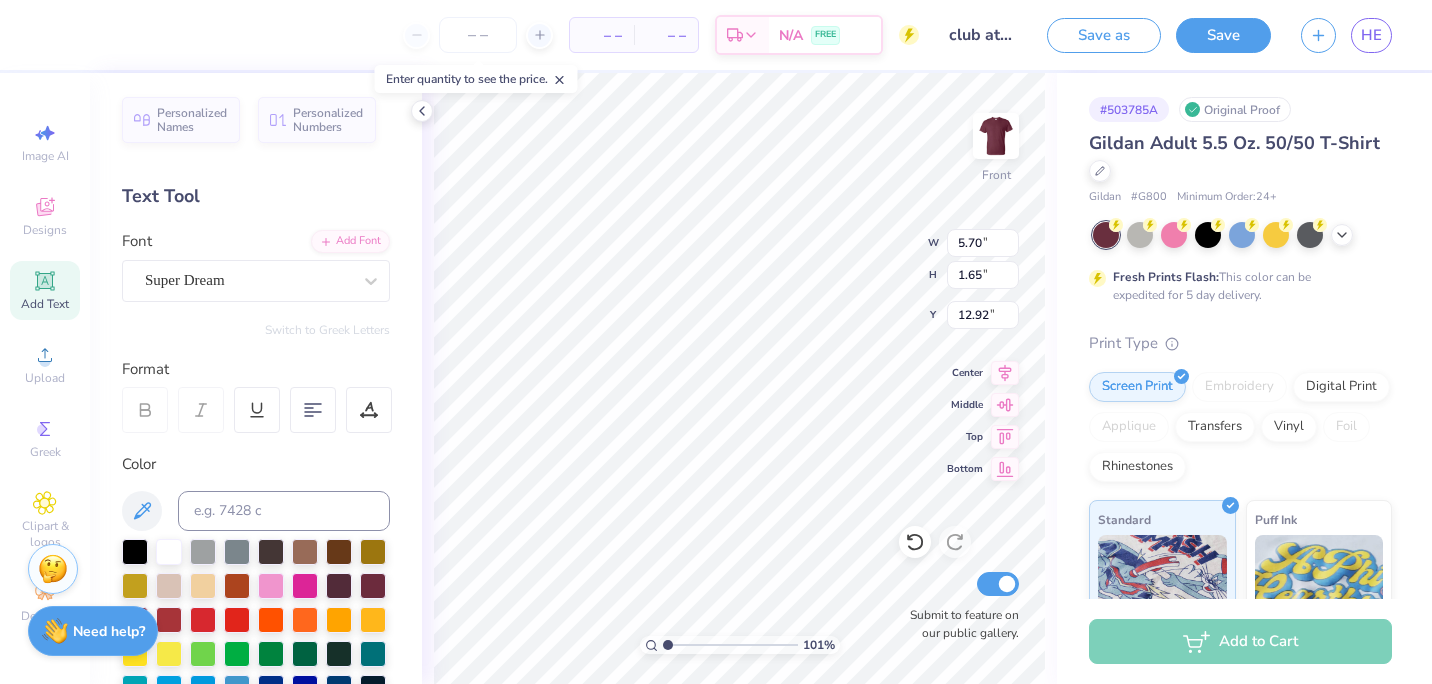 type on "1.00646321731259" 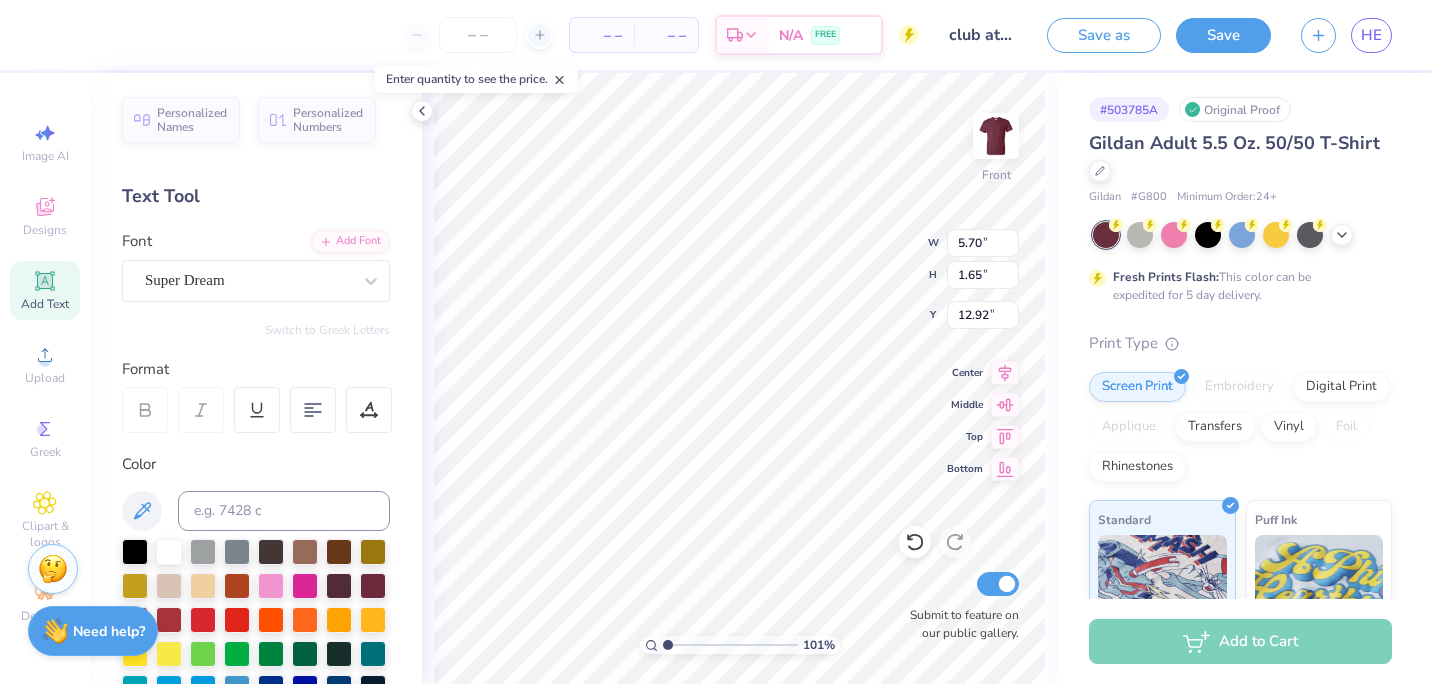 type on "T" 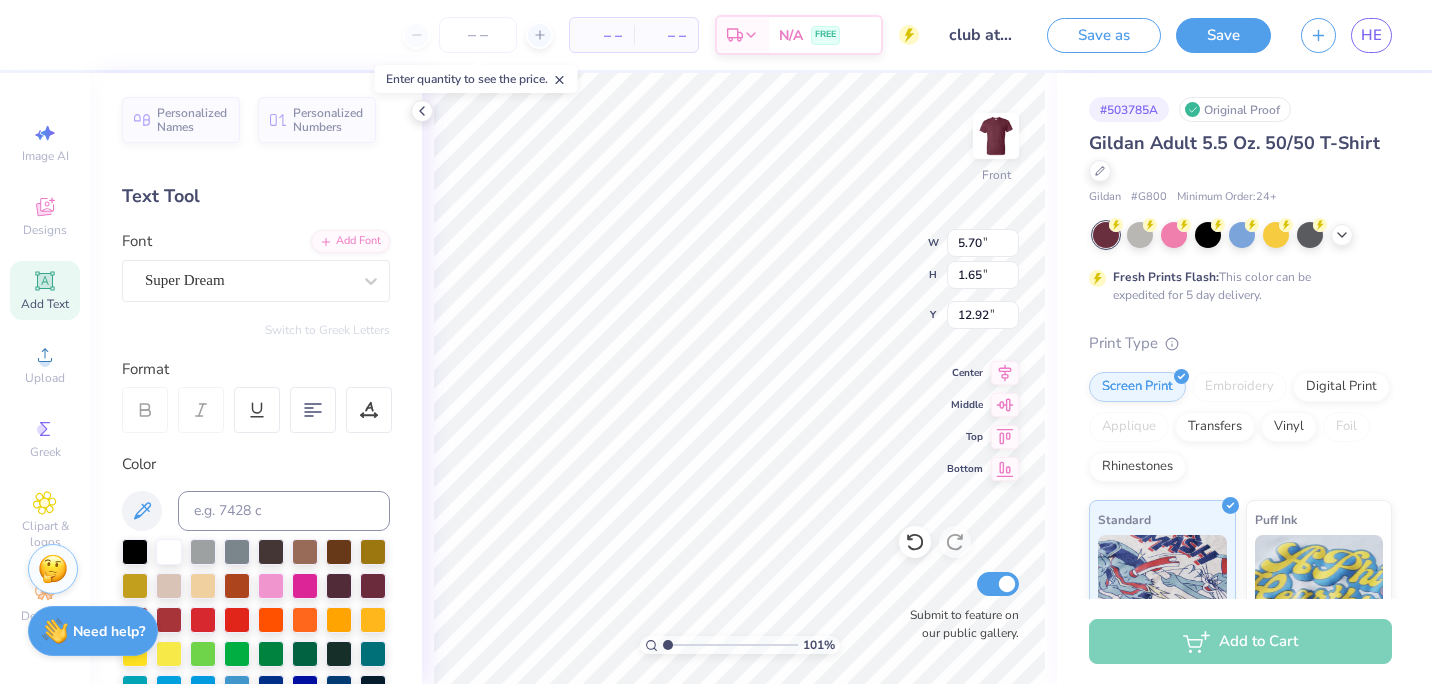 type on "1.00646321731259" 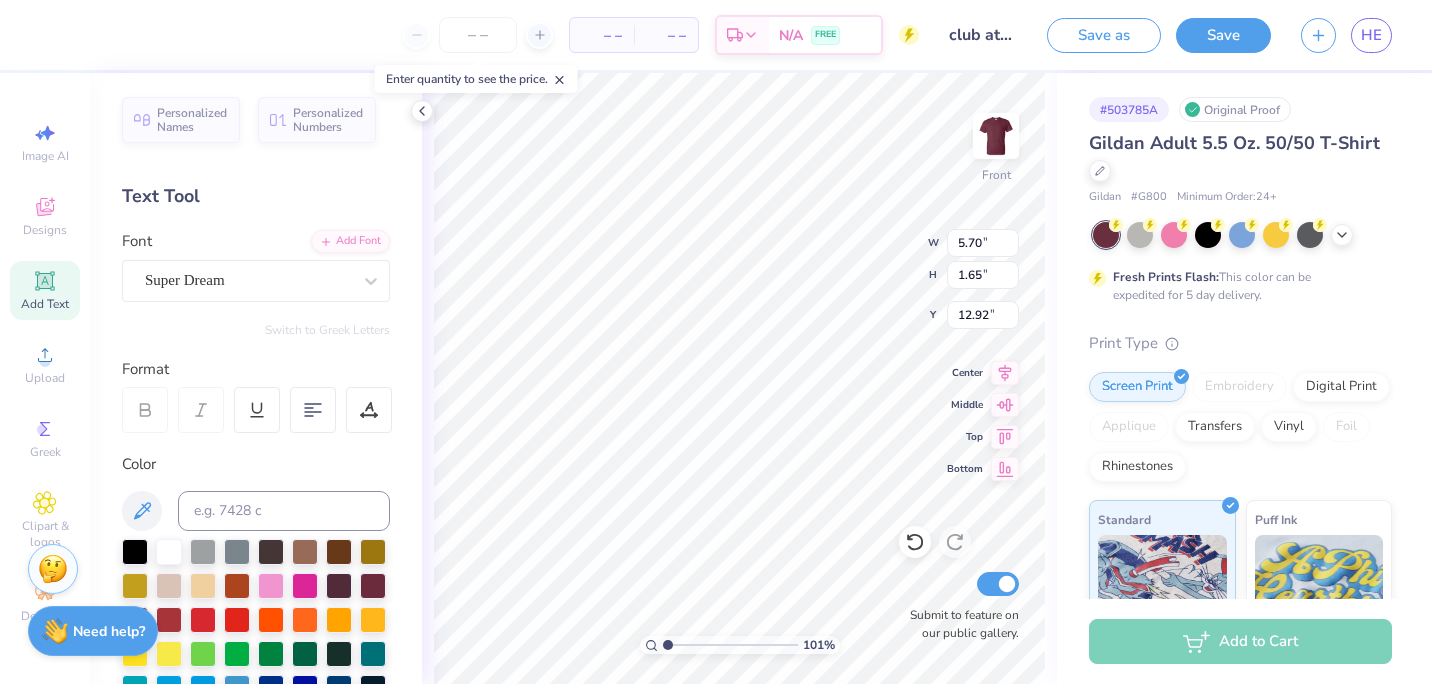 type on "T" 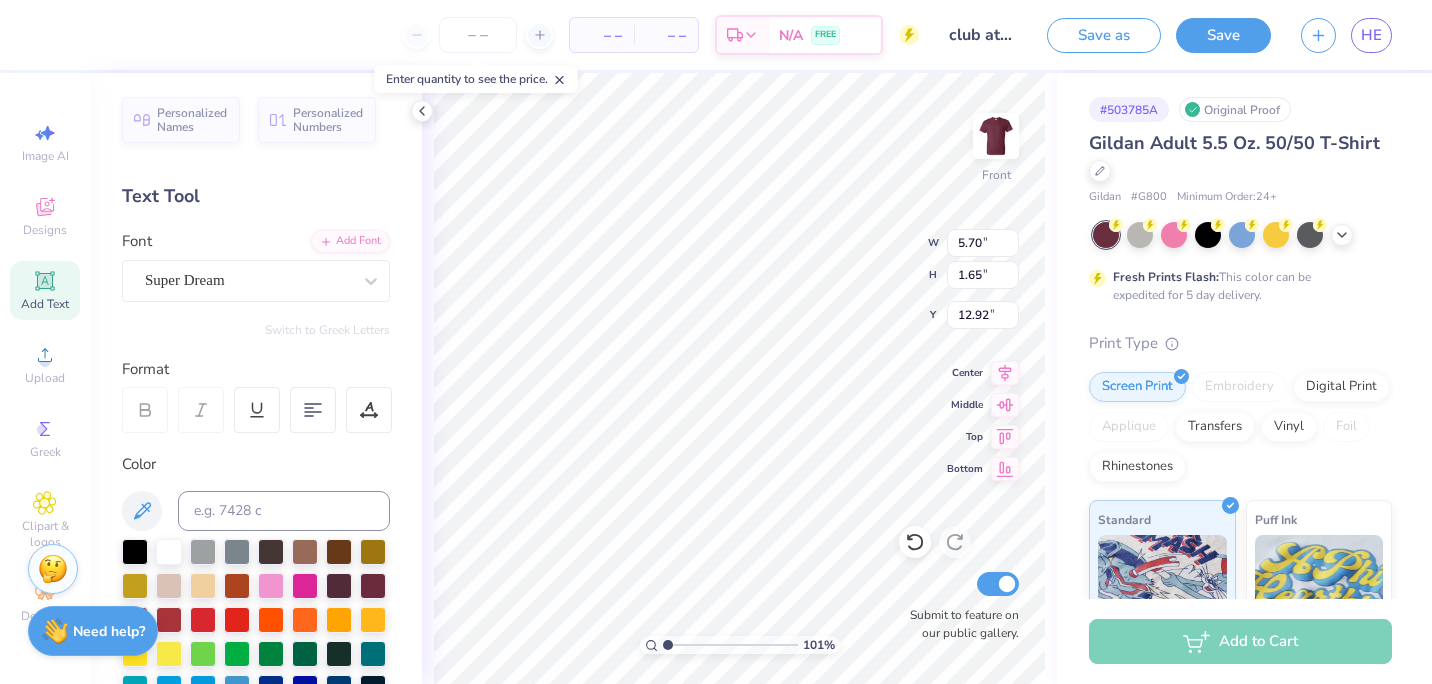 type on "1.00646321731259" 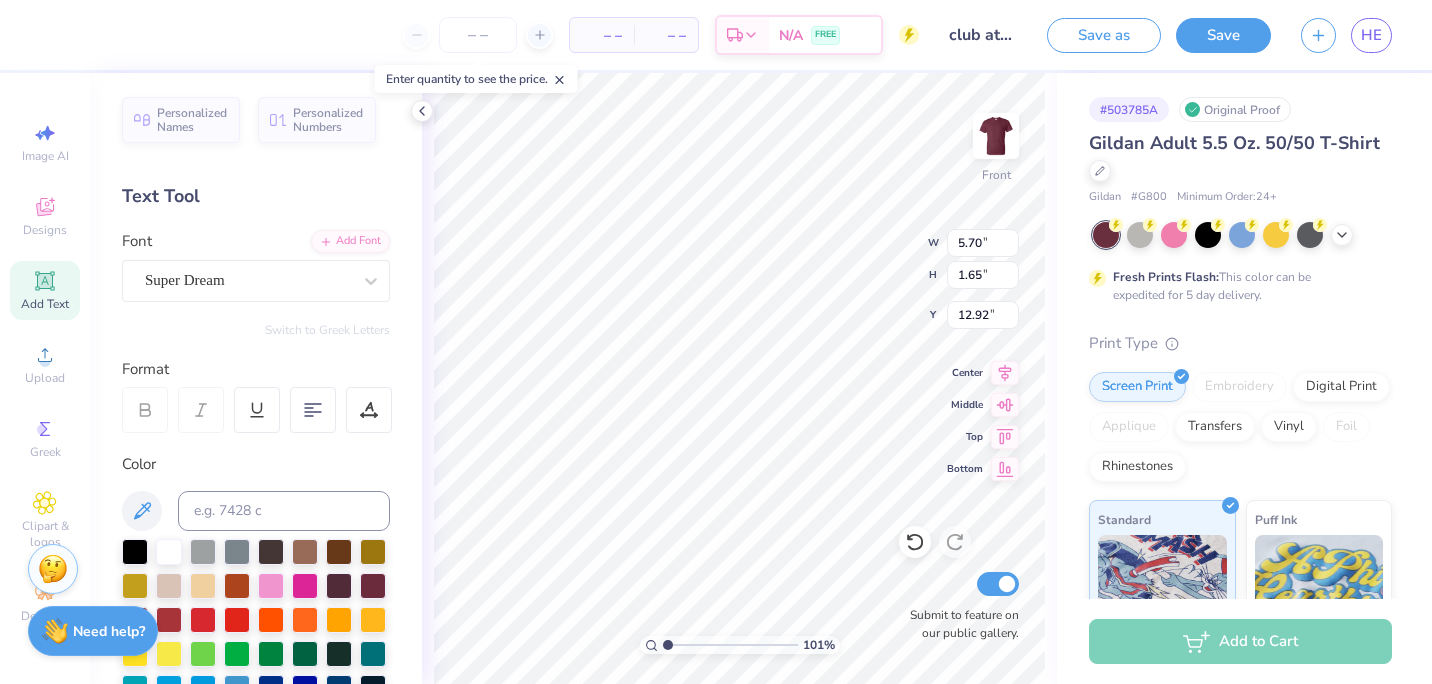 type on "TEXAS A&M" 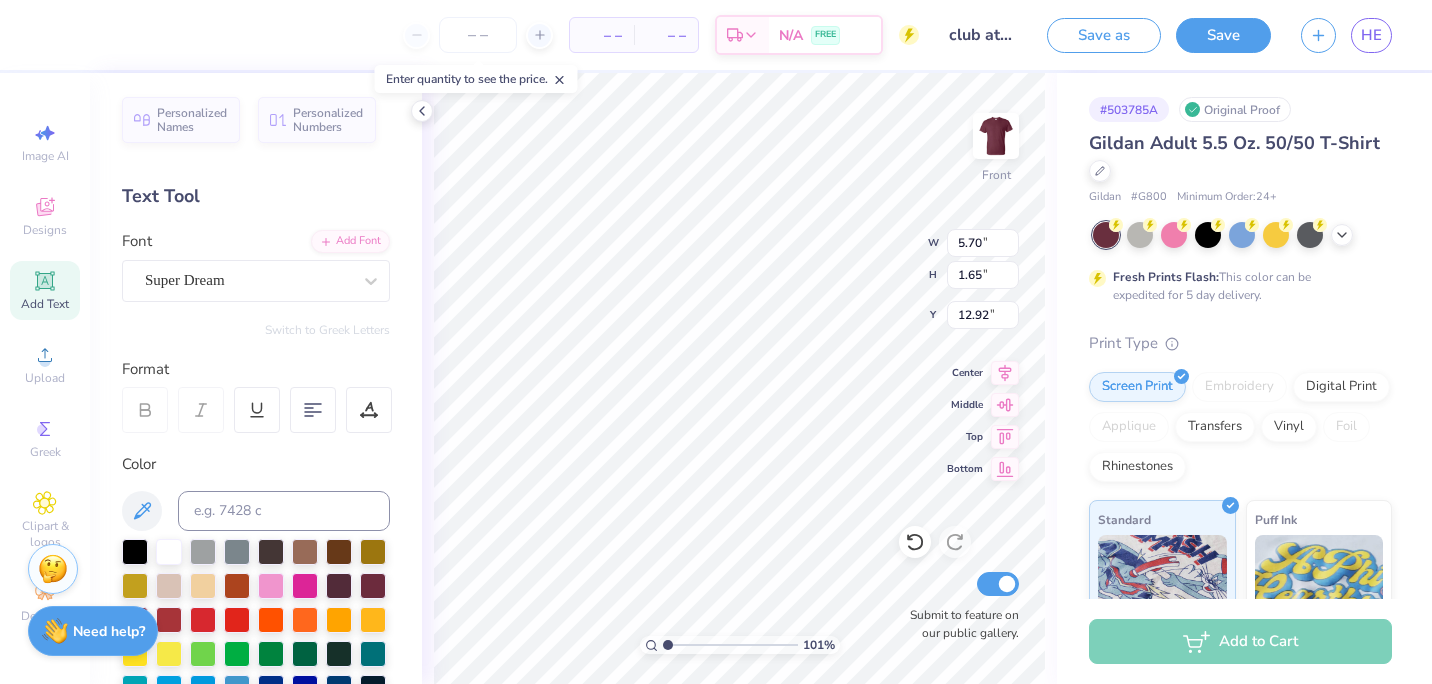 type on "1.00646321731259" 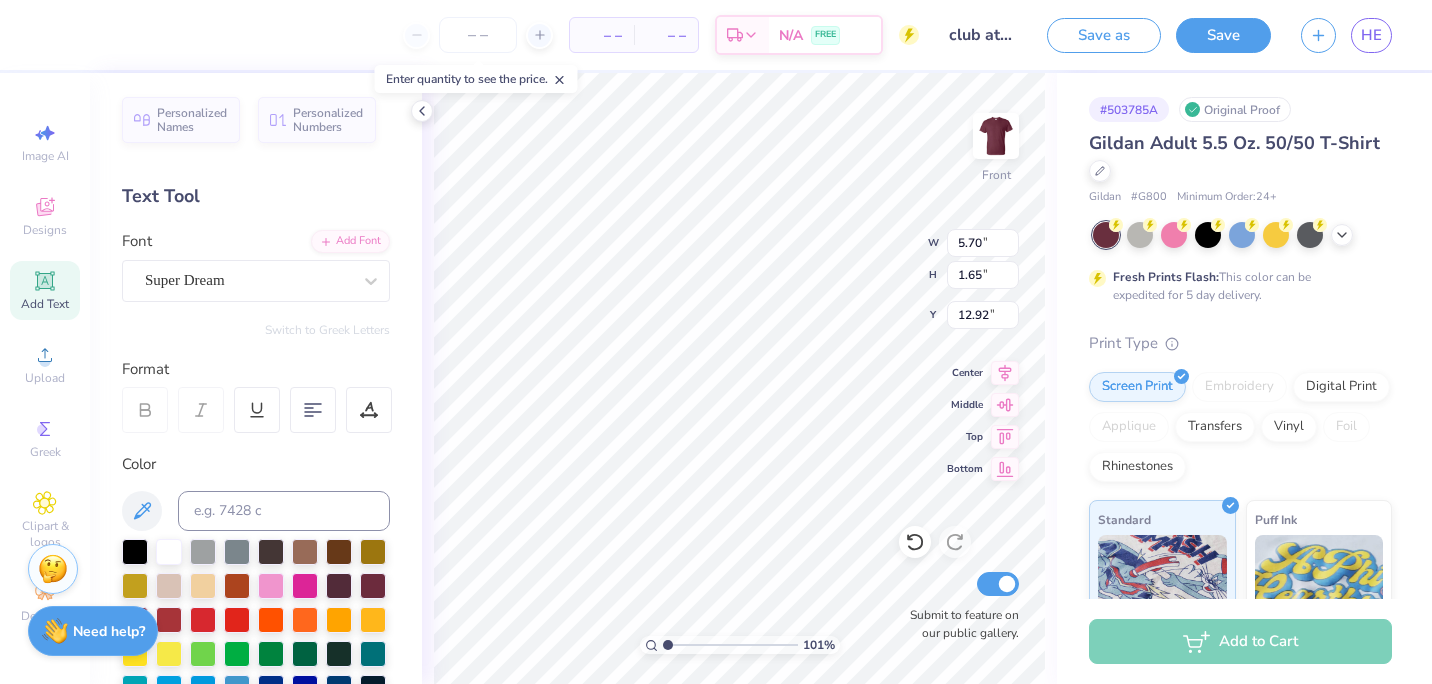 type on "TEXAS A&M
Moto" 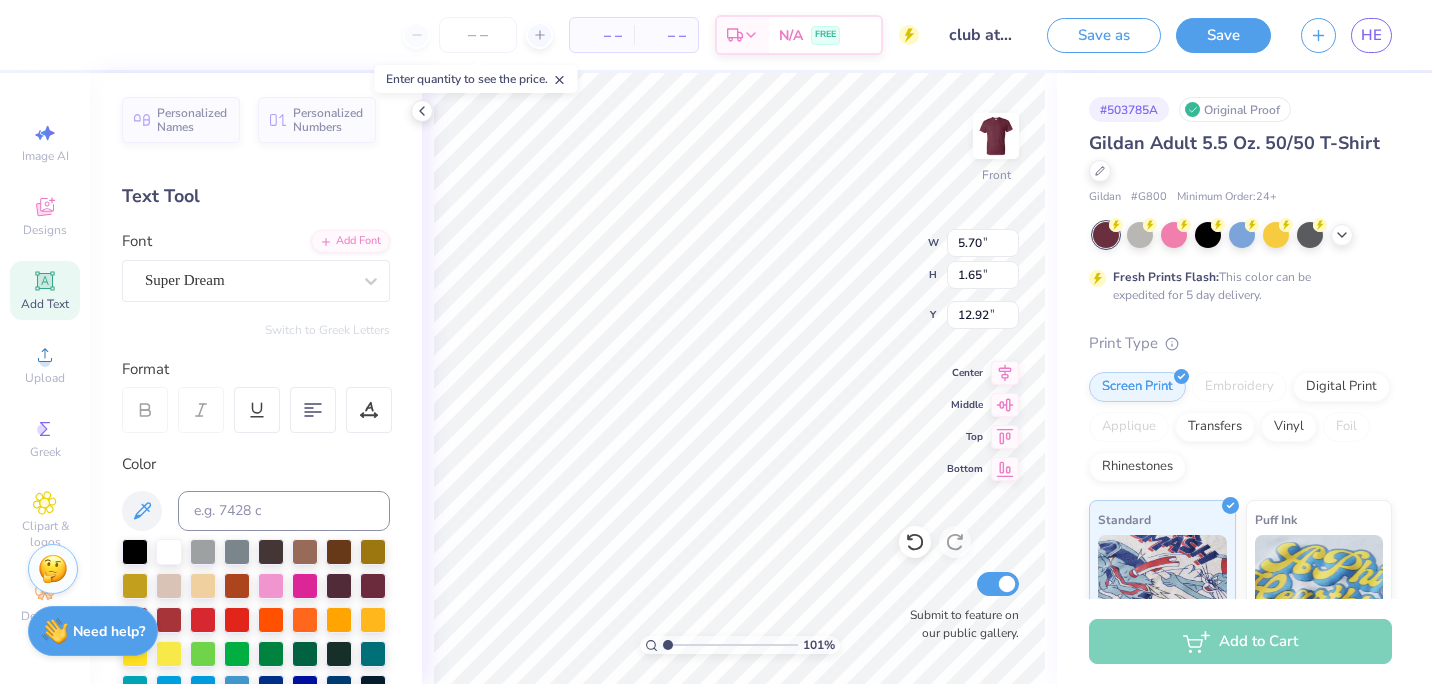 type on "1.00646321731259" 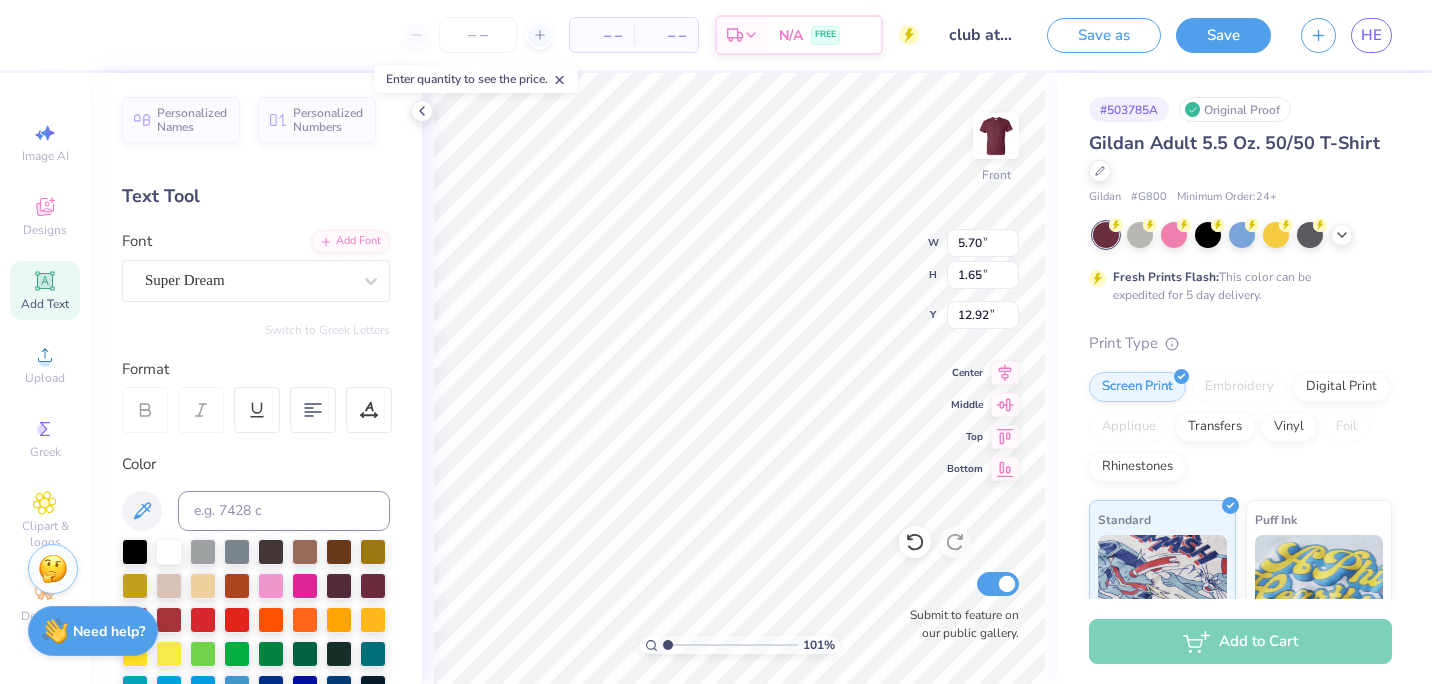 type on "TEXAS A&M
Motorcycle Clu" 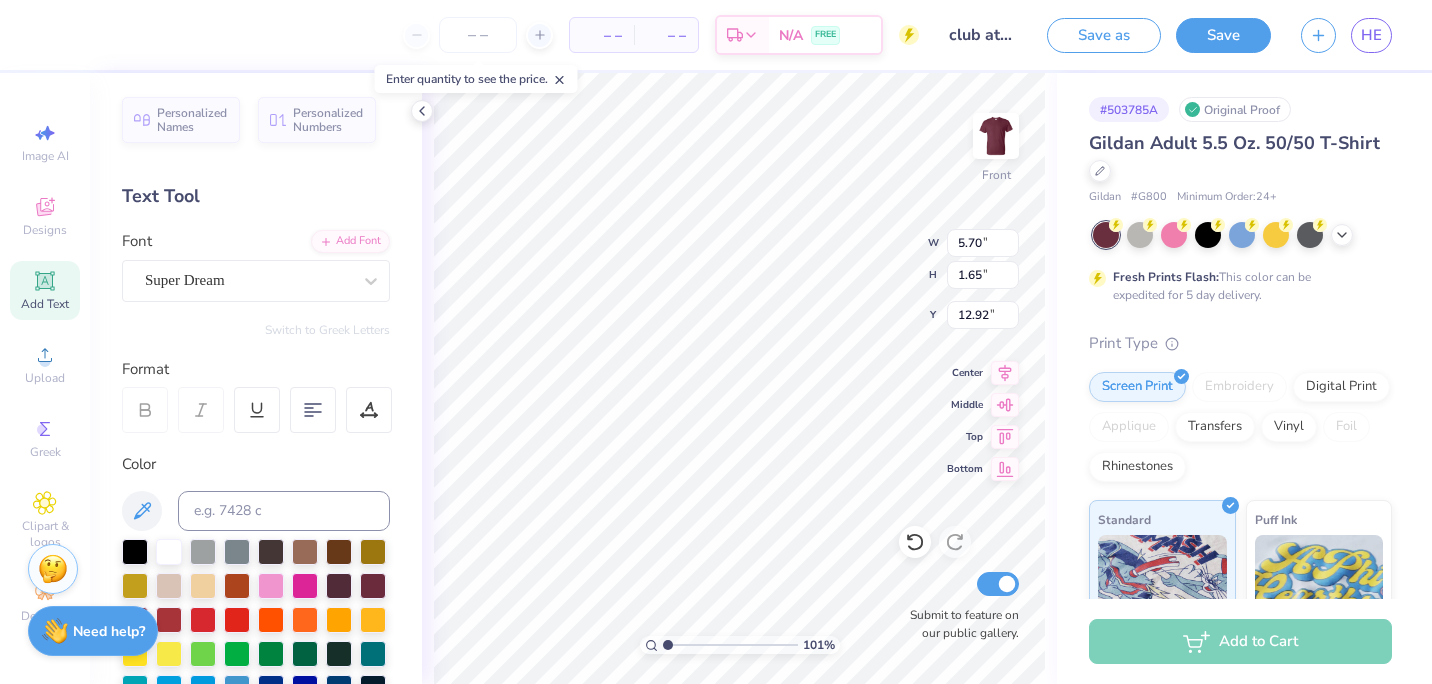 type on "TEXAS A&M" 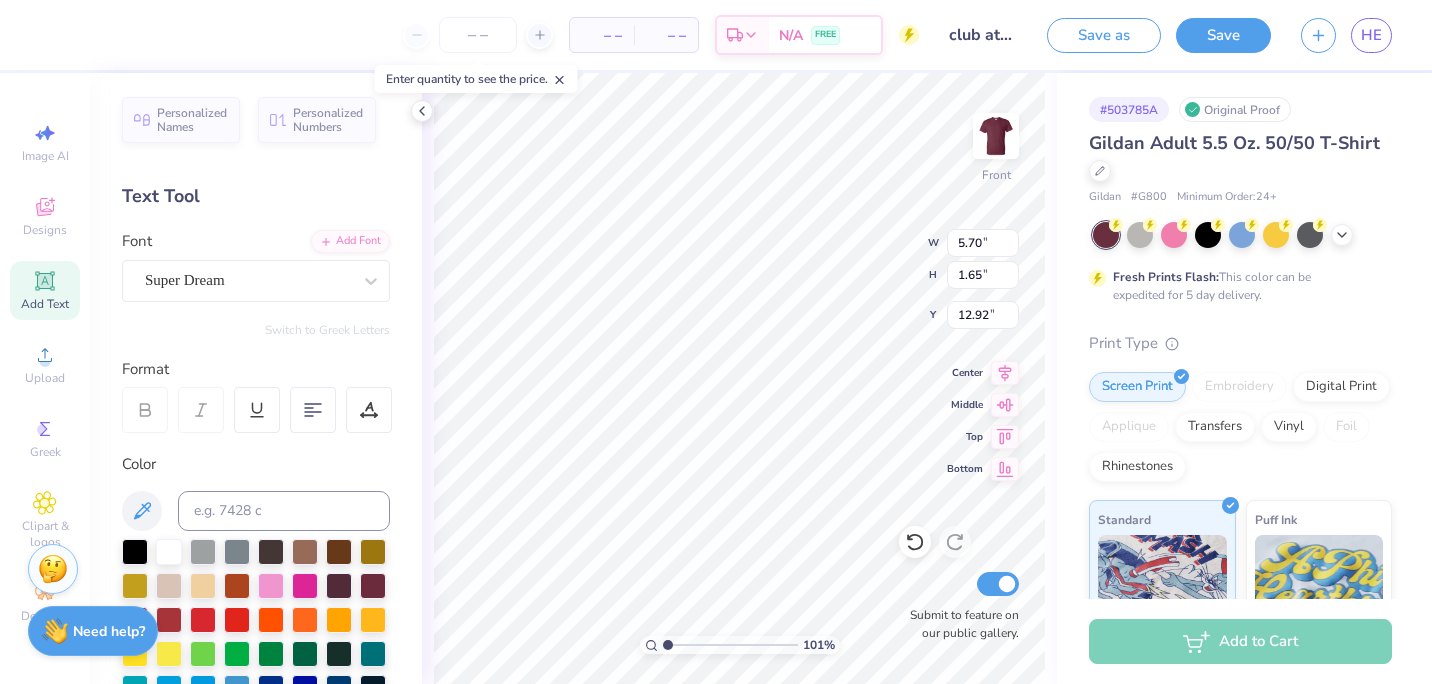 scroll, scrollTop: 16, scrollLeft: 5, axis: both 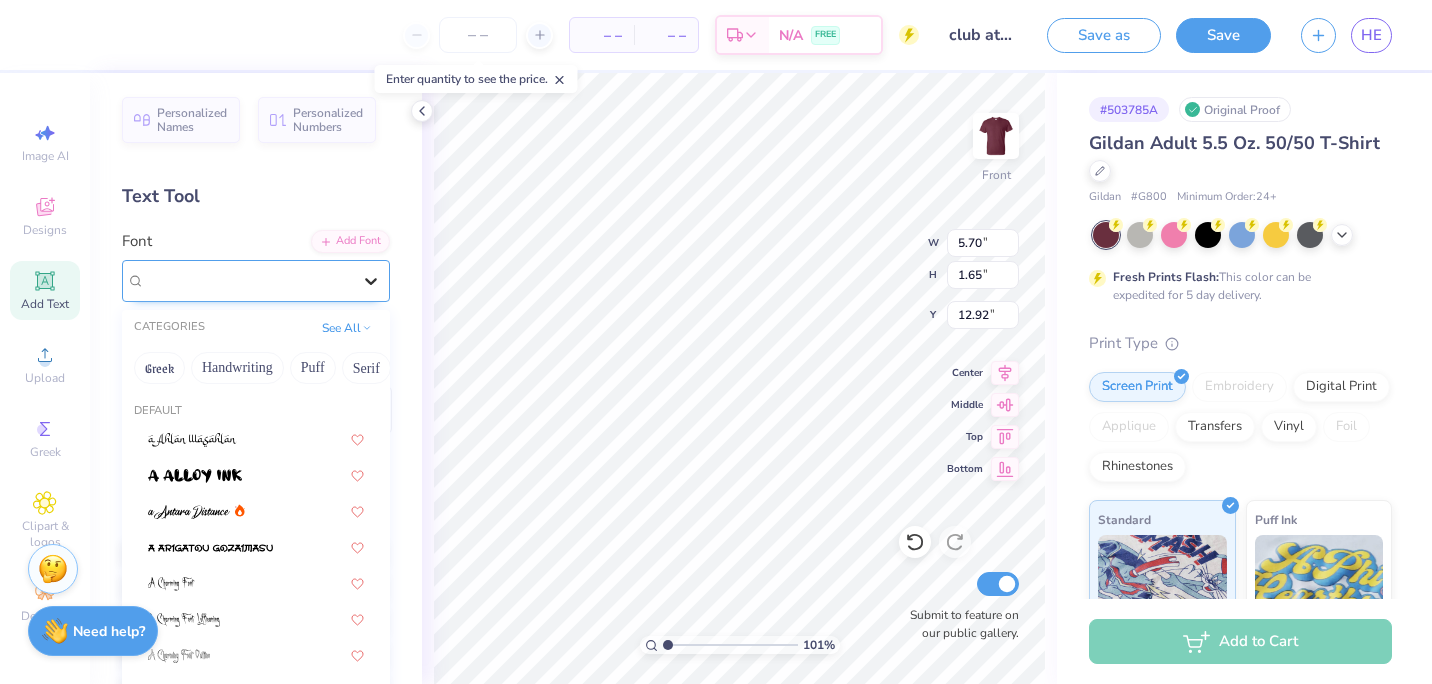 click at bounding box center (371, 281) 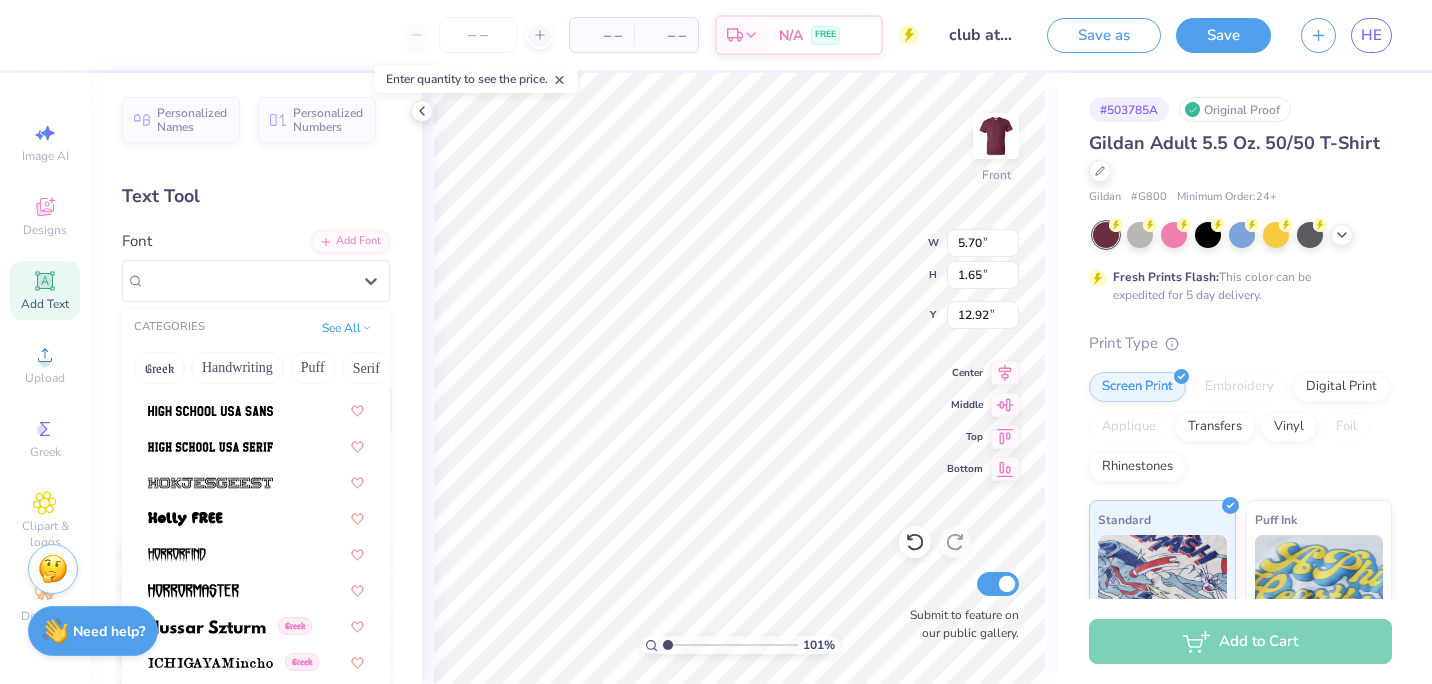 scroll, scrollTop: 5147, scrollLeft: 0, axis: vertical 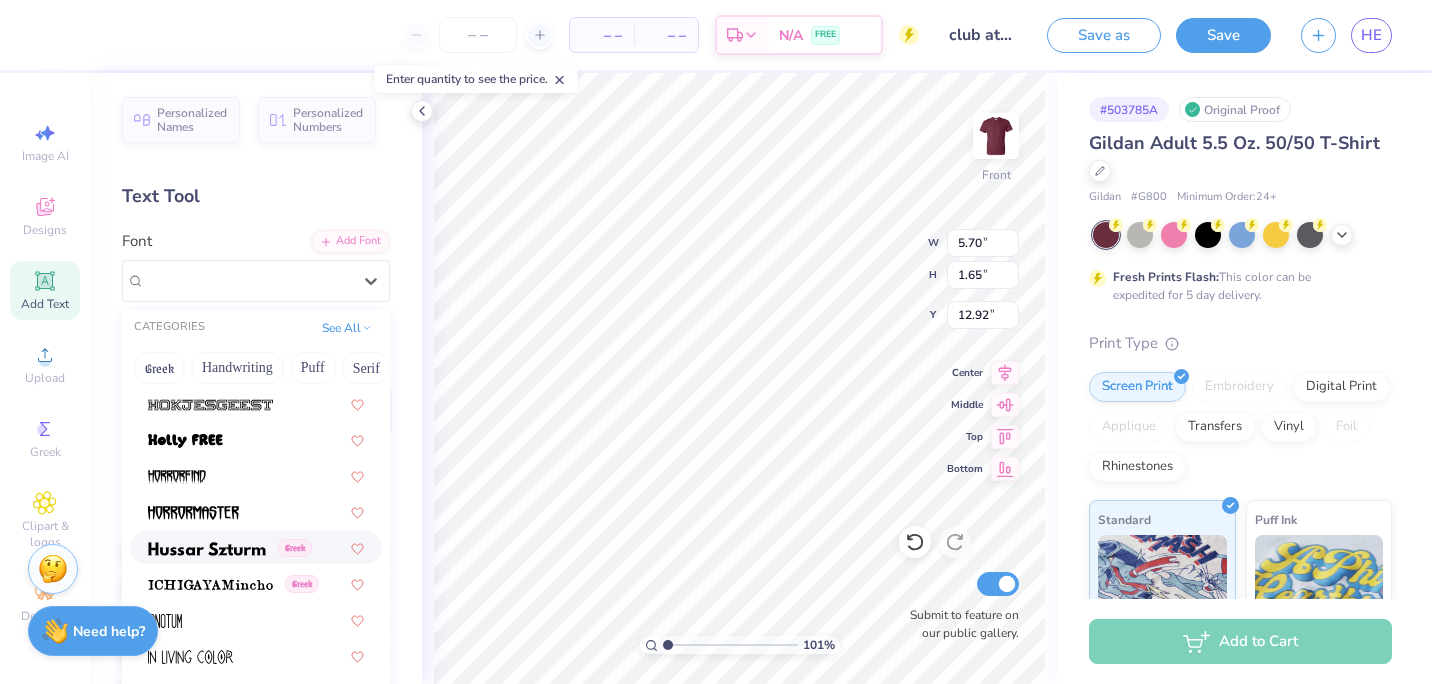 click at bounding box center (207, 549) 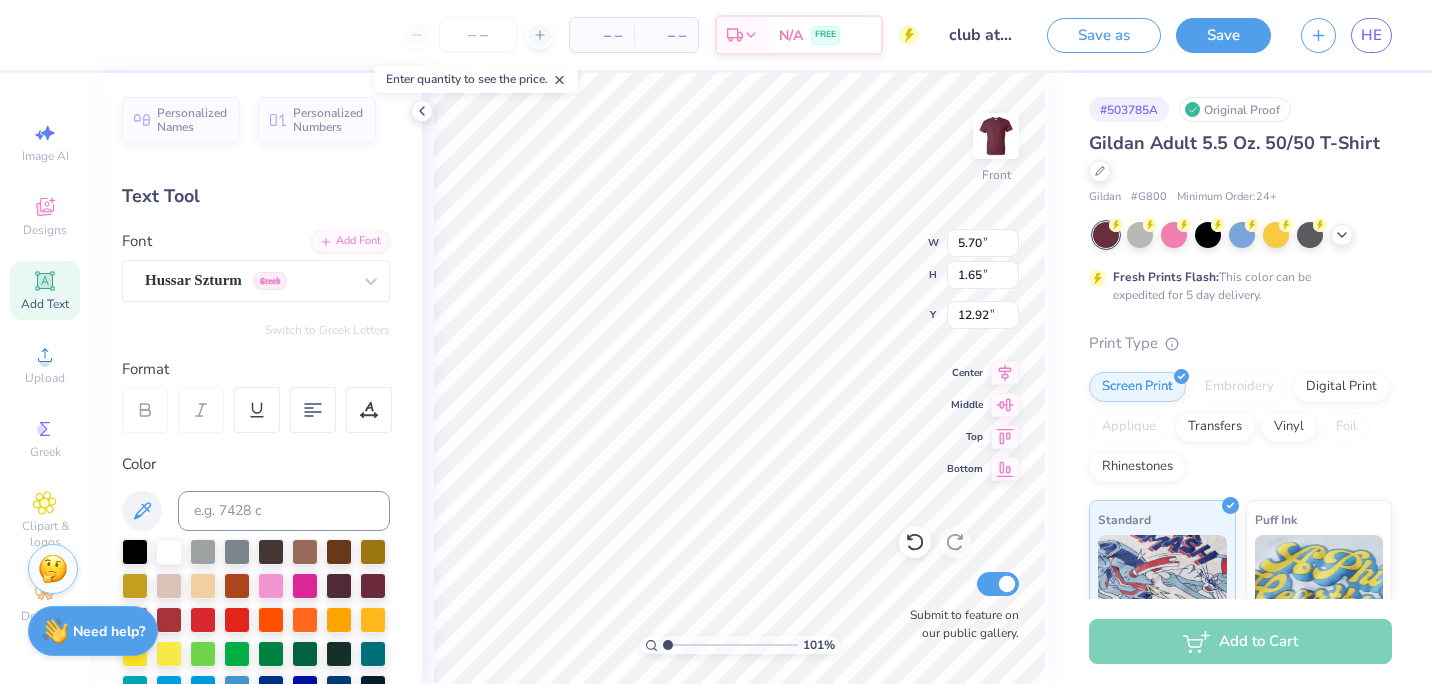 scroll, scrollTop: 16, scrollLeft: 7, axis: both 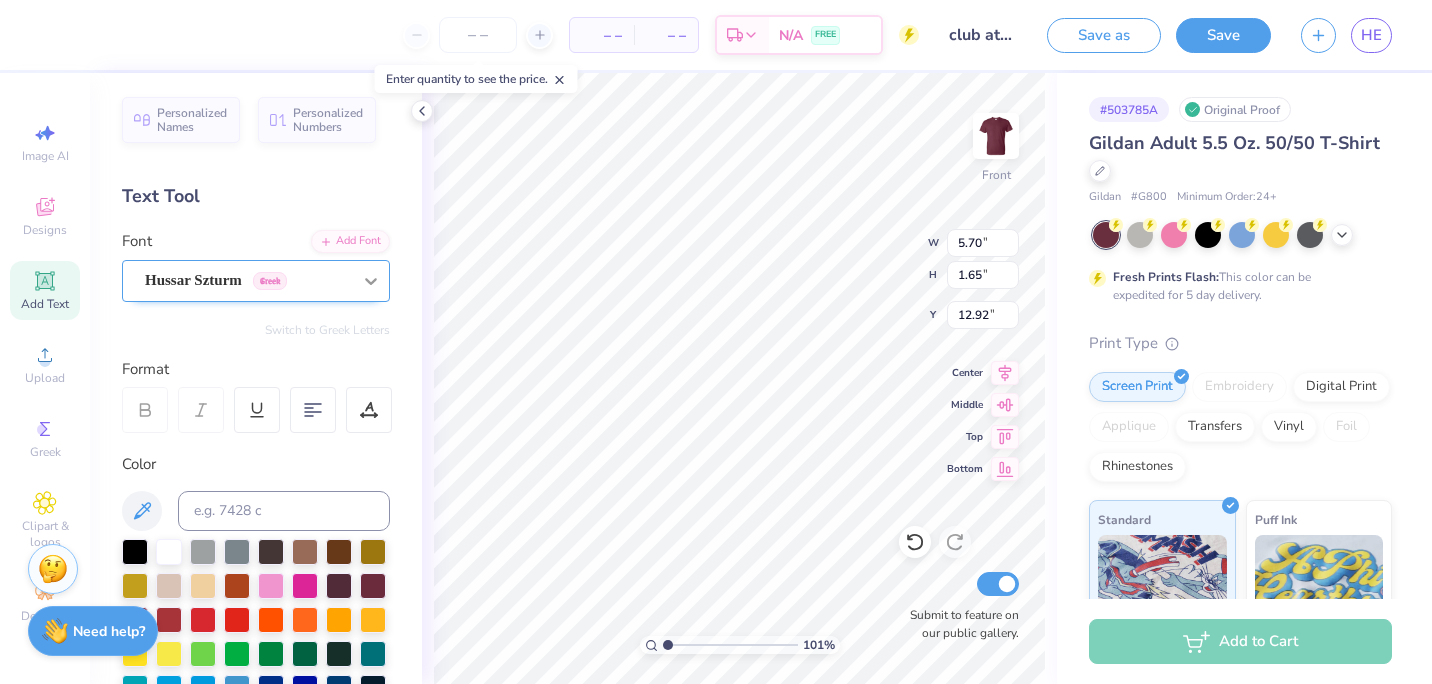 click at bounding box center [371, 281] 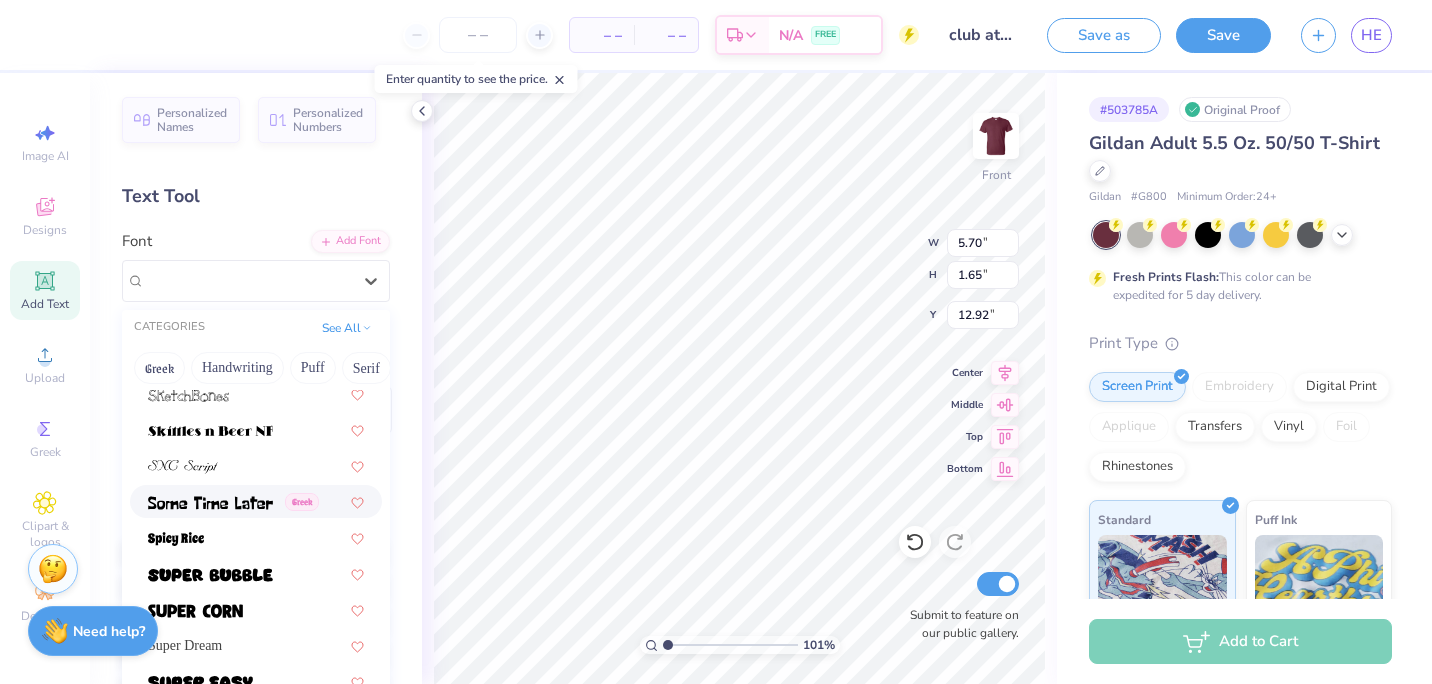 scroll, scrollTop: 9365, scrollLeft: 0, axis: vertical 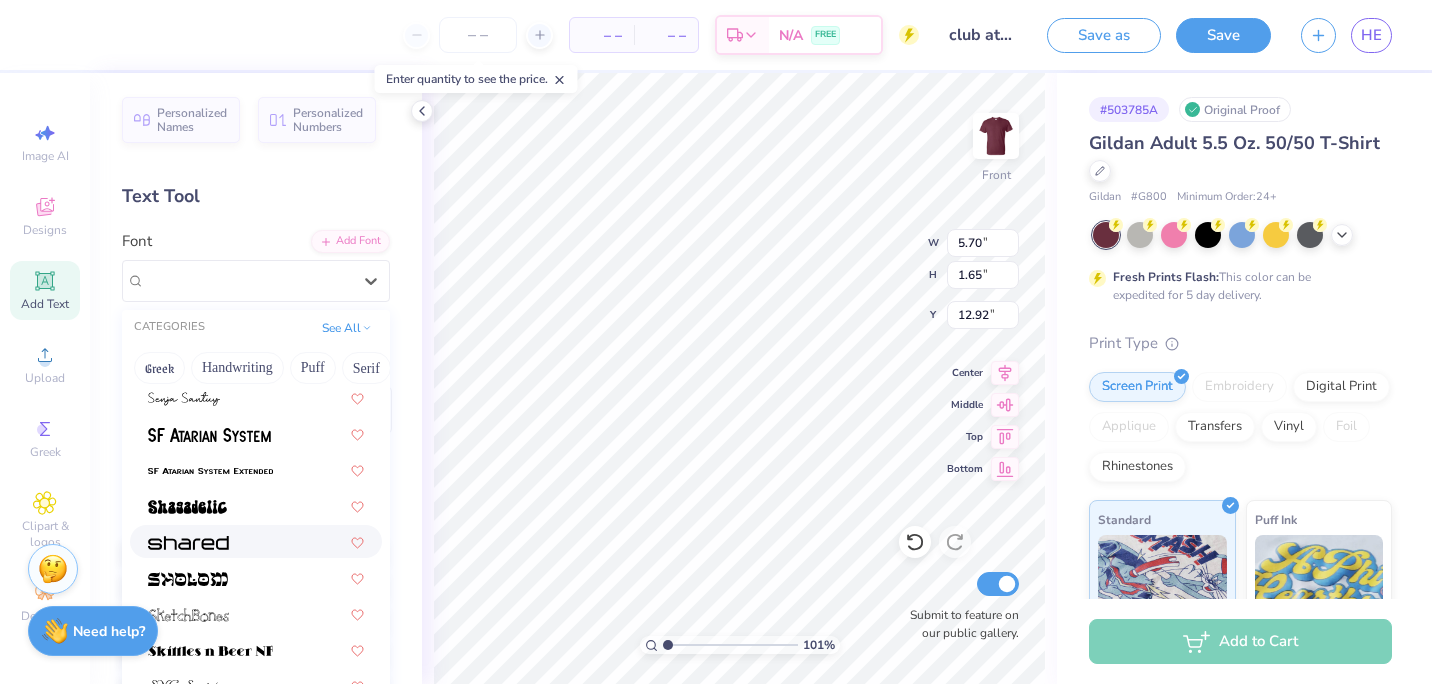 click at bounding box center (188, 541) 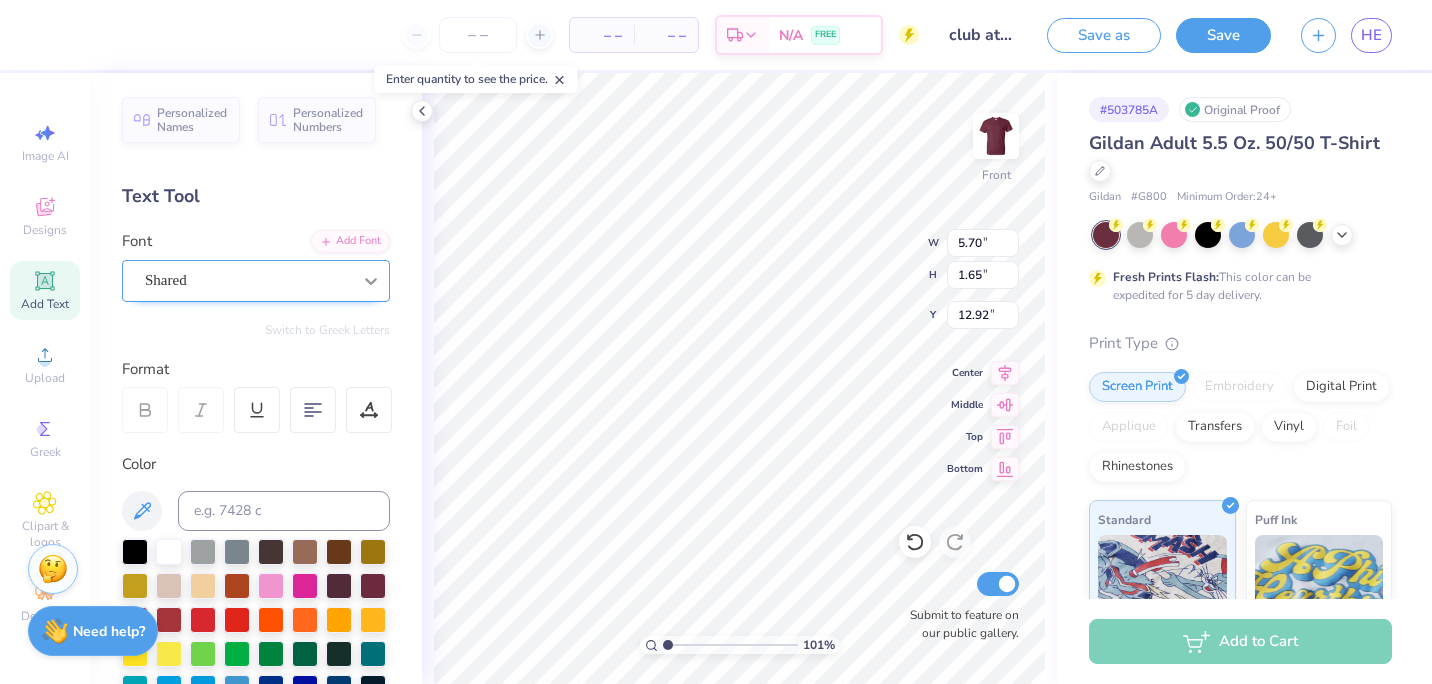 click 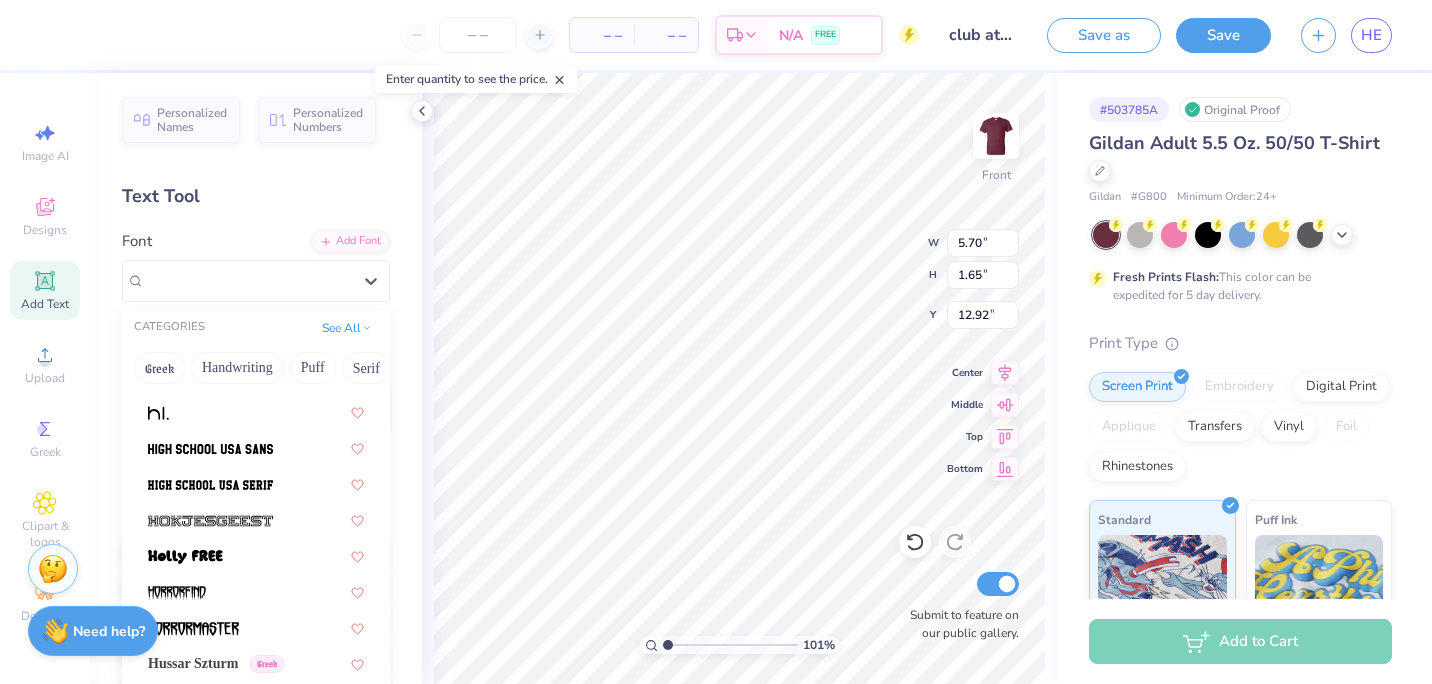 scroll, scrollTop: 5041, scrollLeft: 0, axis: vertical 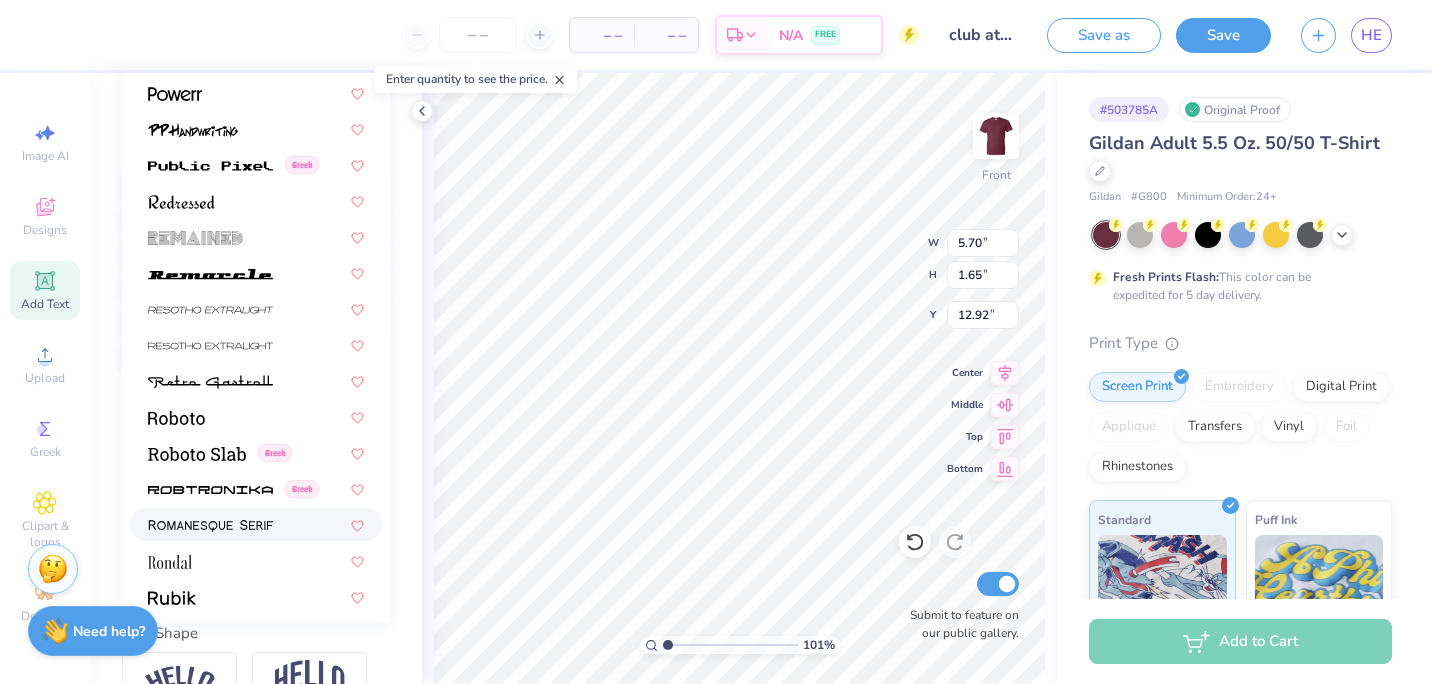 click at bounding box center (210, 524) 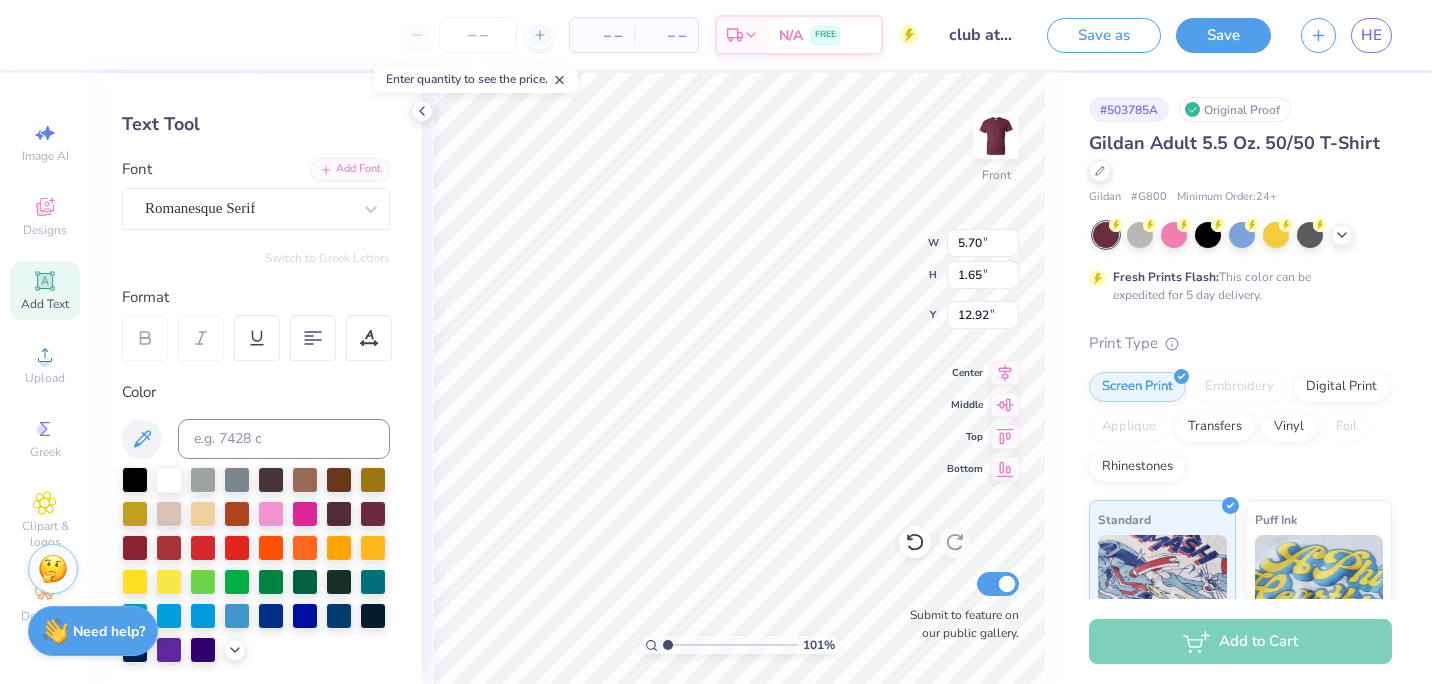 scroll, scrollTop: 69, scrollLeft: 0, axis: vertical 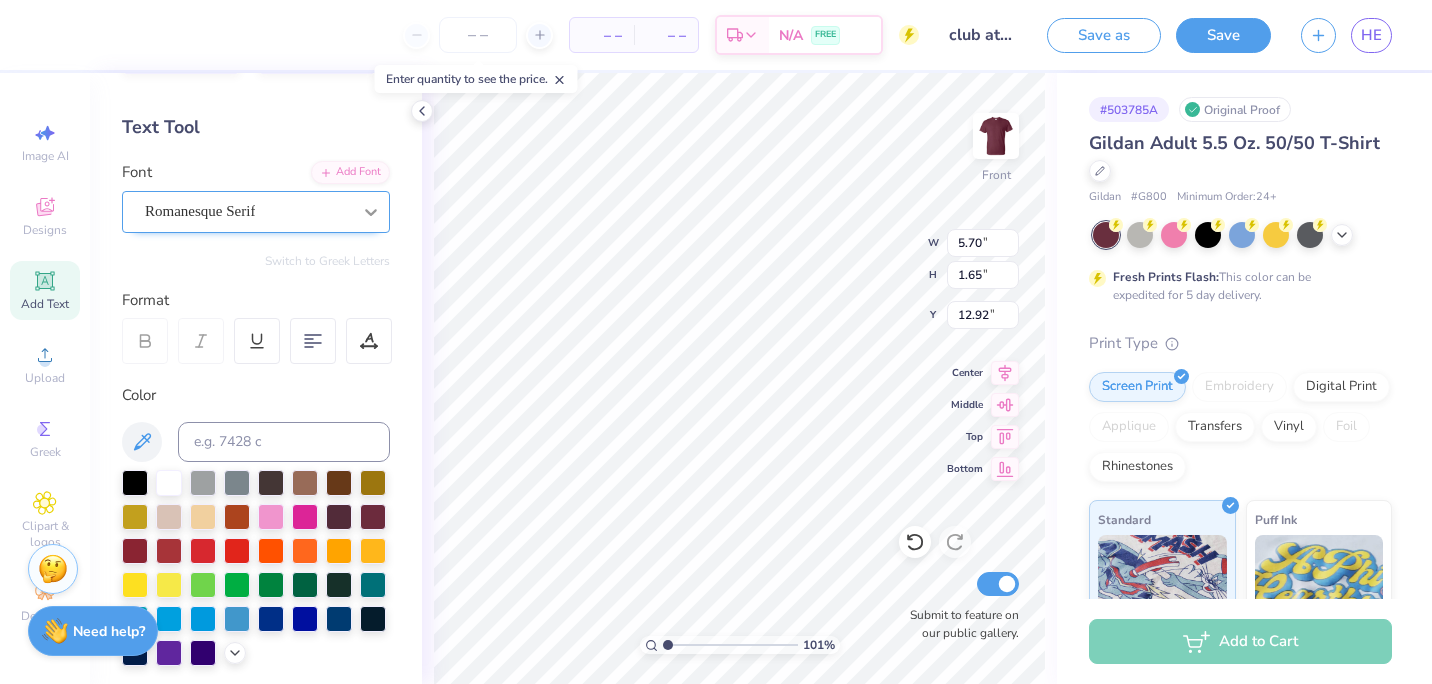click 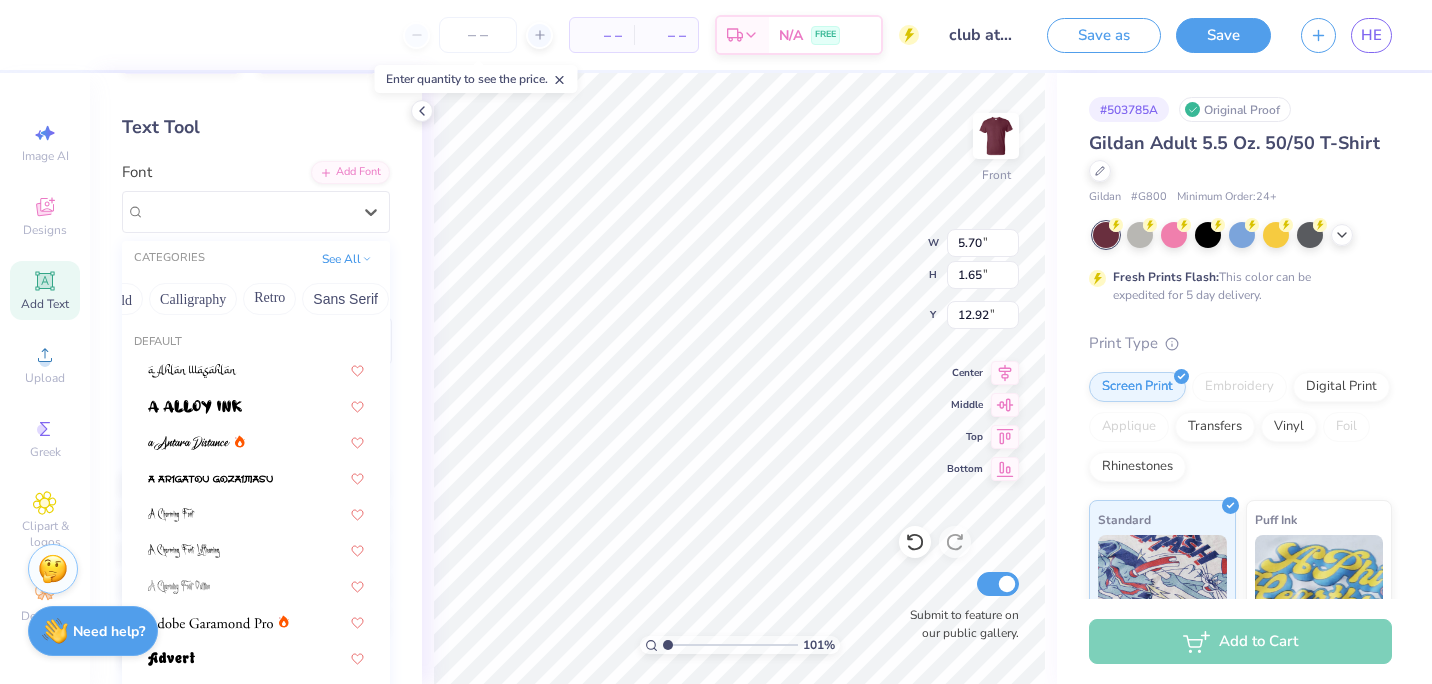 scroll, scrollTop: 0, scrollLeft: 304, axis: horizontal 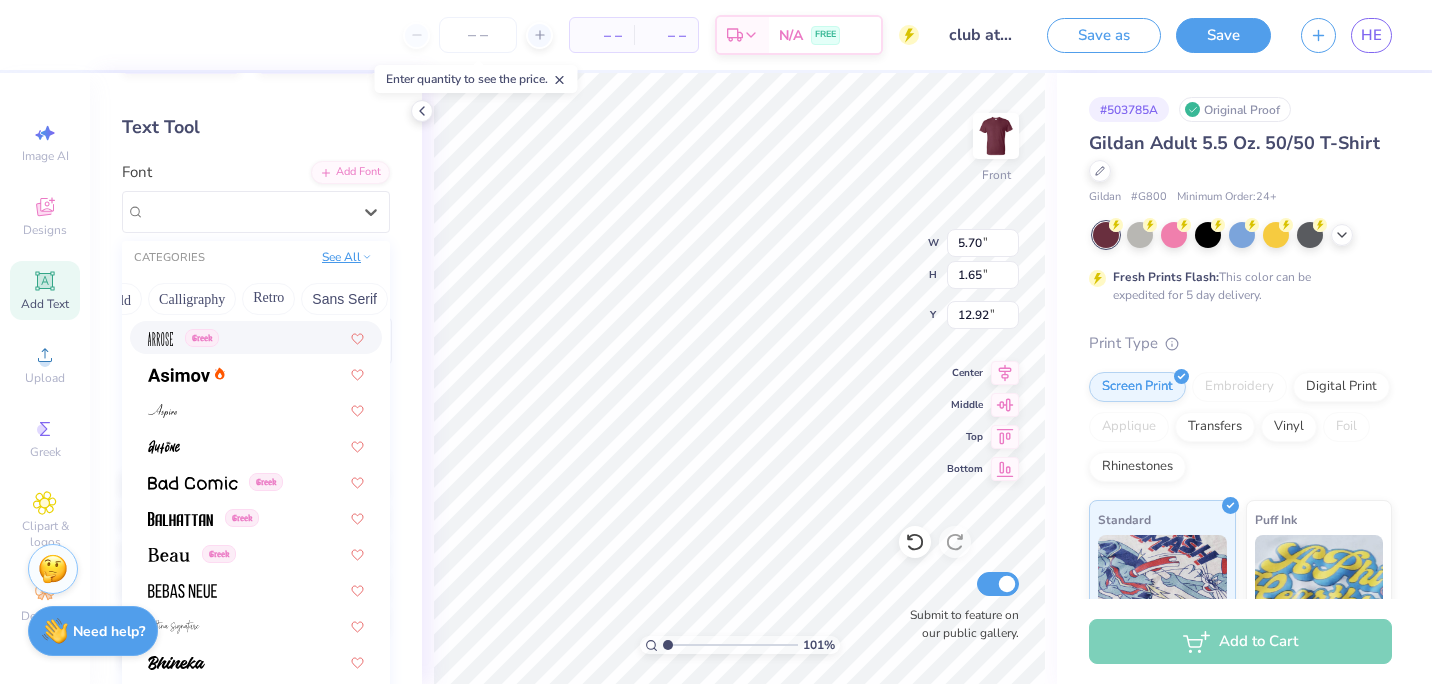 click on "See All" at bounding box center [347, 257] 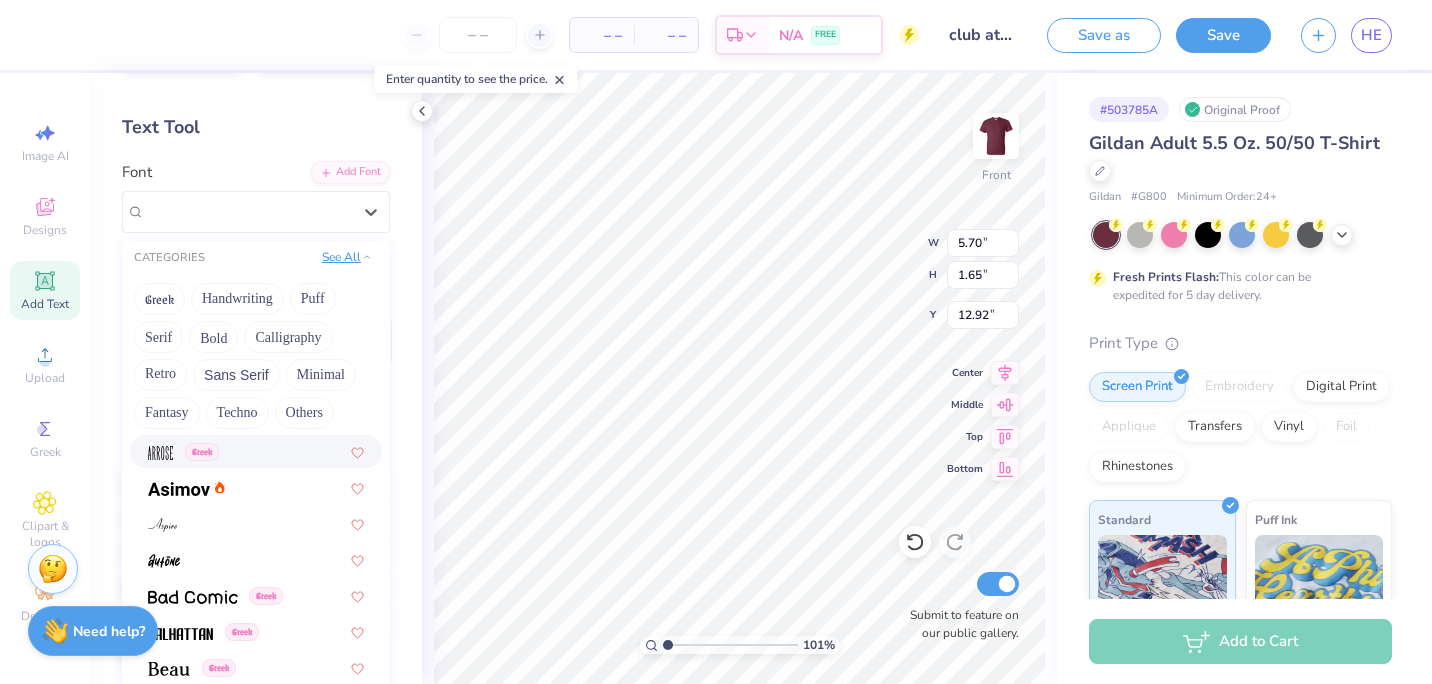 scroll, scrollTop: 0, scrollLeft: 0, axis: both 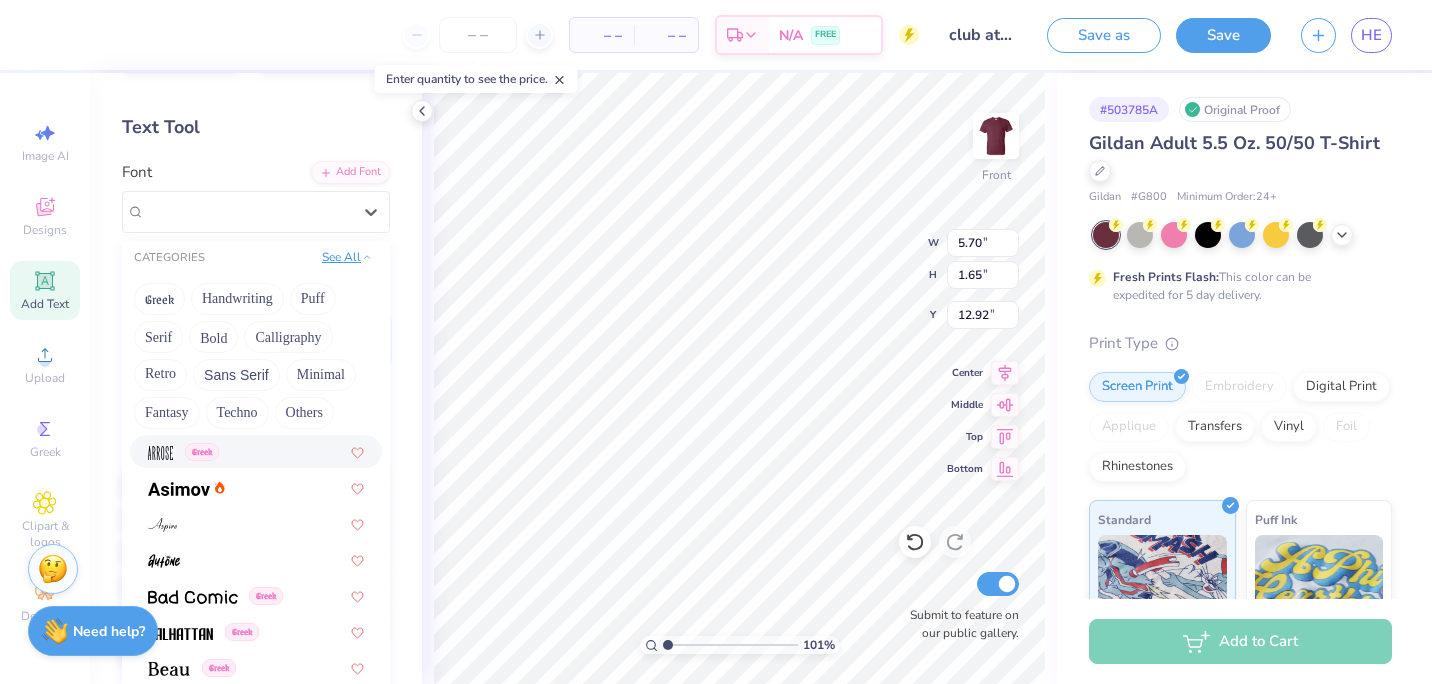 click on "See All" at bounding box center (347, 257) 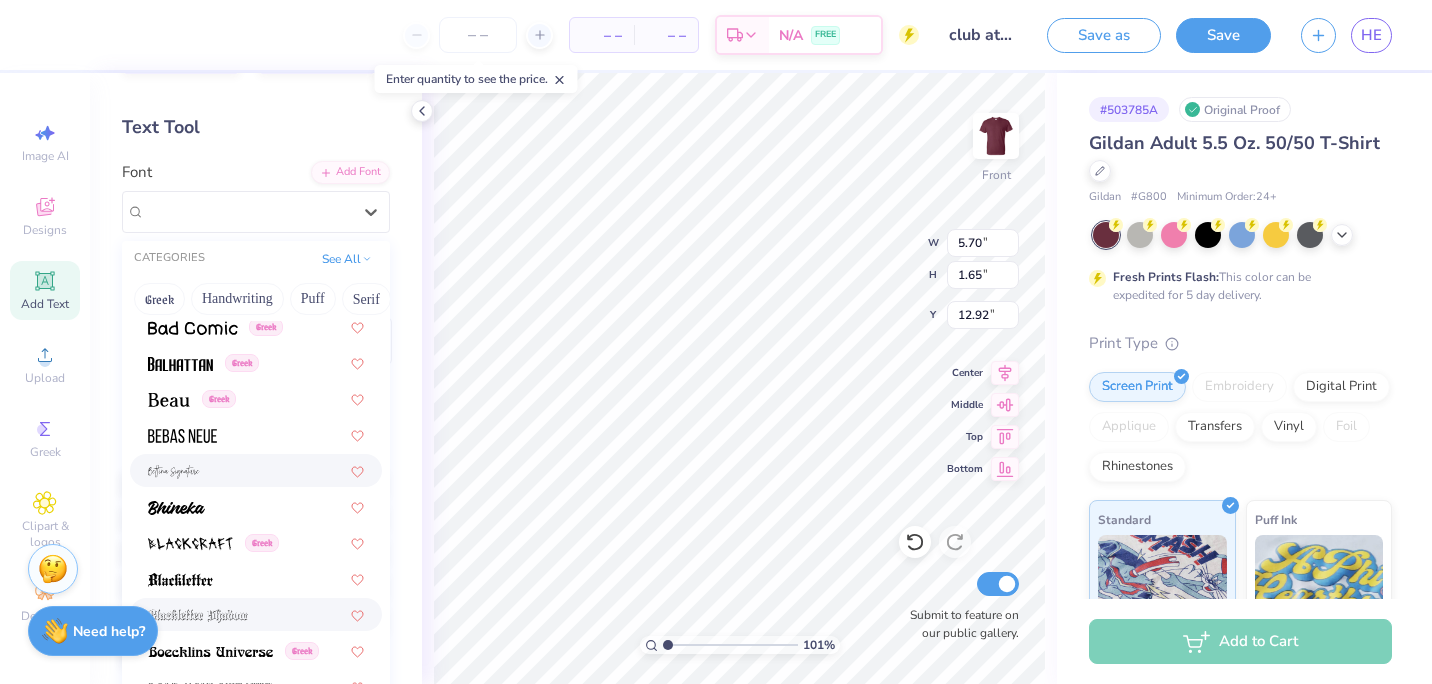 scroll, scrollTop: 869, scrollLeft: 0, axis: vertical 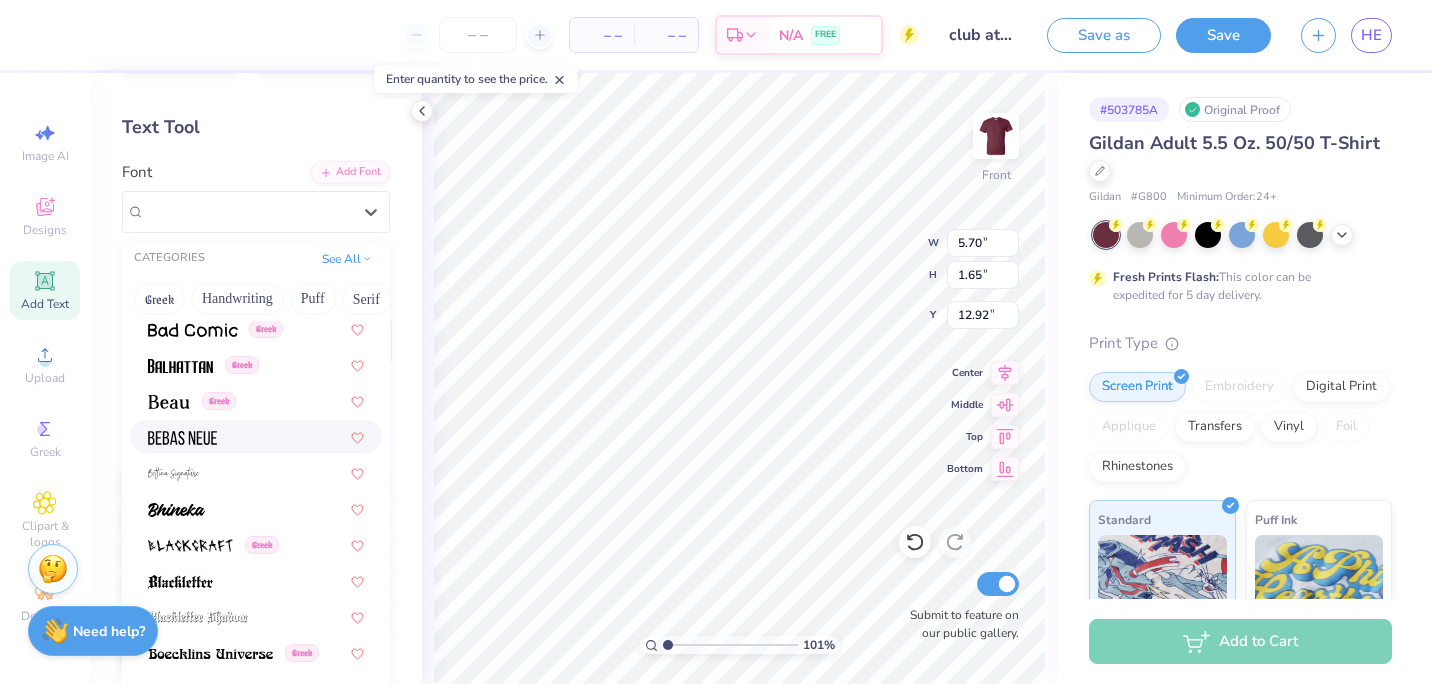 click at bounding box center [182, 438] 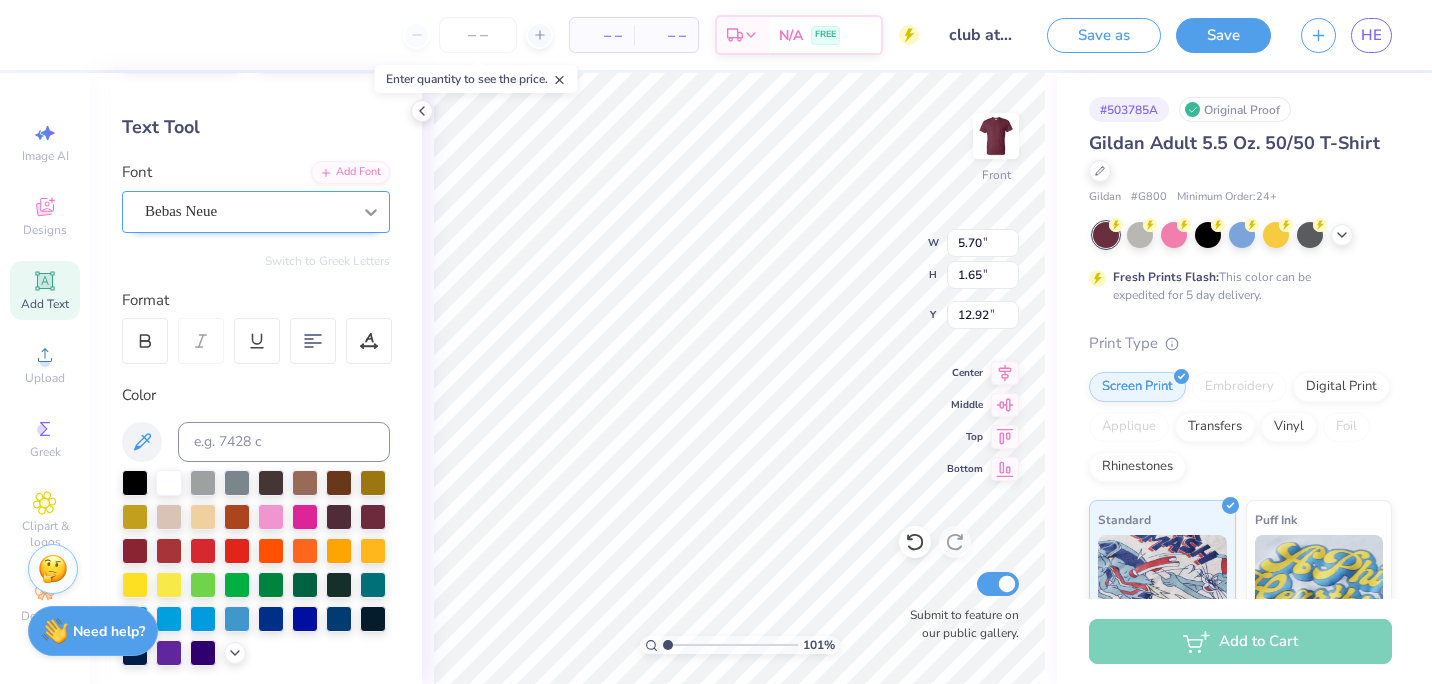 click 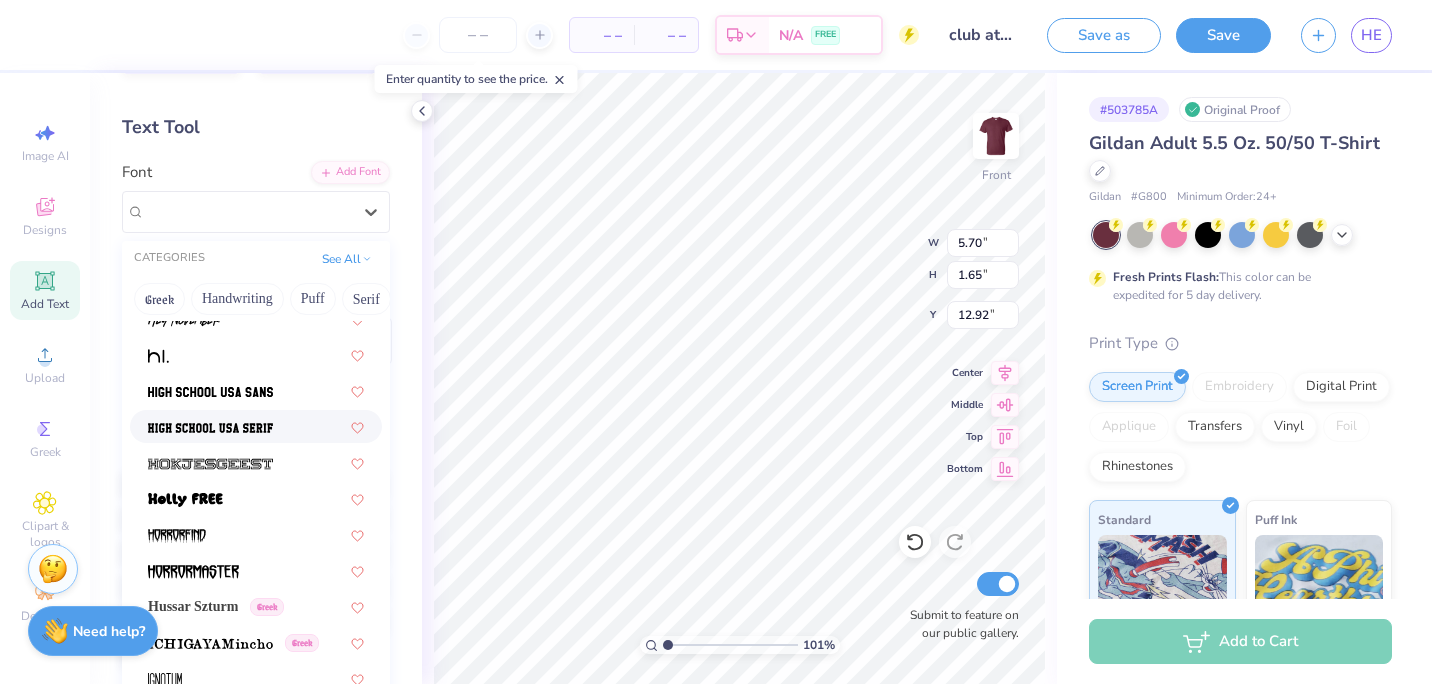 scroll, scrollTop: 5018, scrollLeft: 0, axis: vertical 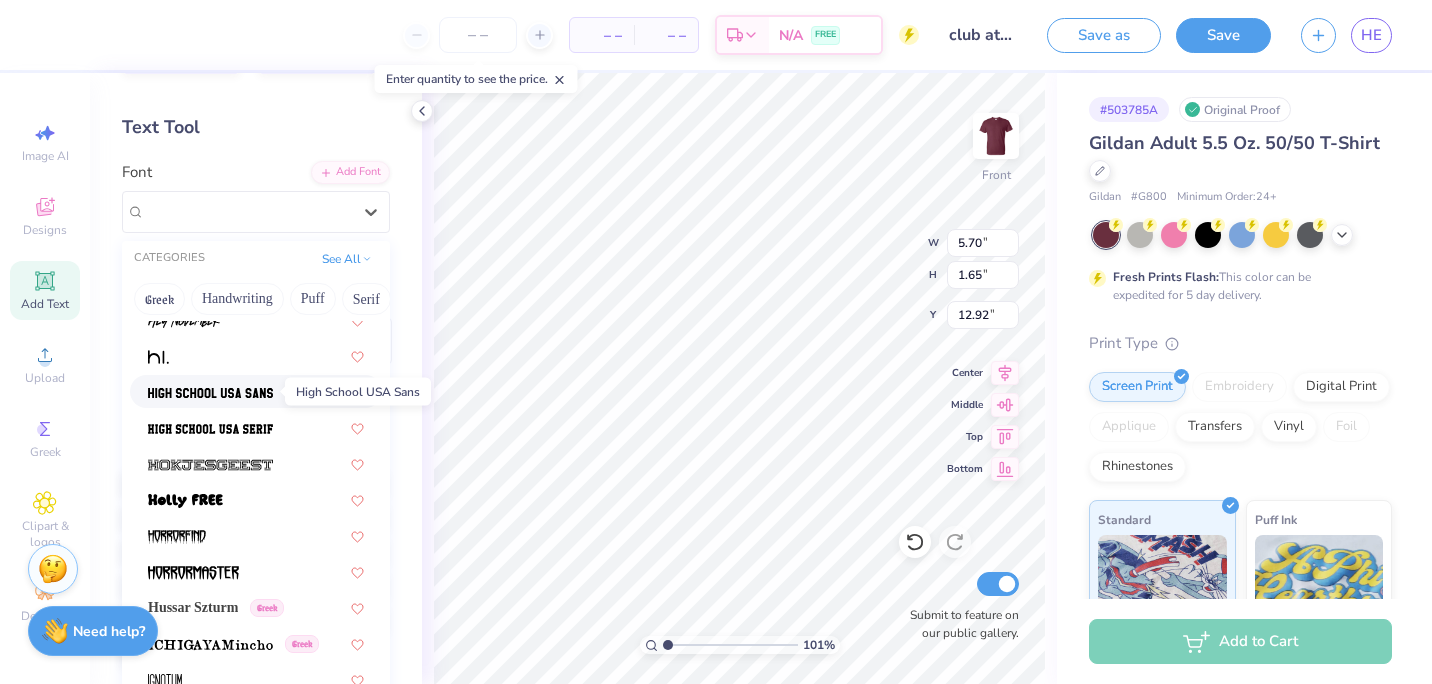 click at bounding box center [210, 393] 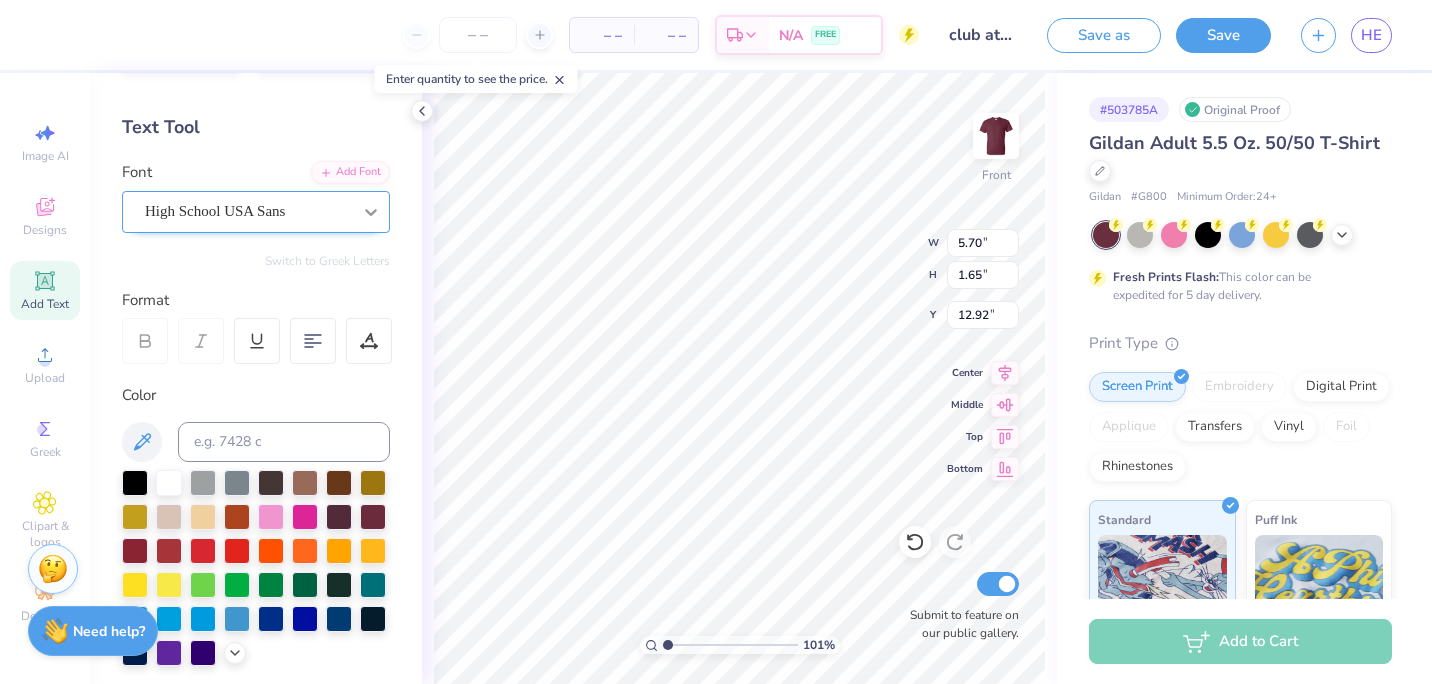 click at bounding box center (371, 212) 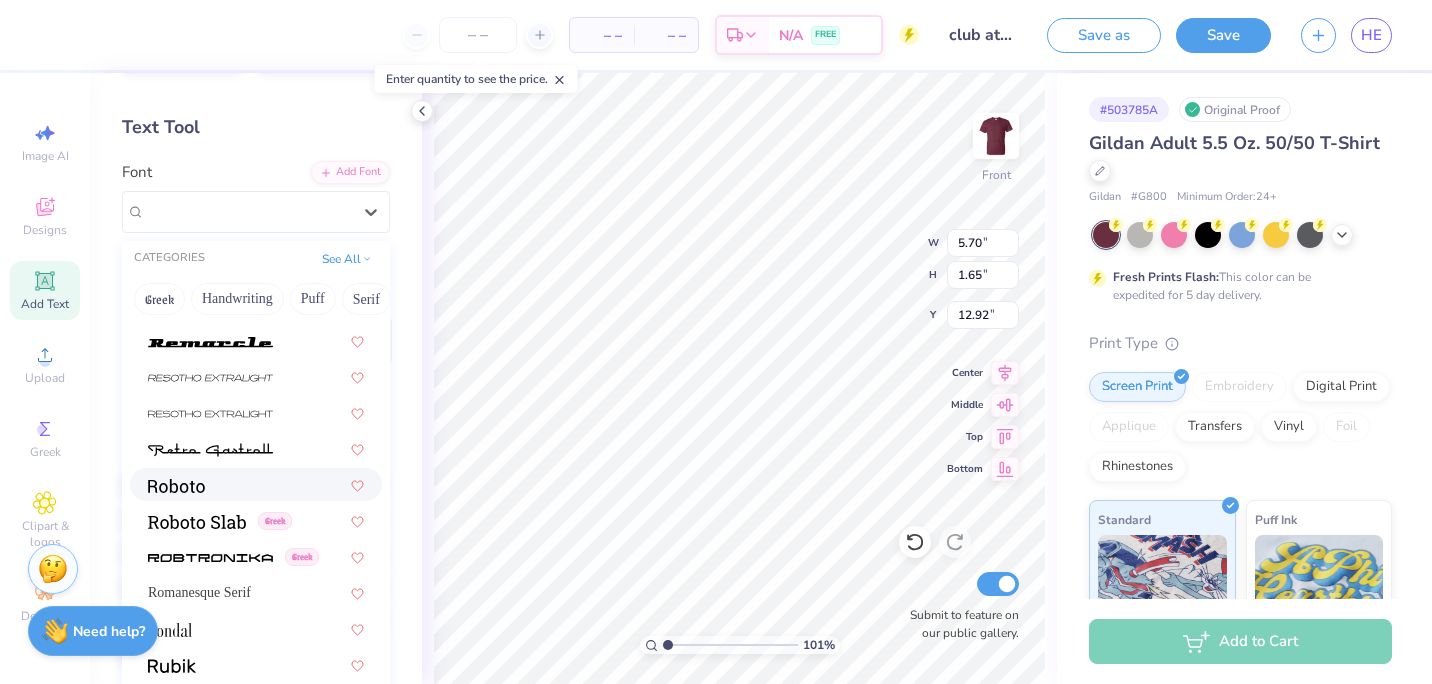 scroll, scrollTop: 8825, scrollLeft: 0, axis: vertical 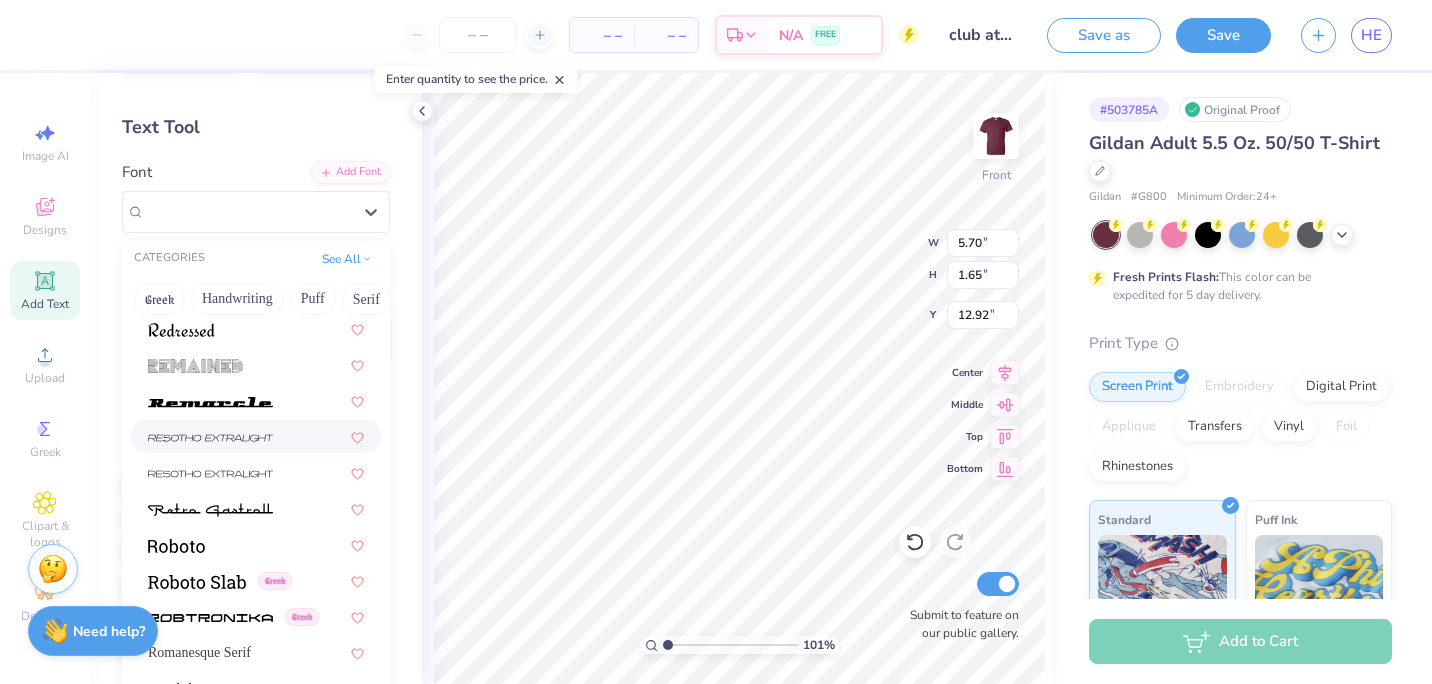 click at bounding box center [210, 436] 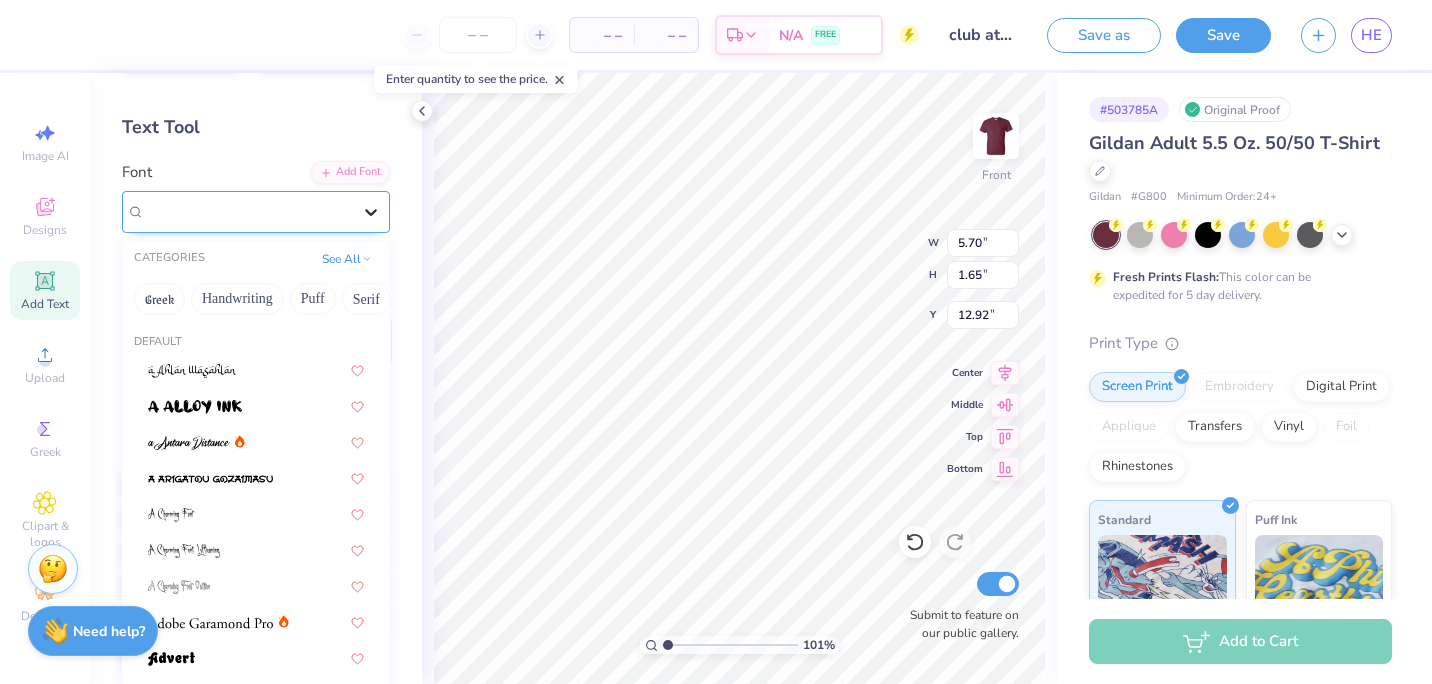 click 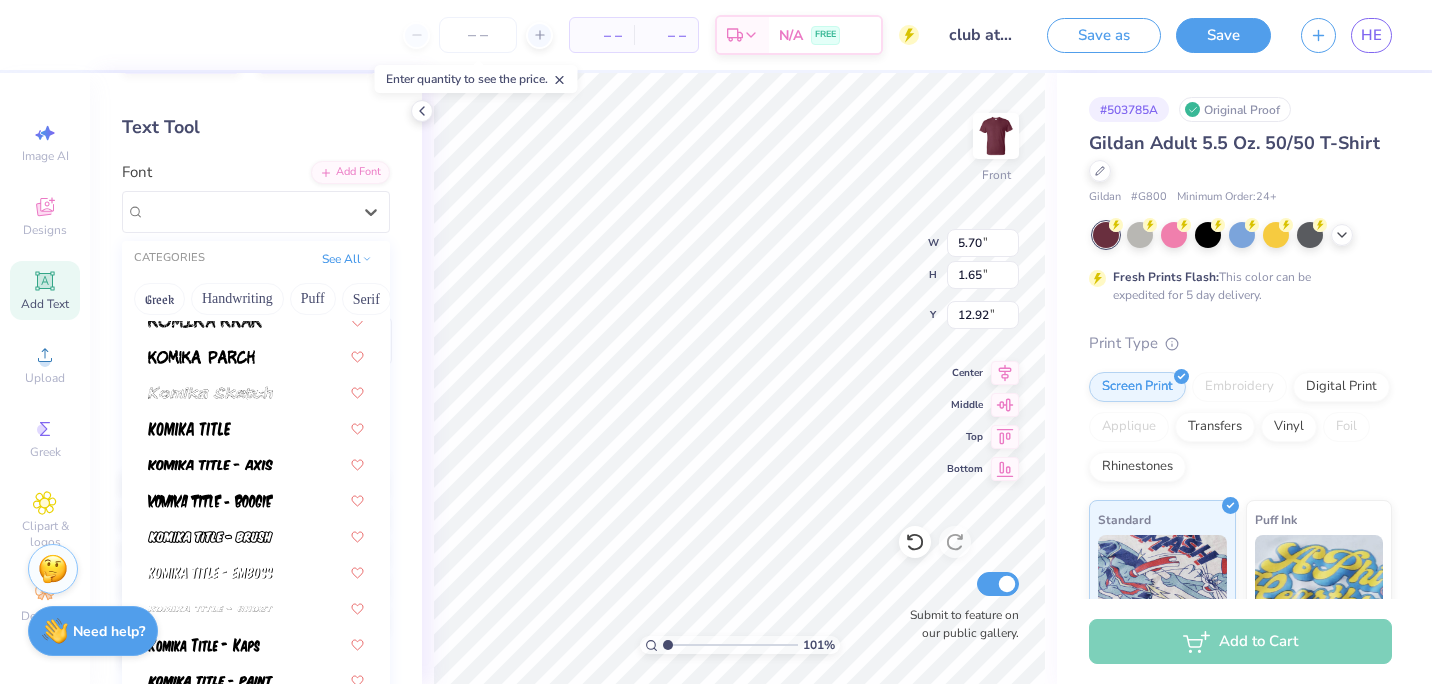 scroll, scrollTop: 6016, scrollLeft: 0, axis: vertical 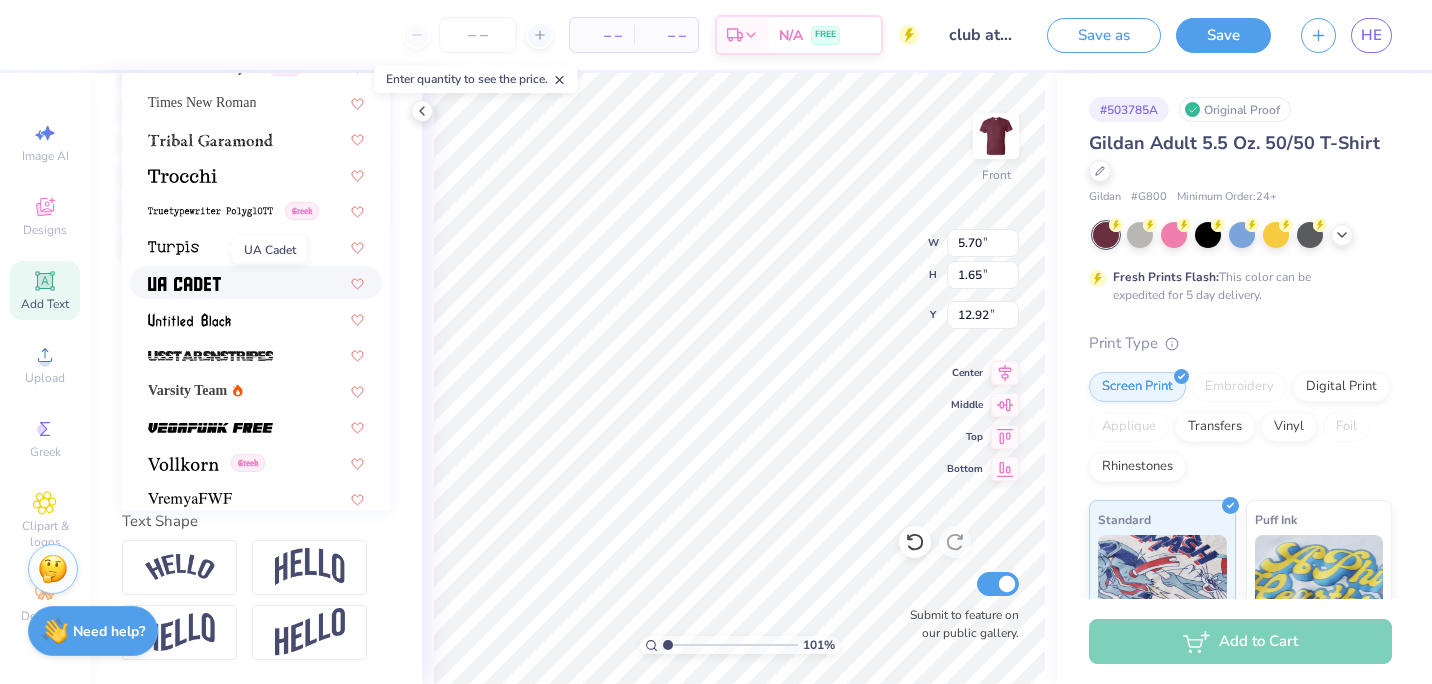 click at bounding box center [184, 284] 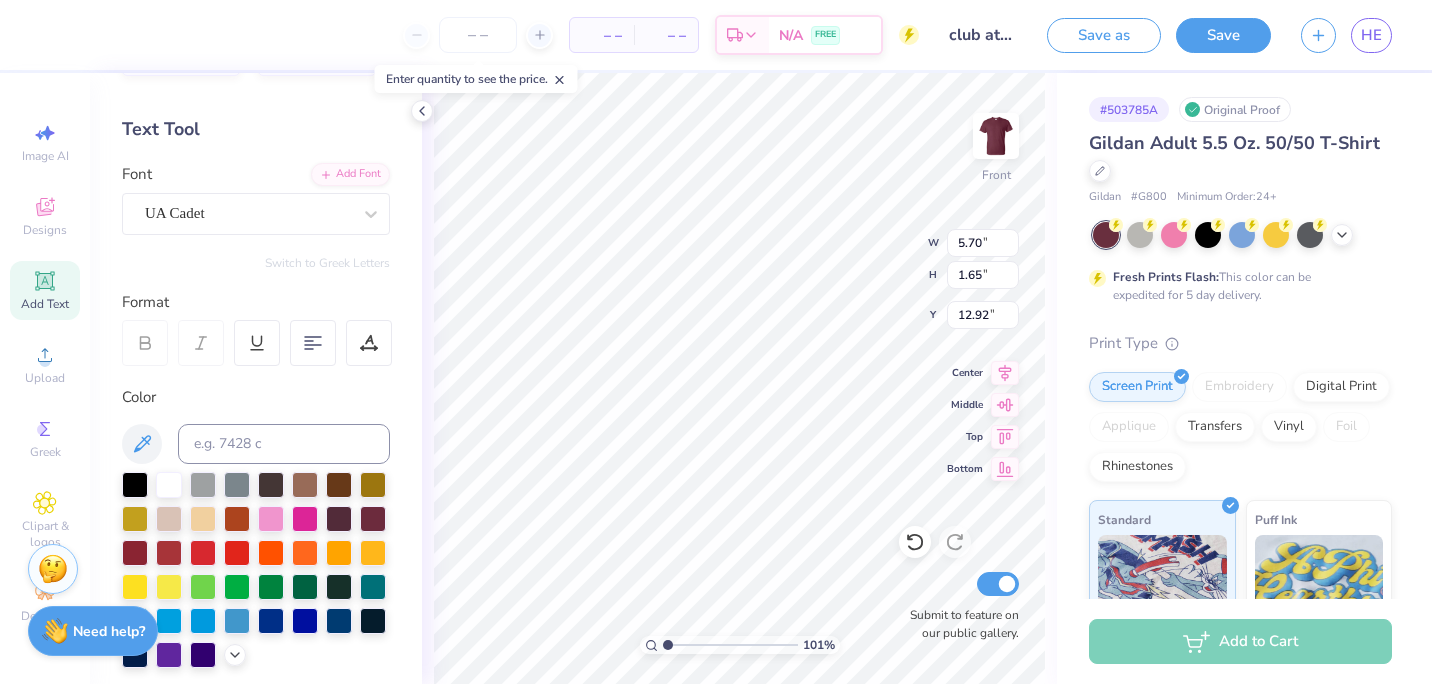 scroll, scrollTop: 0, scrollLeft: 0, axis: both 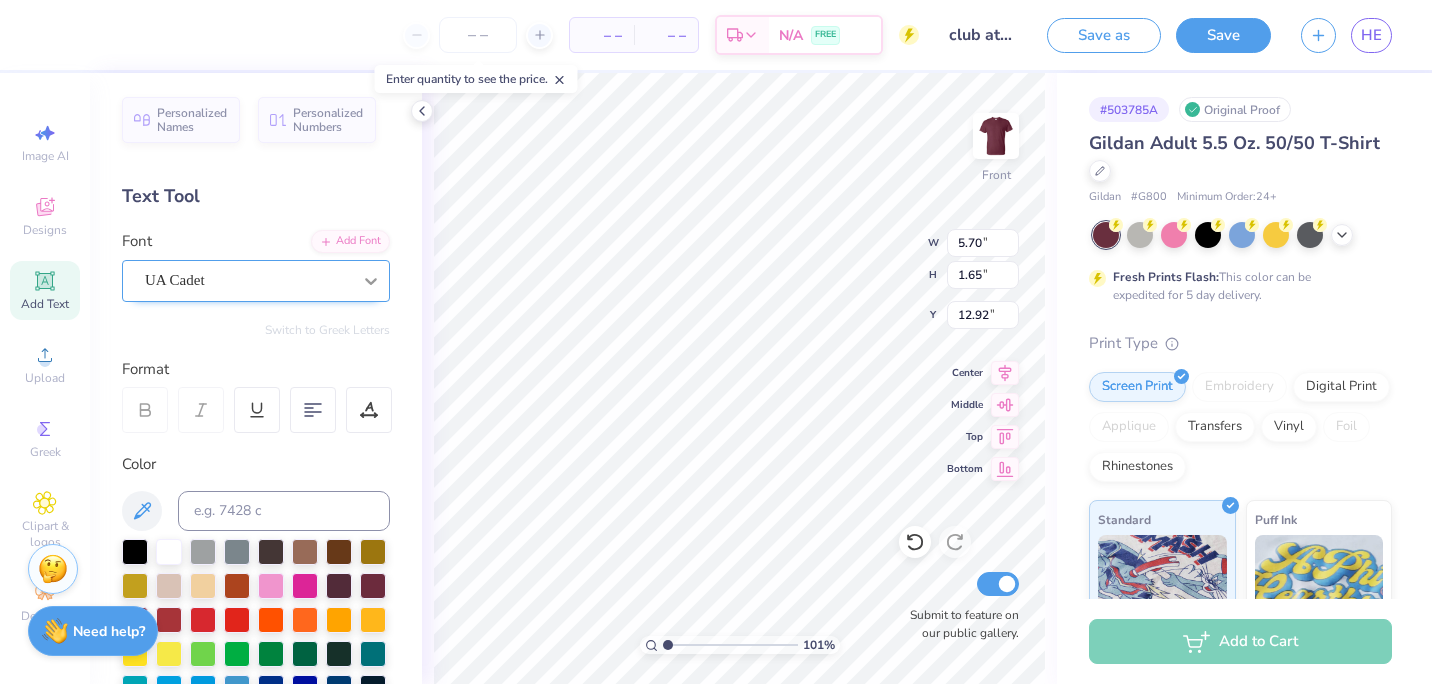click 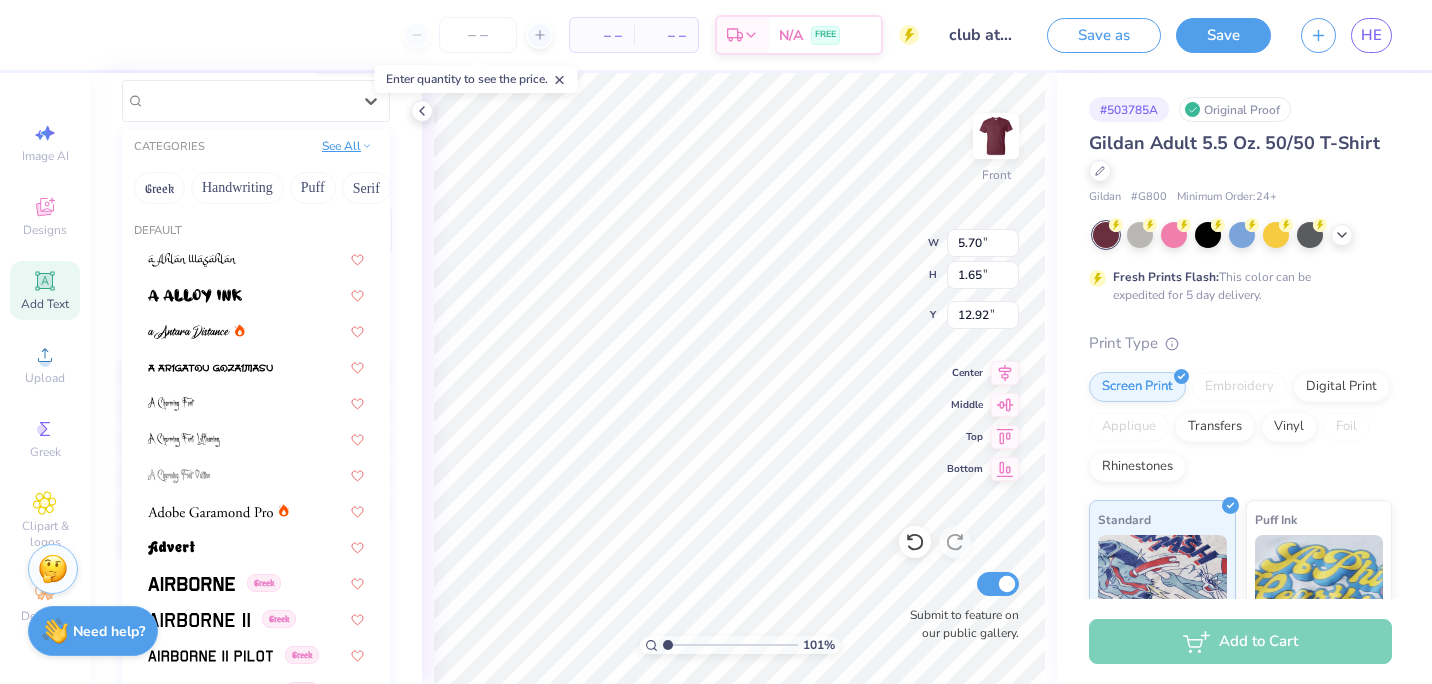 scroll, scrollTop: 230, scrollLeft: 0, axis: vertical 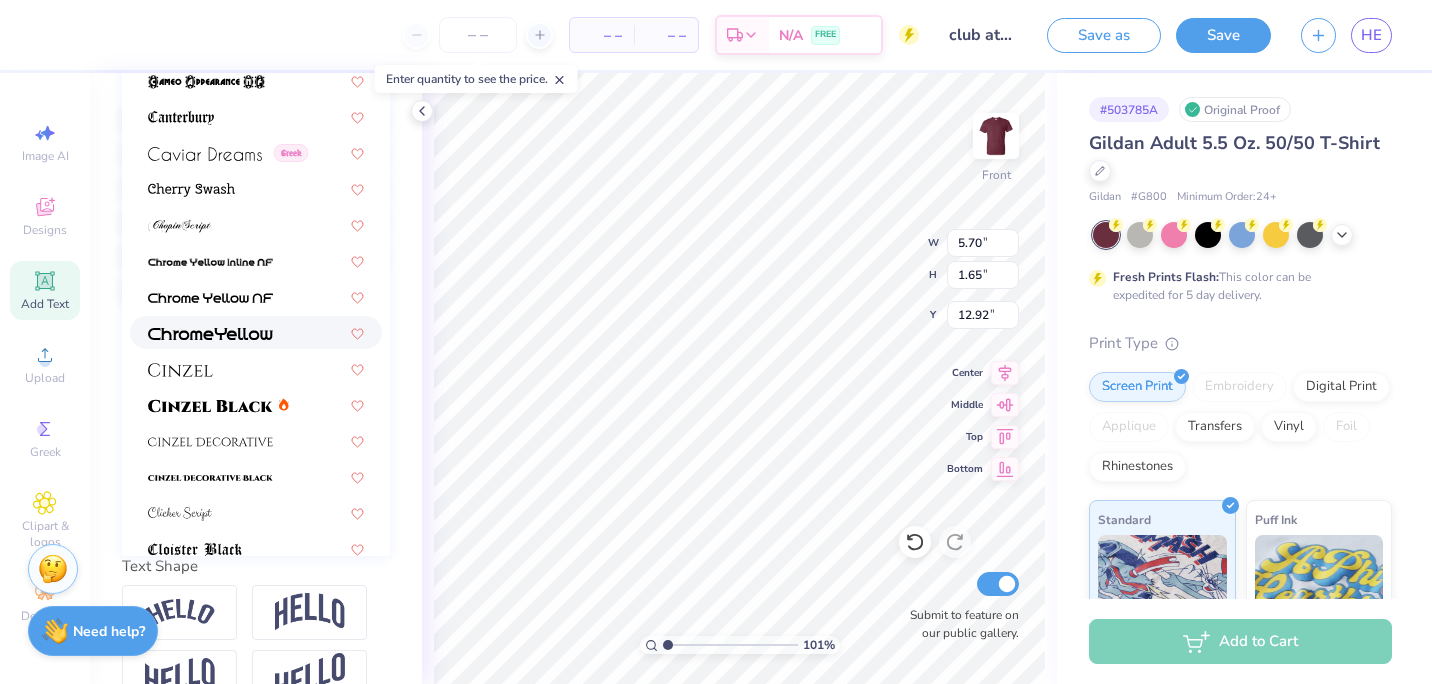 click at bounding box center (210, 334) 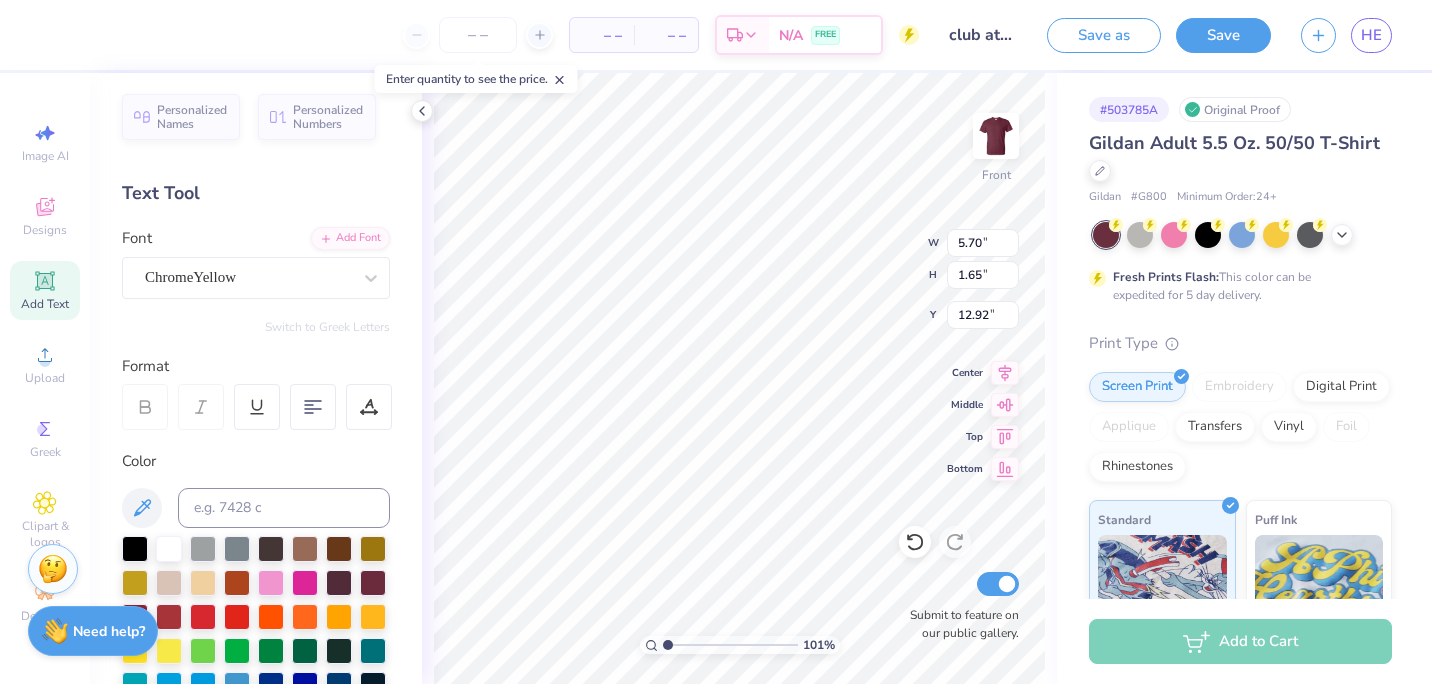 scroll, scrollTop: 0, scrollLeft: 0, axis: both 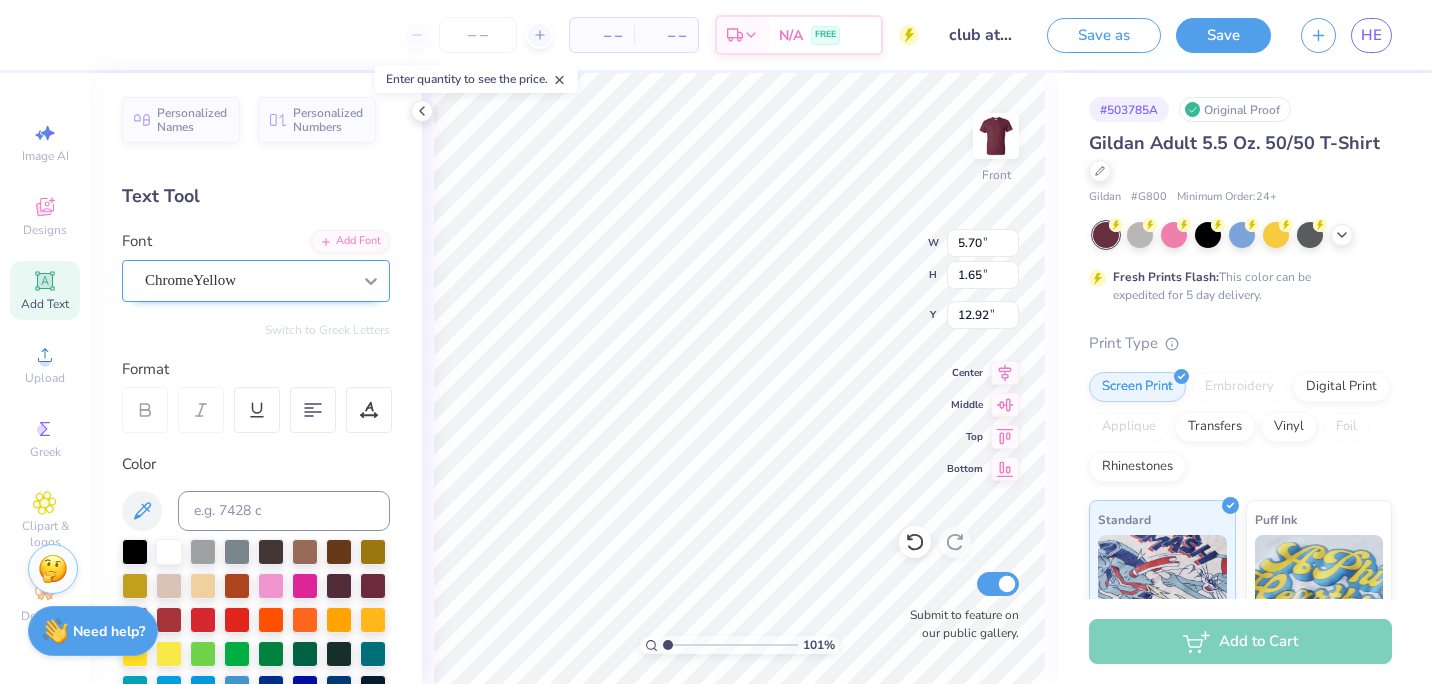 click at bounding box center (371, 281) 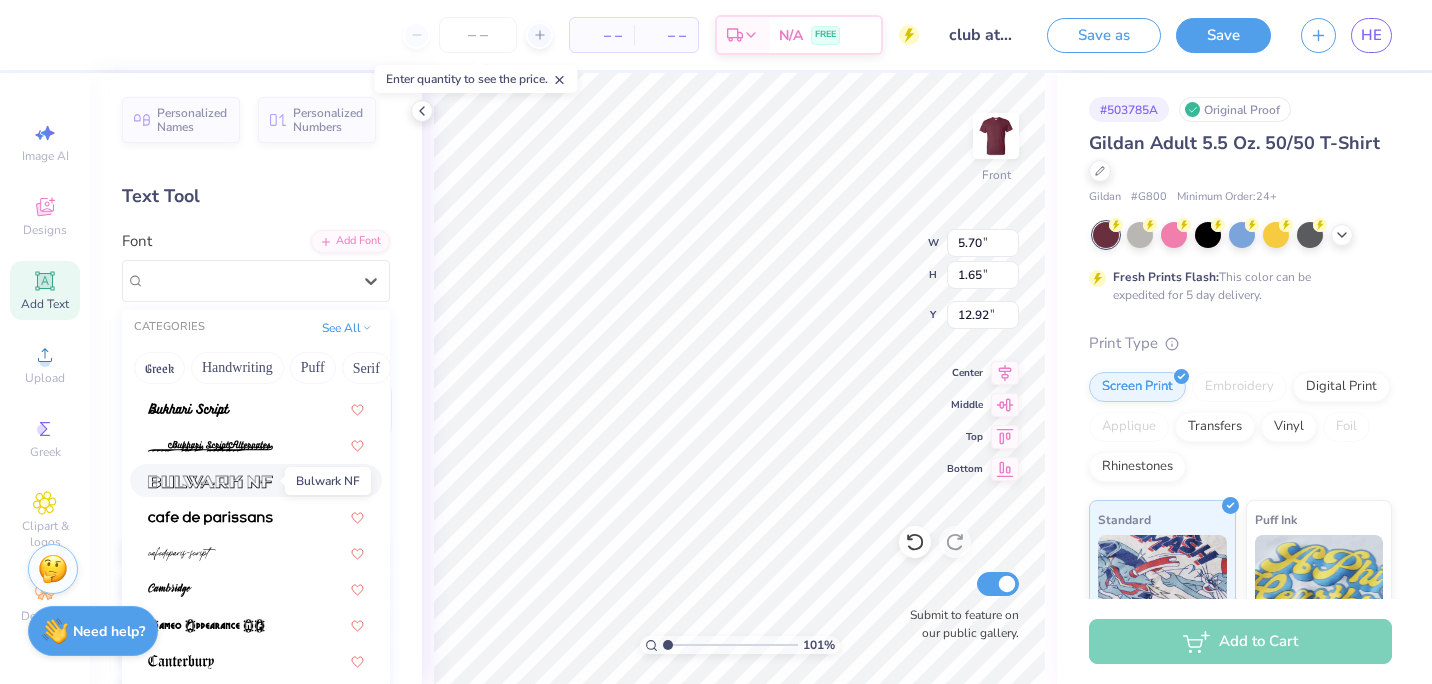 scroll, scrollTop: 1708, scrollLeft: 0, axis: vertical 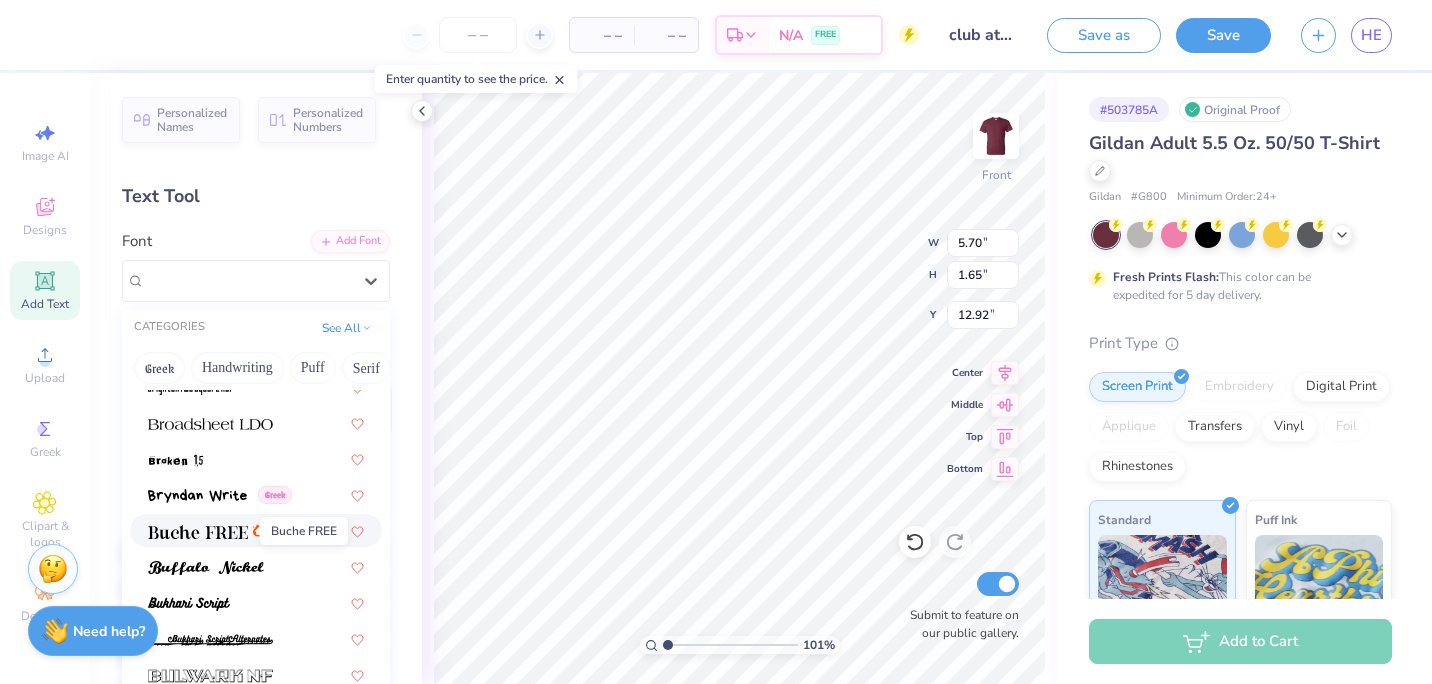 click at bounding box center [198, 532] 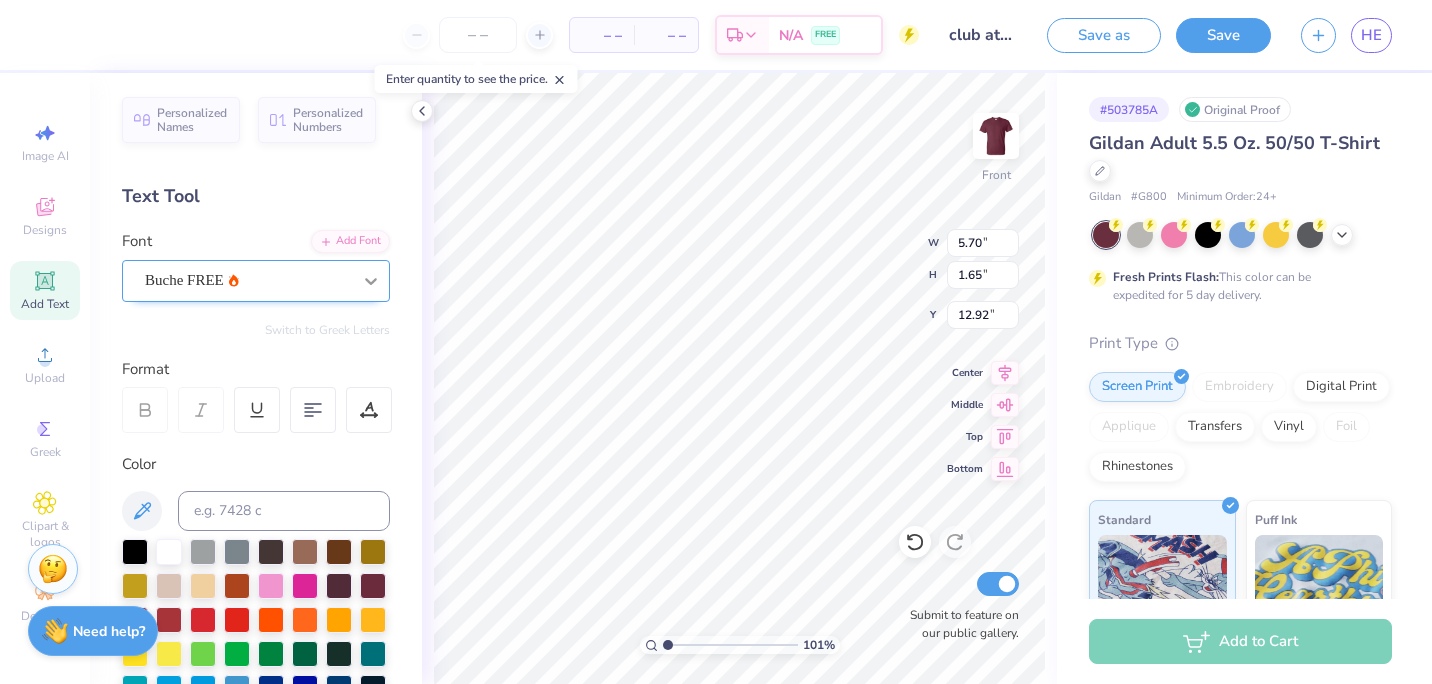 click 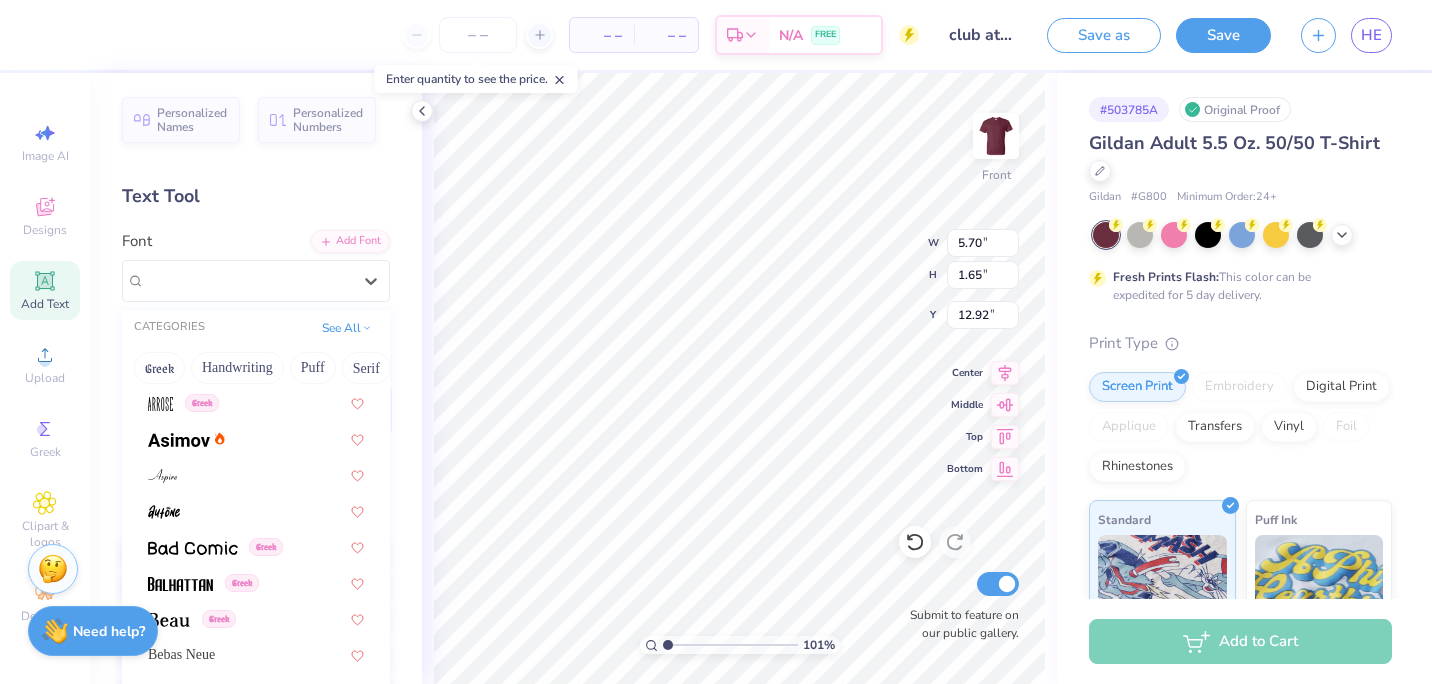 scroll, scrollTop: 769, scrollLeft: 0, axis: vertical 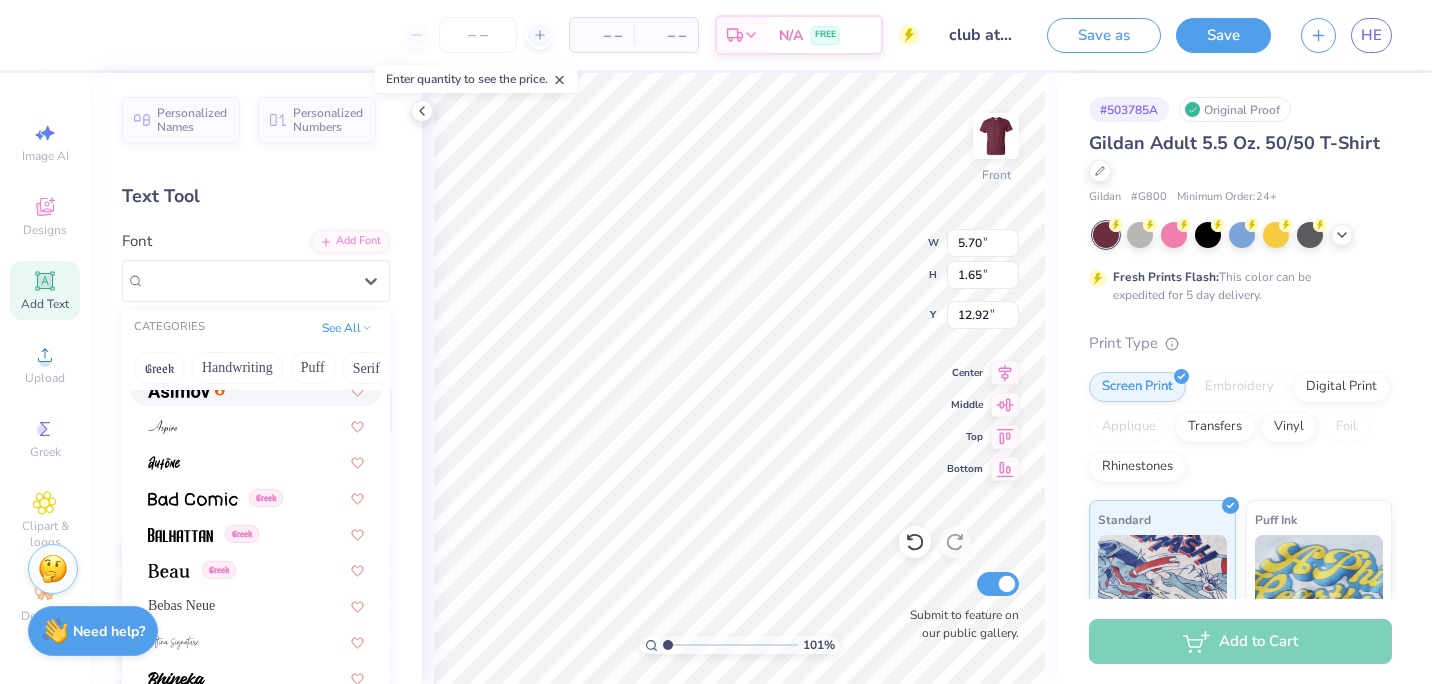 click at bounding box center (256, 389) 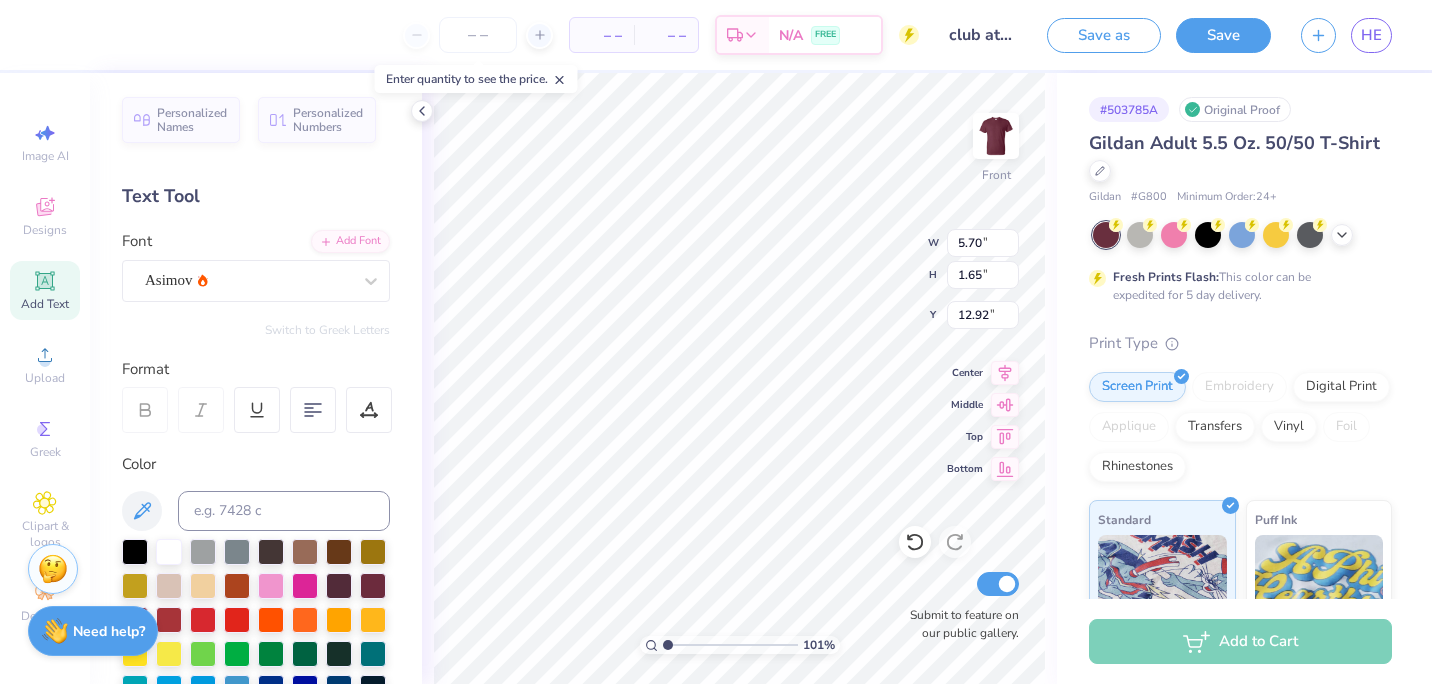 type on "1.00646321731259" 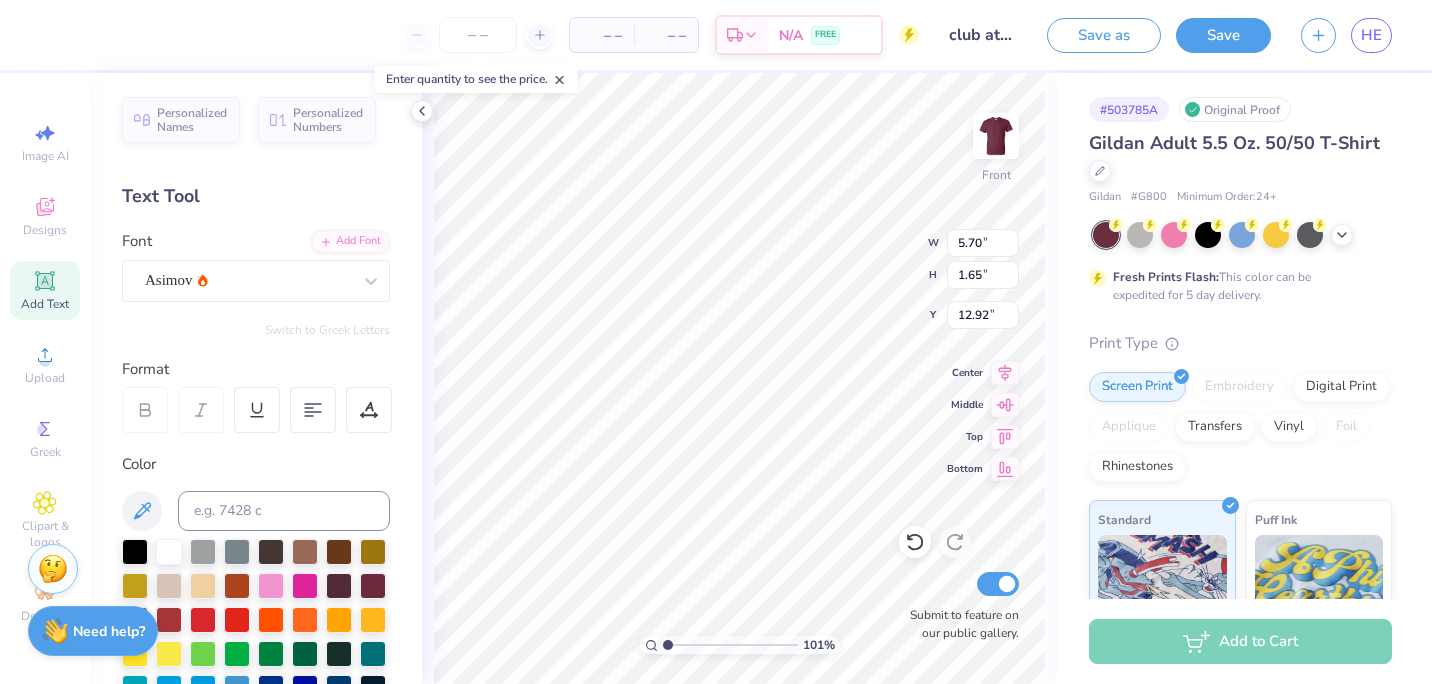 type on "TEXAS A&&M" 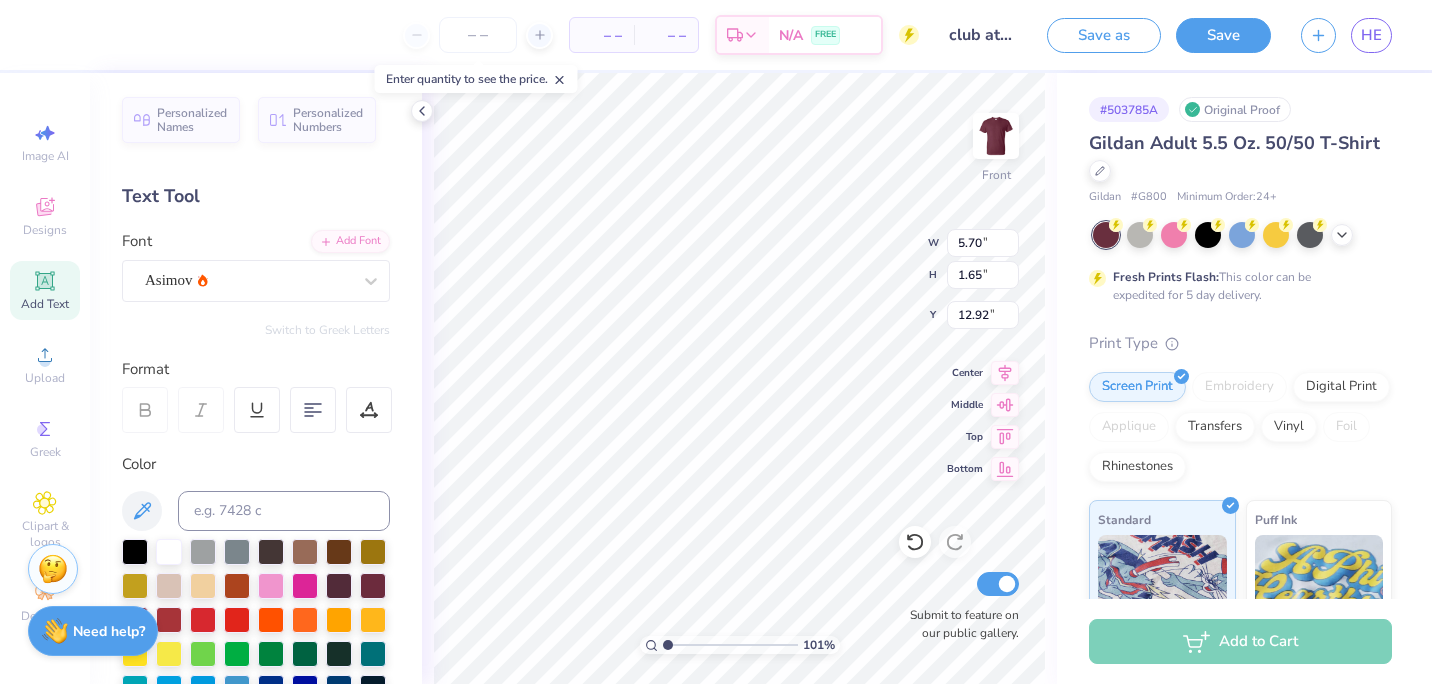 type on "1.00646321731259" 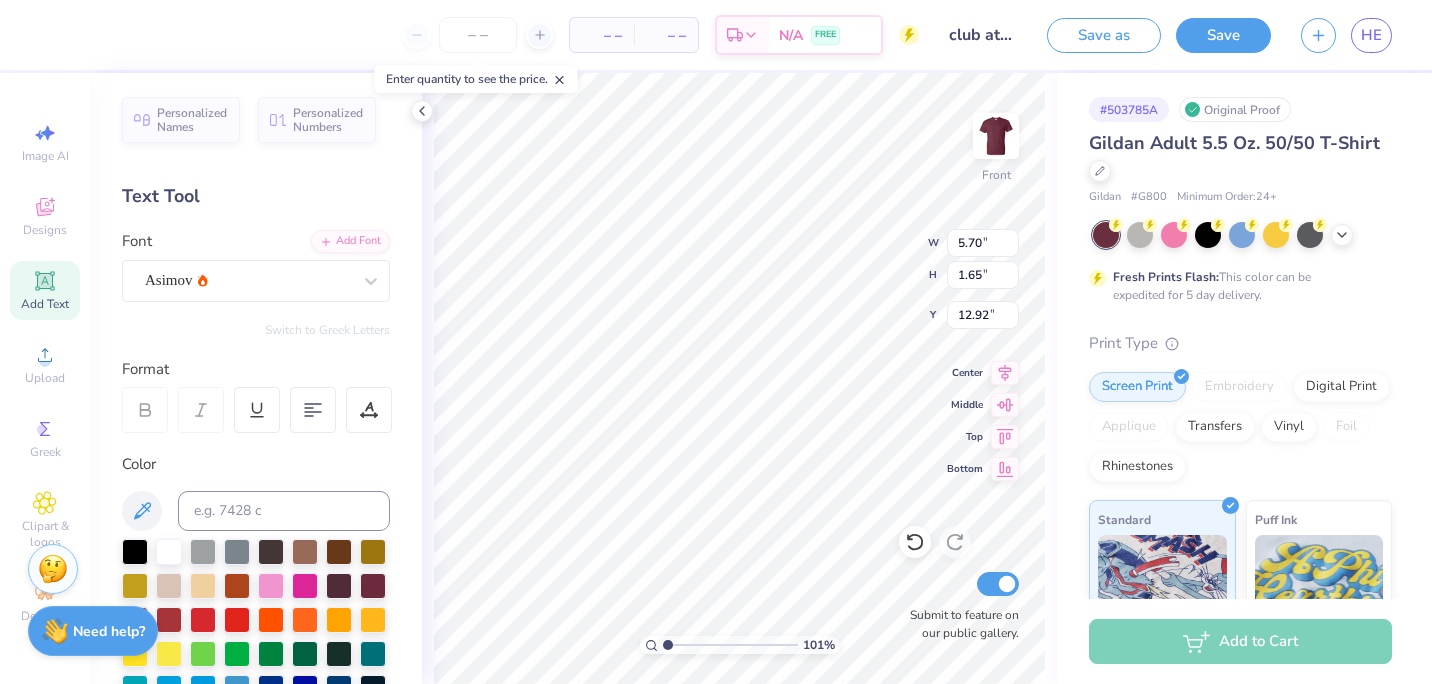 type on "TEXAS A&M" 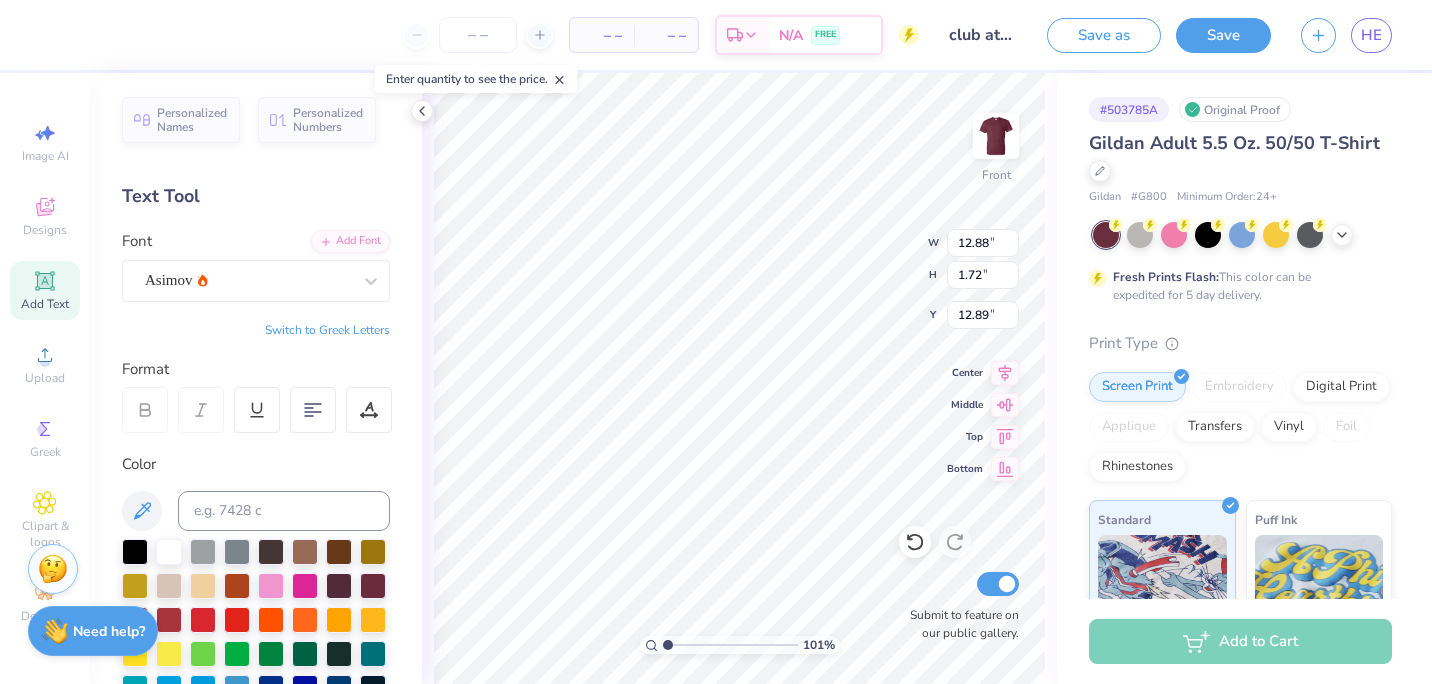 type on "1.00646321731259" 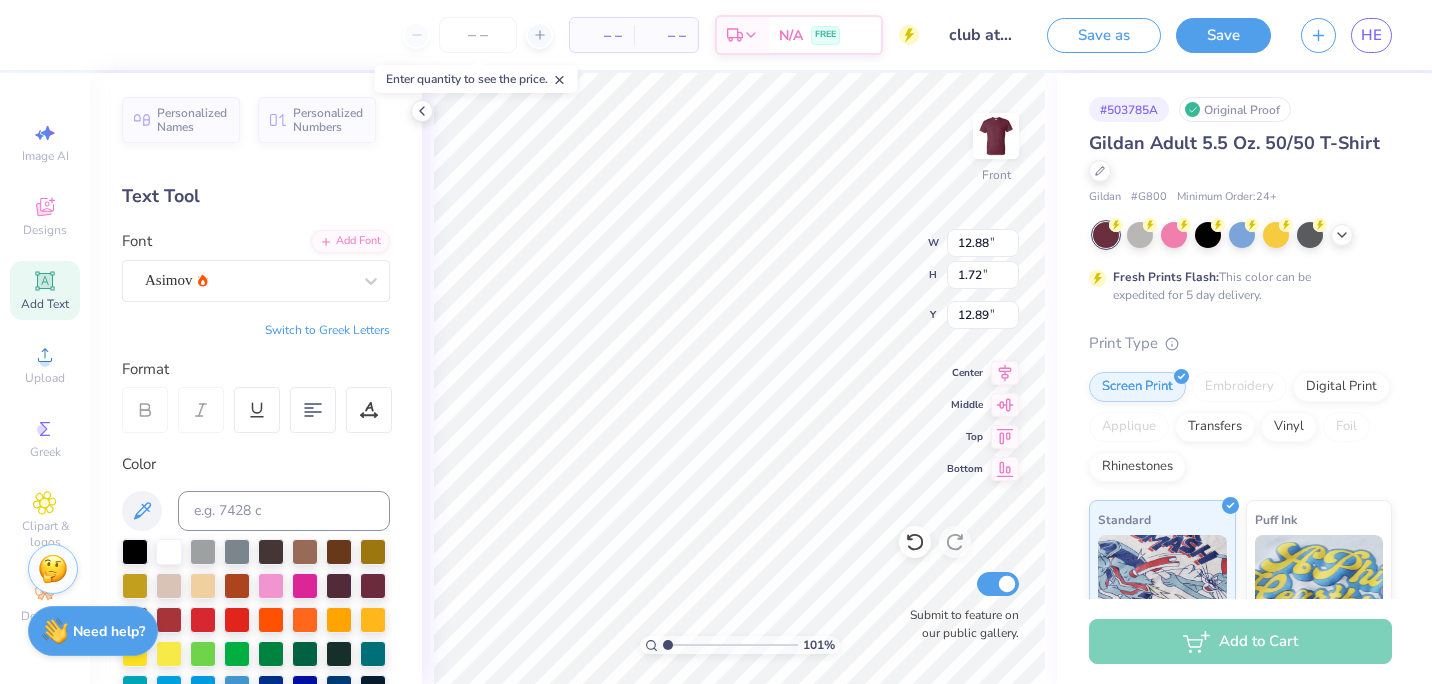 type on "3.00" 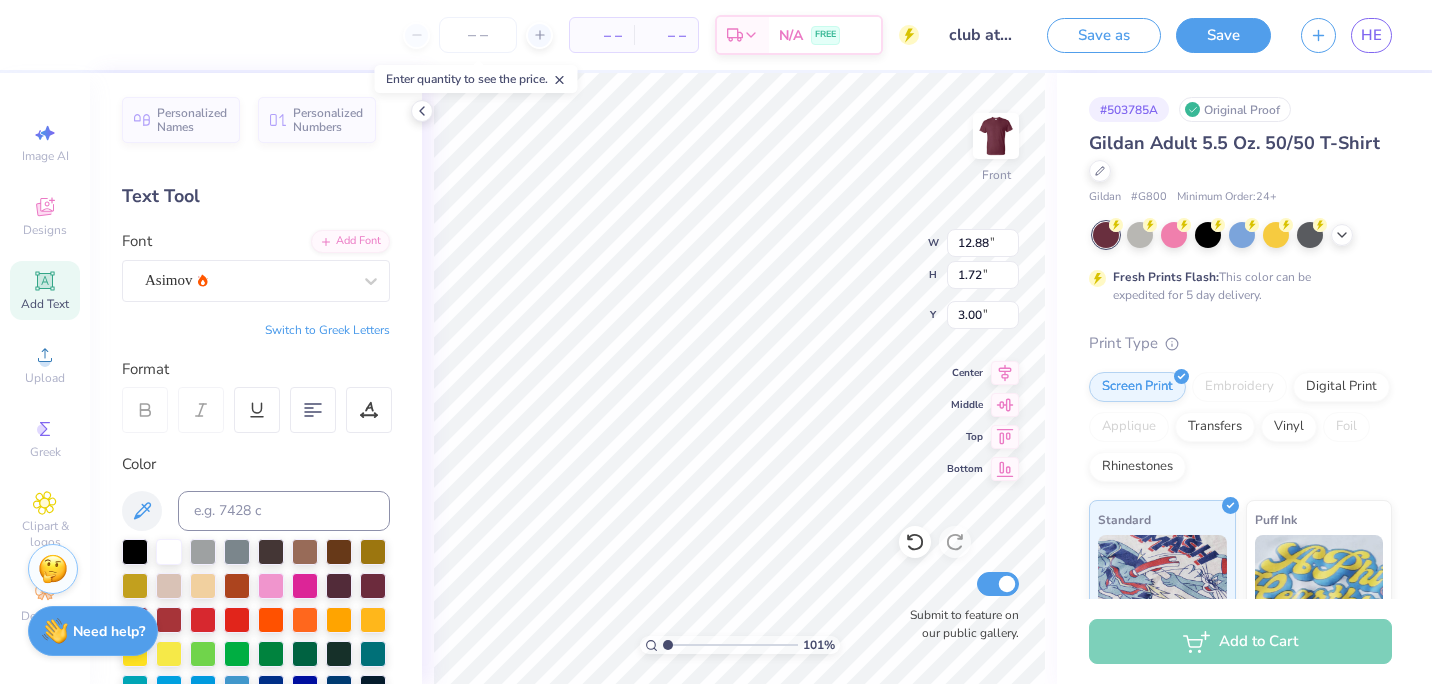 scroll, scrollTop: 16, scrollLeft: 2, axis: both 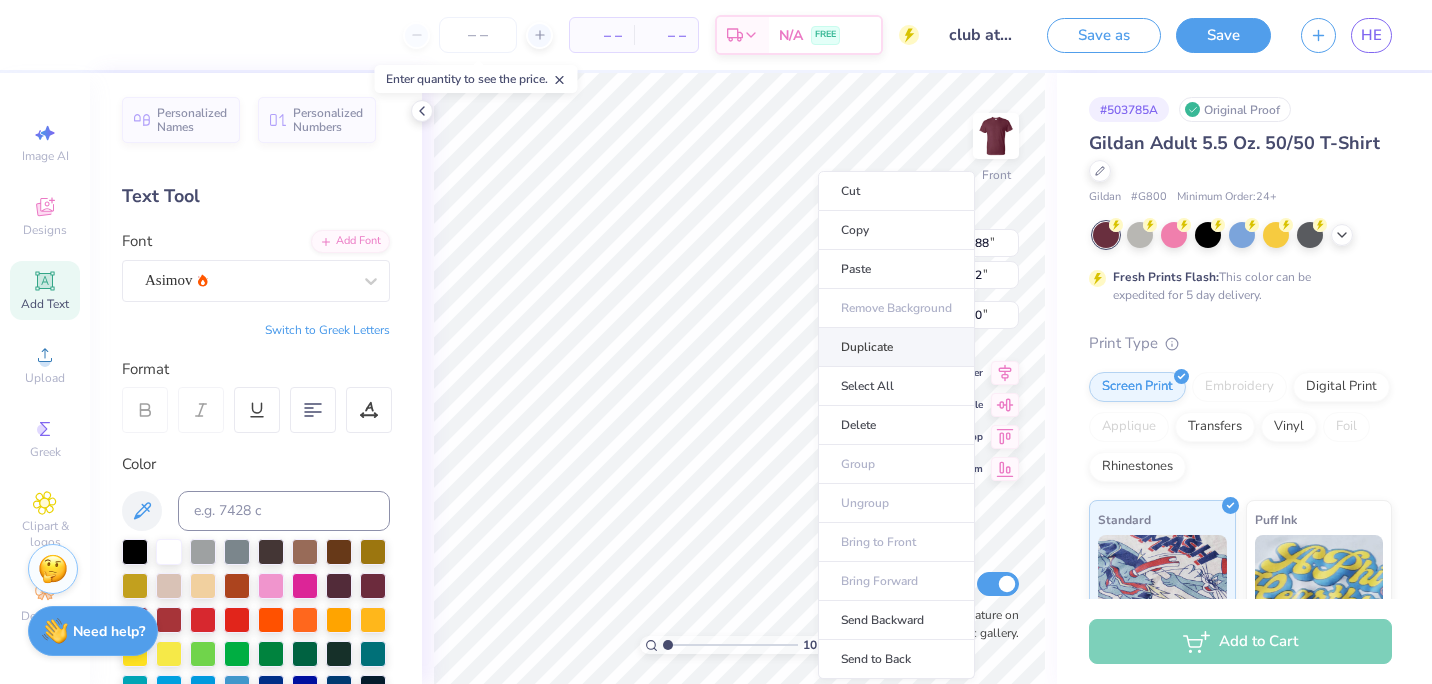click on "Duplicate" at bounding box center (896, 347) 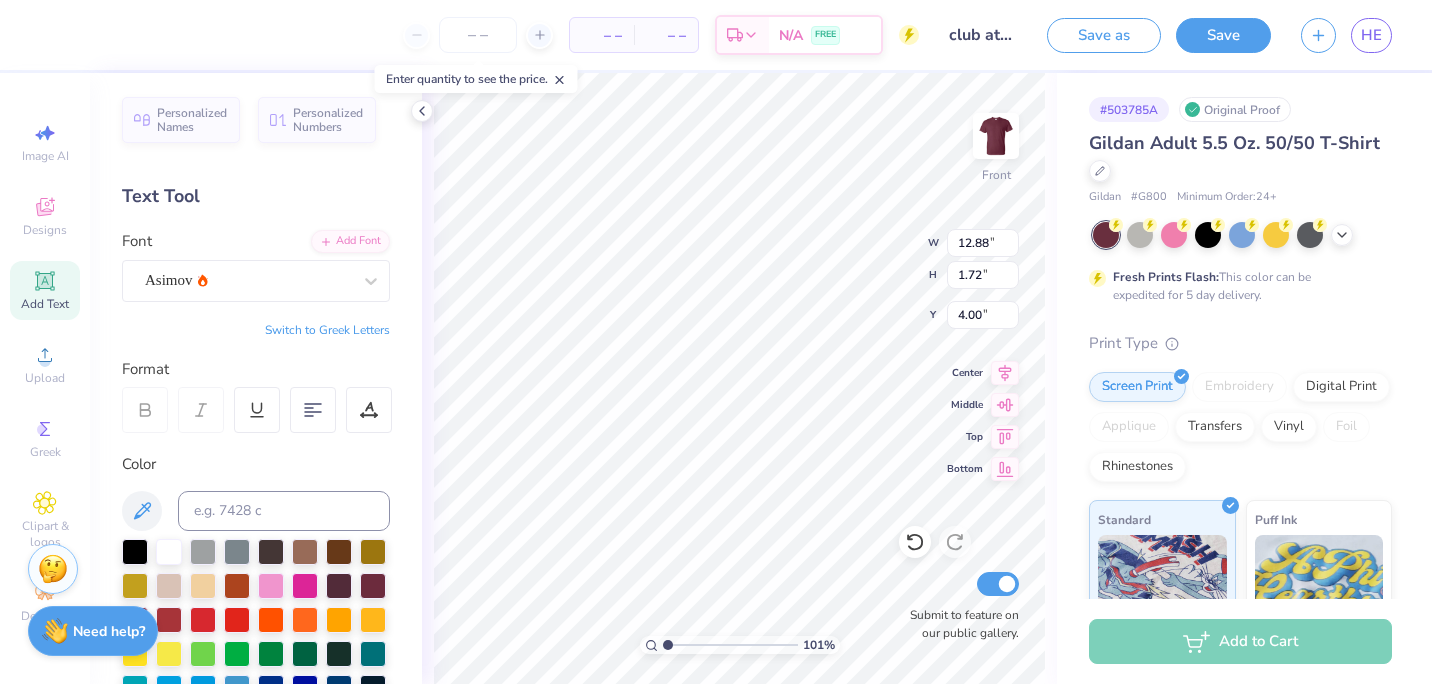 type on "1.00646321731259" 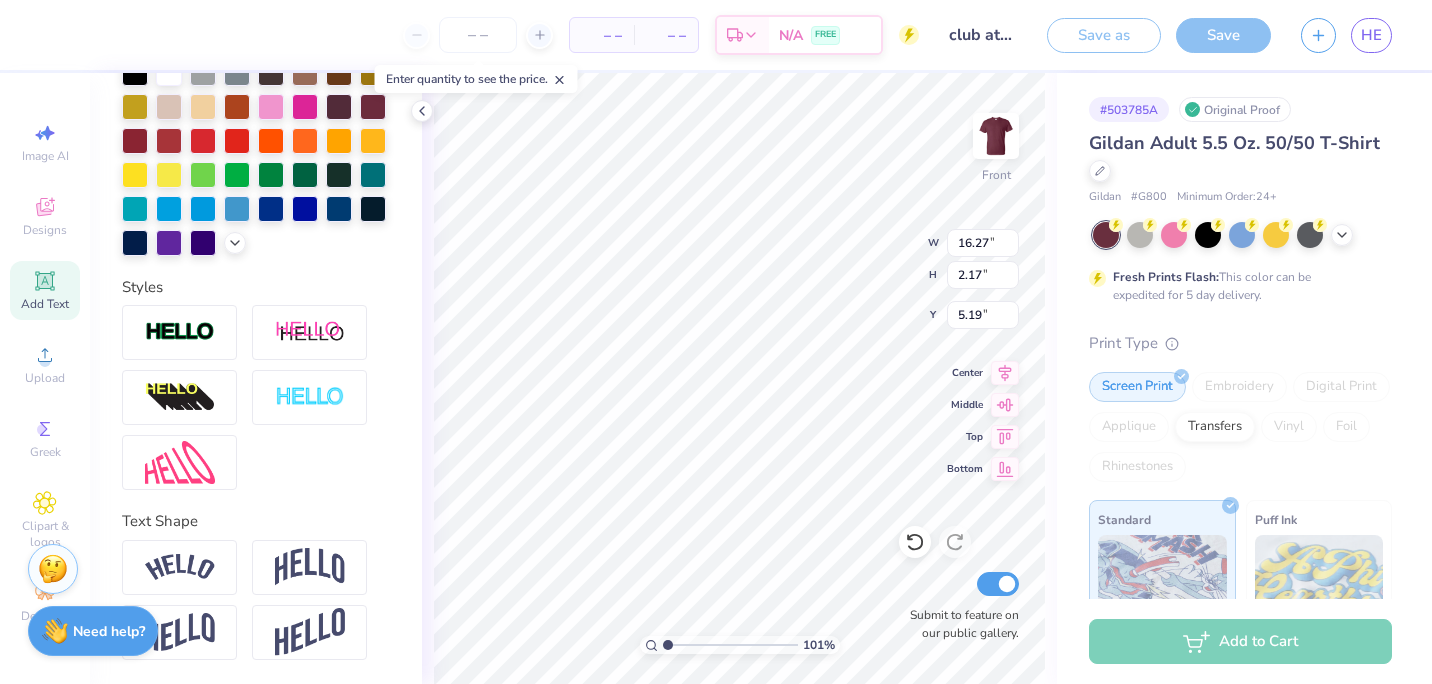 scroll, scrollTop: 0, scrollLeft: 0, axis: both 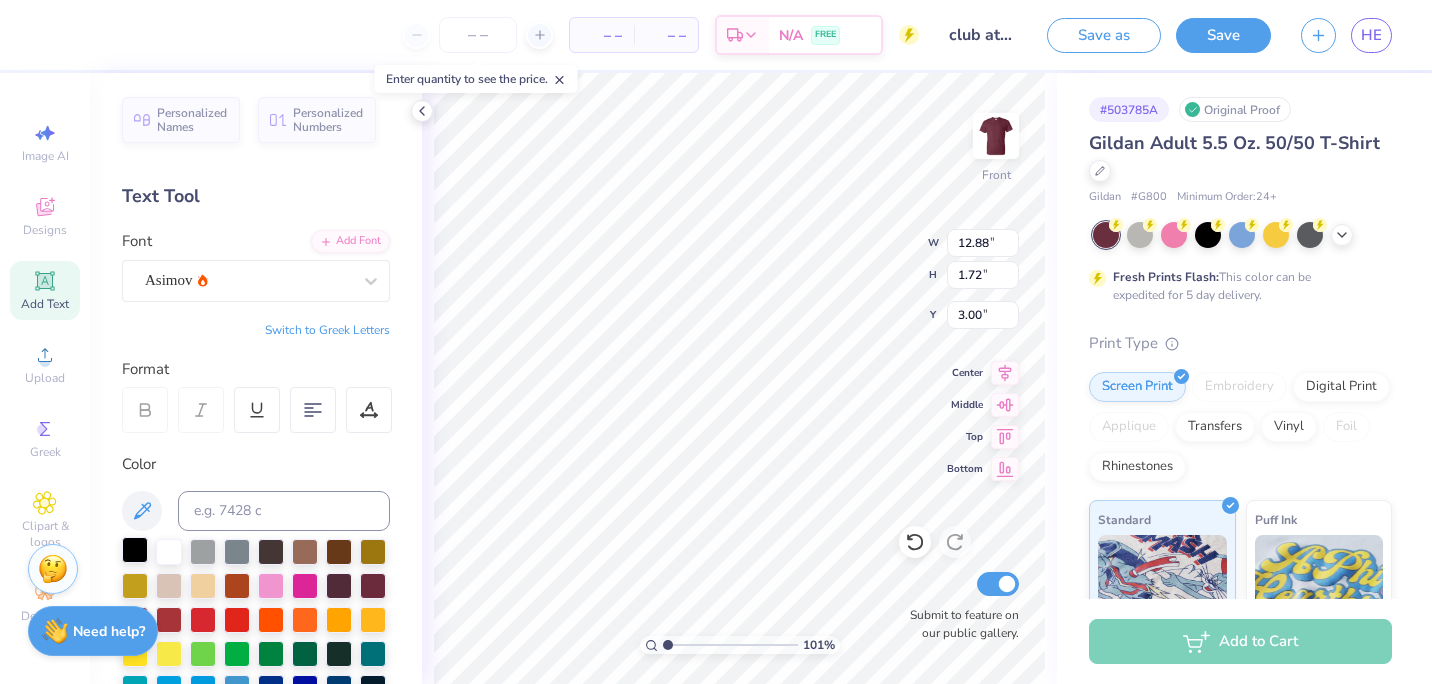 click at bounding box center (135, 550) 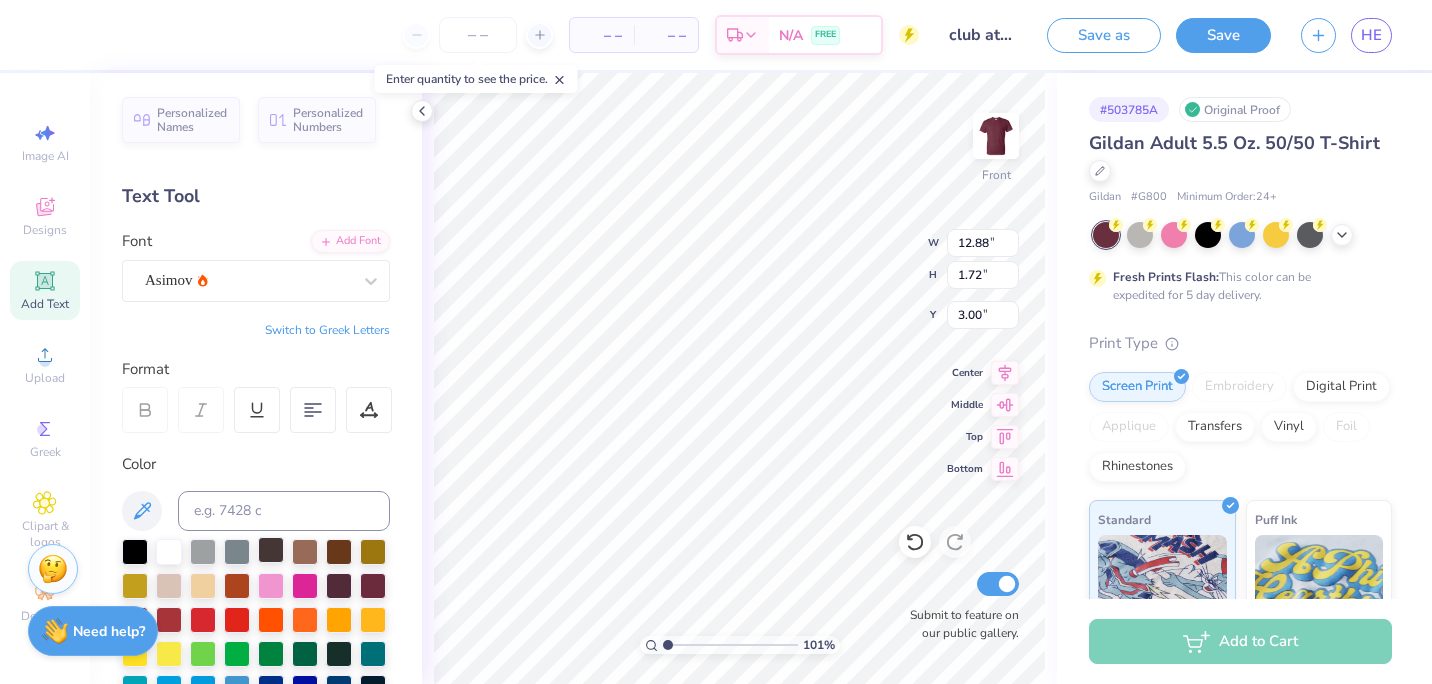 click at bounding box center (271, 550) 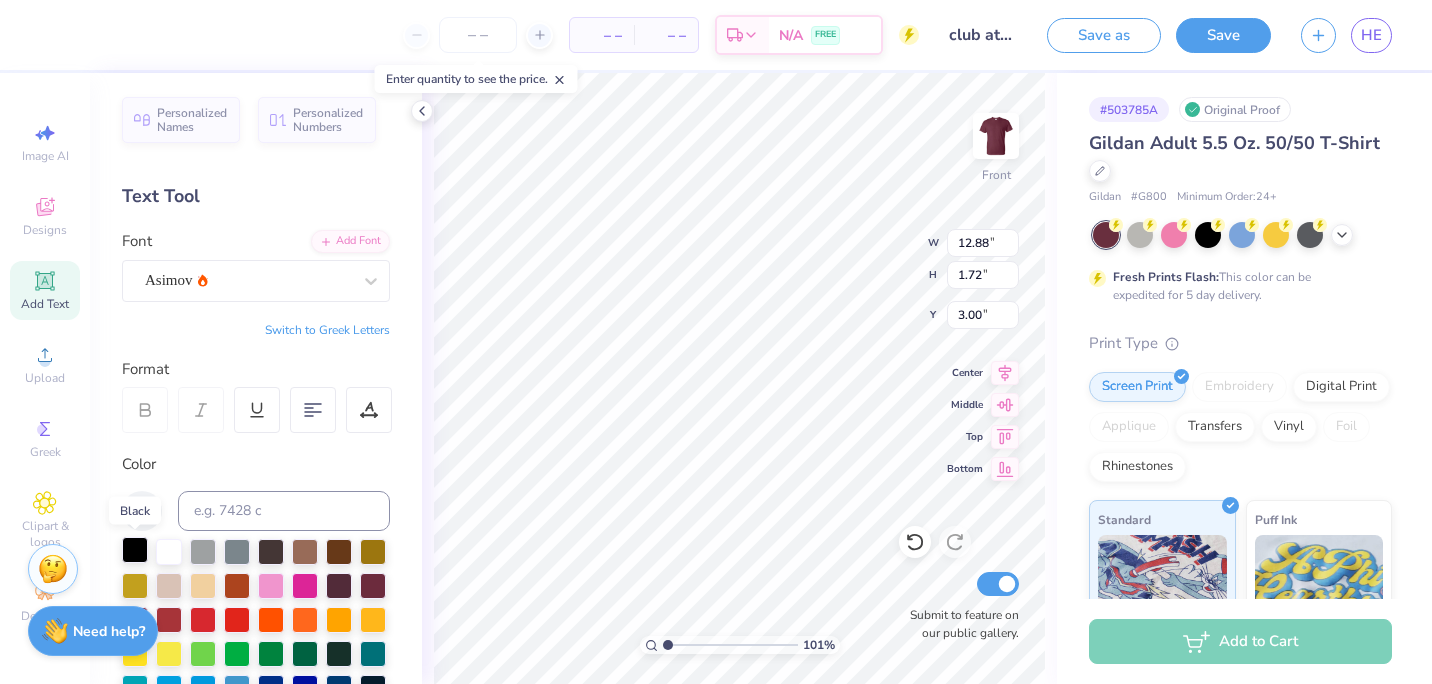click at bounding box center [135, 550] 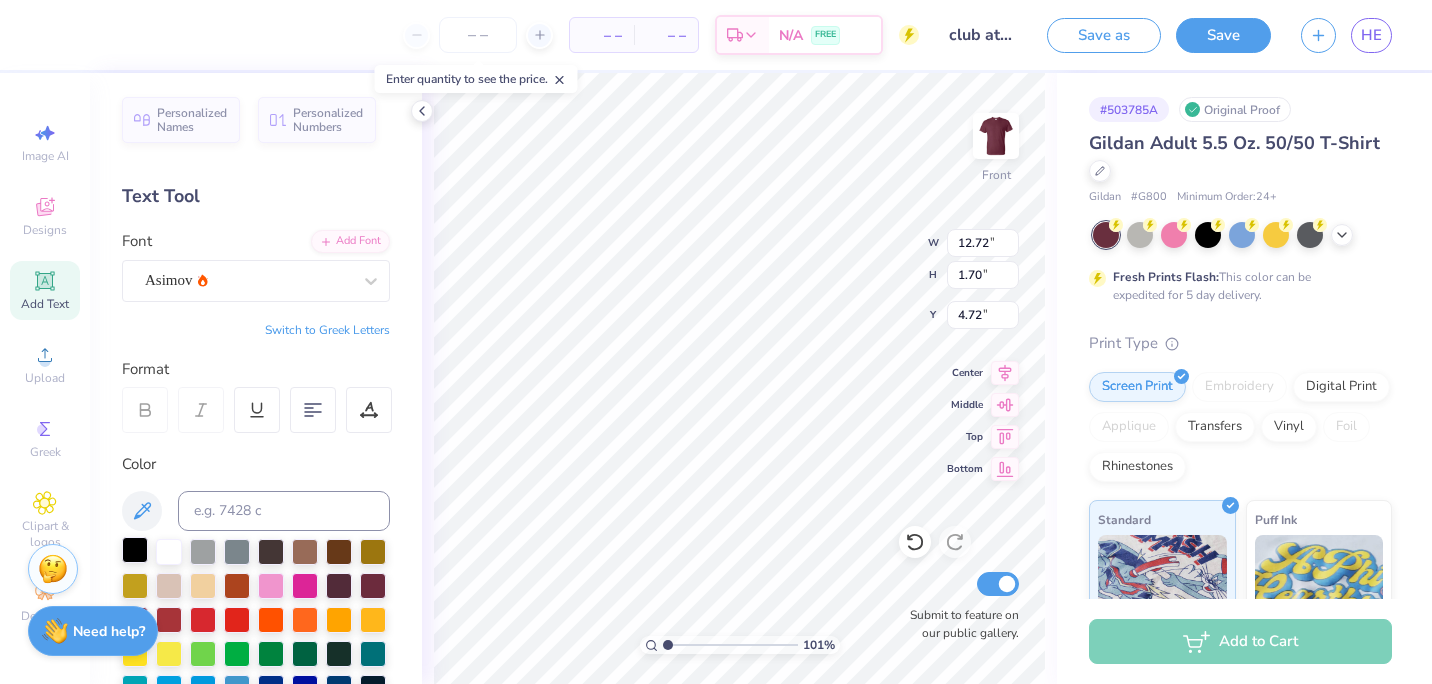 click at bounding box center [135, 550] 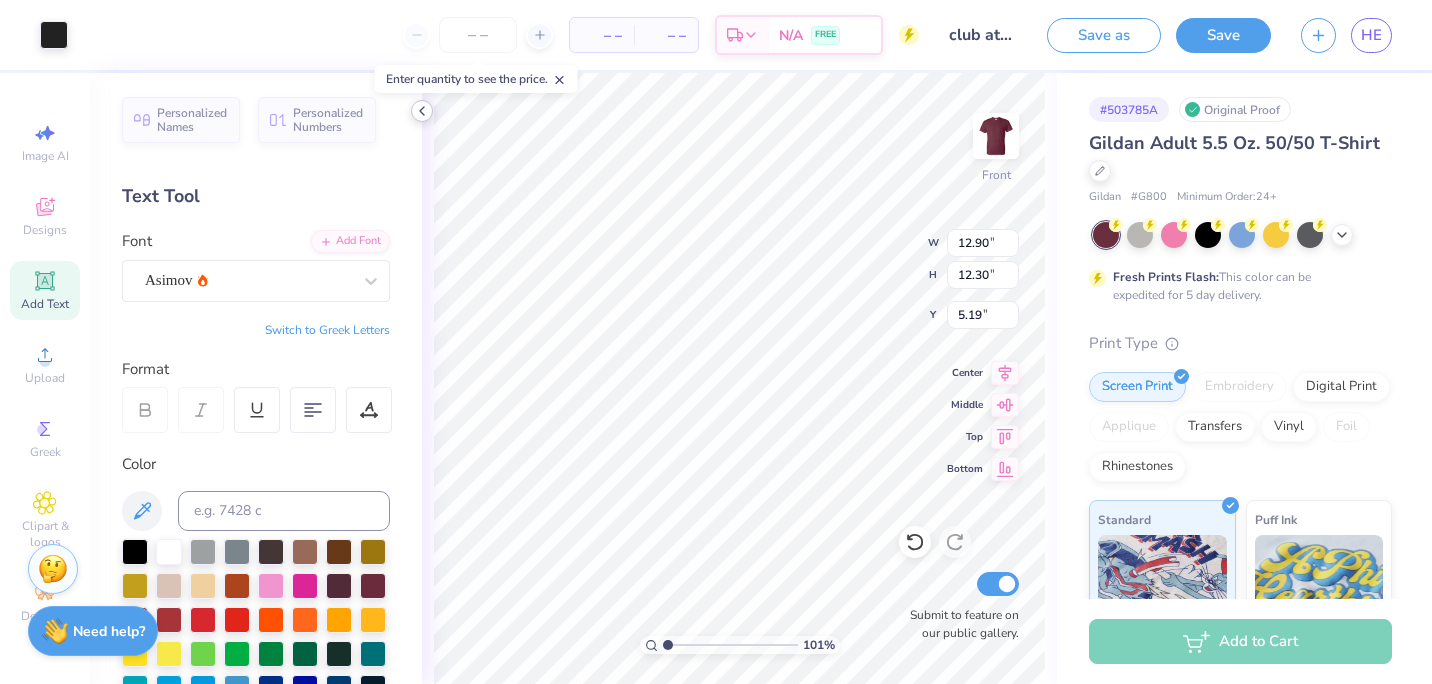 click 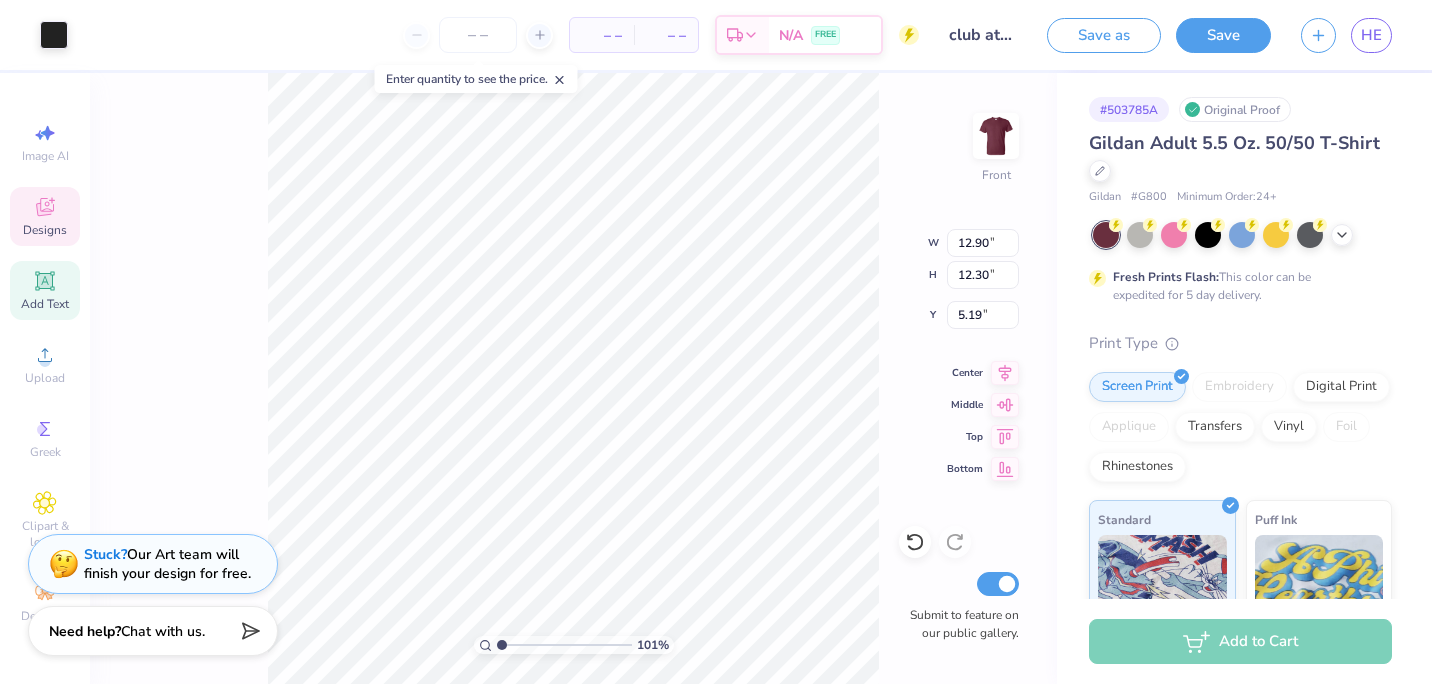 click on "Designs" at bounding box center [45, 230] 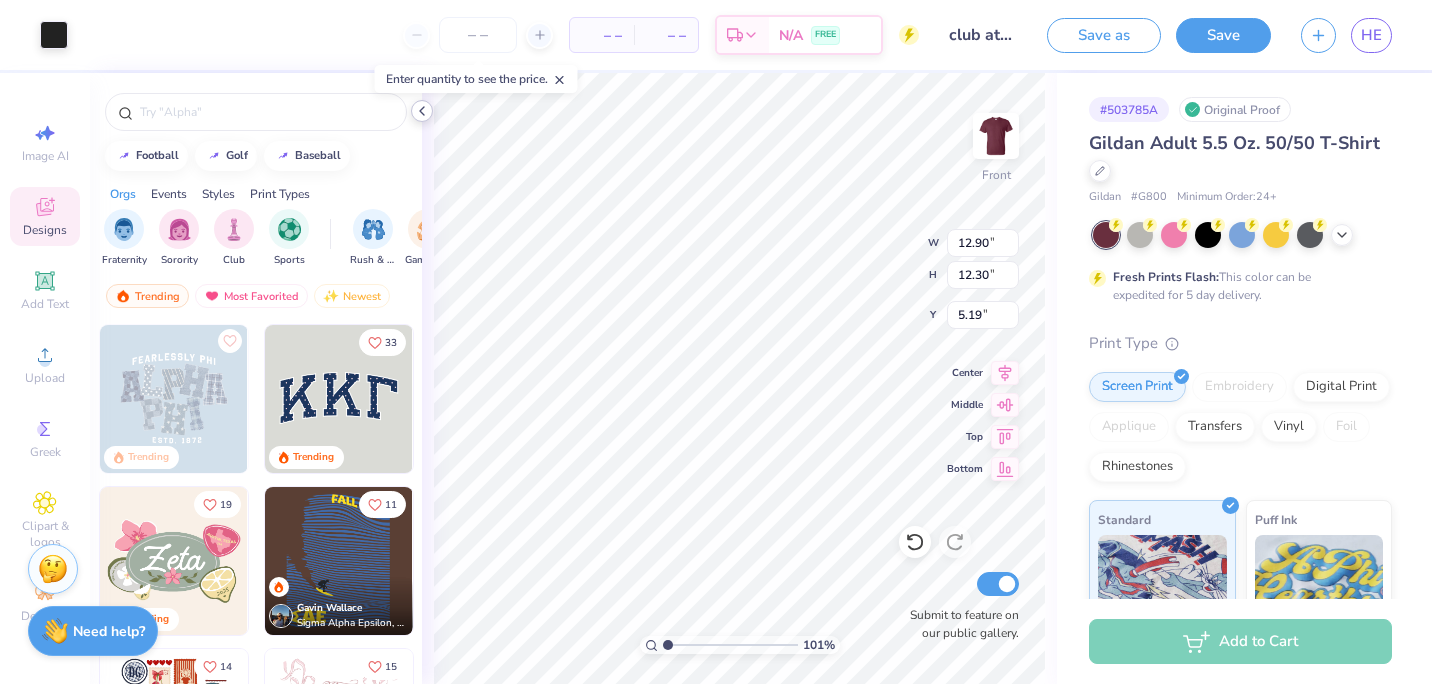 click 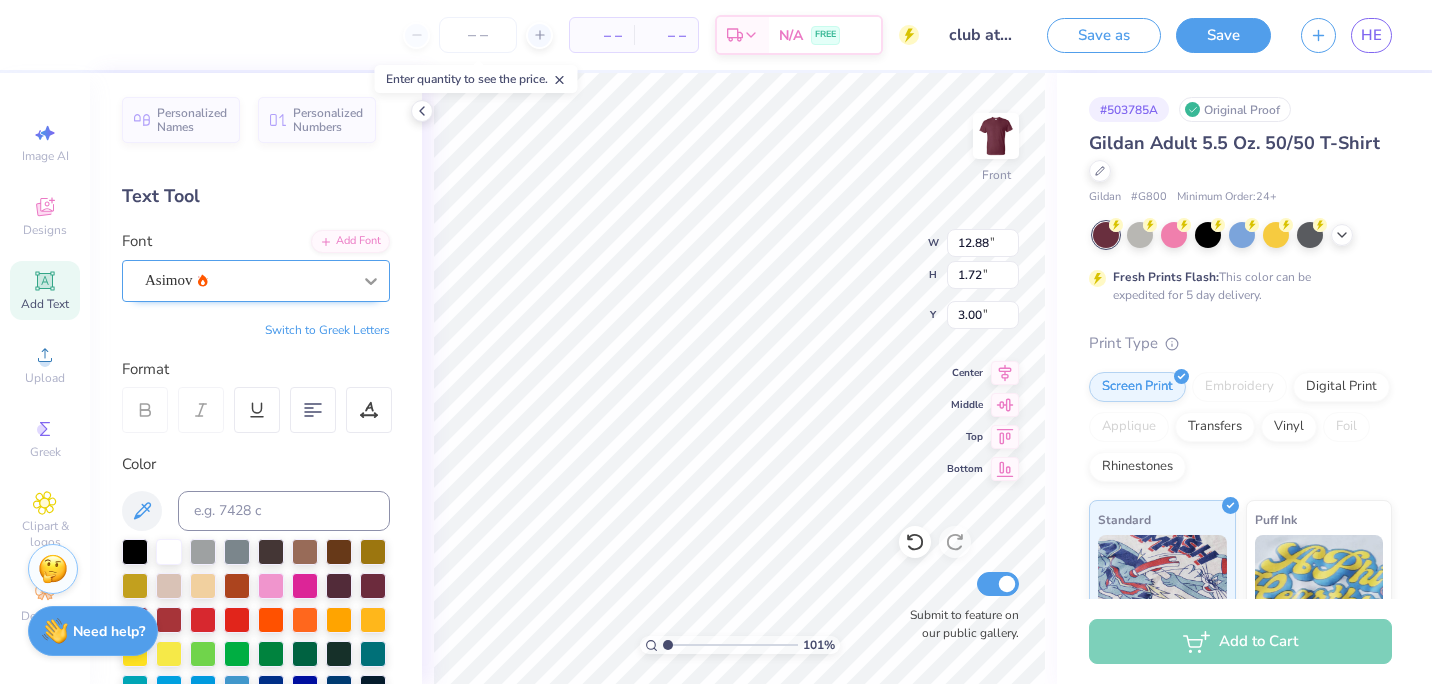 click at bounding box center [371, 281] 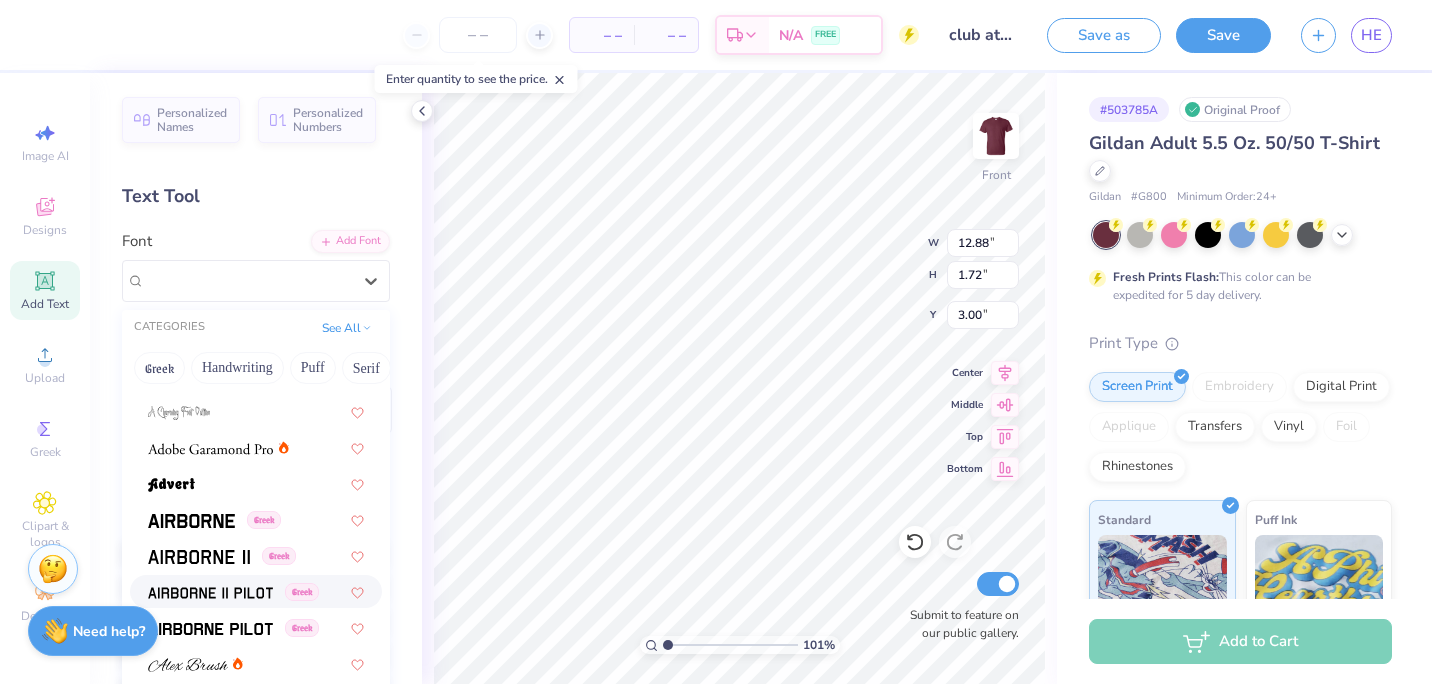 scroll, scrollTop: 242, scrollLeft: 0, axis: vertical 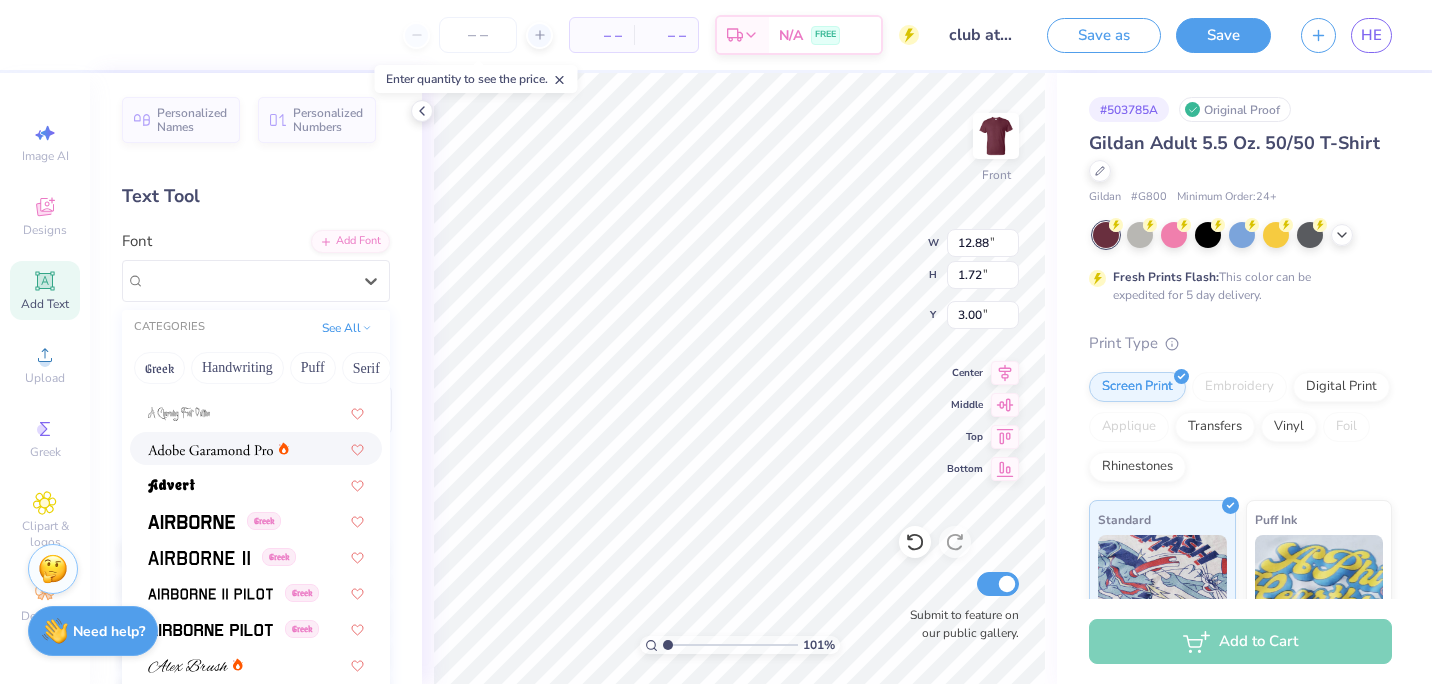 click at bounding box center [210, 450] 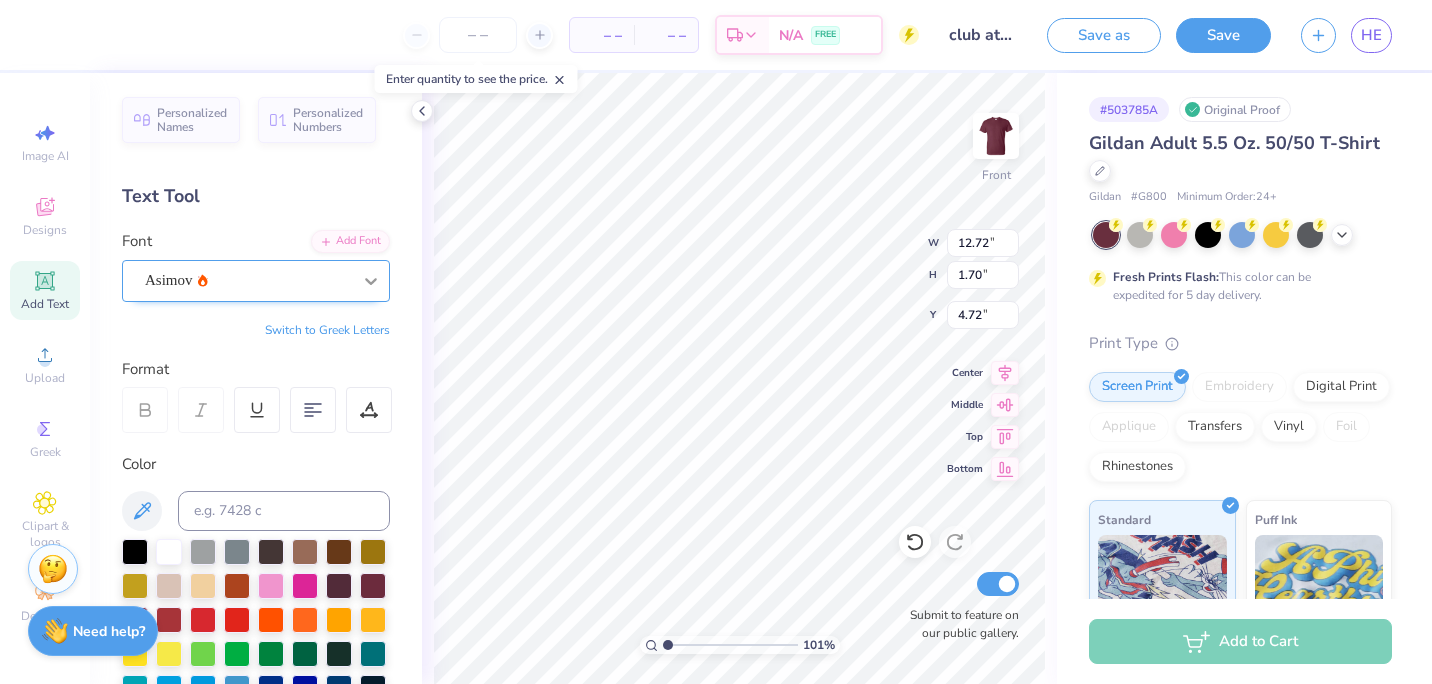 click 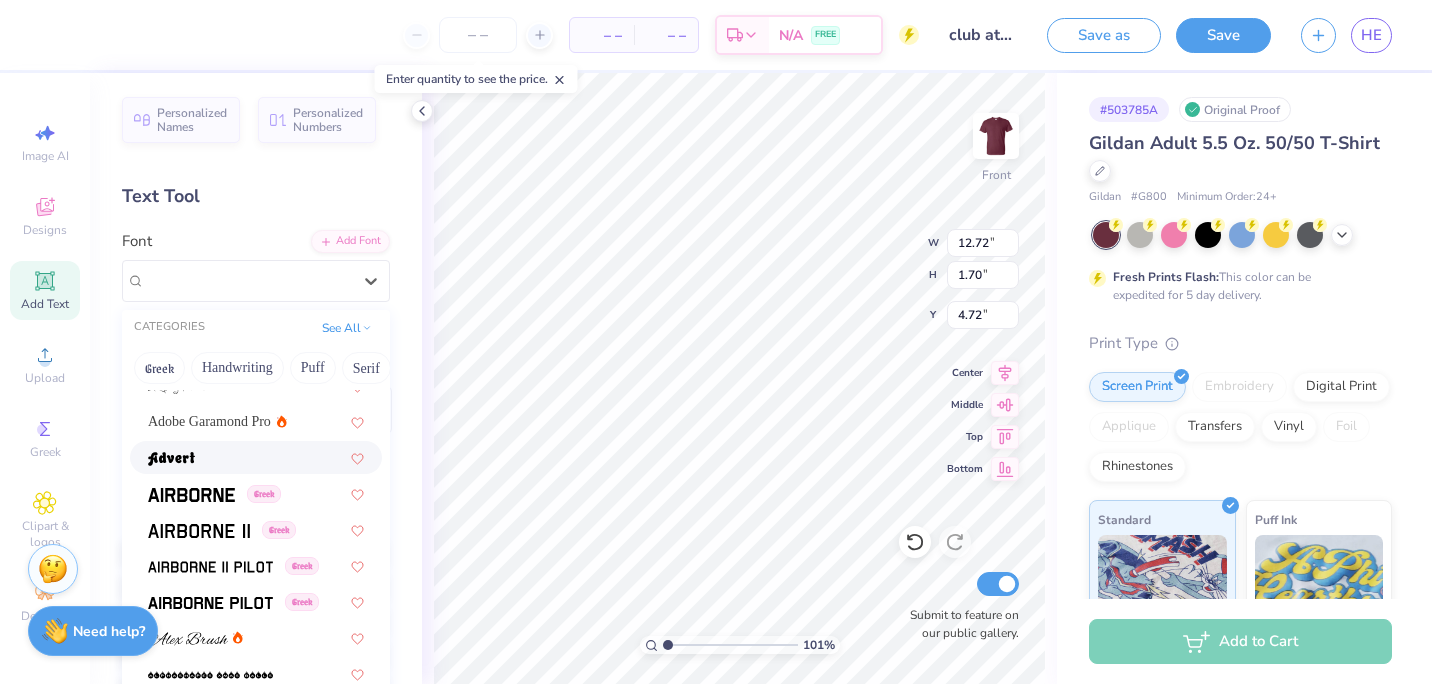 scroll, scrollTop: 270, scrollLeft: 0, axis: vertical 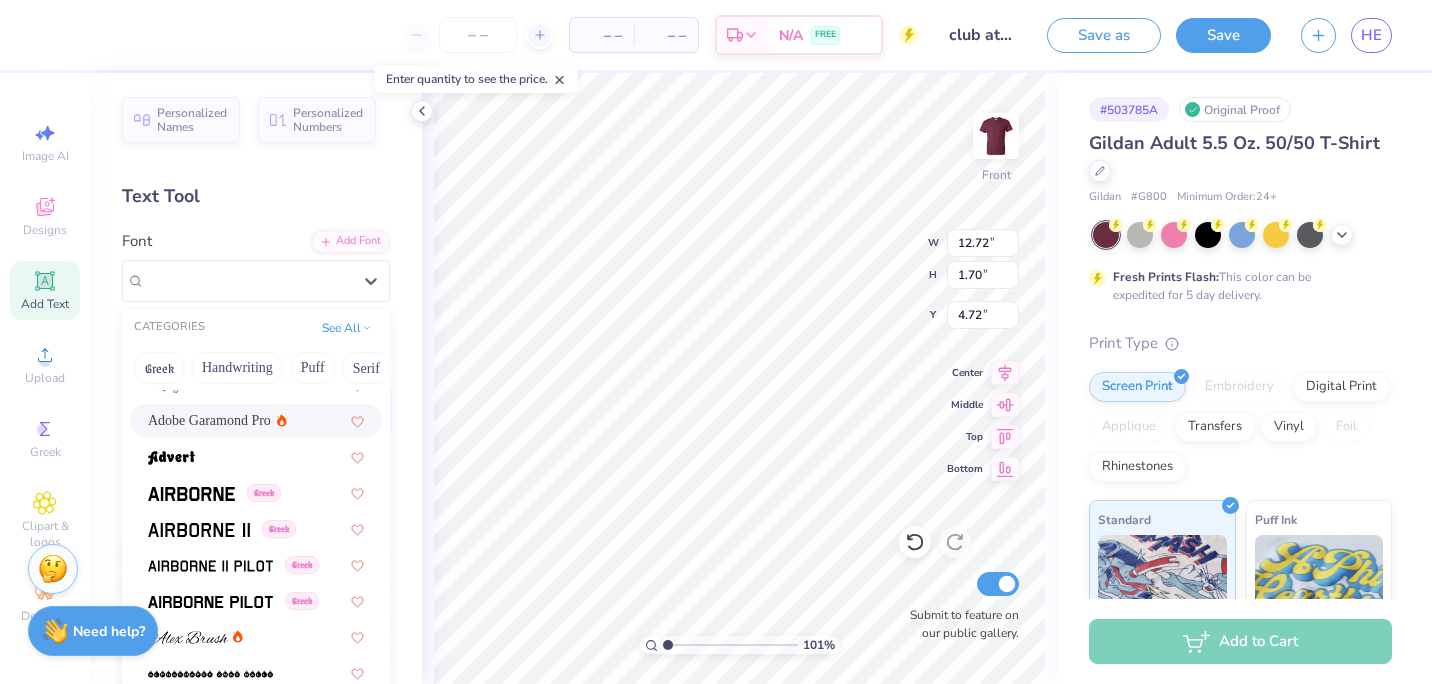 click on "Adobe Garamond Pro" at bounding box center (209, 420) 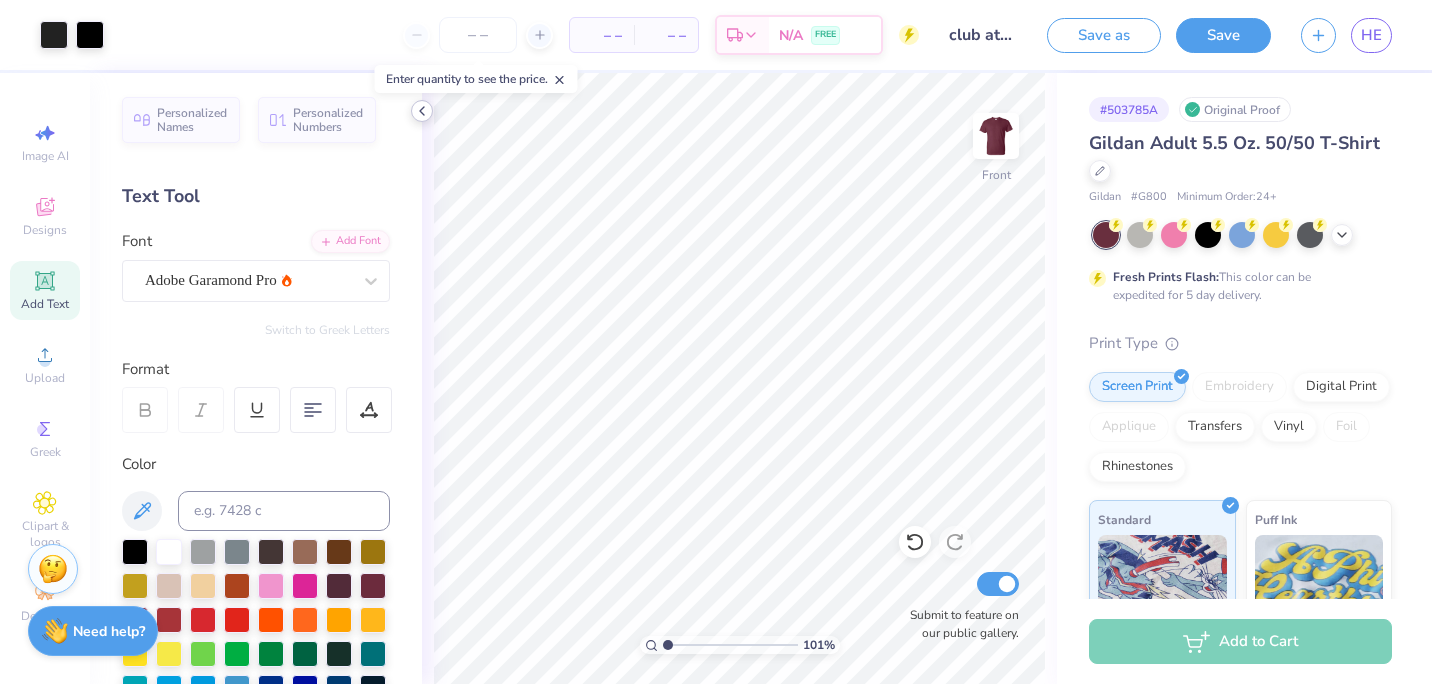 click 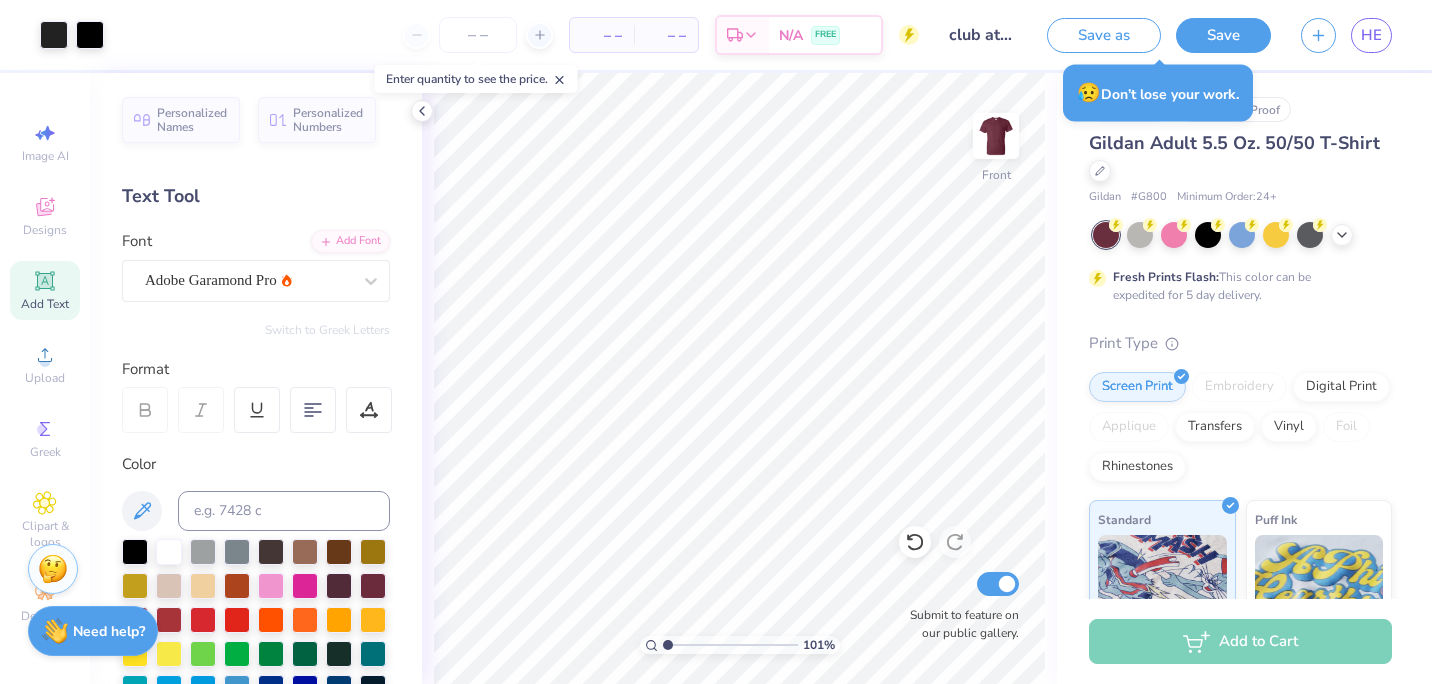 click on "Add Text" at bounding box center [45, 290] 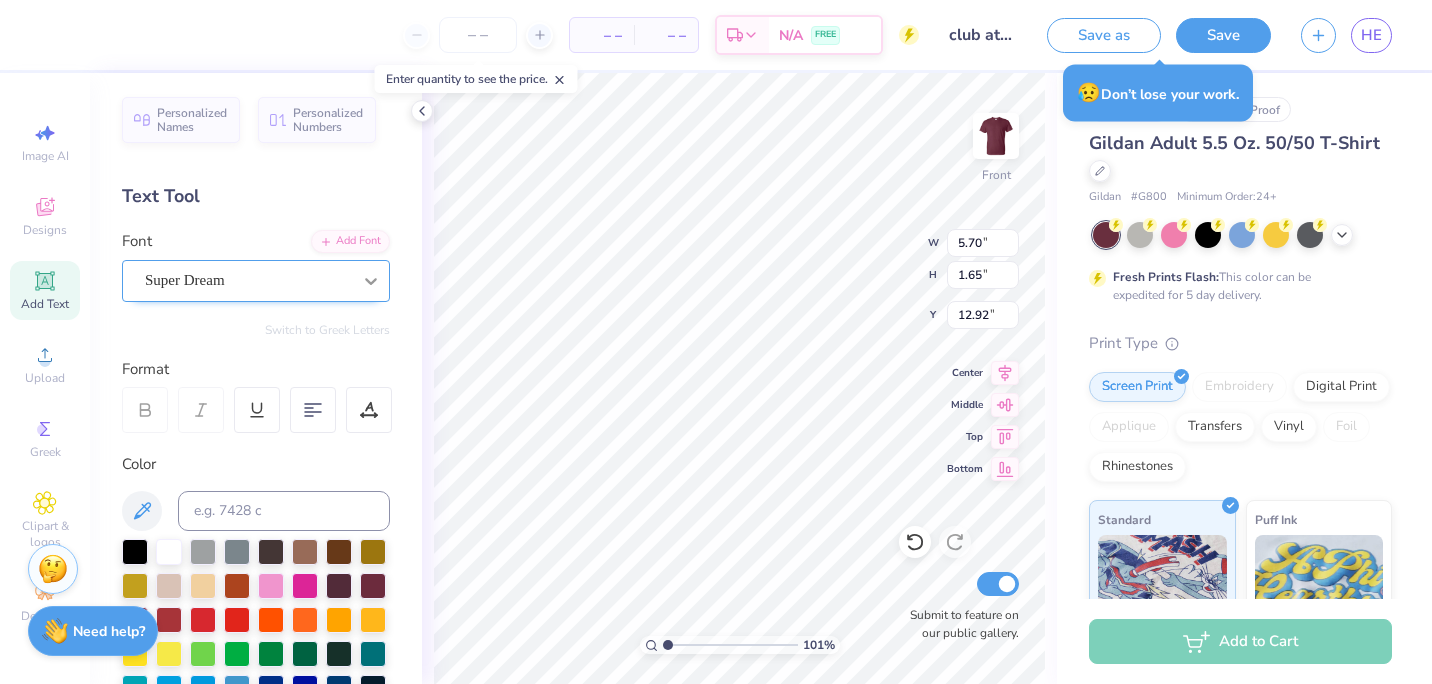click at bounding box center (371, 281) 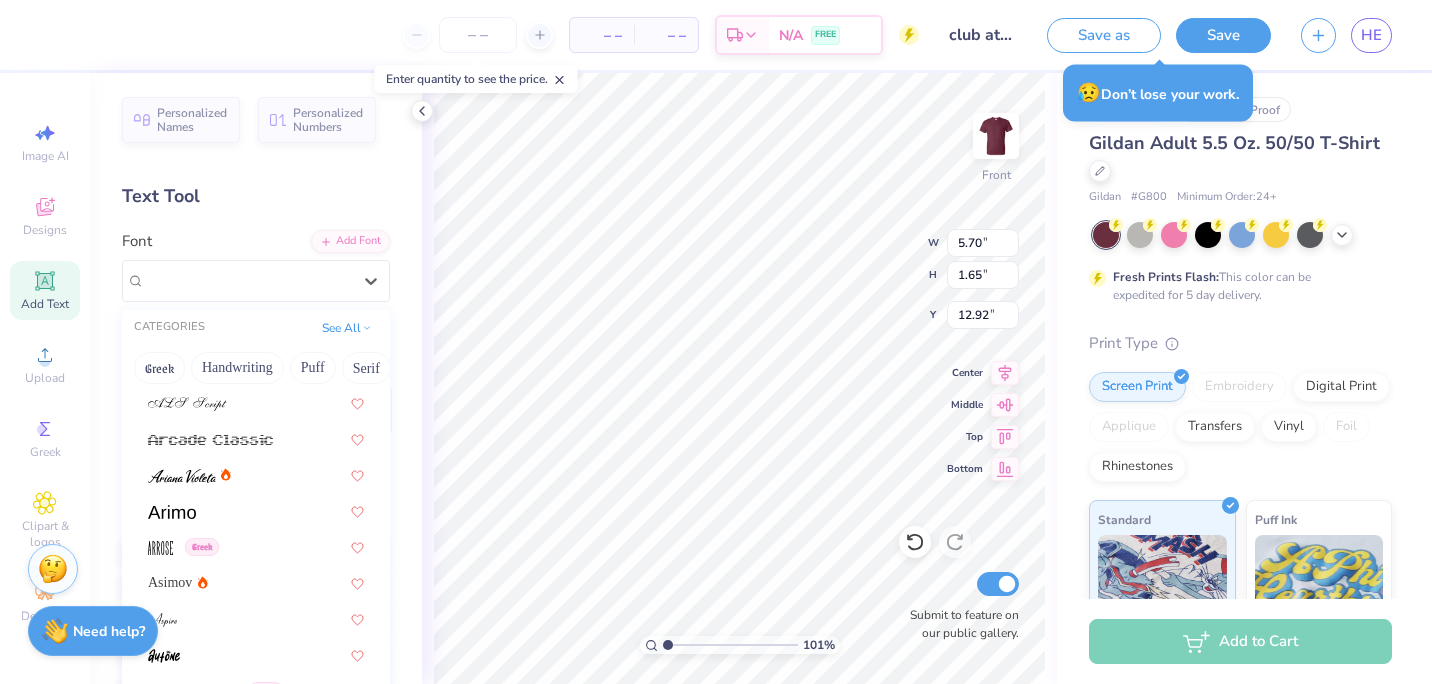 scroll, scrollTop: 606, scrollLeft: 0, axis: vertical 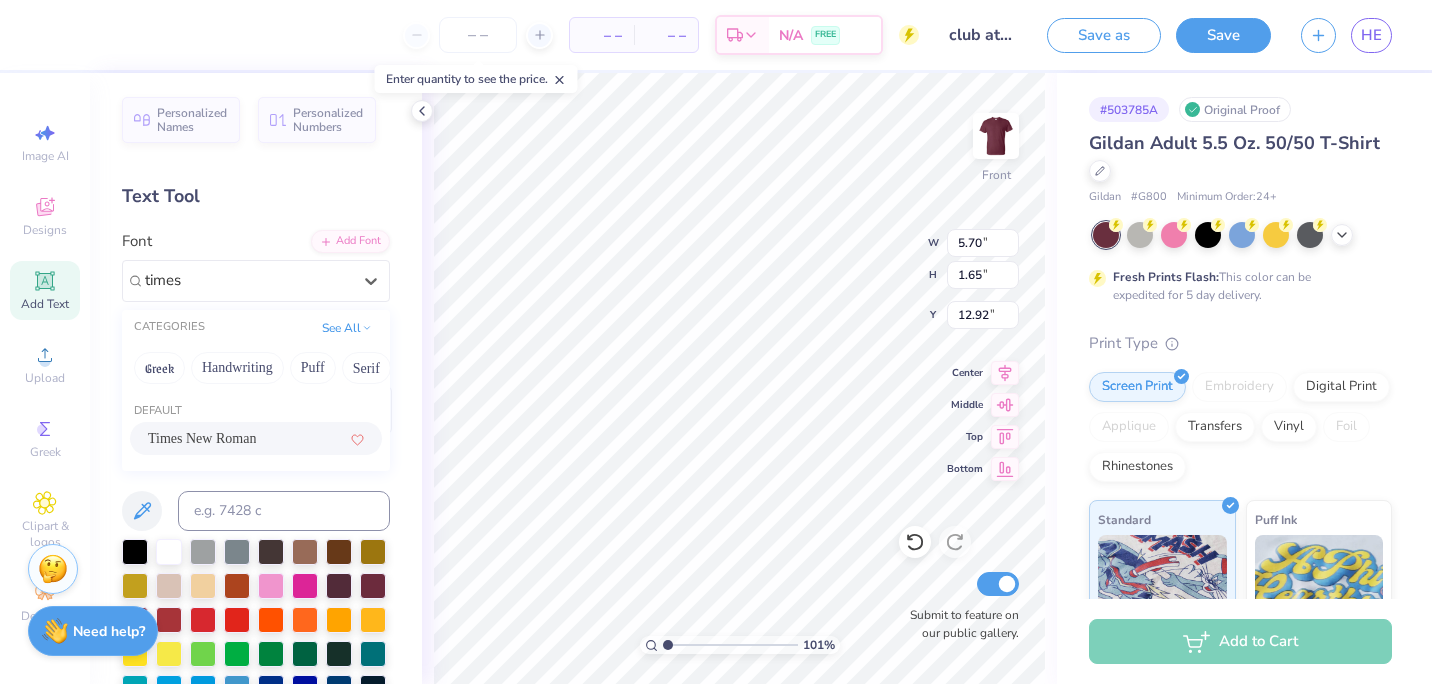 click on "Times New Roman" at bounding box center [202, 438] 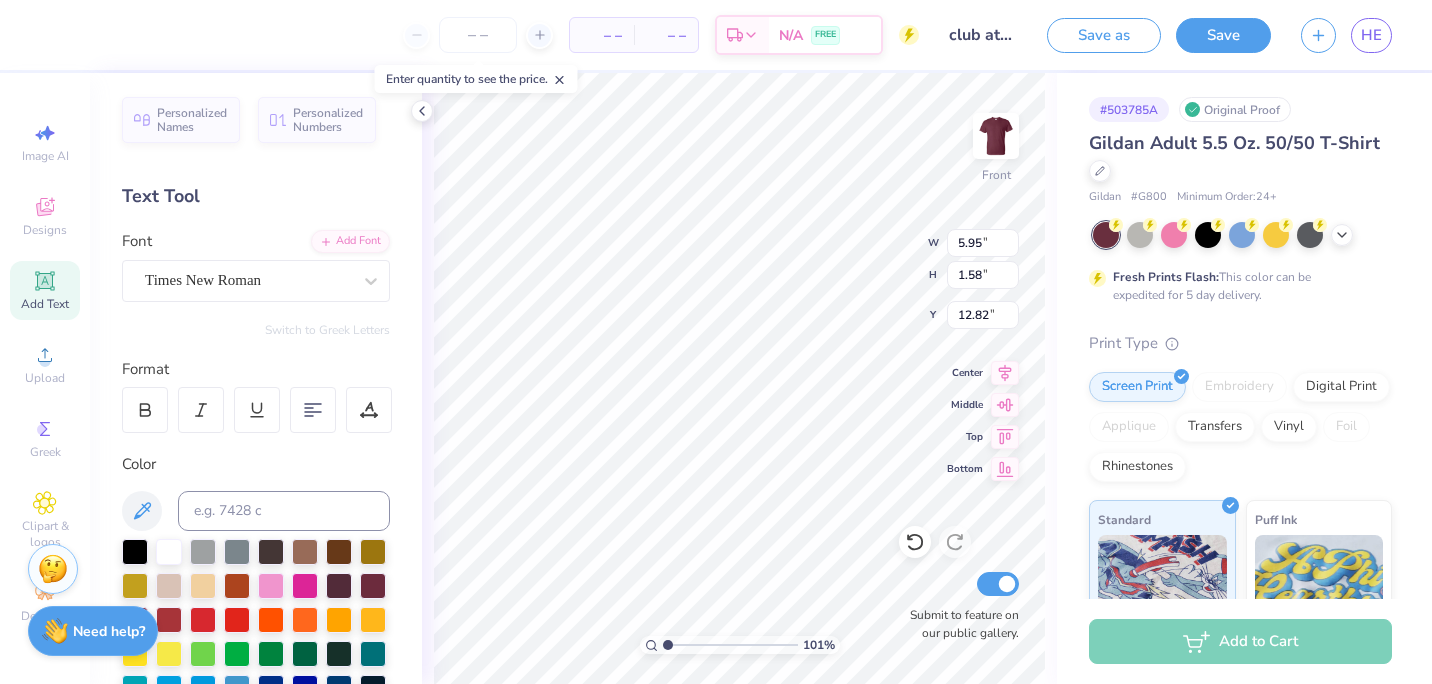 scroll, scrollTop: 16, scrollLeft: 21, axis: both 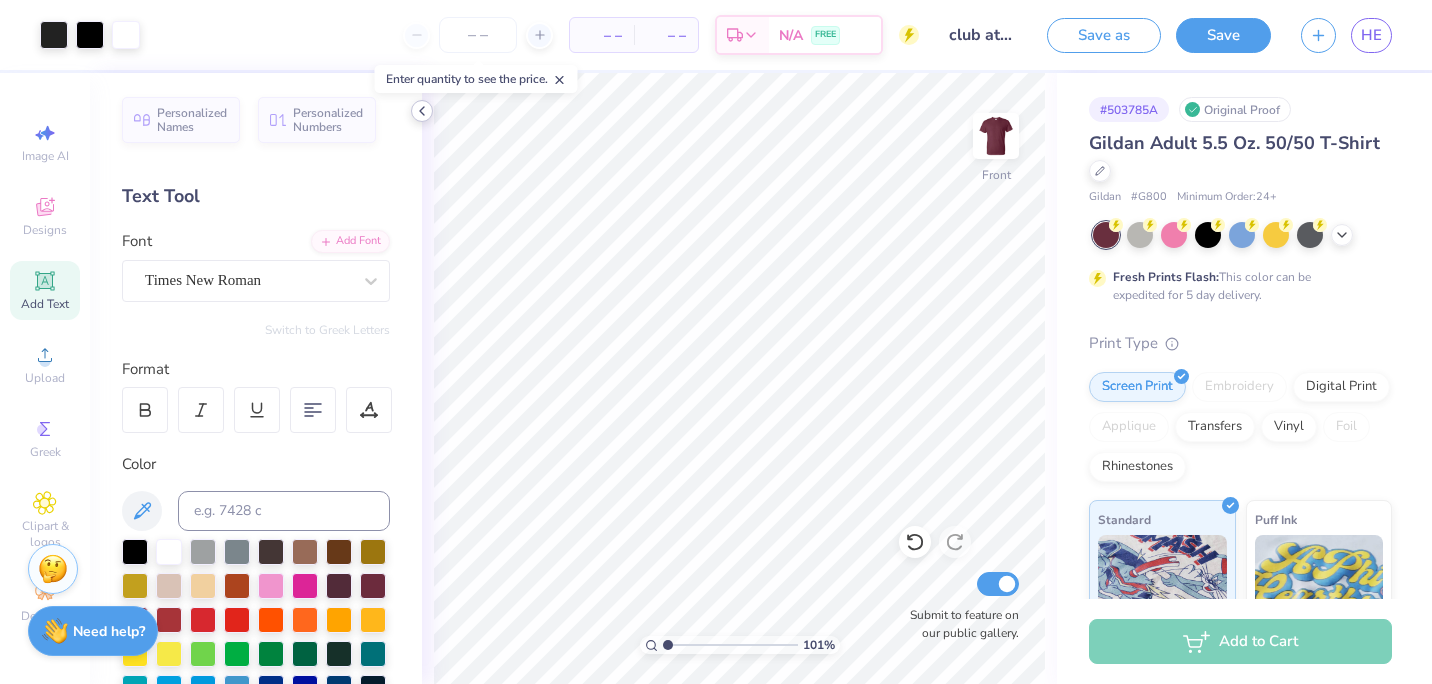 click 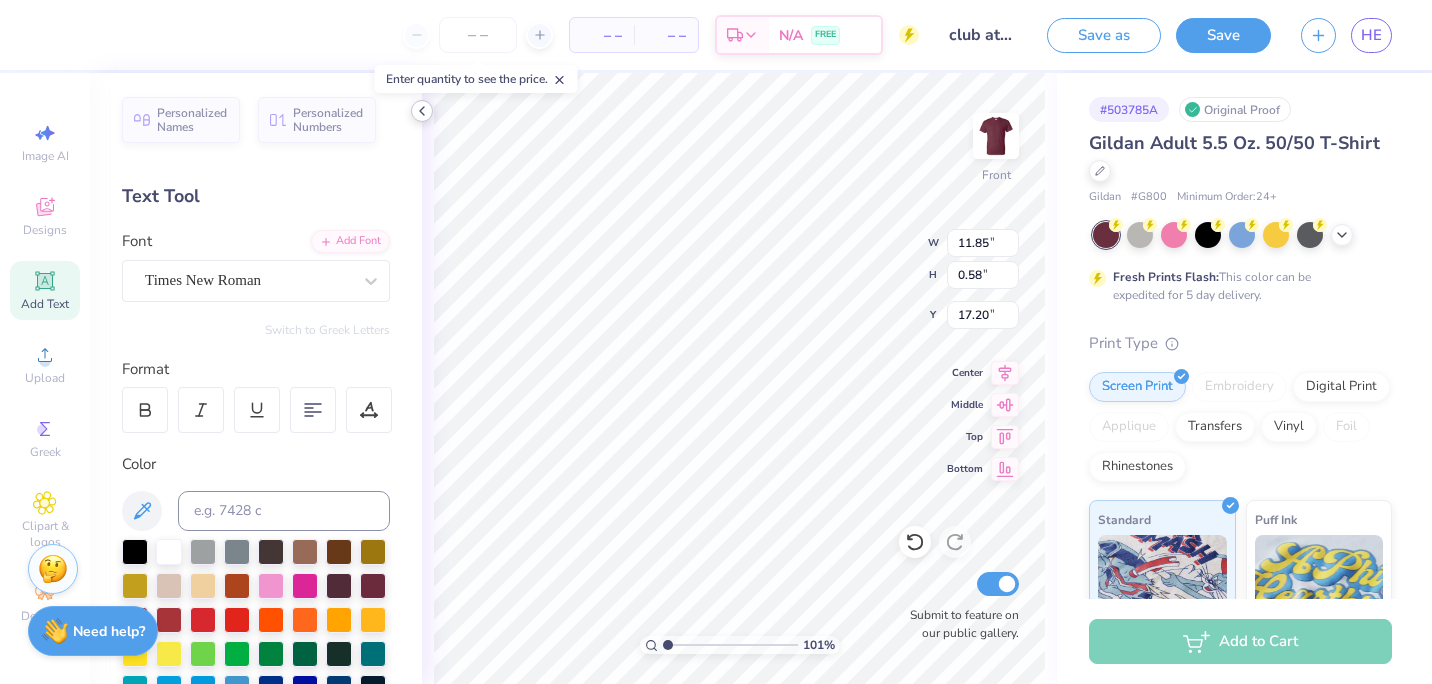 click 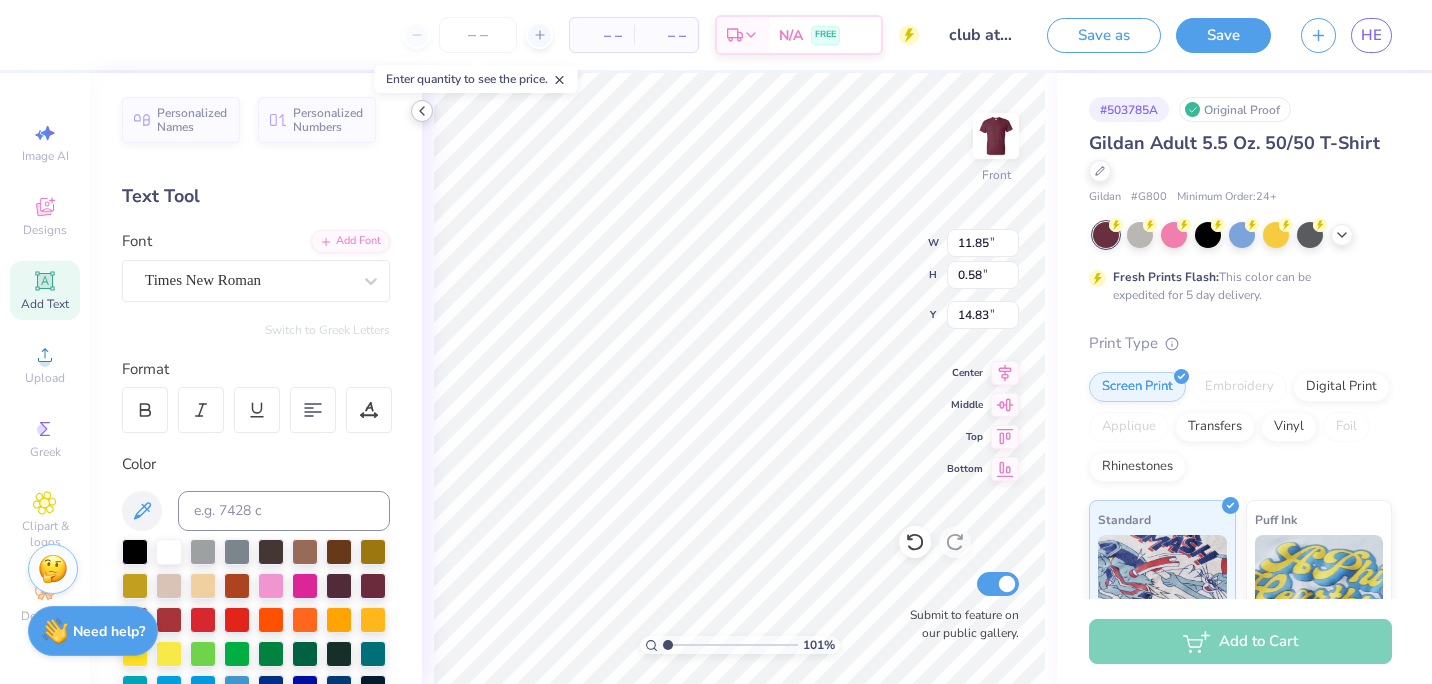 click 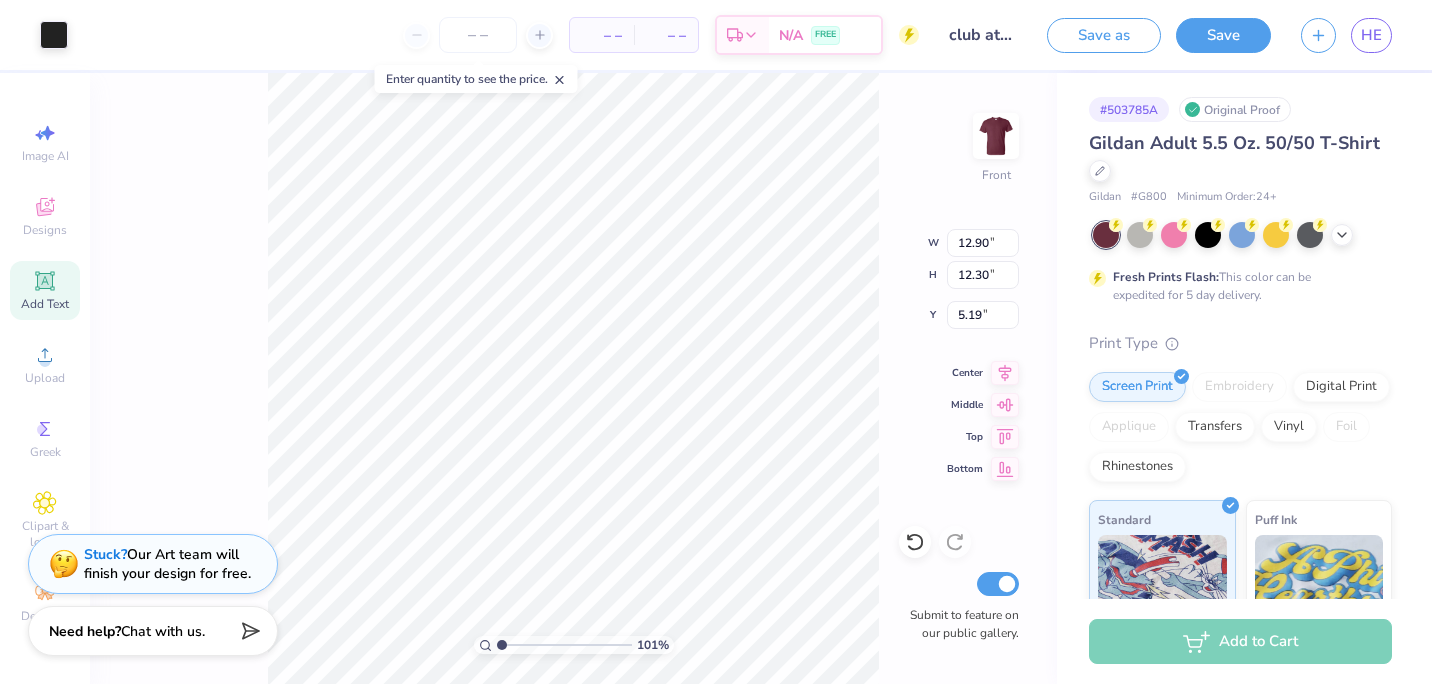 click 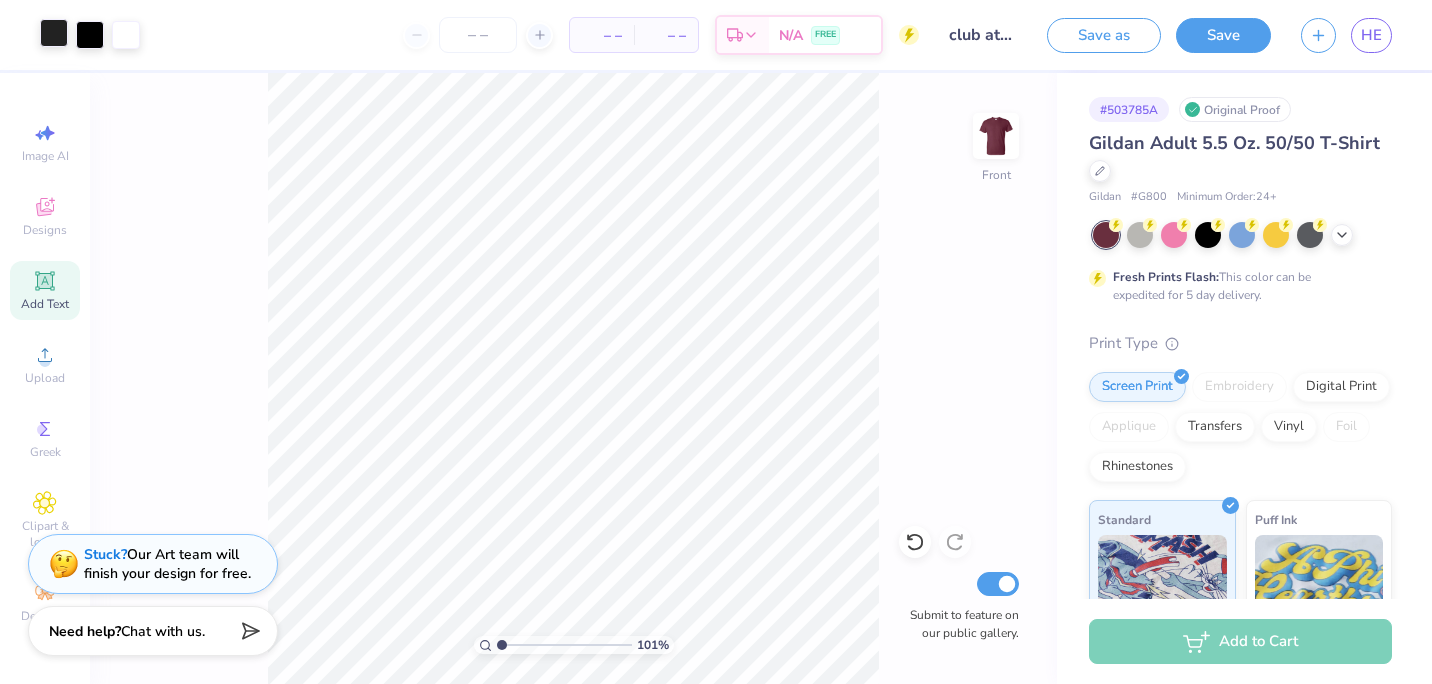click at bounding box center (54, 33) 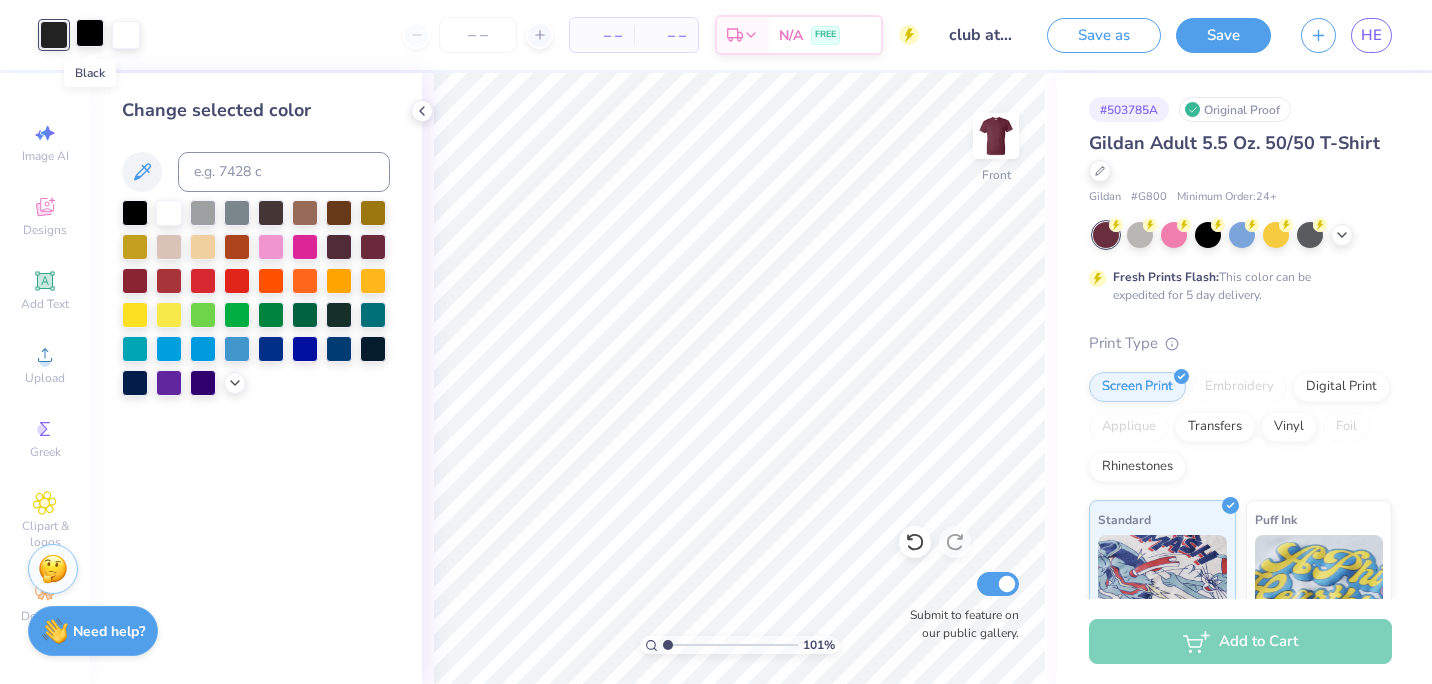 click at bounding box center [90, 33] 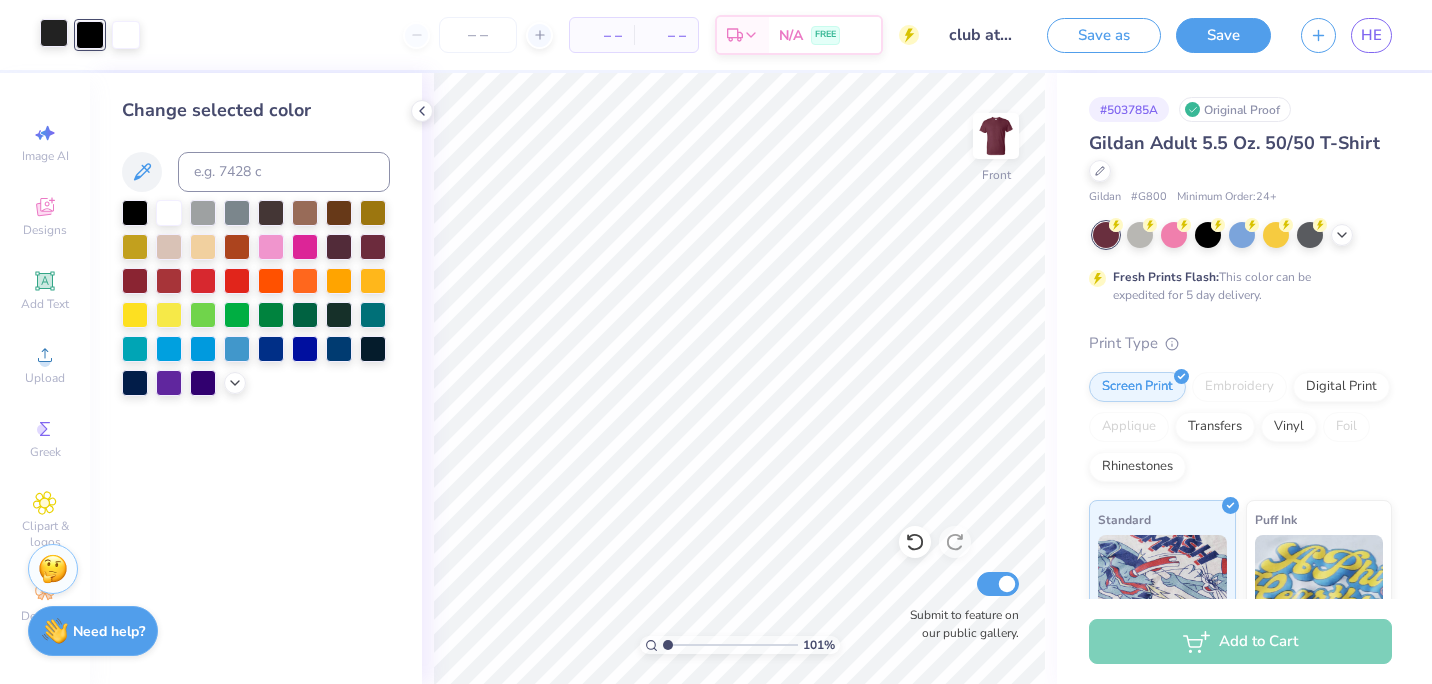 click at bounding box center (54, 33) 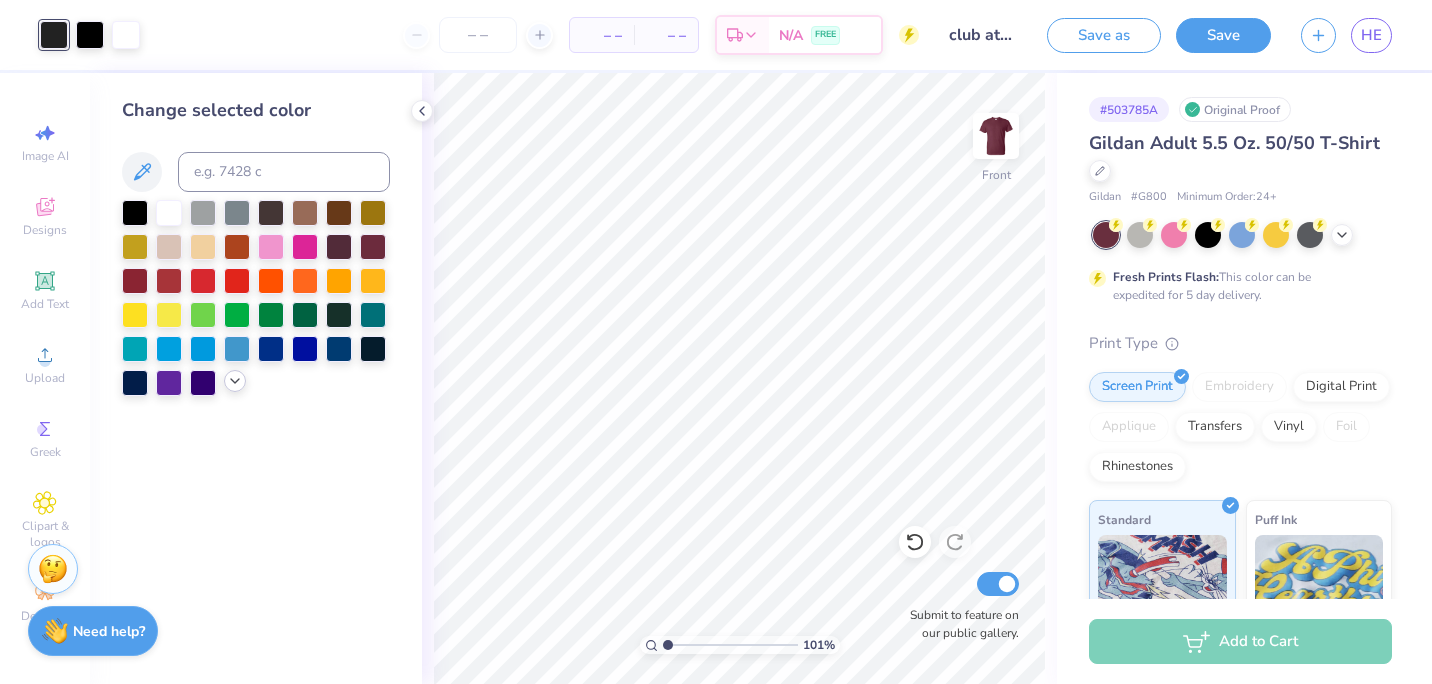 click 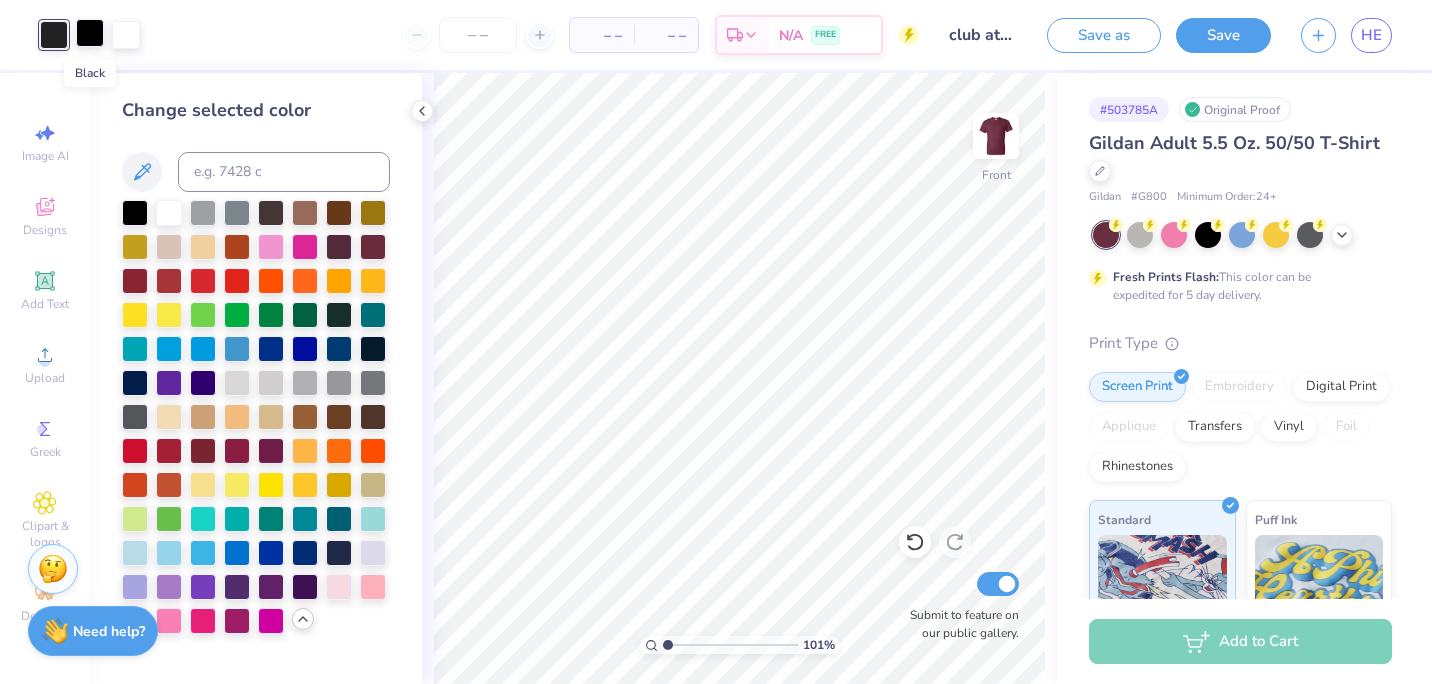 click at bounding box center (90, 33) 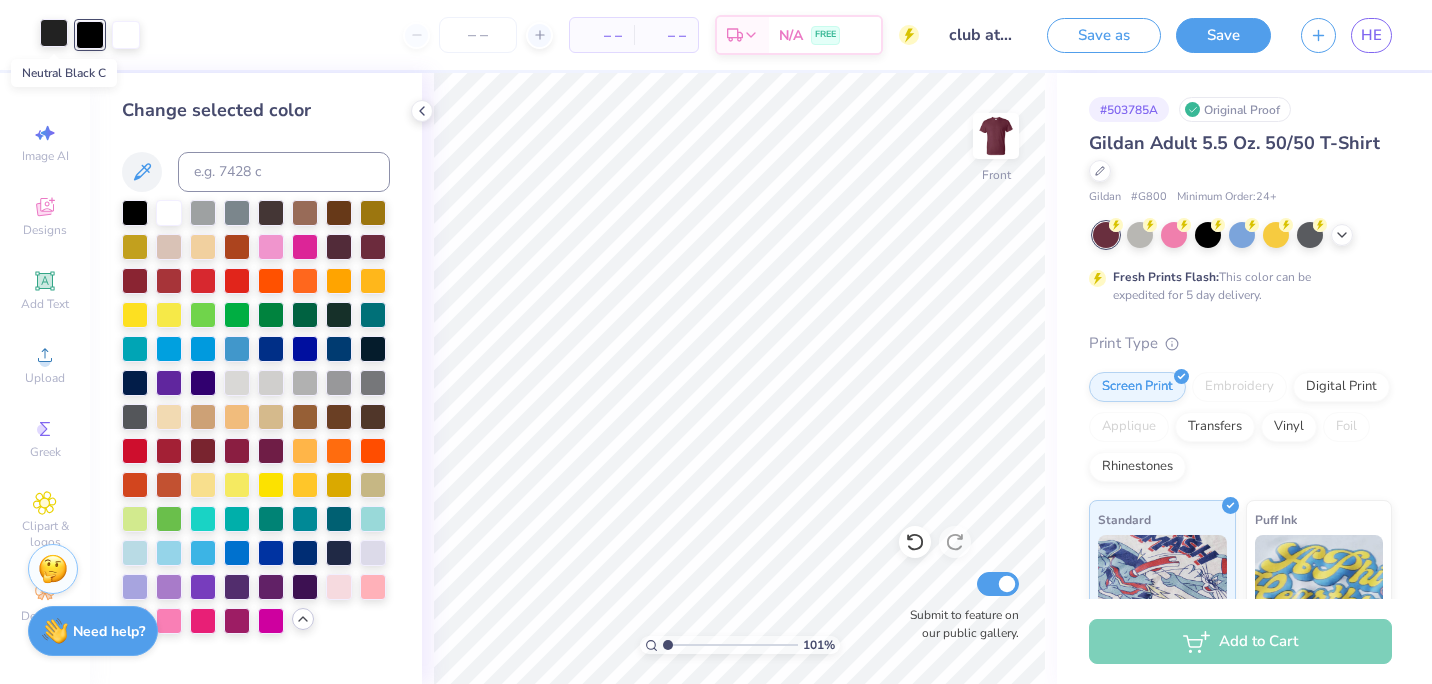 click at bounding box center (54, 33) 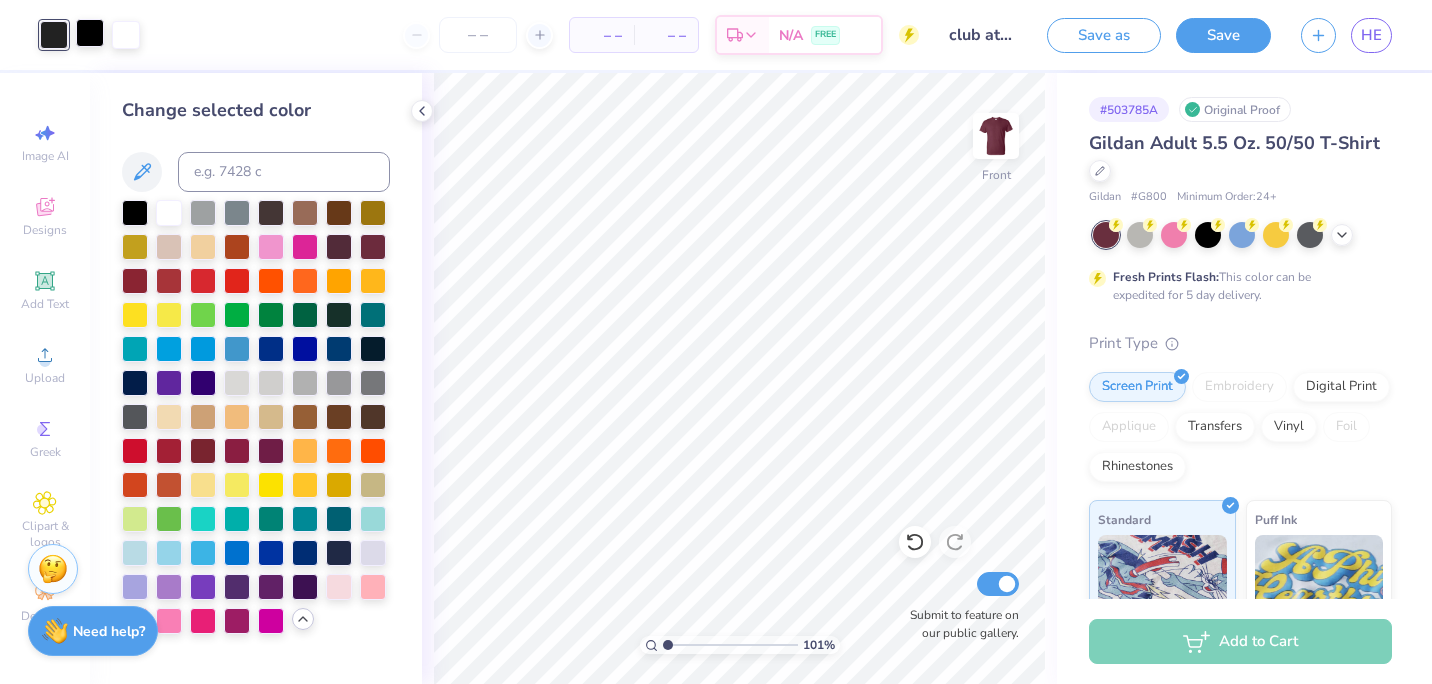 click at bounding box center (90, 33) 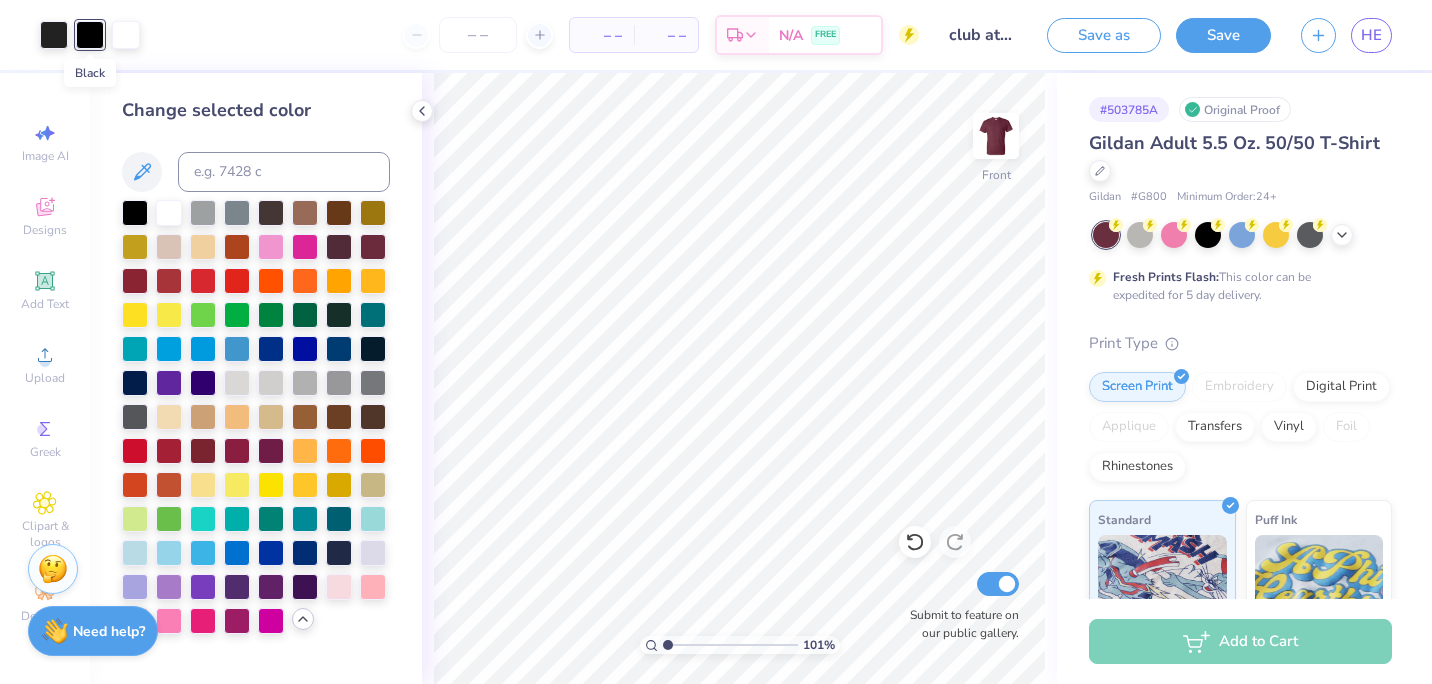 drag, startPoint x: 90, startPoint y: 41, endPoint x: 18, endPoint y: 55, distance: 73.34848 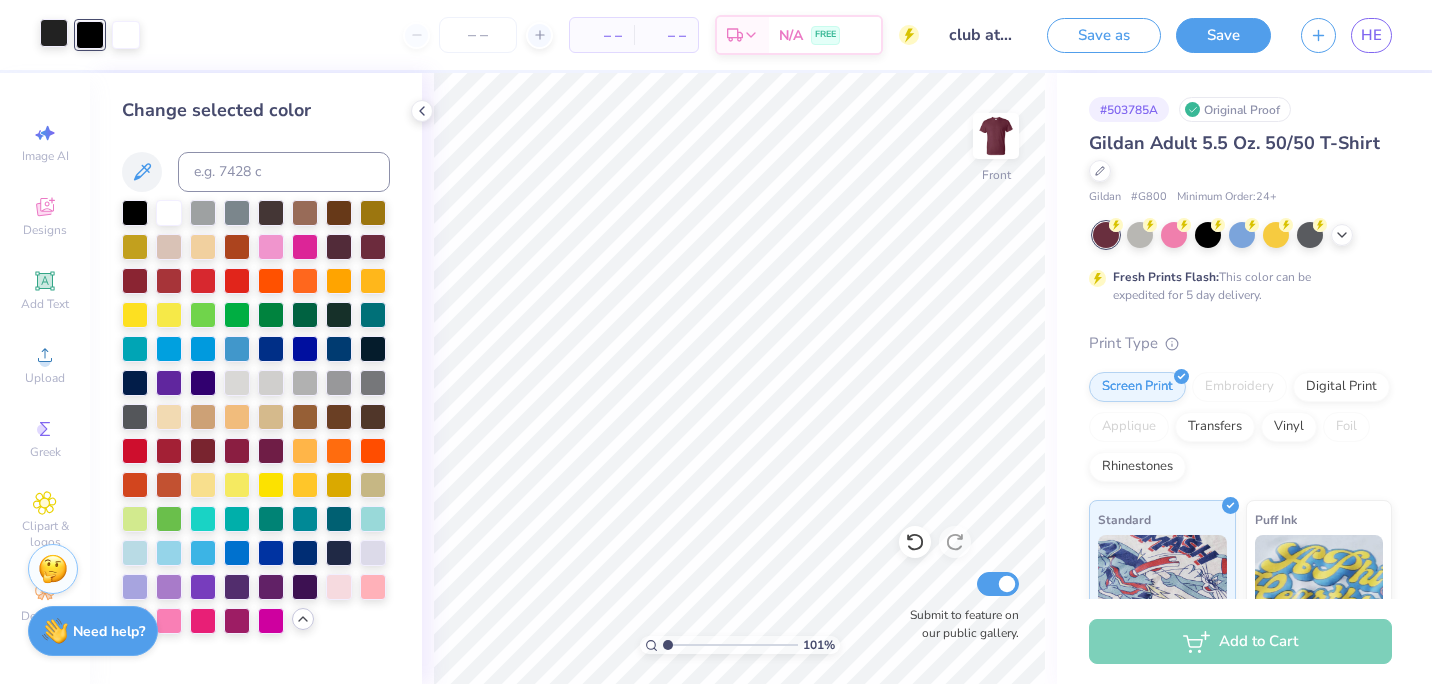 click at bounding box center (54, 33) 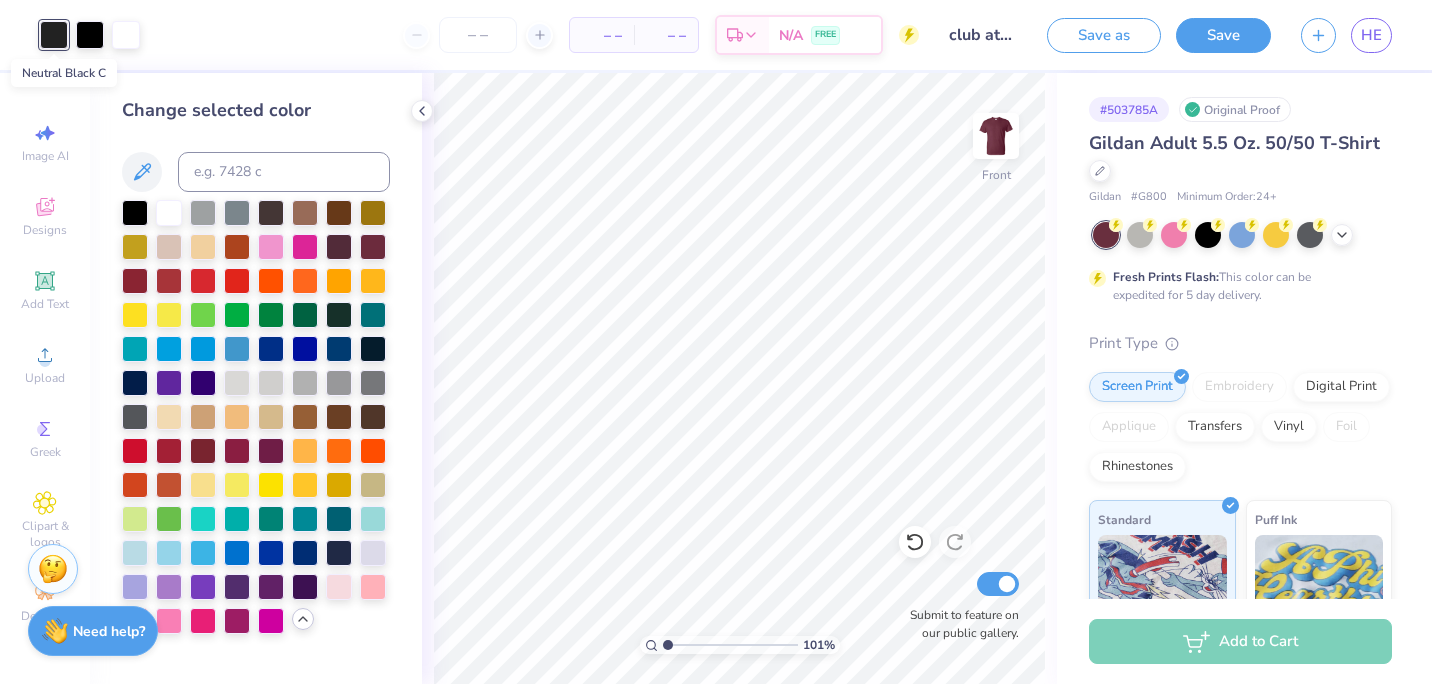 click at bounding box center (54, 35) 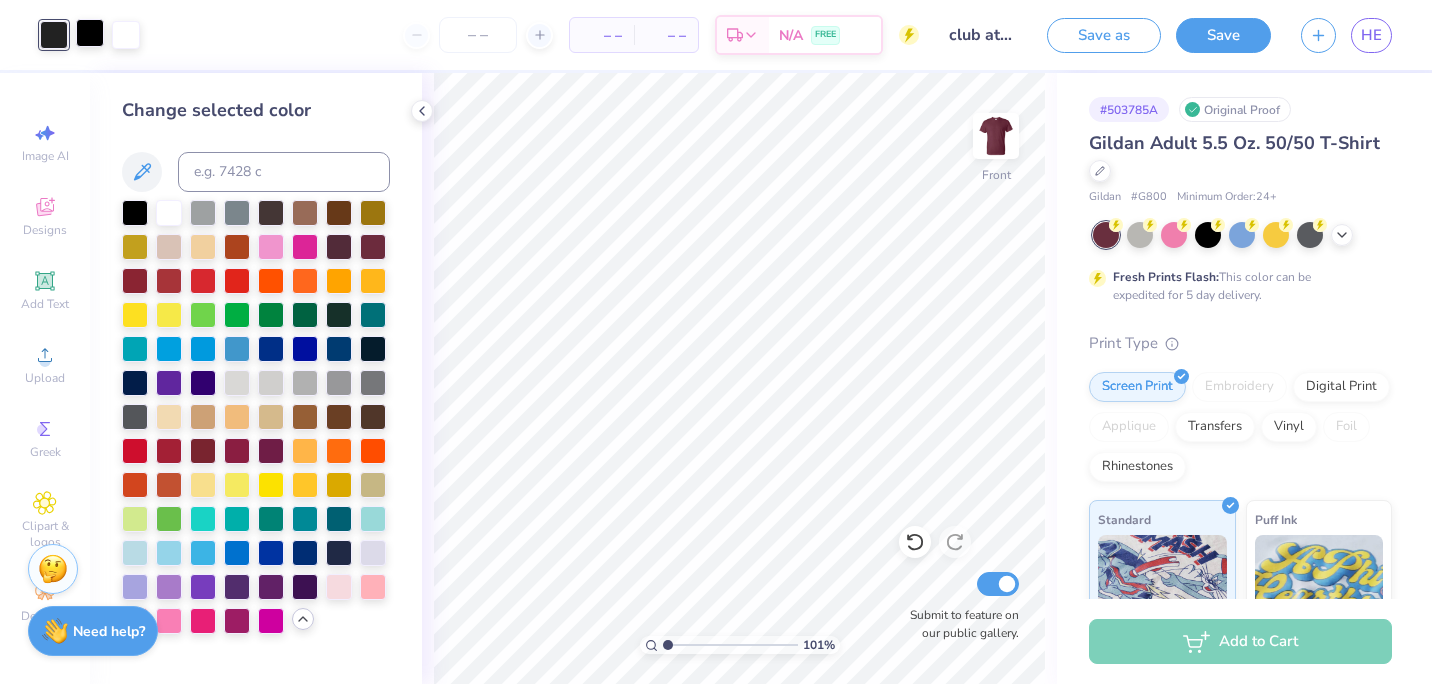 click at bounding box center [90, 33] 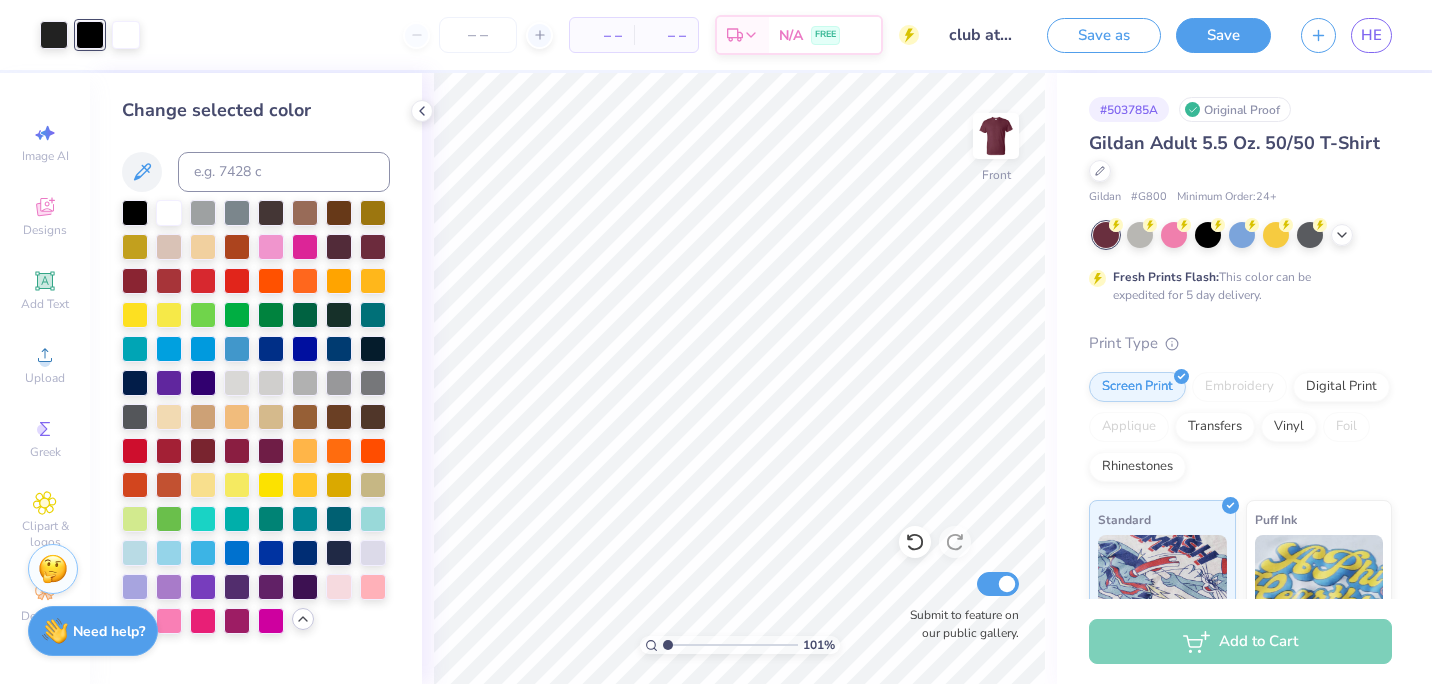 click on "Change selected color" at bounding box center [256, 365] 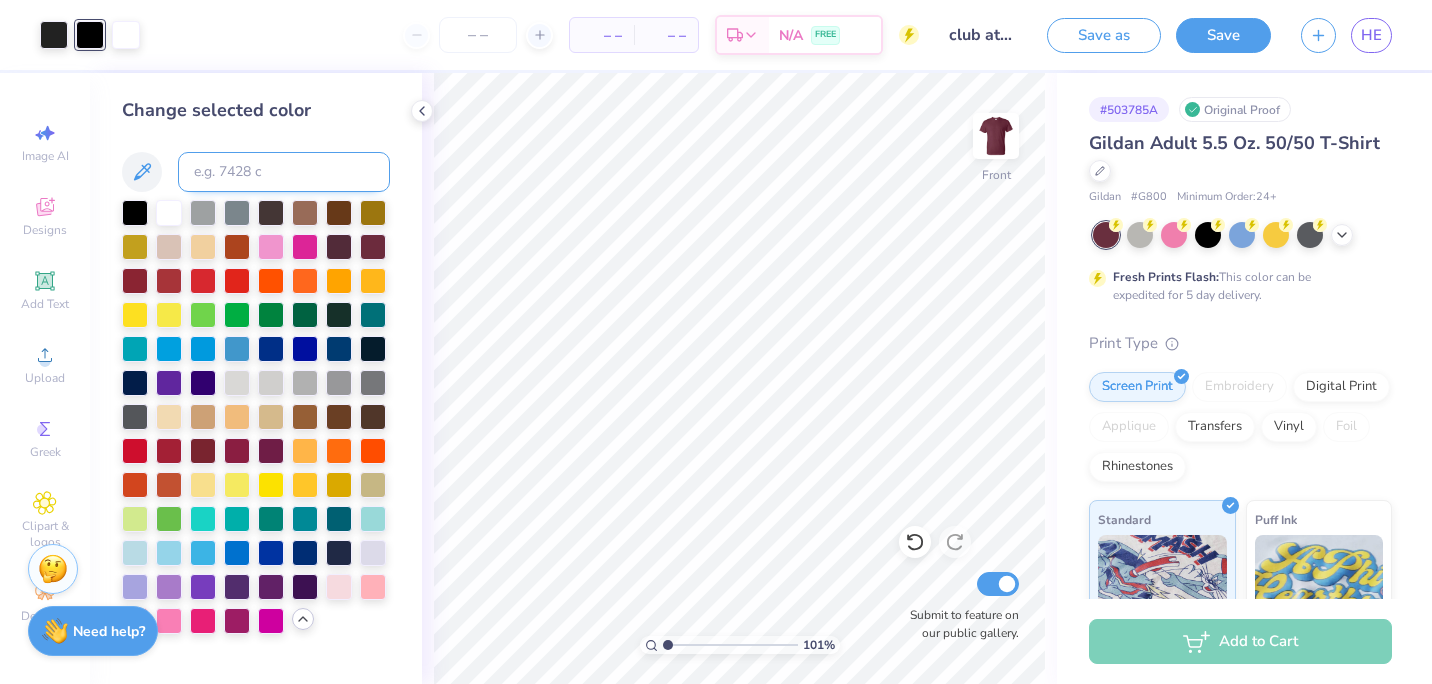 click at bounding box center [284, 172] 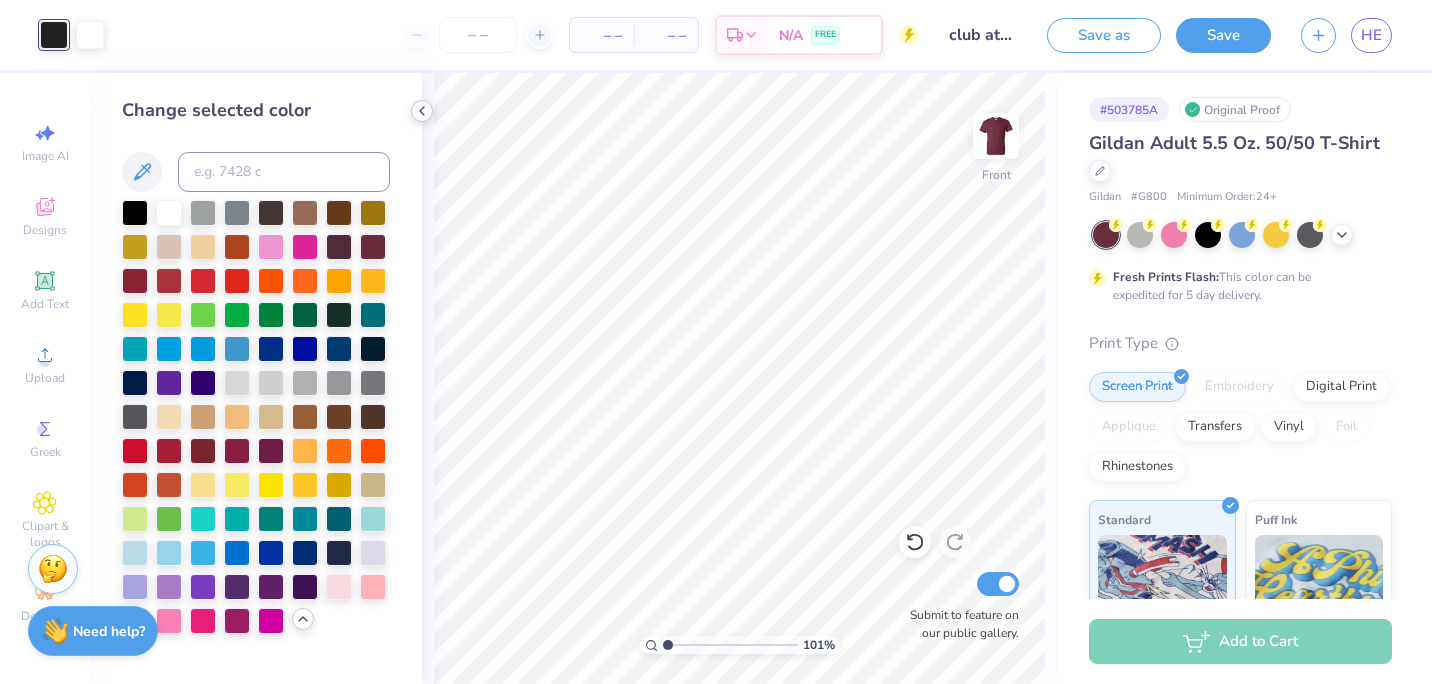 click 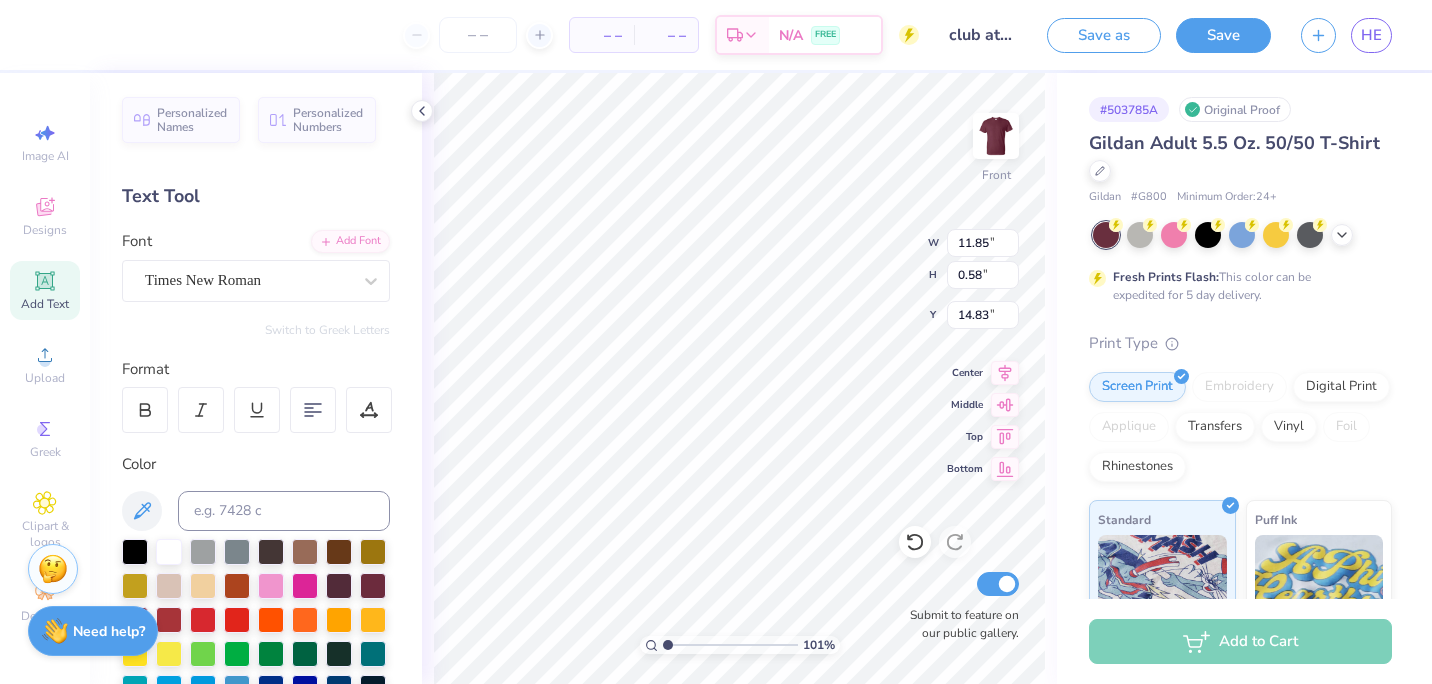 click on "101  % Front W 11.85 11.85 " H 0.58 0.58 " Y 14.83 14.83 " Center Middle Top Bottom Submit to feature on our public gallery." at bounding box center (739, 378) 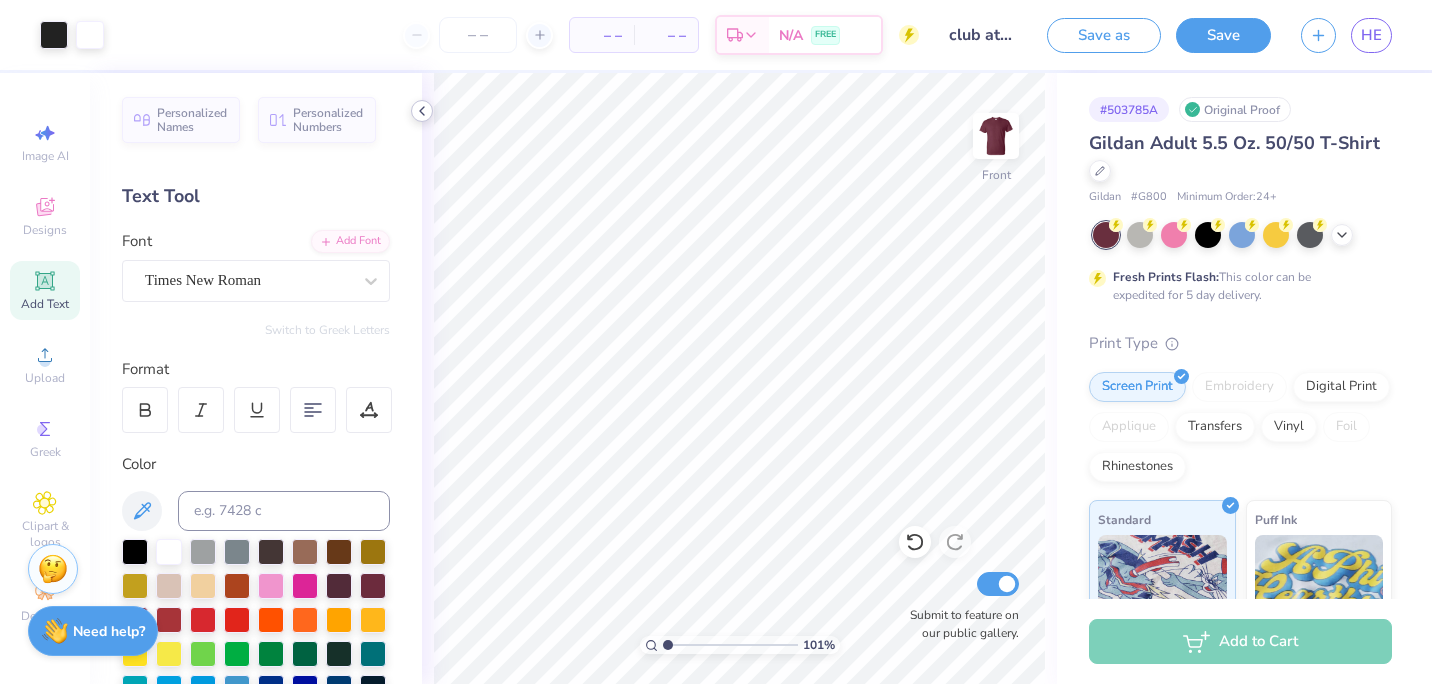 click 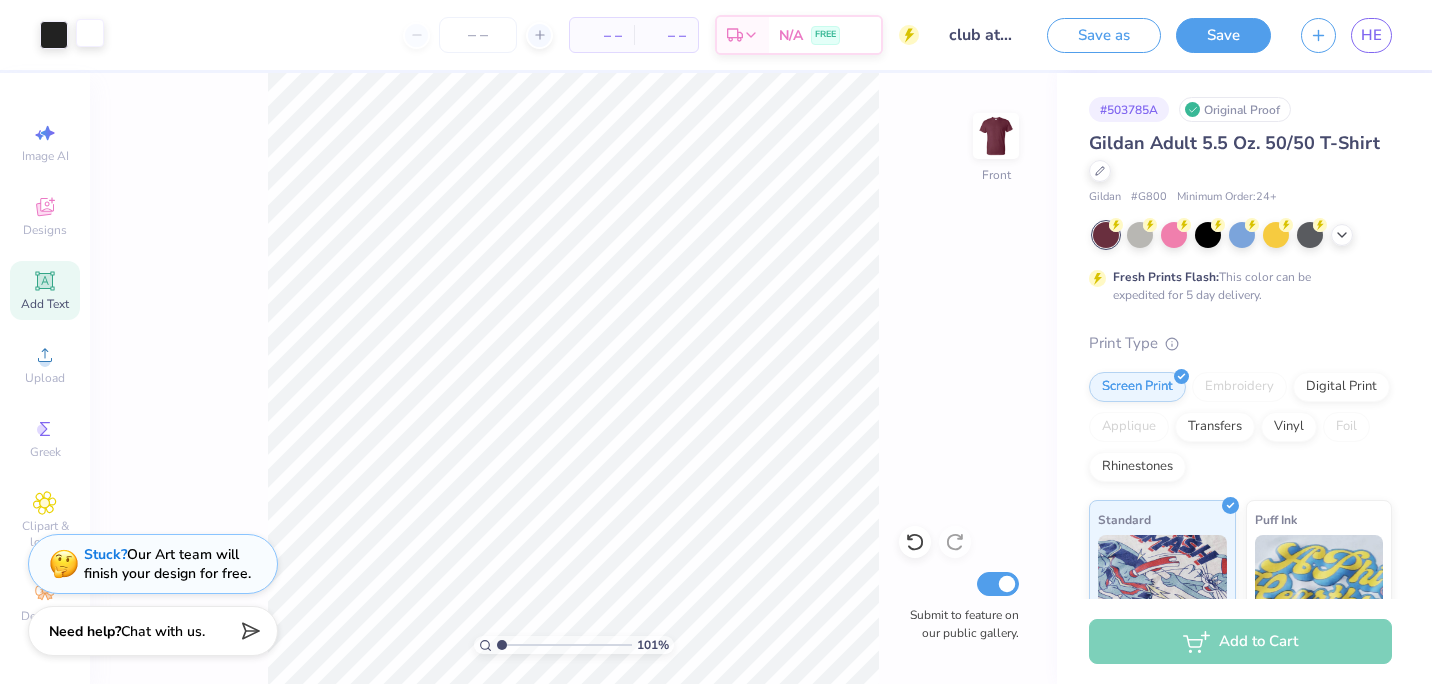 click at bounding box center [90, 33] 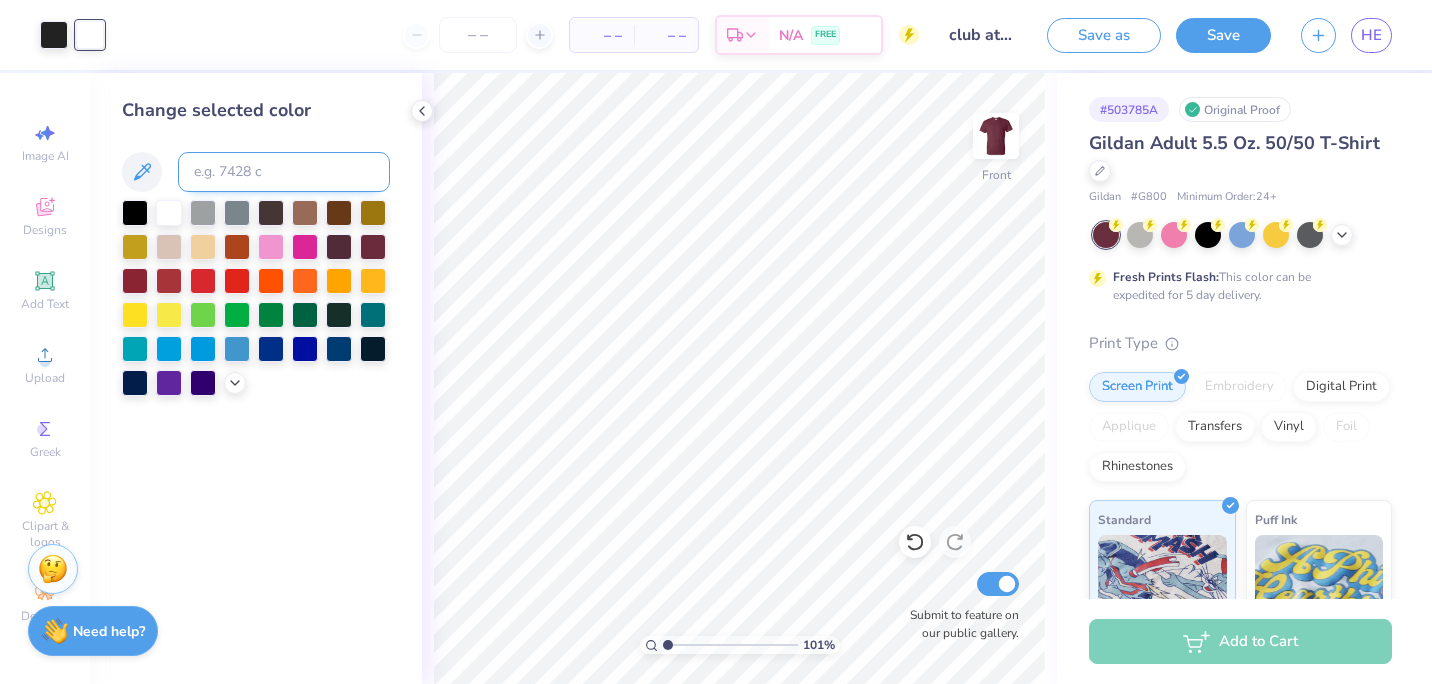 click at bounding box center (284, 172) 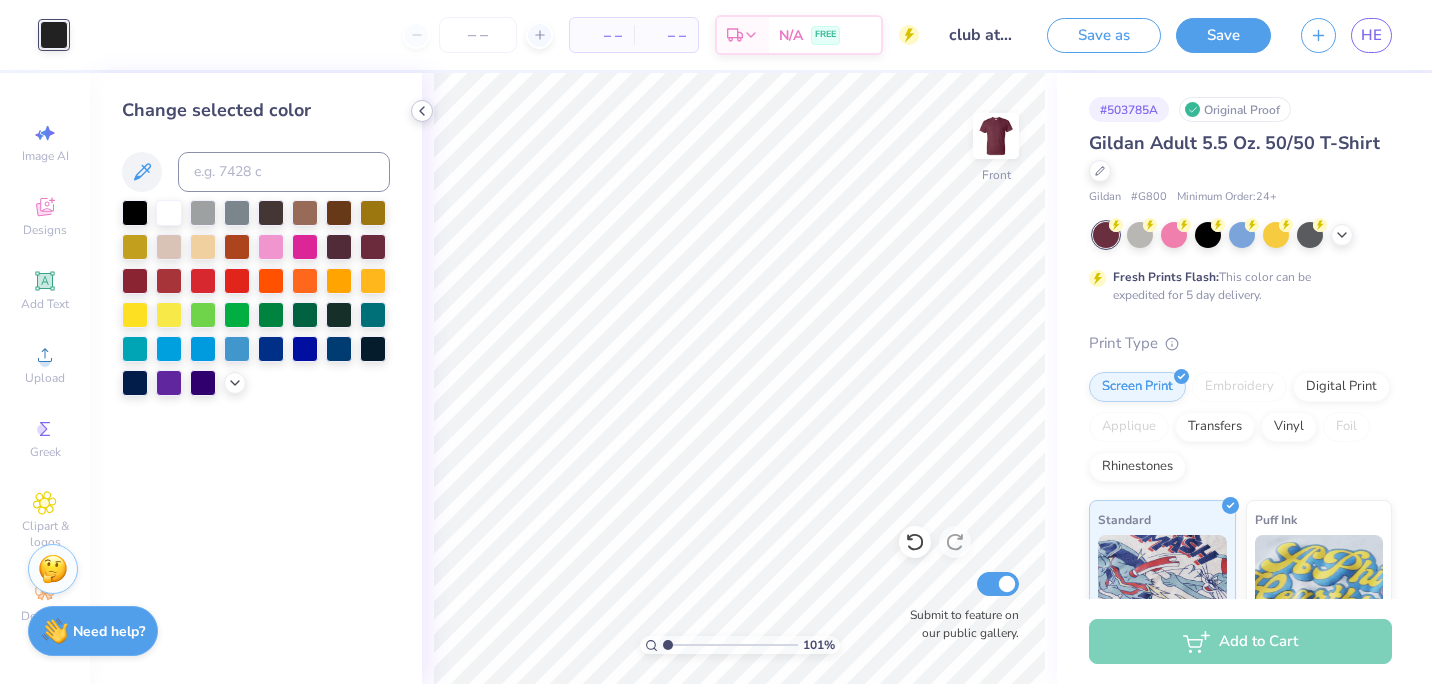 click 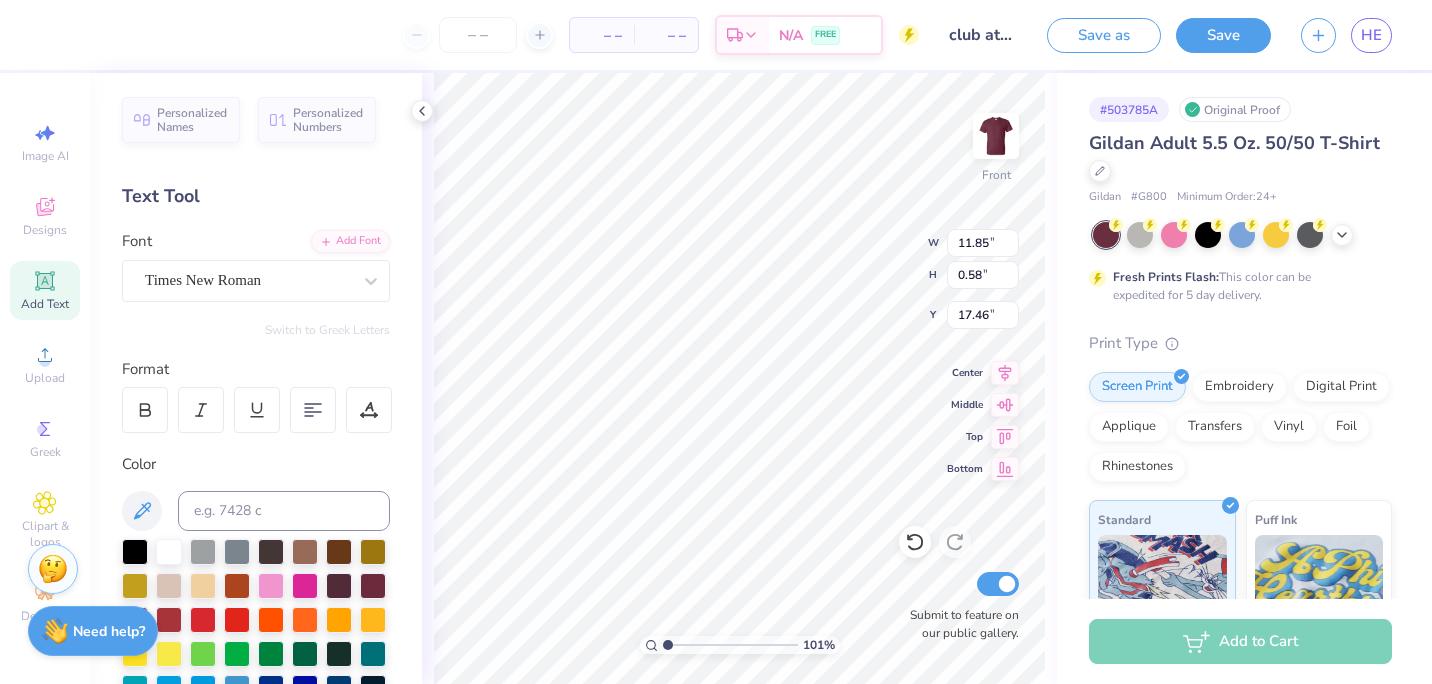 scroll, scrollTop: 16, scrollLeft: 2, axis: both 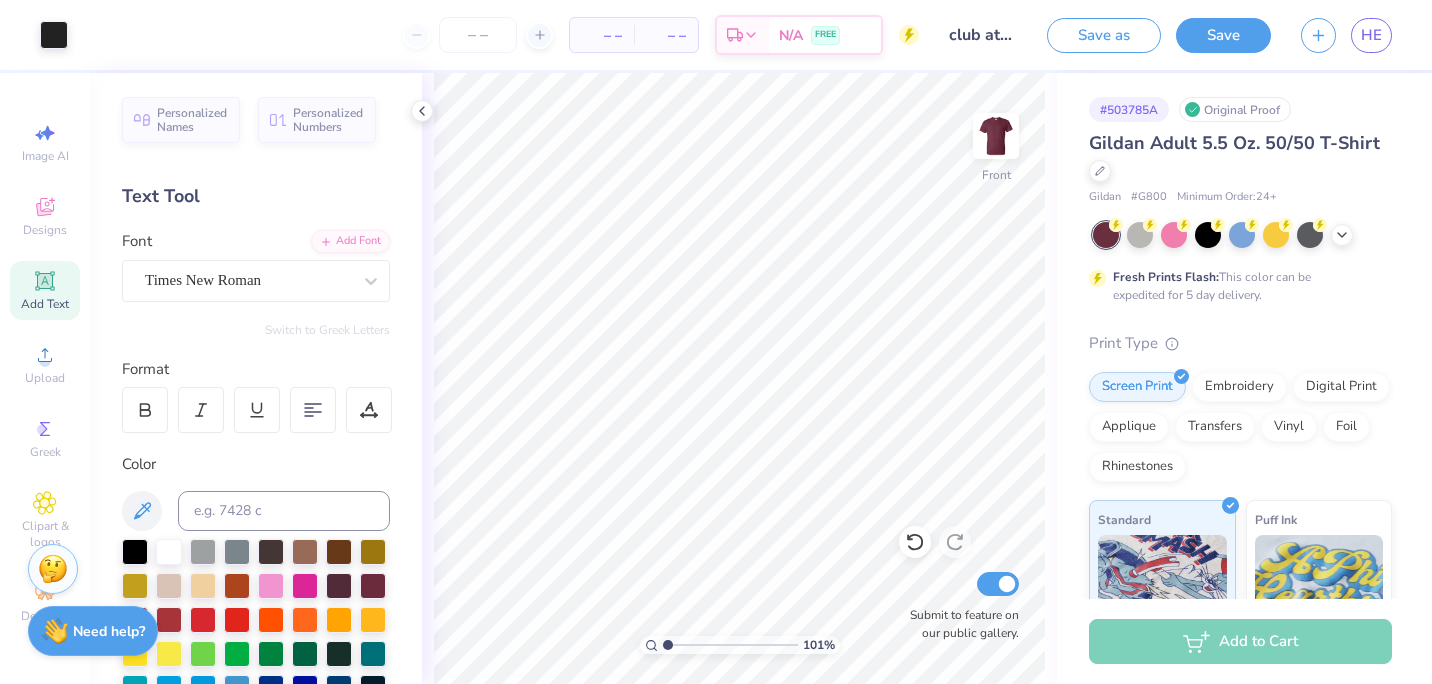 click on "Add Text" at bounding box center [45, 304] 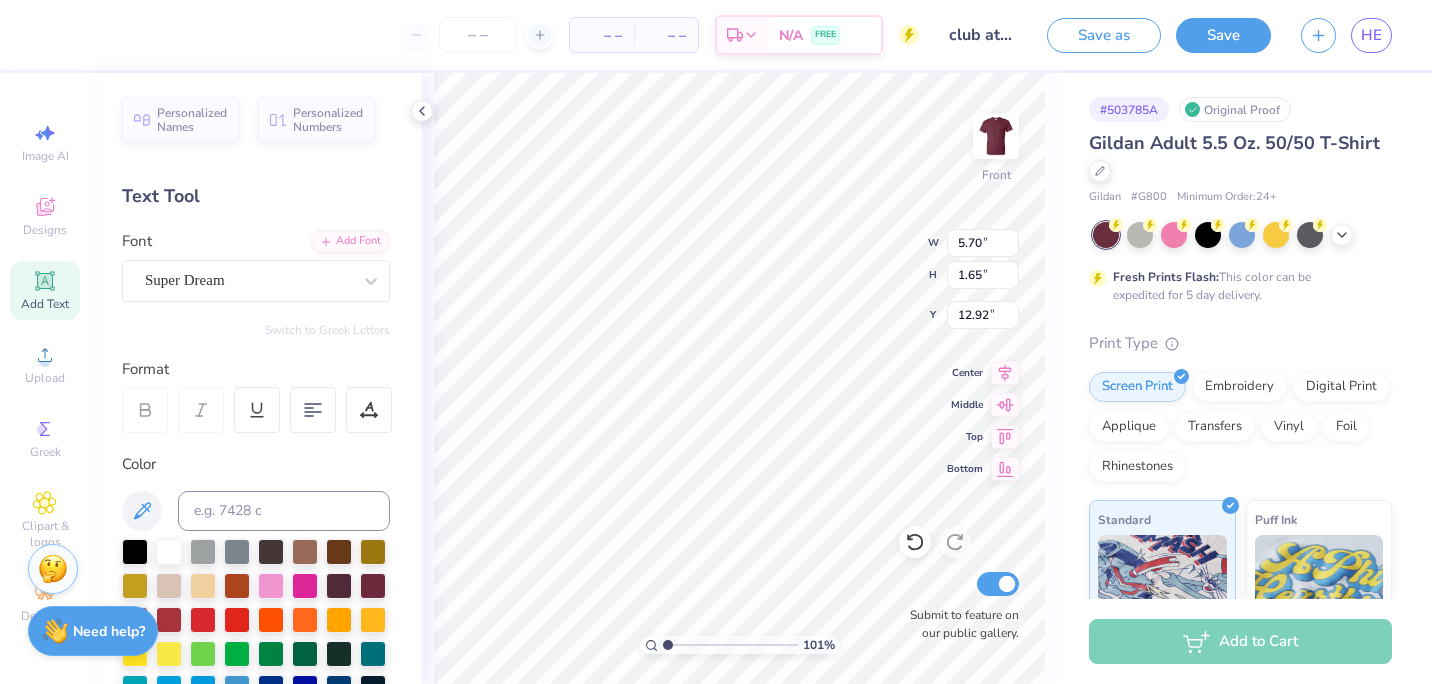scroll, scrollTop: 16, scrollLeft: 3, axis: both 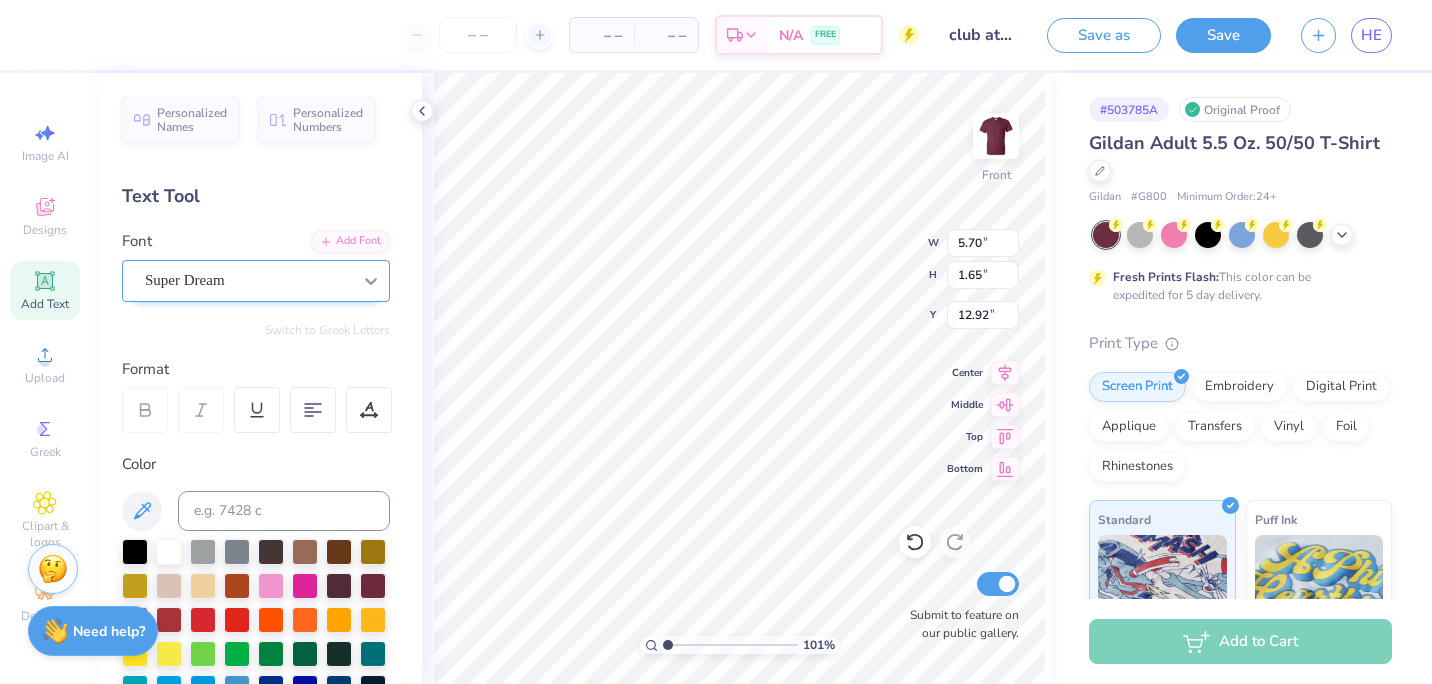 click at bounding box center [371, 281] 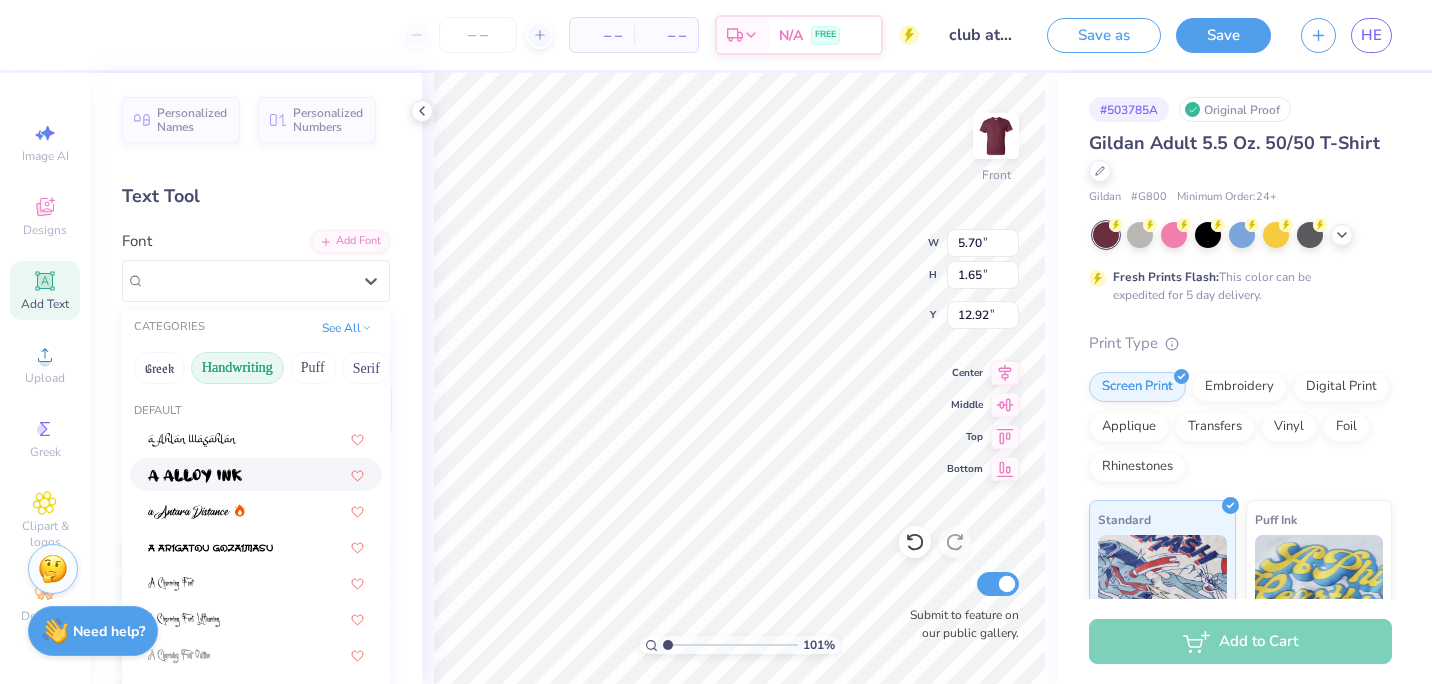 click on "Handwriting" at bounding box center [237, 368] 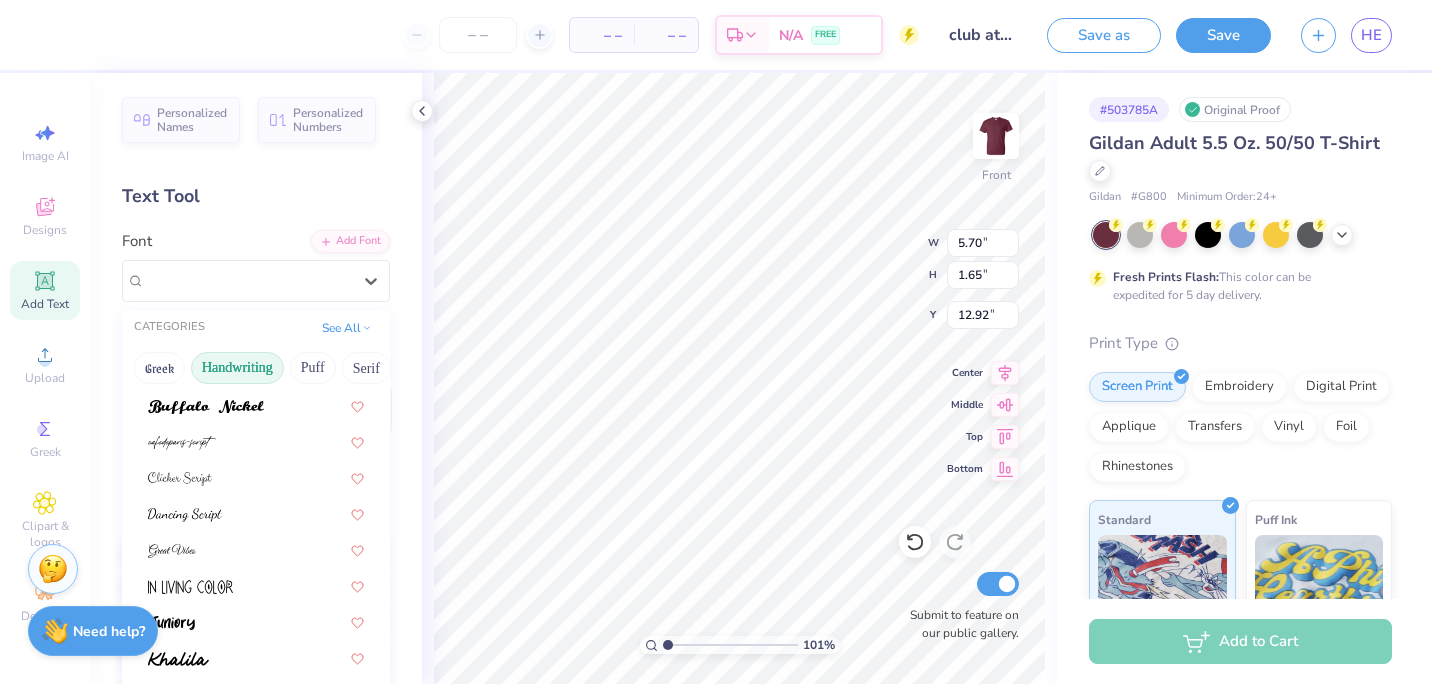 scroll, scrollTop: 178, scrollLeft: 0, axis: vertical 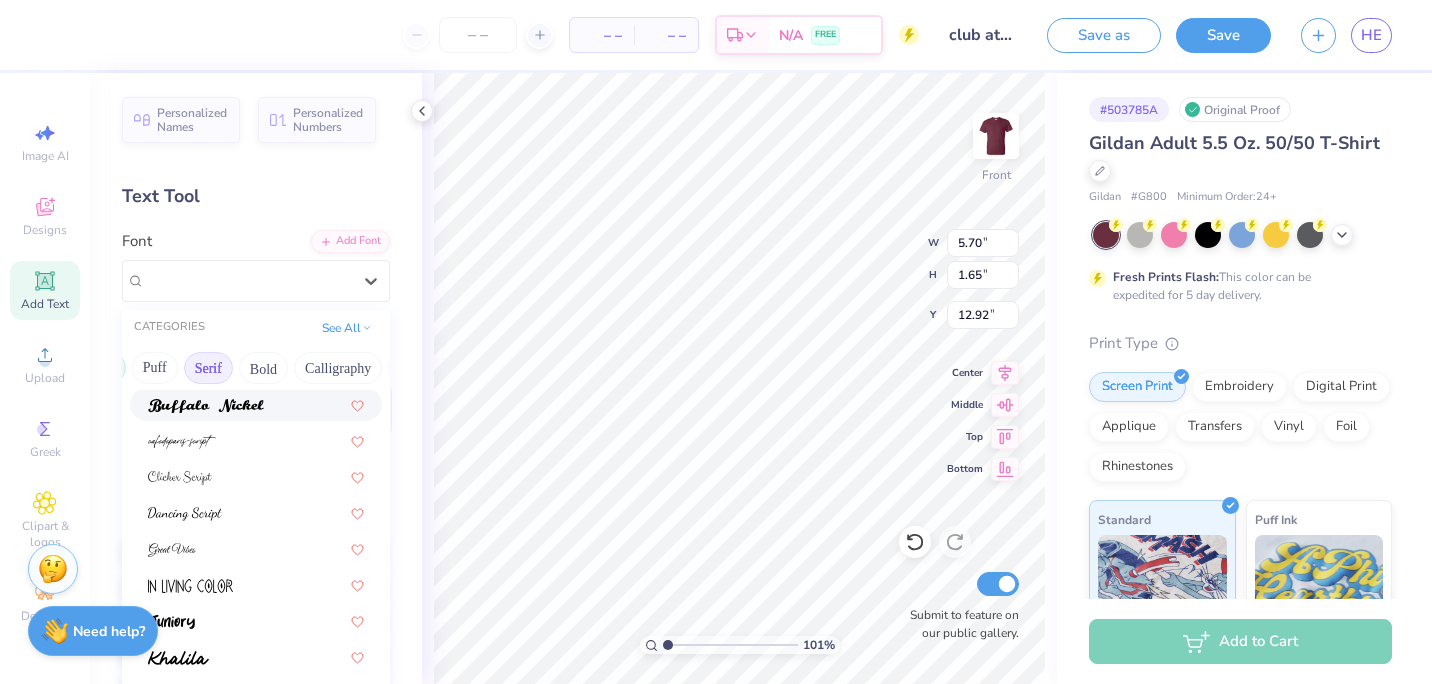 click on "Serif" at bounding box center (208, 368) 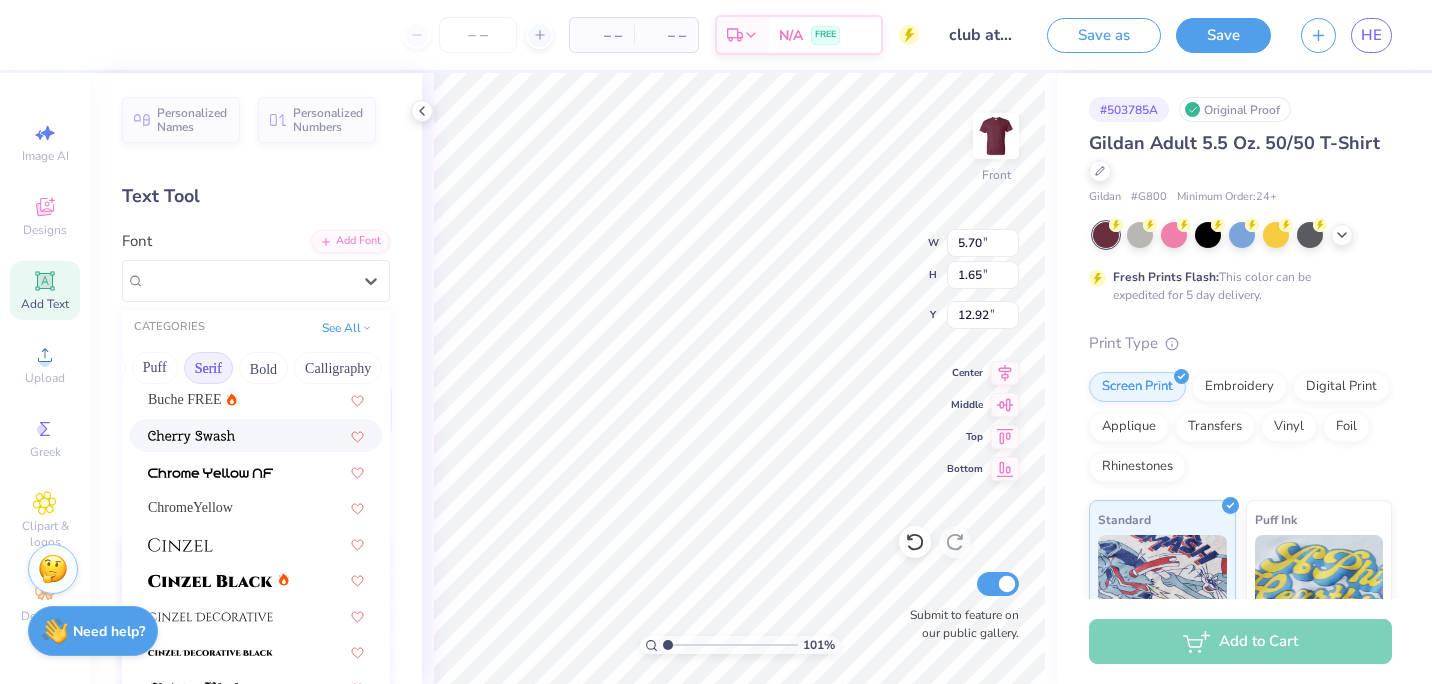 scroll, scrollTop: 252, scrollLeft: 0, axis: vertical 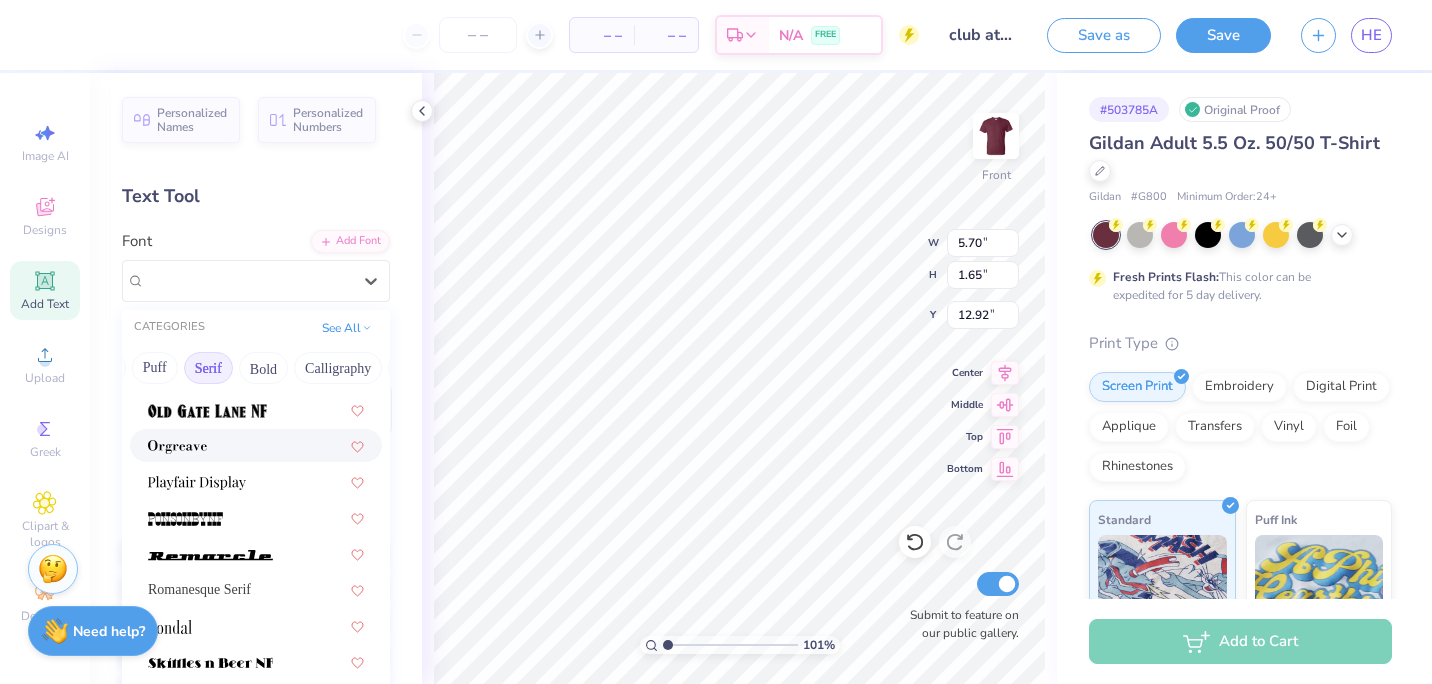 click at bounding box center (256, 445) 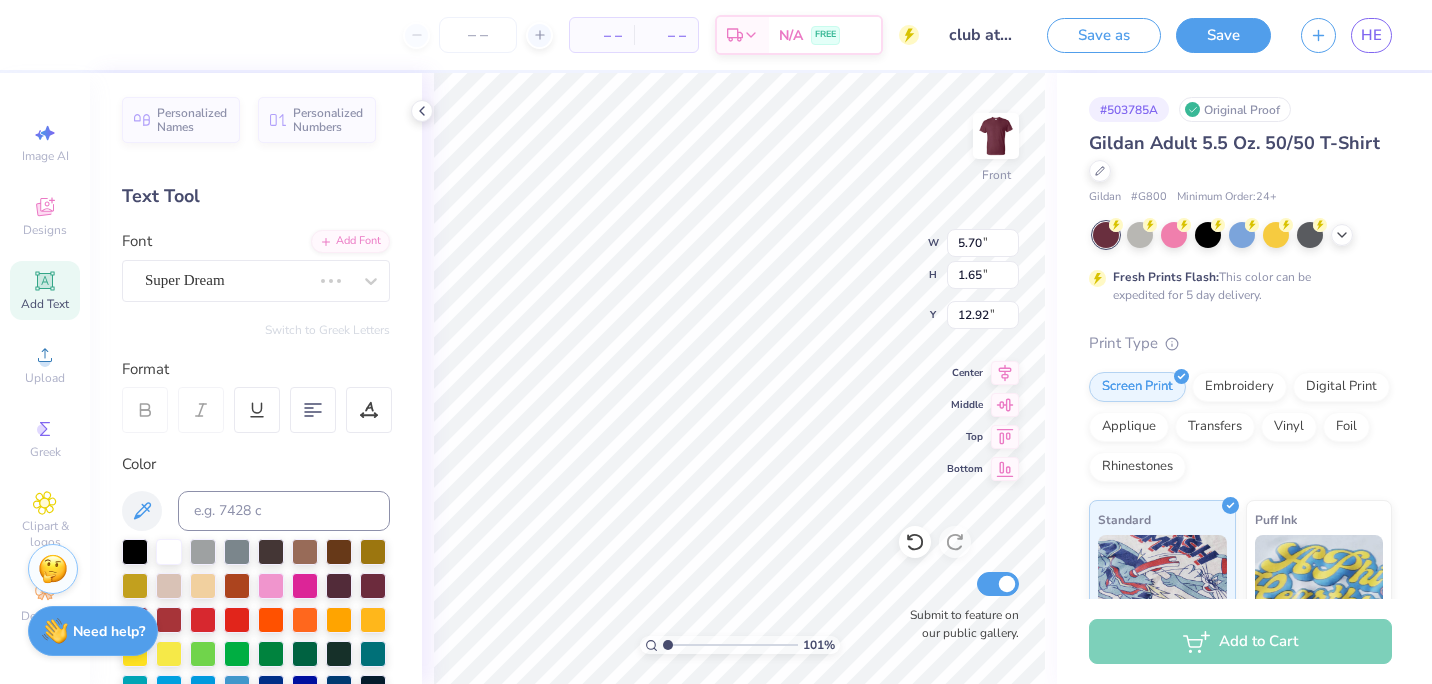 scroll, scrollTop: 16, scrollLeft: 4, axis: both 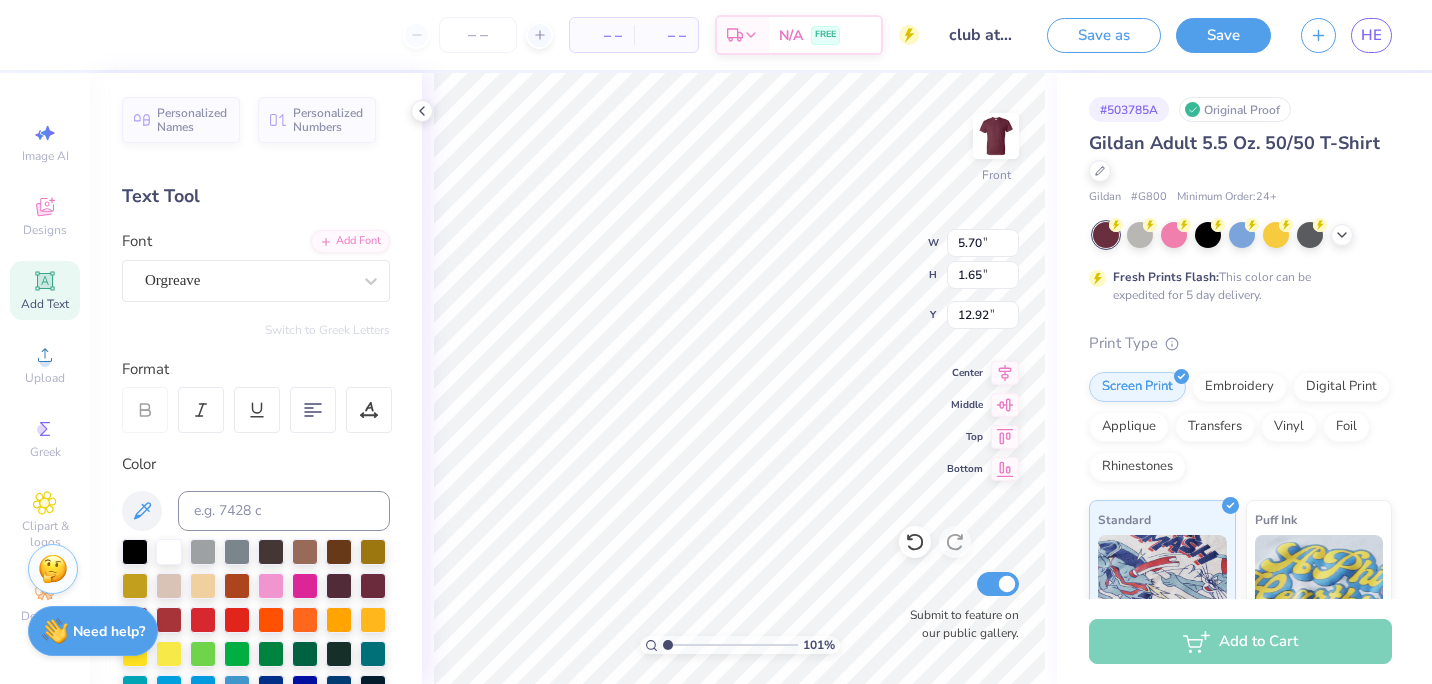type on "1.0091642486846" 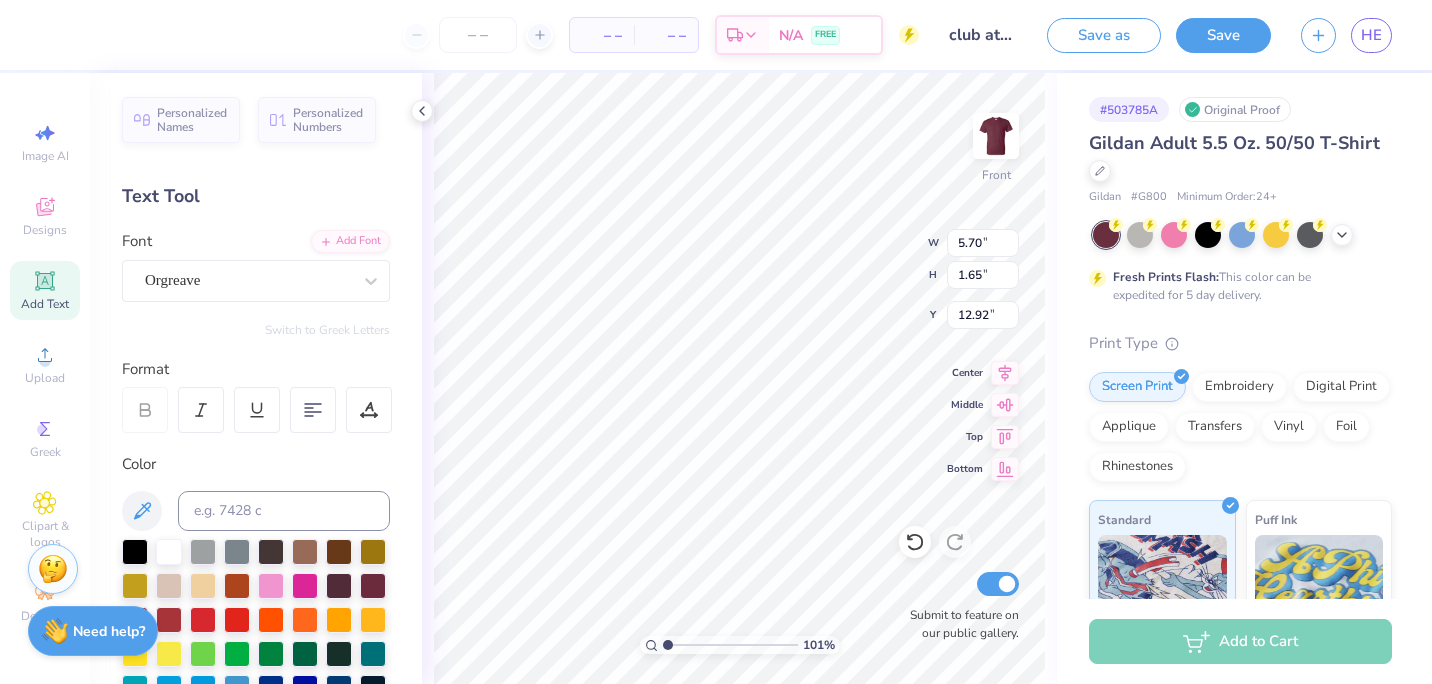 type on "1.61" 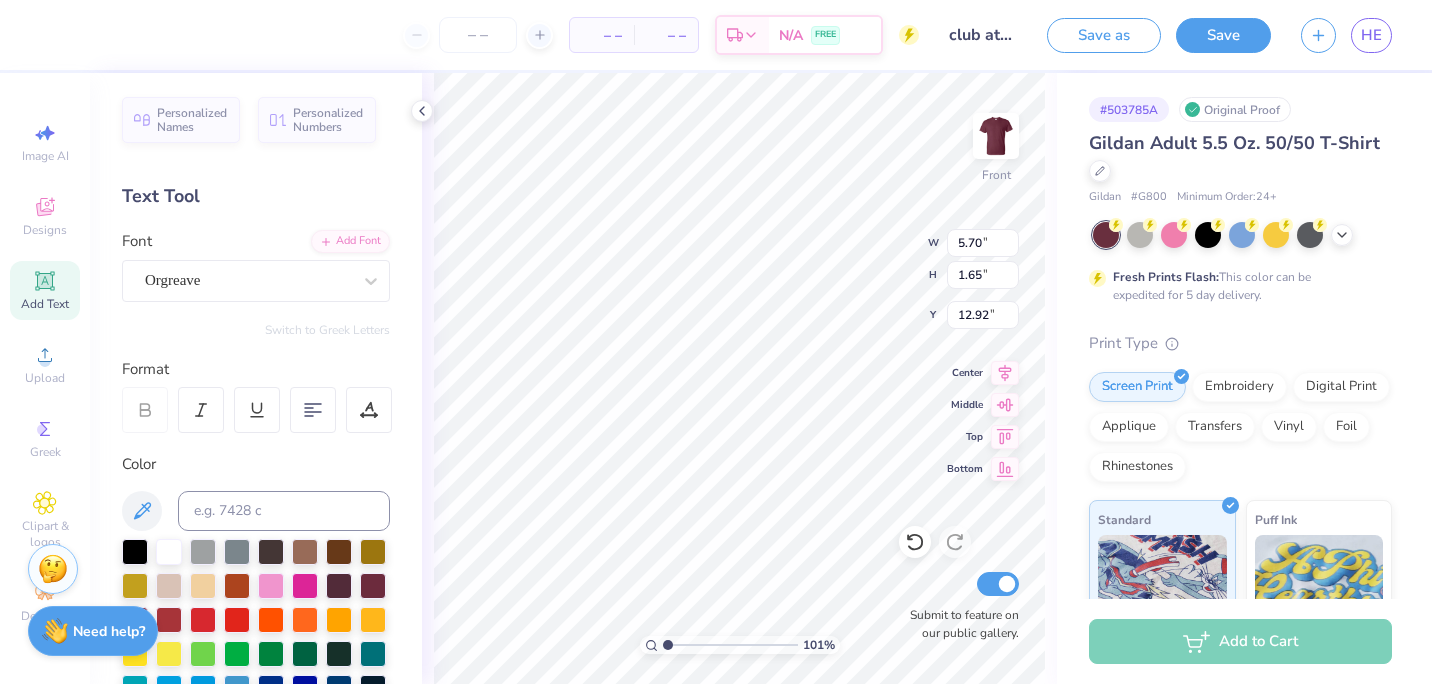 type on "12.95" 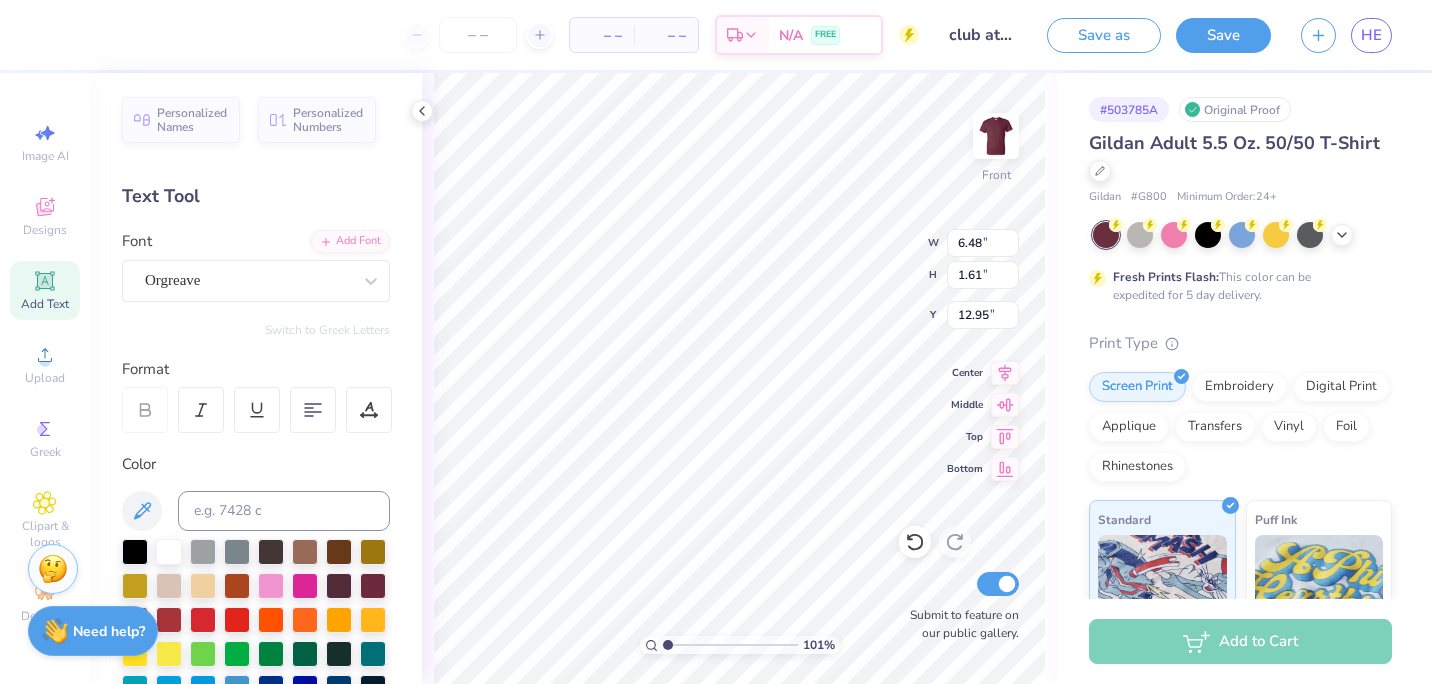 type on "1.0091642486846" 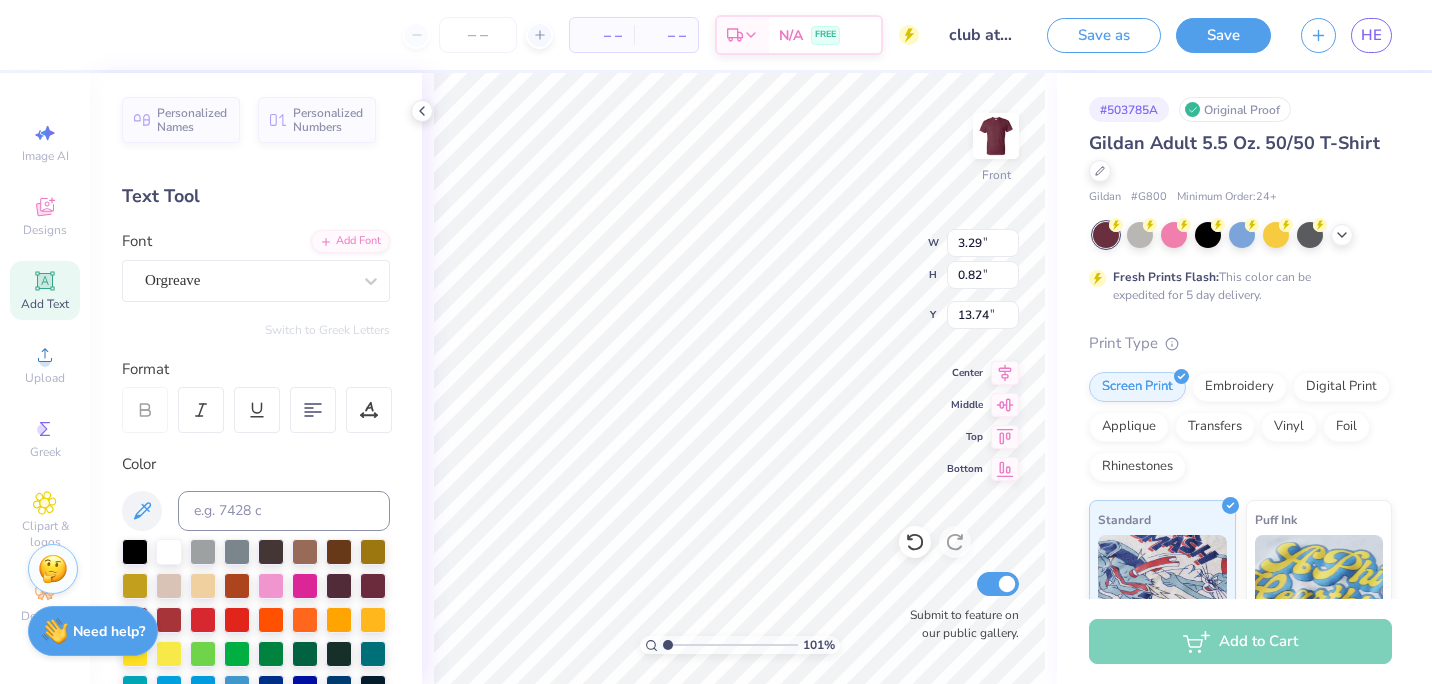 type on "1.0091642486846" 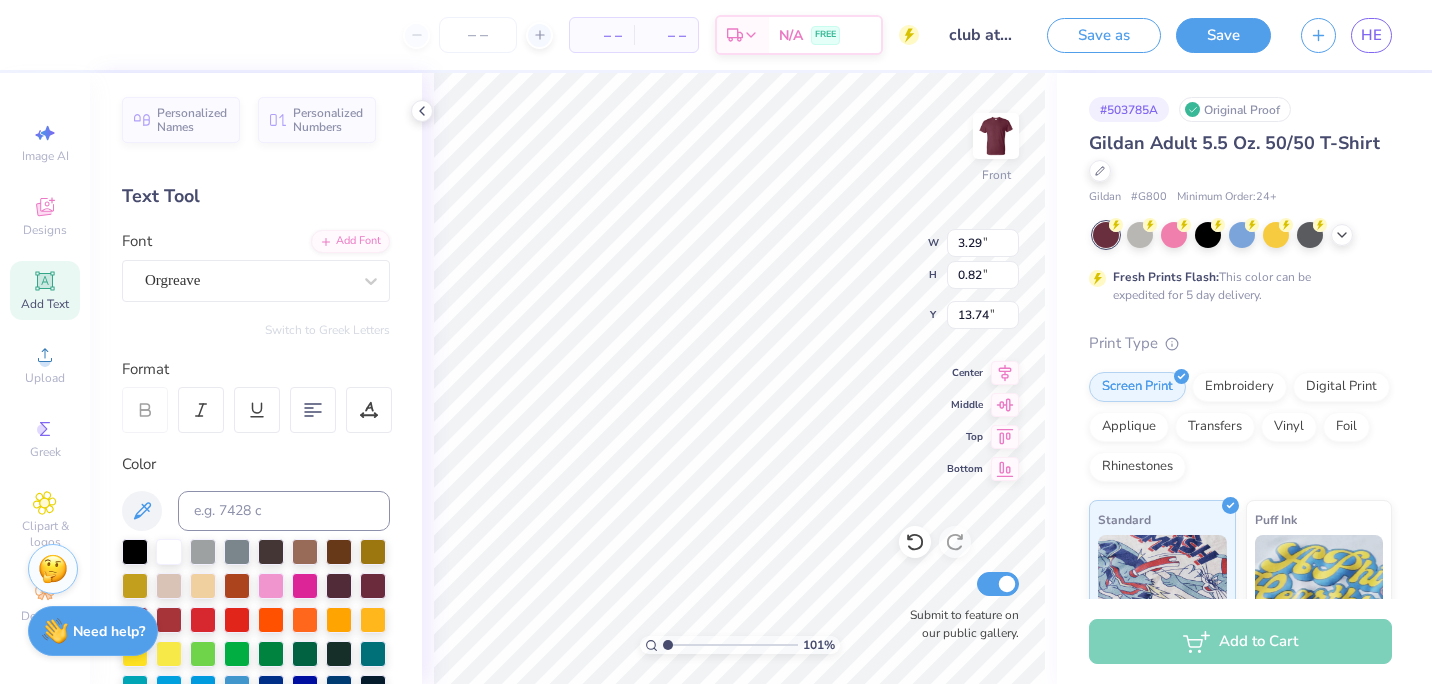 type on "14.22" 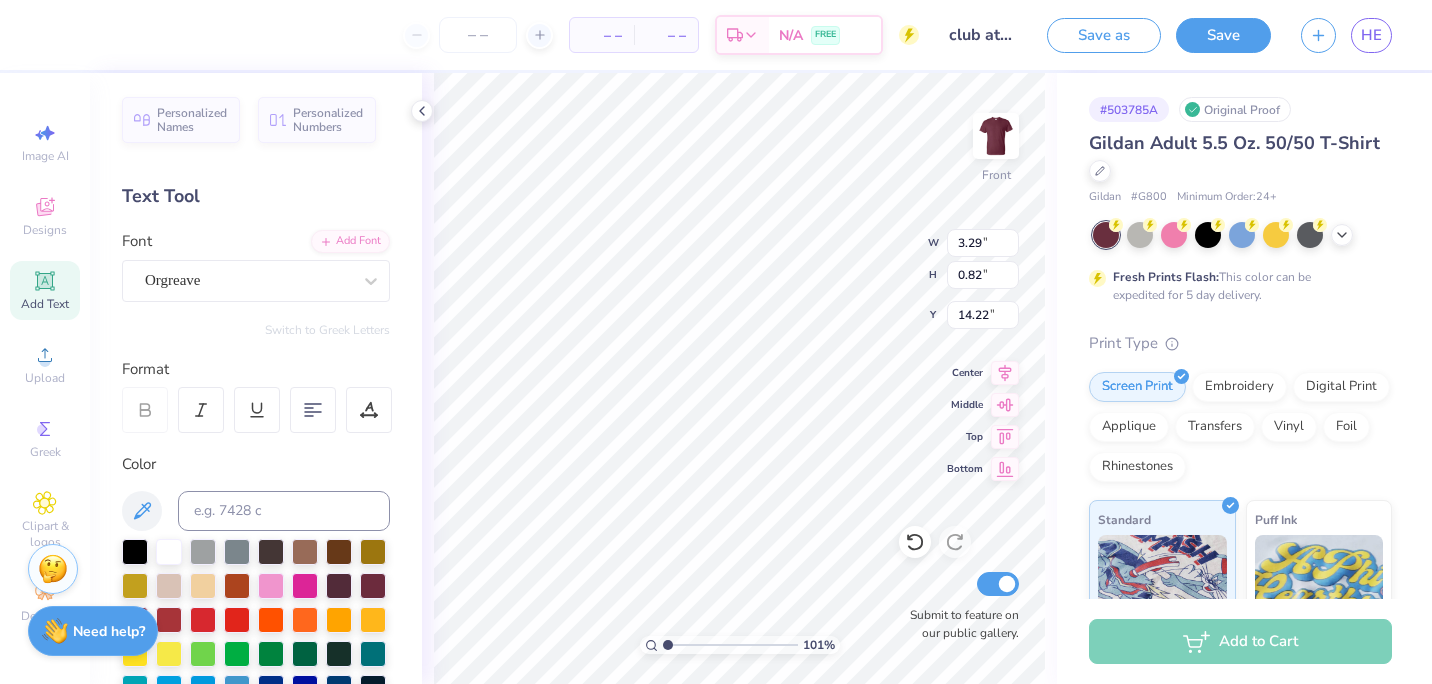 type on "1.0091642486846" 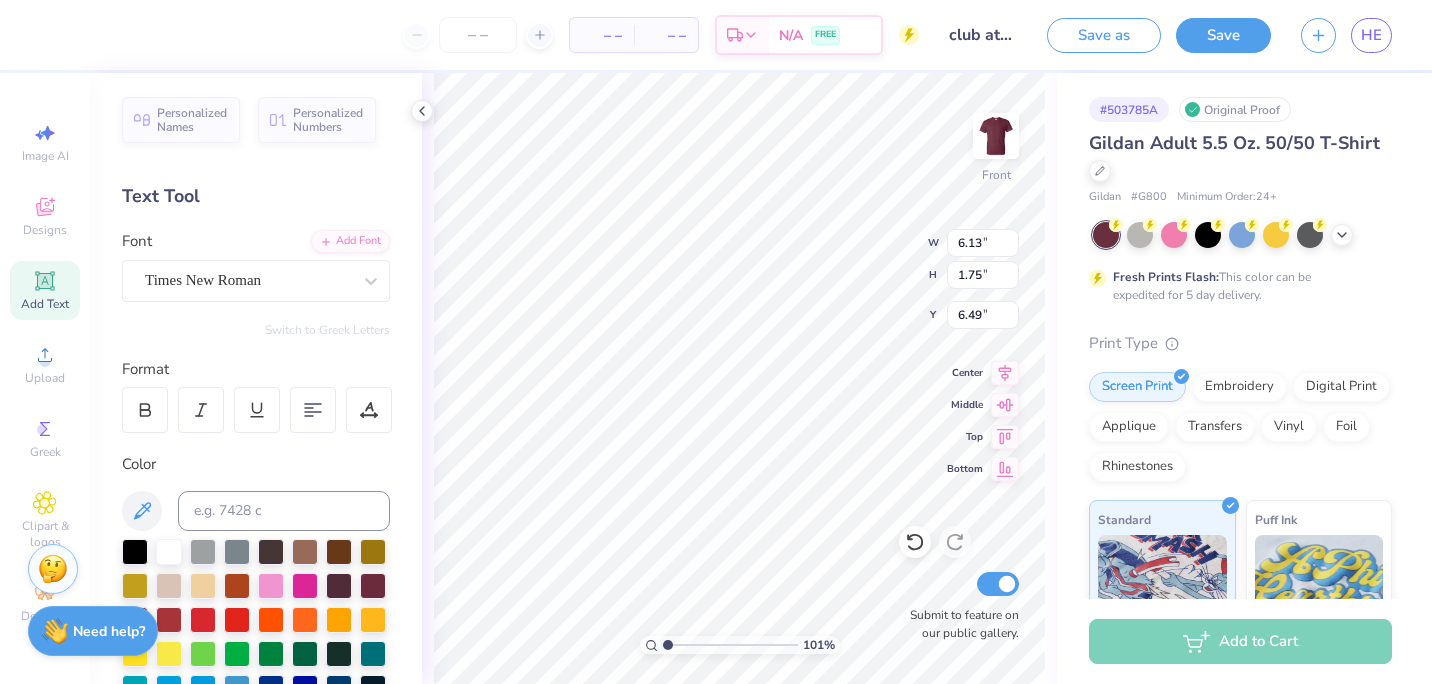 type on "1.0091642486846" 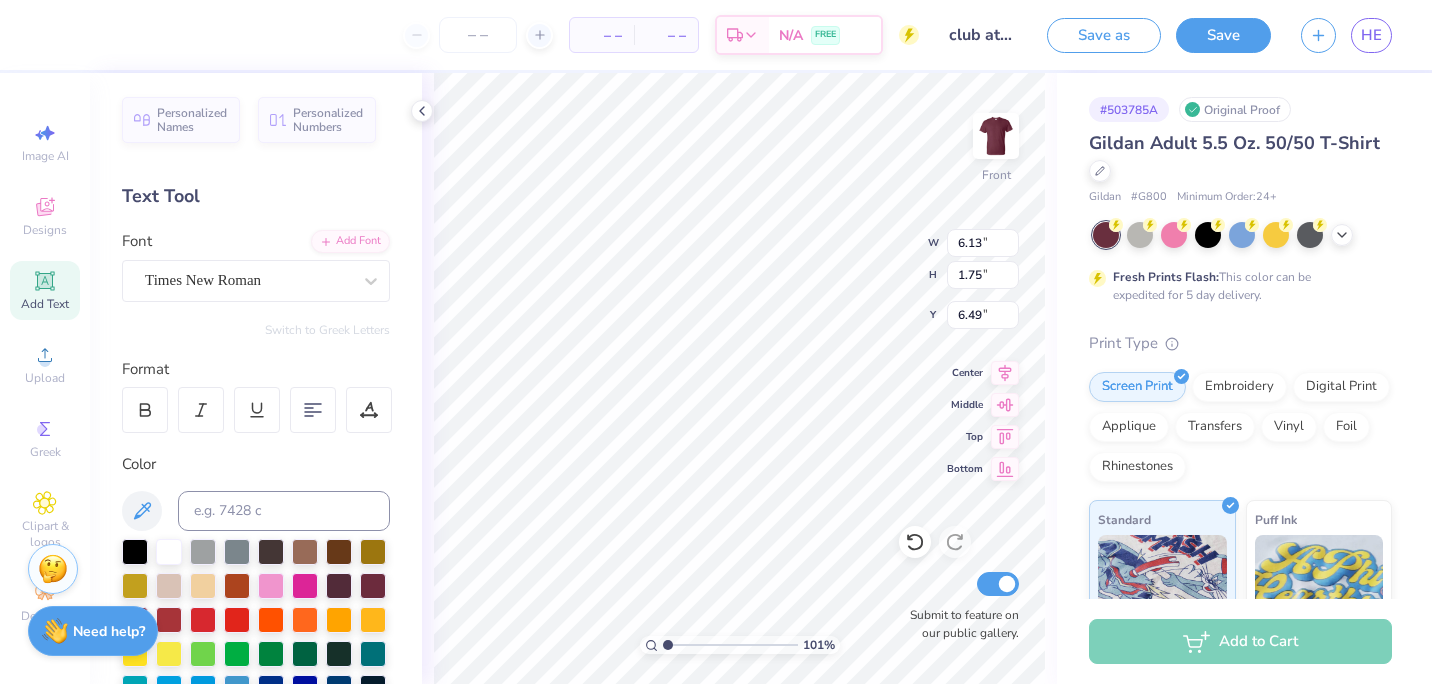 type on "3.29" 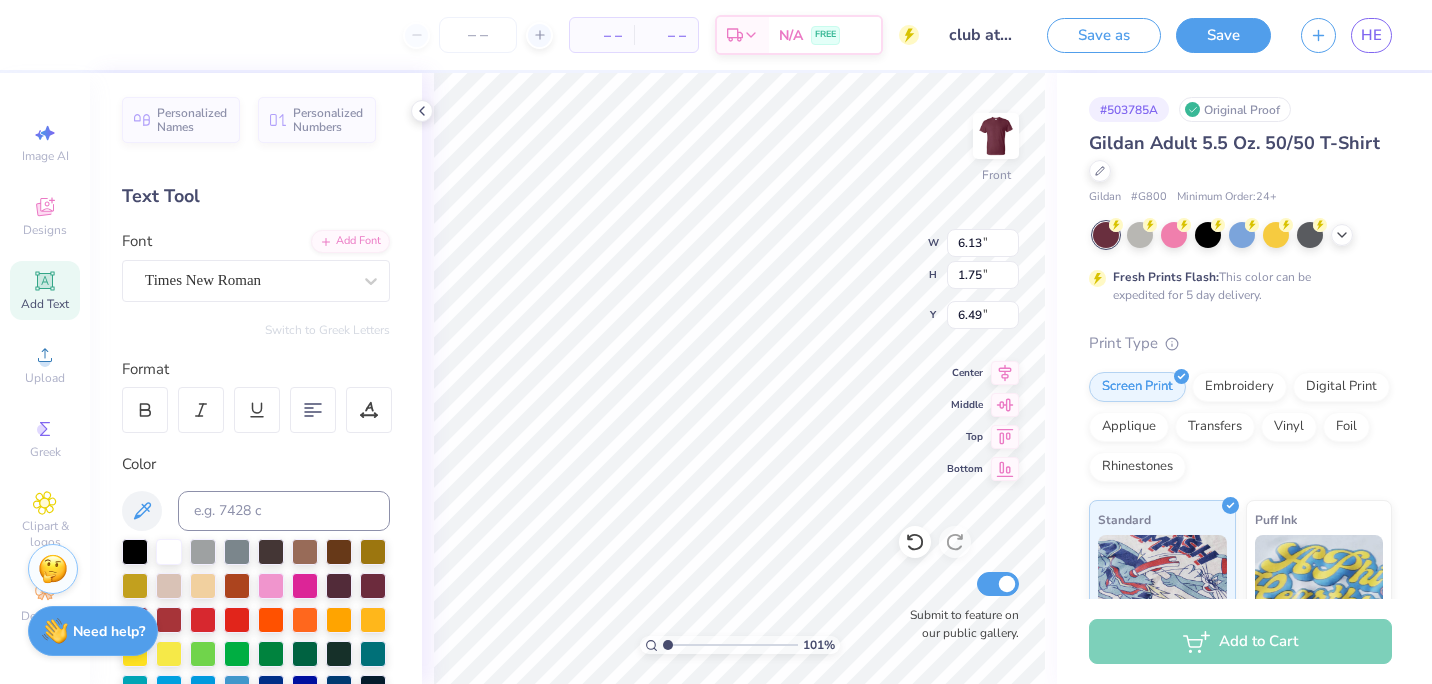 type on "0.82" 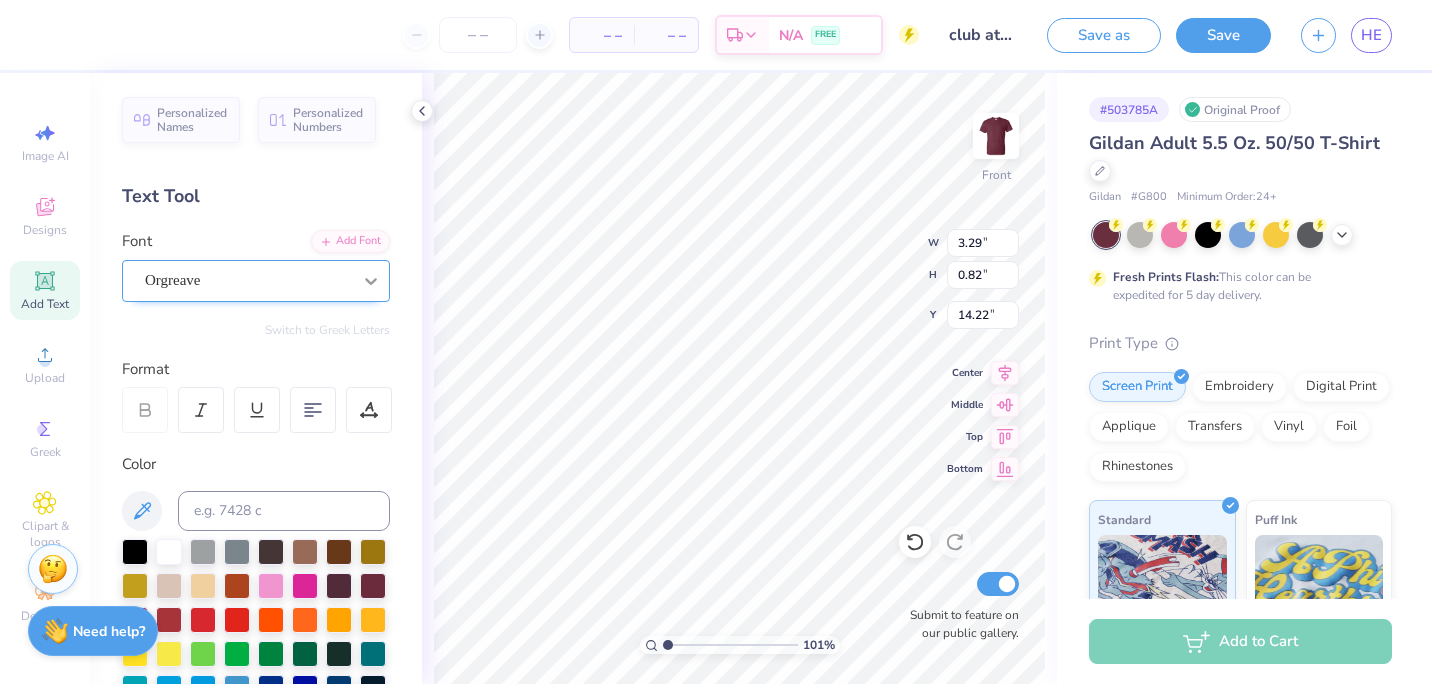 click 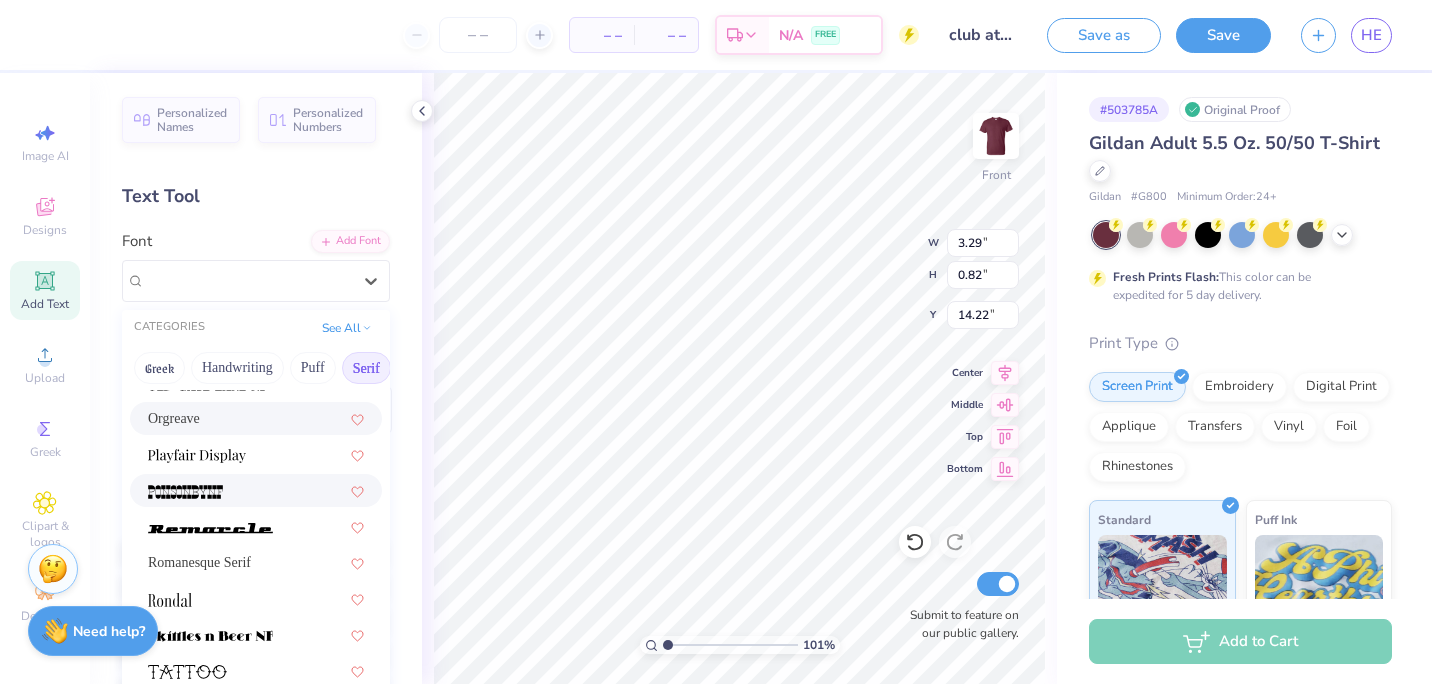 scroll, scrollTop: 2290, scrollLeft: 0, axis: vertical 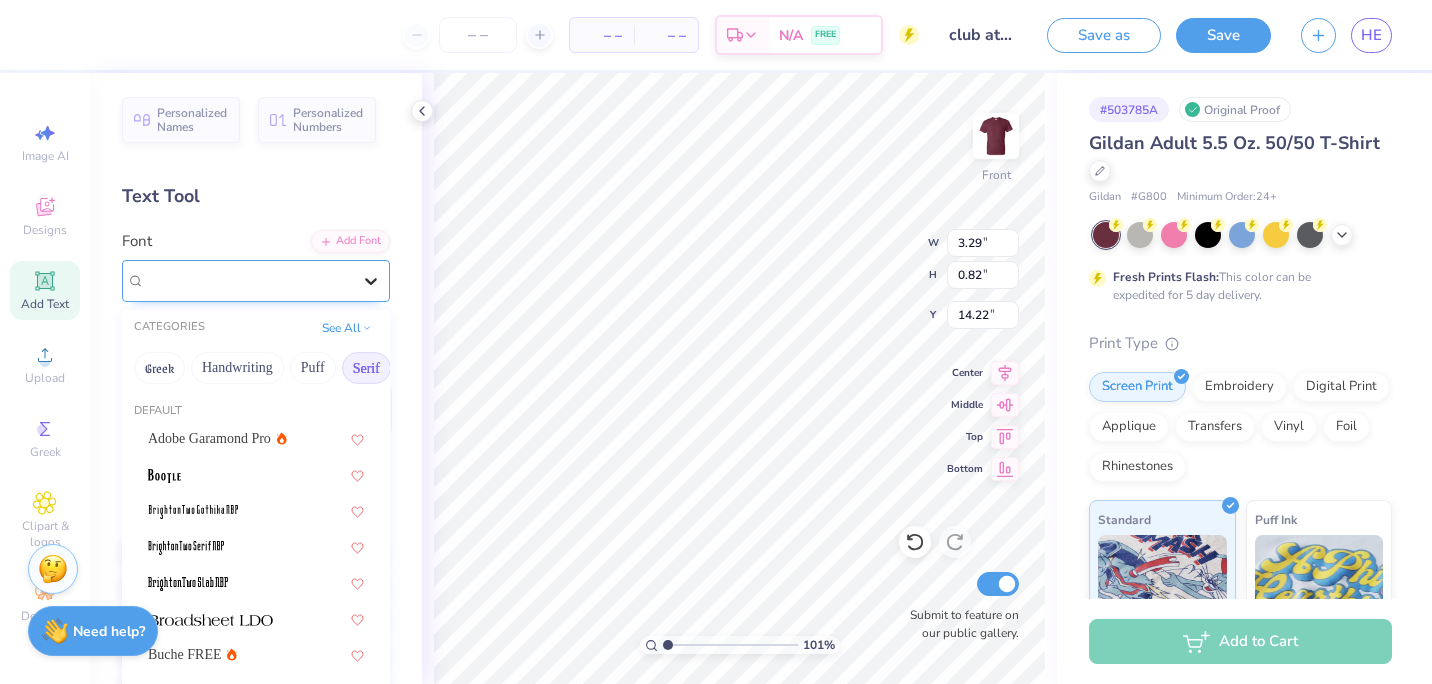 click 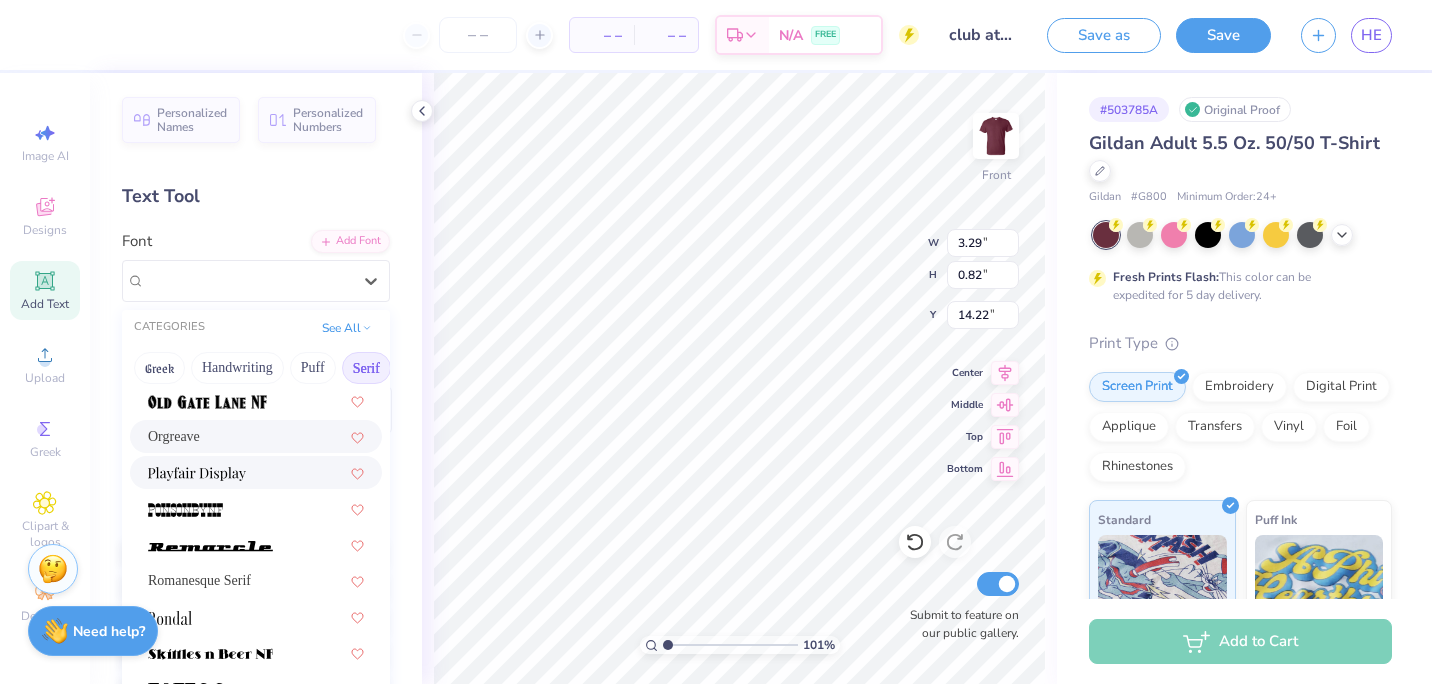 scroll, scrollTop: 2290, scrollLeft: 0, axis: vertical 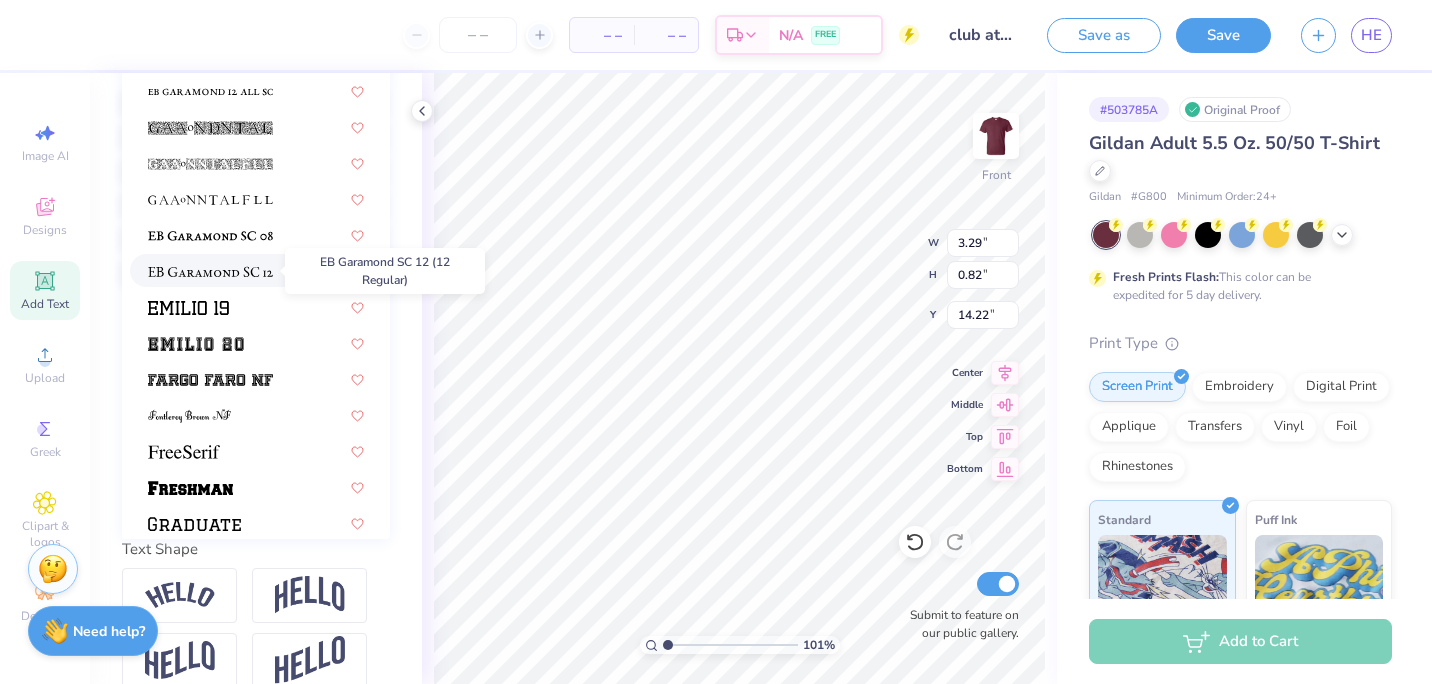 click at bounding box center [210, 272] 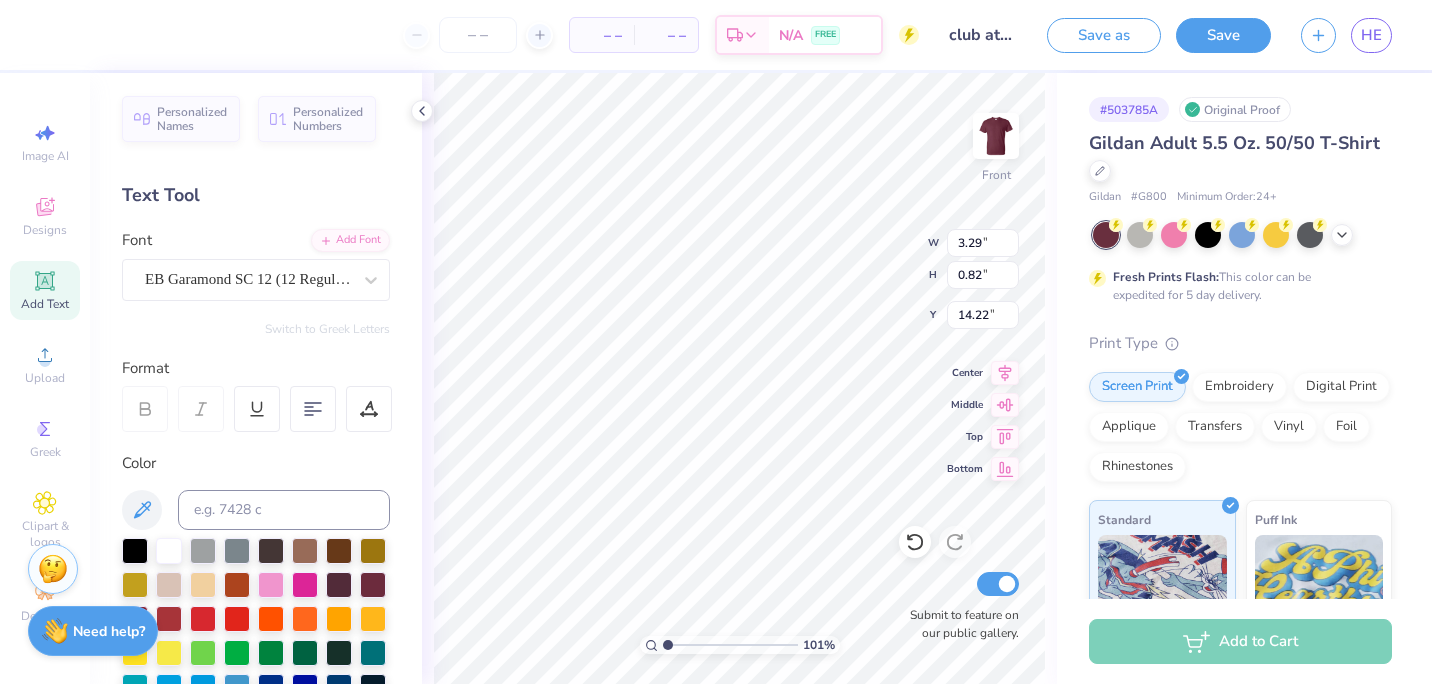 scroll, scrollTop: 0, scrollLeft: 0, axis: both 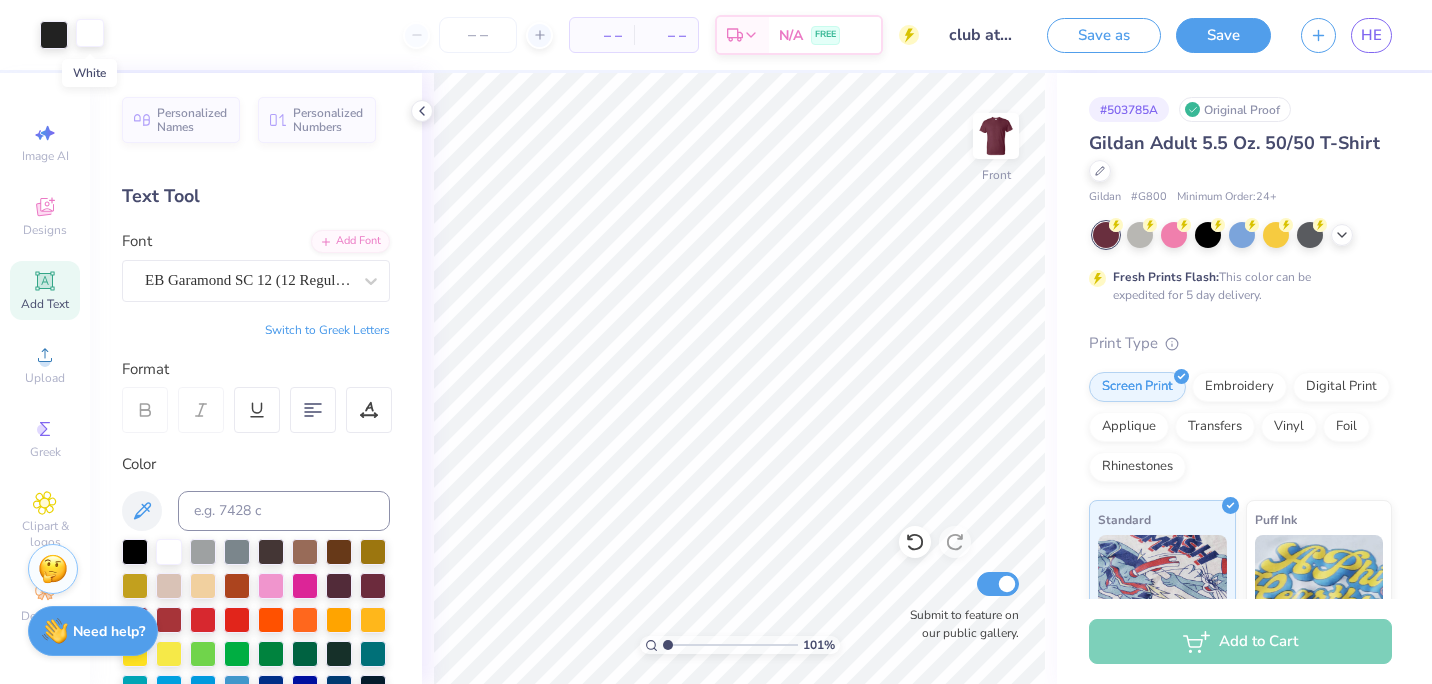 click at bounding box center [90, 33] 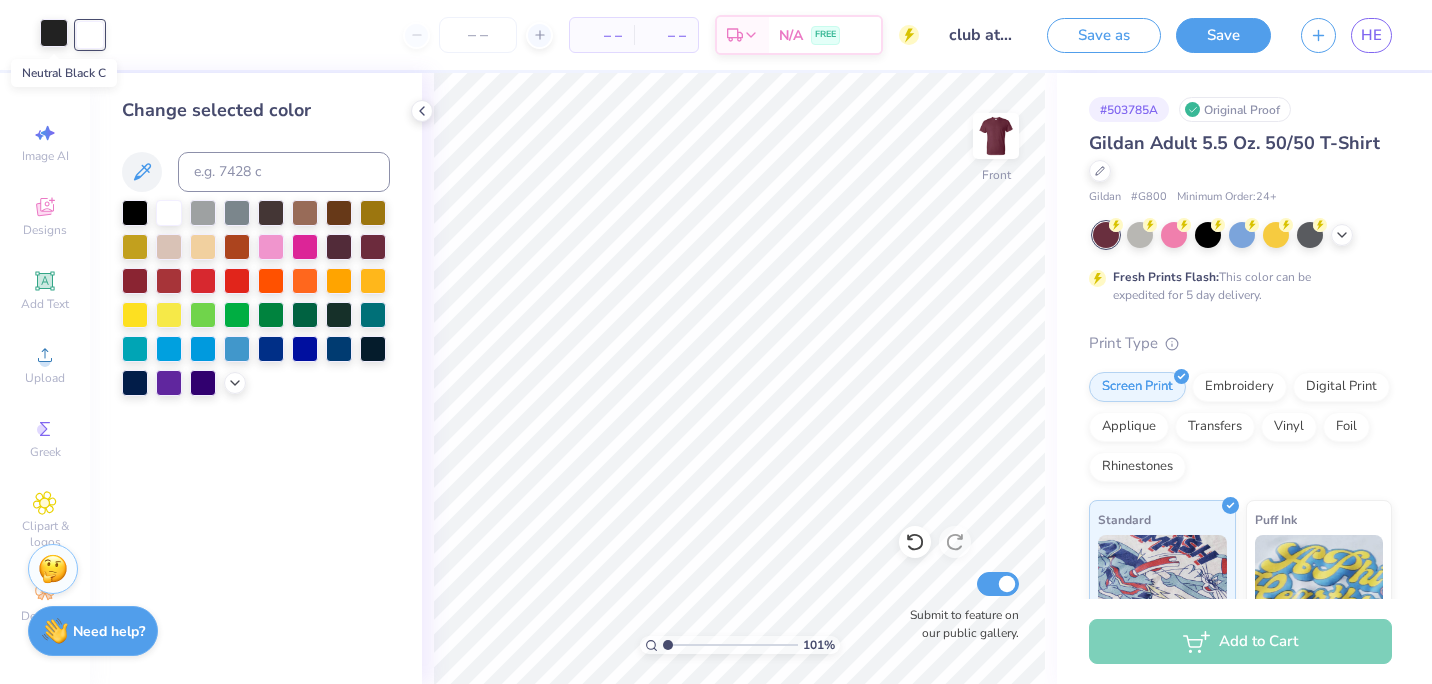 click at bounding box center [54, 33] 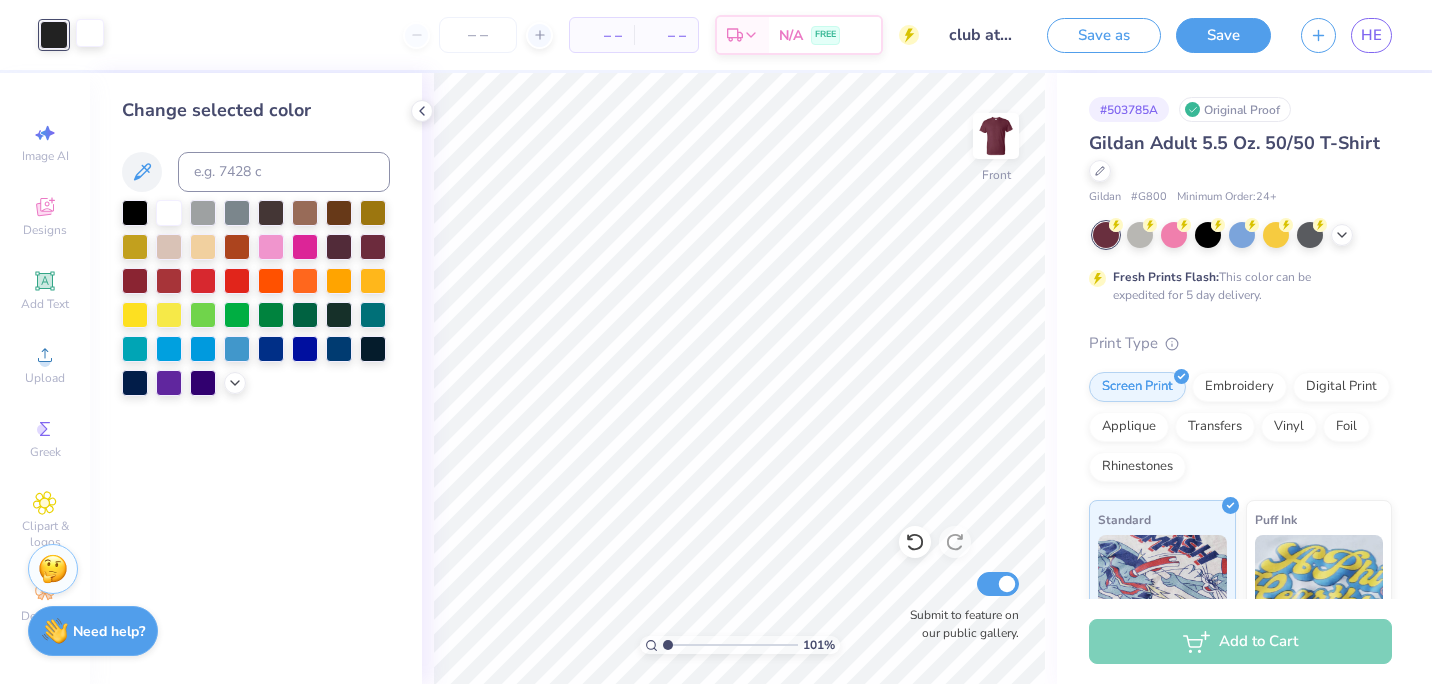 click at bounding box center [90, 33] 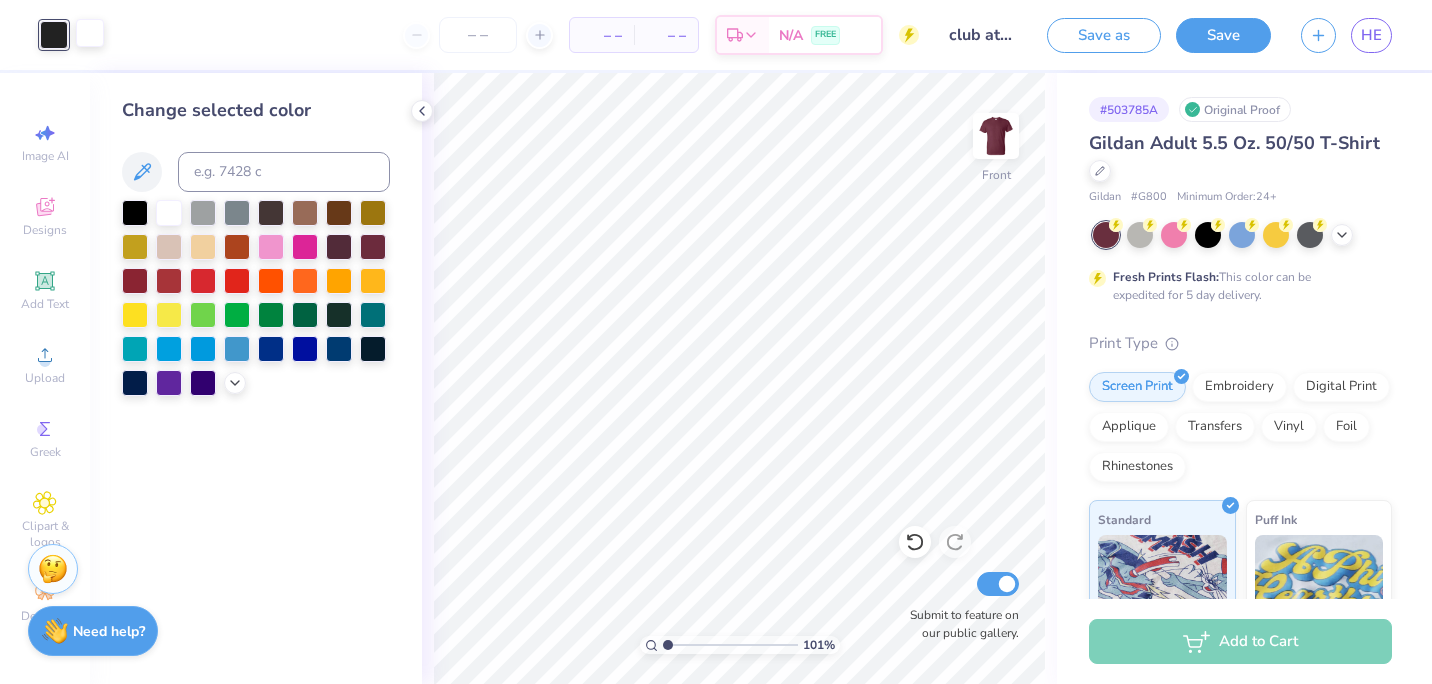 type on "1.0091642486846" 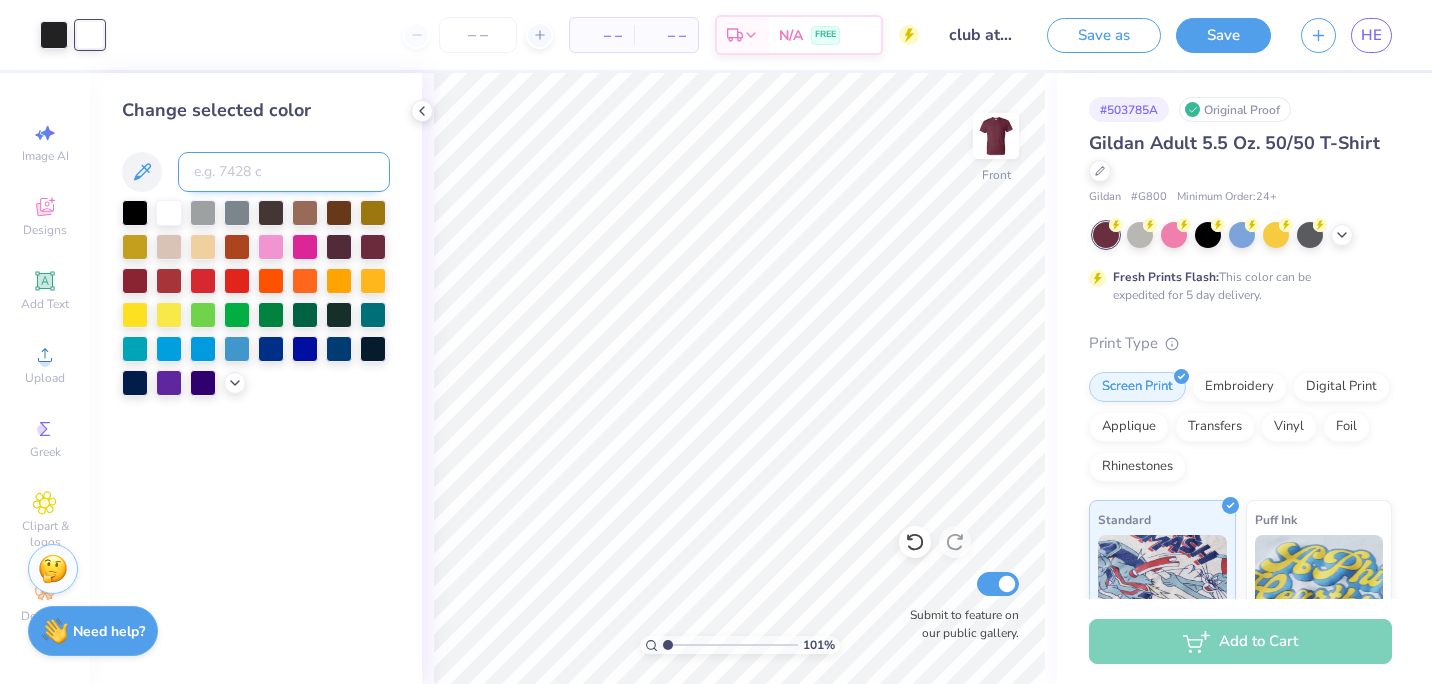click at bounding box center [284, 172] 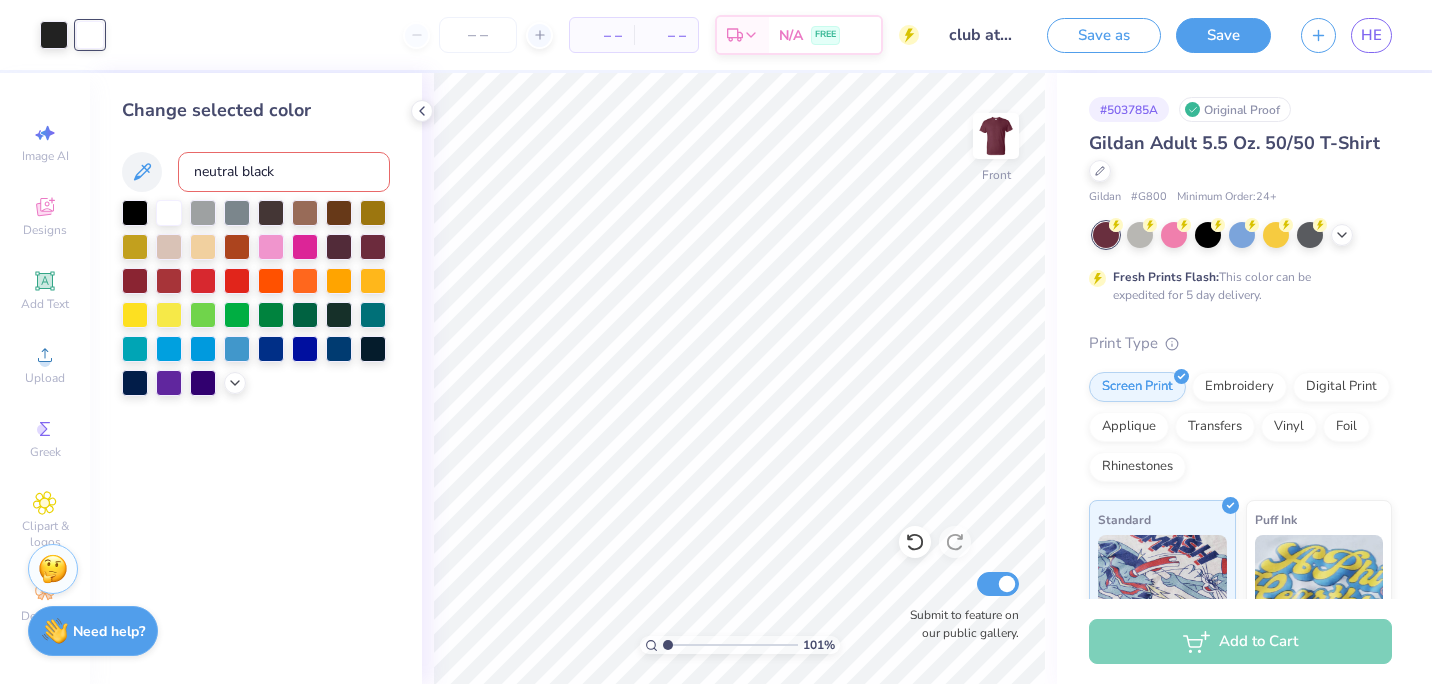type on "neutral black" 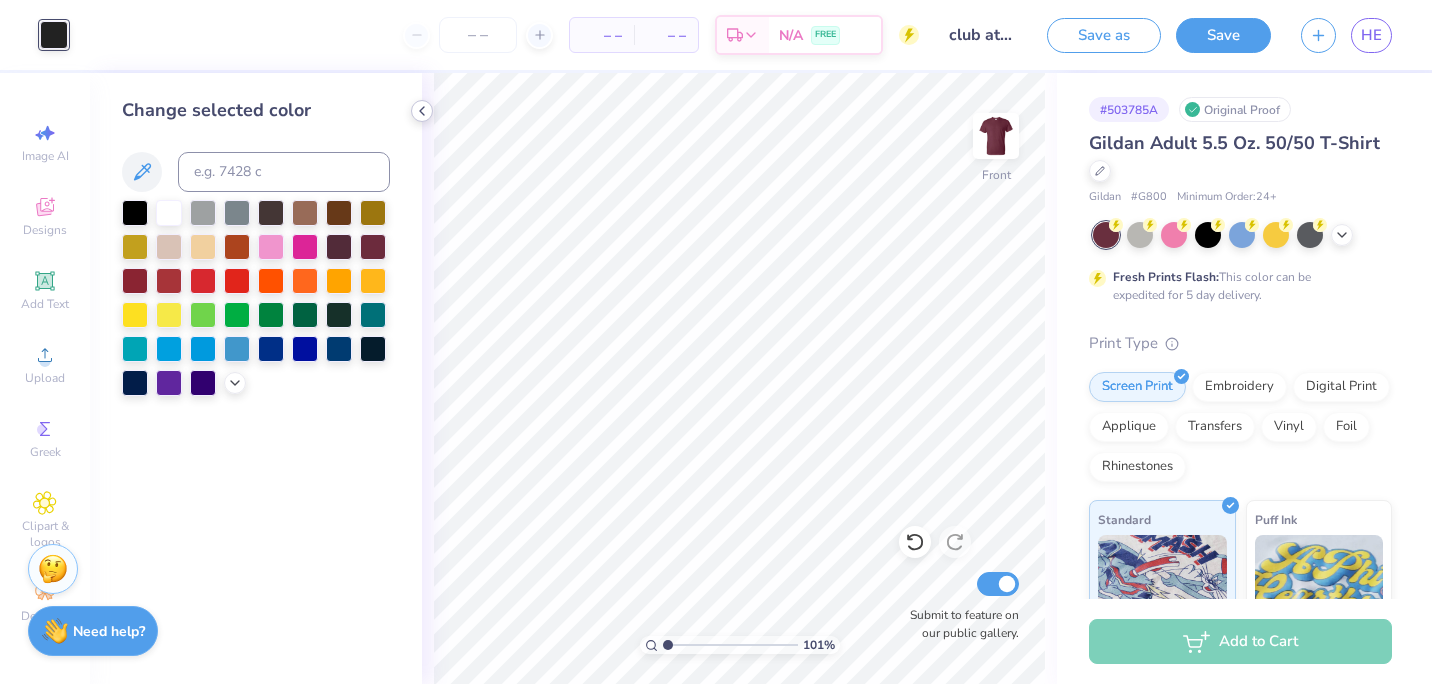 click 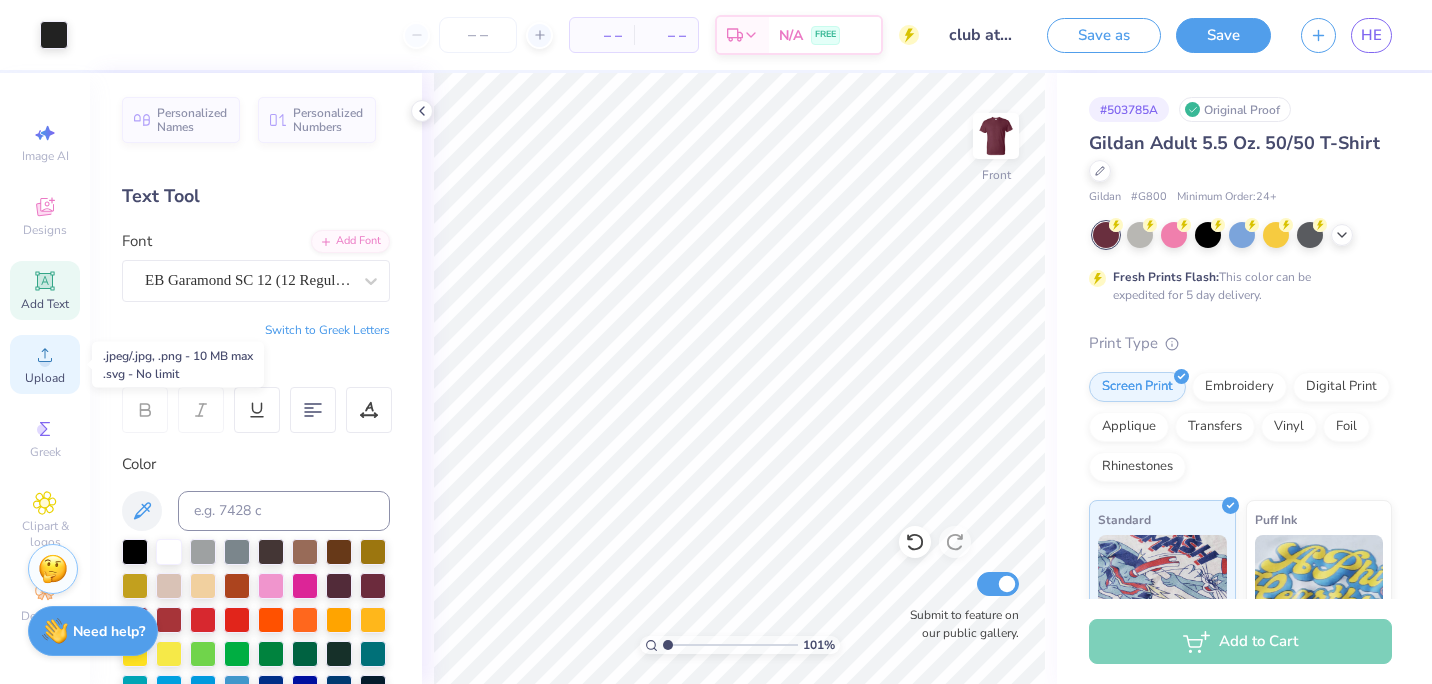 click 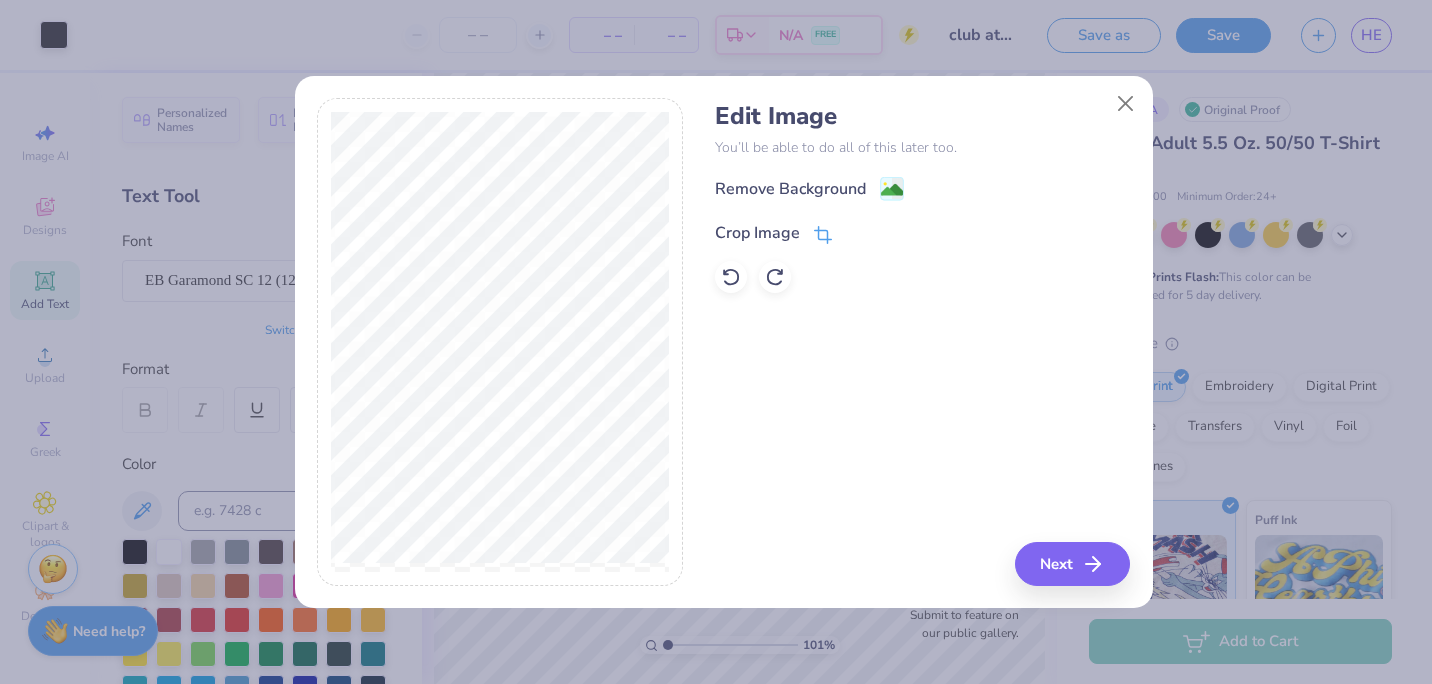 click on "Crop Image" at bounding box center (773, 233) 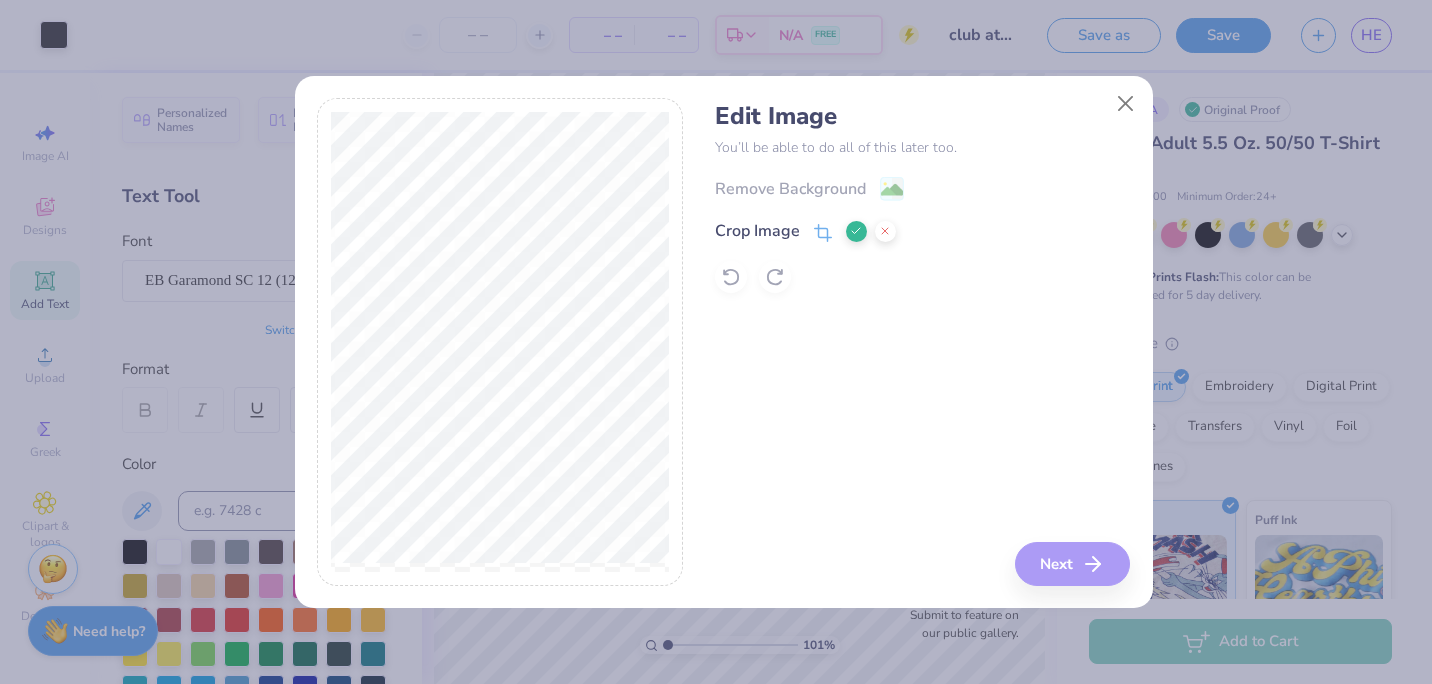 click on "Edit Image You’ll be able to do all of this later too. Remove Background Crop Image Next" at bounding box center (922, 342) 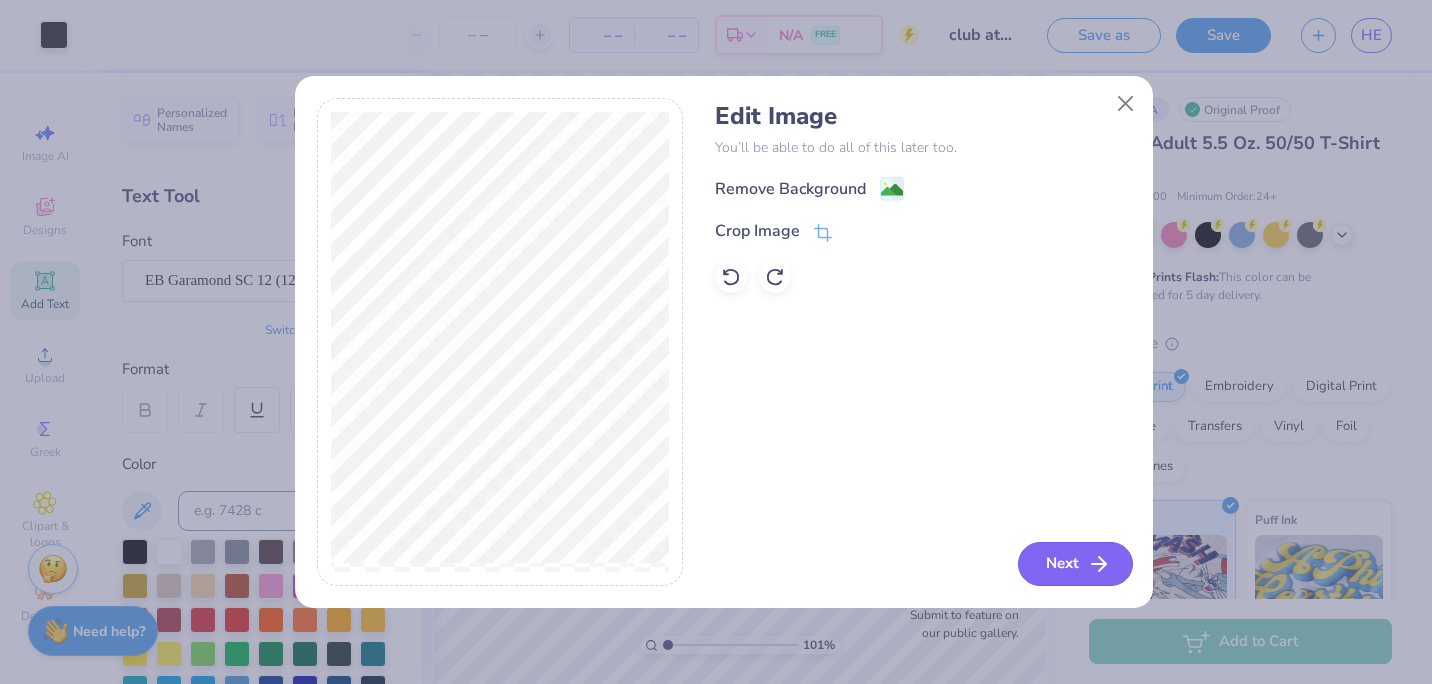click 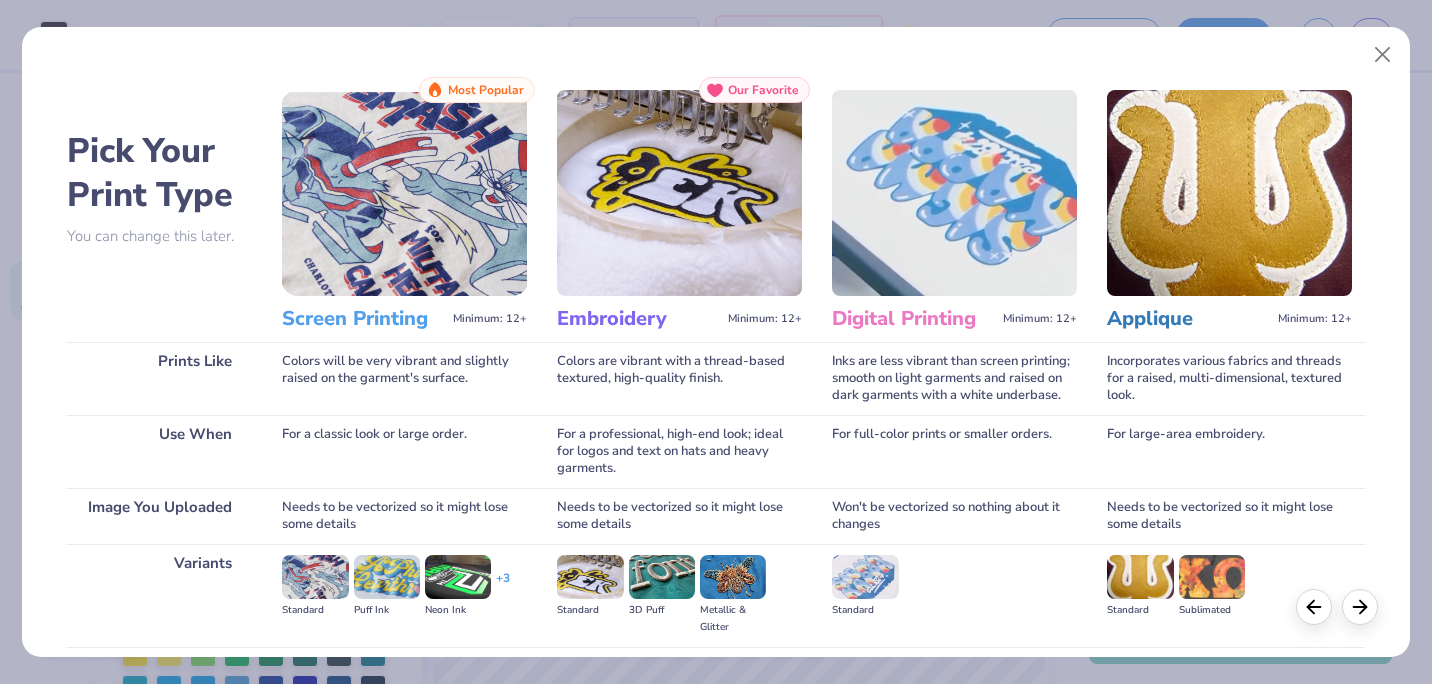 scroll, scrollTop: 213, scrollLeft: 0, axis: vertical 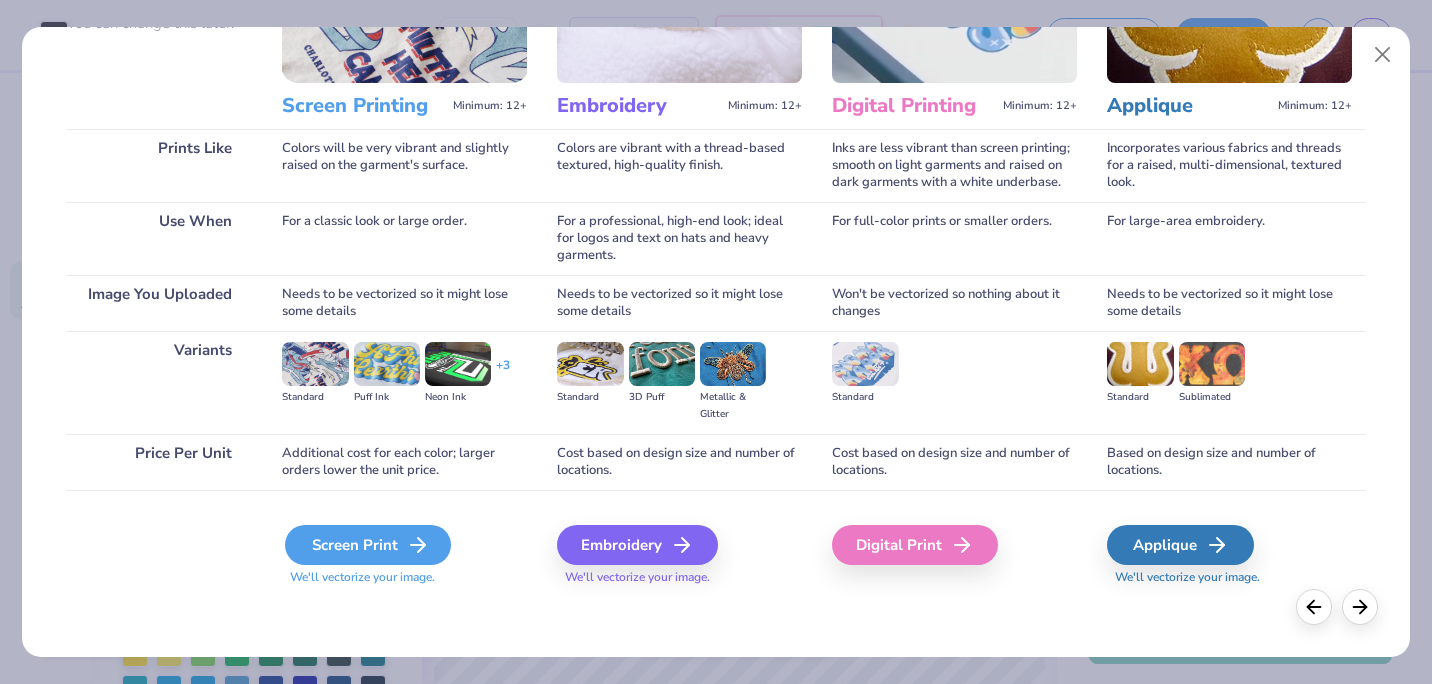 click 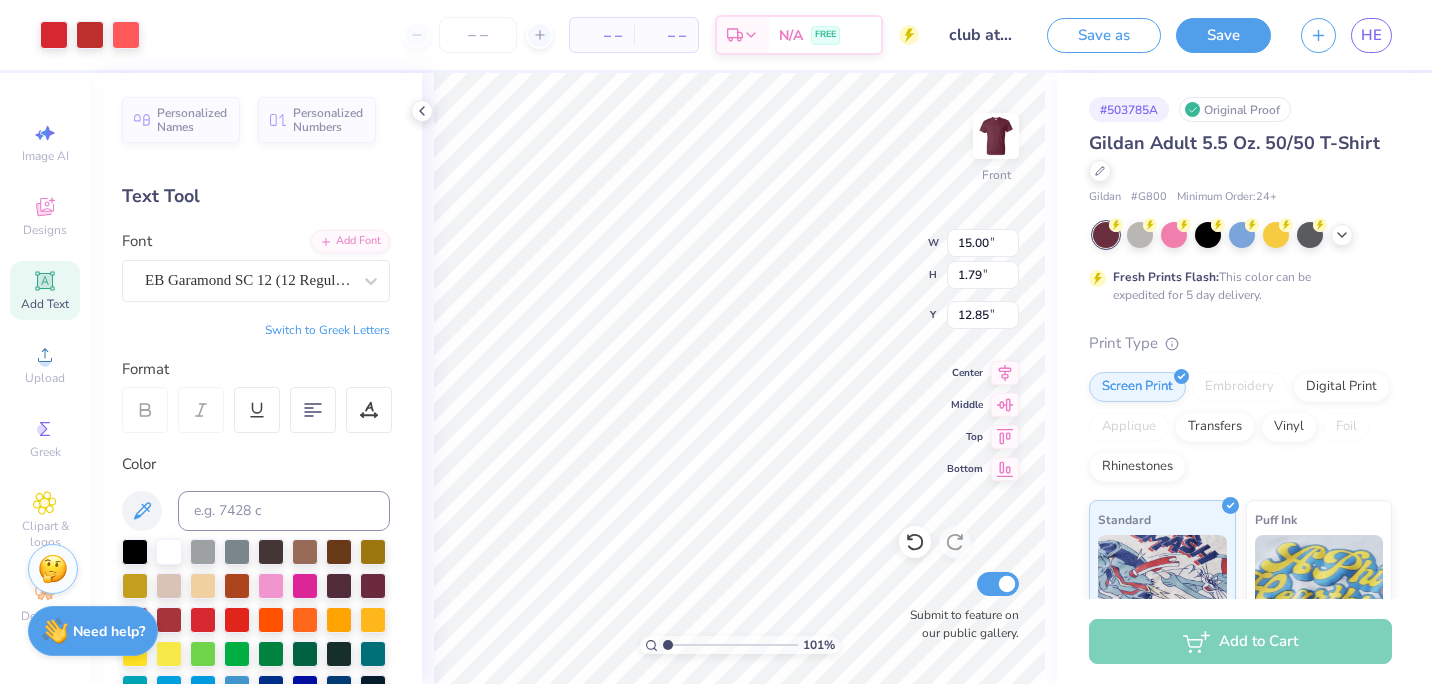 type on "1.0091642486846" 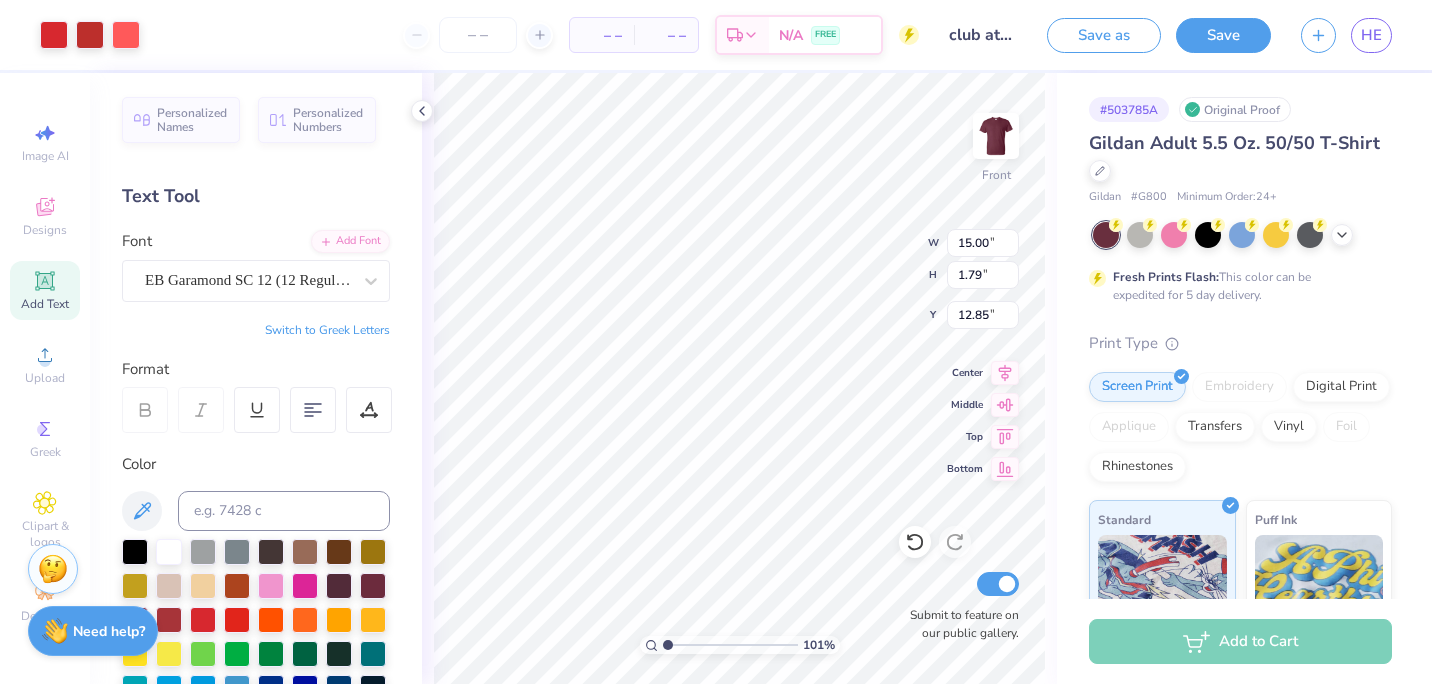 type on "4.14" 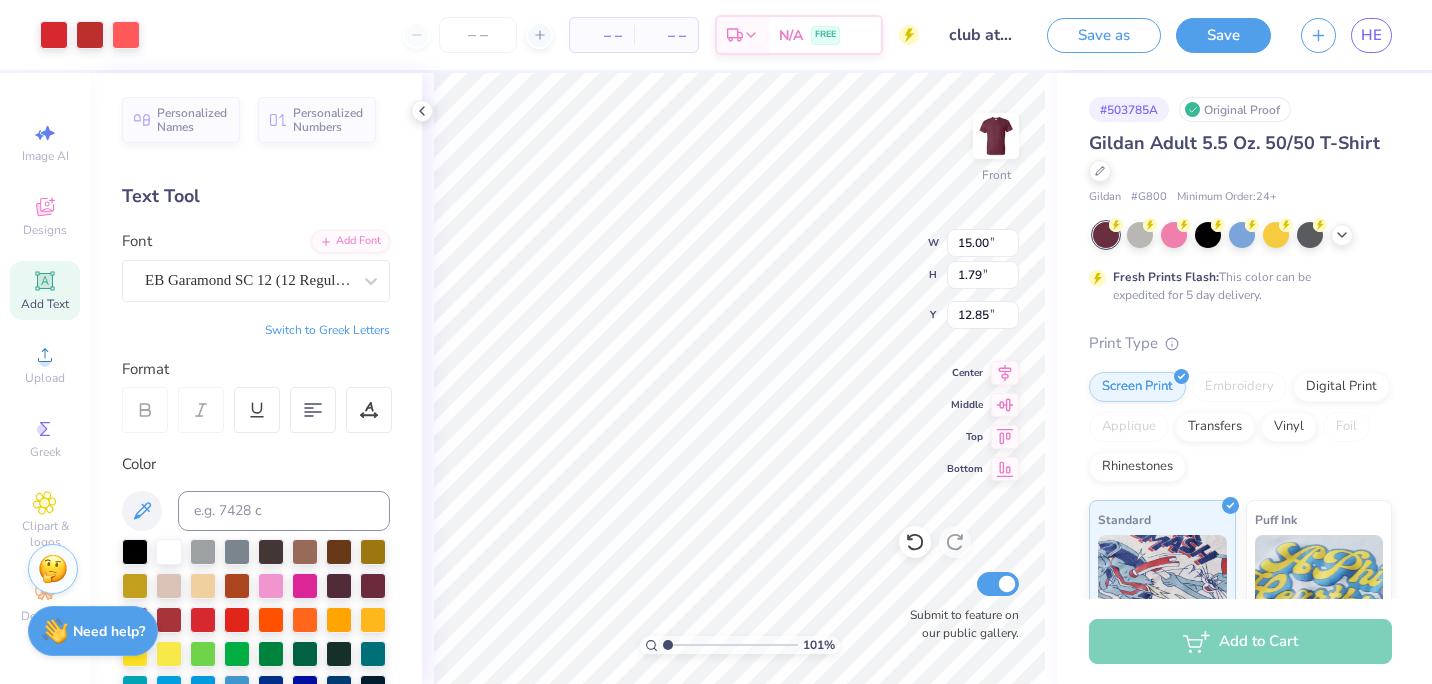 type on "0.50" 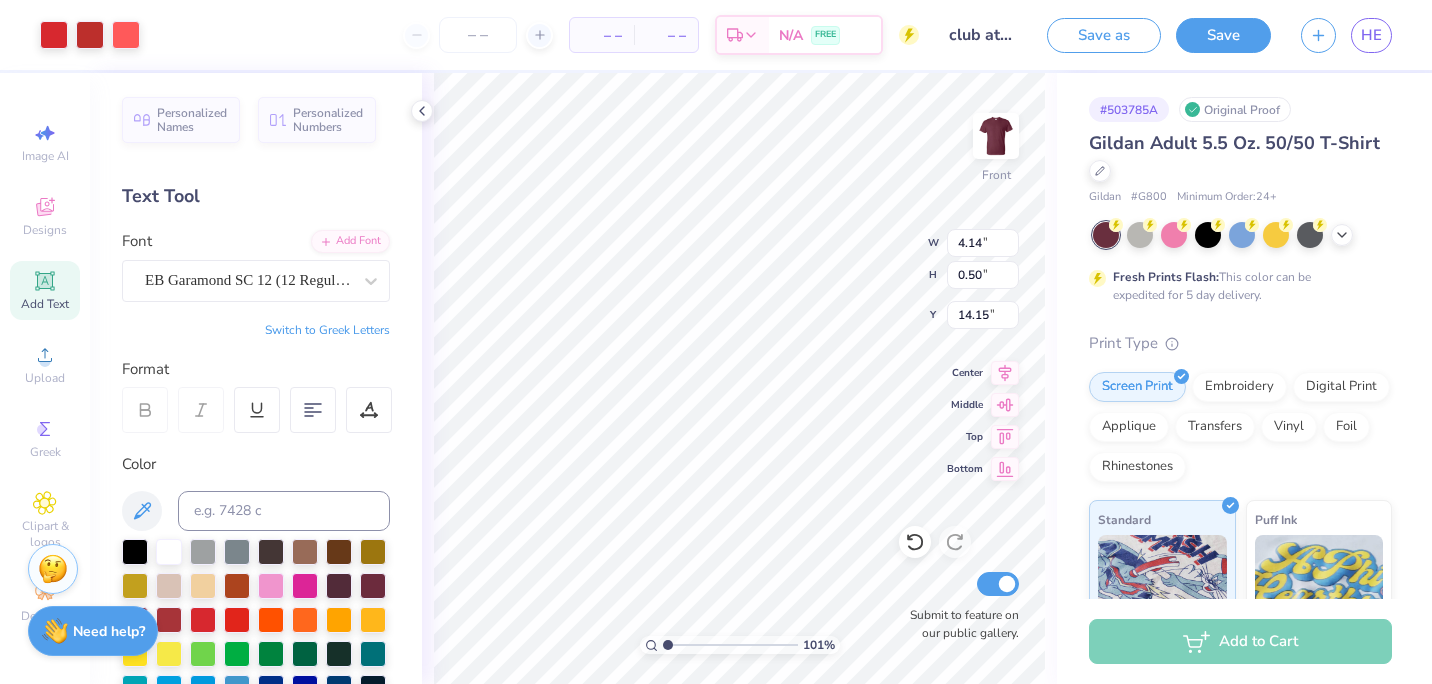 type on "1.0091642486846" 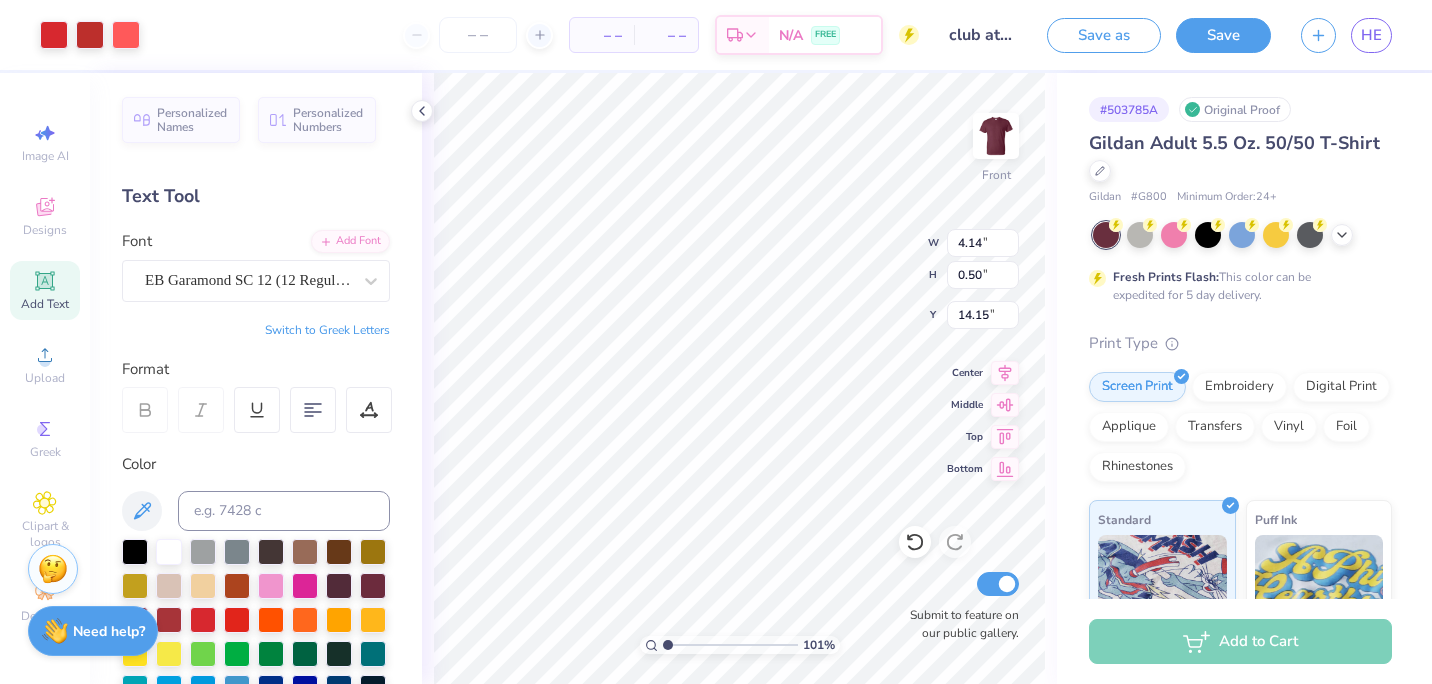 type on "16.88" 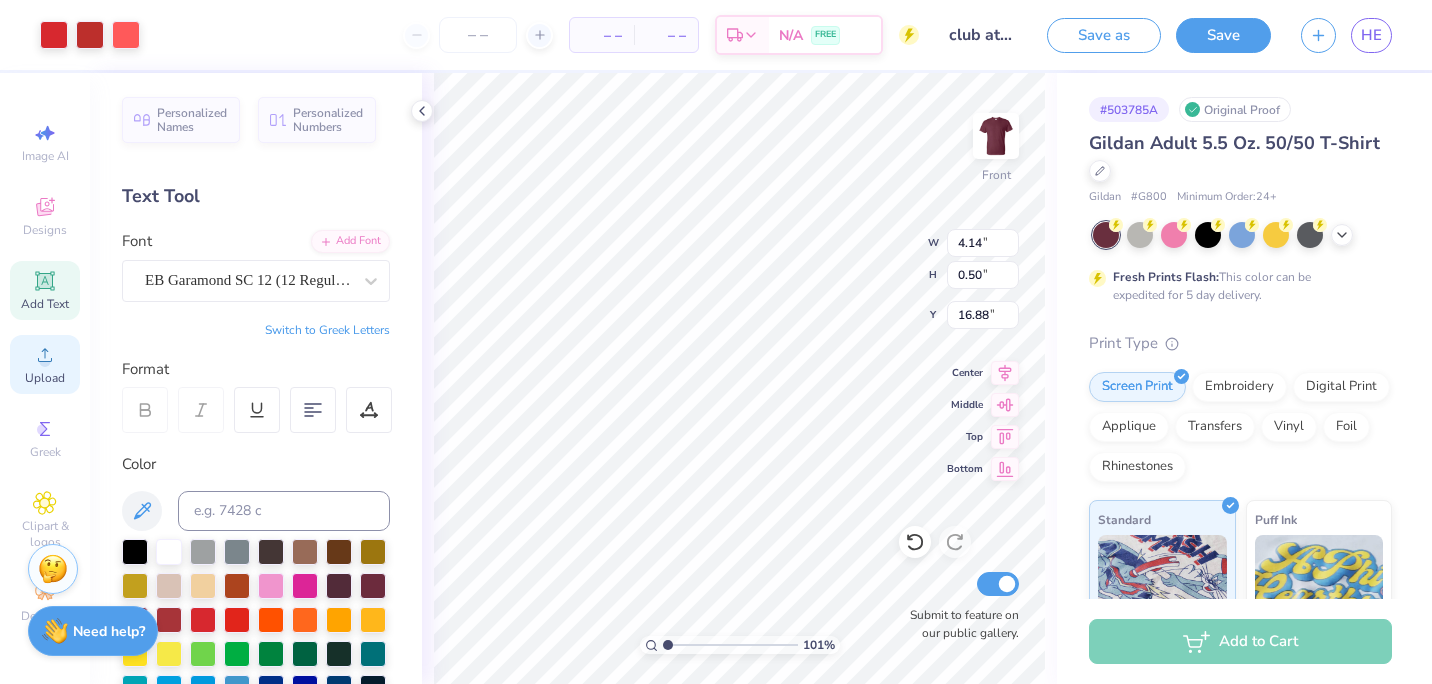 click on "Upload" at bounding box center [45, 378] 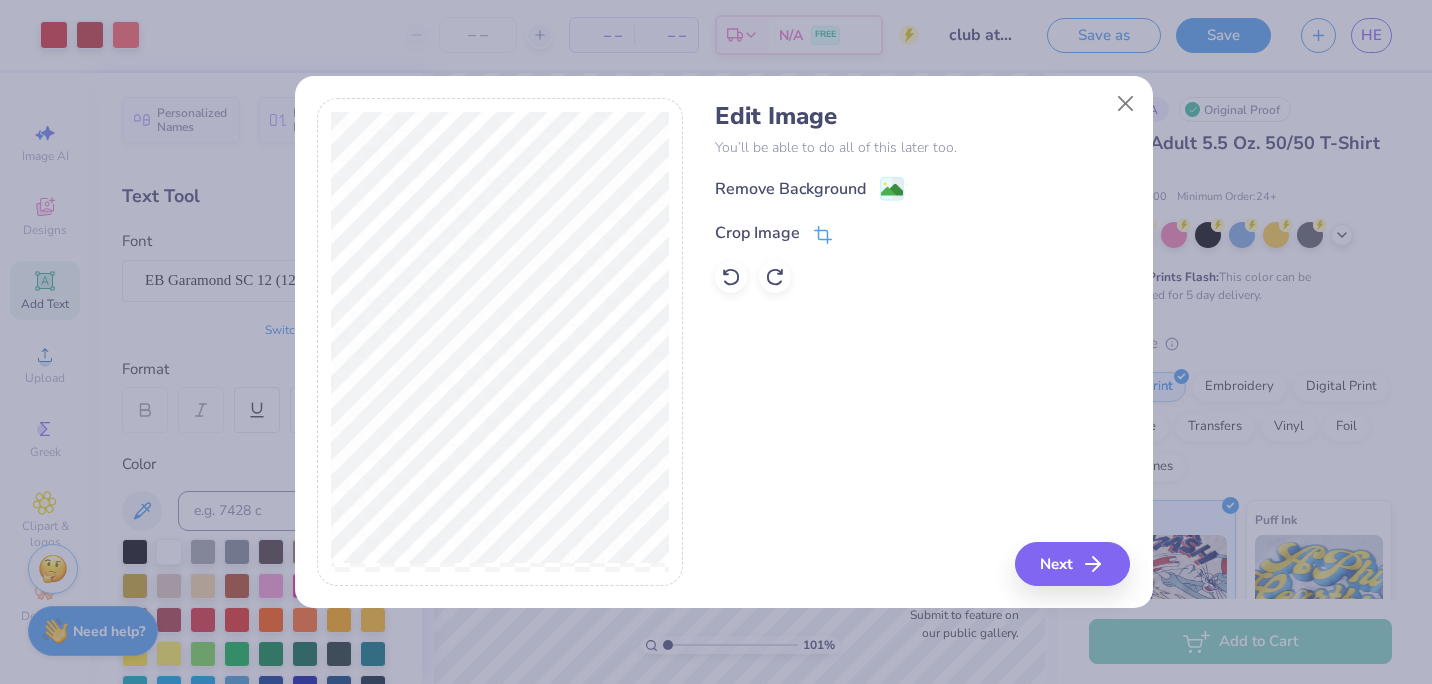click on "Crop Image" at bounding box center [757, 233] 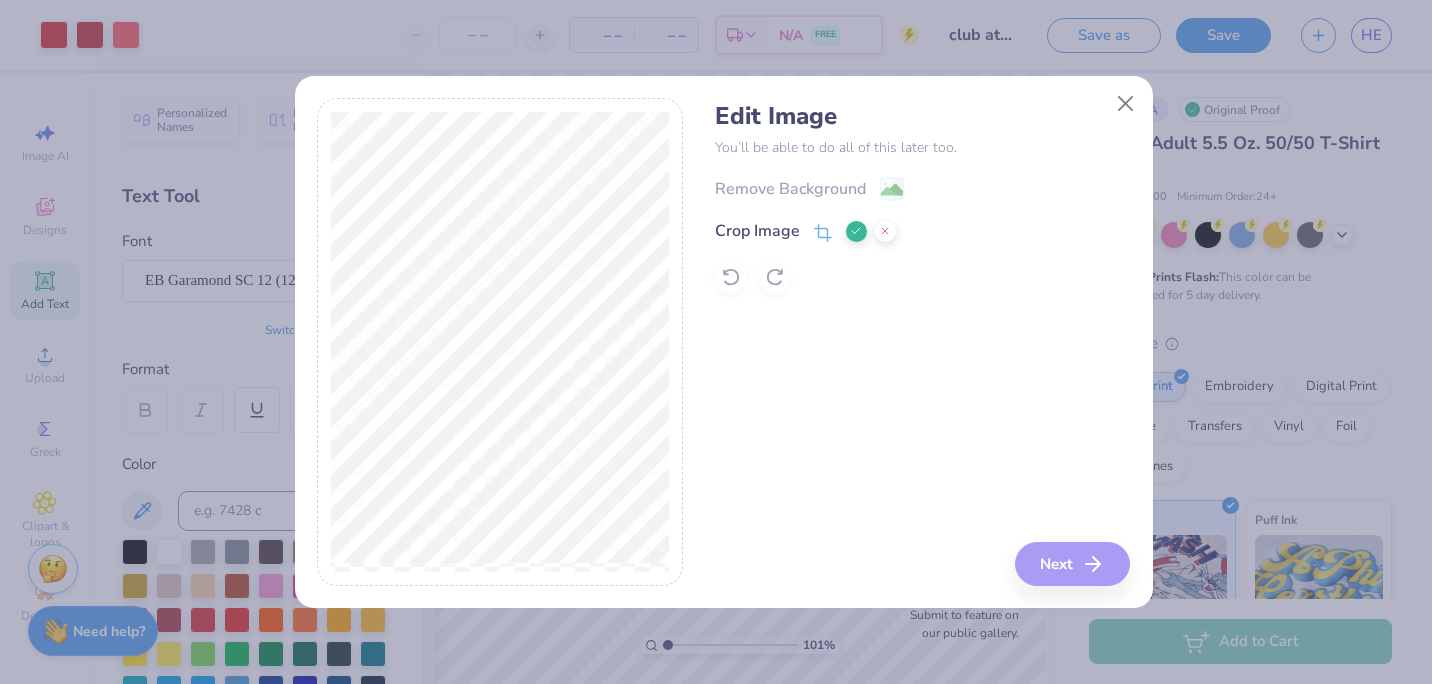 click 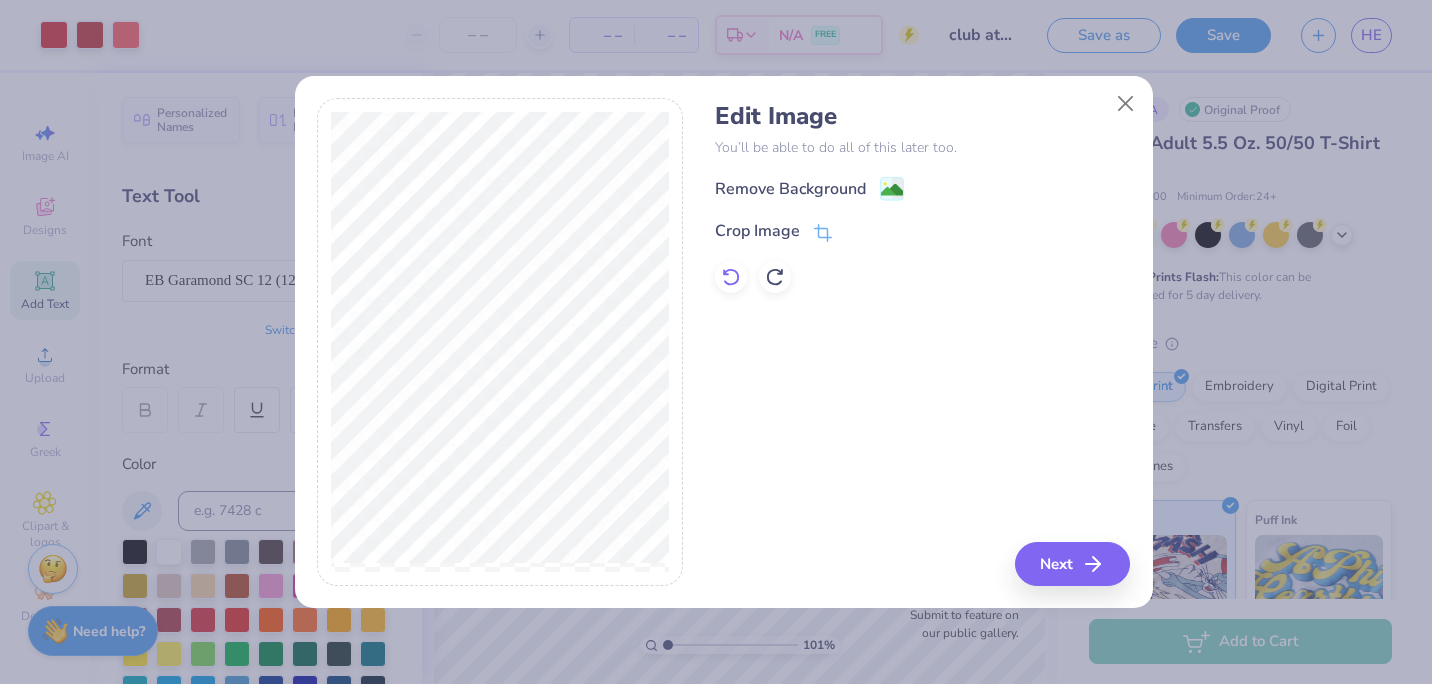 click 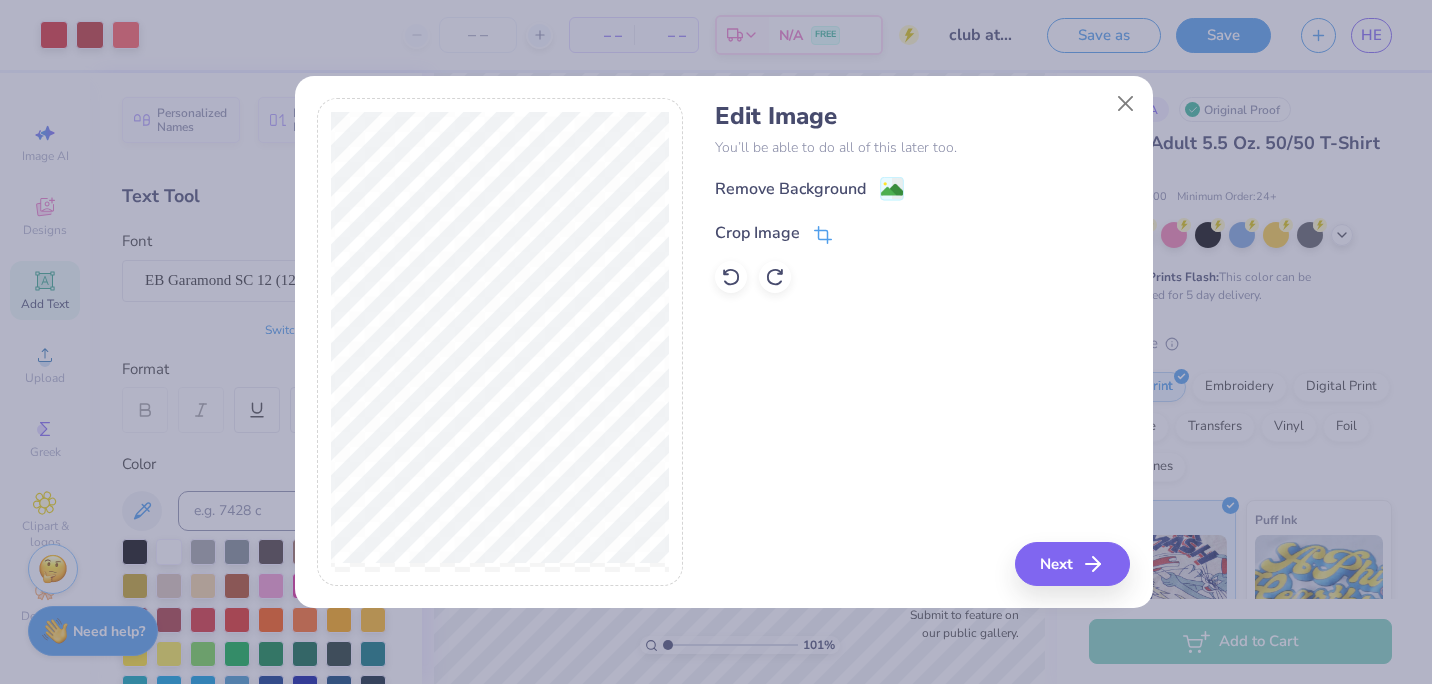 click at bounding box center [823, 233] 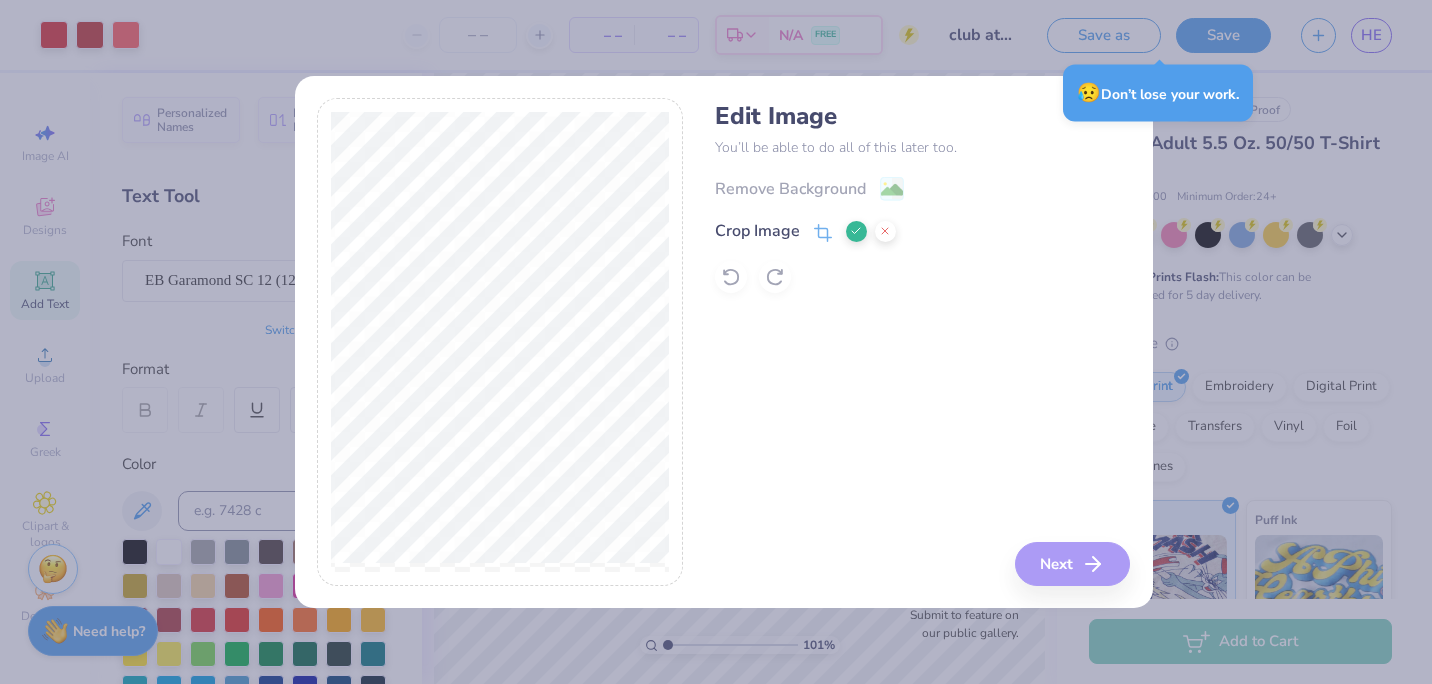 click at bounding box center [500, 342] 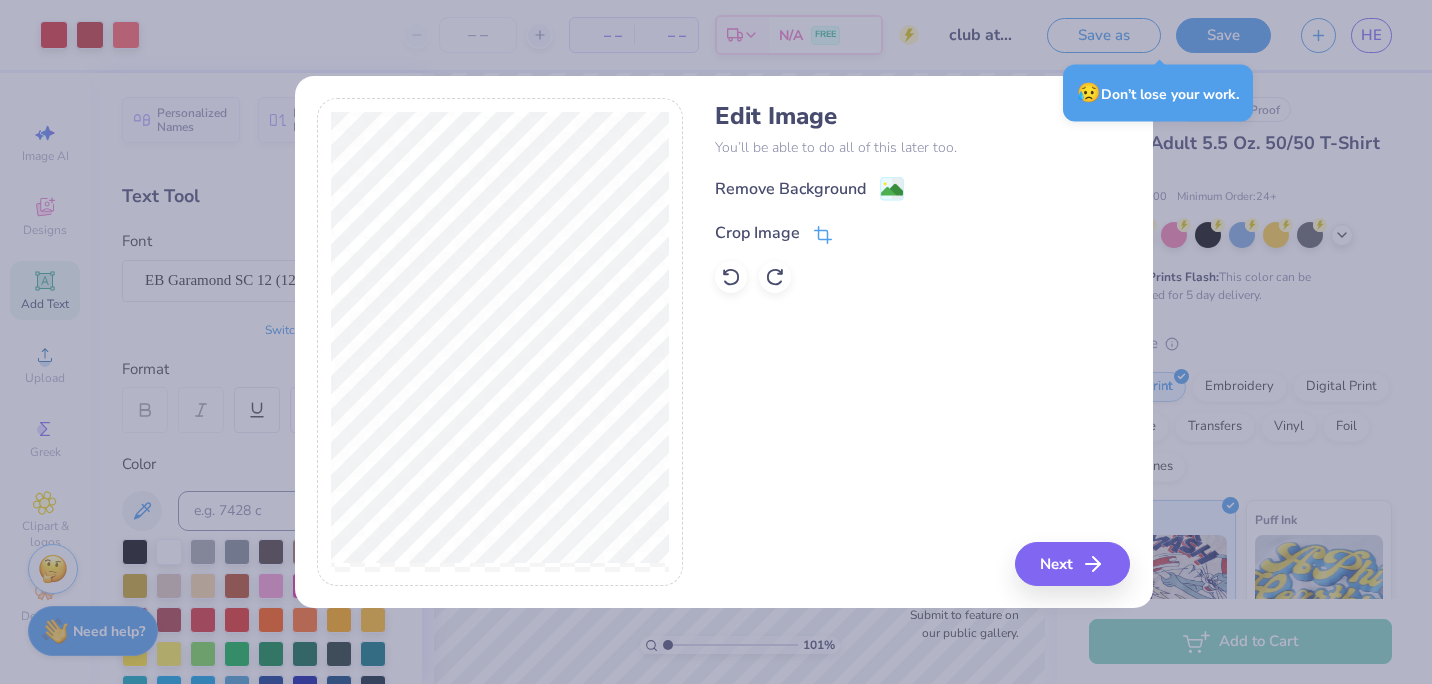 click on "Crop Image" at bounding box center (773, 233) 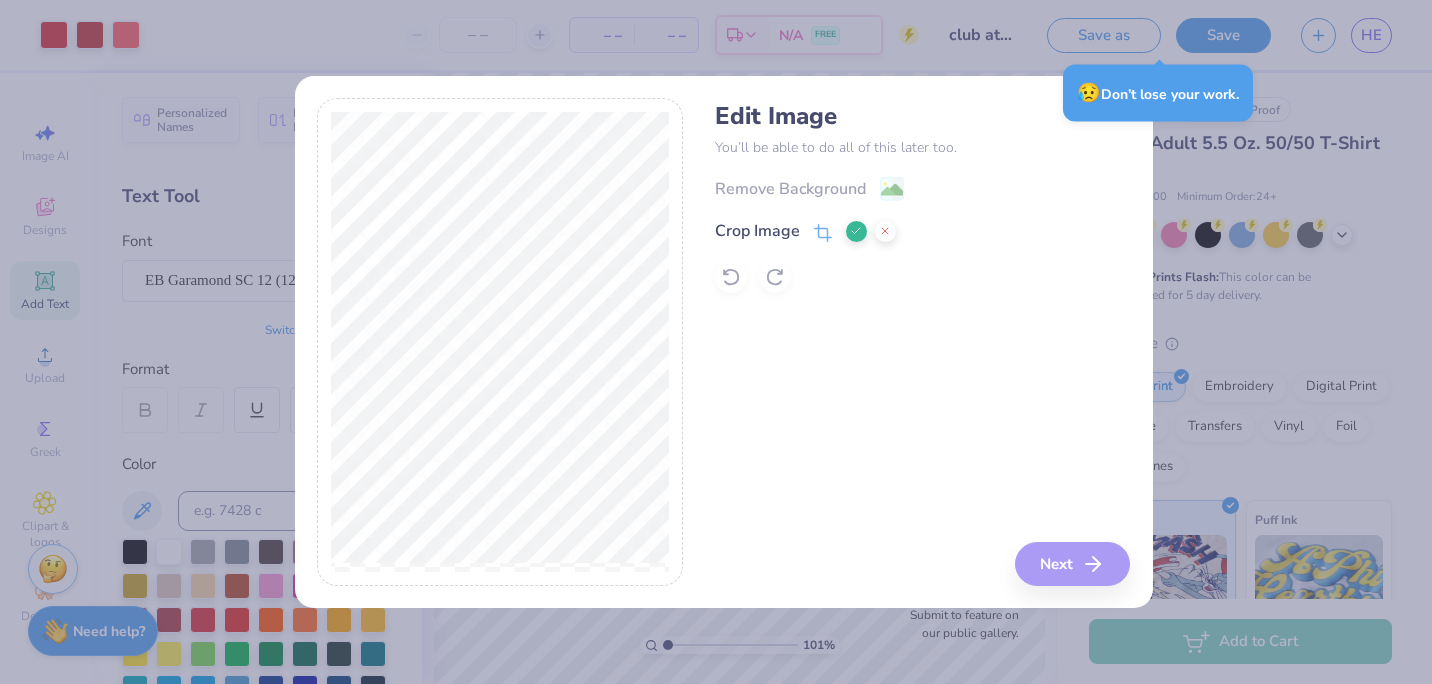 click at bounding box center [500, 342] 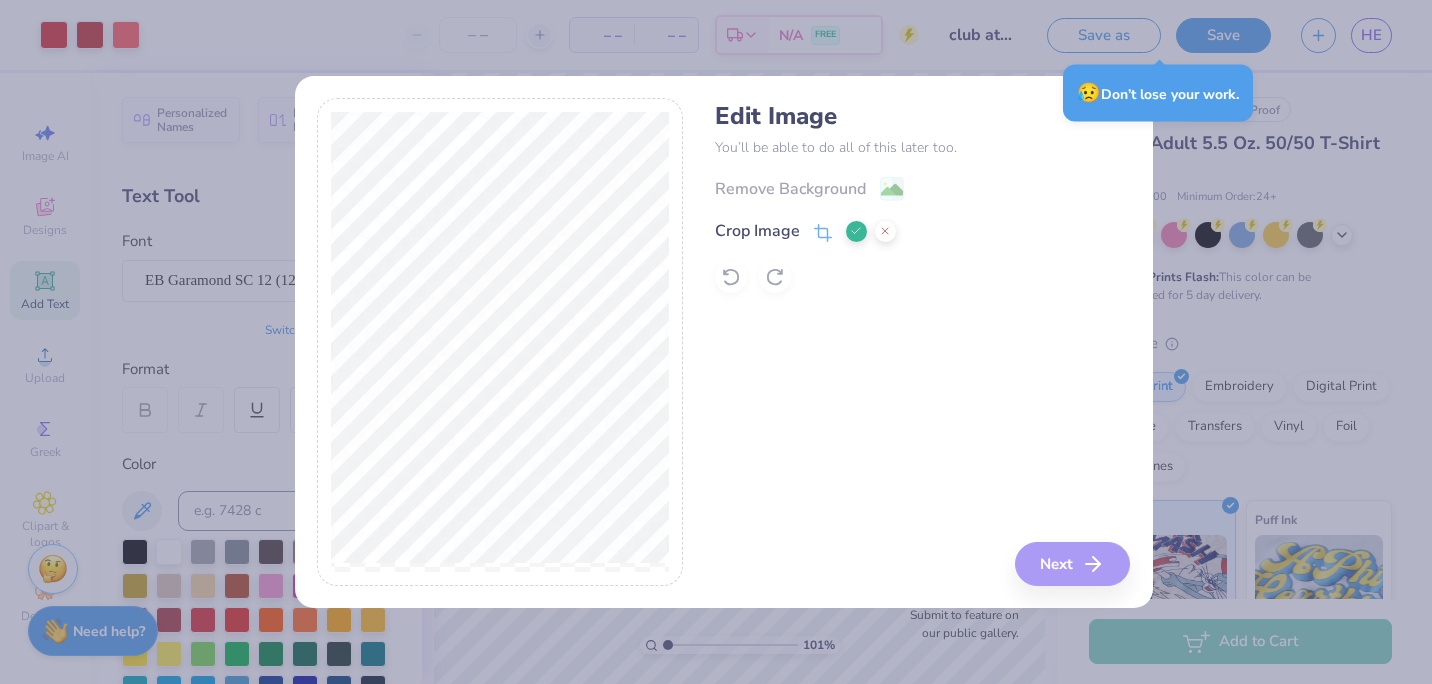 click at bounding box center [500, 342] 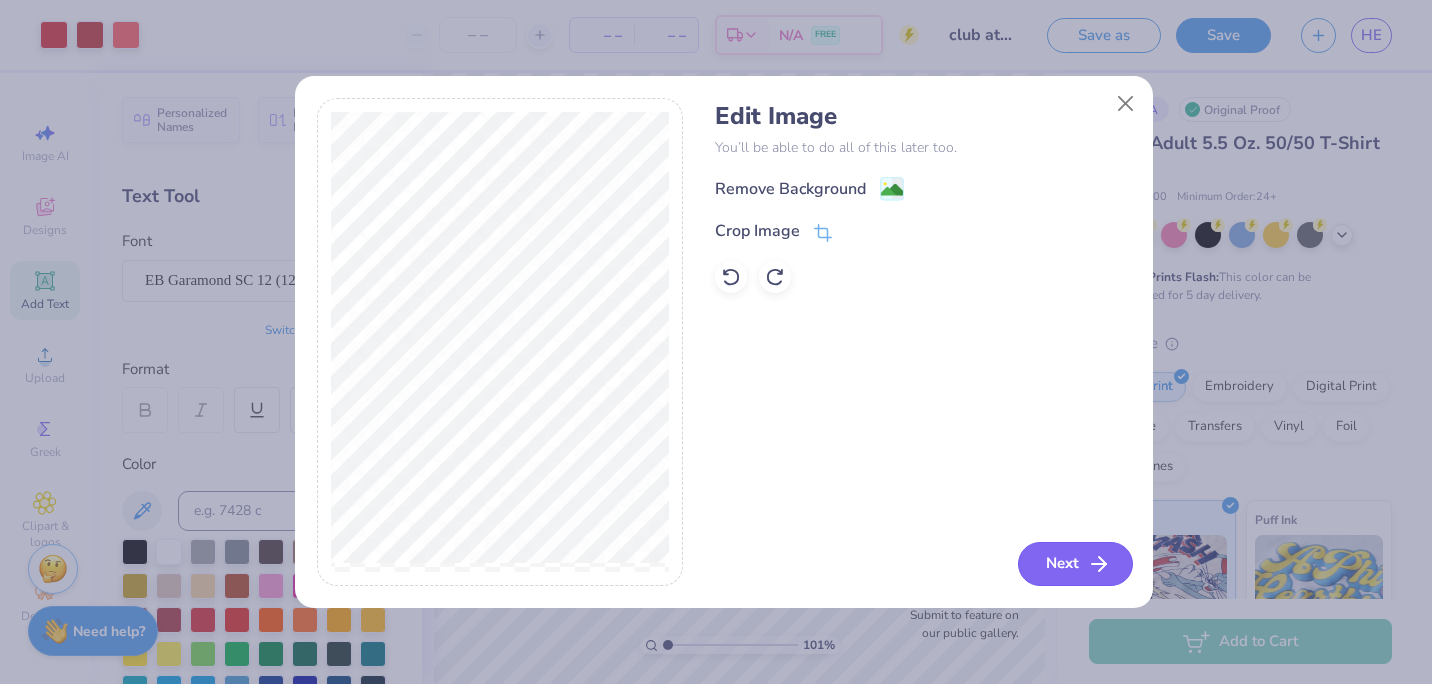 click 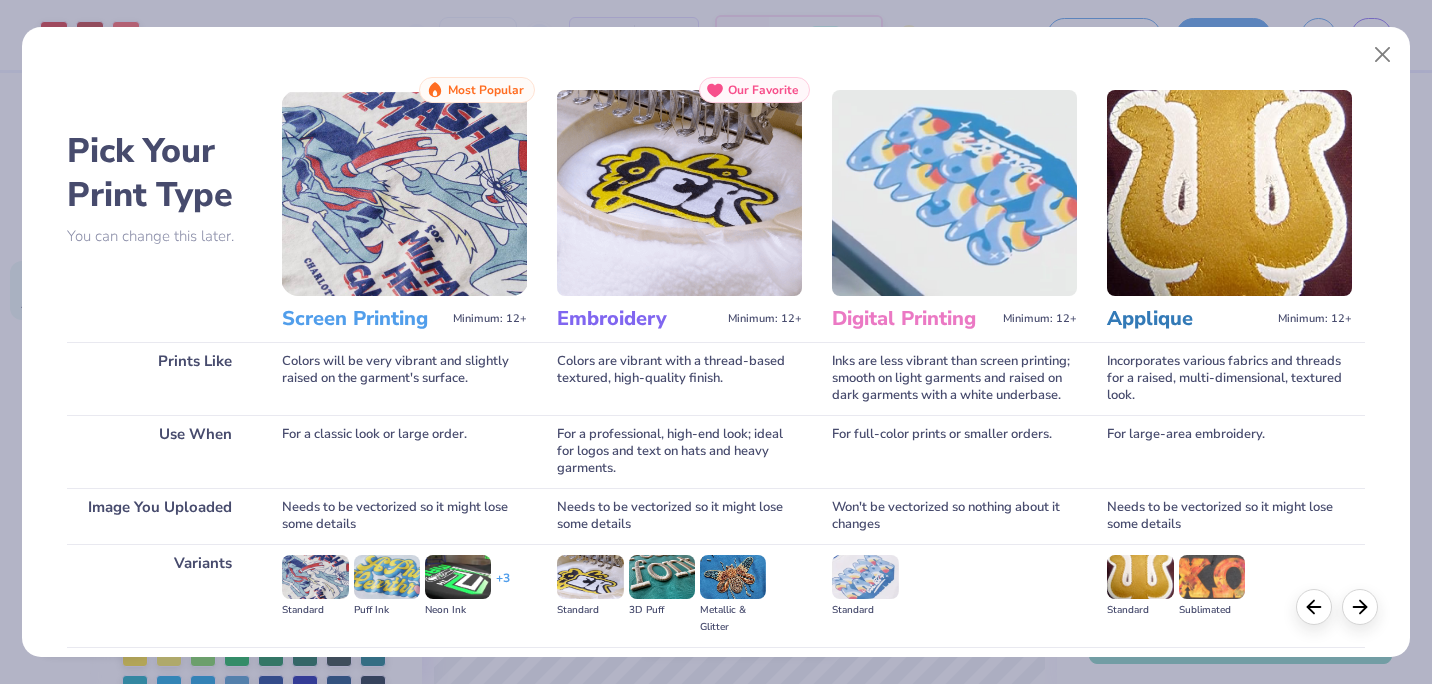 scroll, scrollTop: 213, scrollLeft: 0, axis: vertical 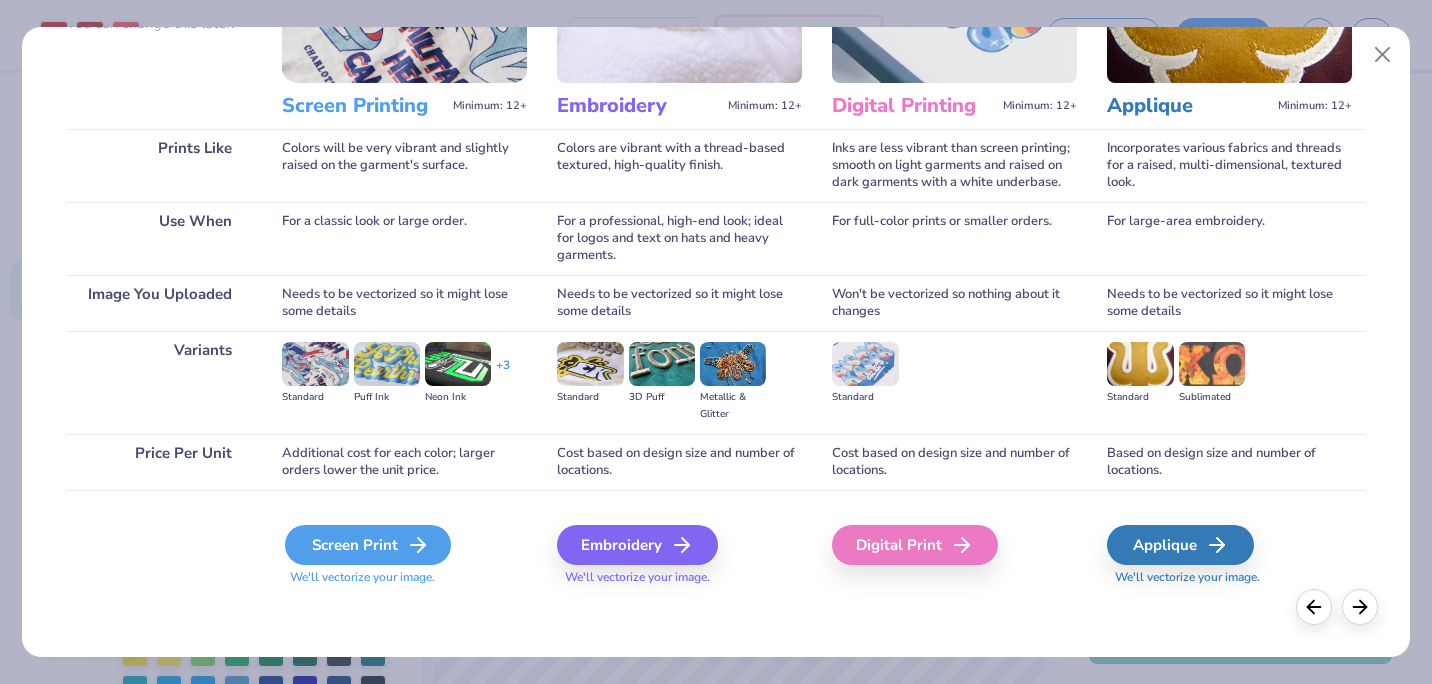 click 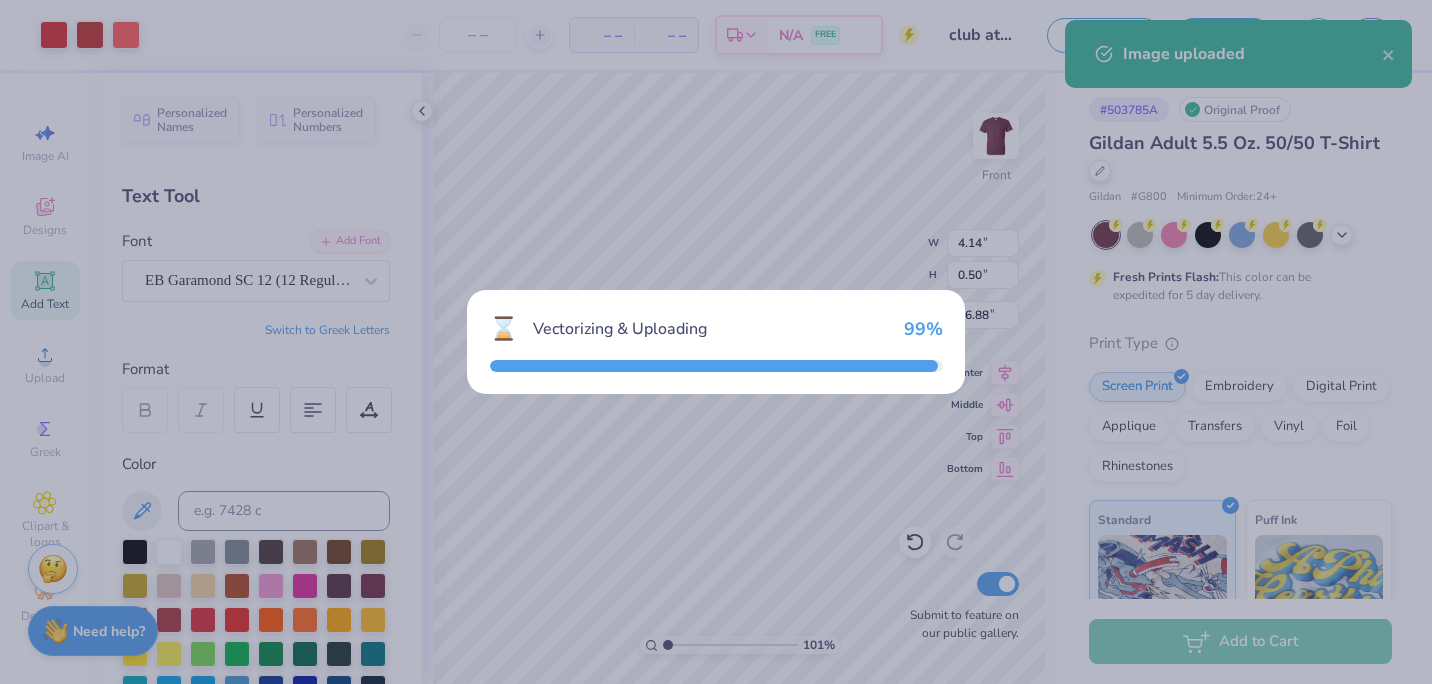 type on "1.0091642486846" 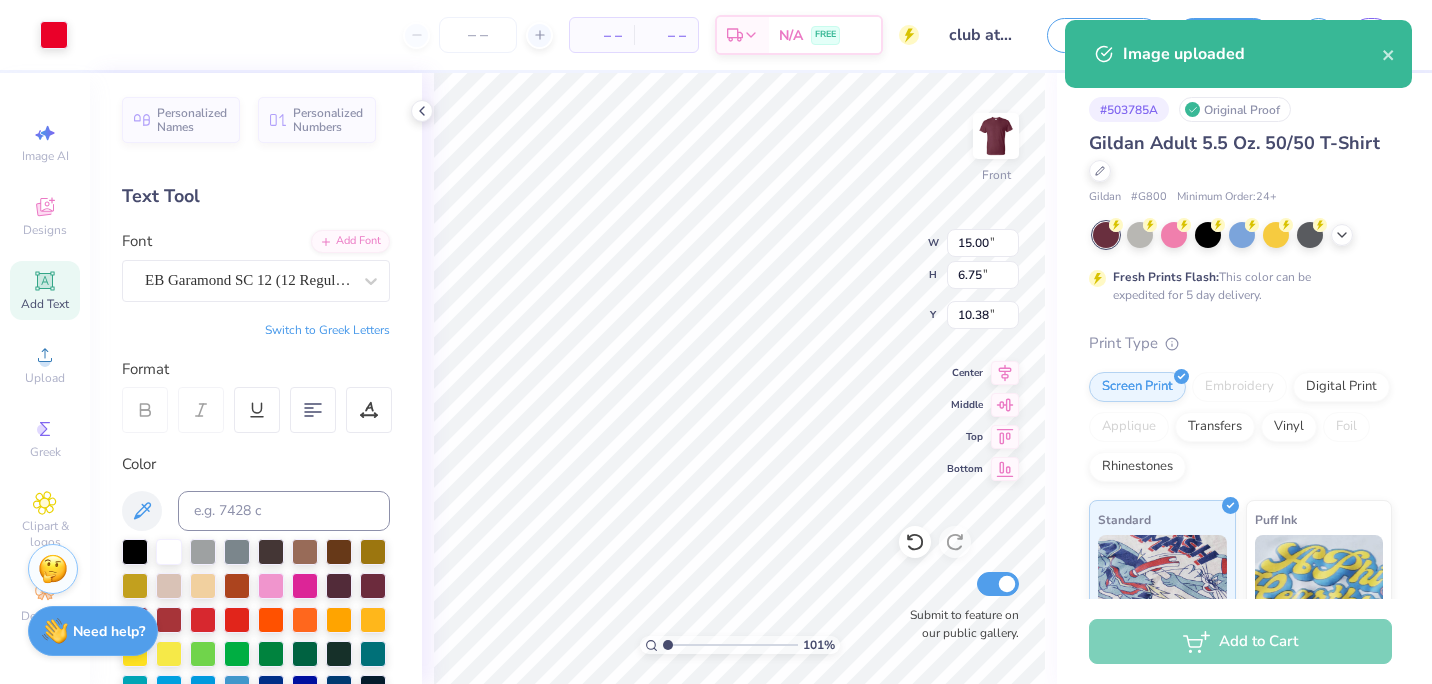 type on "1.0091642486846" 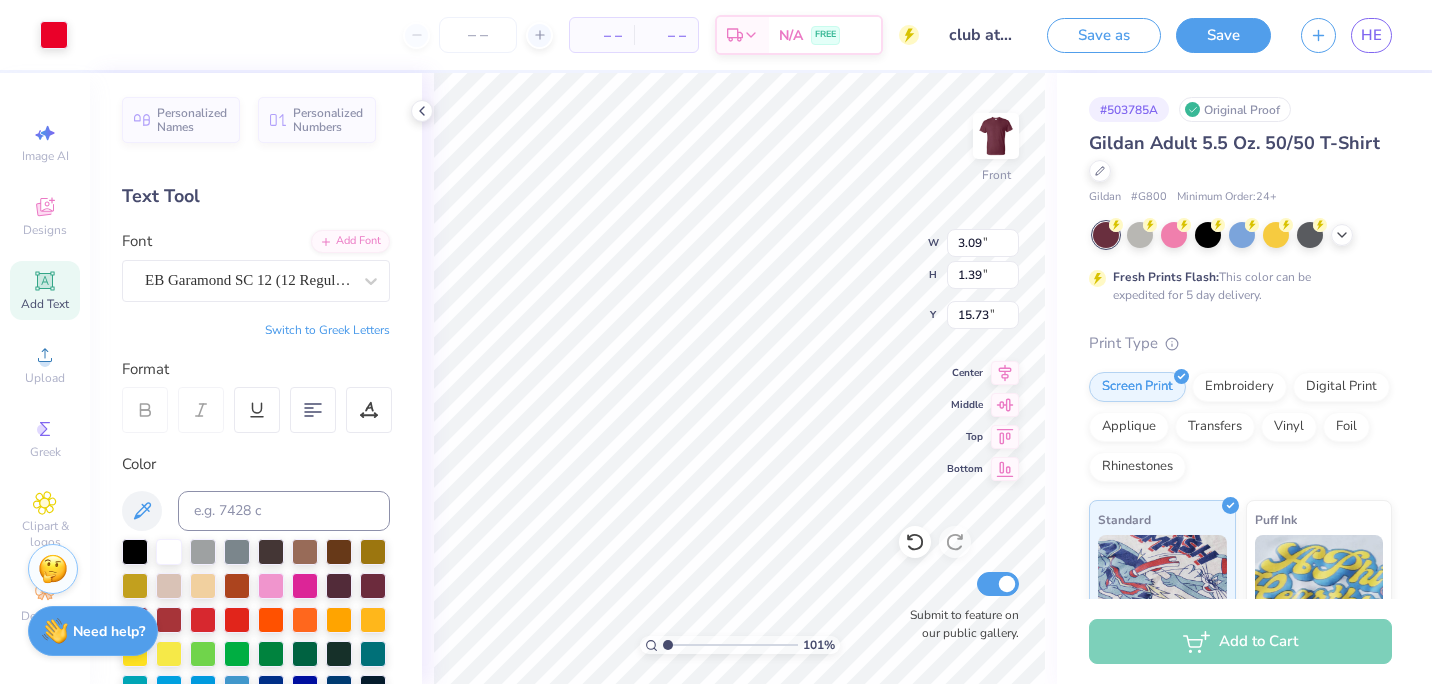 type on "1.0091642486846" 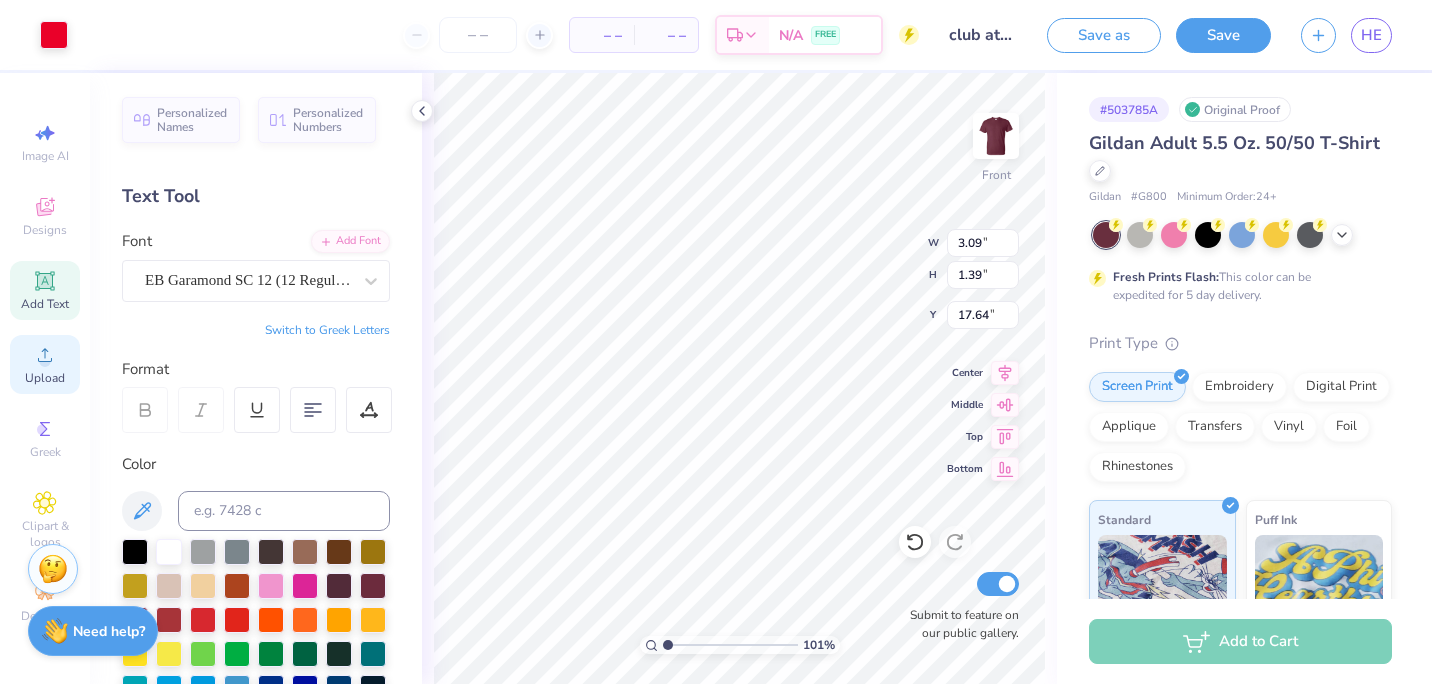 click on "Upload" at bounding box center [45, 378] 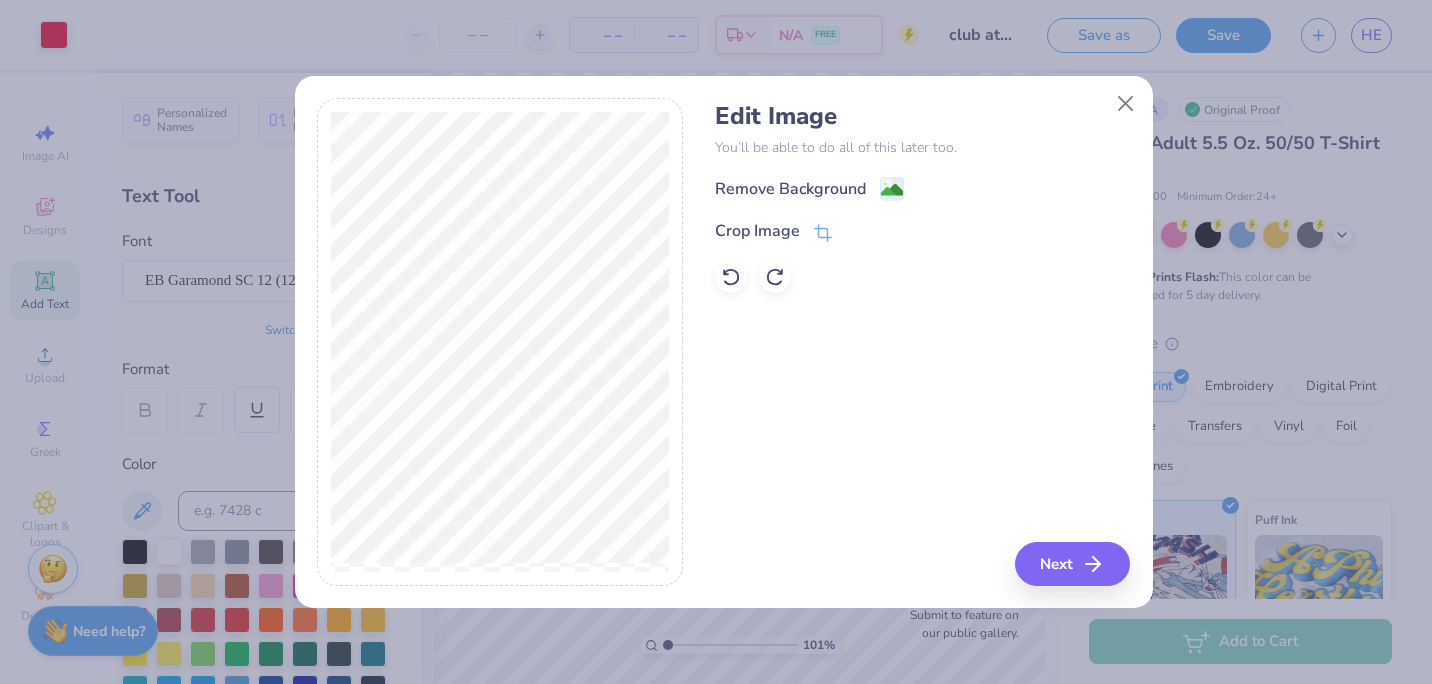 click on "Remove Background Crop Image" at bounding box center [922, 234] 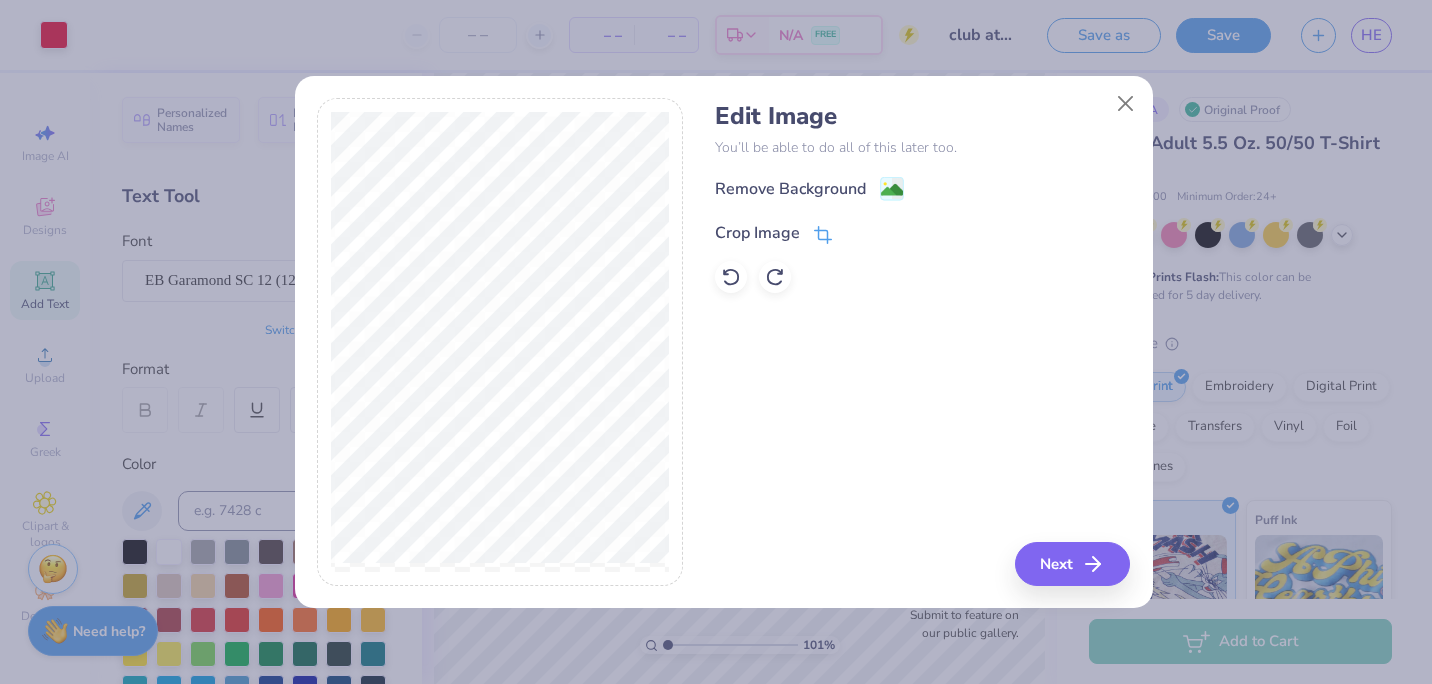 click 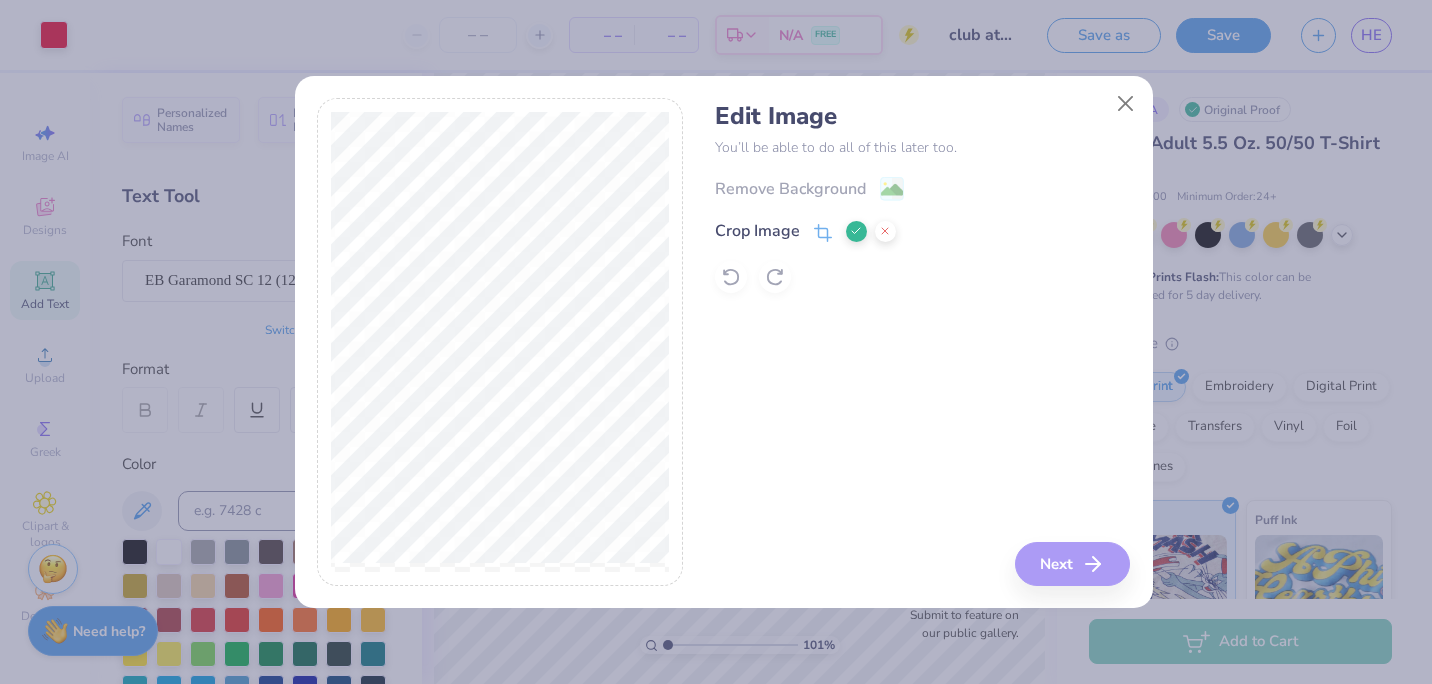click 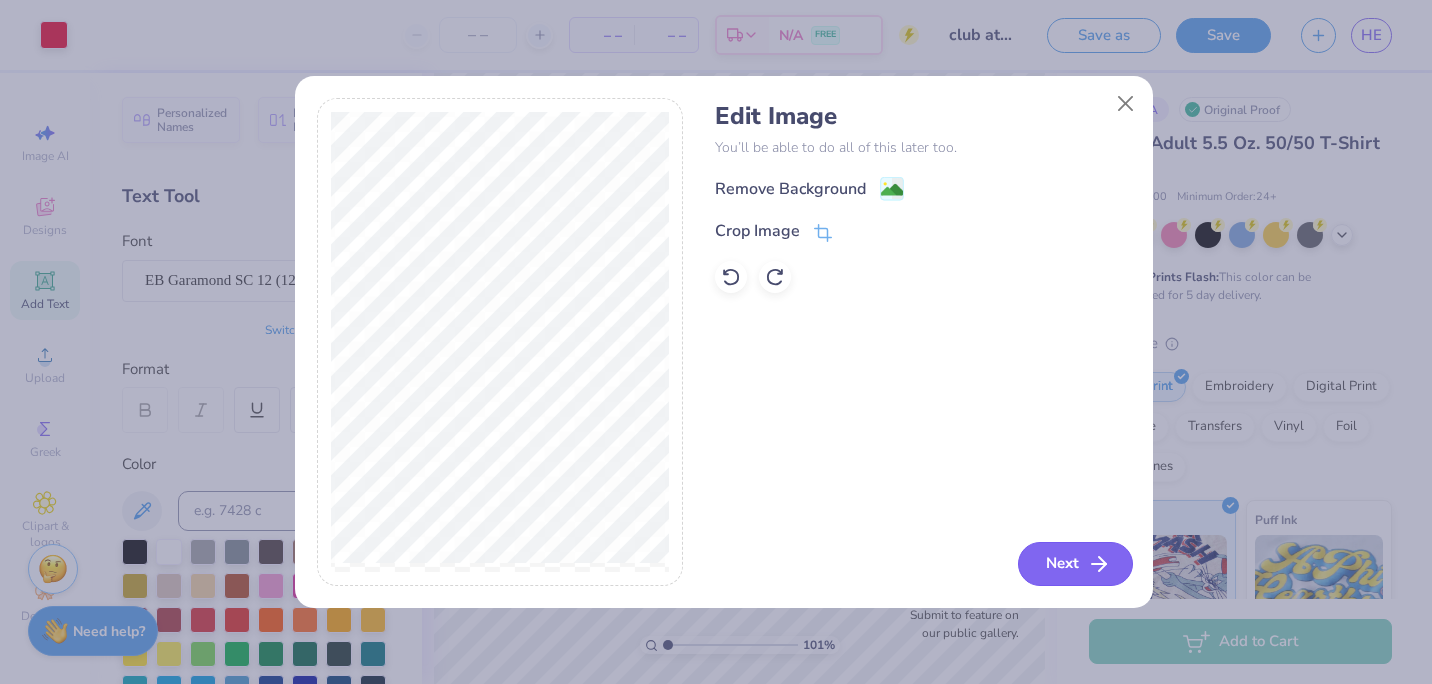 click on "Next" at bounding box center (1075, 564) 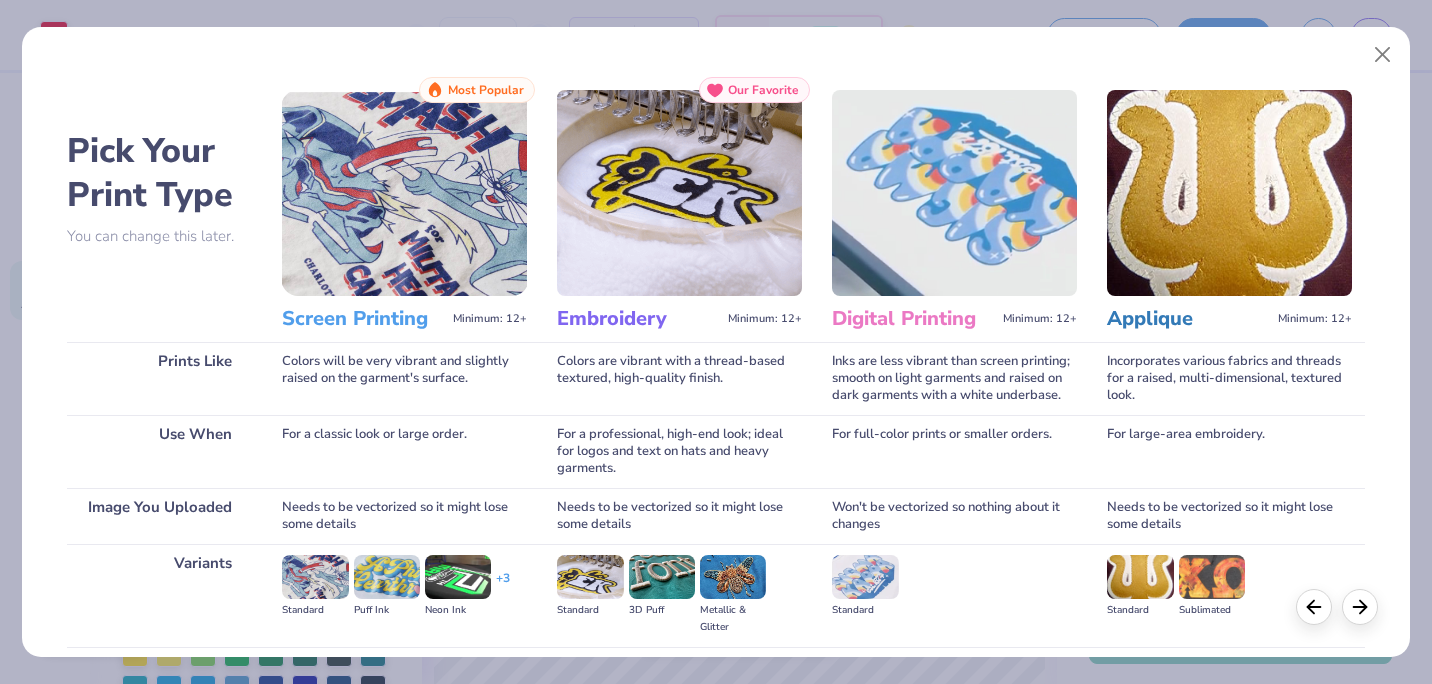 scroll, scrollTop: 213, scrollLeft: 0, axis: vertical 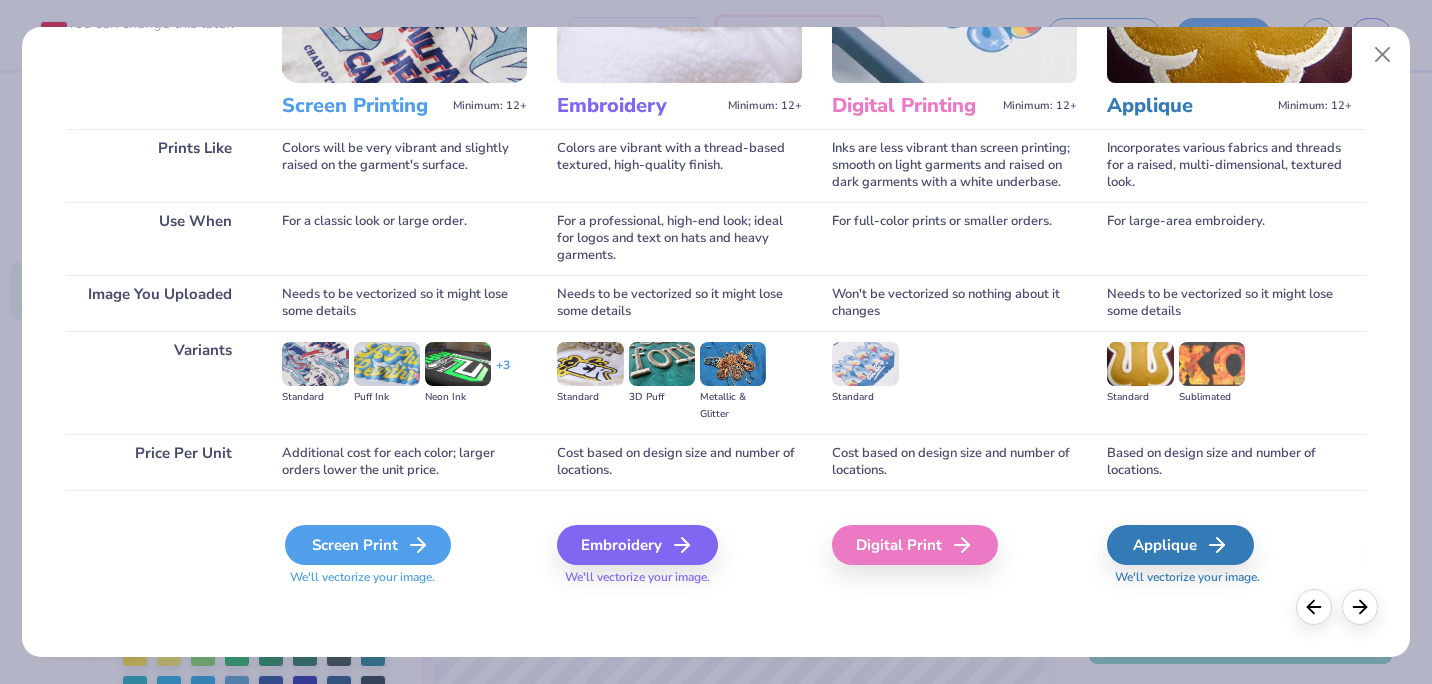 click on "Screen Print" at bounding box center [368, 545] 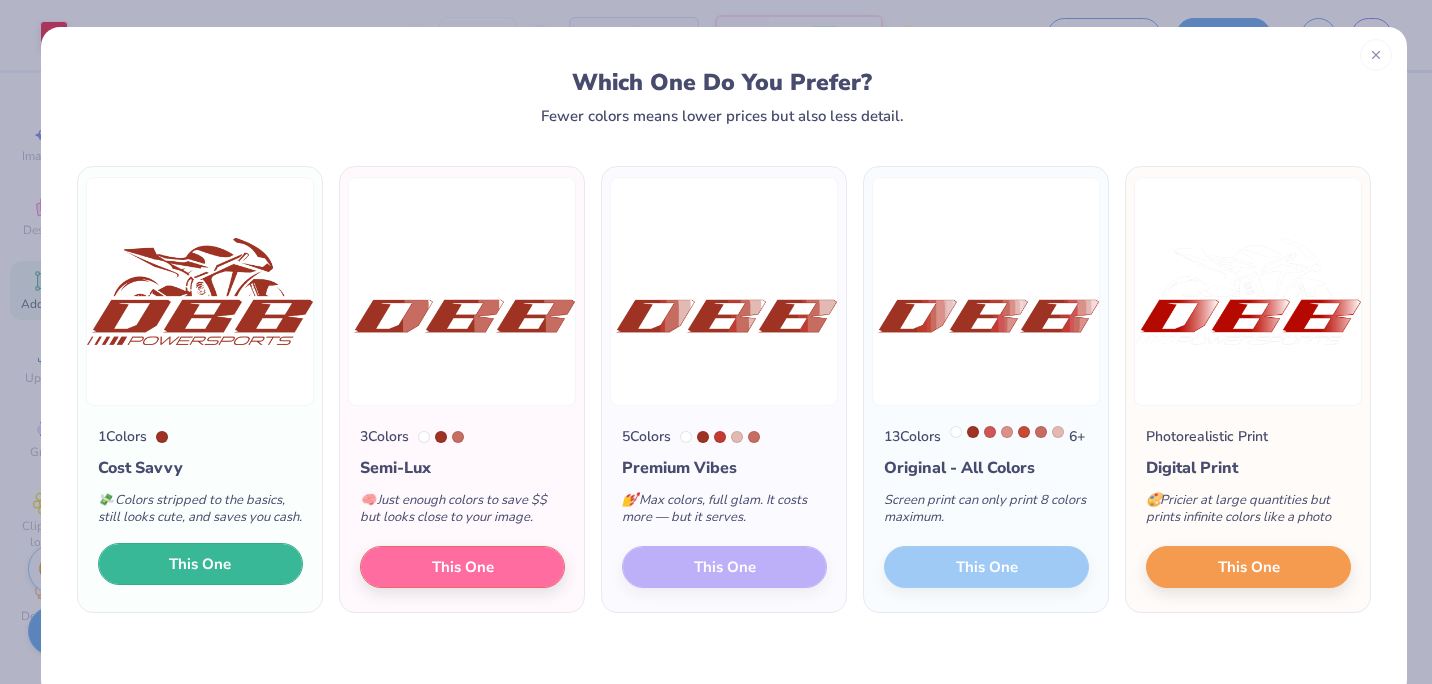 click on "This One" at bounding box center [200, 564] 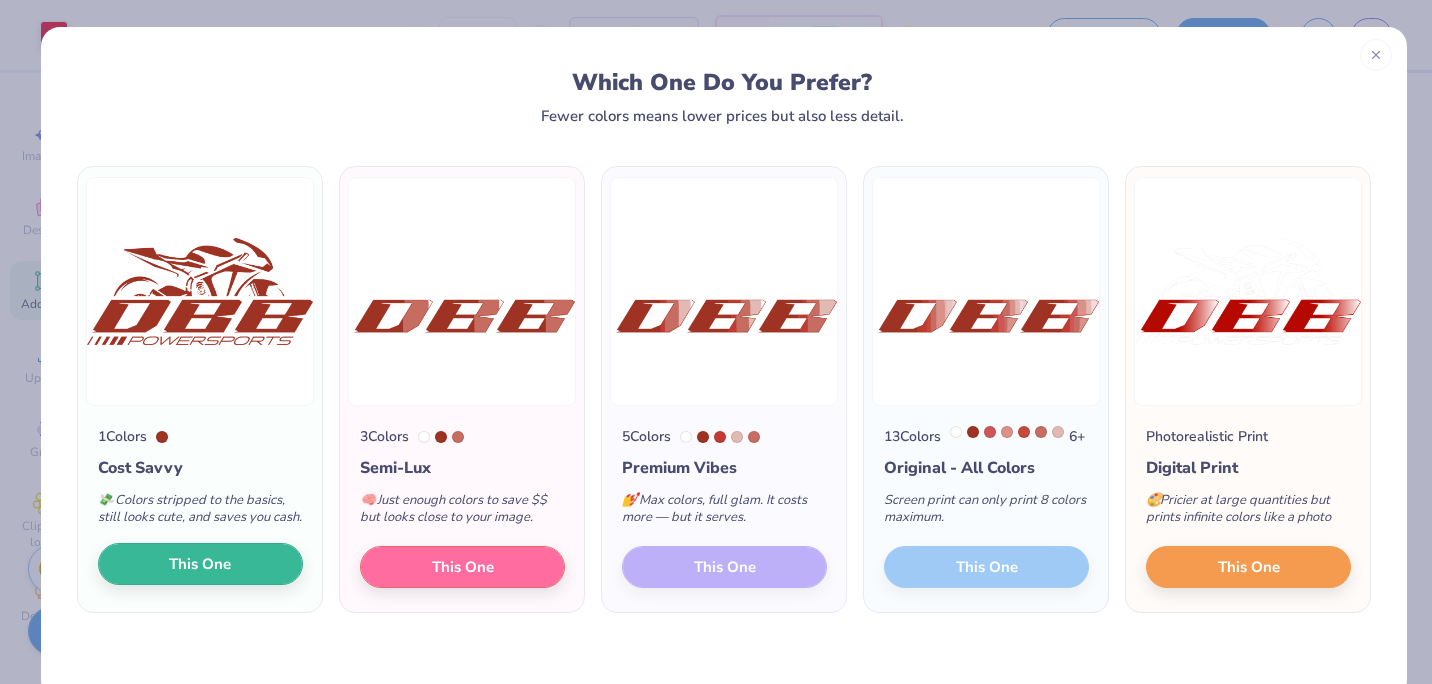 type on "1.0091642486846" 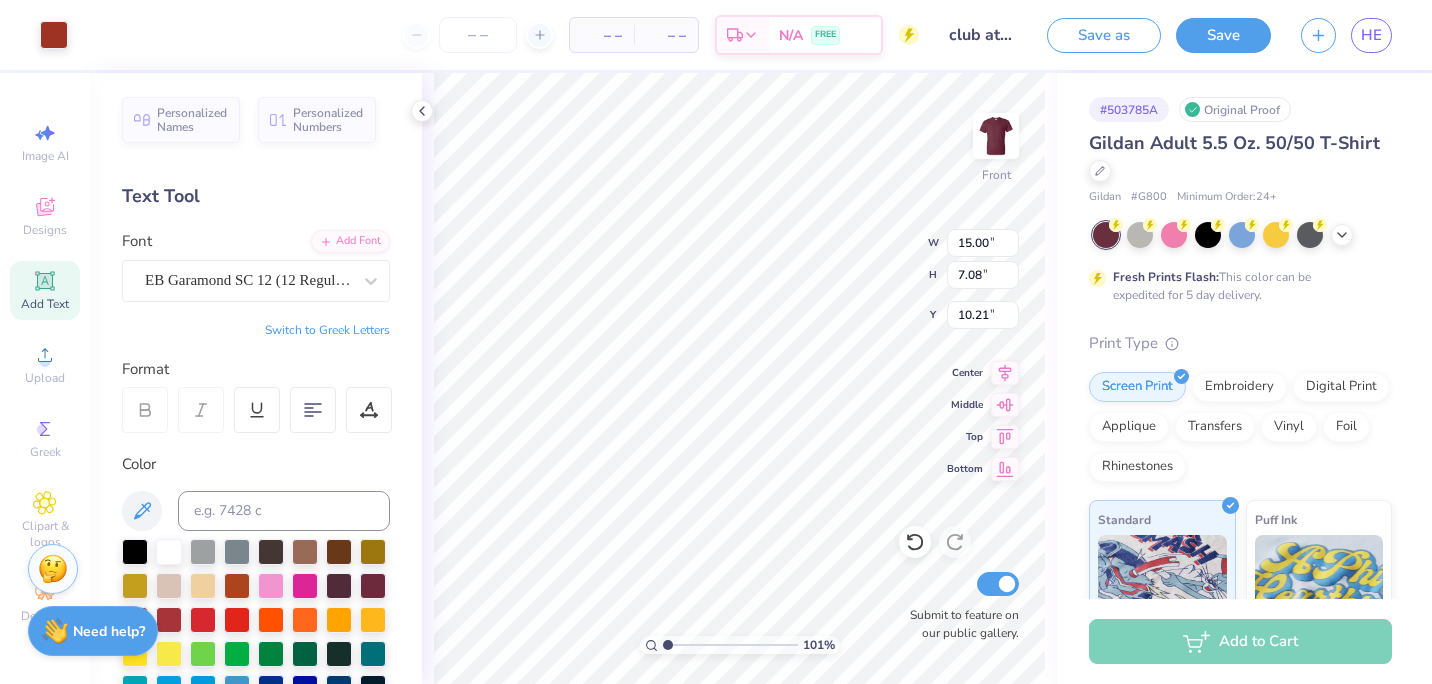 type on "1.0091642486846" 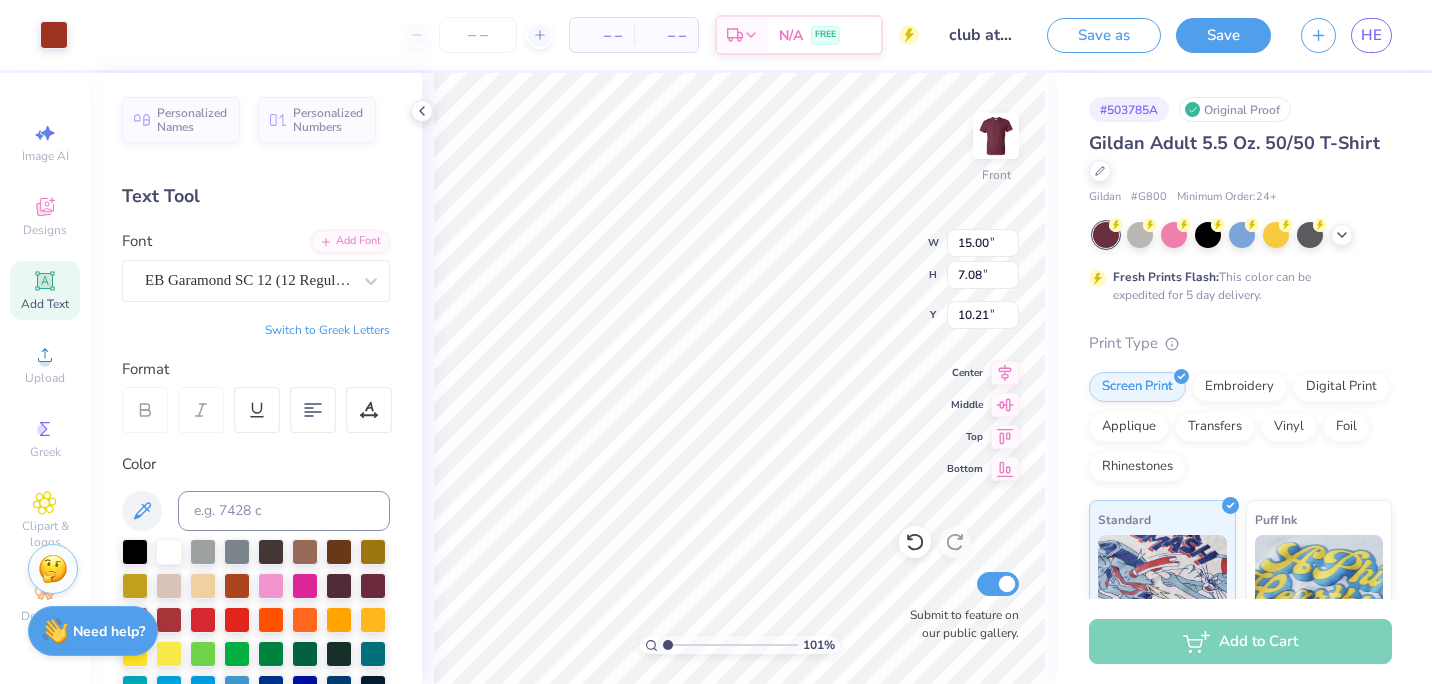 type on "2.55" 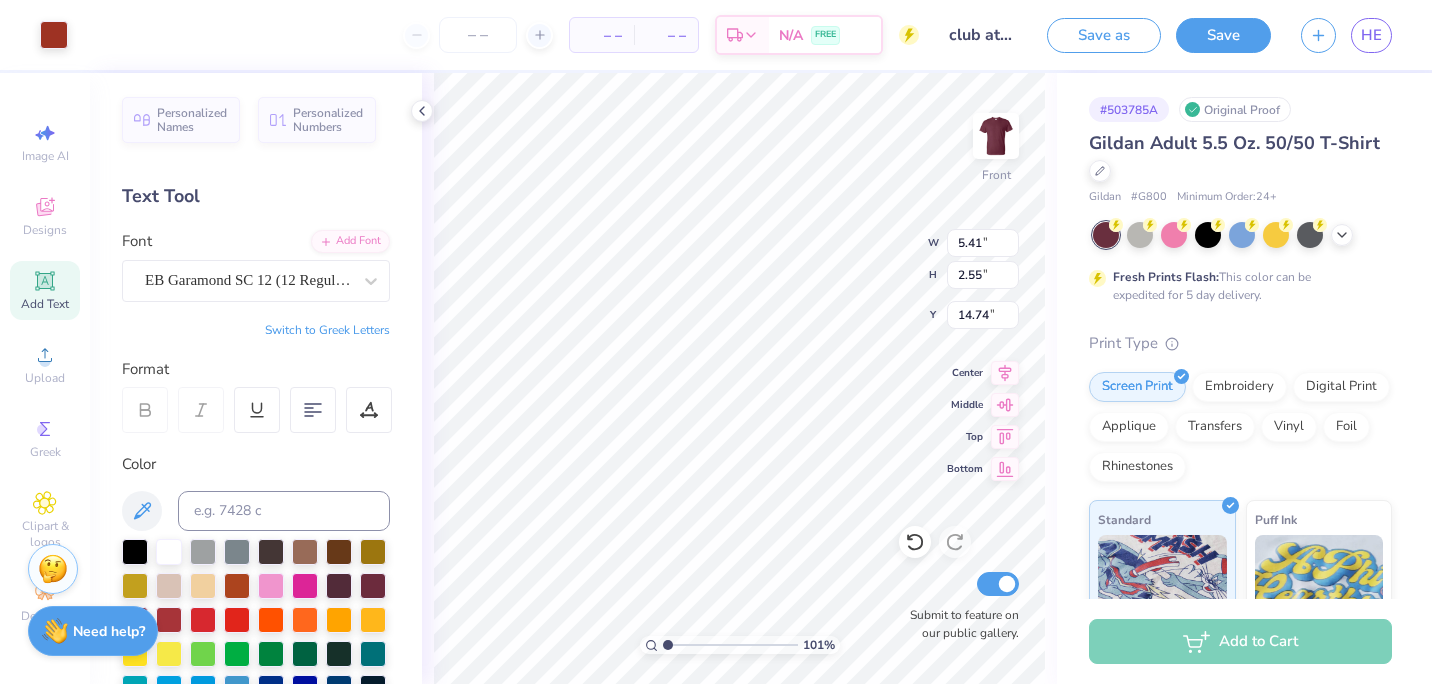 type on "1.0091642486846" 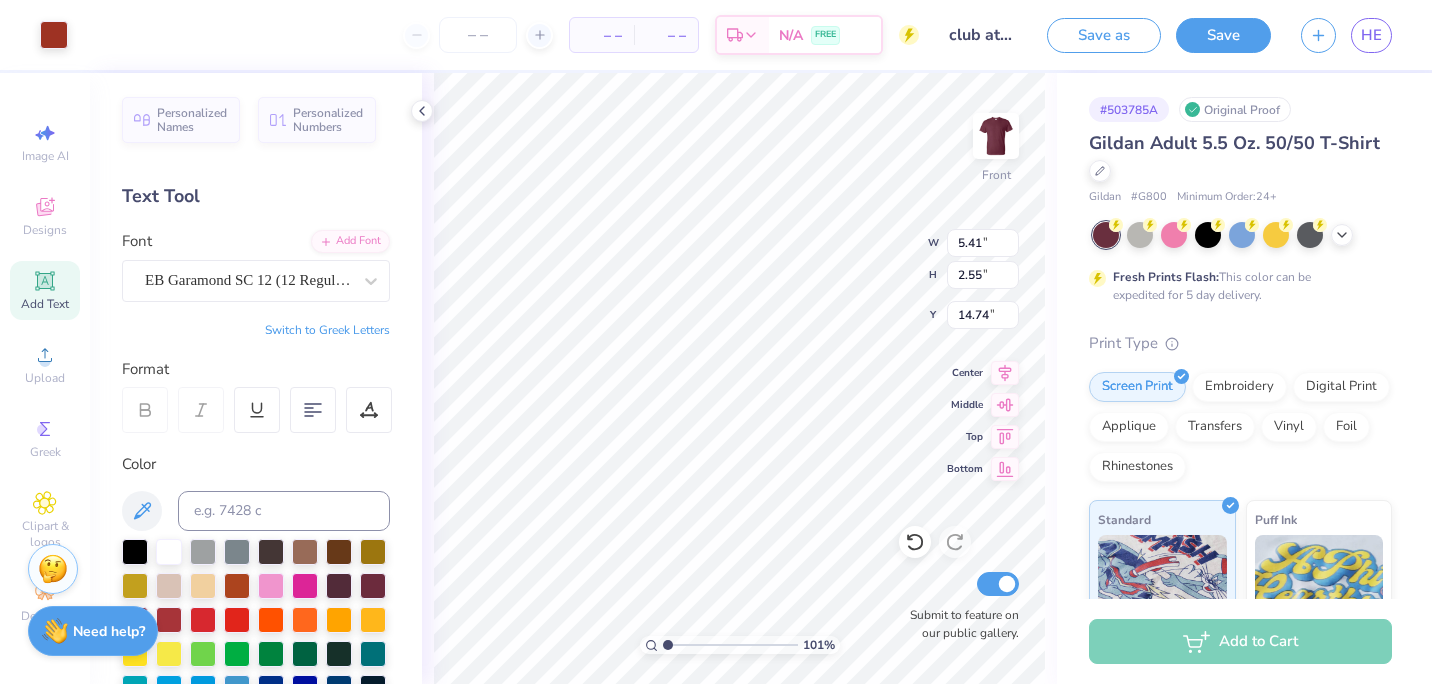 type on "18.34" 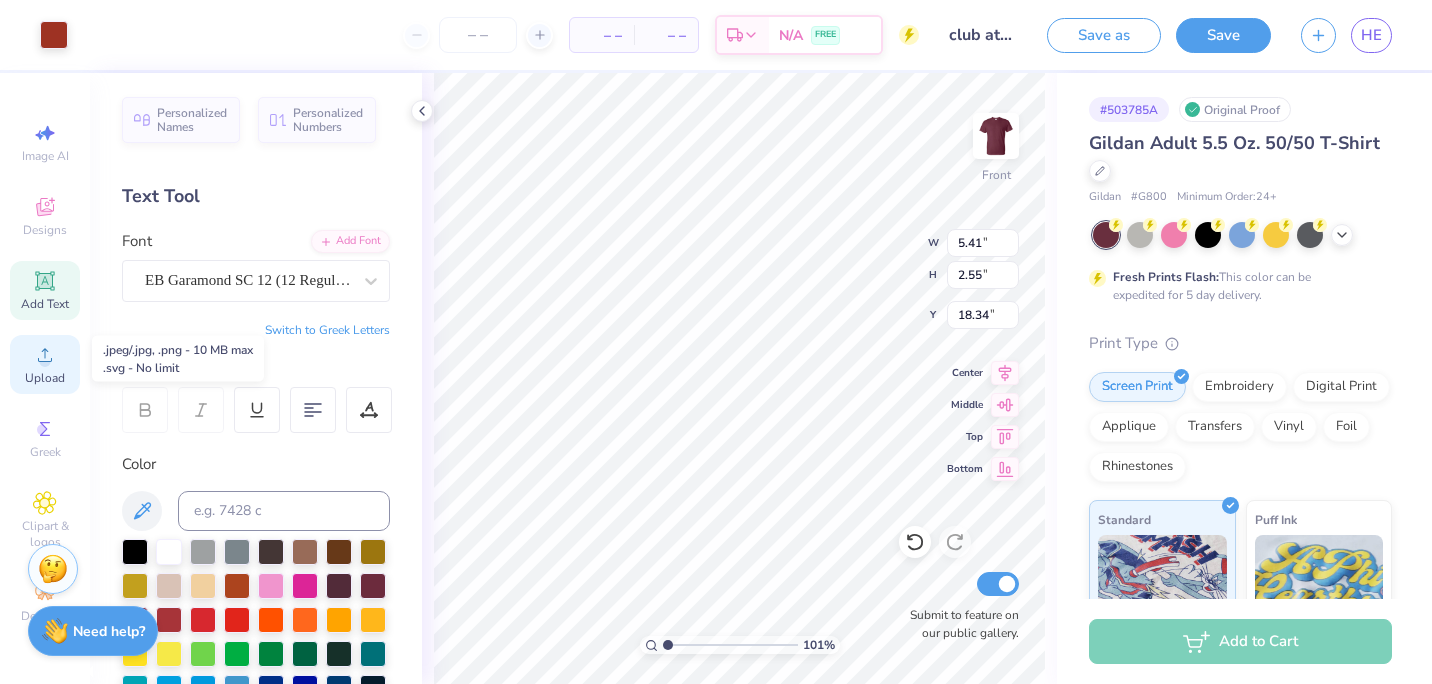 click on "Upload" at bounding box center (45, 364) 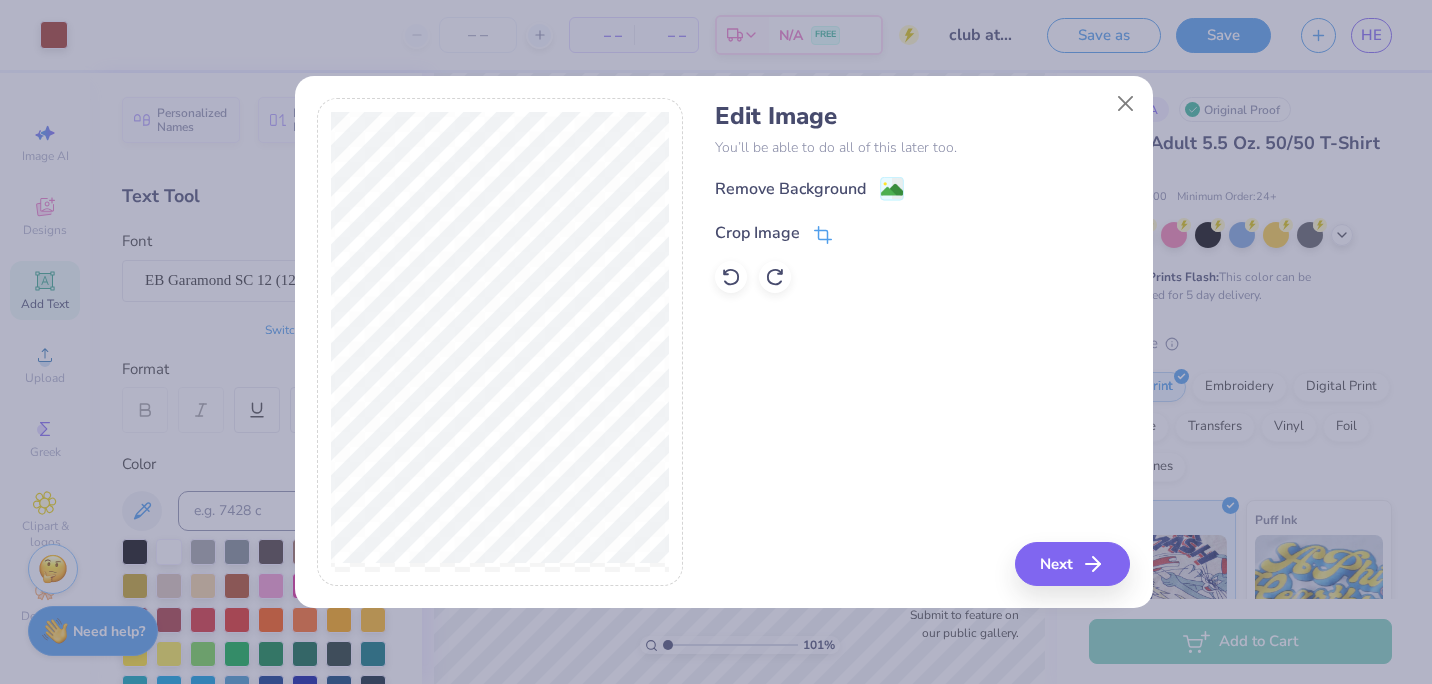click 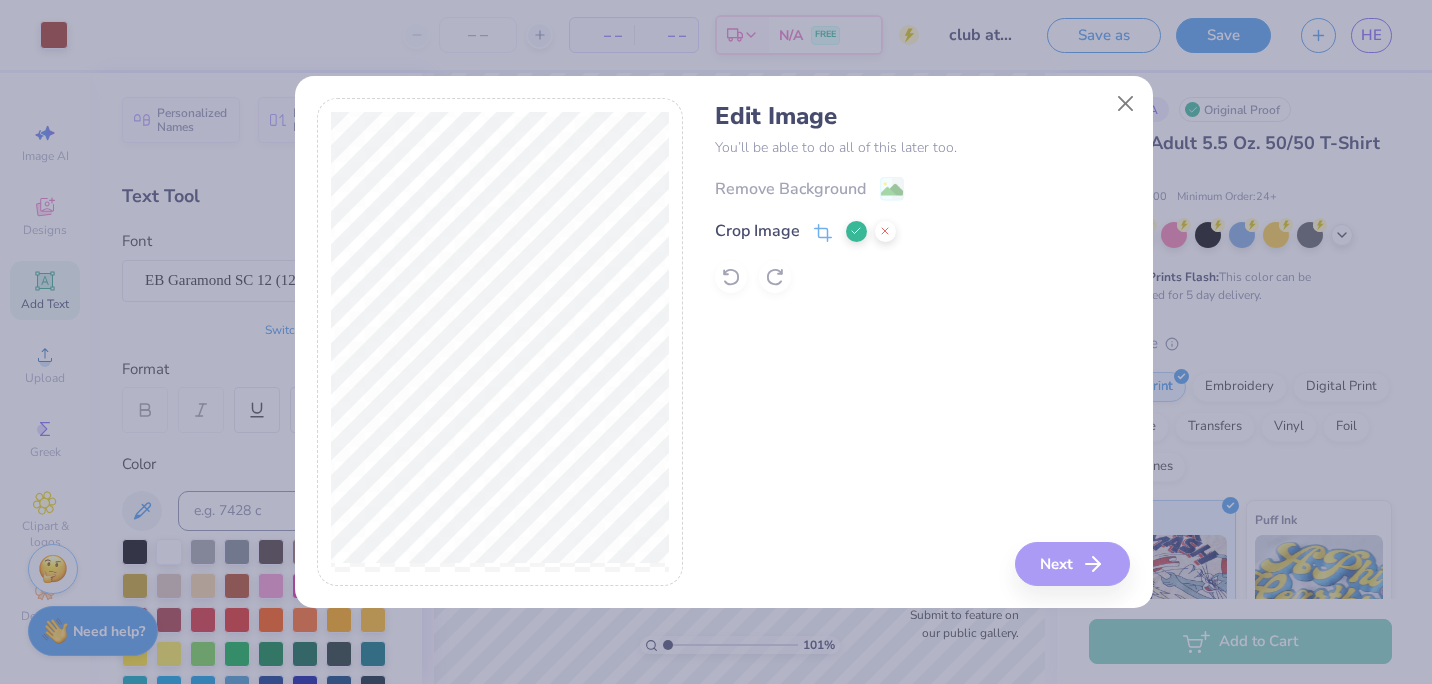 click 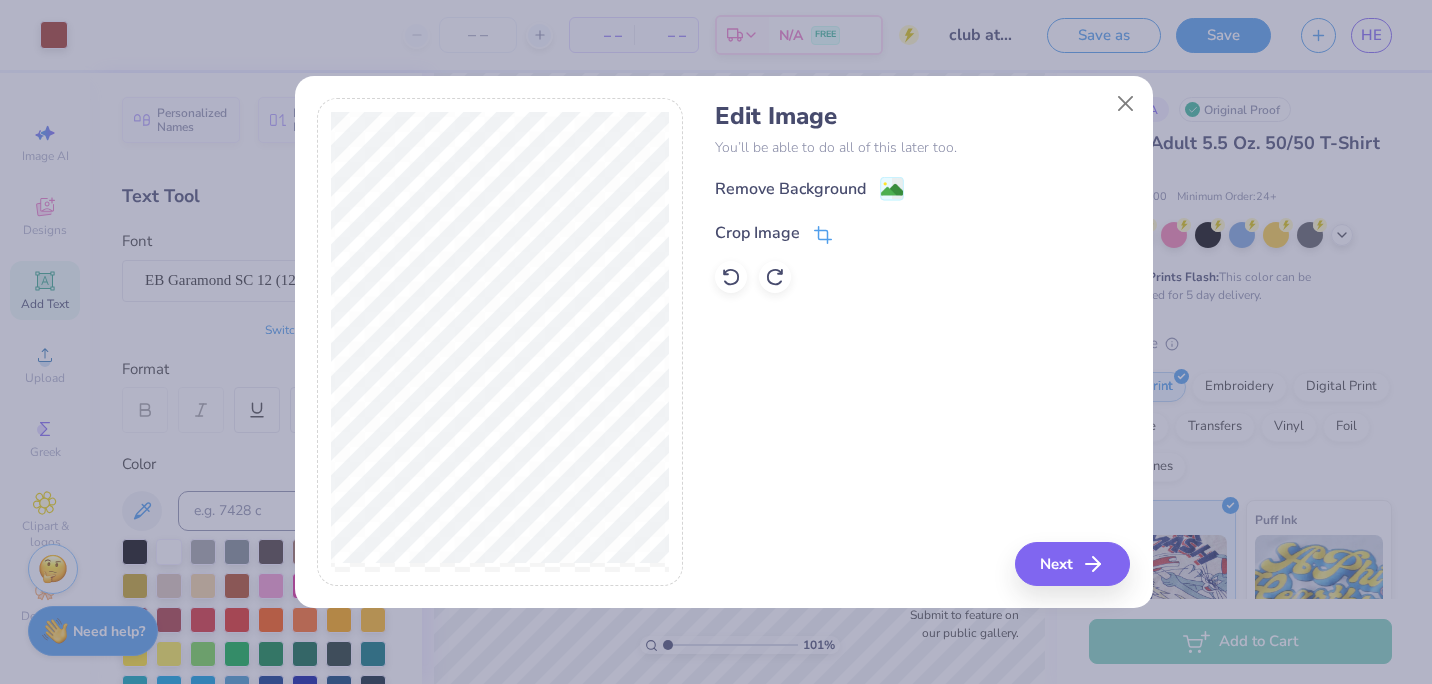 click 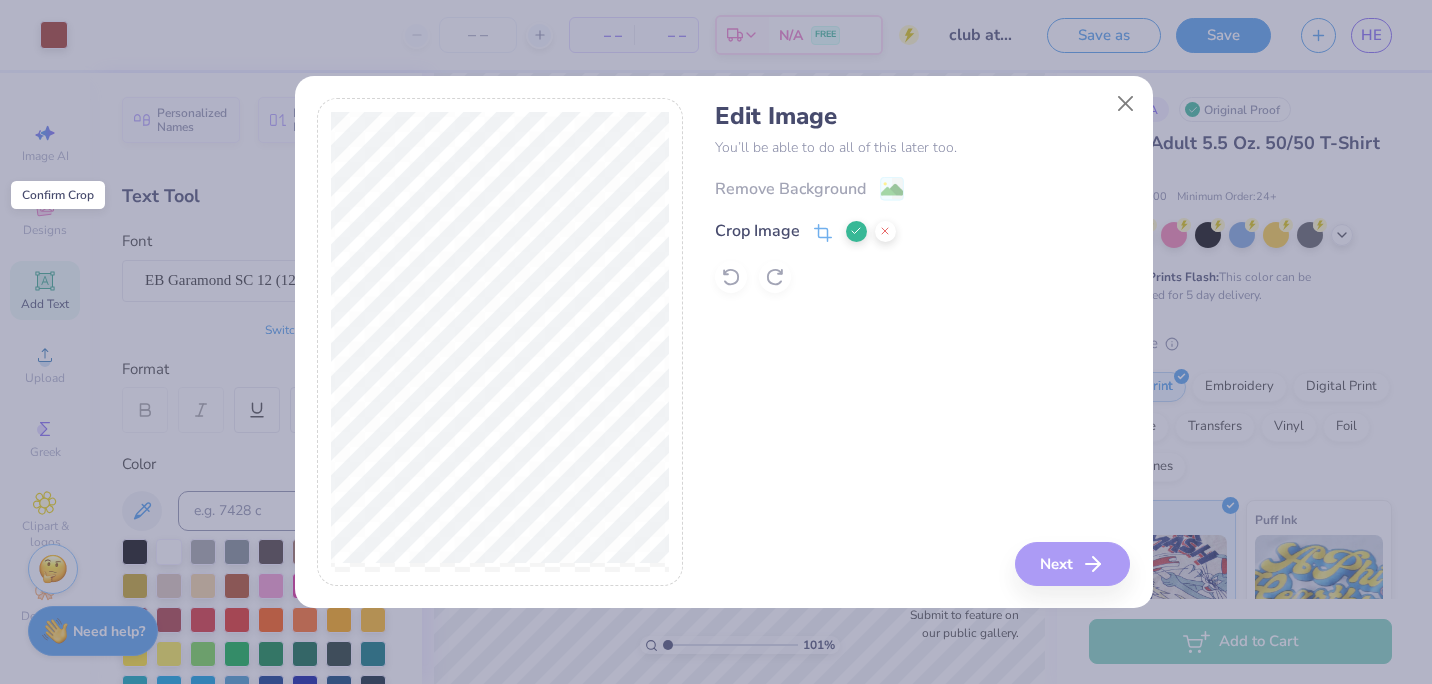 click 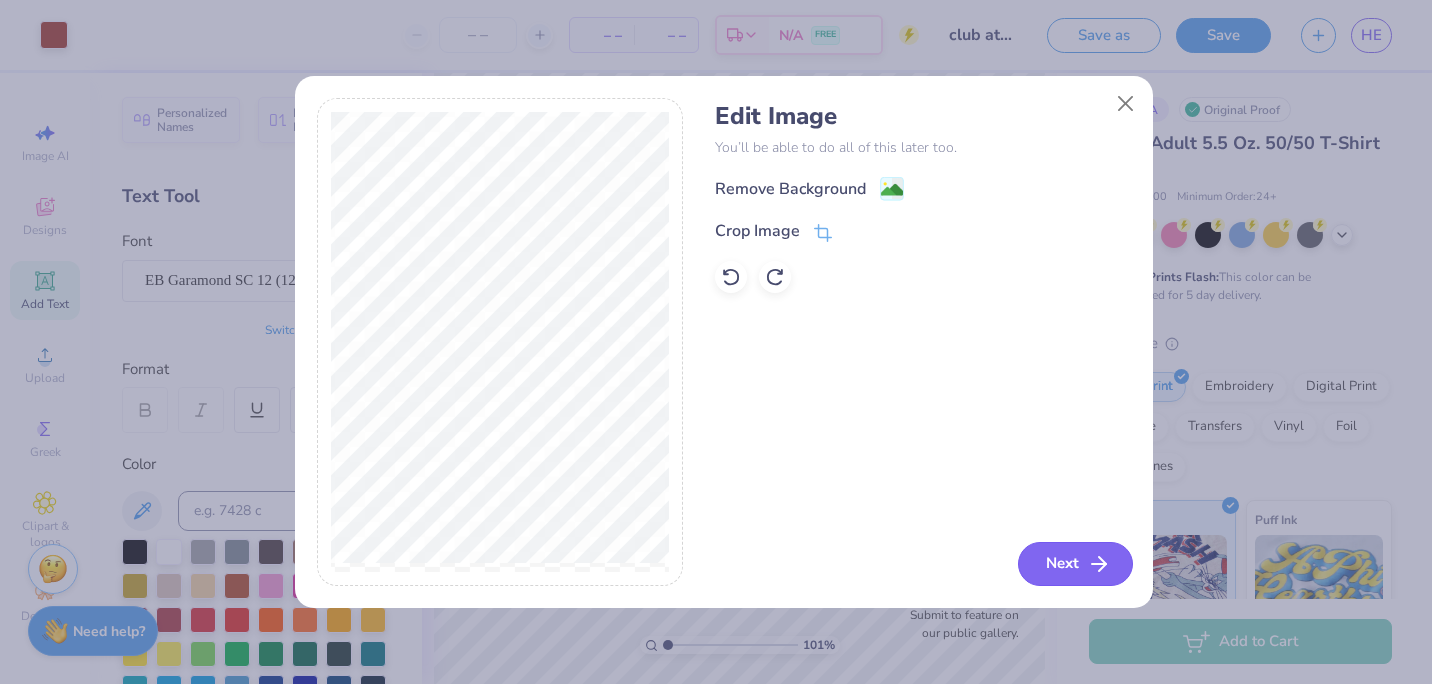 click on "Next" at bounding box center [1075, 564] 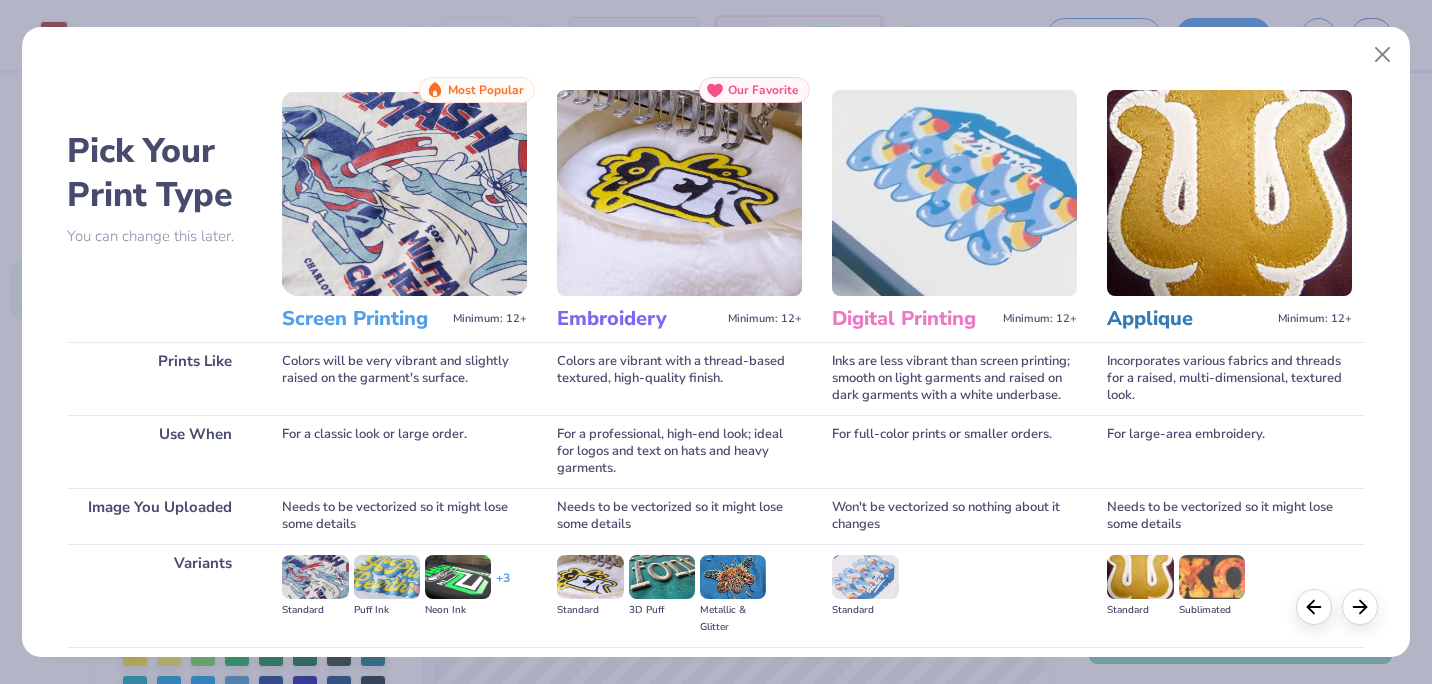 scroll, scrollTop: 213, scrollLeft: 0, axis: vertical 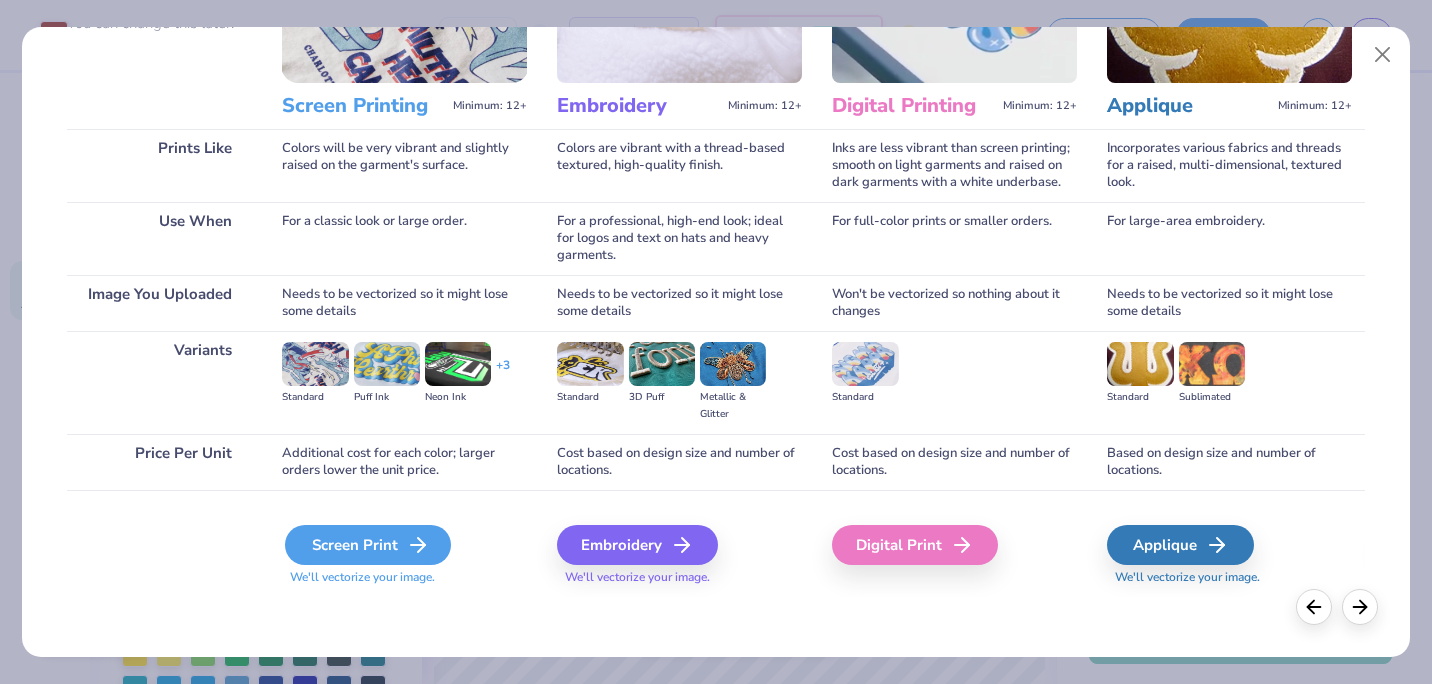 click on "Screen Print" at bounding box center [368, 545] 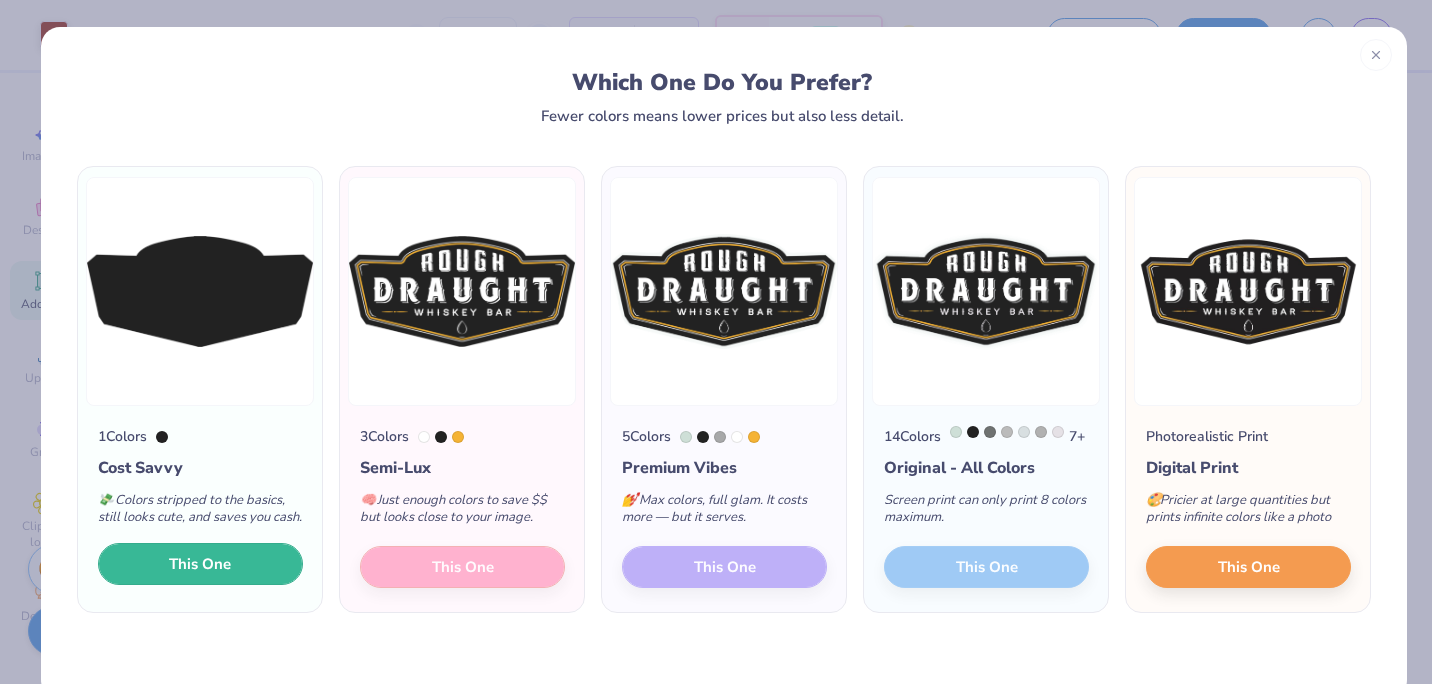click on "This One" at bounding box center (200, 564) 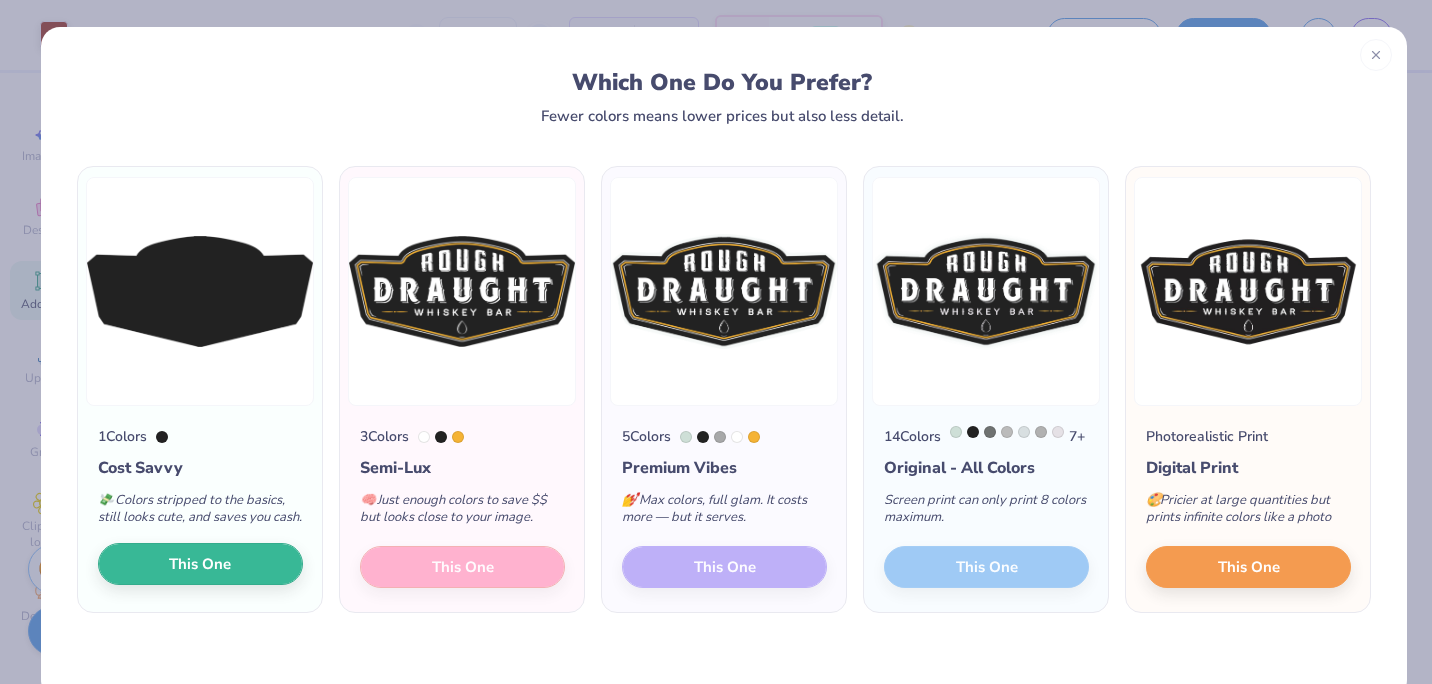 type on "1.0091642486846" 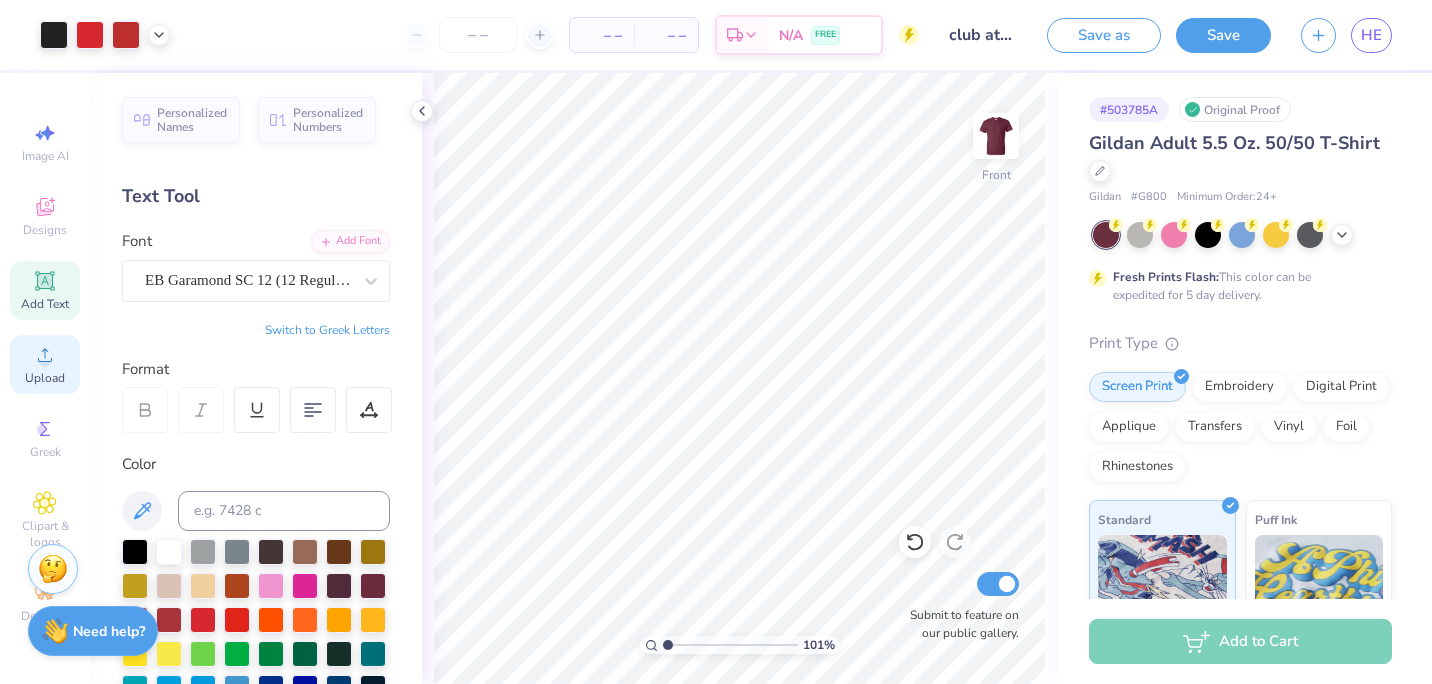 click 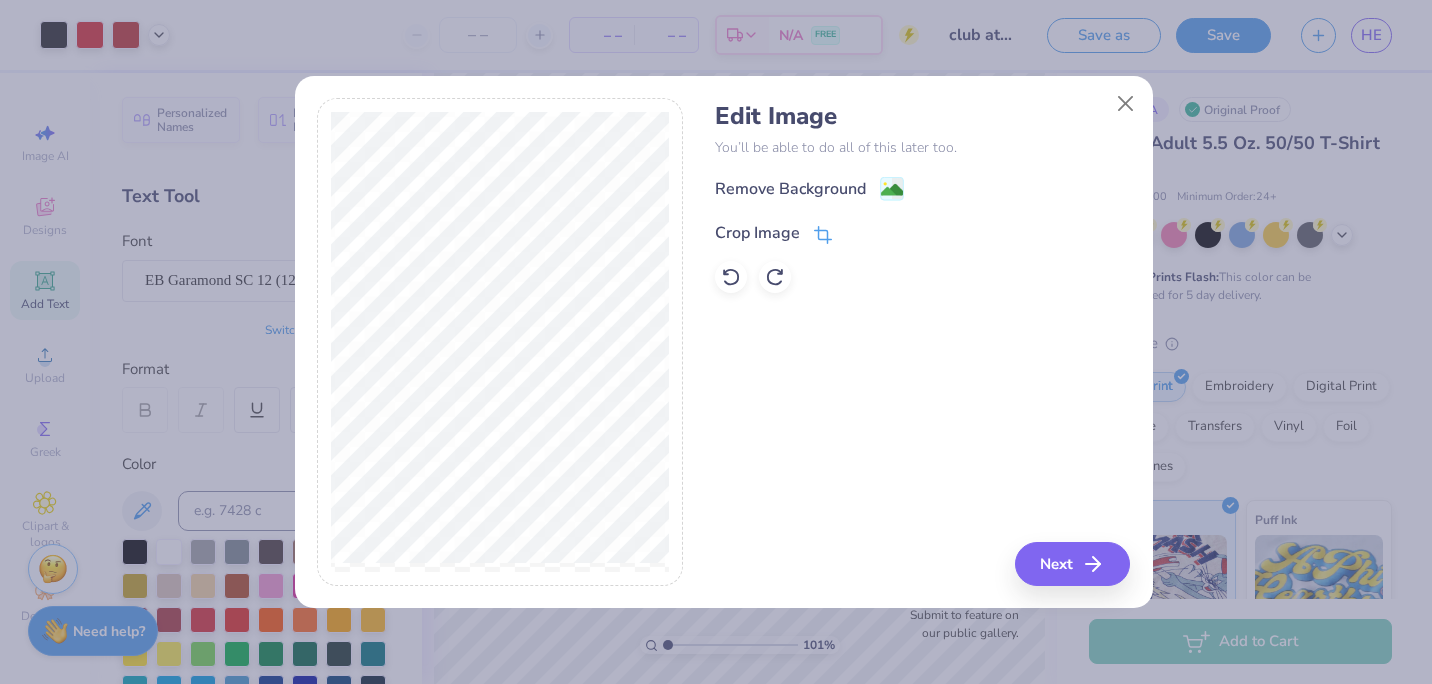 click on "Crop Image" at bounding box center [773, 233] 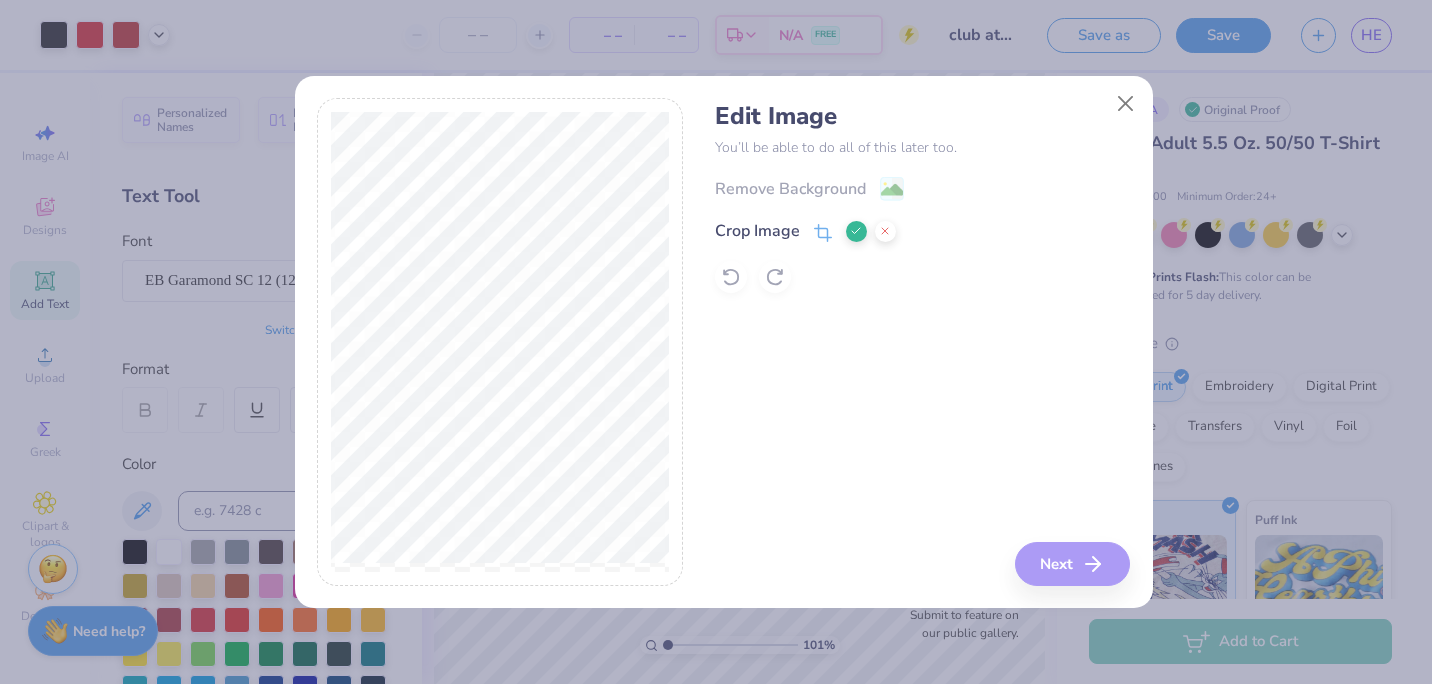 click on "Edit Image You’ll be able to do all of this later too. Remove Background Crop Image Next" at bounding box center (922, 342) 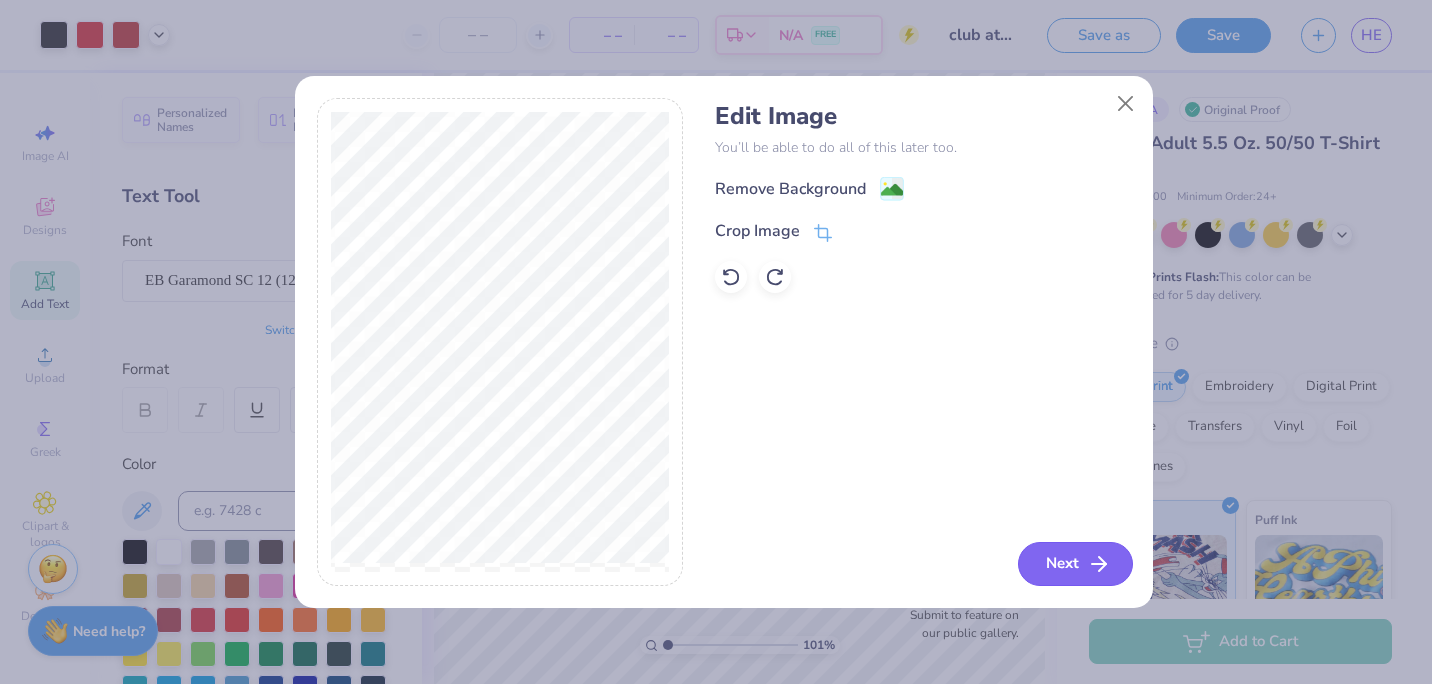 click on "Next" at bounding box center (1075, 564) 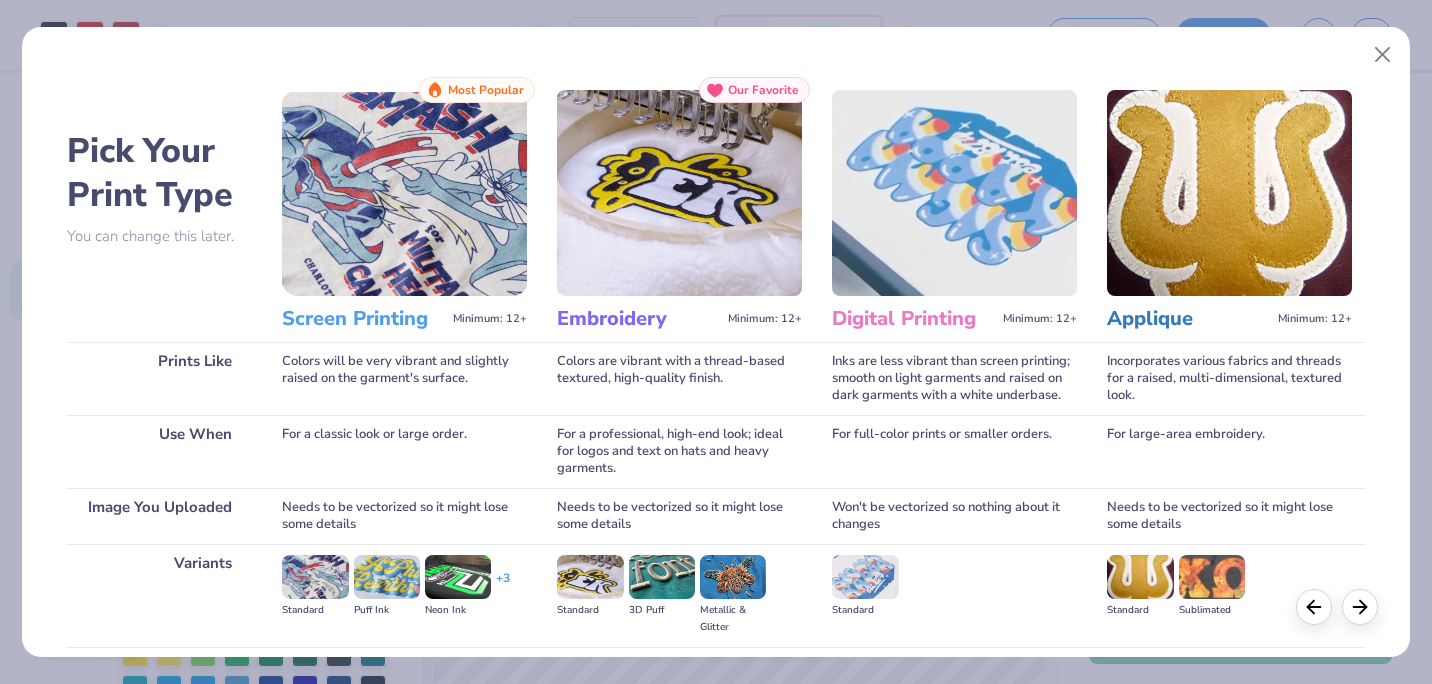 scroll, scrollTop: 213, scrollLeft: 0, axis: vertical 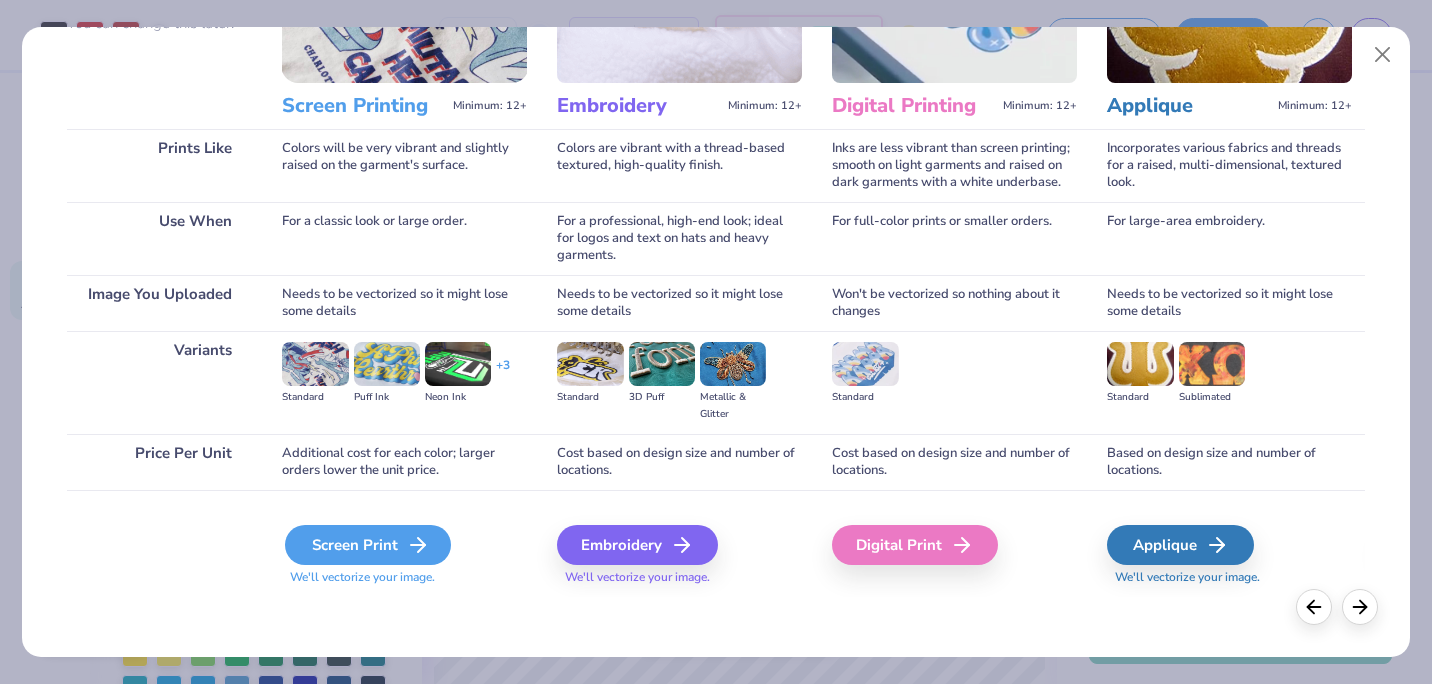 click on "Screen Print" at bounding box center [368, 545] 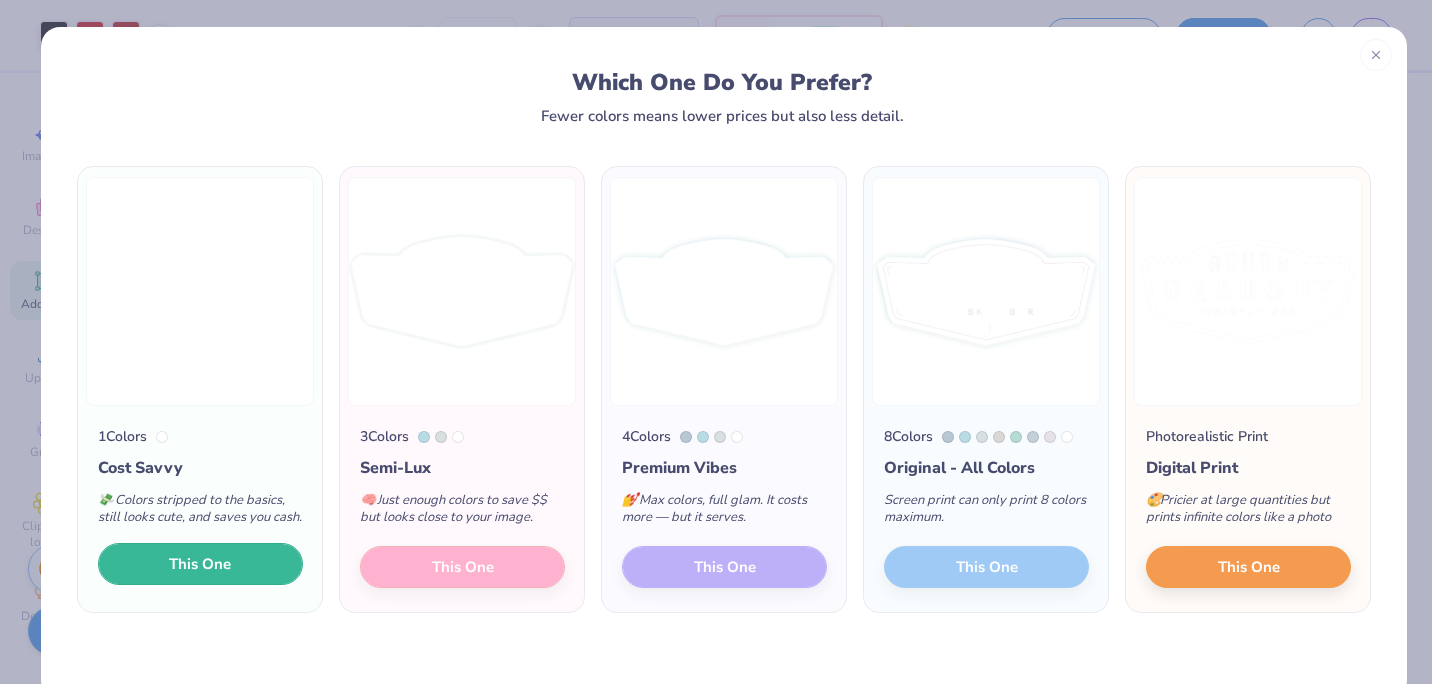 click on "This One" at bounding box center [200, 564] 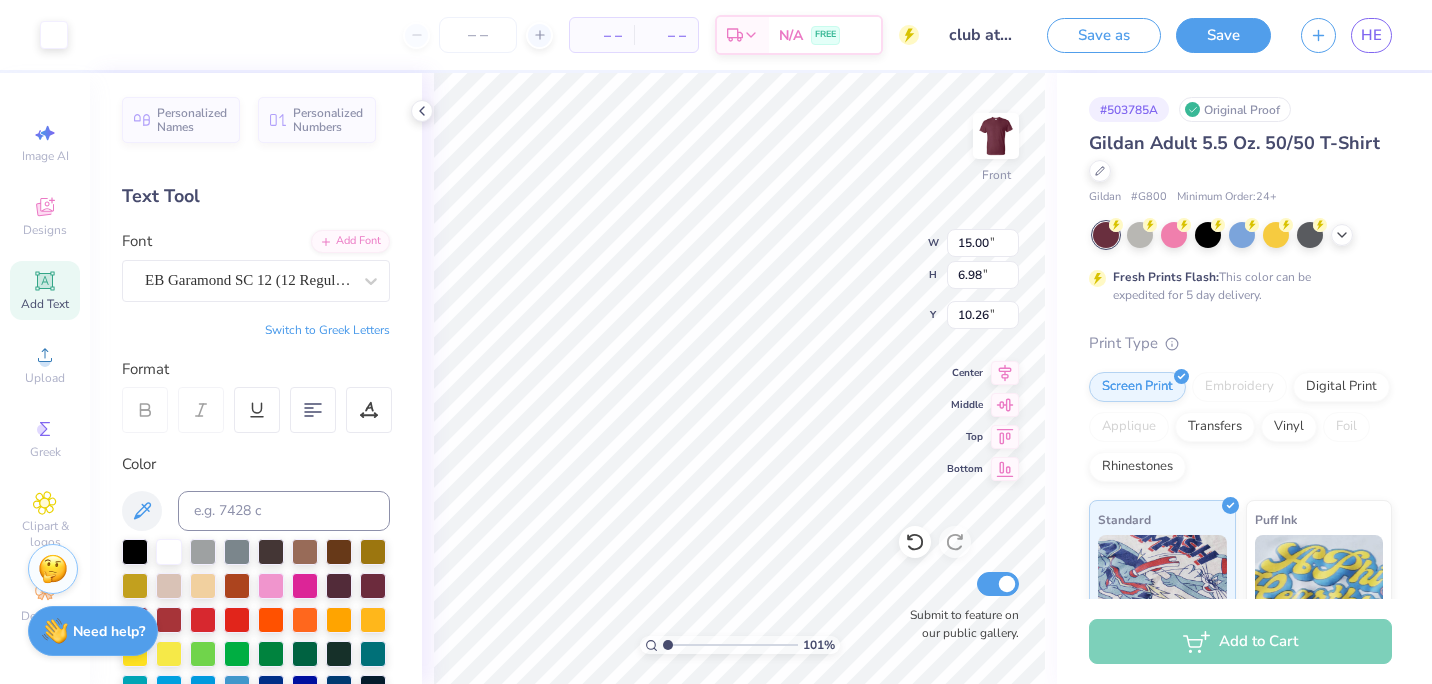 type on "1.0091642486846" 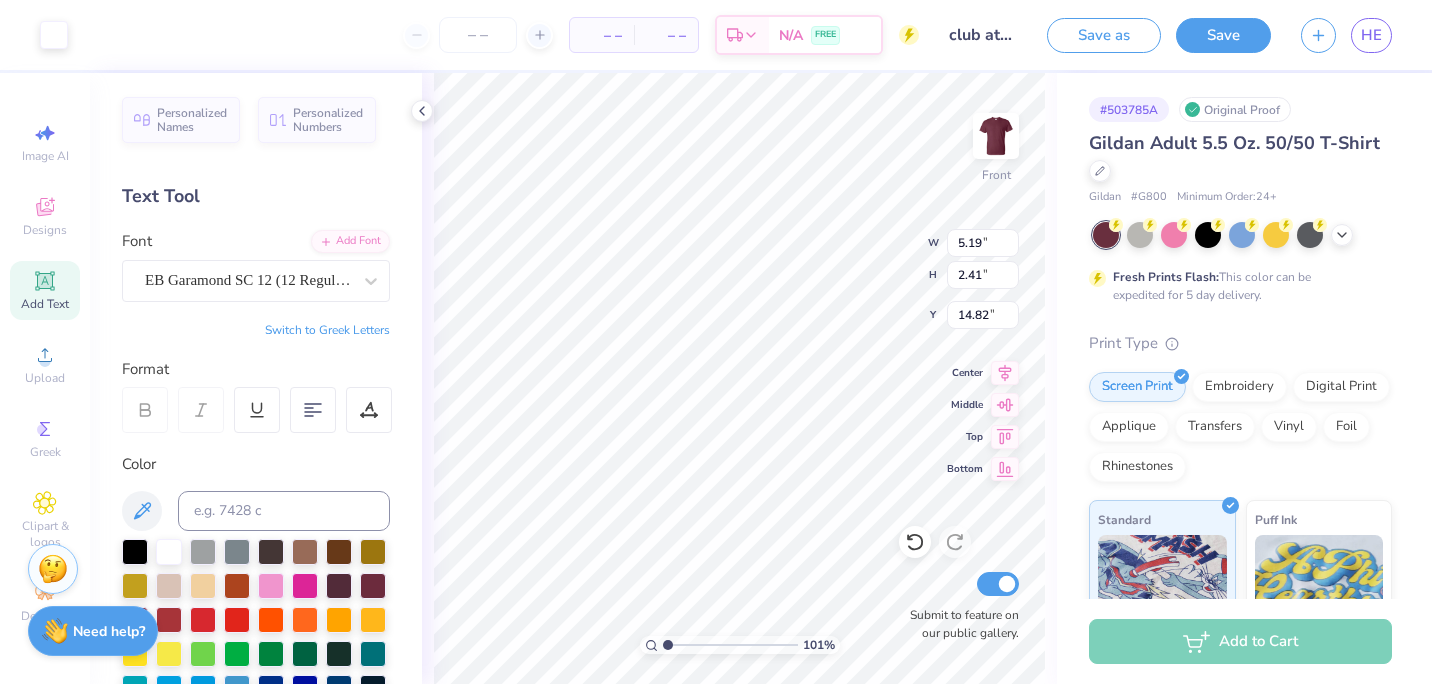 type on "1.0091642486846" 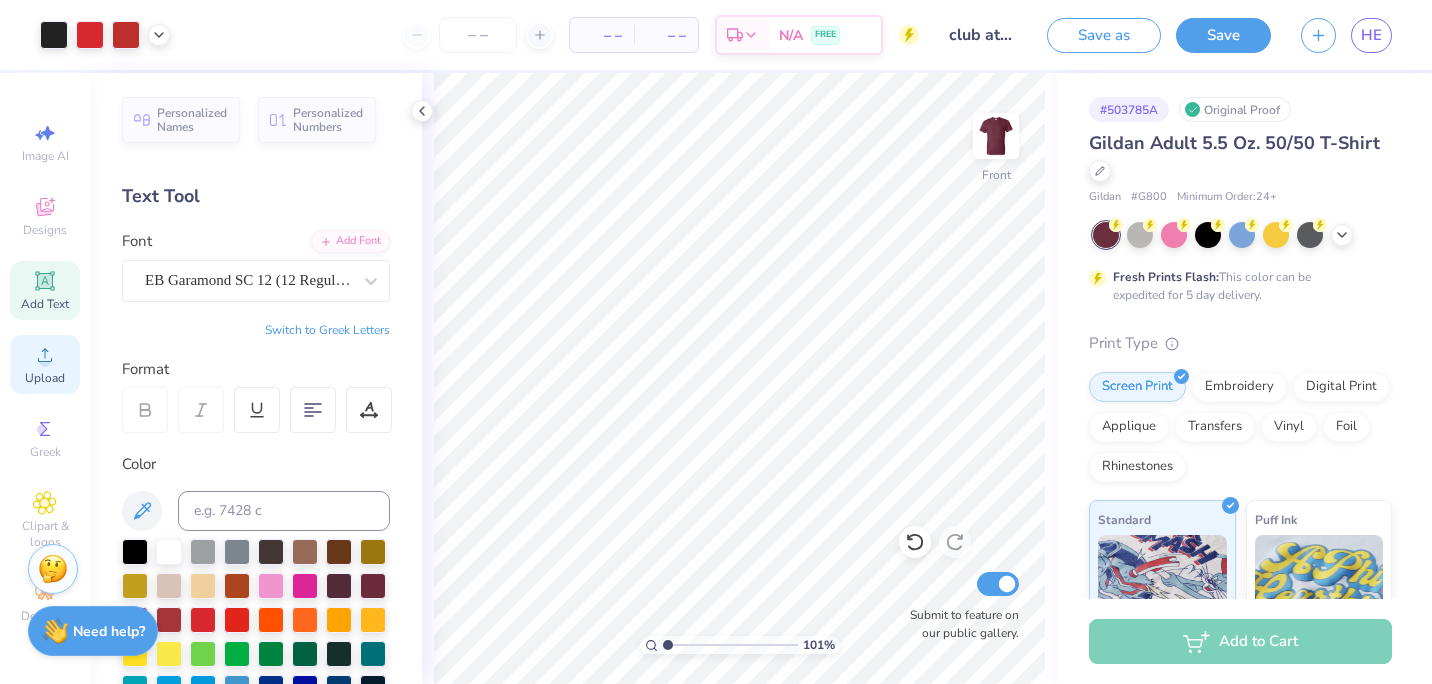click 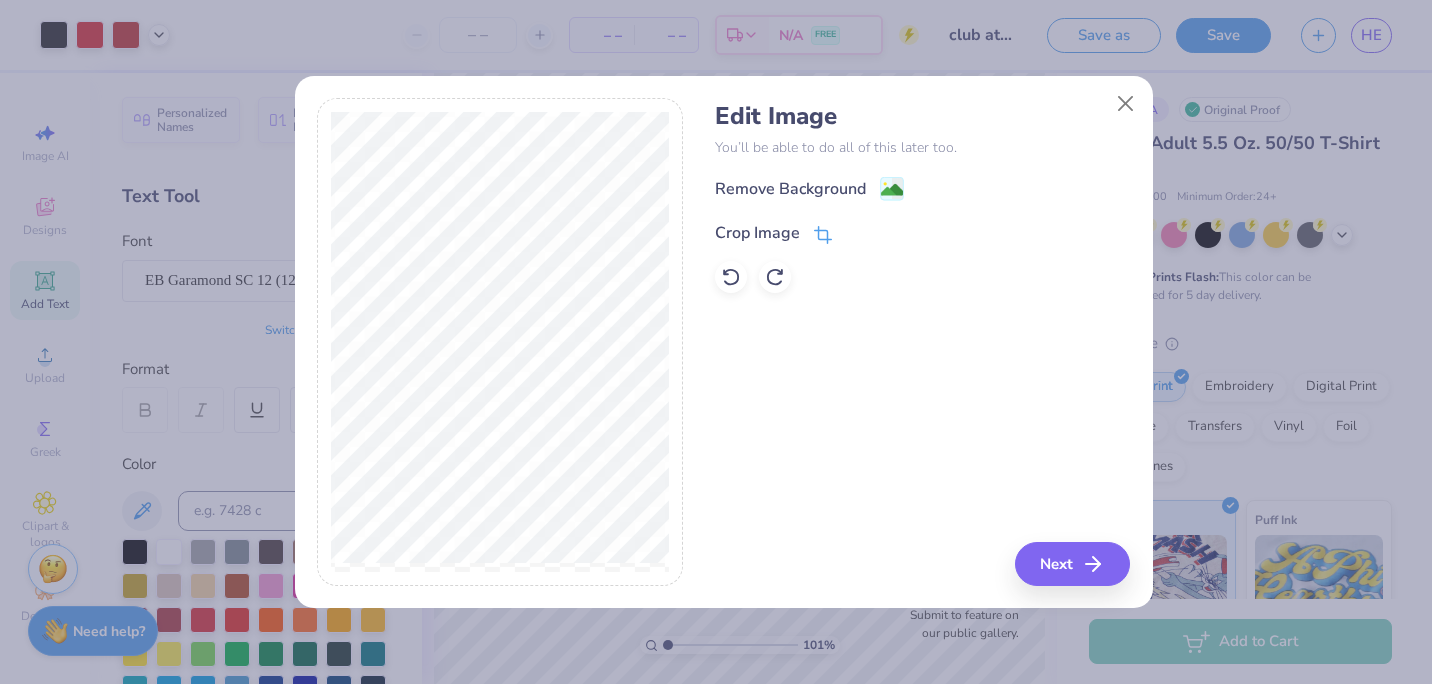 click on "Crop Image" at bounding box center [757, 233] 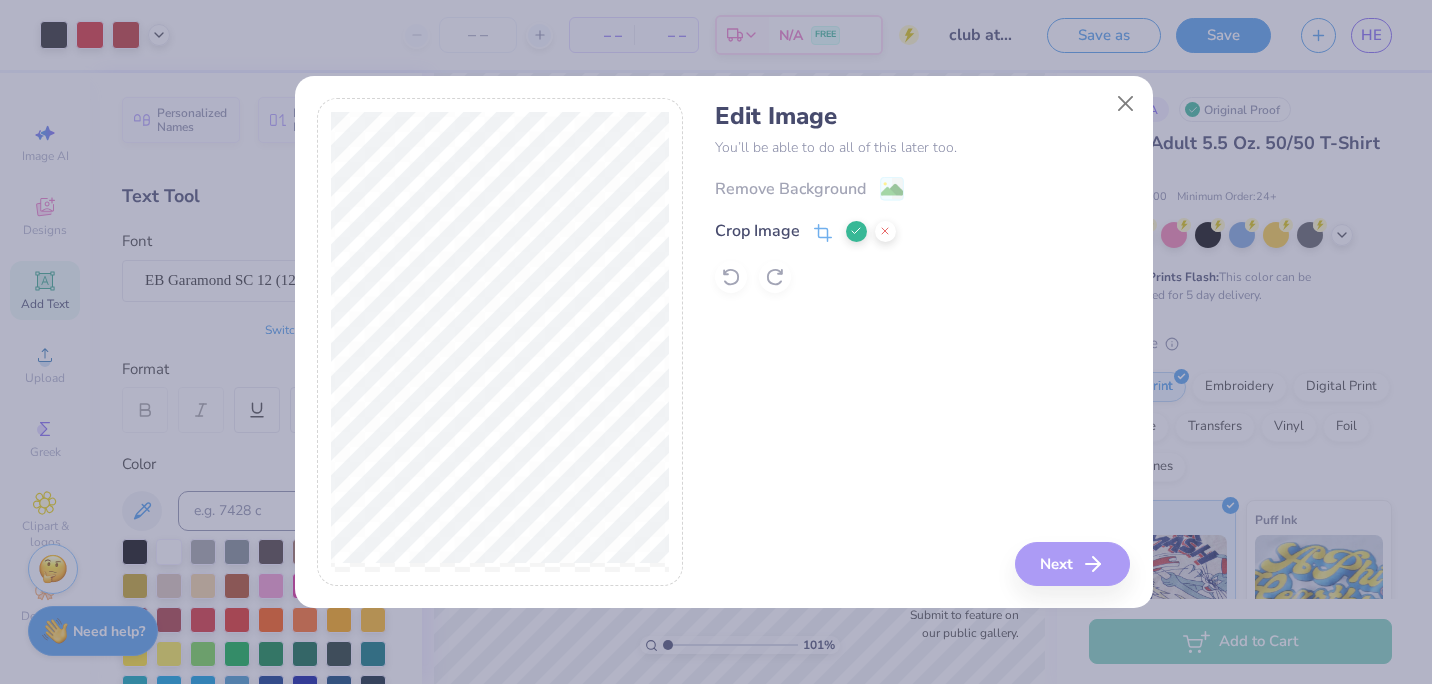 click 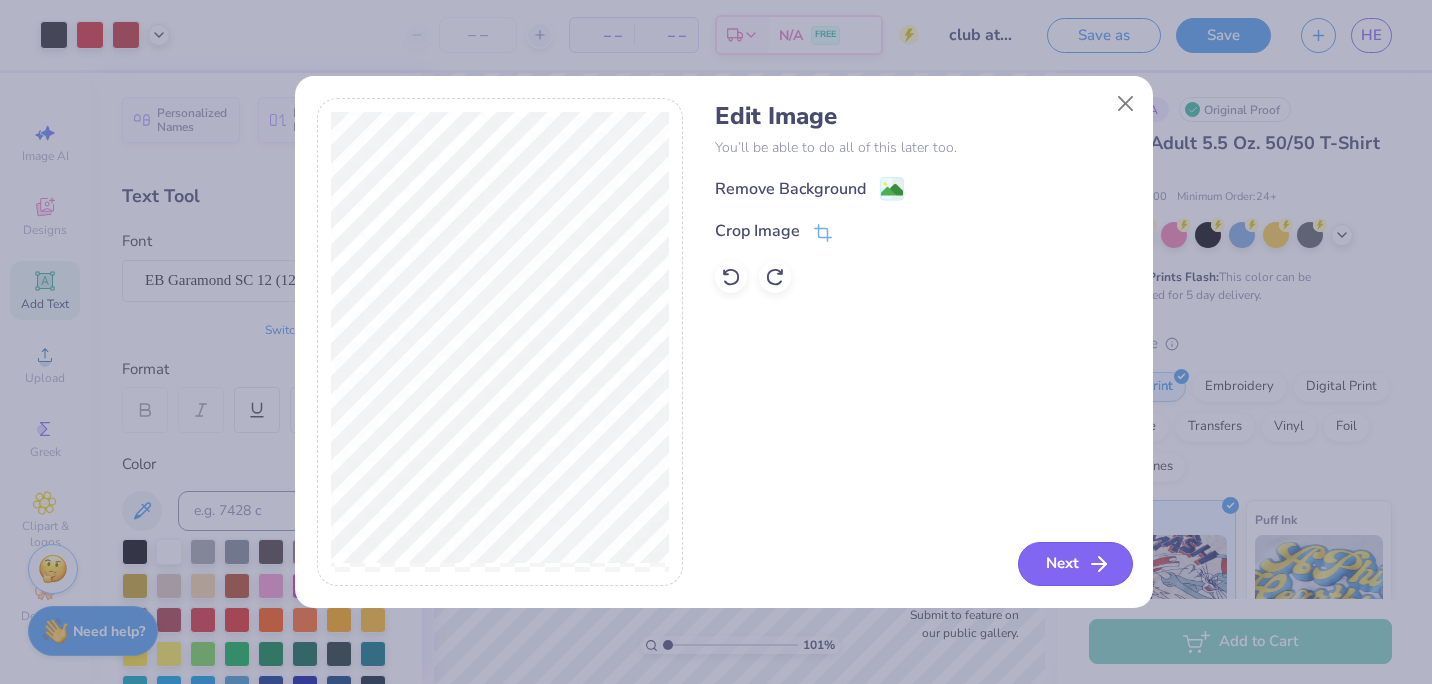 click on "Next" at bounding box center (1075, 564) 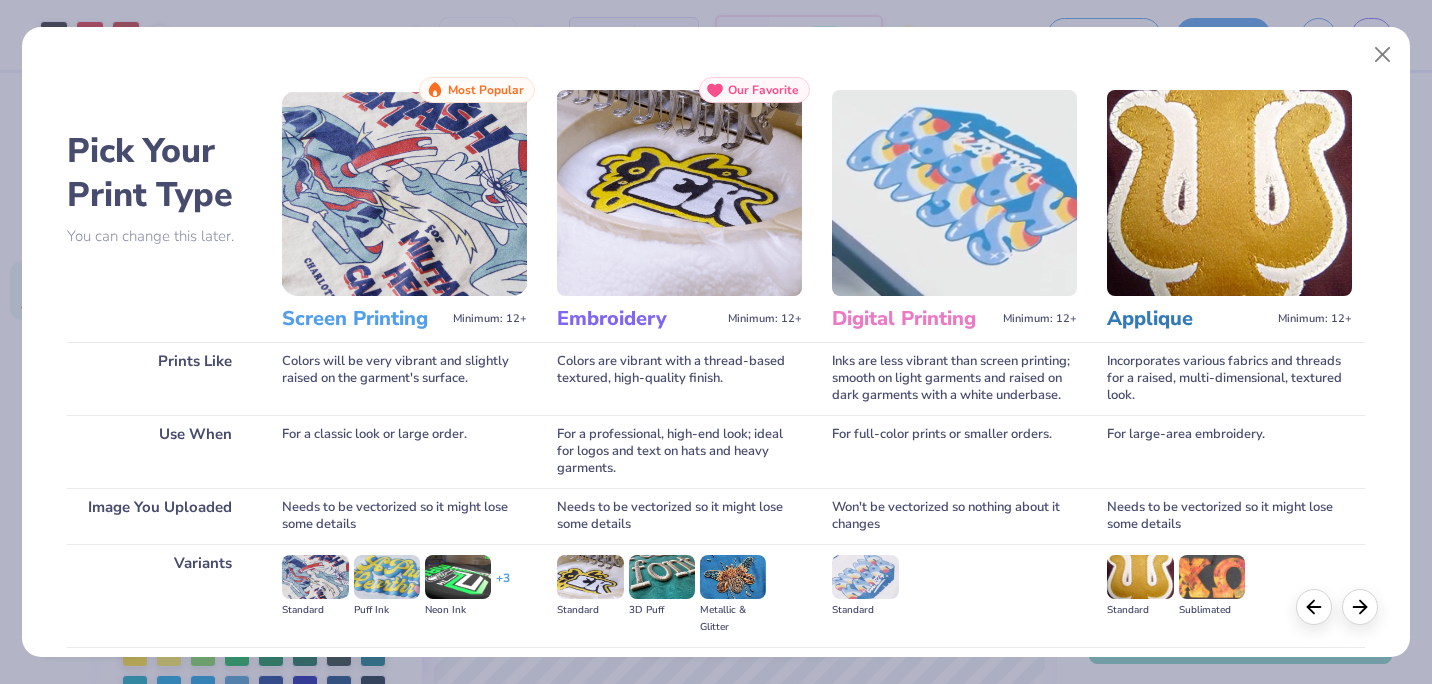 scroll, scrollTop: 164, scrollLeft: 0, axis: vertical 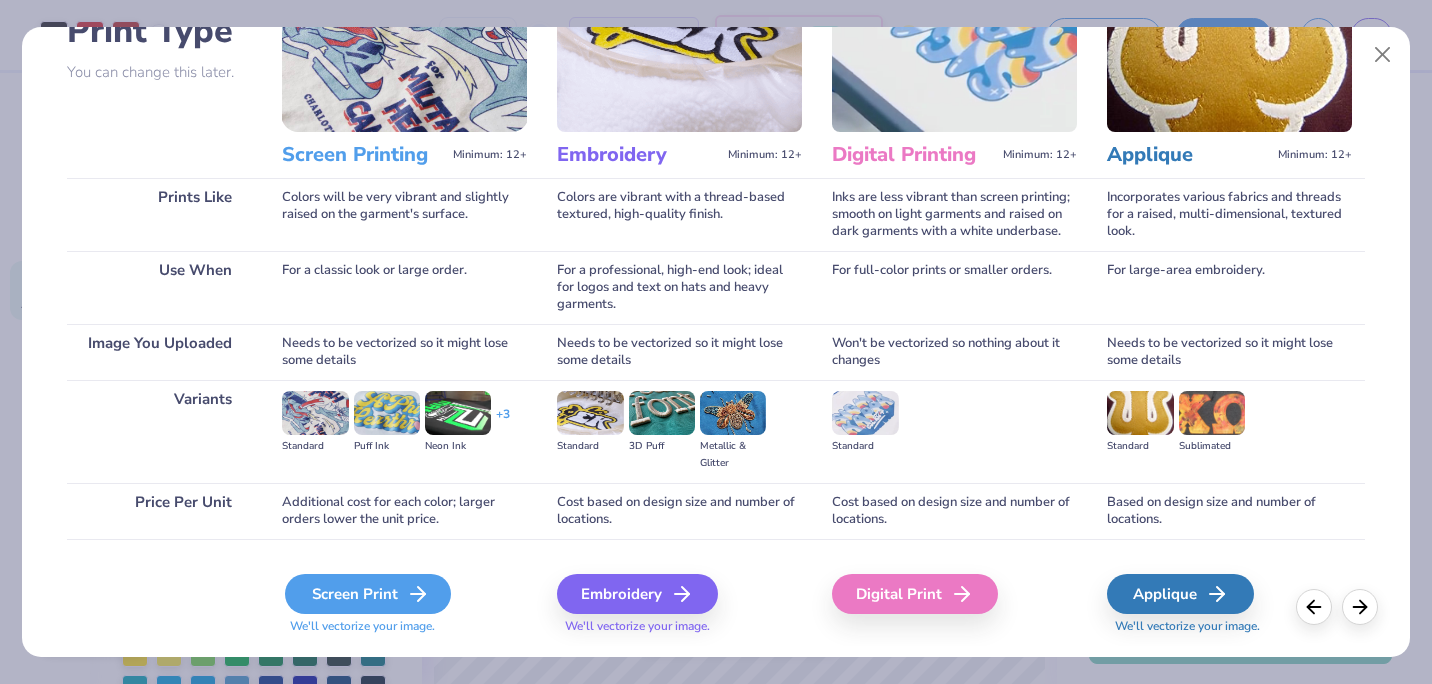 click 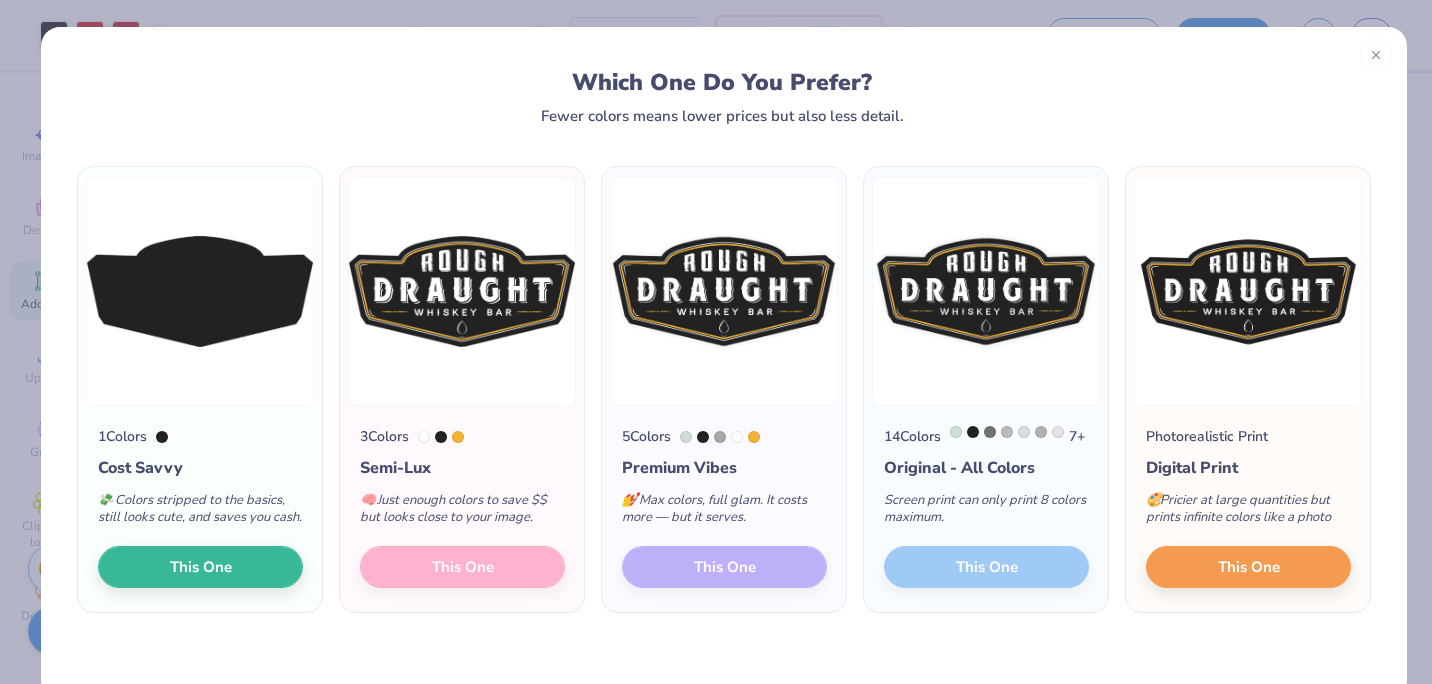 click on "3  Colors Semi-Lux 🧠   Just enough colors to save $$ but looks close to your image. This One" at bounding box center [462, 509] 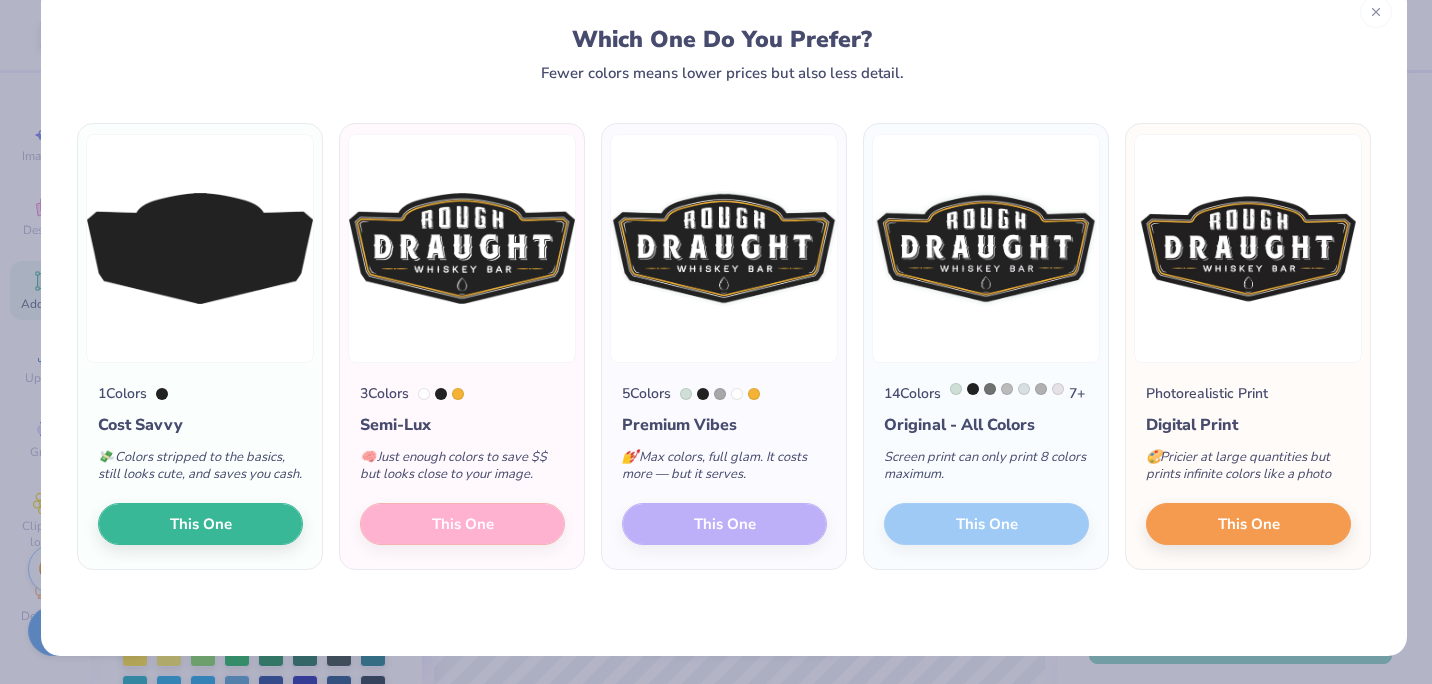 click on "3  Colors Semi-Lux 🧠   Just enough colors to save $$ but looks close to your image. This One" at bounding box center [462, 466] 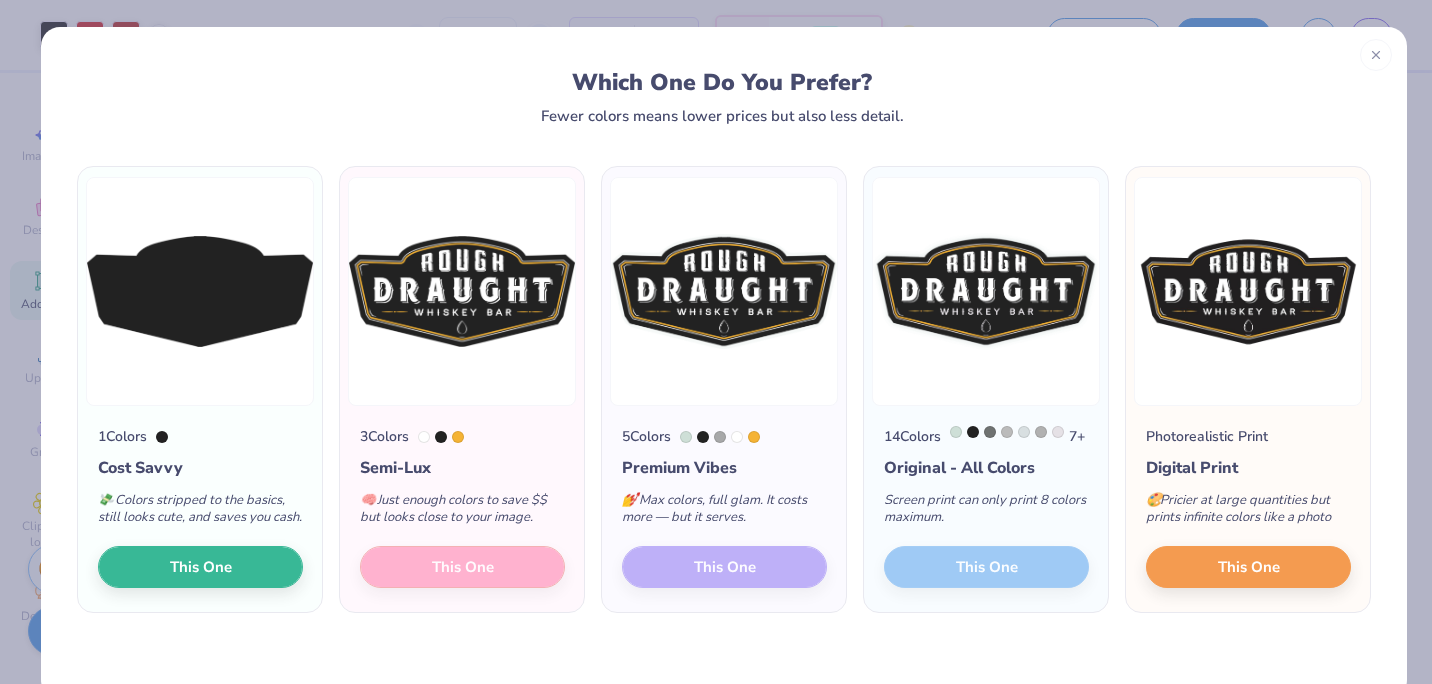 scroll, scrollTop: 44, scrollLeft: 0, axis: vertical 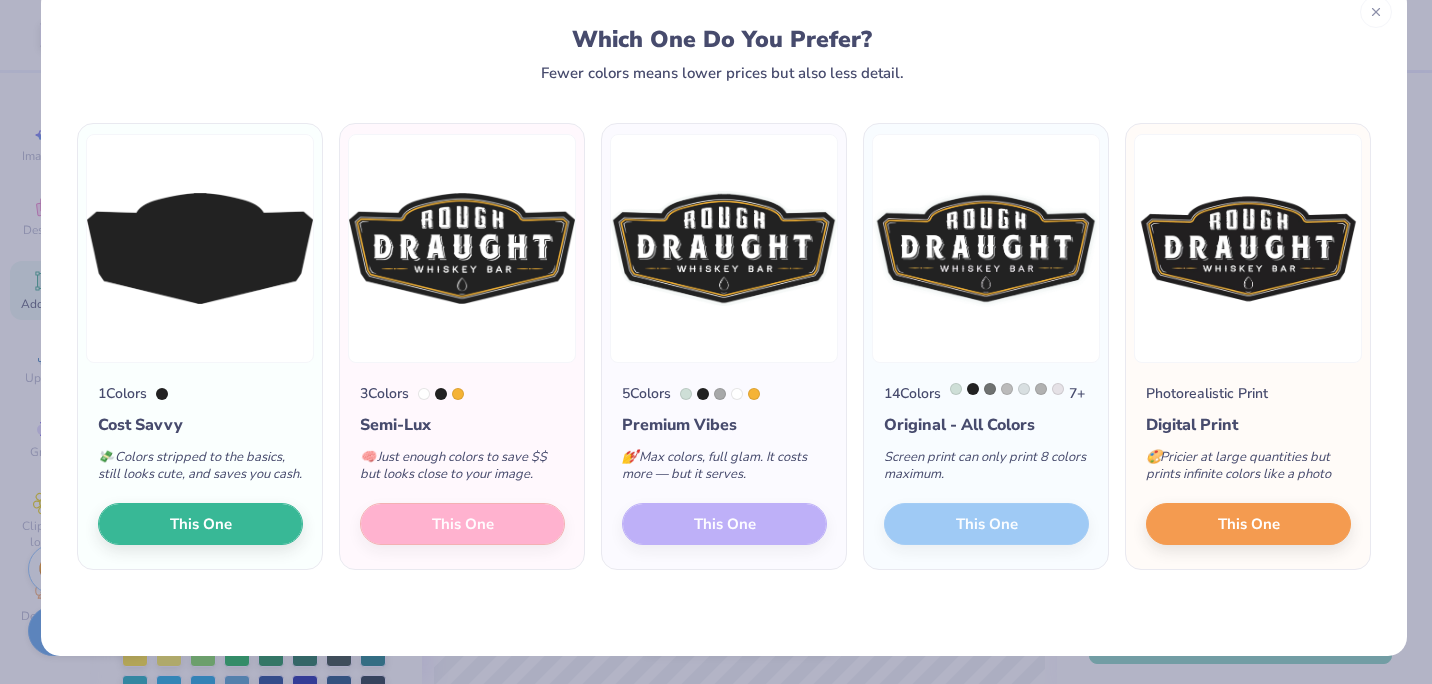click on "3  Colors Semi-Lux 🧠   Just enough colors to save $$ but looks close to your image. This One" at bounding box center (462, 466) 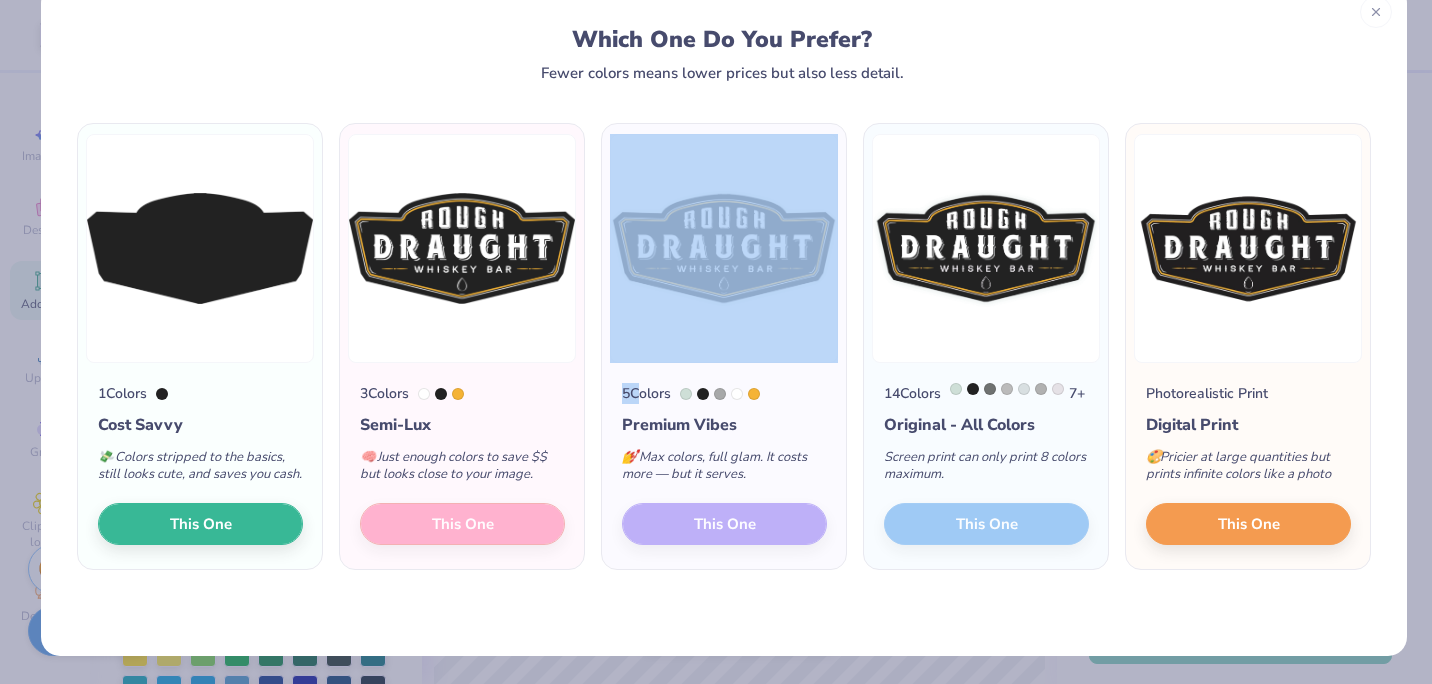 click on "3  Colors Semi-Lux 🧠   Just enough colors to save $$ but looks close to your image. This One" at bounding box center [462, 466] 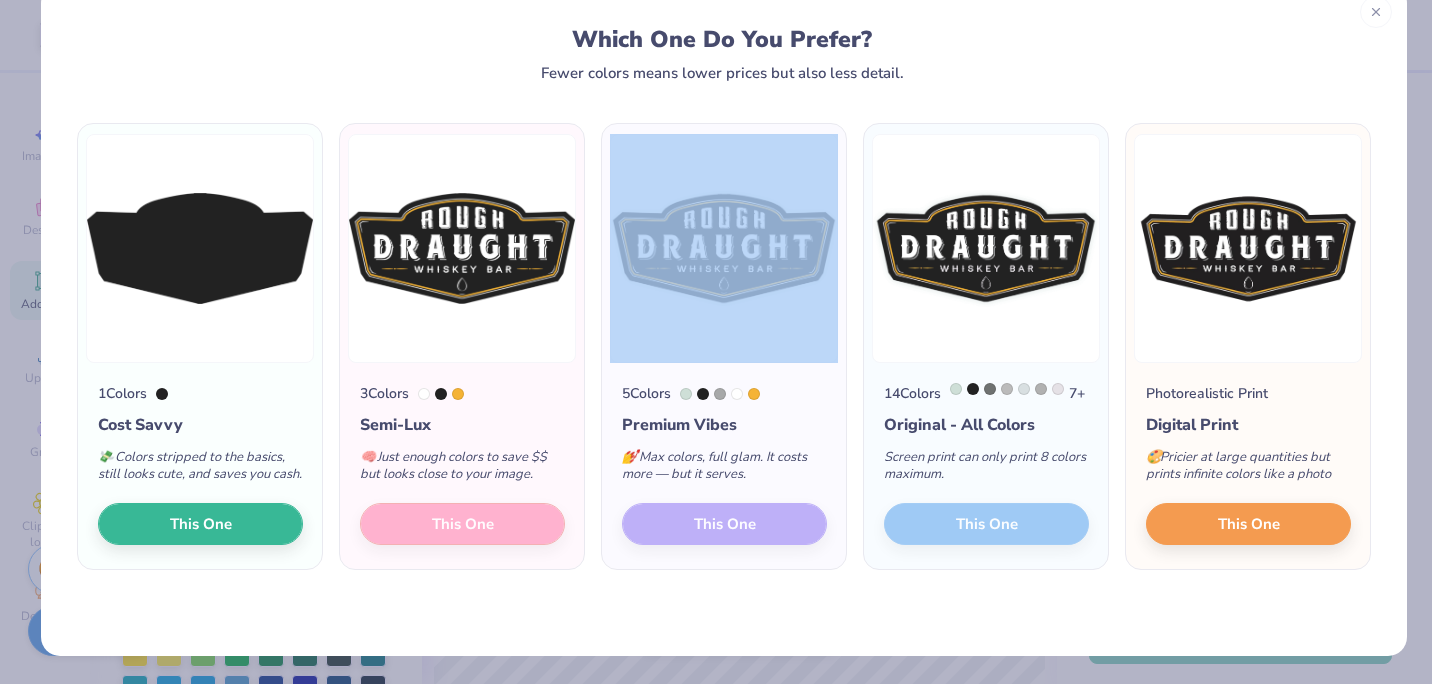 click on "3  Colors Semi-Lux 🧠   Just enough colors to save $$ but looks close to your image. This One" at bounding box center (462, 466) 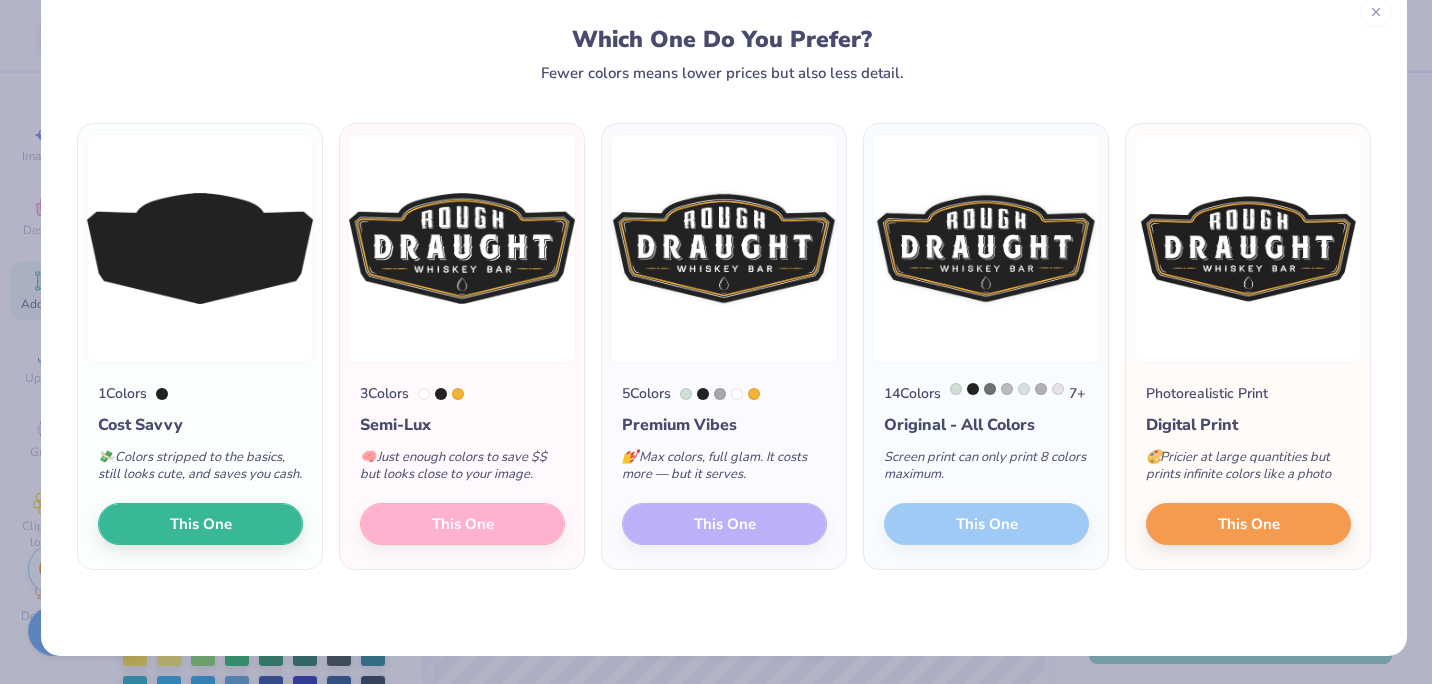 drag, startPoint x: 496, startPoint y: 529, endPoint x: 489, endPoint y: 539, distance: 12.206555 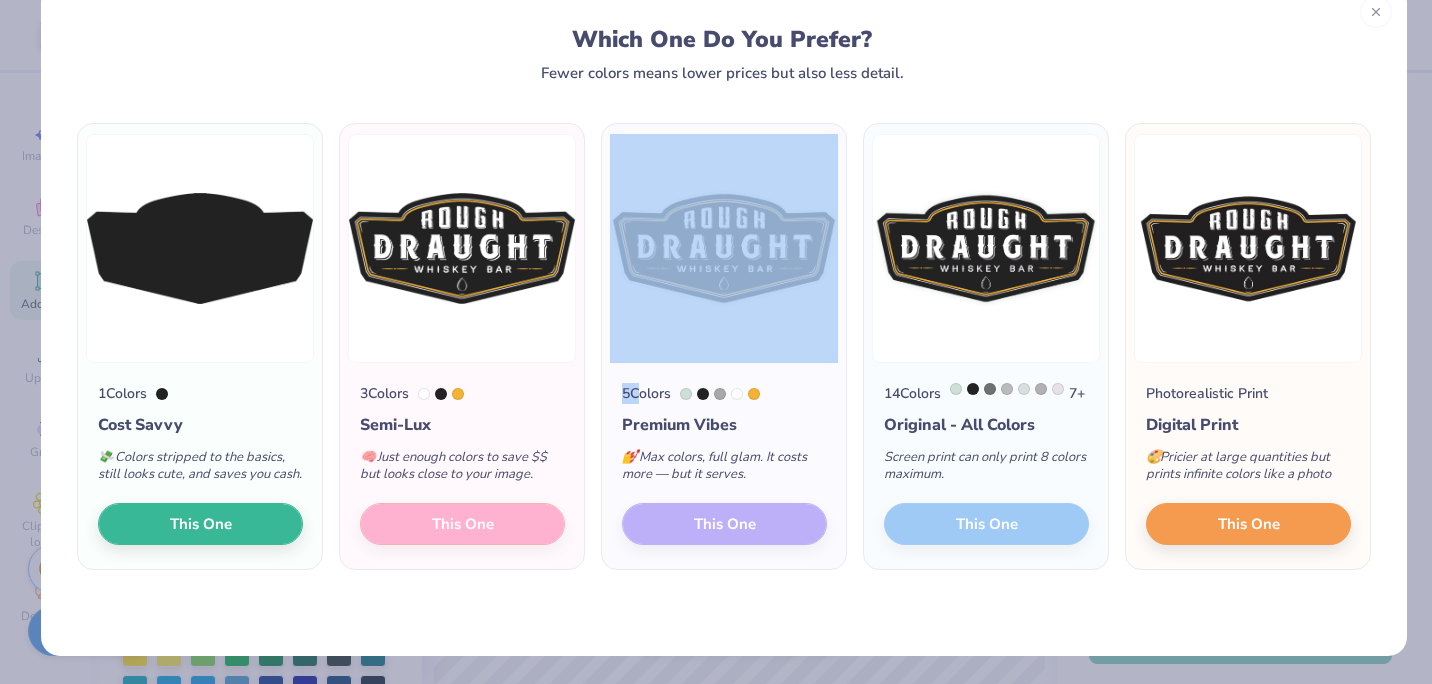 click on "3  Colors Semi-Lux 🧠   Just enough colors to save $$ but looks close to your image. This One" at bounding box center [462, 466] 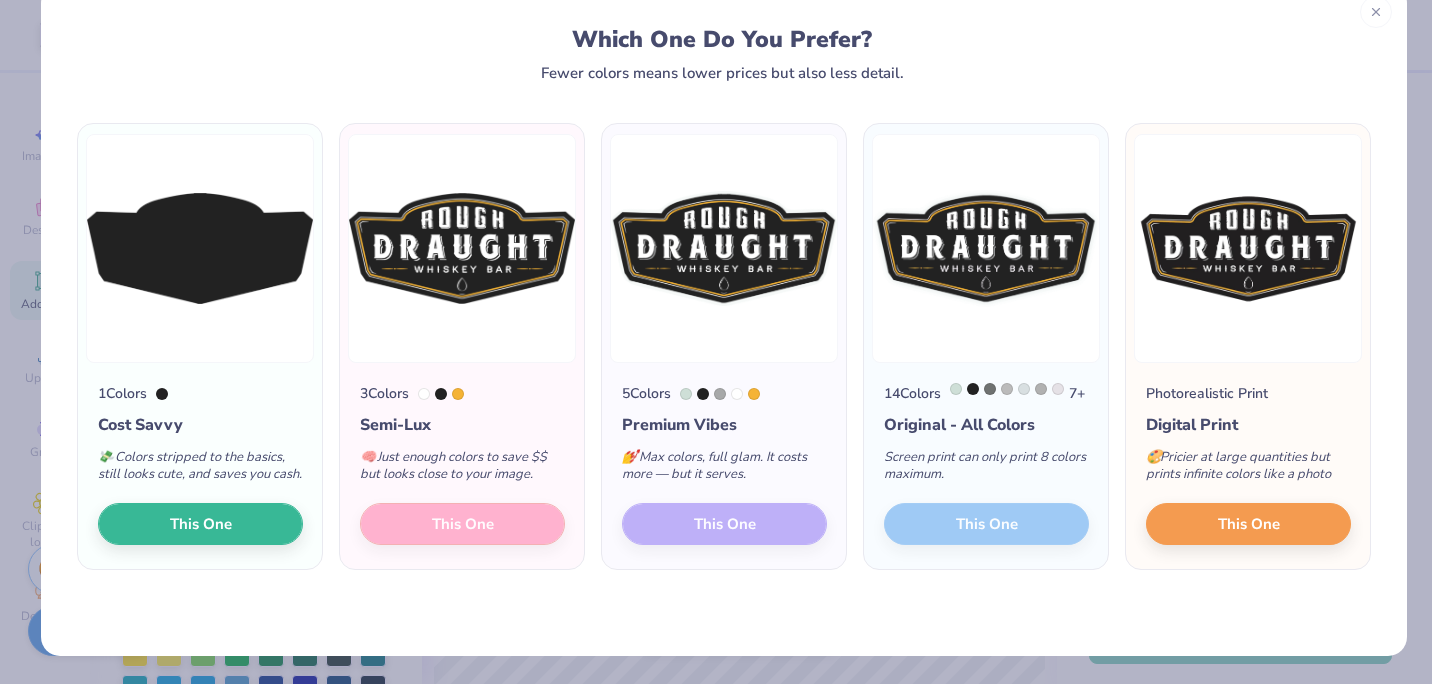 click on "Which One Do You Prefer? Fewer colors means lower prices but also less detail." at bounding box center (722, 53) 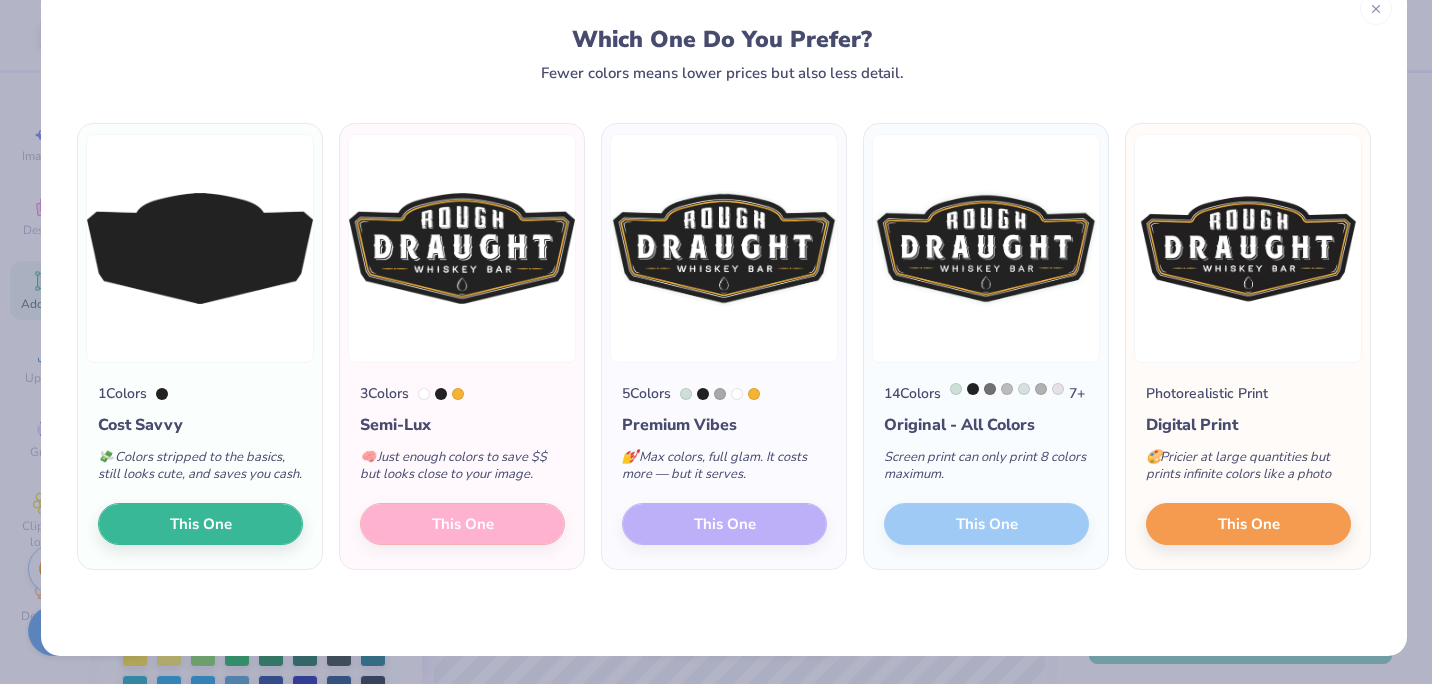click at bounding box center (1376, 9) 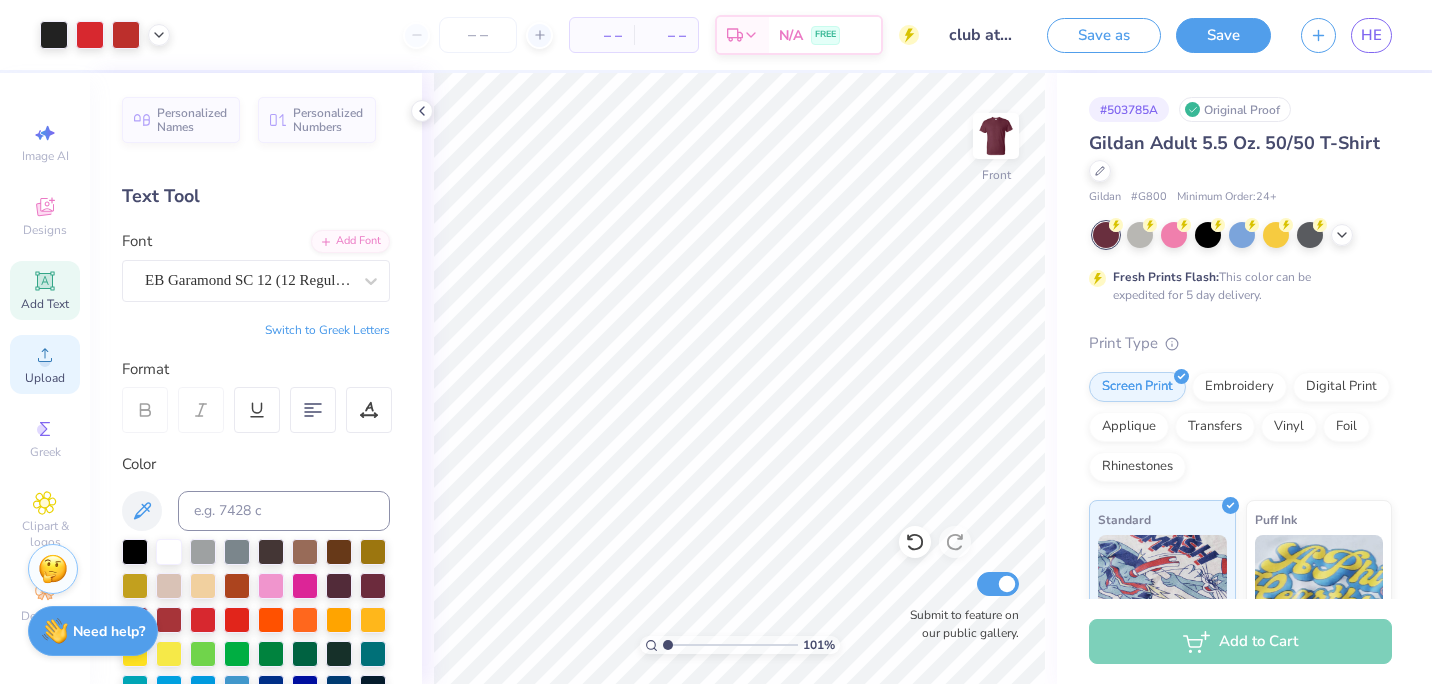 click on "Upload" at bounding box center [45, 364] 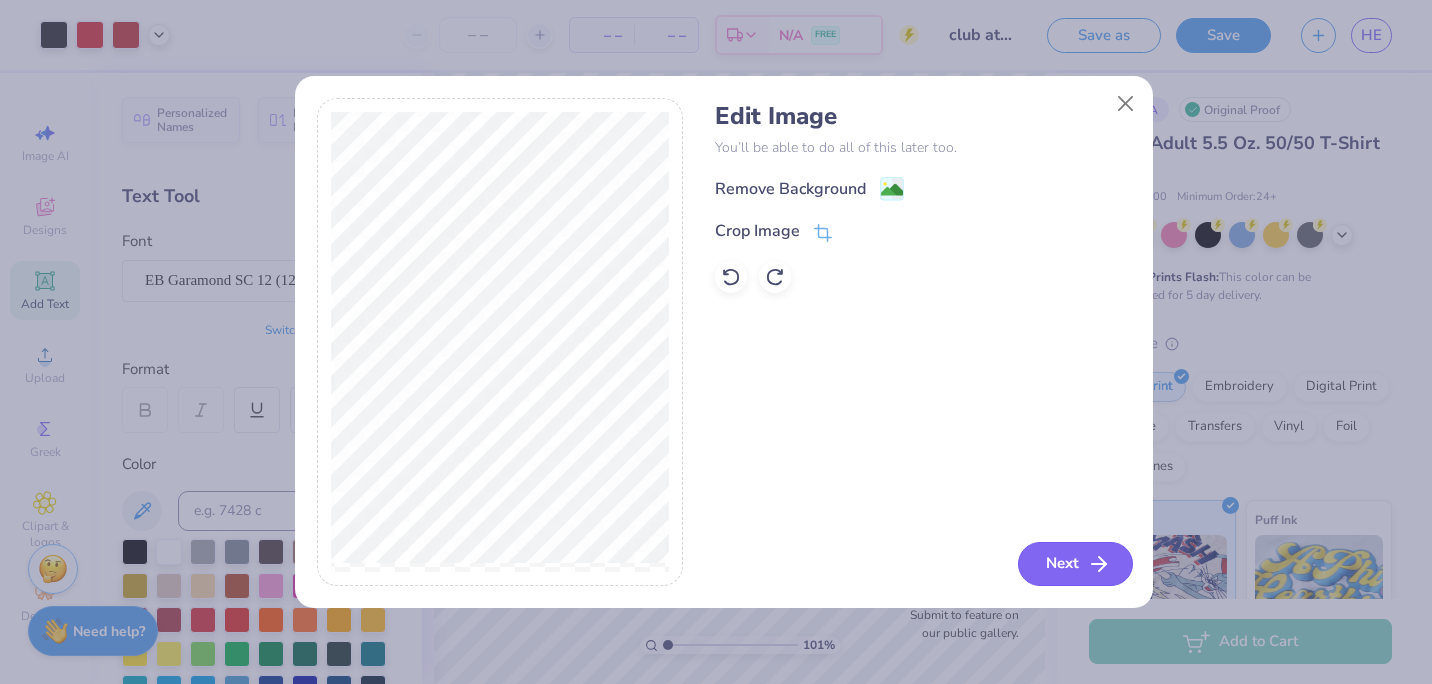 click on "Next" at bounding box center [1075, 564] 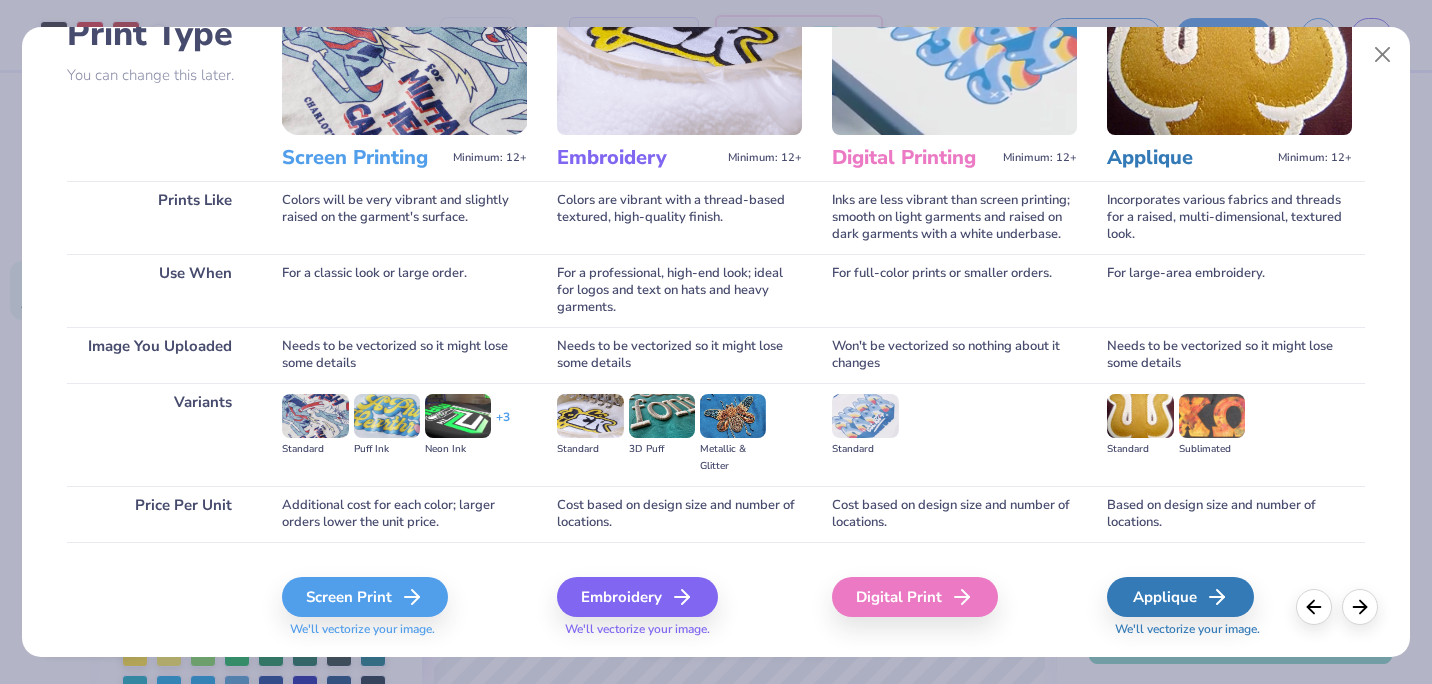 scroll, scrollTop: 170, scrollLeft: 0, axis: vertical 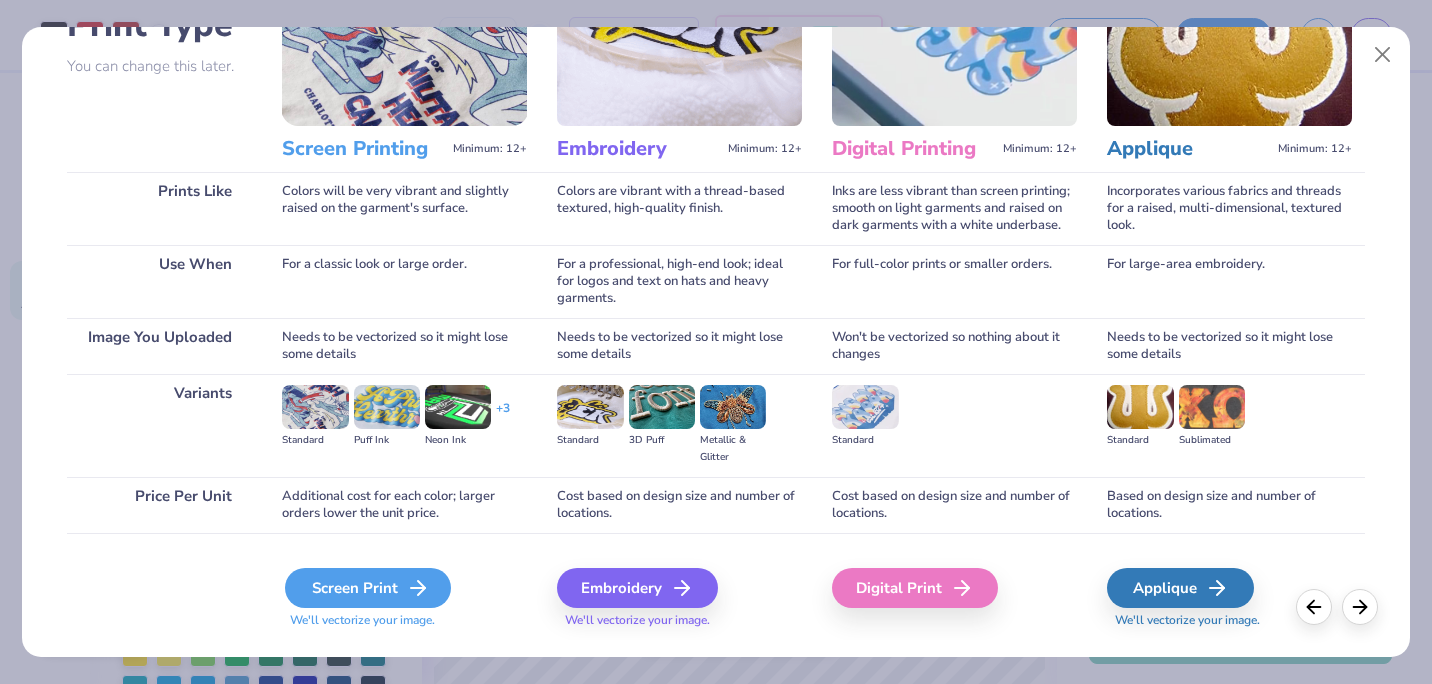 click on "Screen Print" at bounding box center (368, 588) 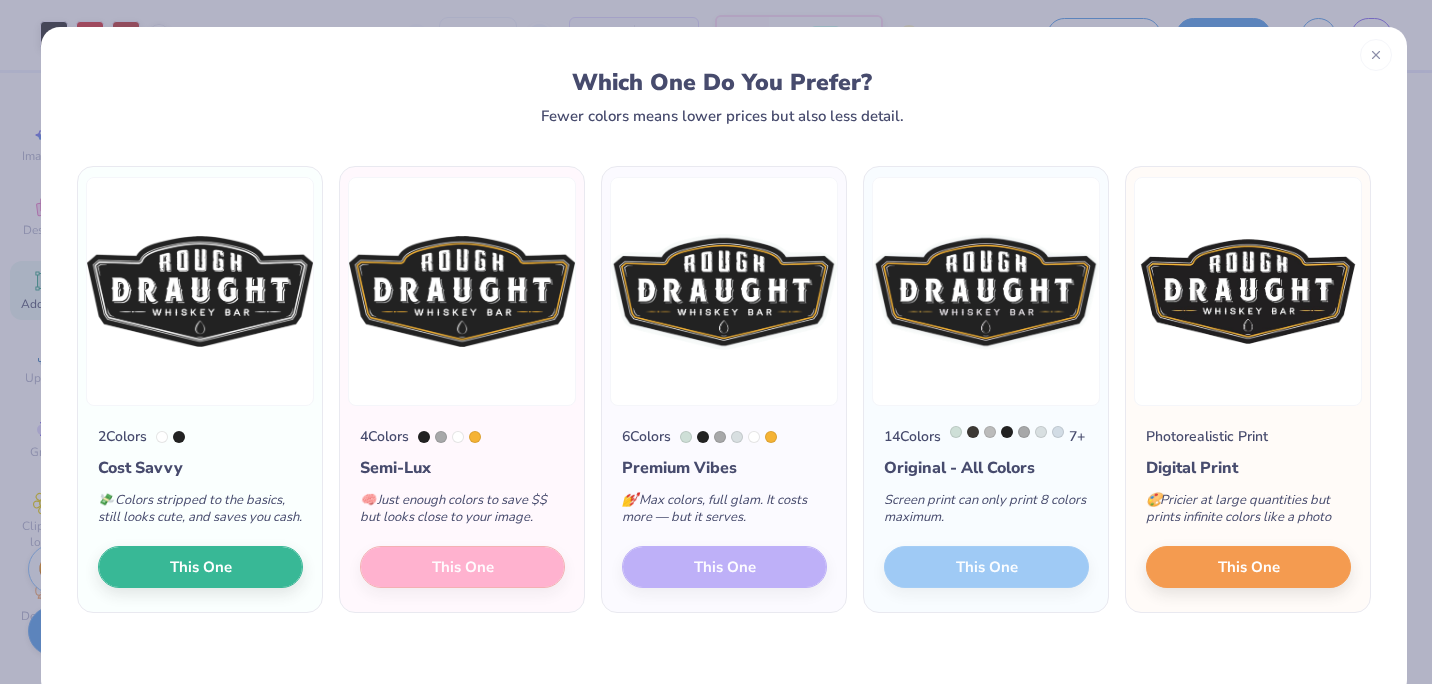 click on "4  Colors Semi-Lux 🧠   Just enough colors to save $$ but looks close to your image. This One" at bounding box center (462, 509) 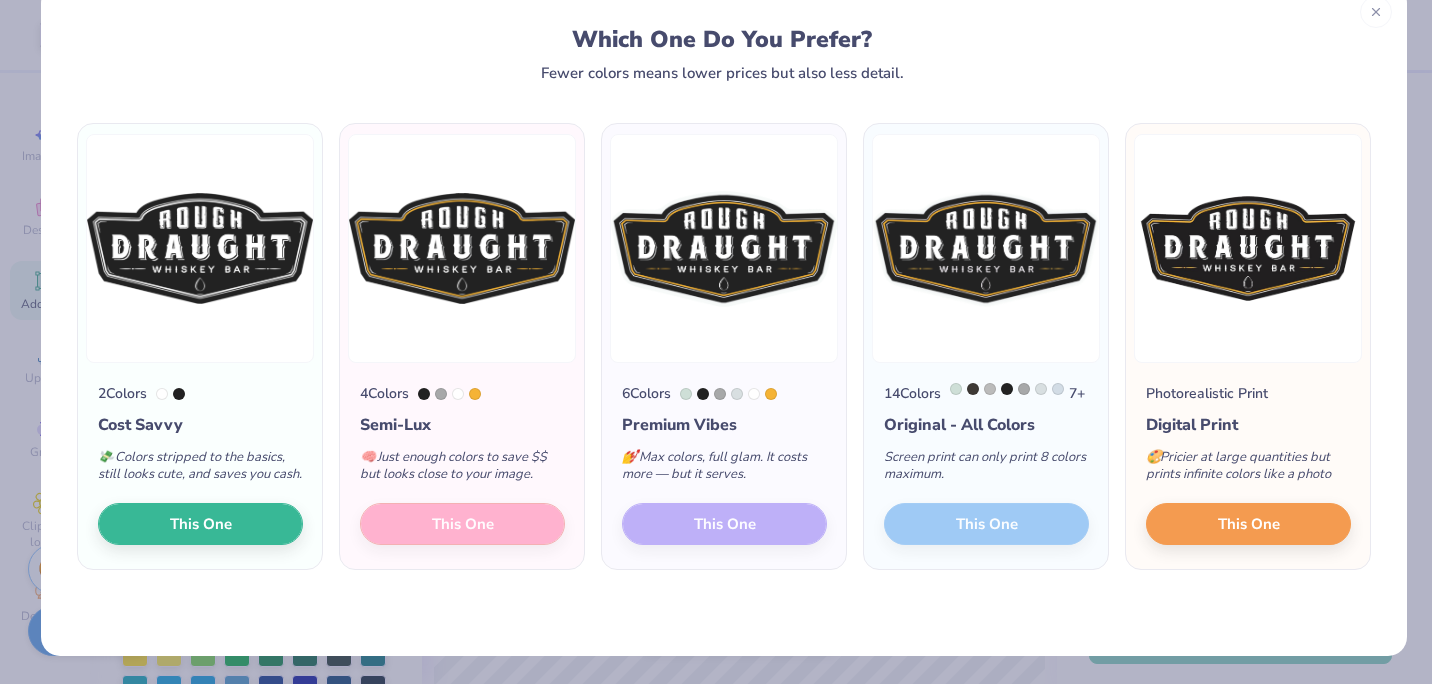click on "4  Colors Semi-Lux 🧠   Just enough colors to save $$ but looks close to your image. This One" at bounding box center [462, 466] 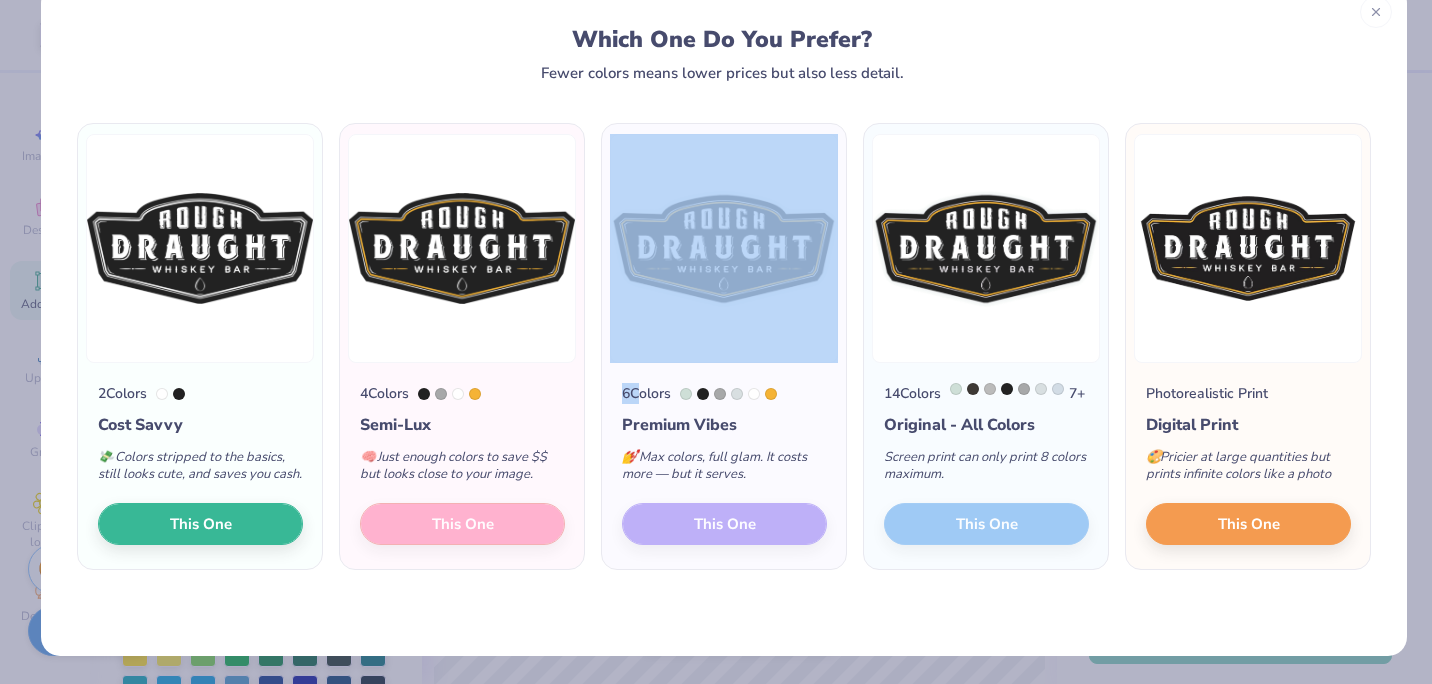 click on "4  Colors Semi-Lux 🧠   Just enough colors to save $$ but looks close to your image. This One" at bounding box center (462, 466) 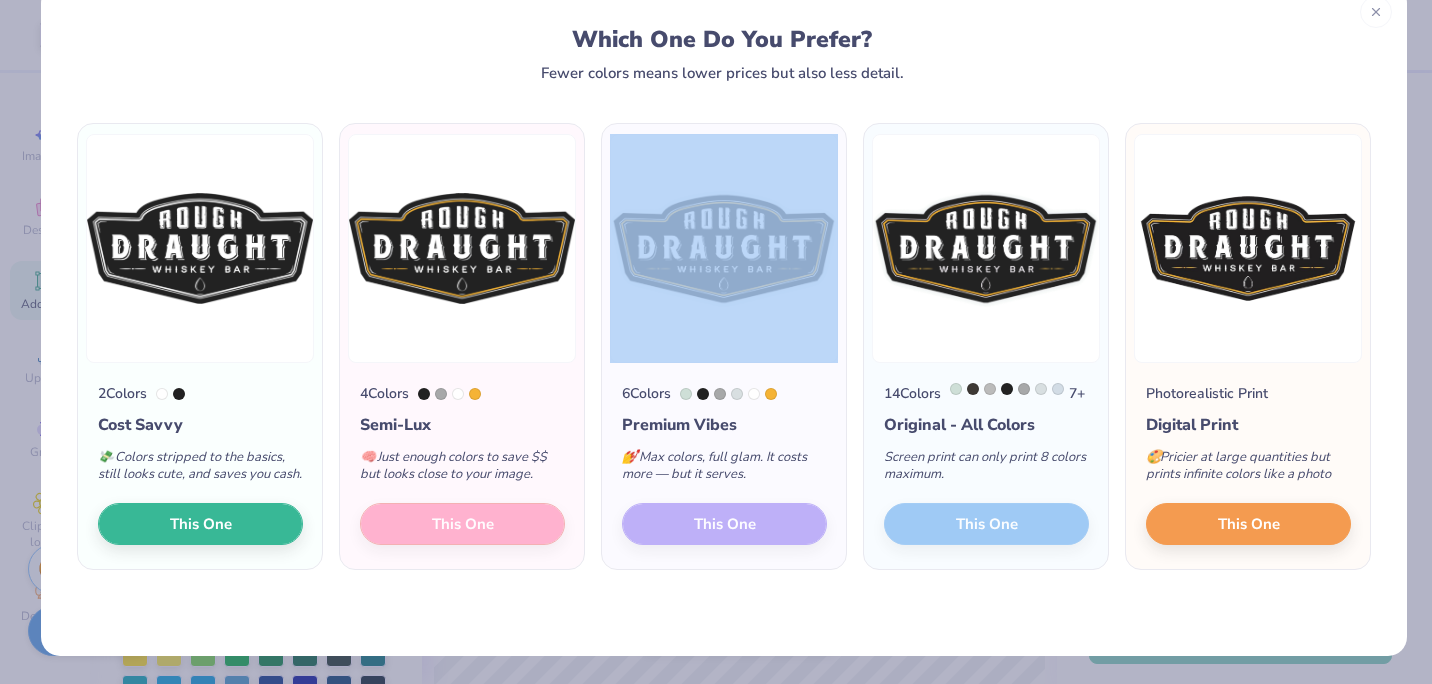 click on "4  Colors Semi-Lux 🧠   Just enough colors to save $$ but looks close to your image. This One" at bounding box center [462, 466] 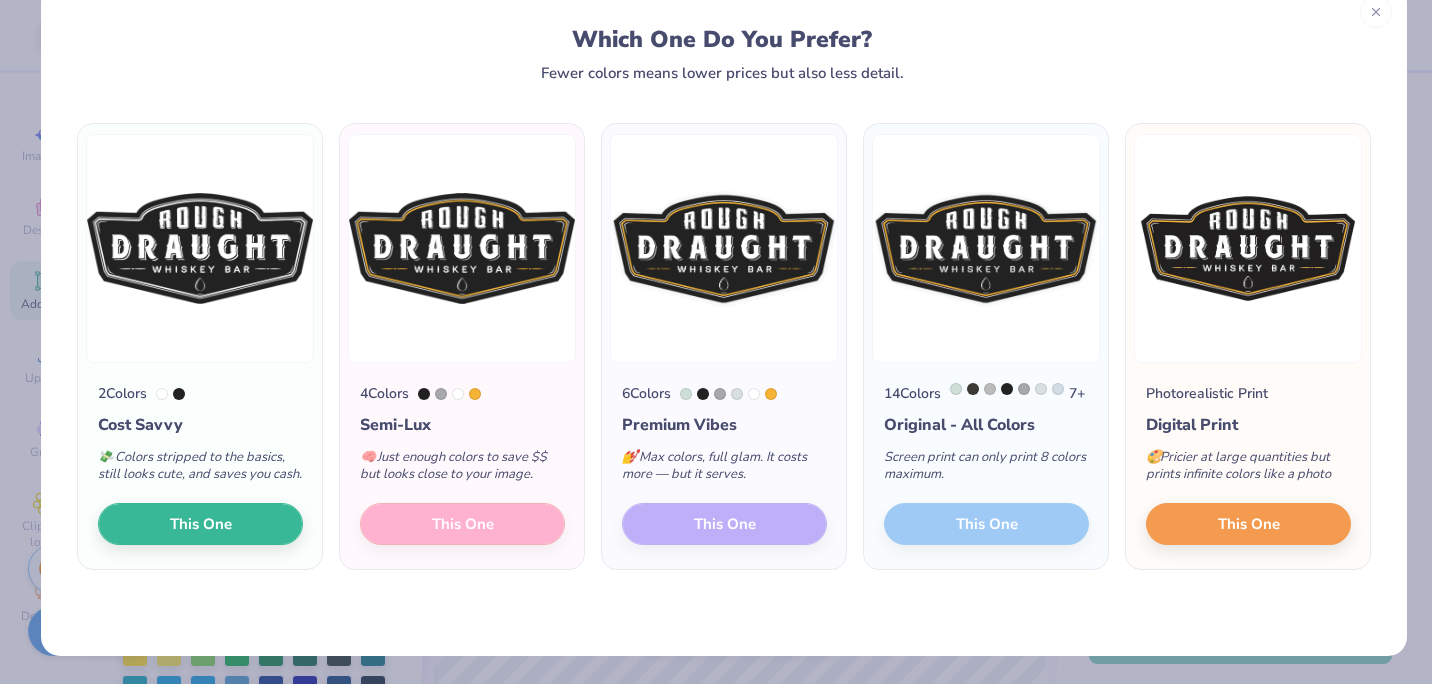 drag, startPoint x: 459, startPoint y: 529, endPoint x: 466, endPoint y: 555, distance: 26.925823 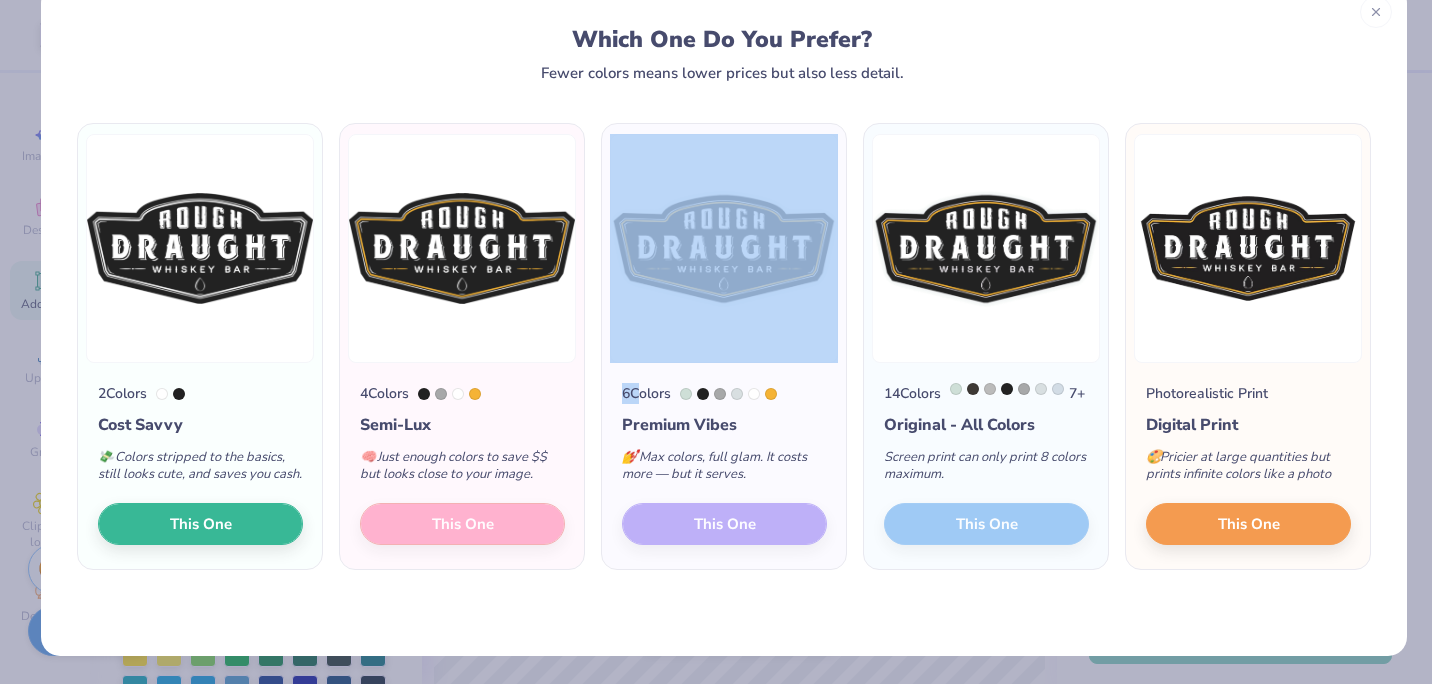 click on "4  Colors Semi-Lux 🧠   Just enough colors to save $$ but looks close to your image. This One" at bounding box center (462, 466) 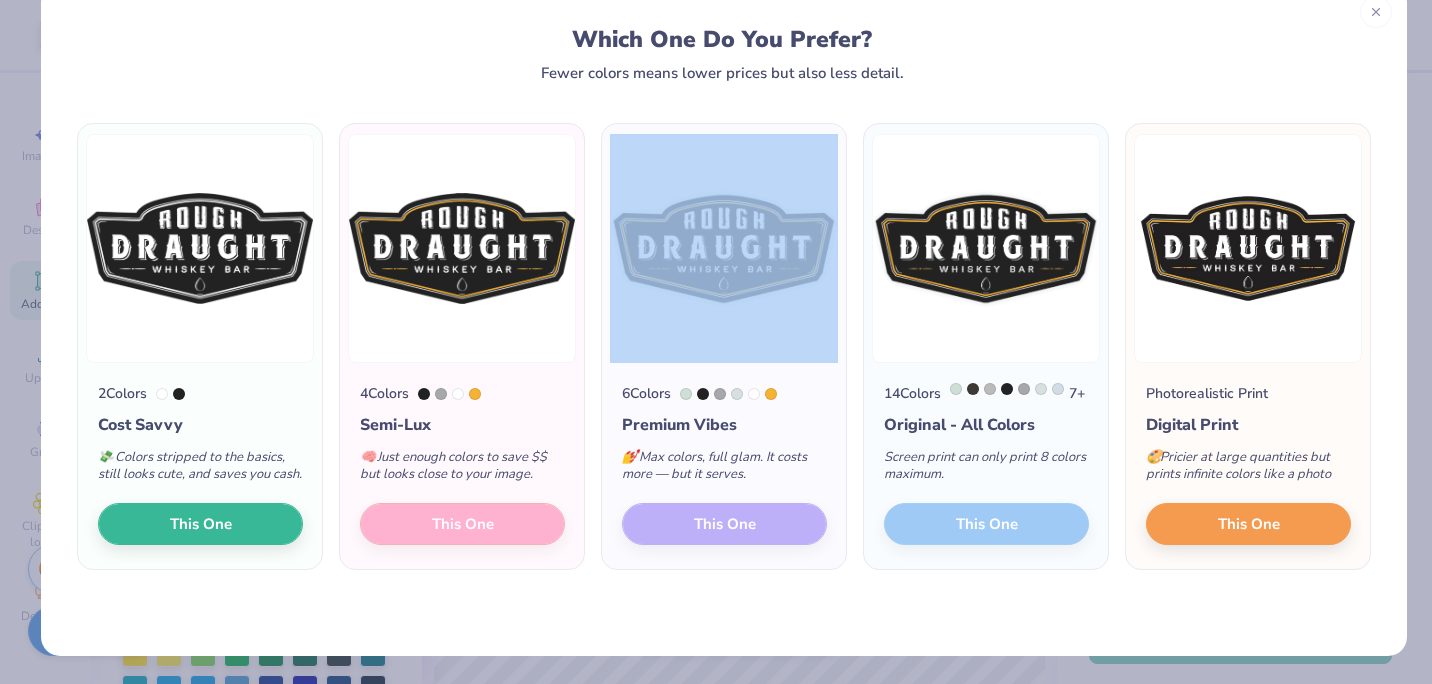 click on "4  Colors Semi-Lux 🧠   Just enough colors to save $$ but looks close to your image. This One" at bounding box center (462, 466) 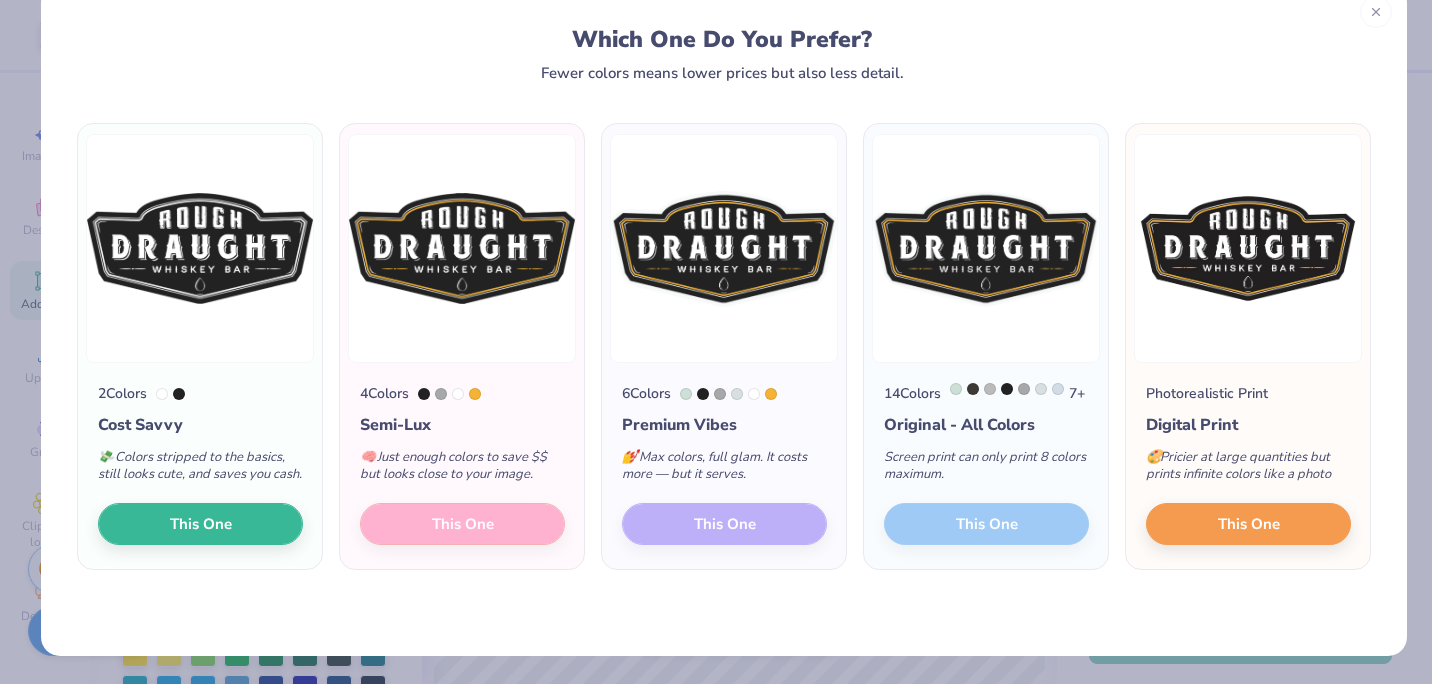 drag, startPoint x: 466, startPoint y: 555, endPoint x: 365, endPoint y: 599, distance: 110.16805 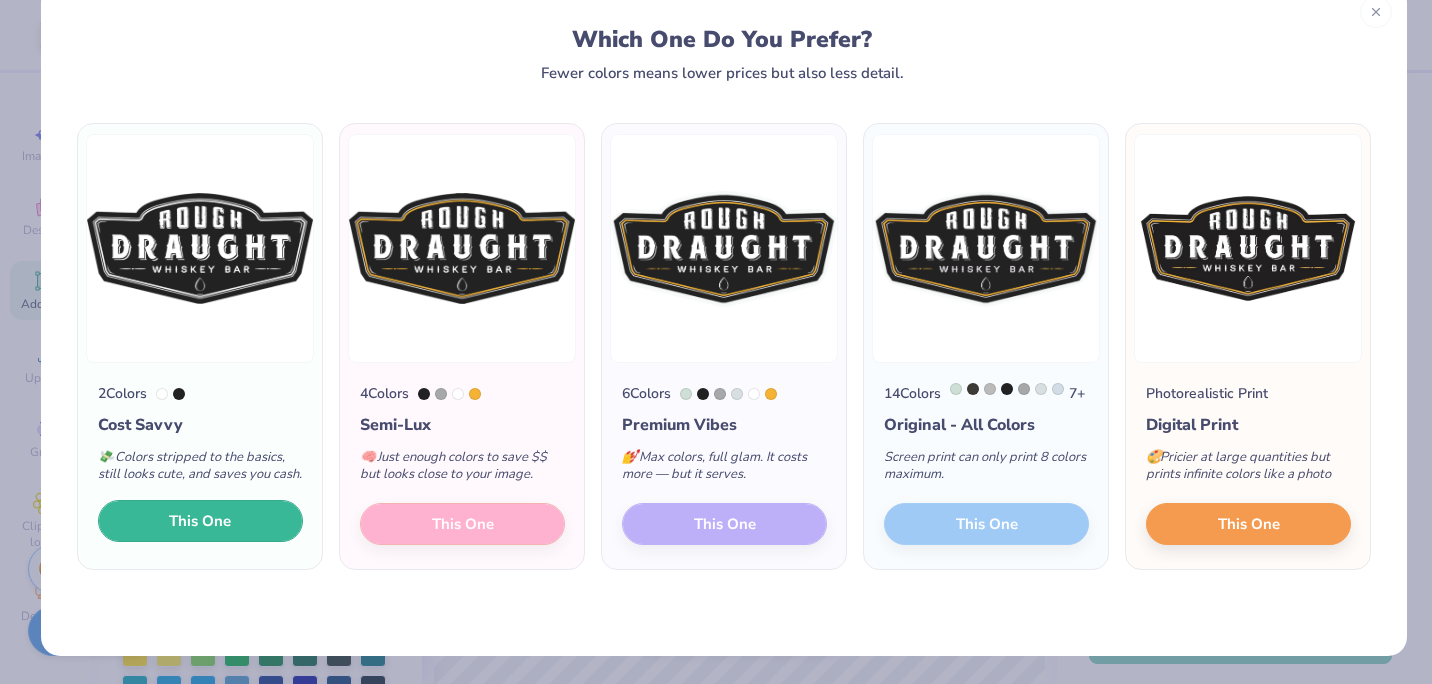 click on "This One" at bounding box center (200, 521) 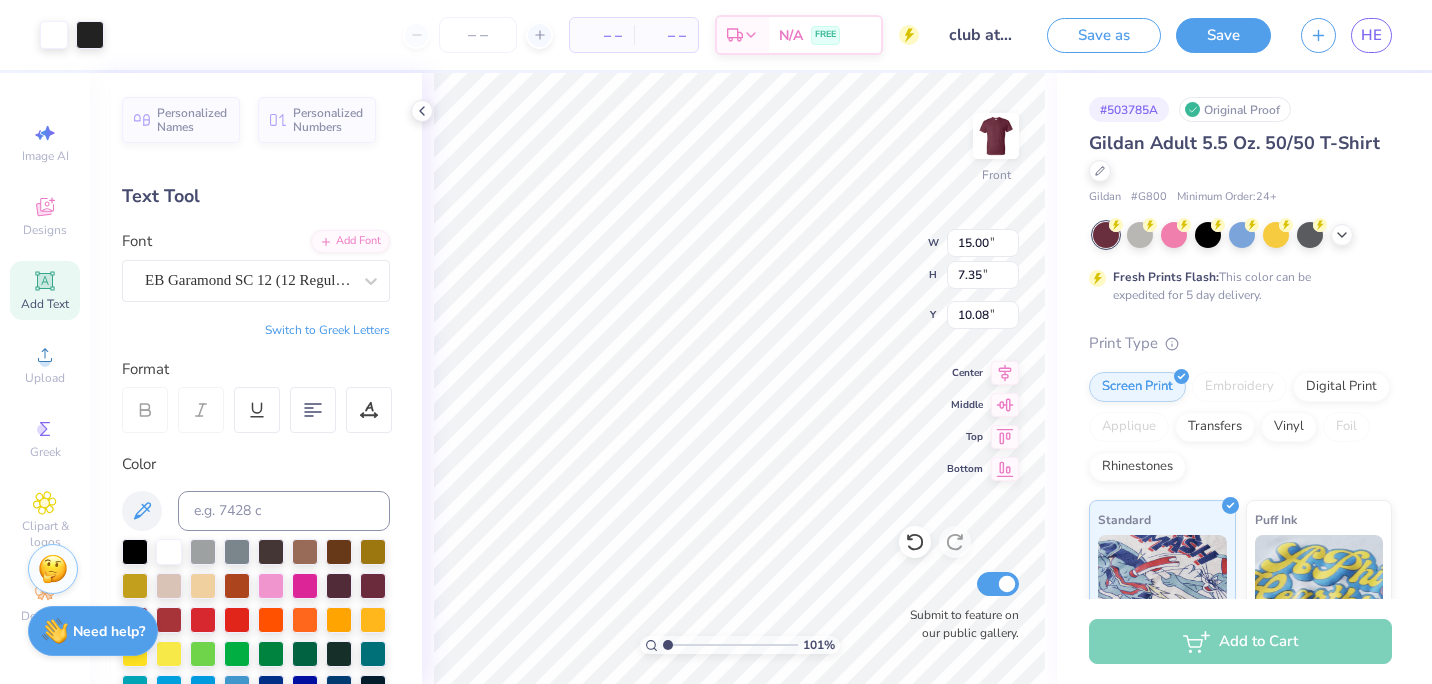 type on "1.0091642486846" 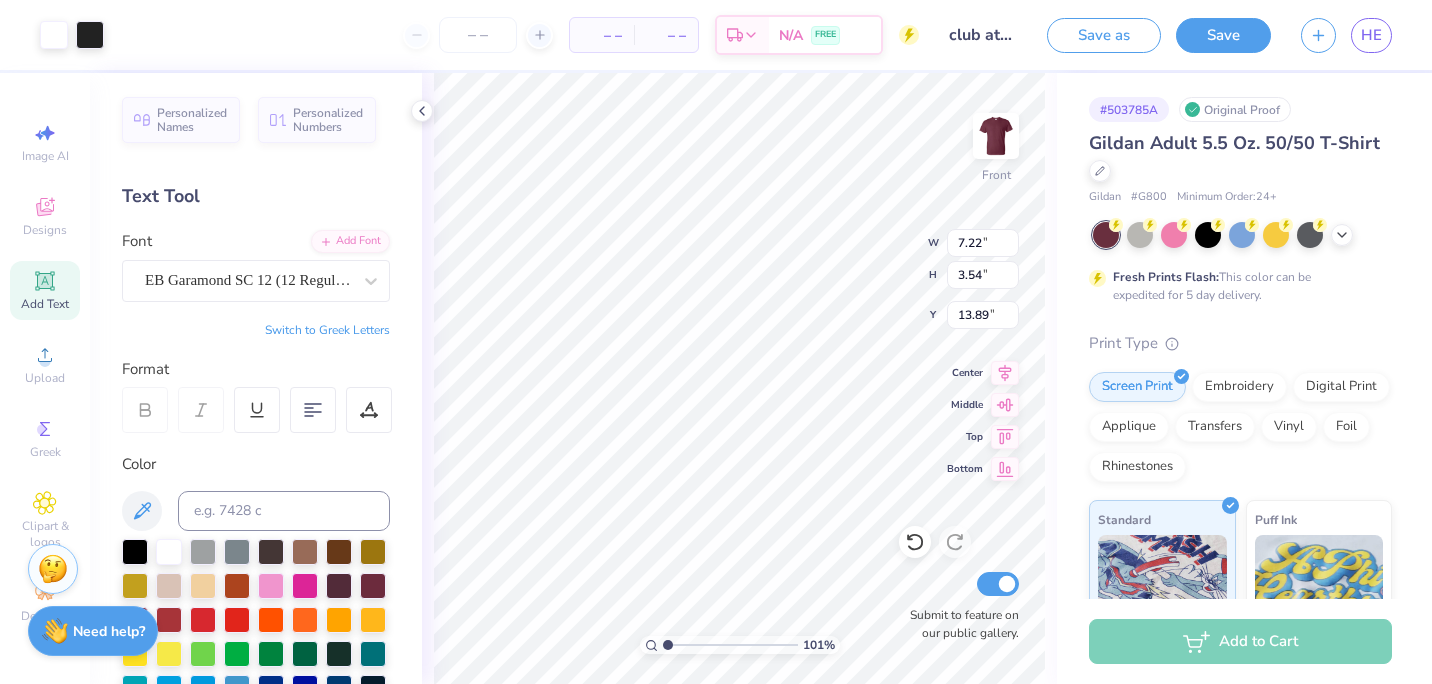 type on "1.0091642486846" 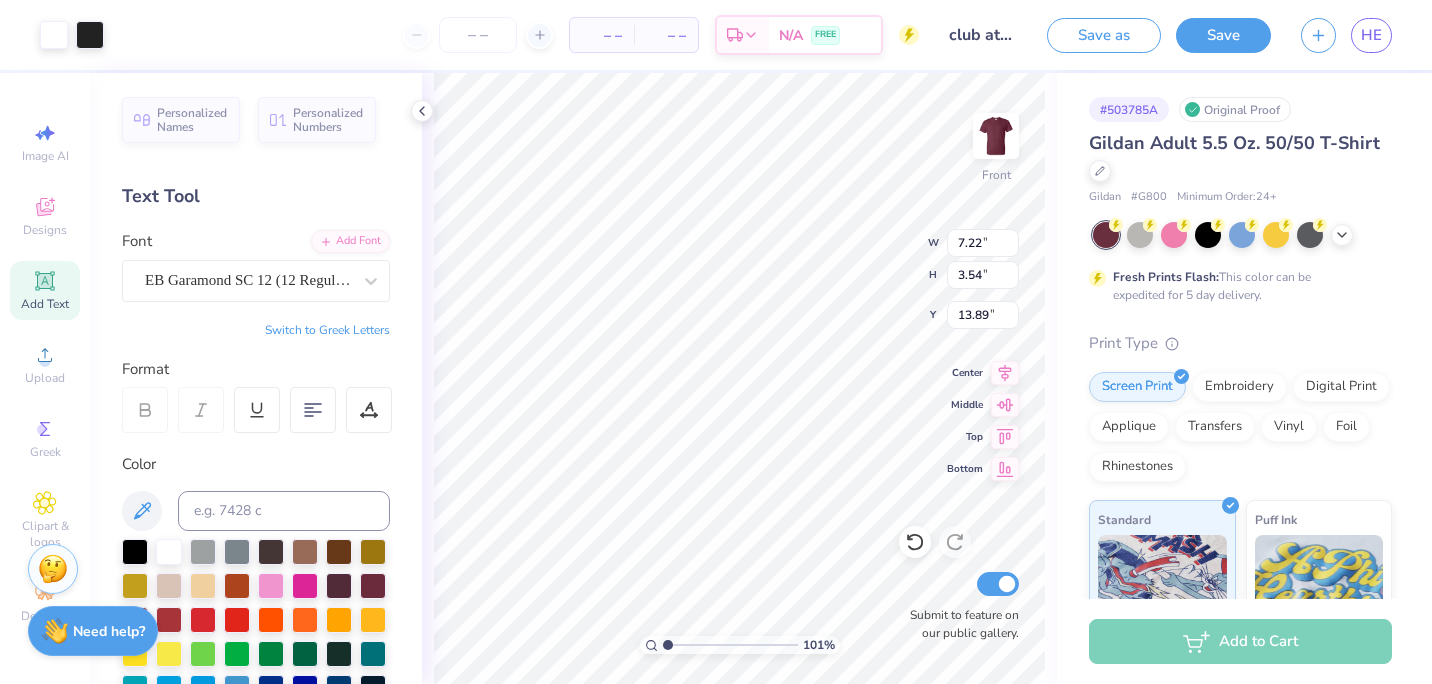 type on "18.34" 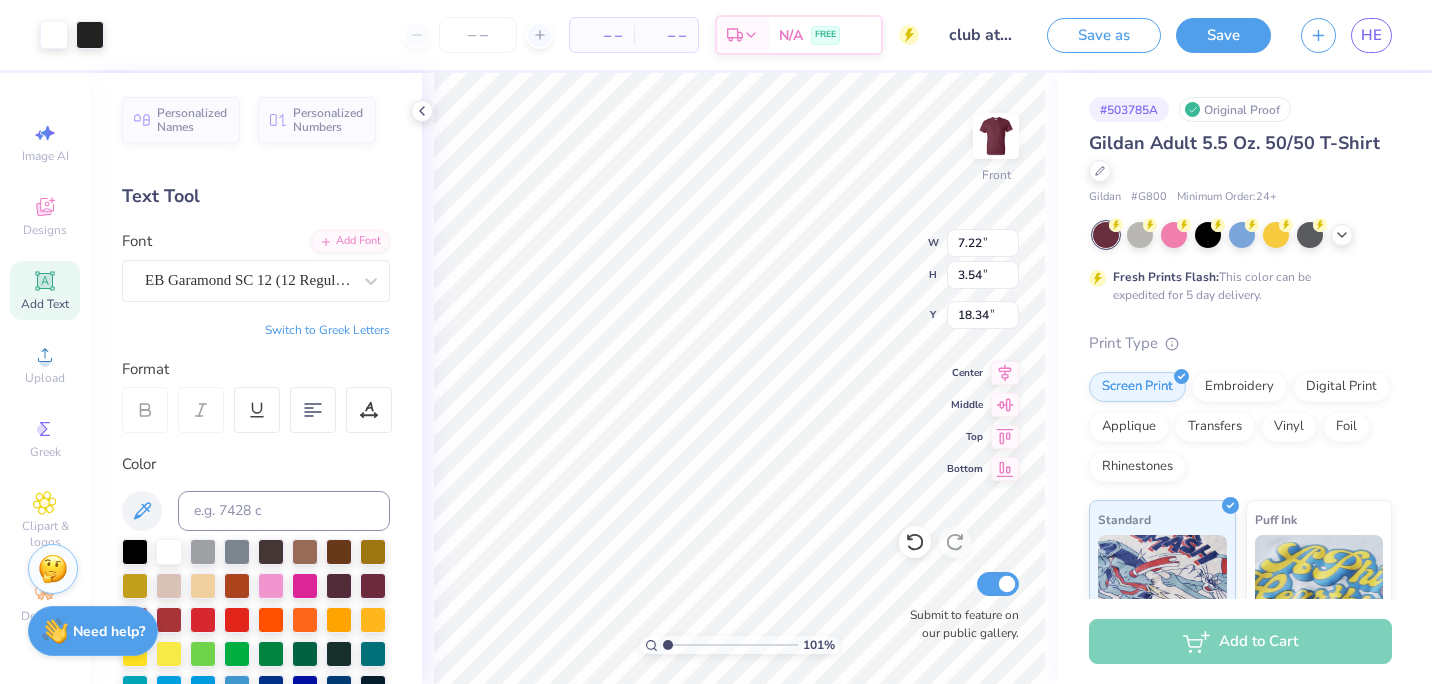 type on "1.0091642486846" 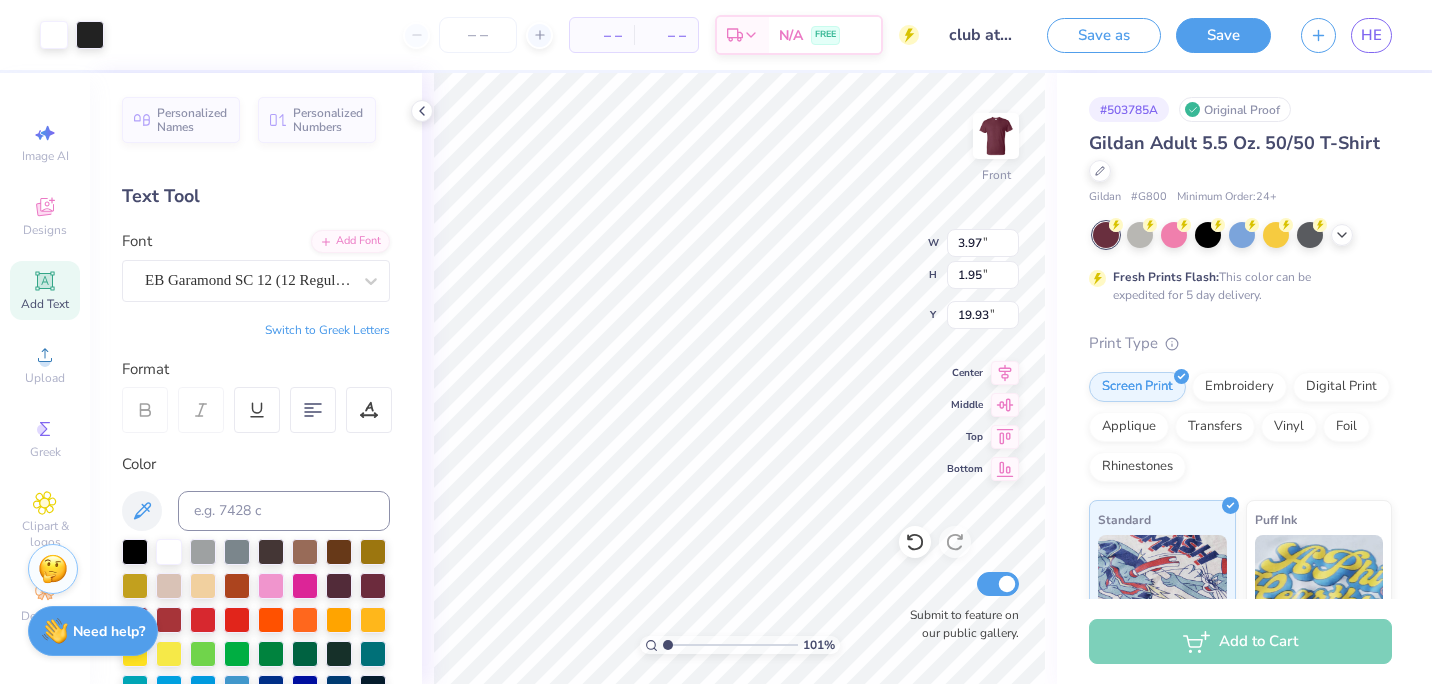 type on "1.0091642486846" 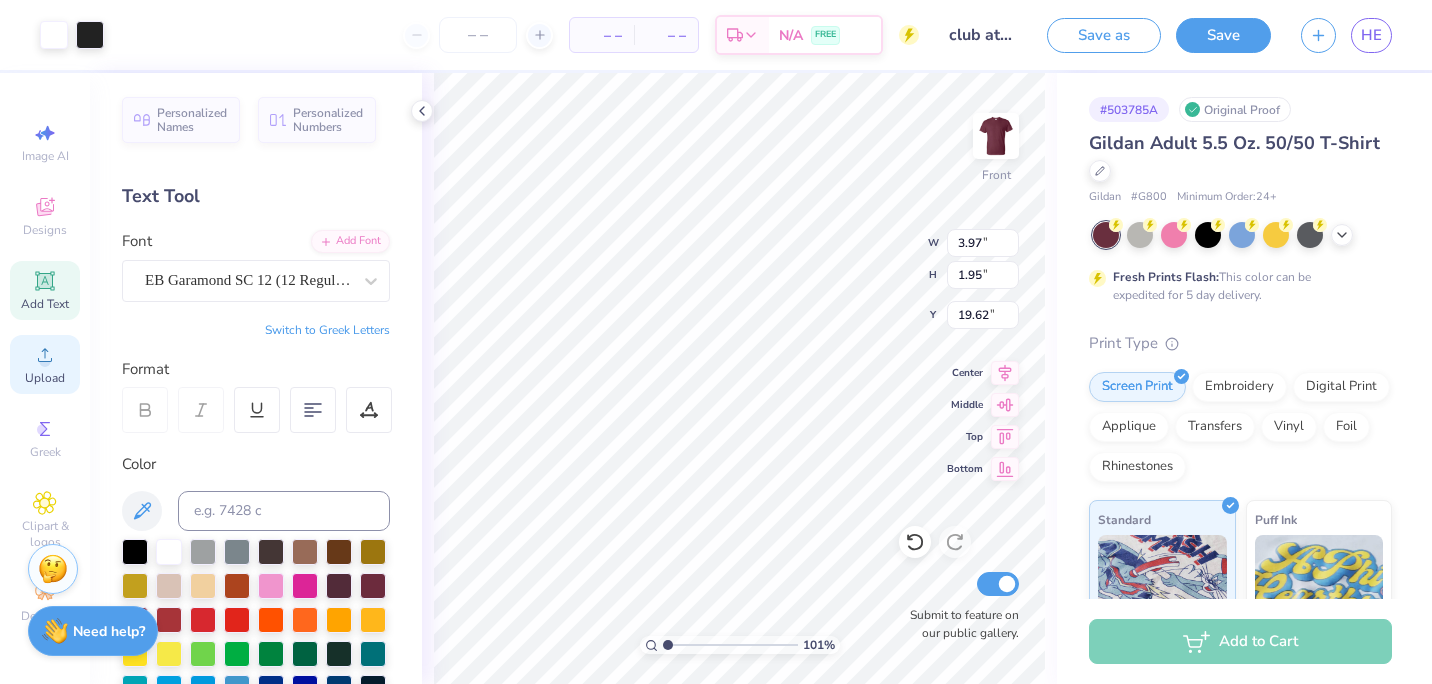 click on "Upload" at bounding box center [45, 378] 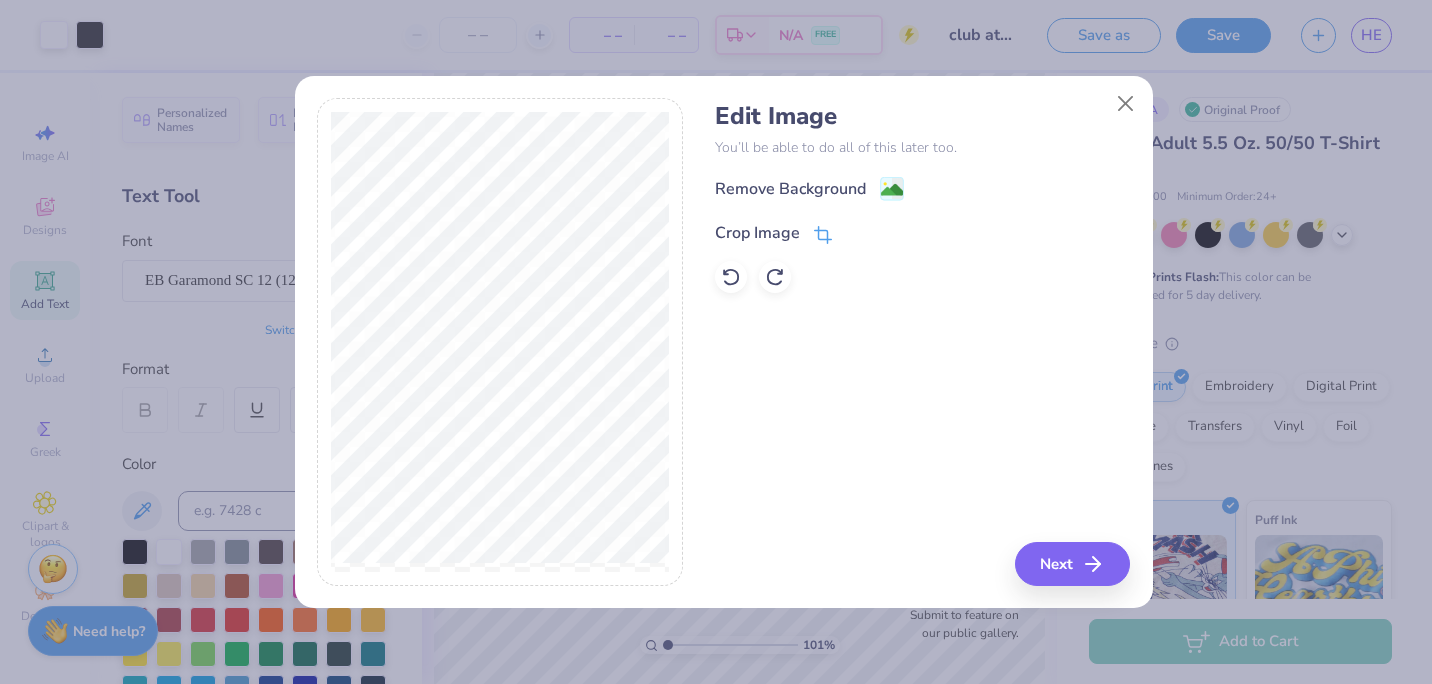click on "Crop Image" at bounding box center (773, 233) 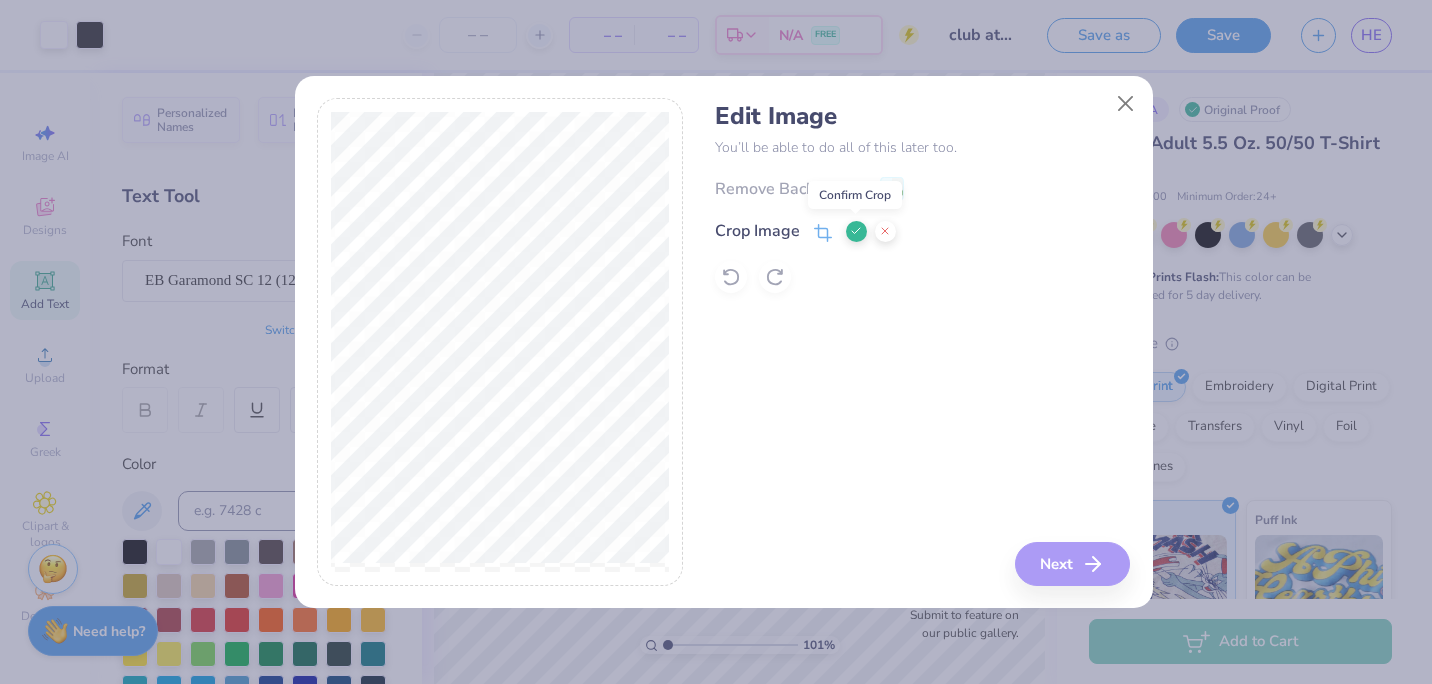 click 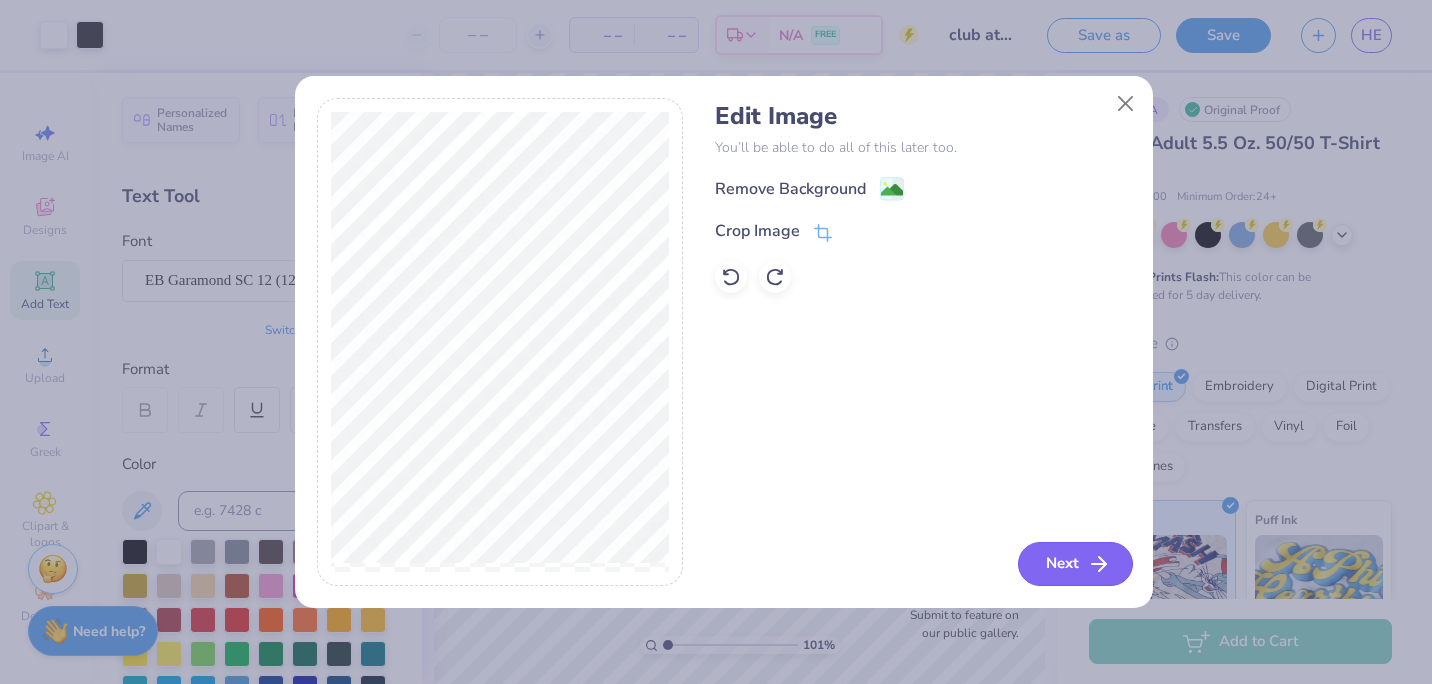 click 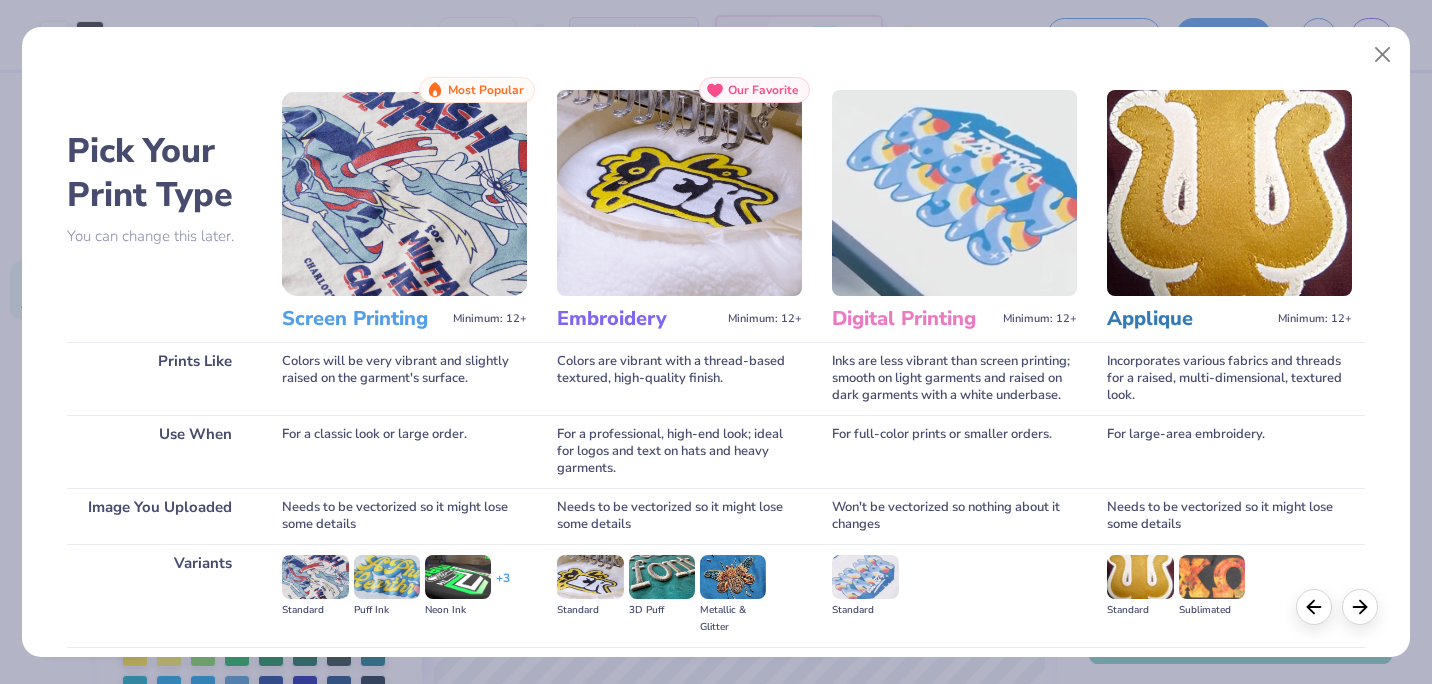 scroll, scrollTop: 213, scrollLeft: 0, axis: vertical 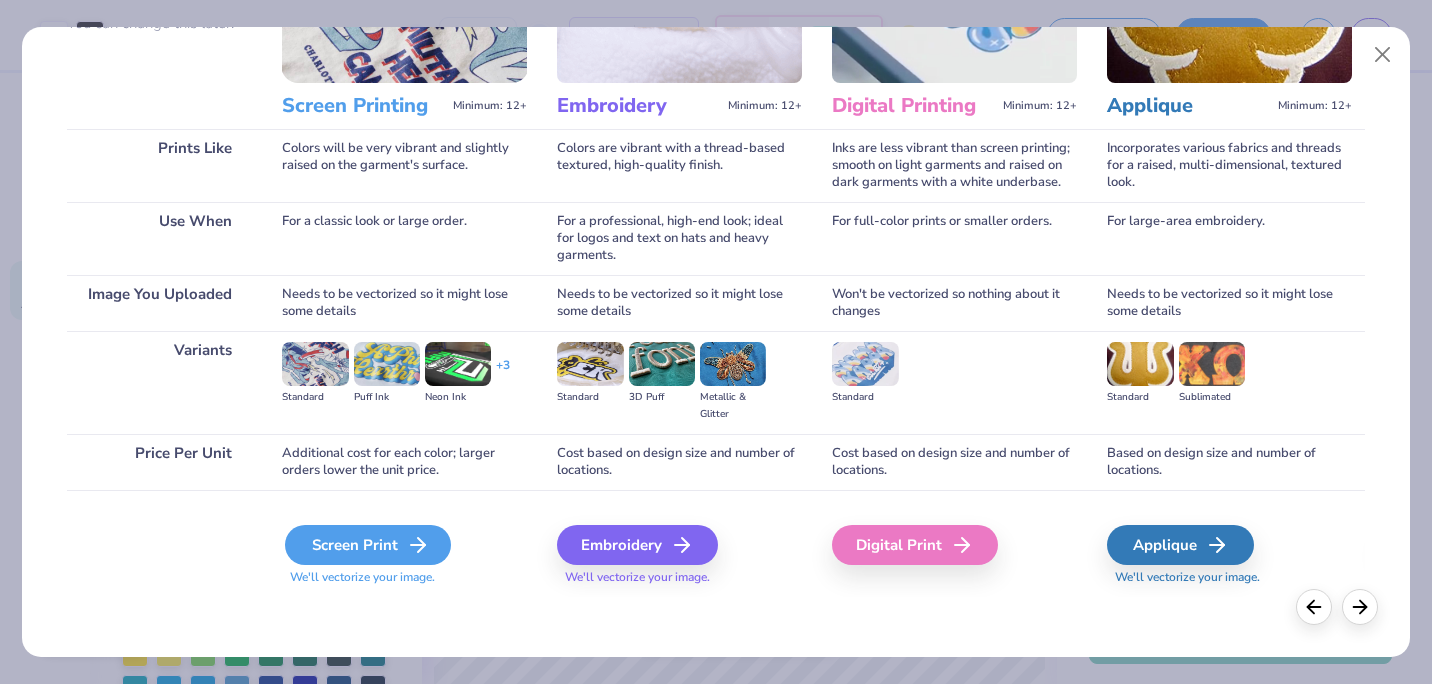 click 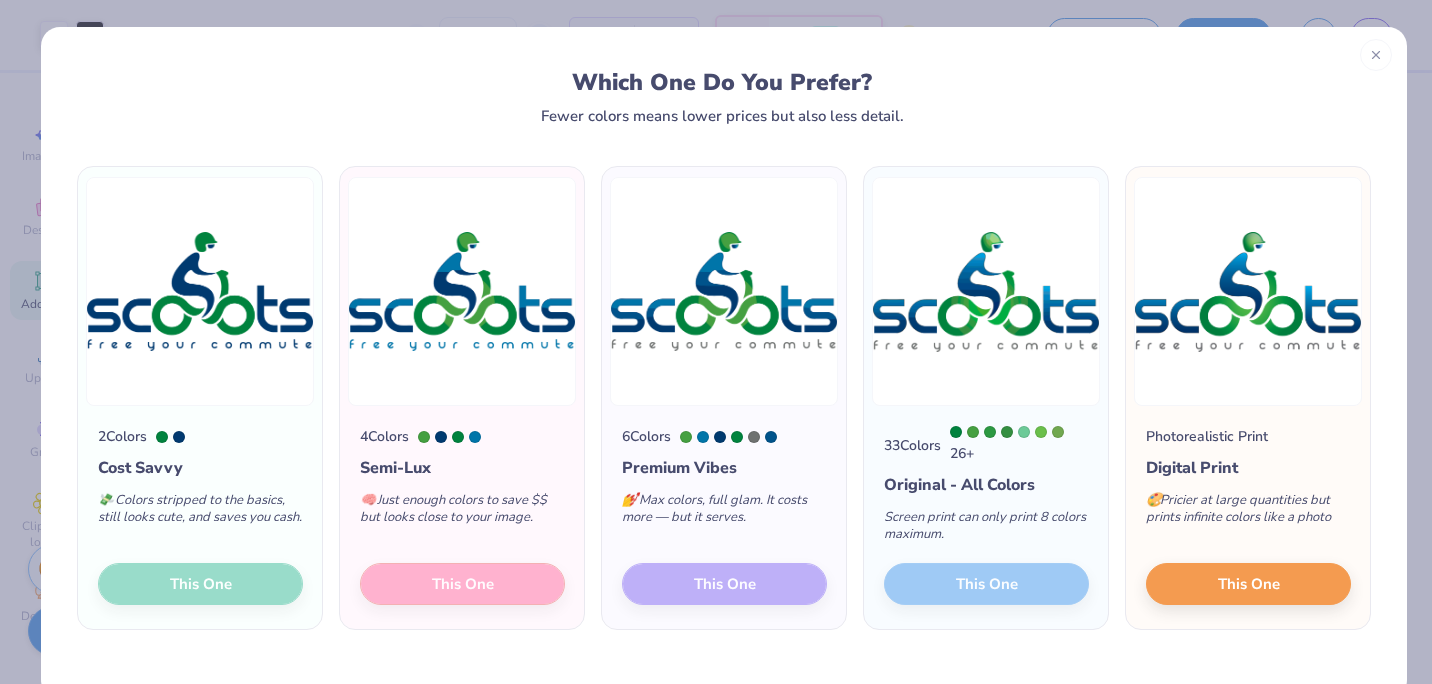scroll, scrollTop: 44, scrollLeft: 0, axis: vertical 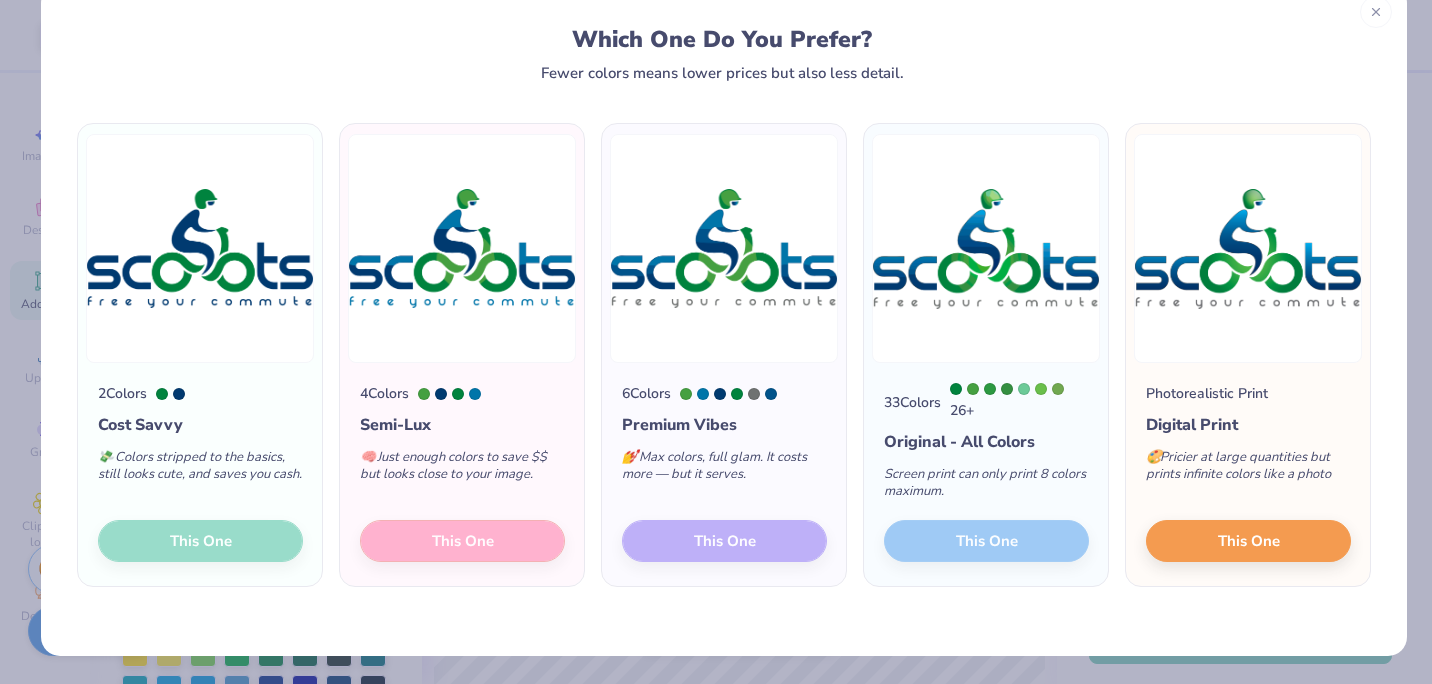 click on "2  Colors Cost Savvy 💸   Colors stripped to the basics, still looks cute, and saves you cash. This One" at bounding box center [200, 474] 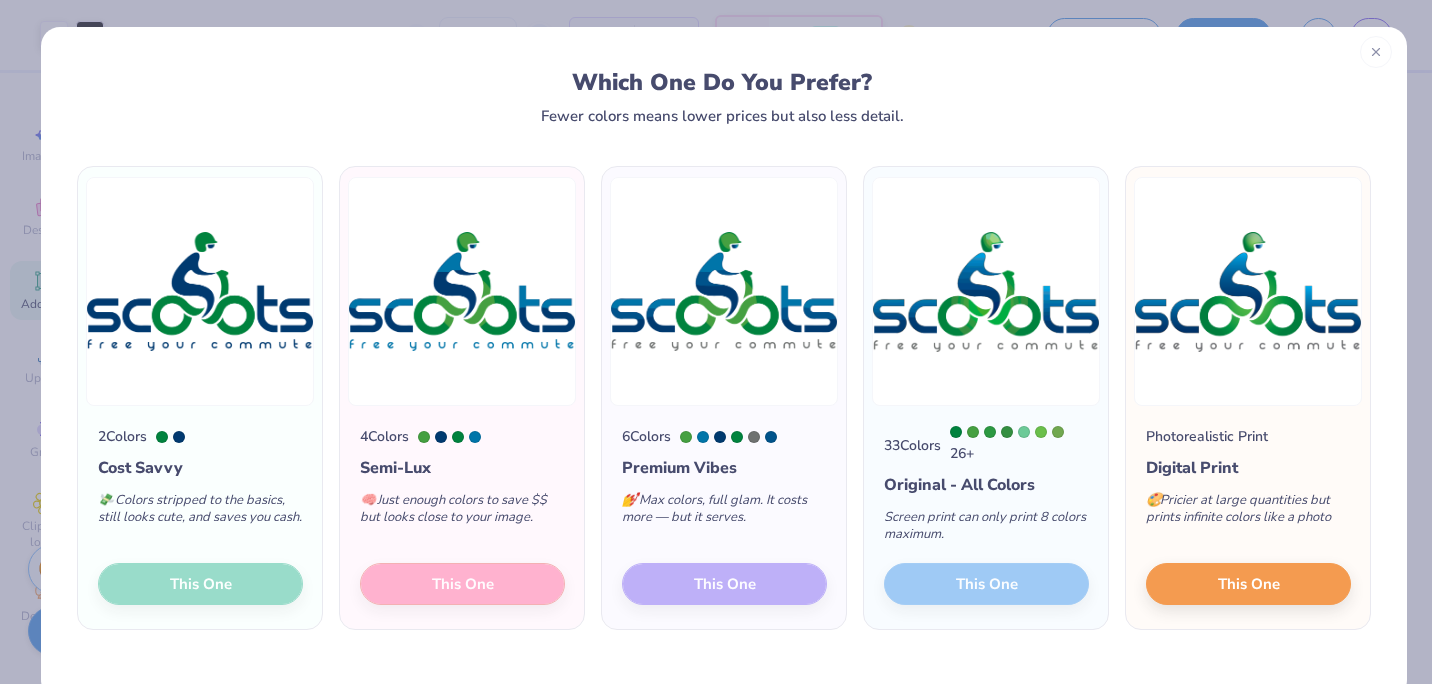 click at bounding box center (1376, 52) 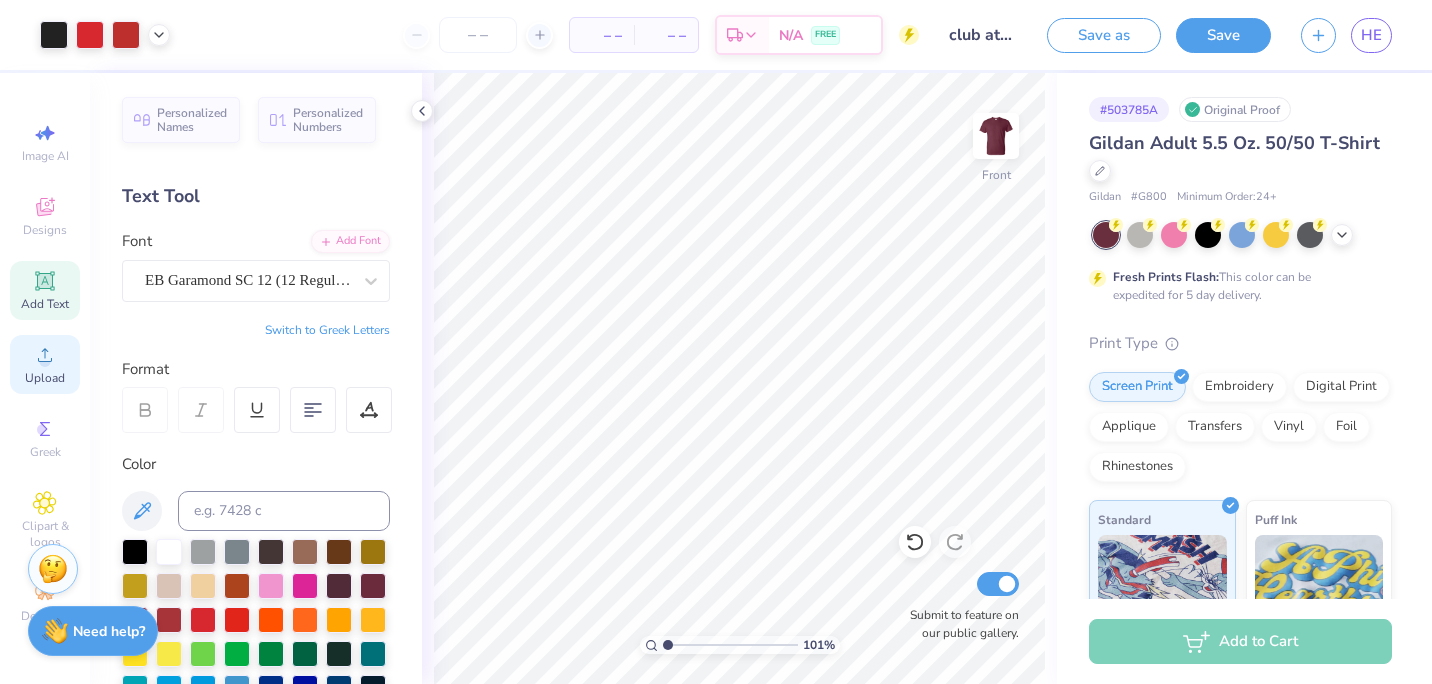 click 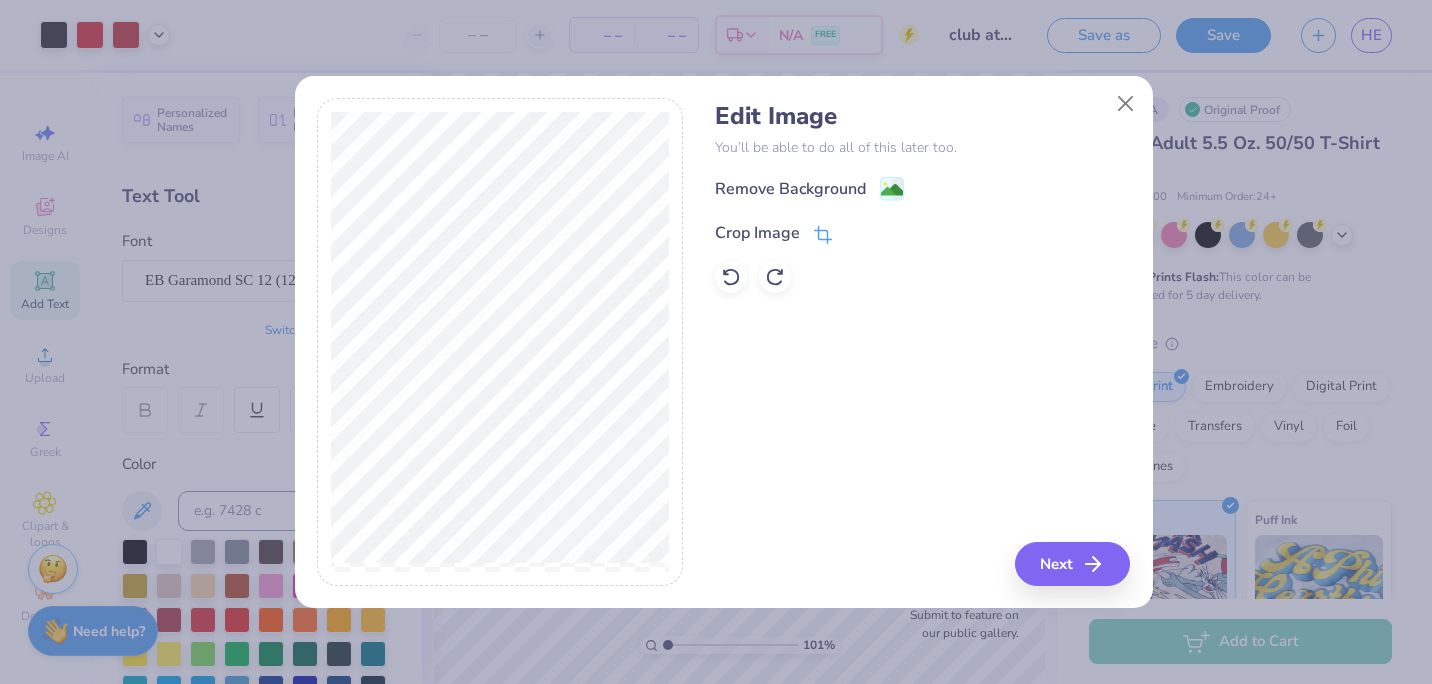 click 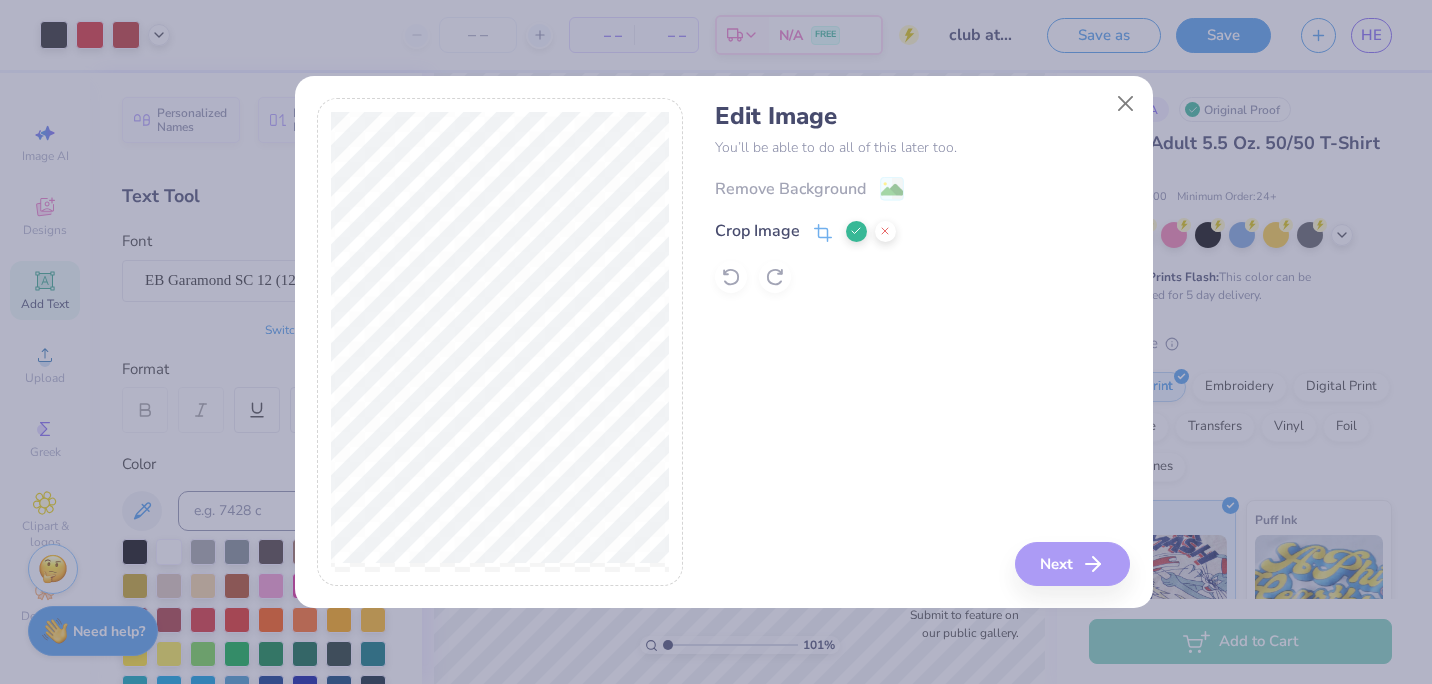 click at bounding box center (856, 231) 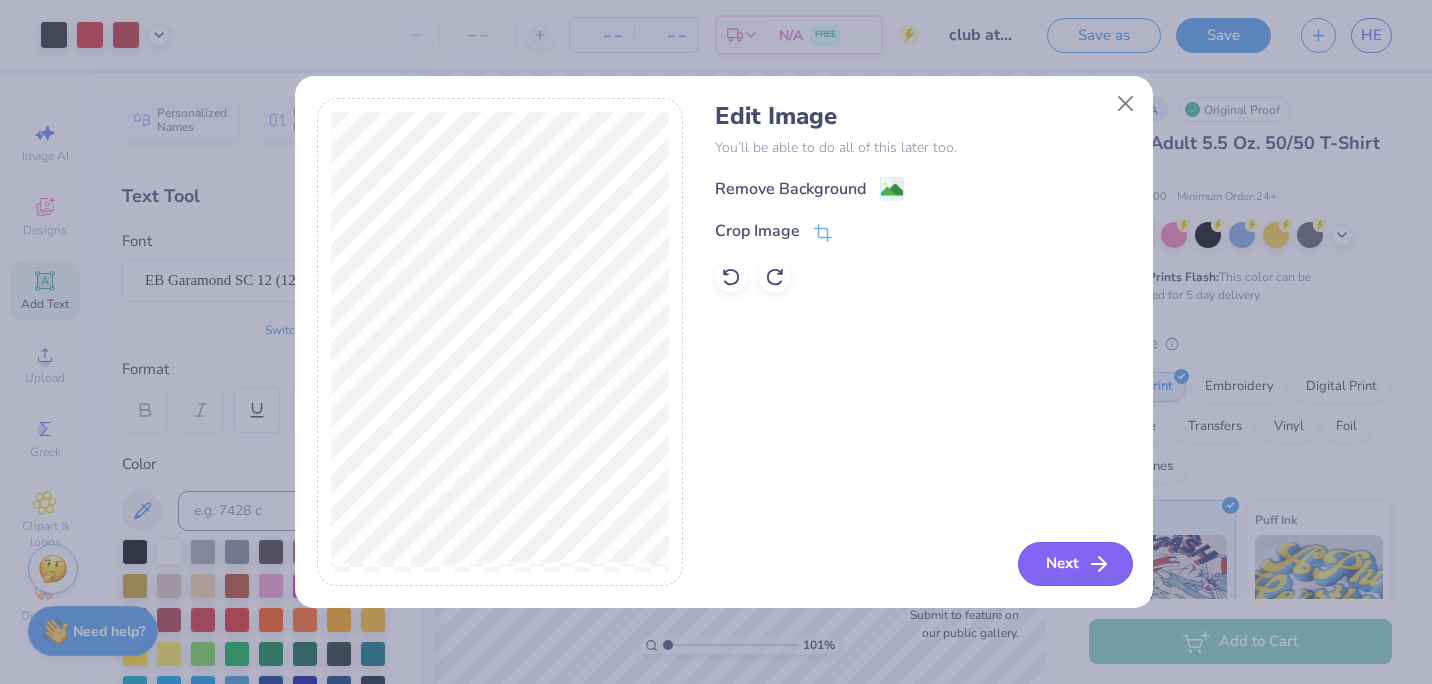 click on "Next" at bounding box center [1075, 564] 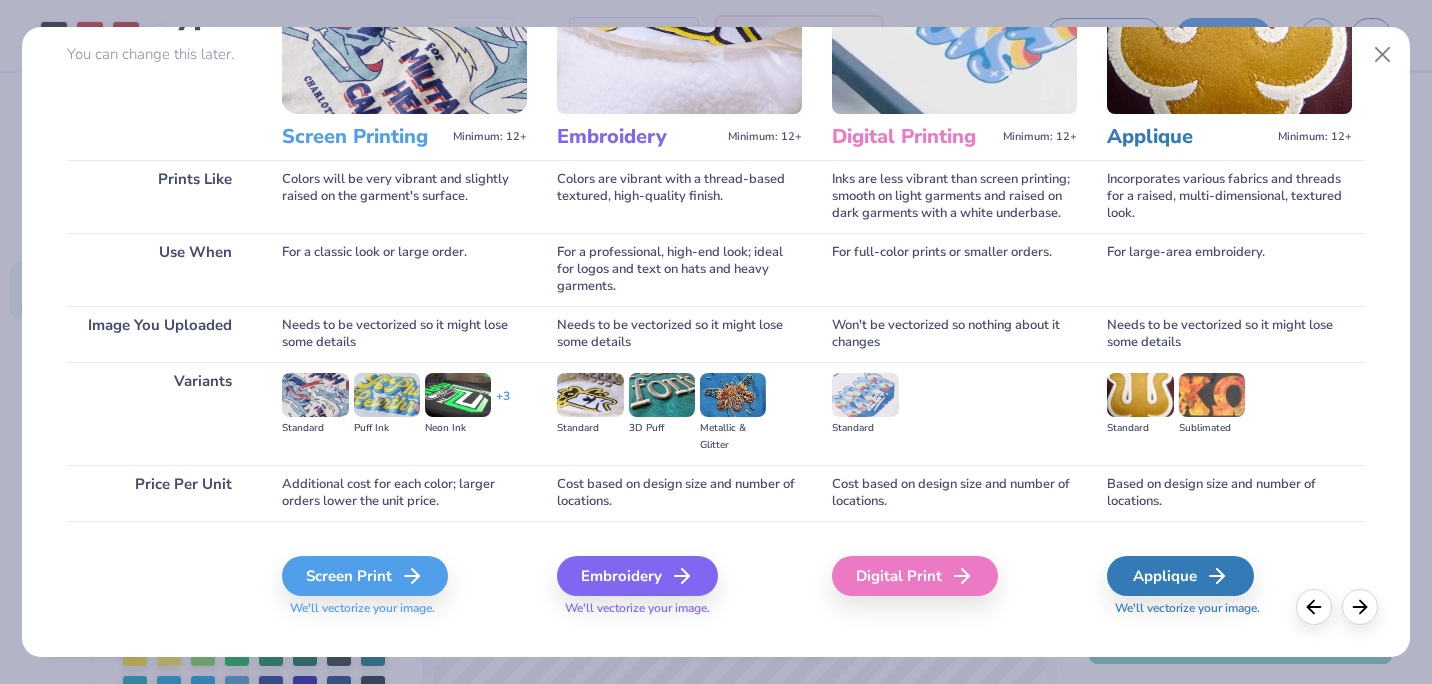 scroll, scrollTop: 192, scrollLeft: 0, axis: vertical 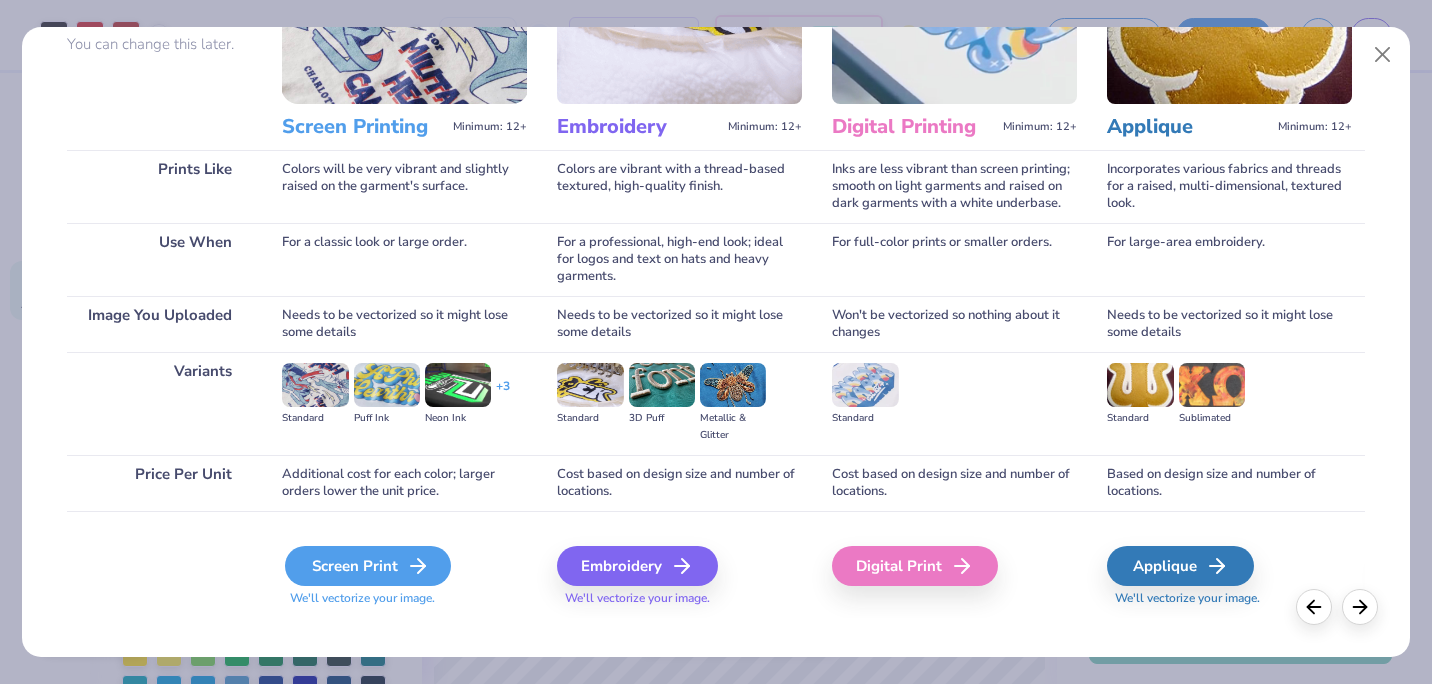 click on "Screen Print" at bounding box center [368, 566] 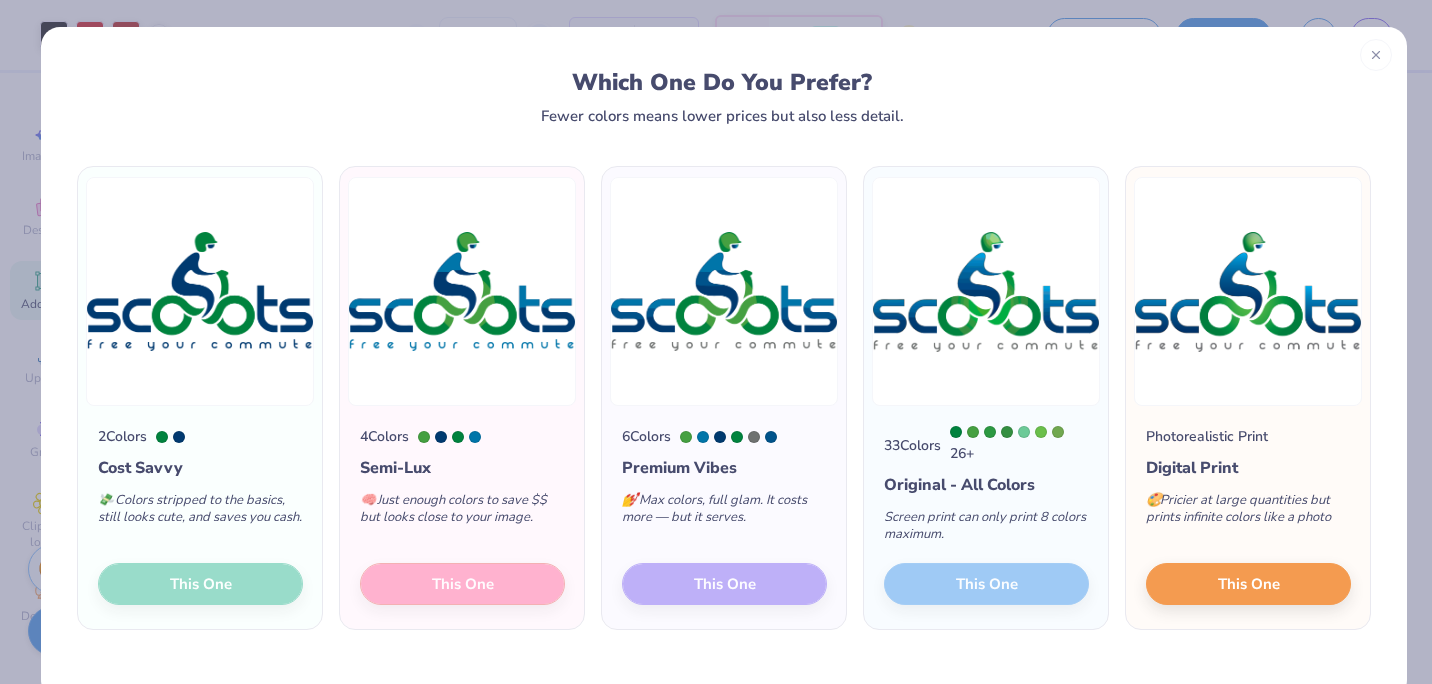 click on "2  Colors Cost Savvy 💸   Colors stripped to the basics, still looks cute, and saves you cash. This One" at bounding box center [200, 517] 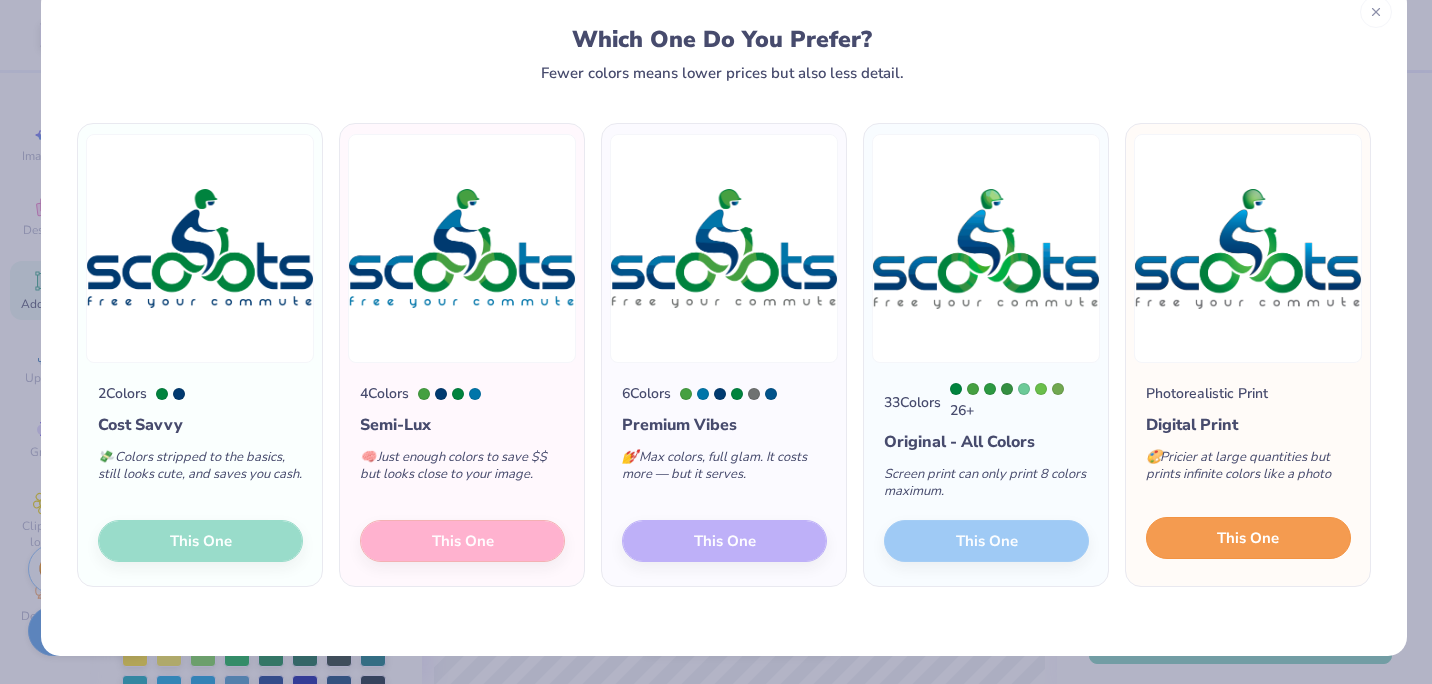 click on "This One" at bounding box center (1248, 538) 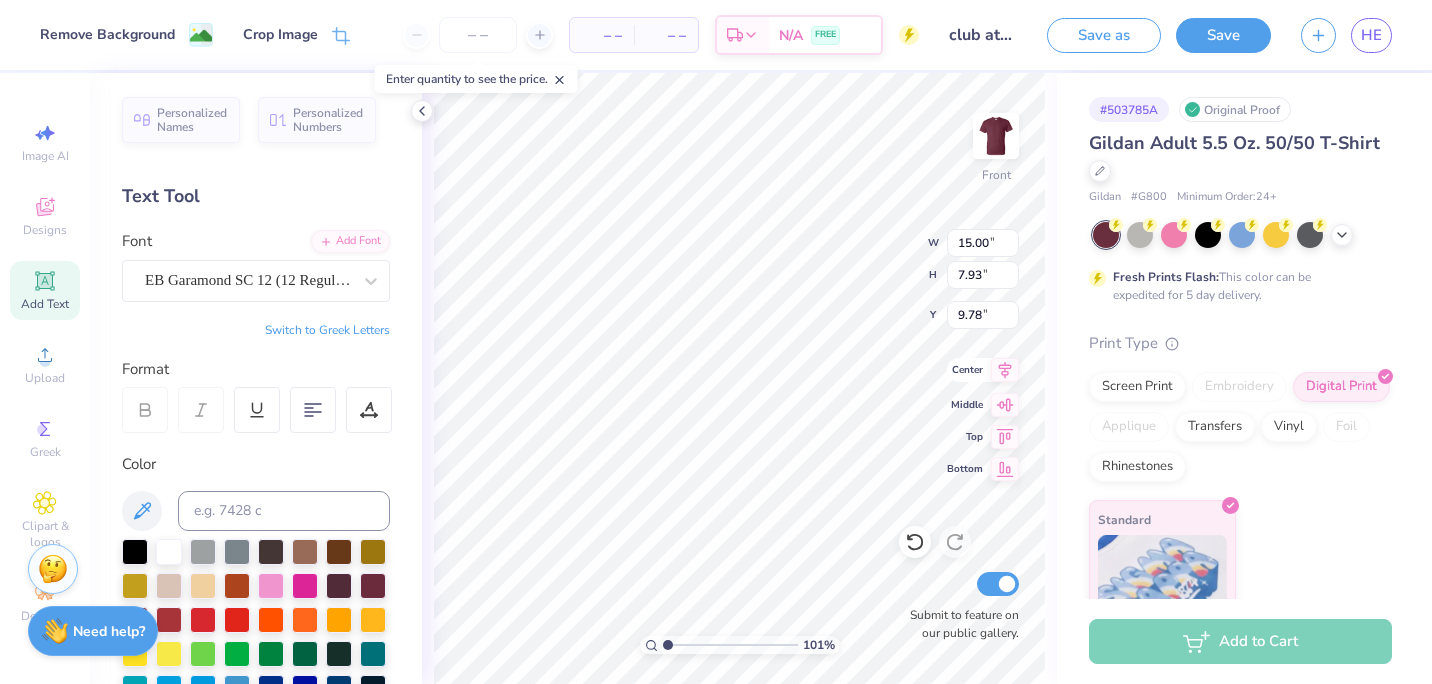 type on "1.0091642486846" 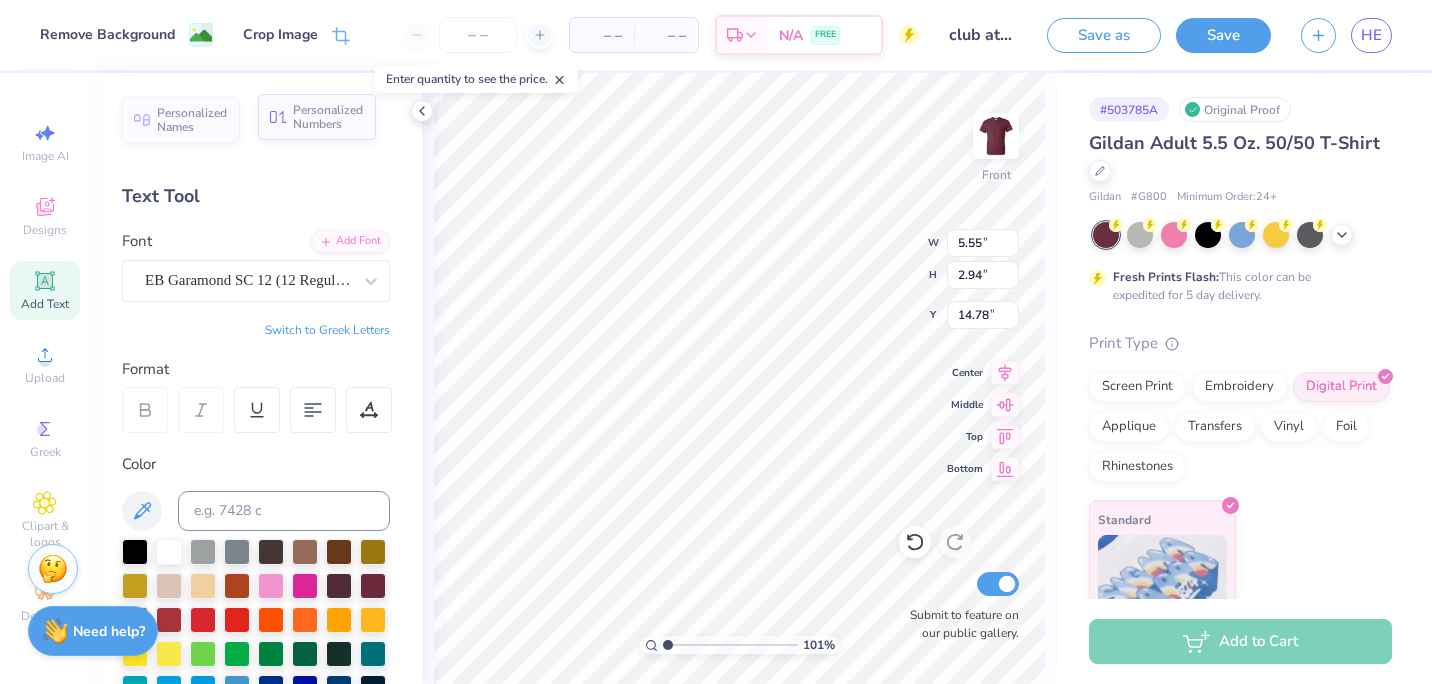 type on "1.0091642486846" 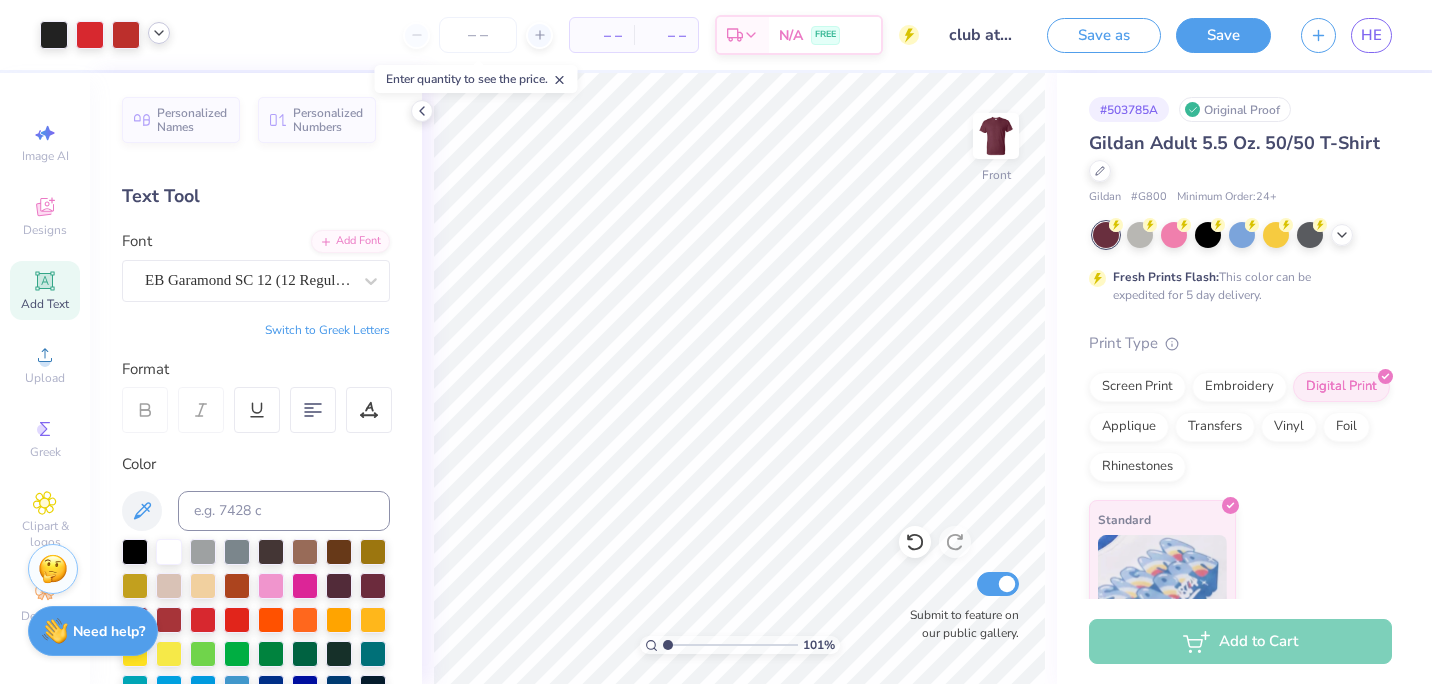 click 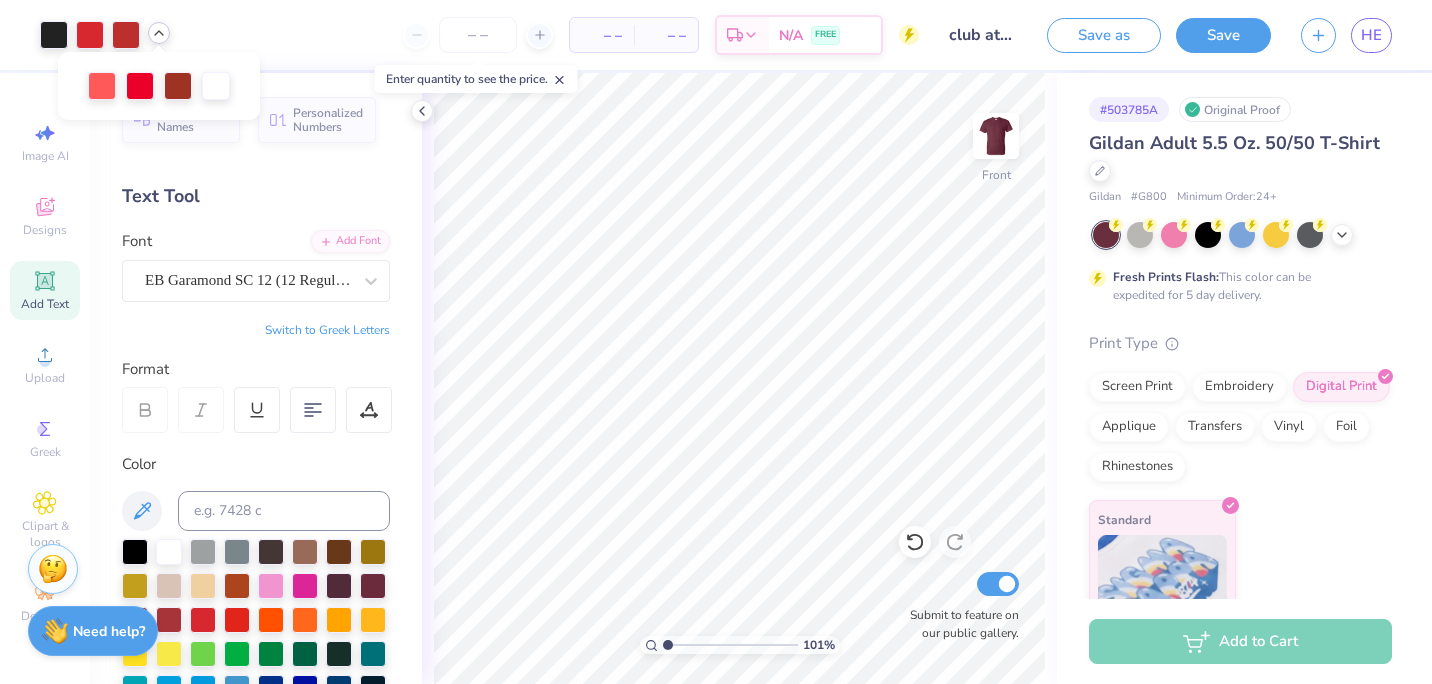 click 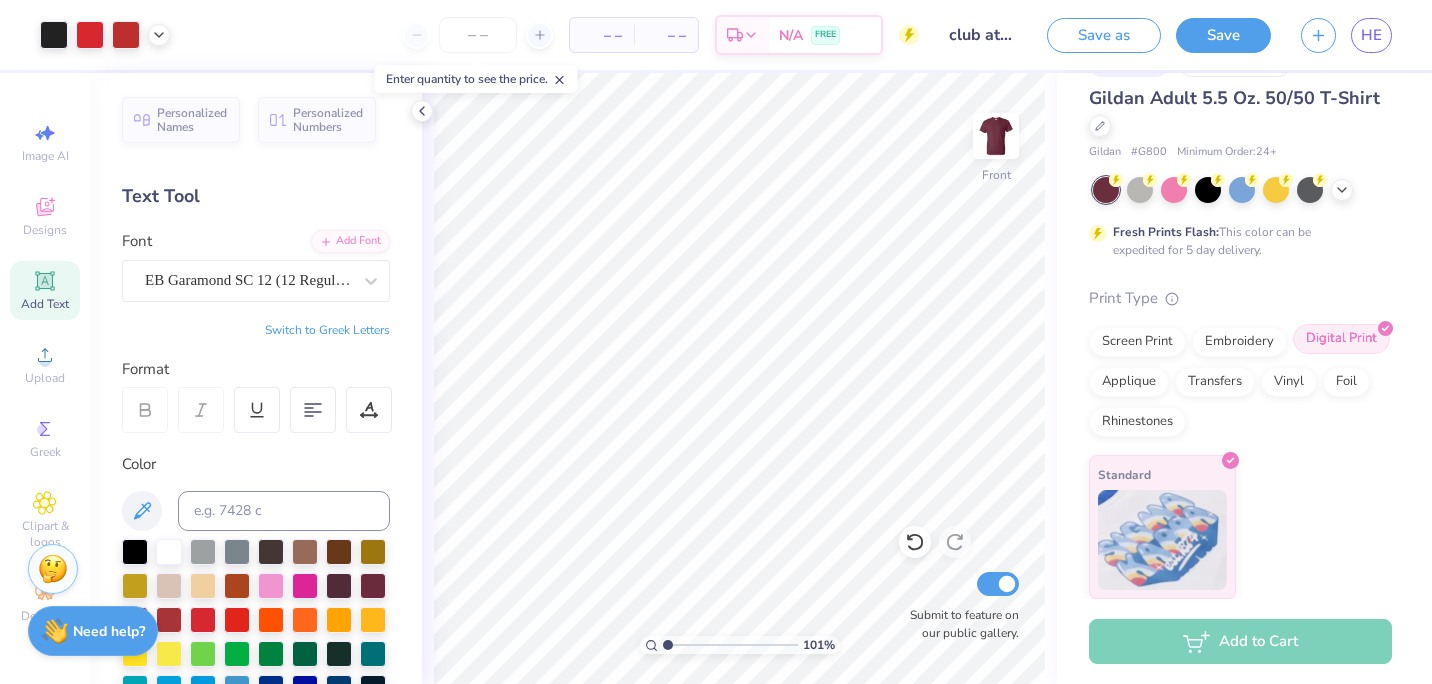 scroll, scrollTop: 0, scrollLeft: 0, axis: both 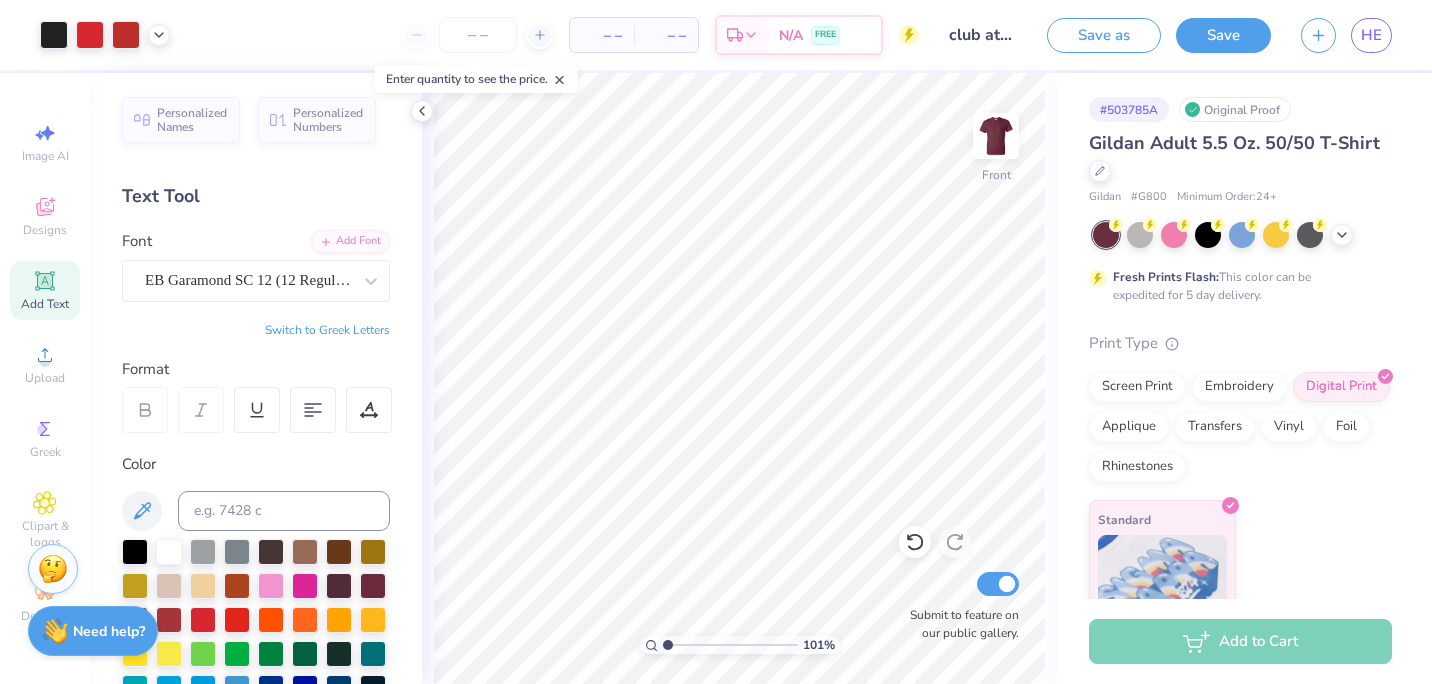 click at bounding box center [1168, 343] 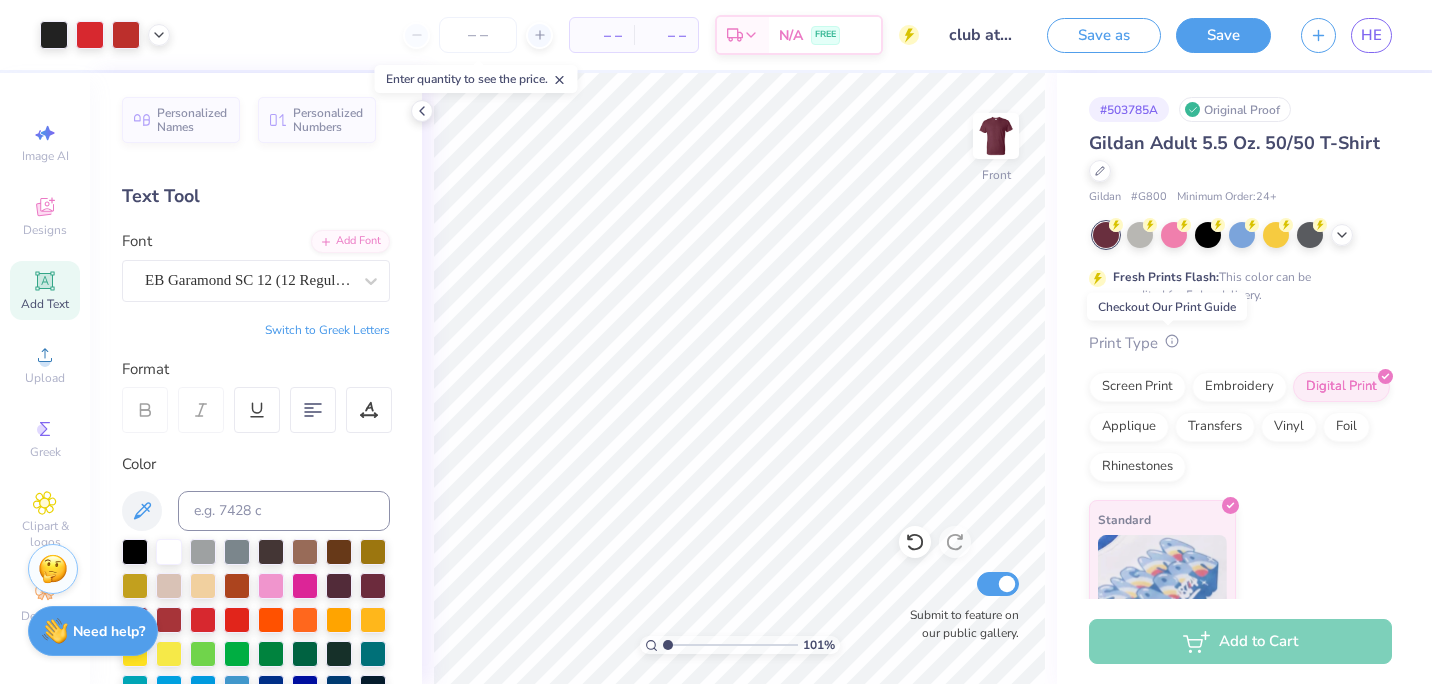 click 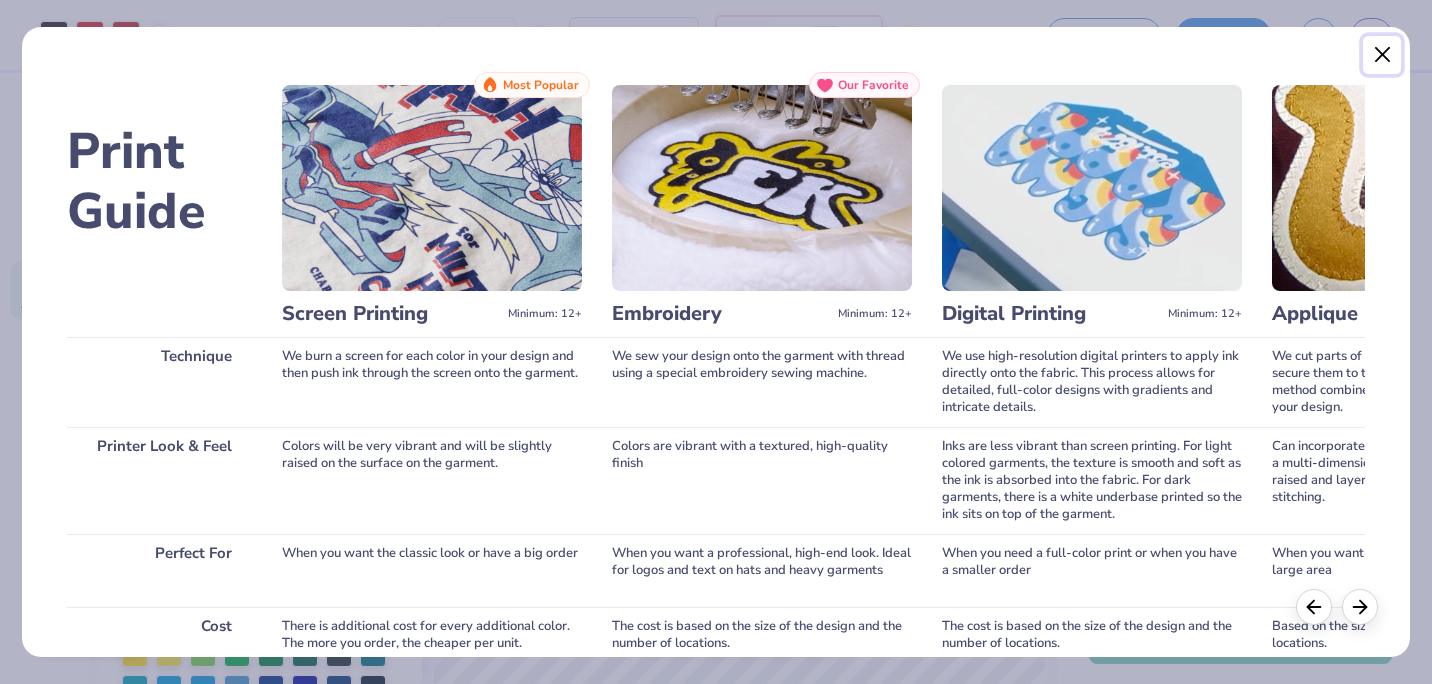 click at bounding box center [1382, 55] 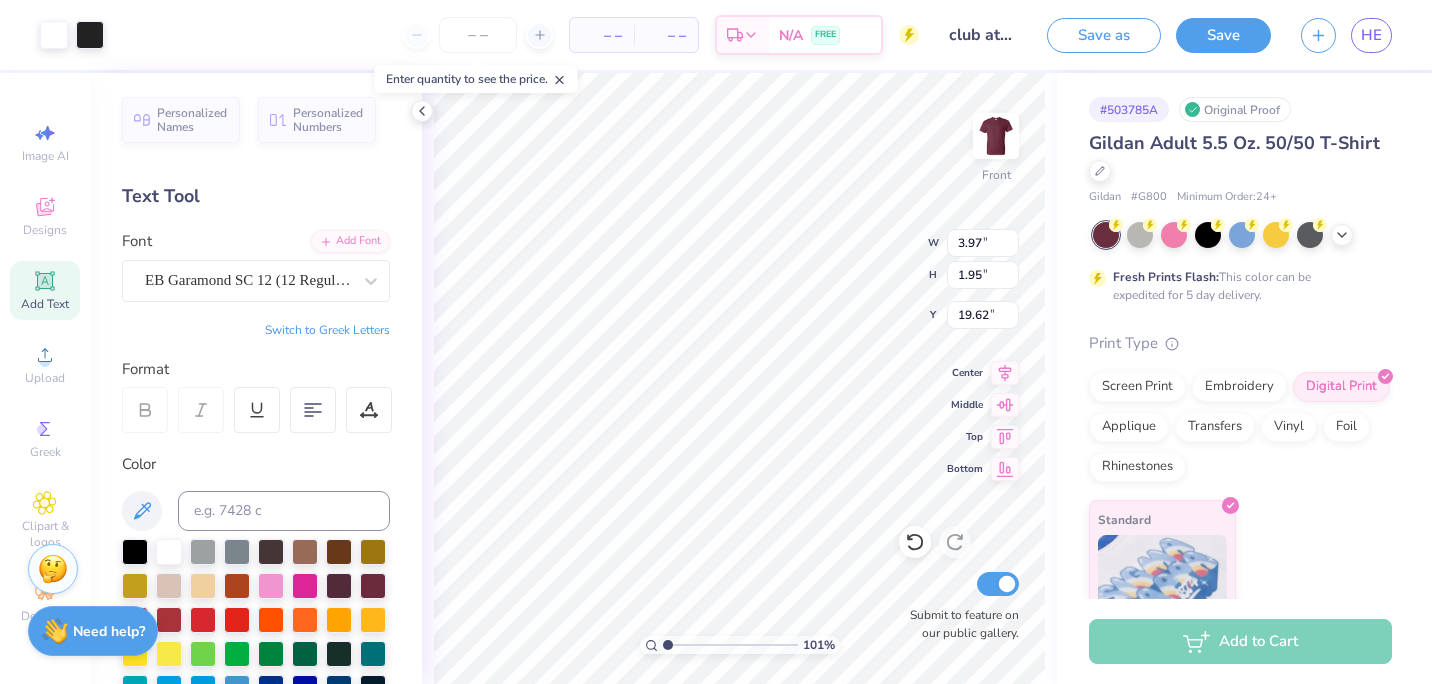 type on "1.0091642486846" 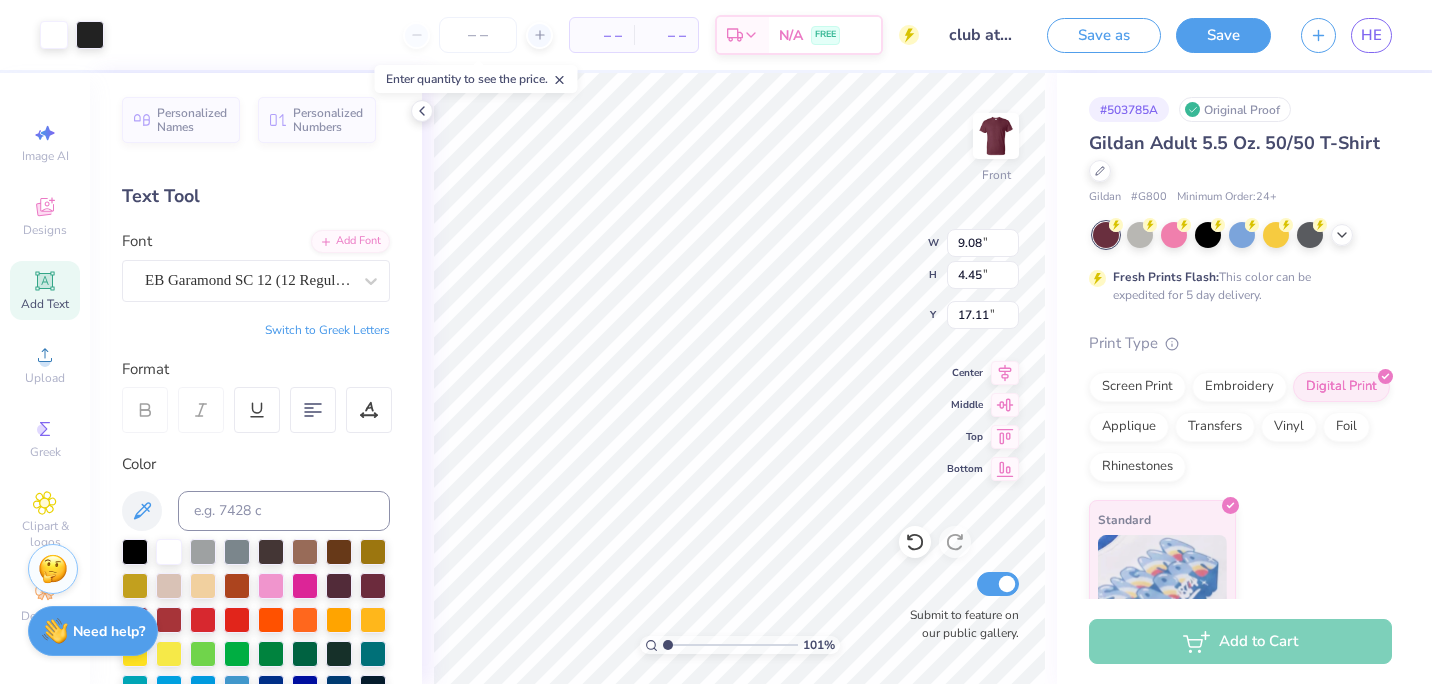 type on "1.0091642486846" 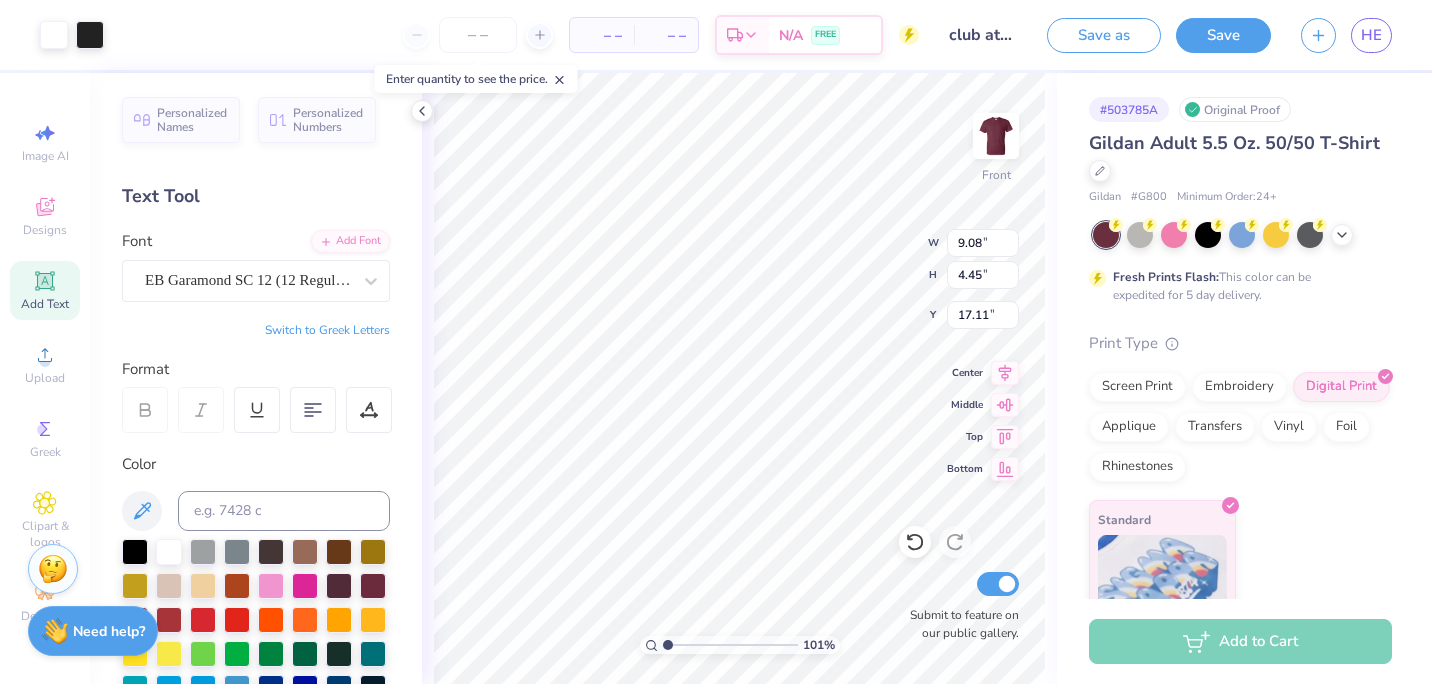 type on "15.17" 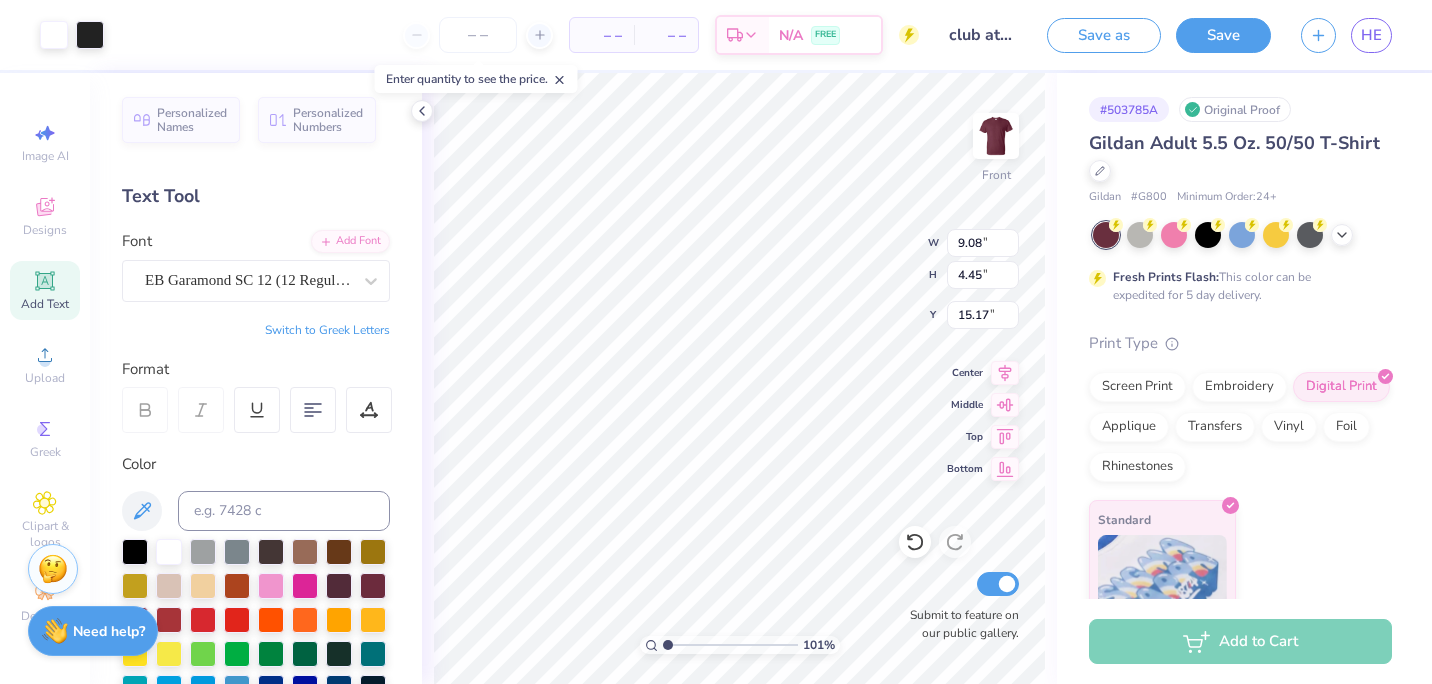 type on "1.0091642486846" 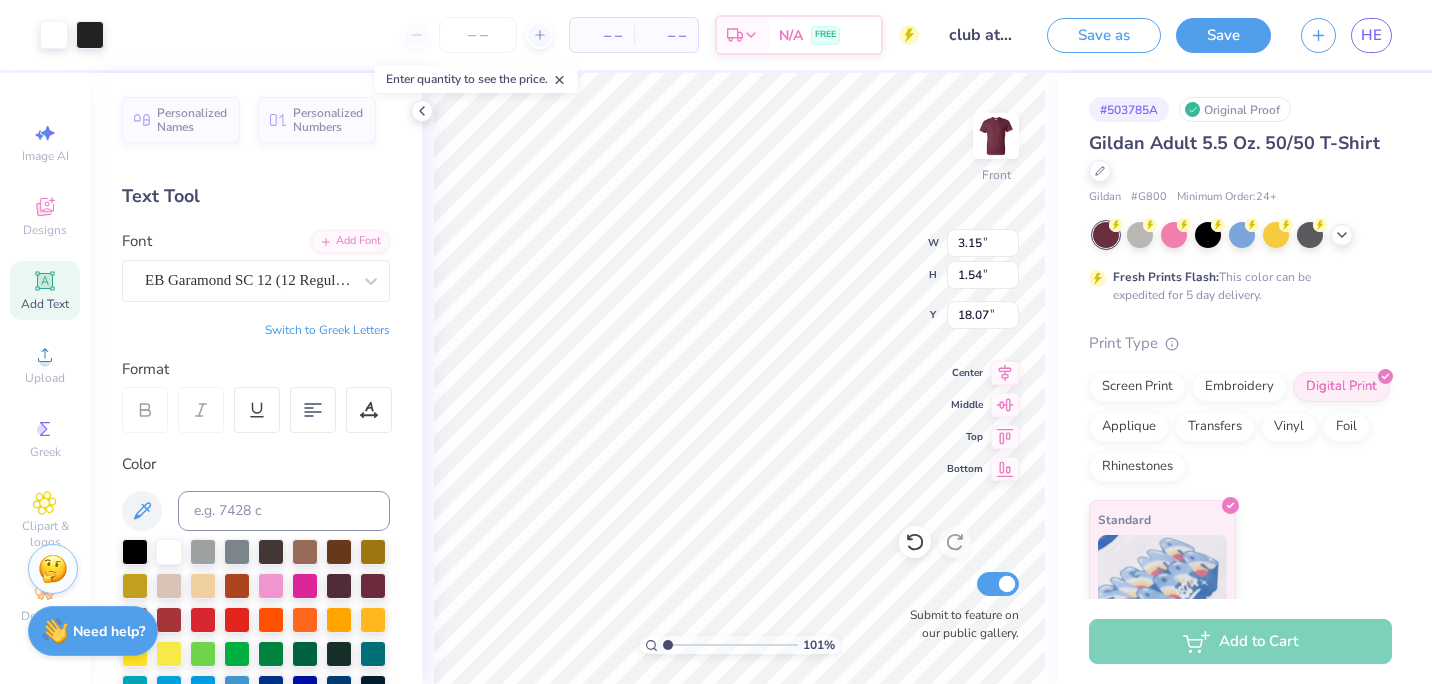 type on "1.0091642486846" 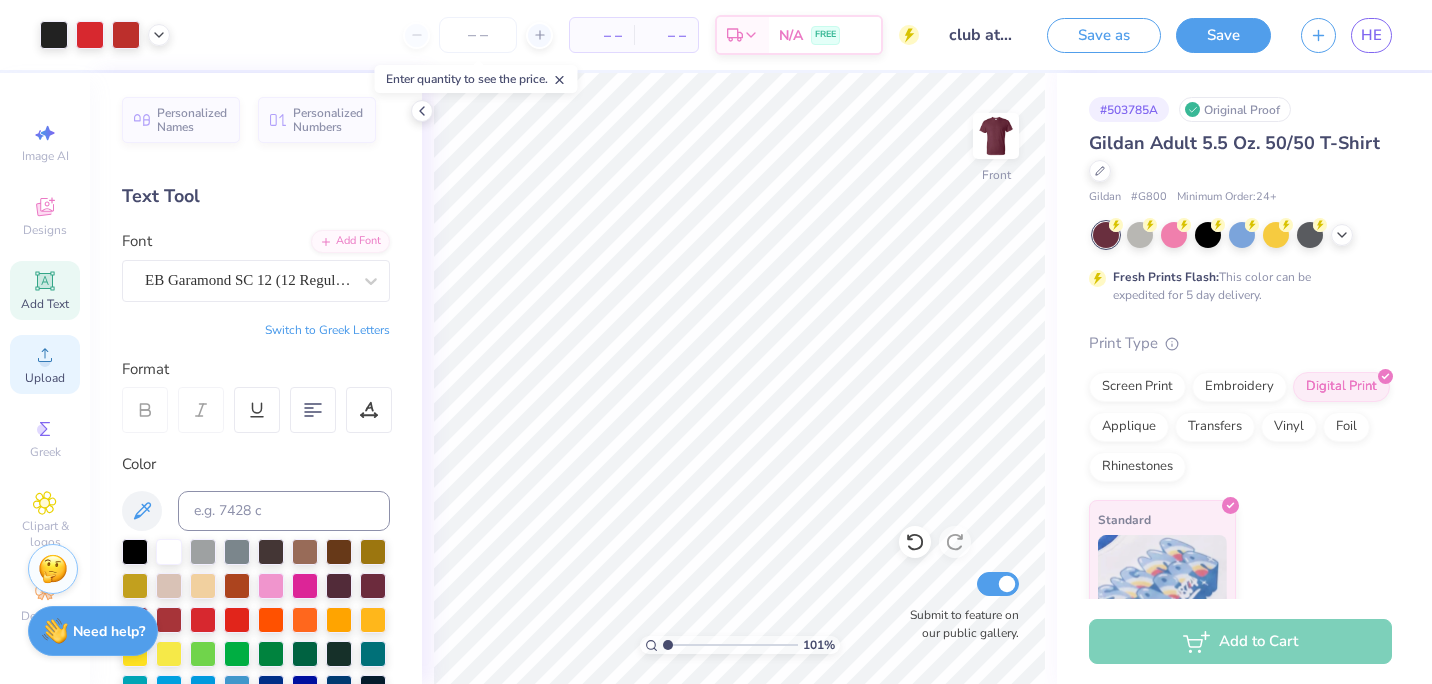 click on "Upload" at bounding box center [45, 364] 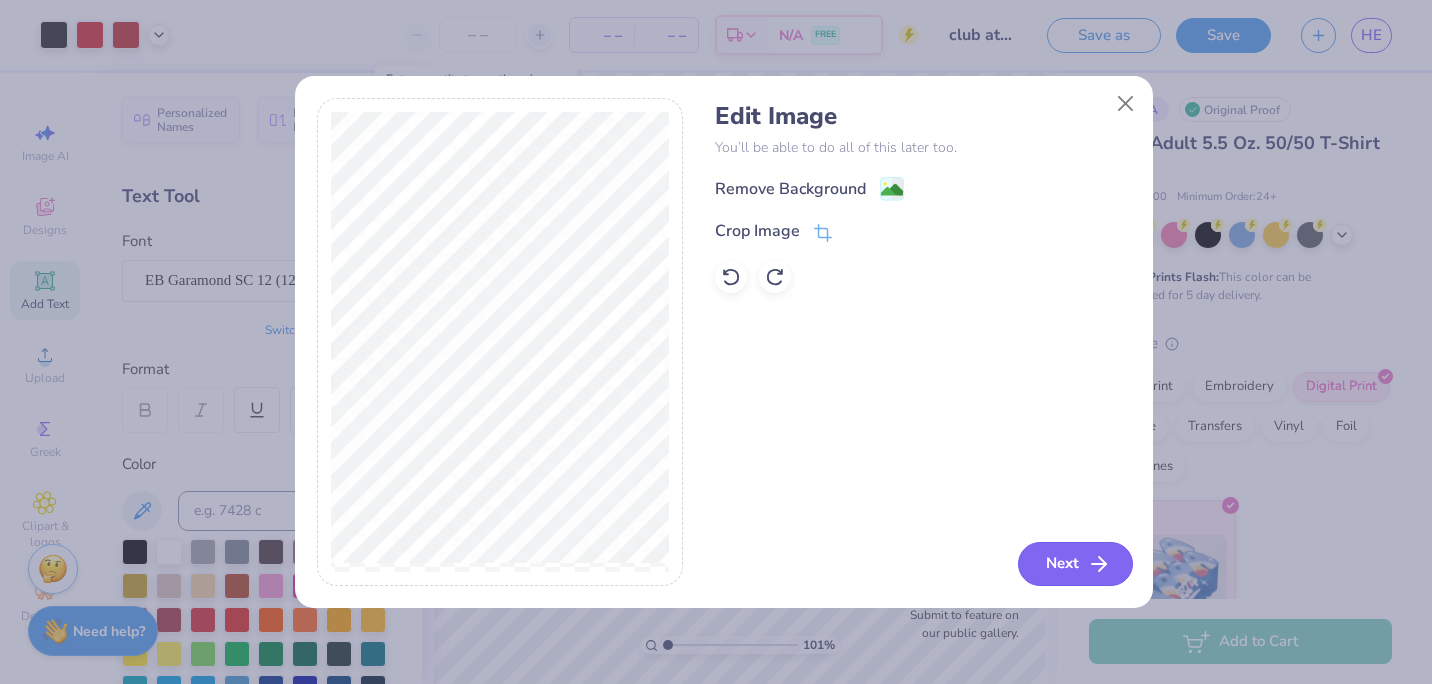 click on "Next" at bounding box center (1075, 564) 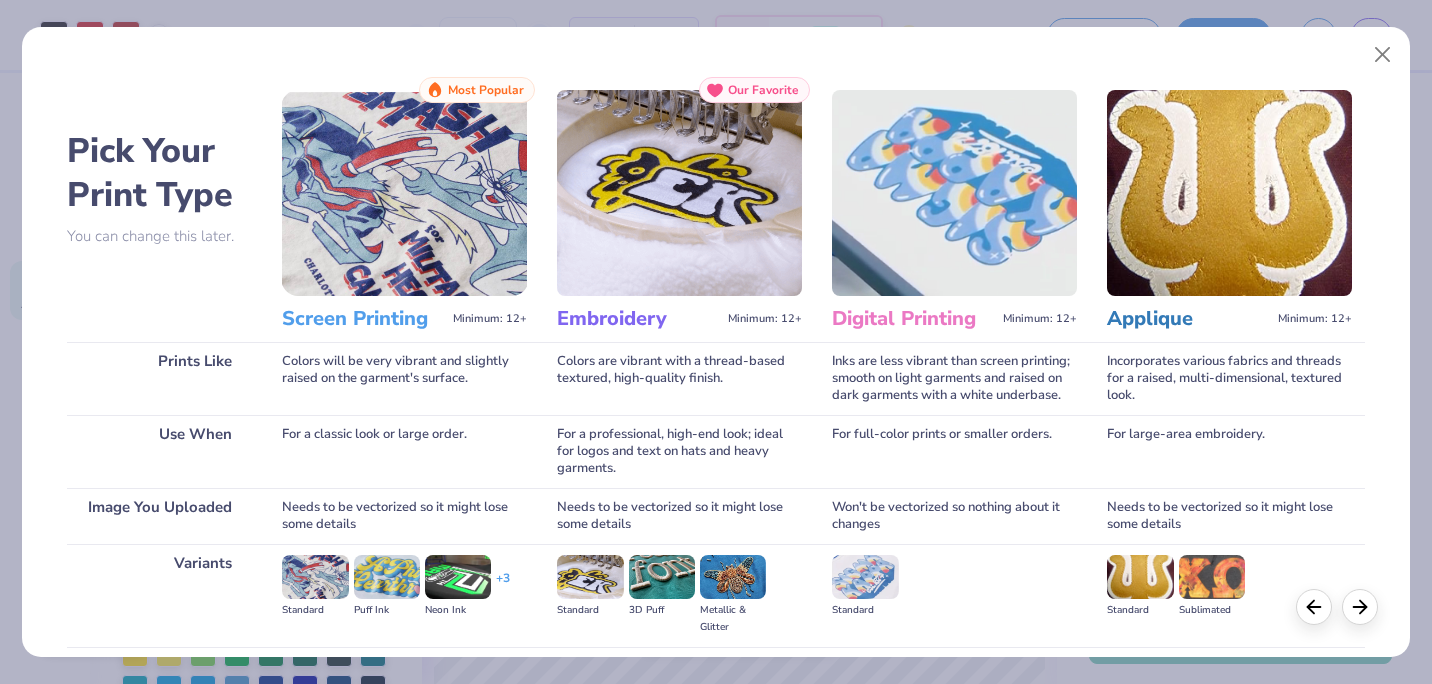 scroll, scrollTop: 213, scrollLeft: 0, axis: vertical 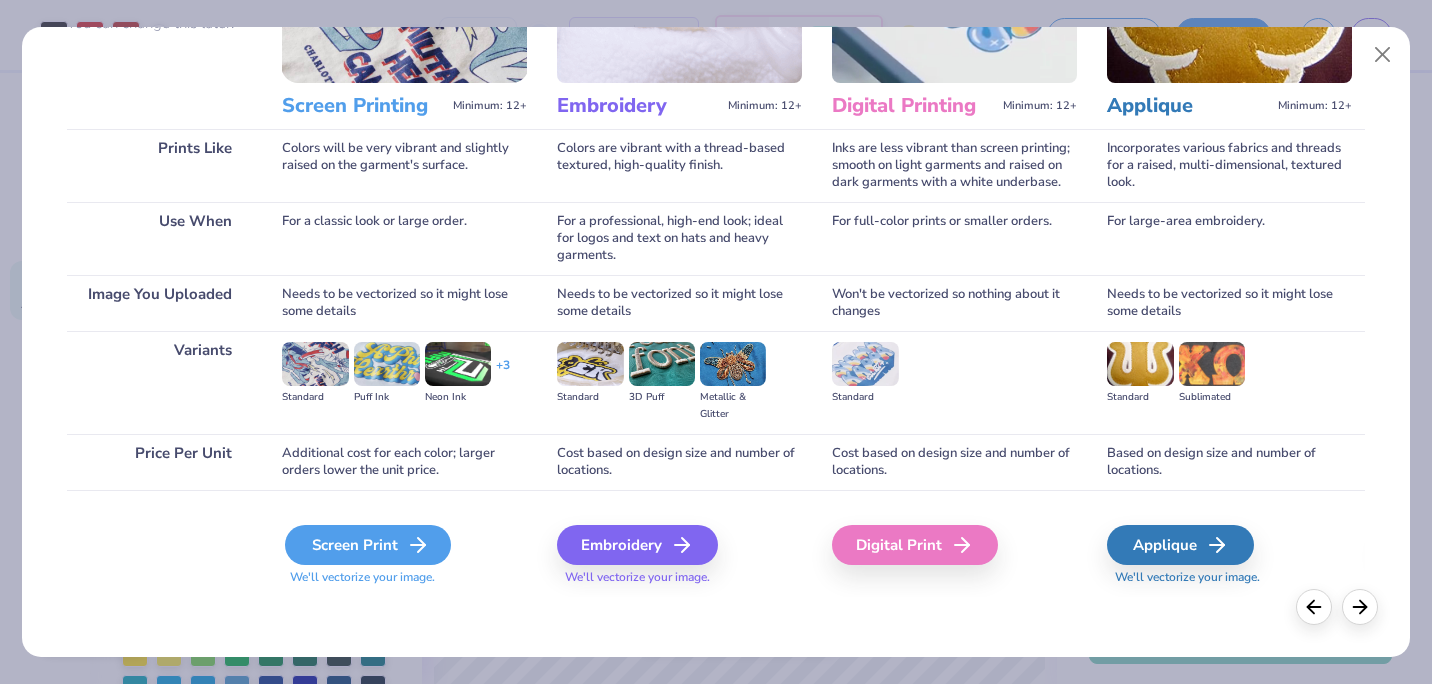 click 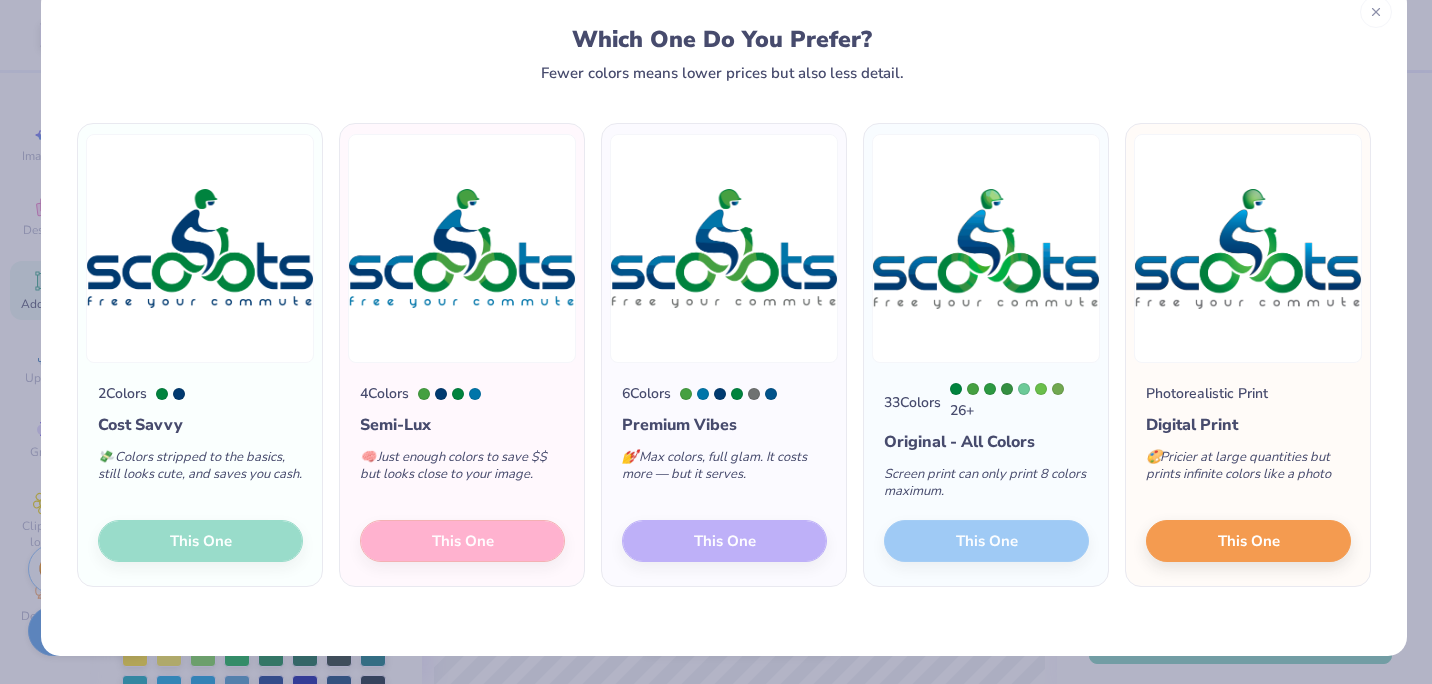 scroll, scrollTop: 0, scrollLeft: 0, axis: both 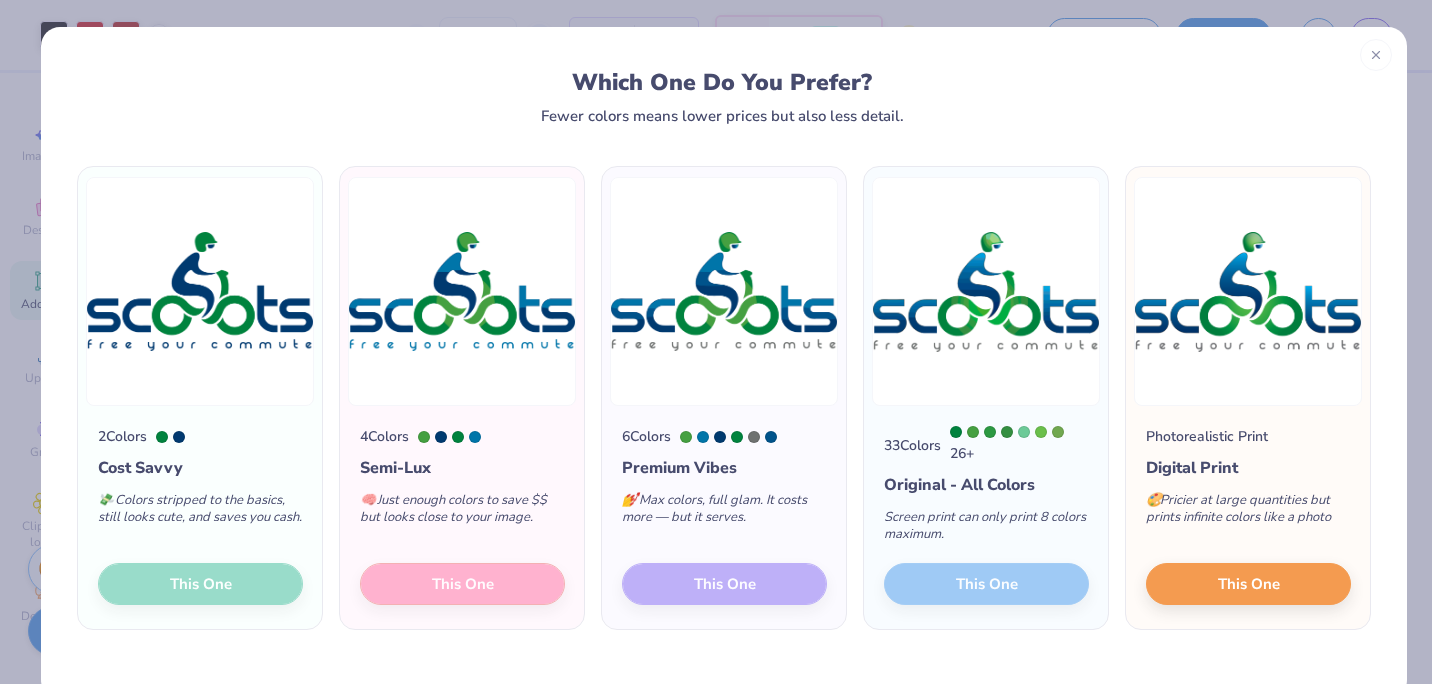 click on "2  Colors Cost Savvy 💸   Colors stripped to the basics, still looks cute, and saves you cash. This One" at bounding box center [200, 517] 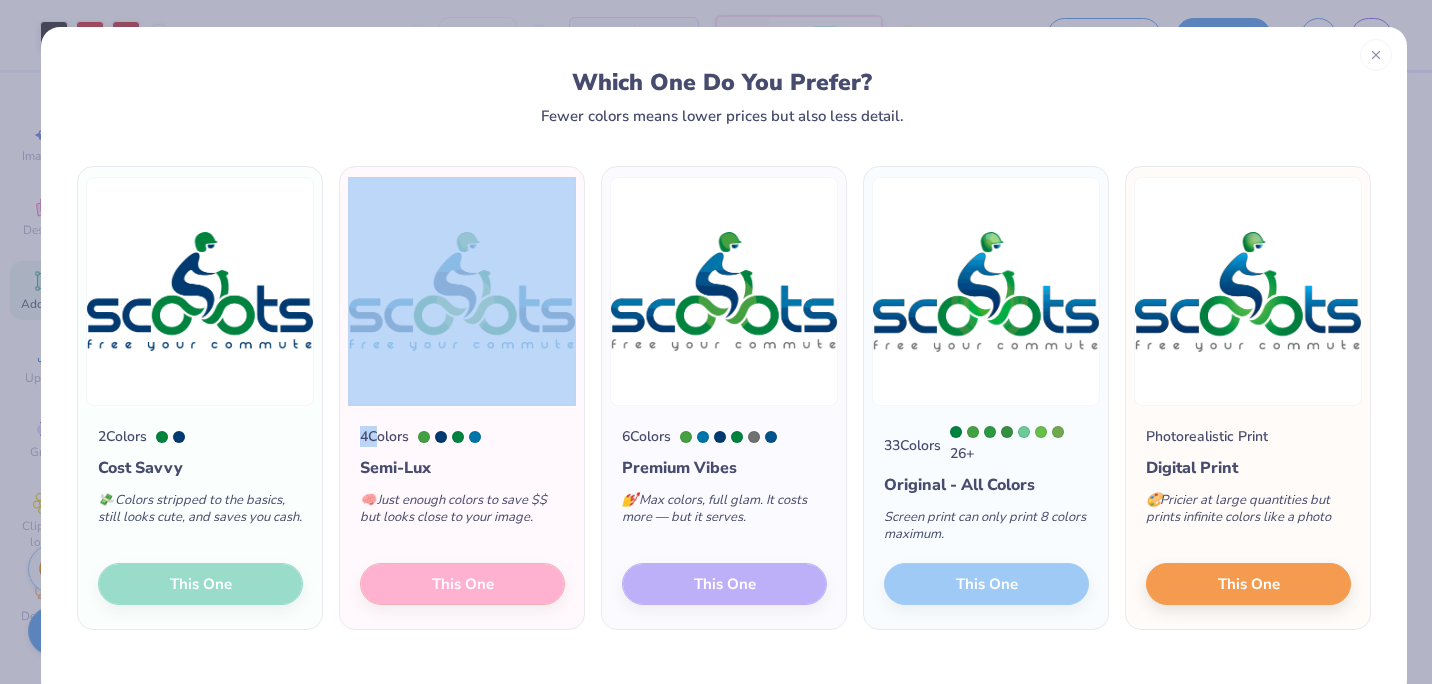 click on "2  Colors Cost Savvy 💸   Colors stripped to the basics, still looks cute, and saves you cash. This One" at bounding box center [200, 517] 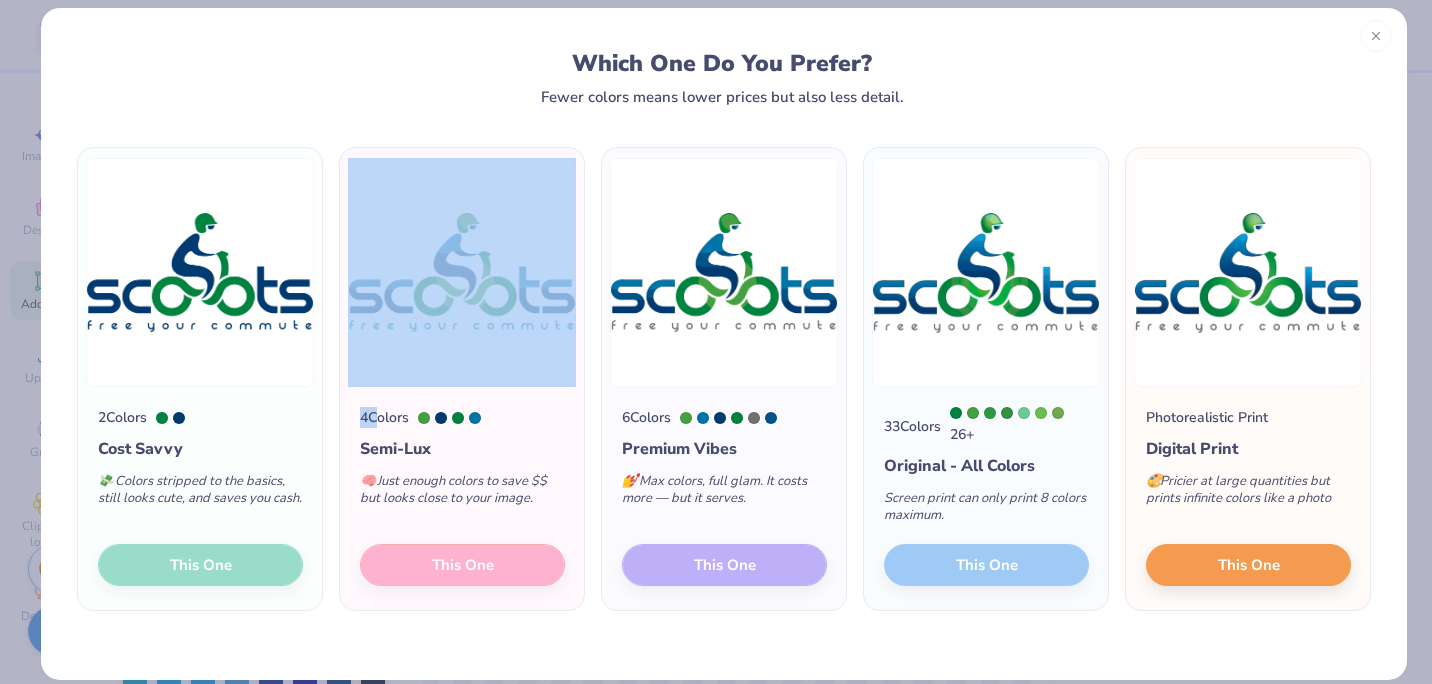 scroll, scrollTop: 44, scrollLeft: 0, axis: vertical 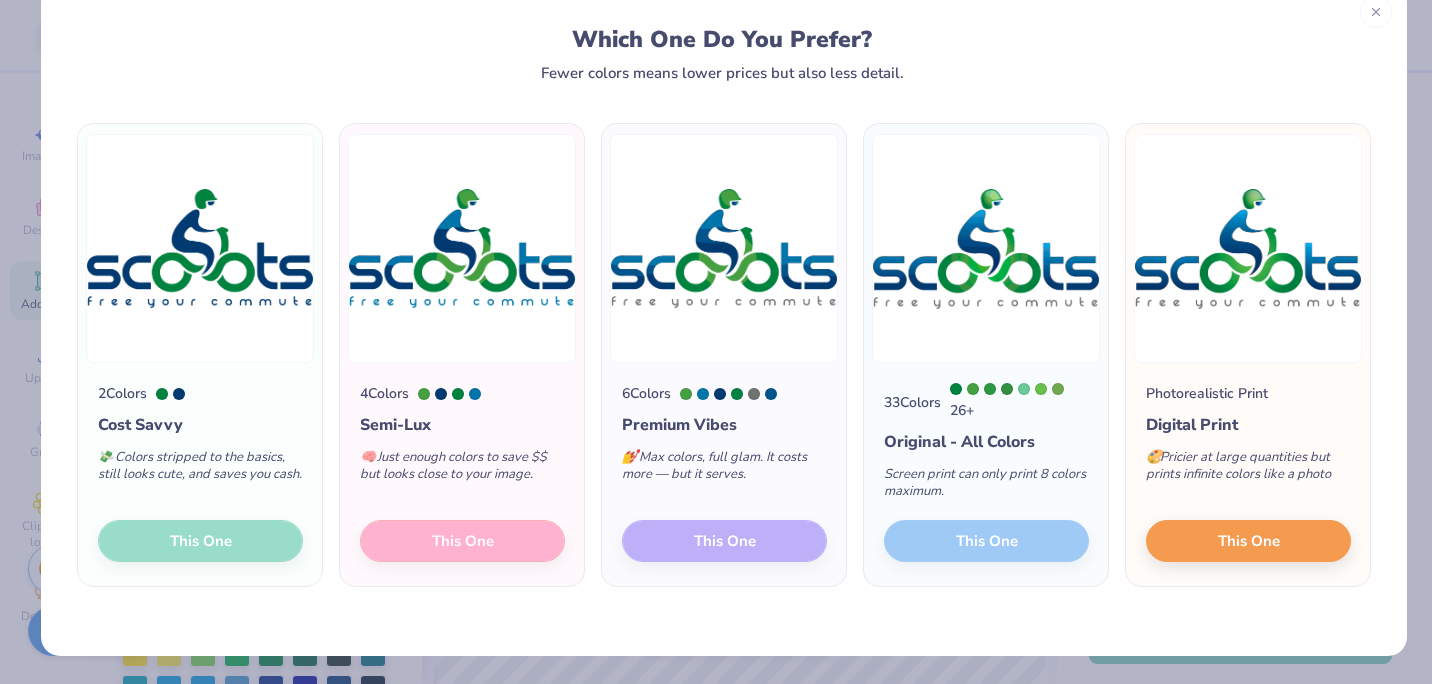 click on "💸   Colors stripped to the basics, still looks cute, and saves you cash." at bounding box center (200, 470) 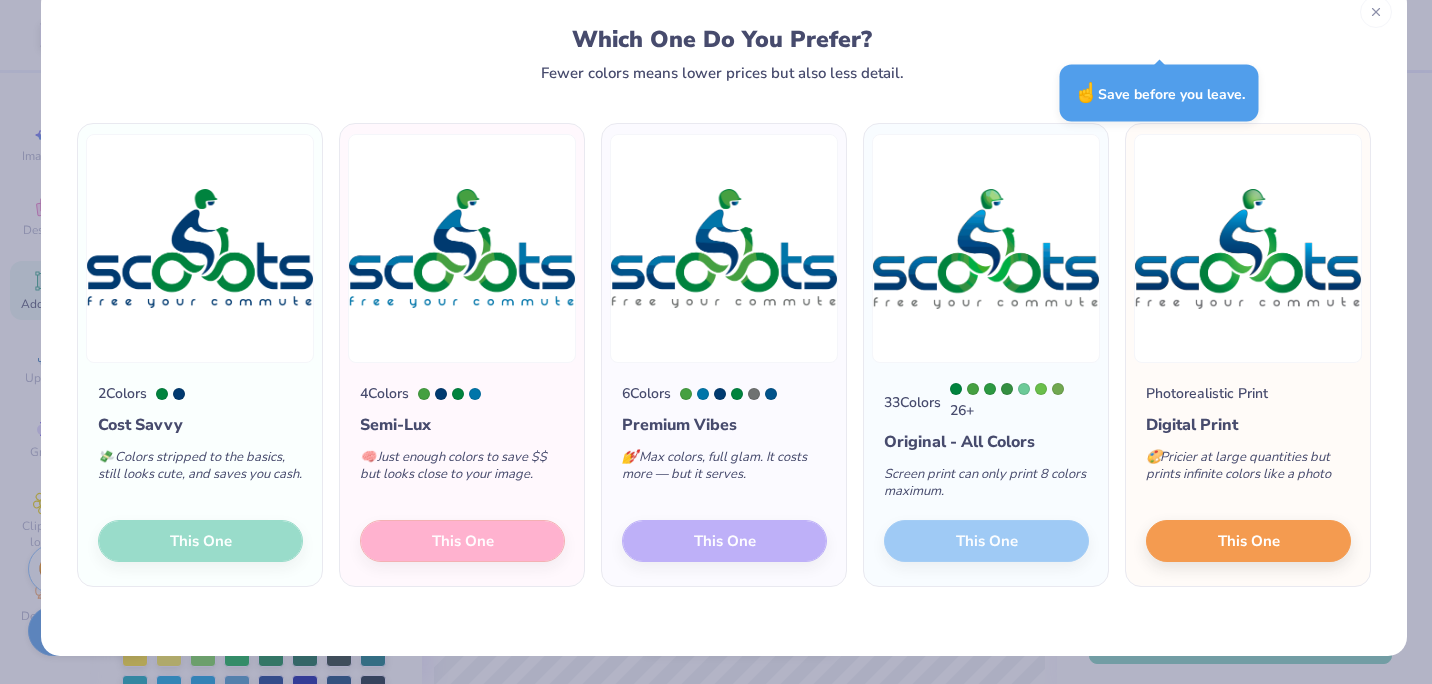 scroll, scrollTop: 0, scrollLeft: 0, axis: both 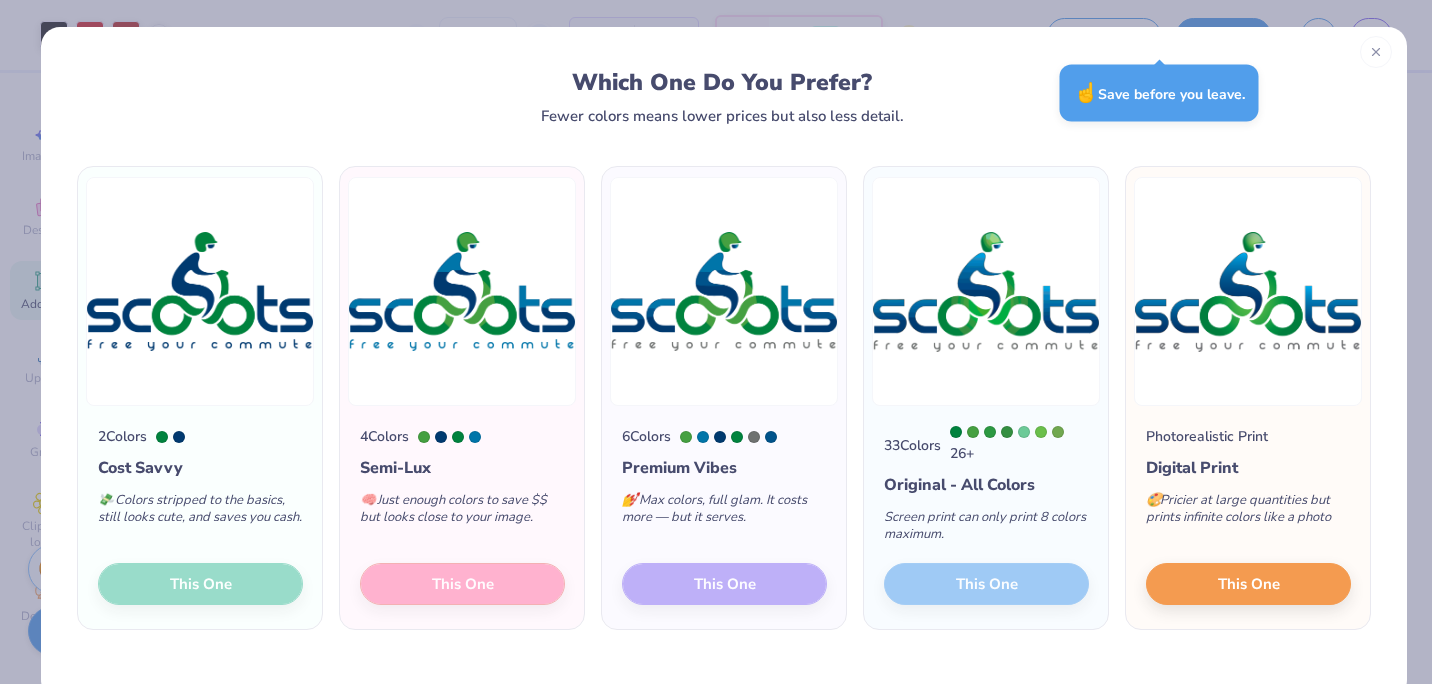 click at bounding box center (1376, 52) 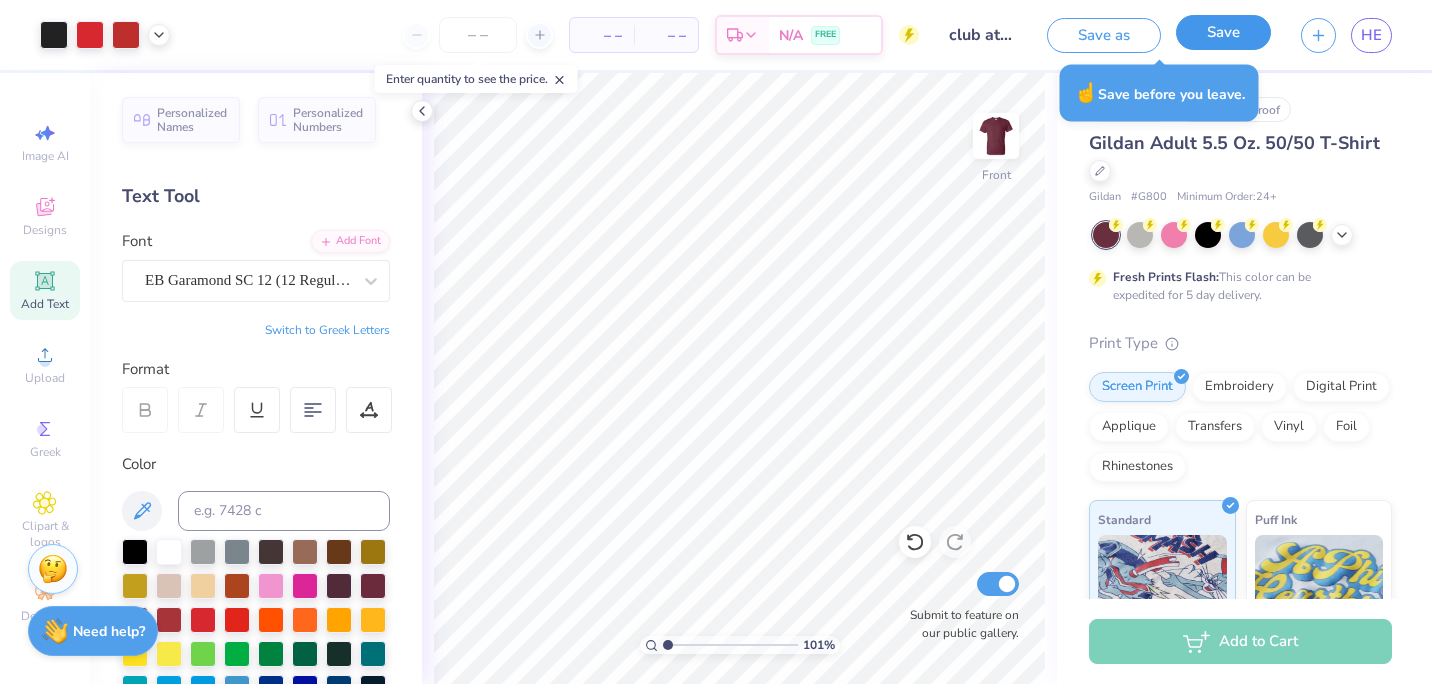 click on "Save" at bounding box center (1223, 32) 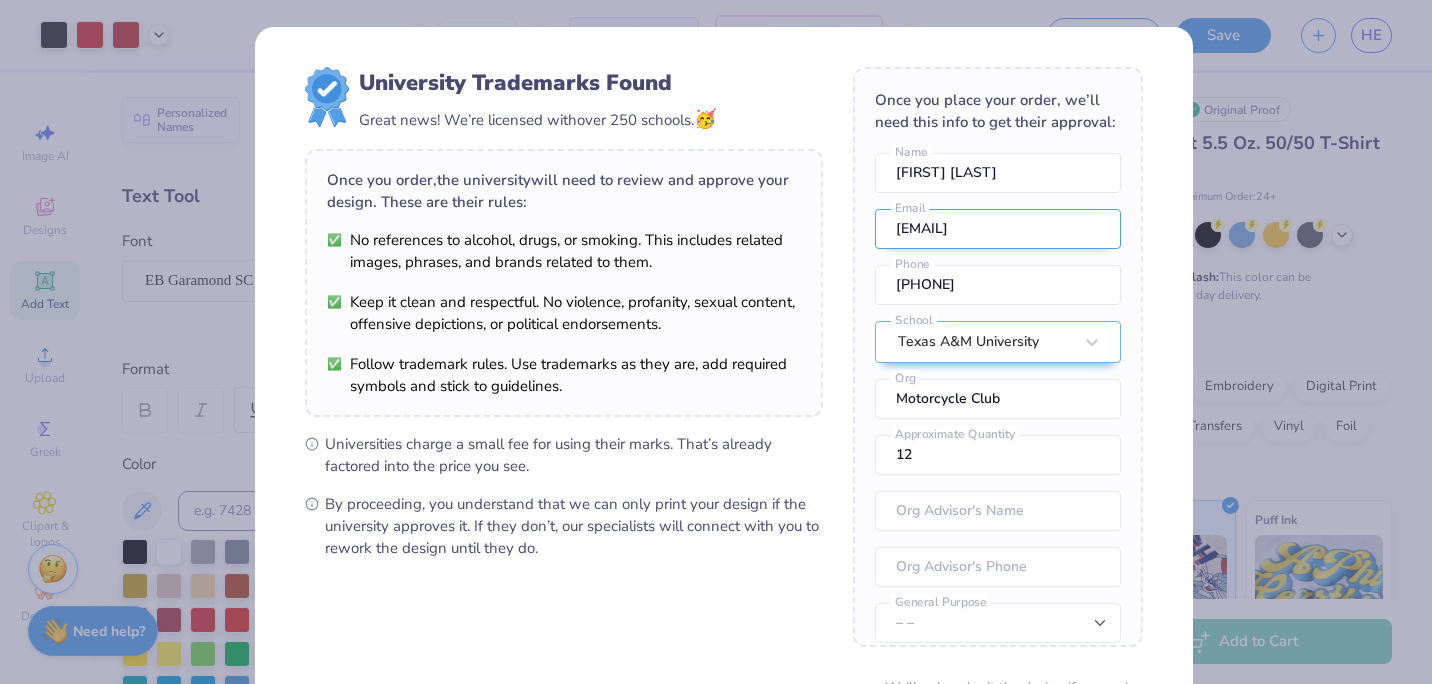 scroll, scrollTop: 96, scrollLeft: 0, axis: vertical 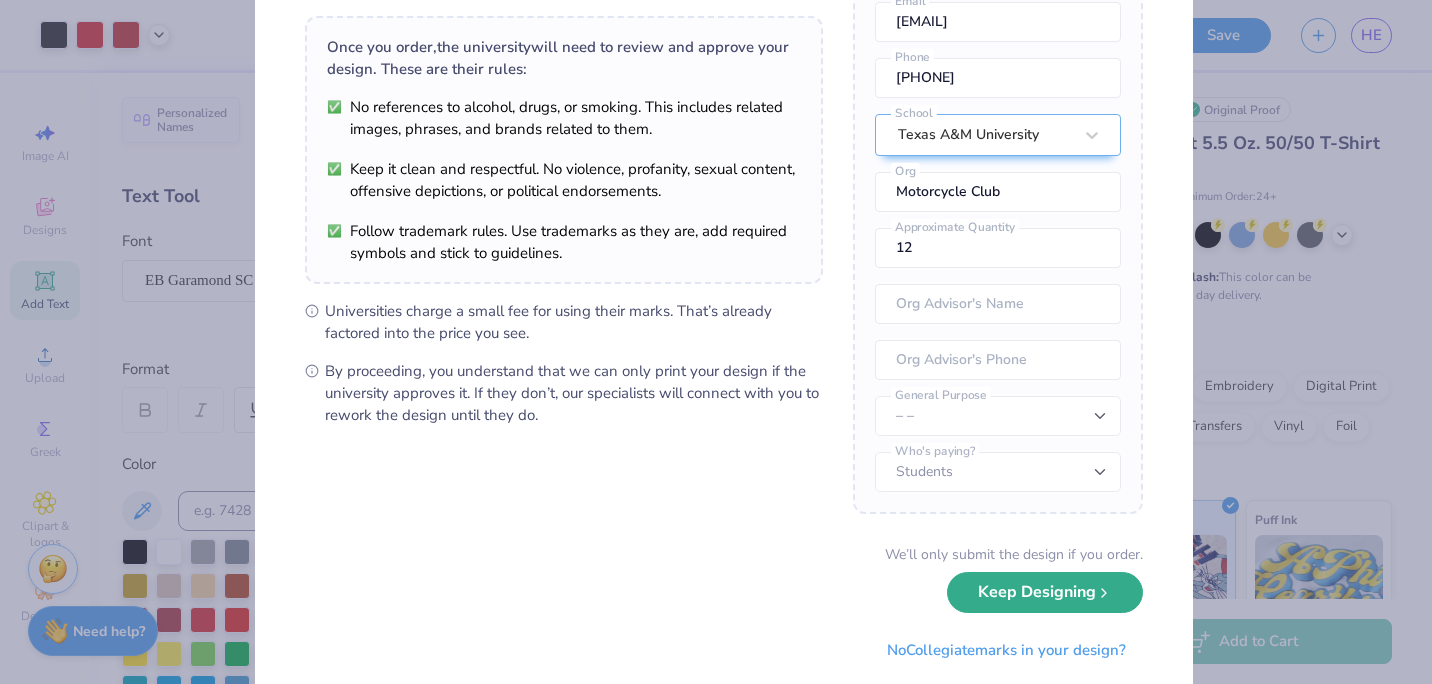 click on "Keep Designing" at bounding box center (1045, 592) 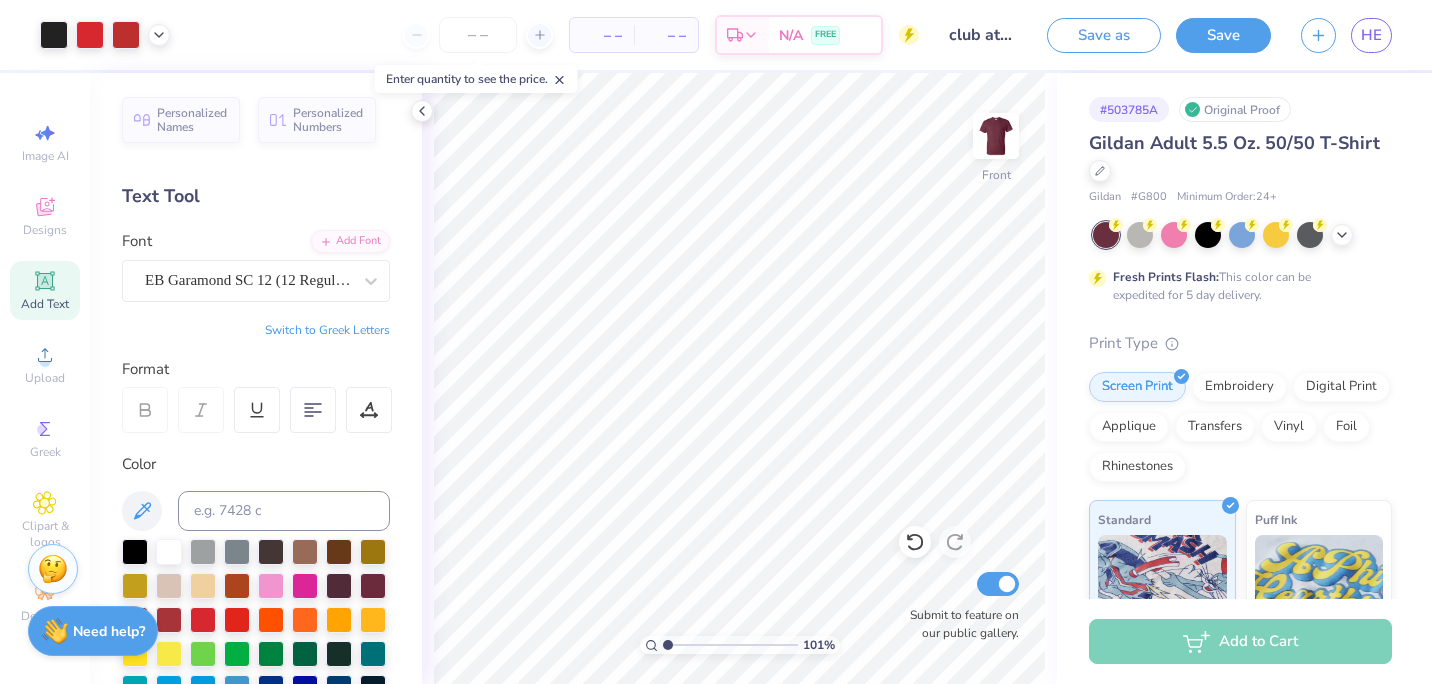 scroll, scrollTop: 0, scrollLeft: 0, axis: both 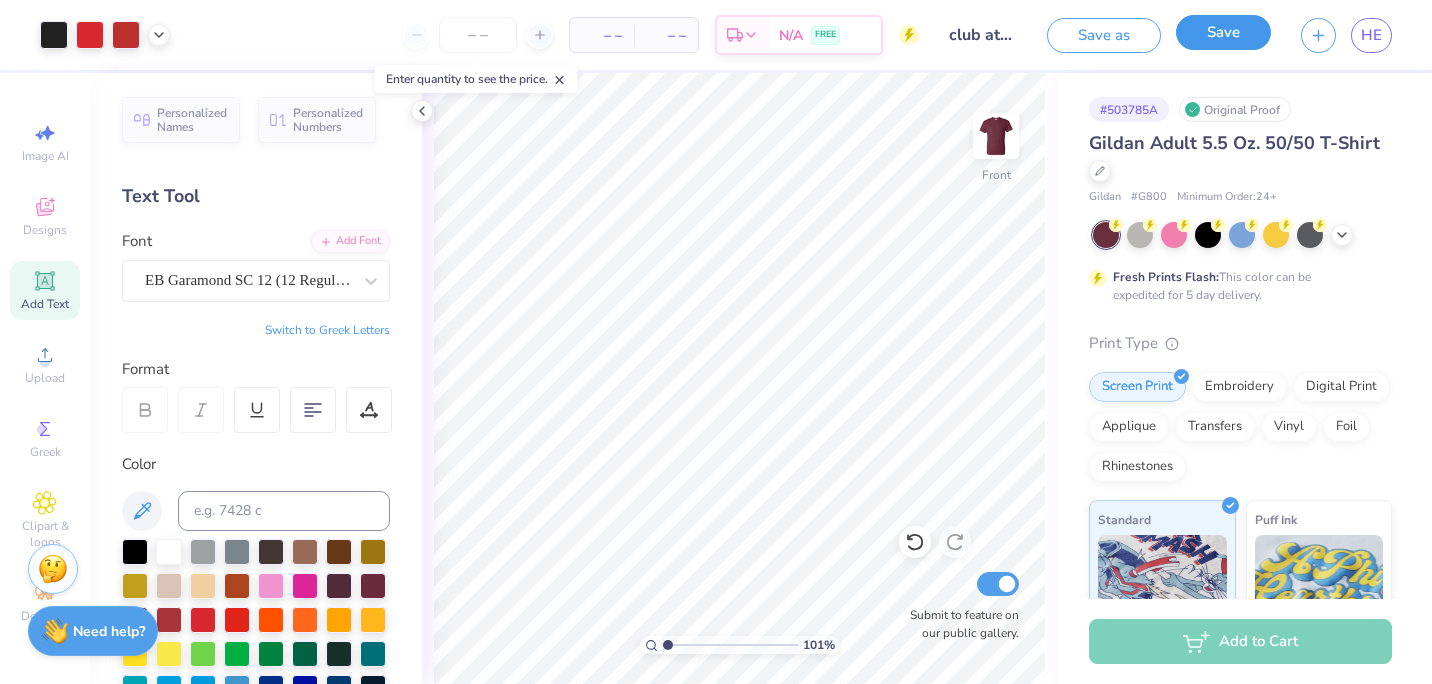 click on "Save" at bounding box center (1223, 32) 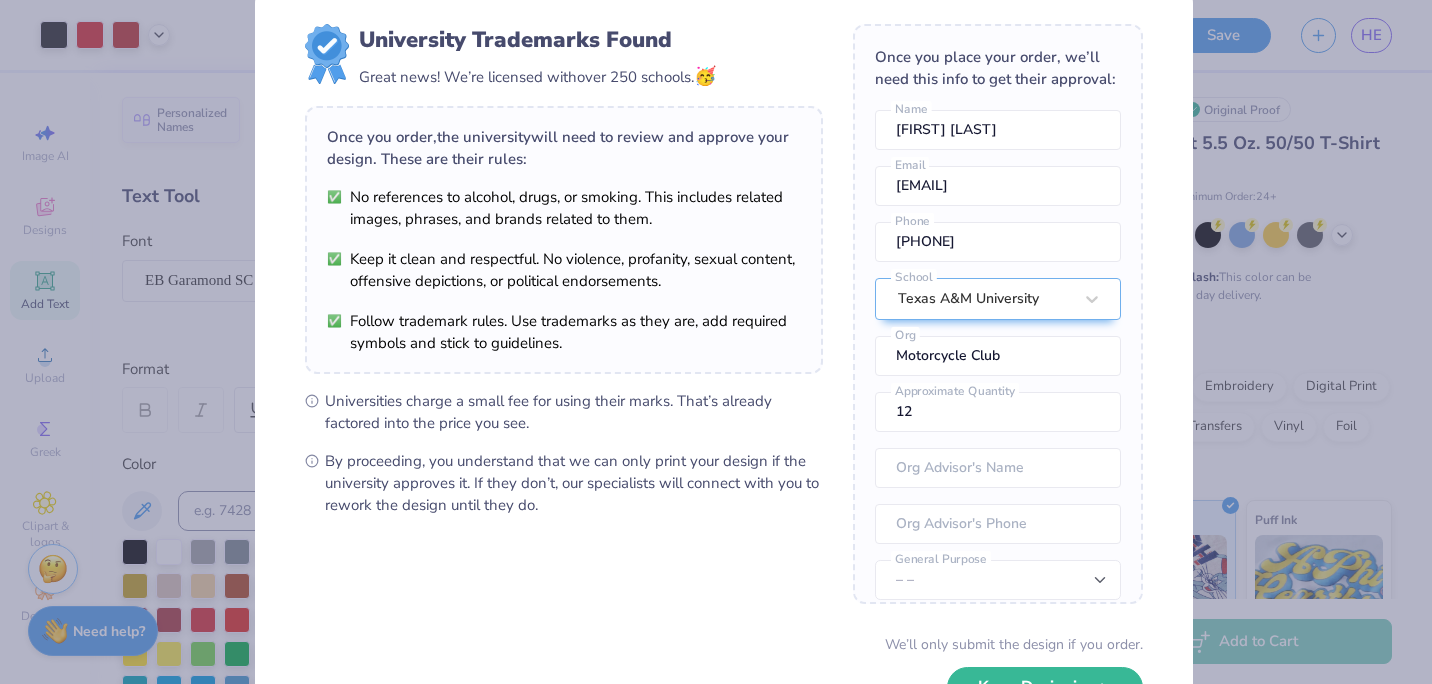 scroll, scrollTop: 61, scrollLeft: 0, axis: vertical 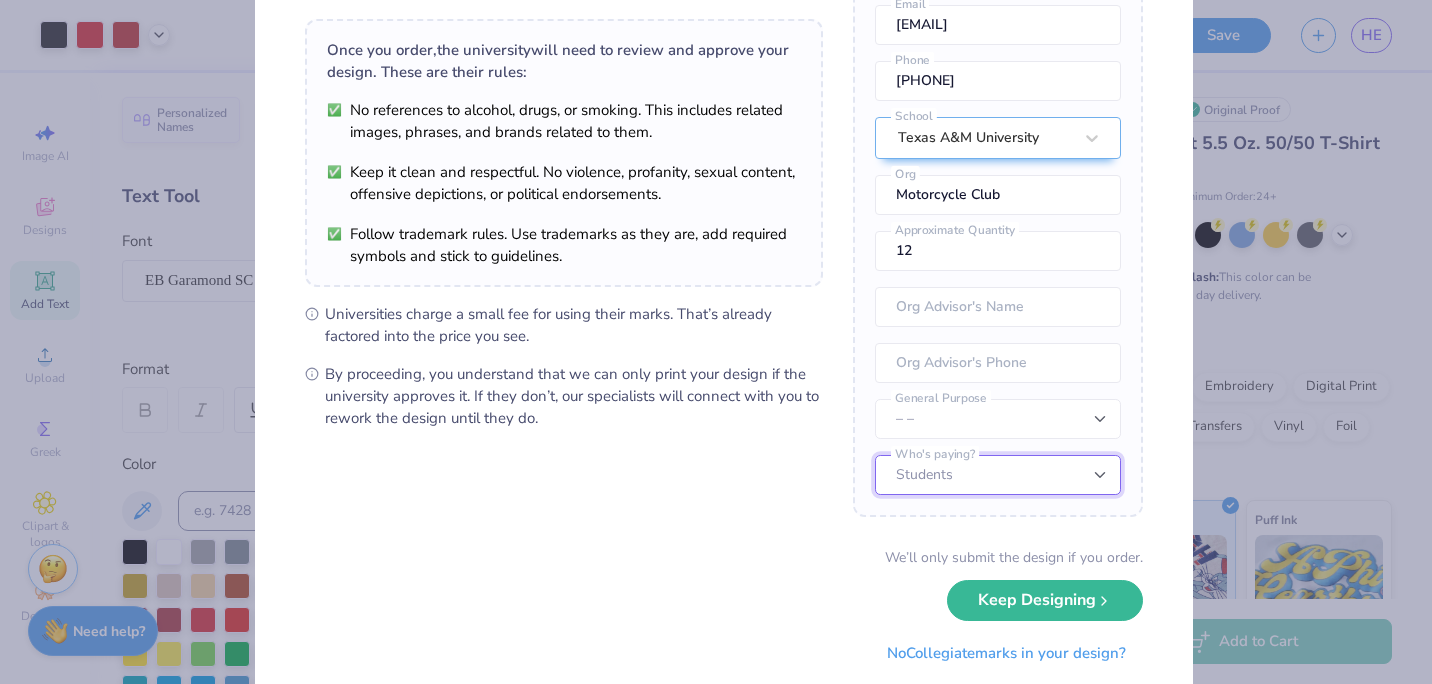 click on "Students University" at bounding box center (998, 475) 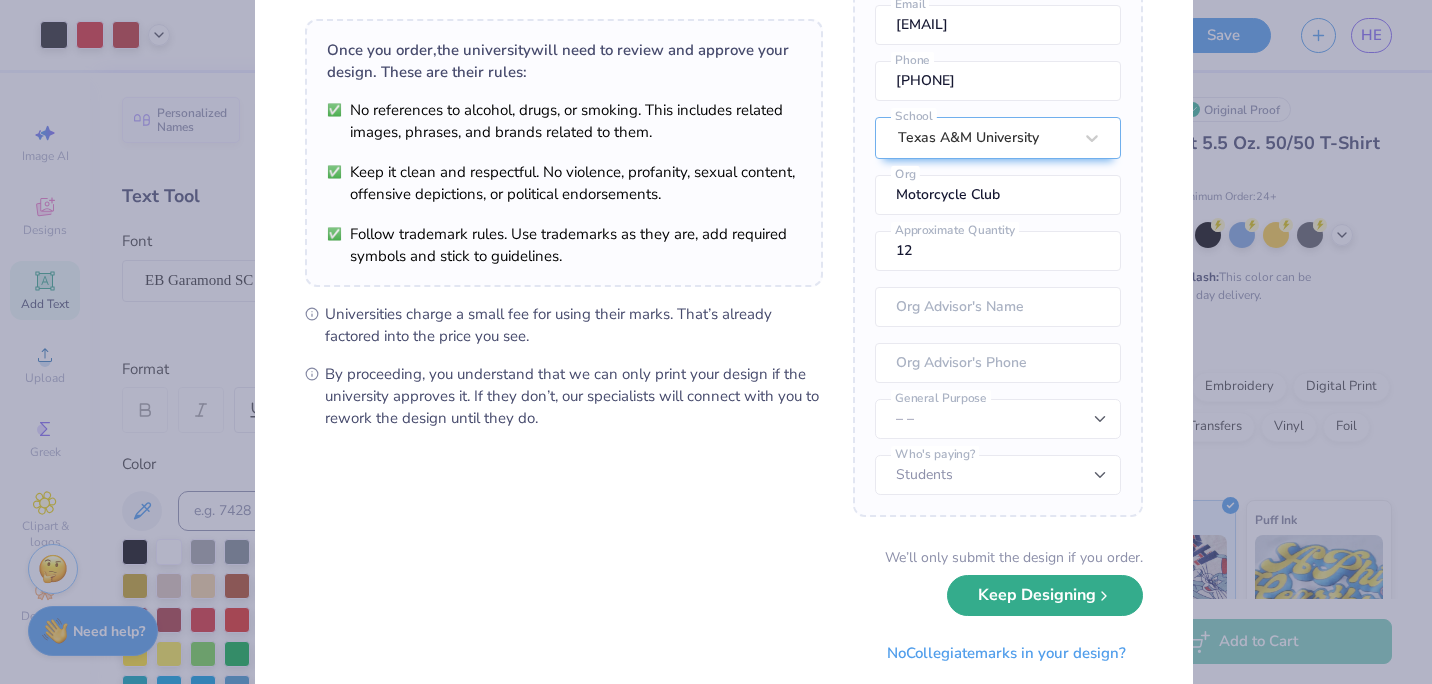 click on "Keep Designing" at bounding box center [1045, 595] 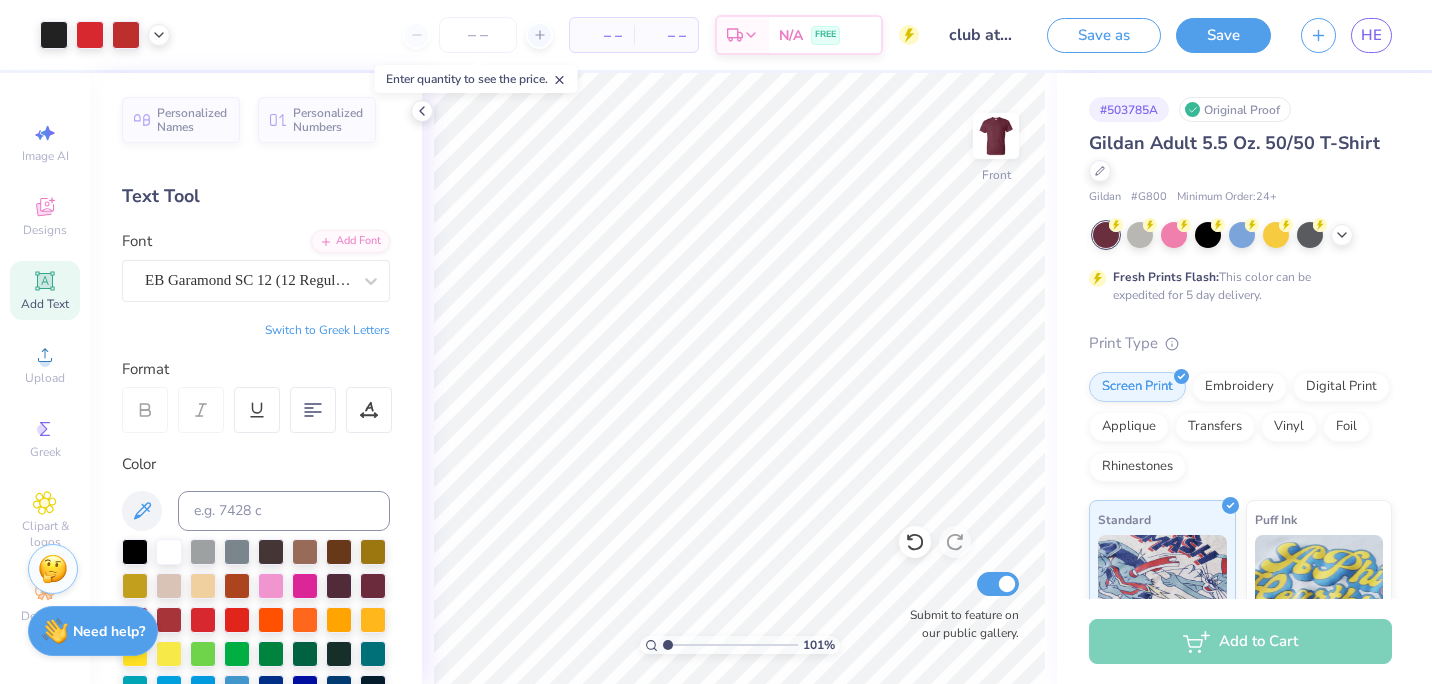 scroll, scrollTop: 0, scrollLeft: 0, axis: both 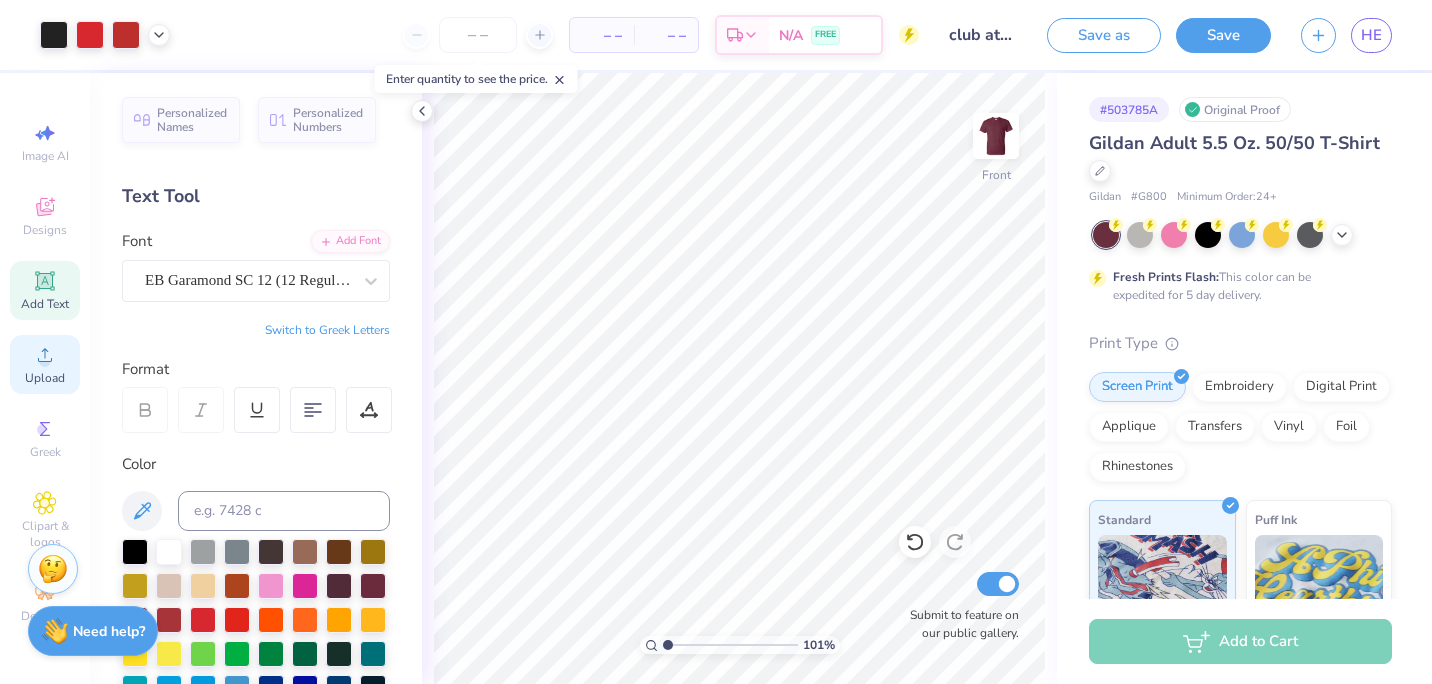 click on "Upload" at bounding box center [45, 378] 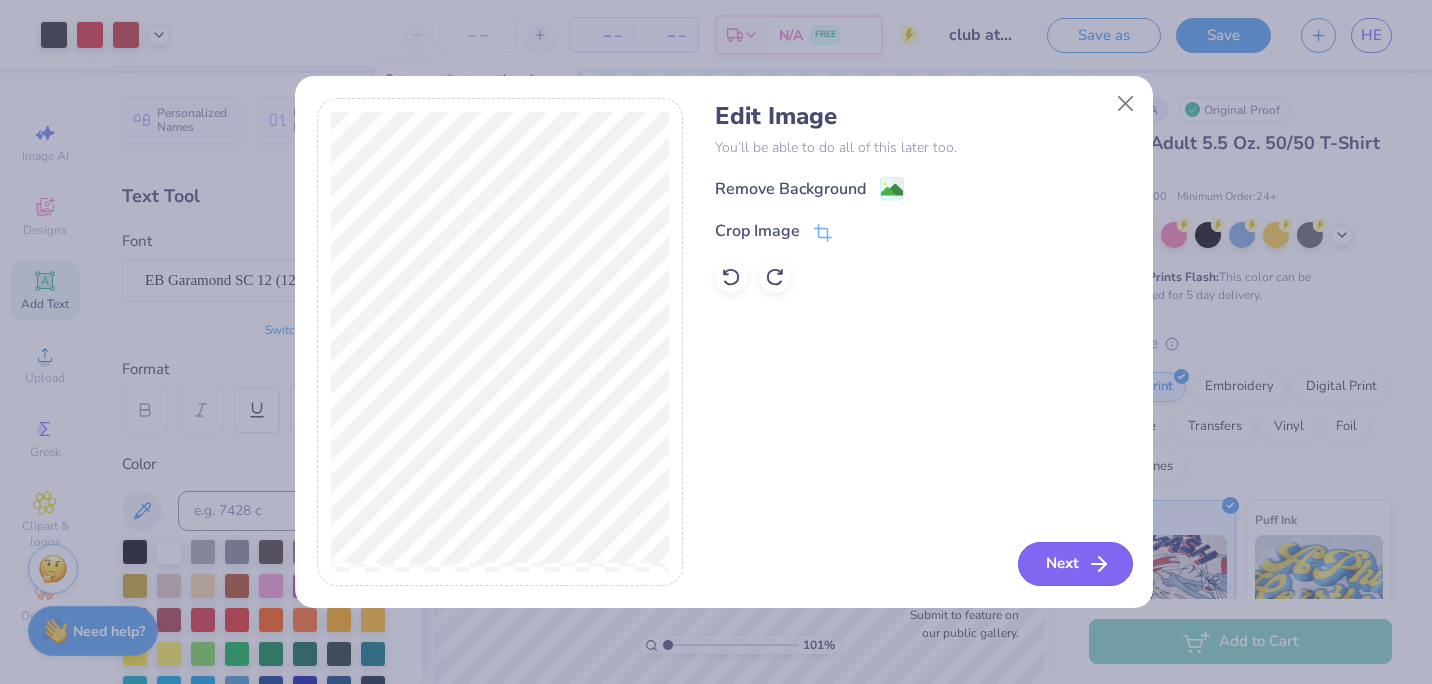 click on "Next" at bounding box center [1075, 564] 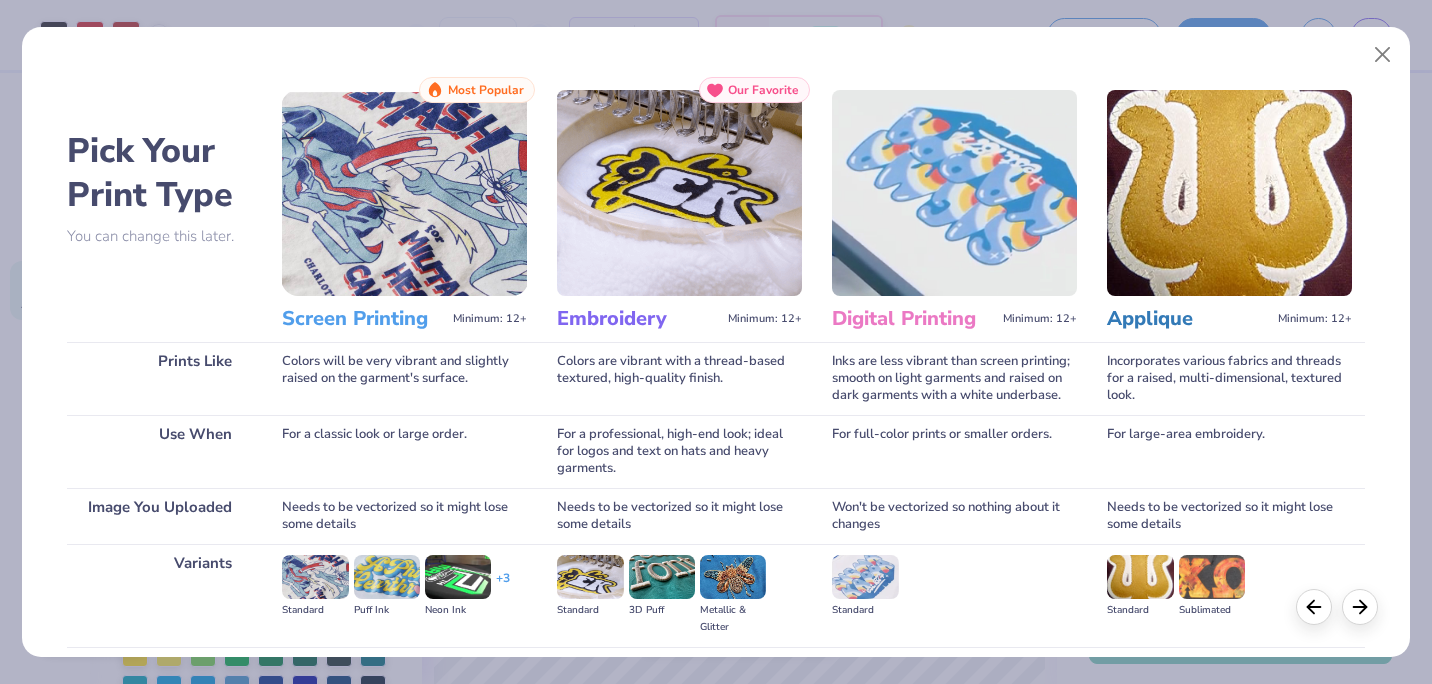 scroll, scrollTop: 213, scrollLeft: 0, axis: vertical 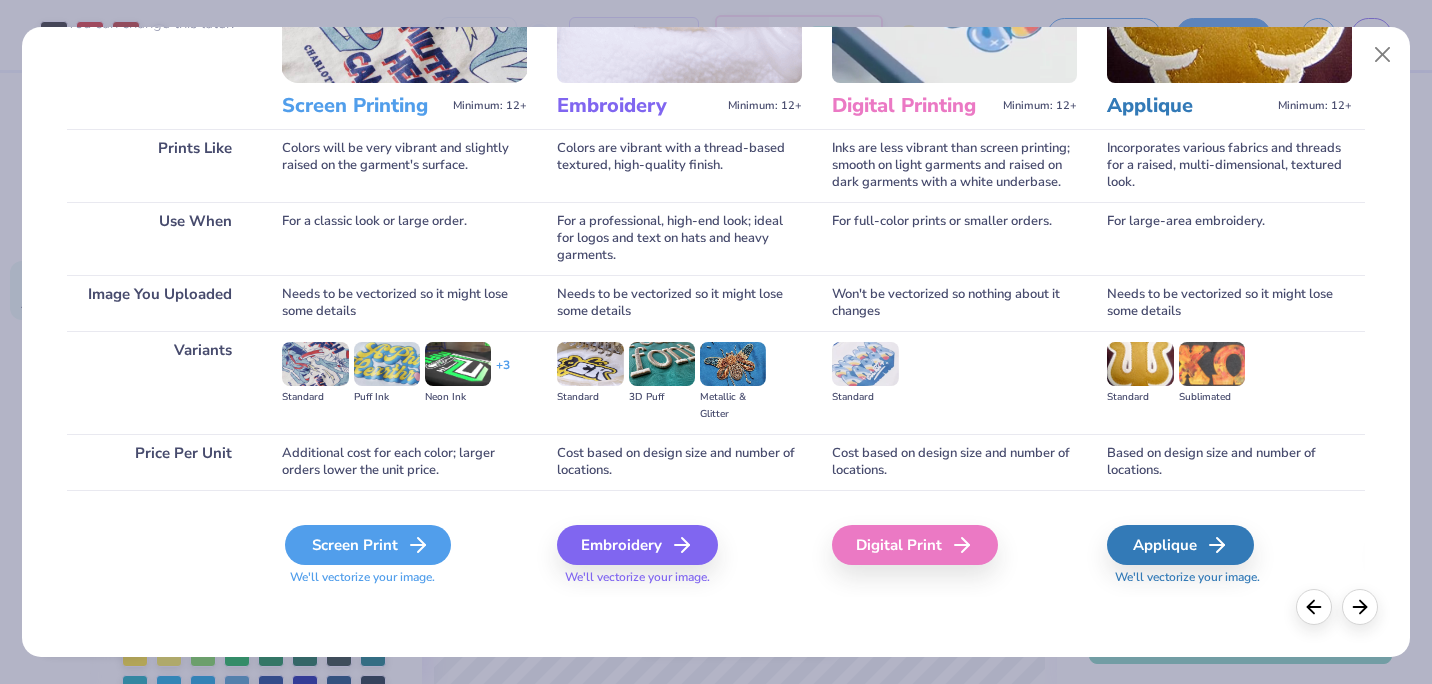 click on "Screen Print" at bounding box center [368, 545] 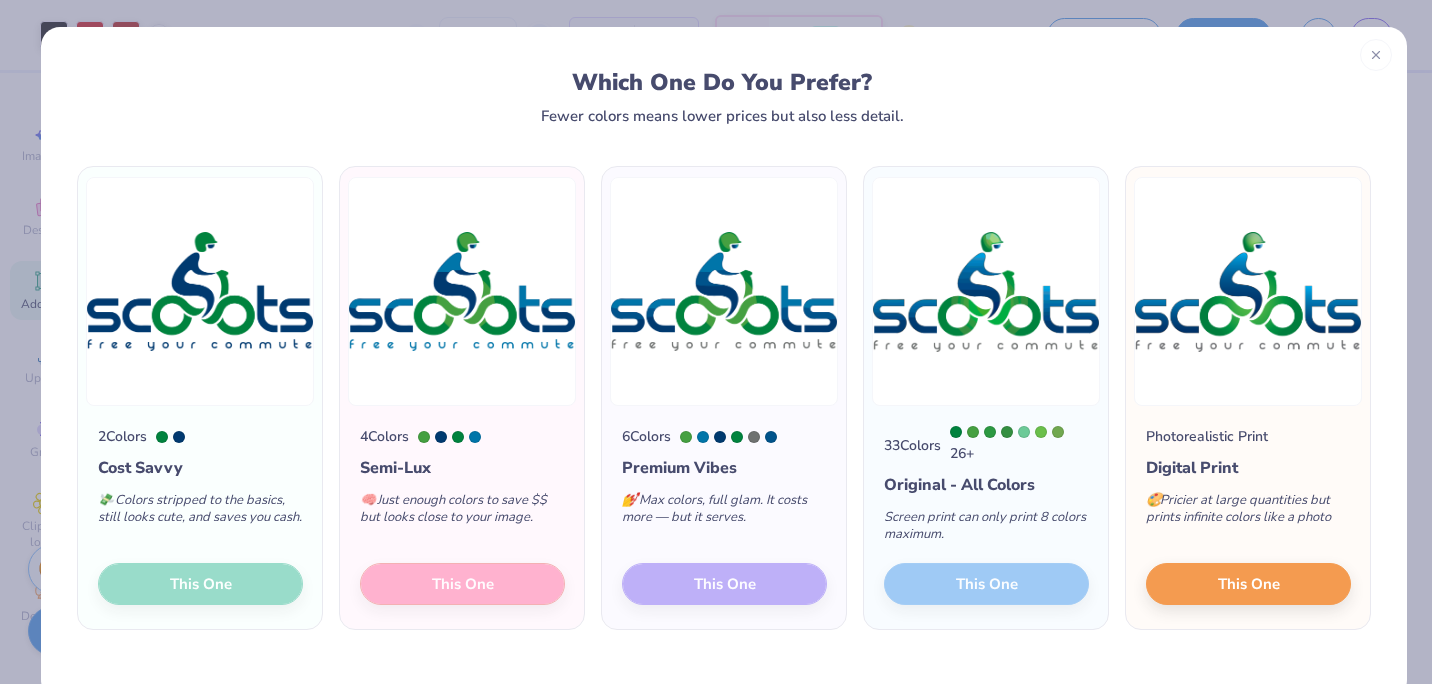 scroll, scrollTop: 0, scrollLeft: 0, axis: both 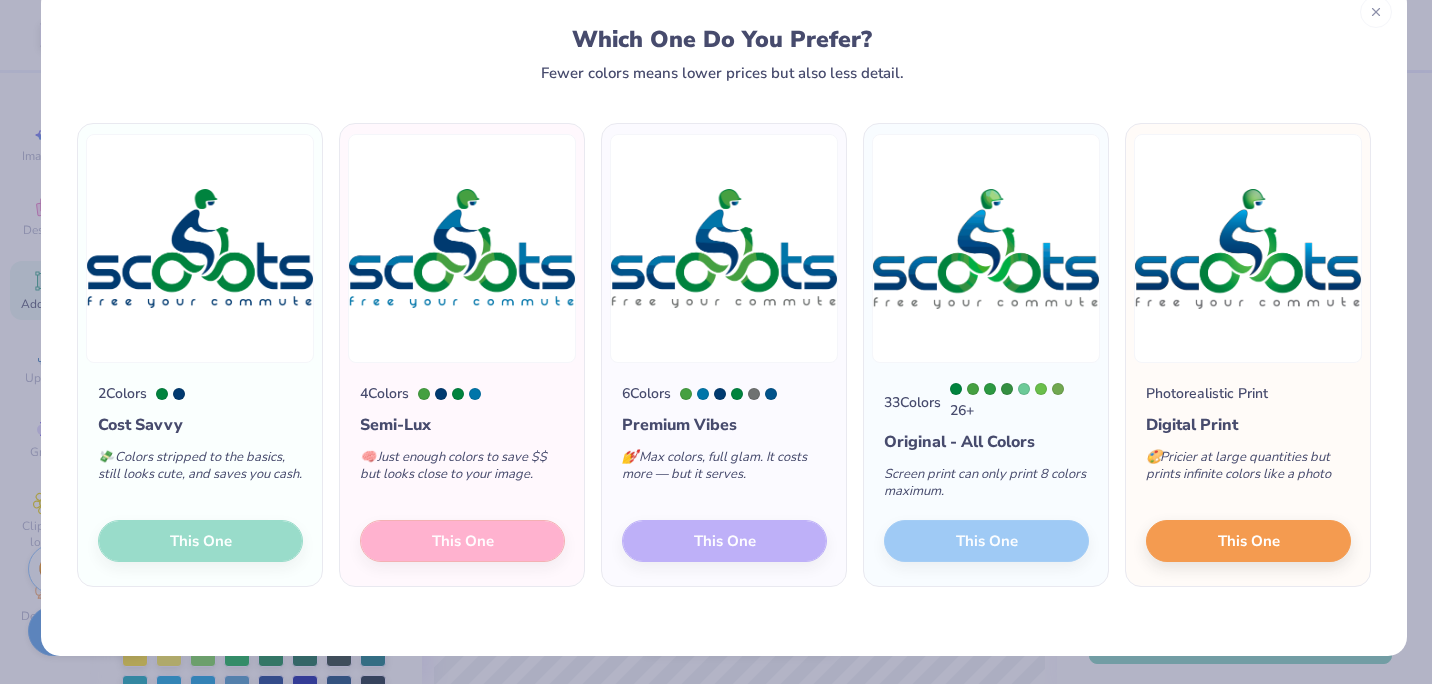 click on "2  Colors Cost Savvy 💸   Colors stripped to the basics, still looks cute, and saves you cash. This One" at bounding box center [200, 474] 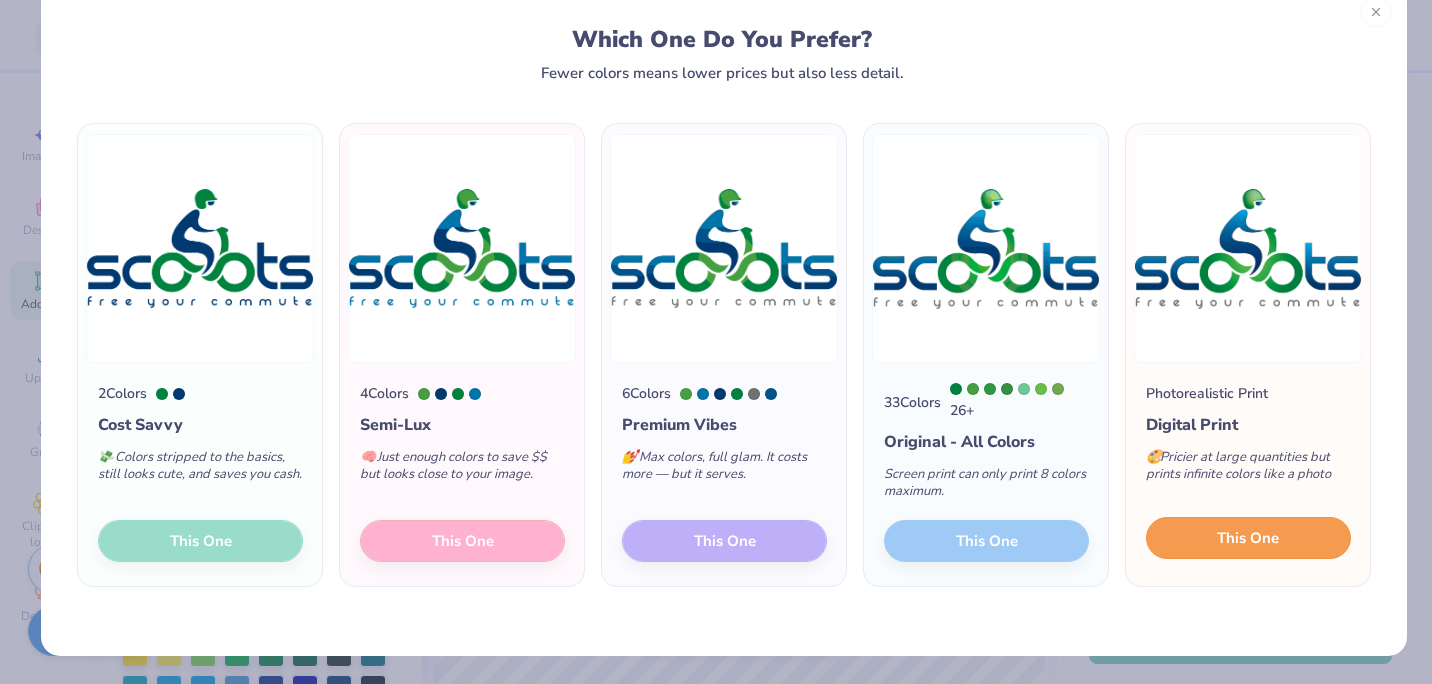 click on "This One" at bounding box center [1248, 538] 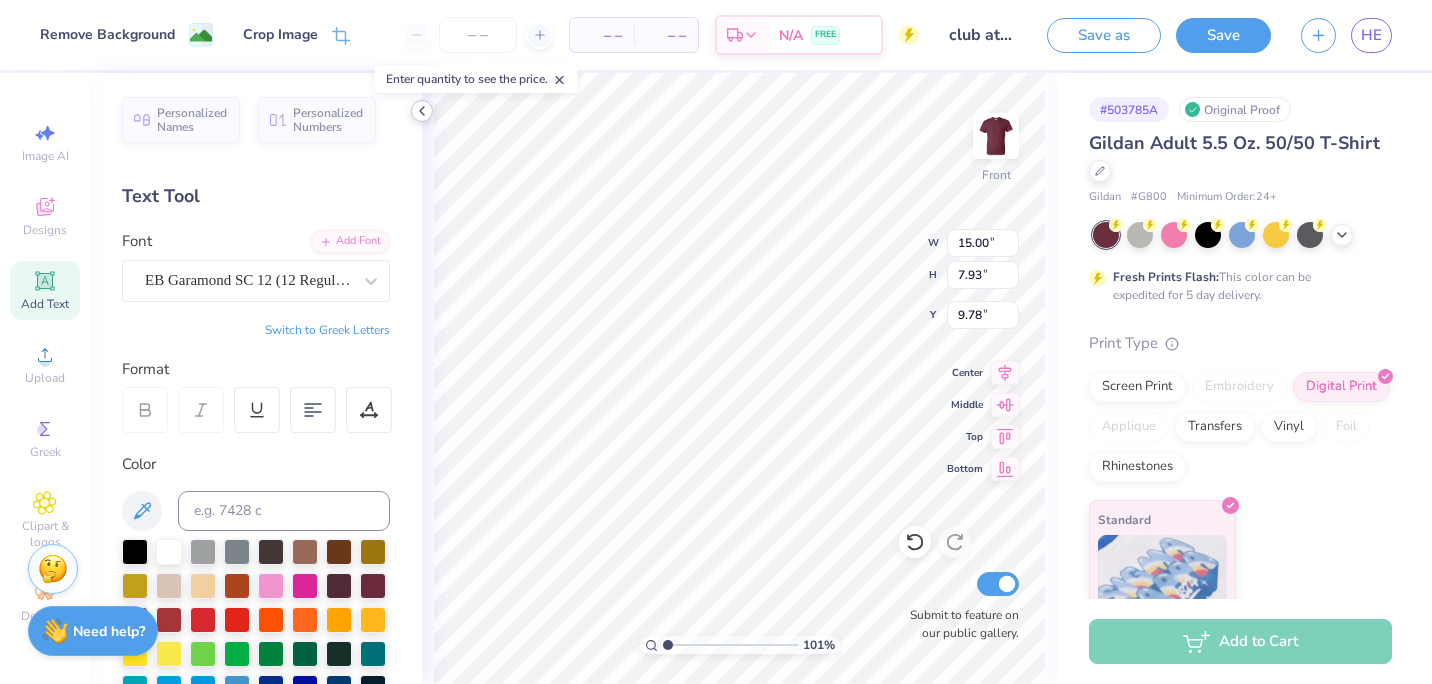 type on "1.0091642486846" 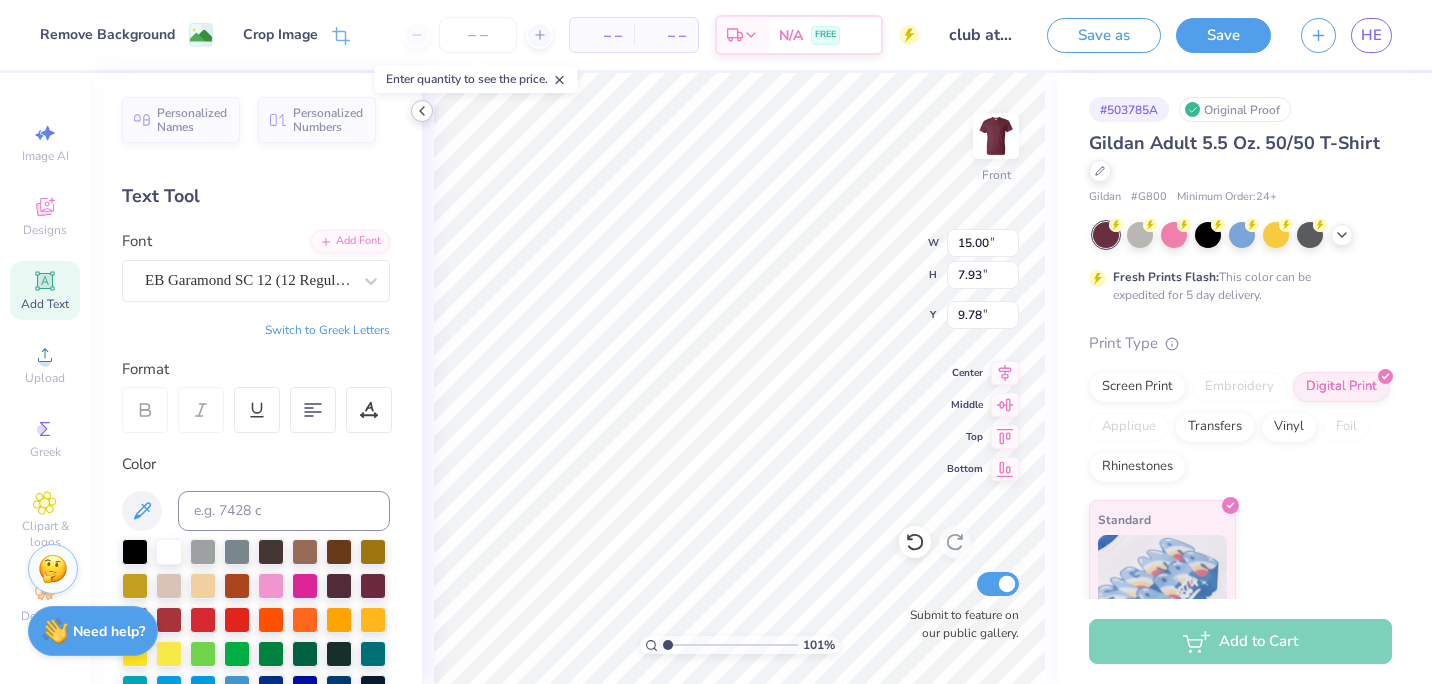 type on "10.41" 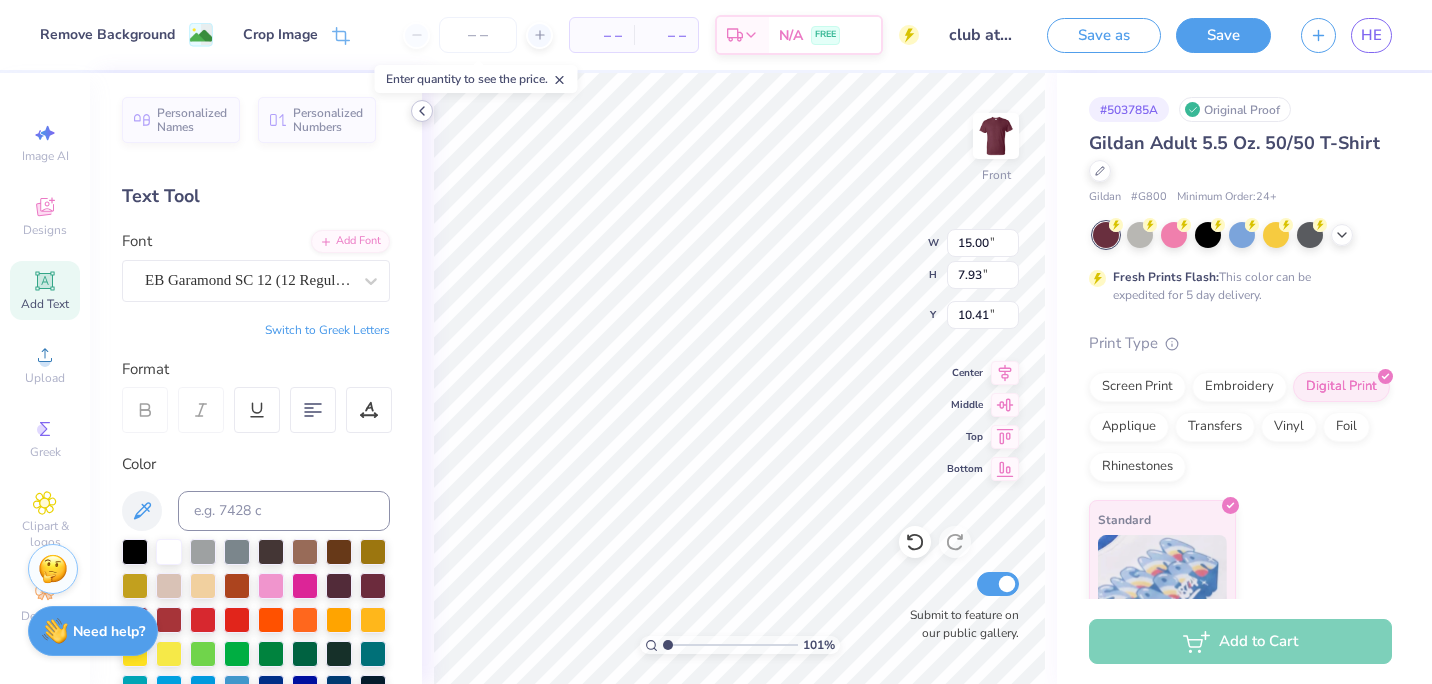 type on "1.0091642486846" 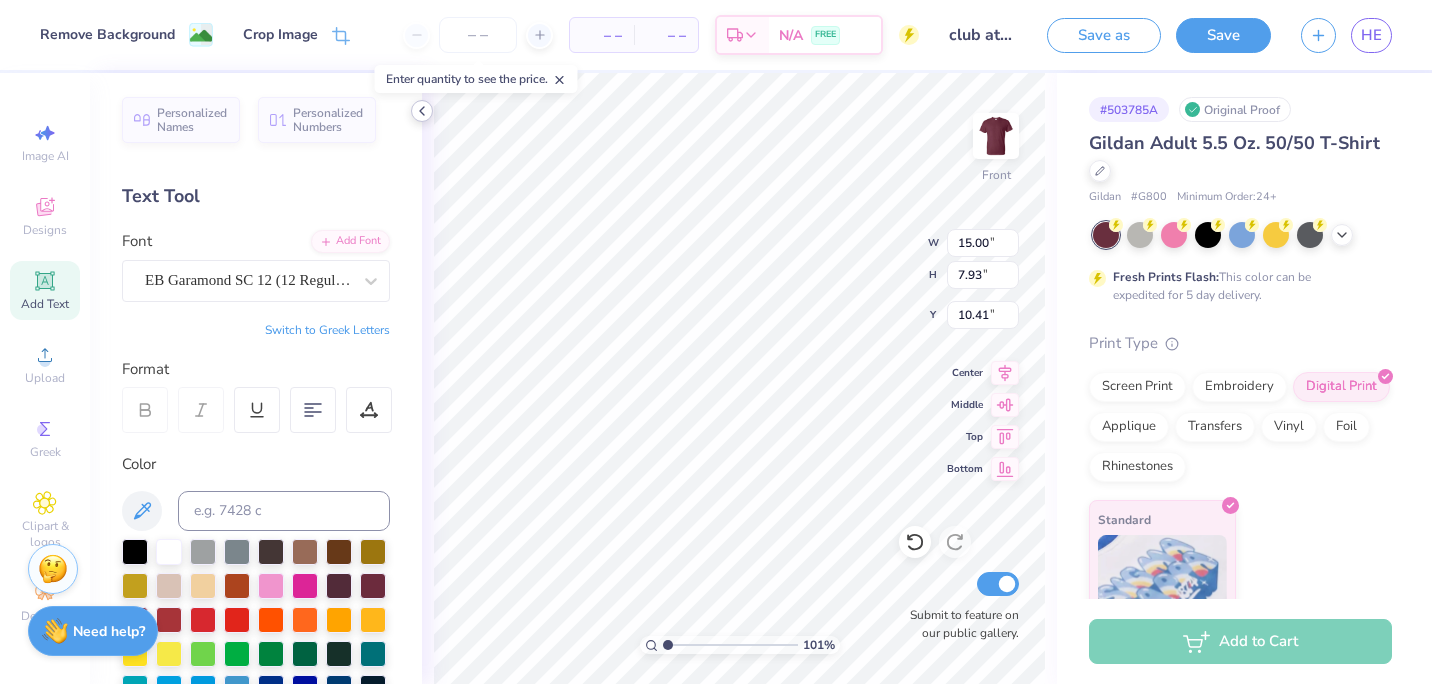 type on "6.59" 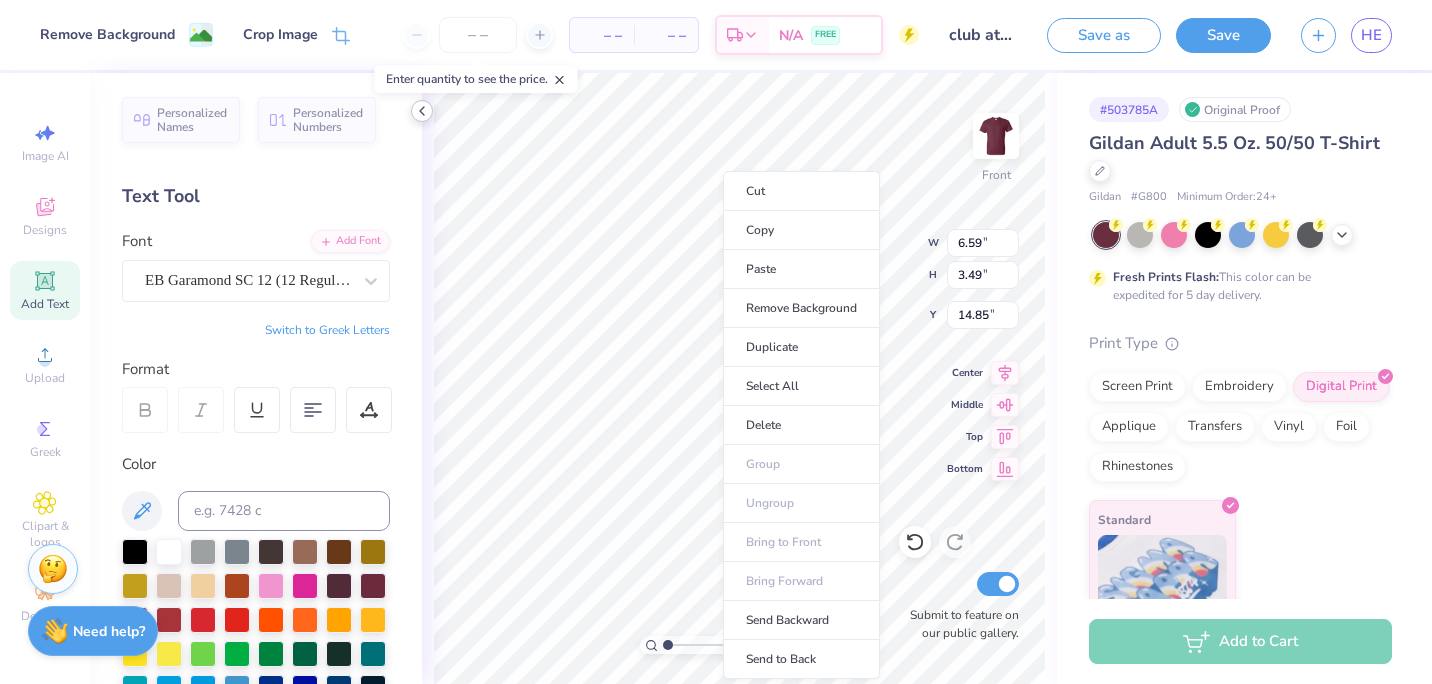 type on "1.0091642486846" 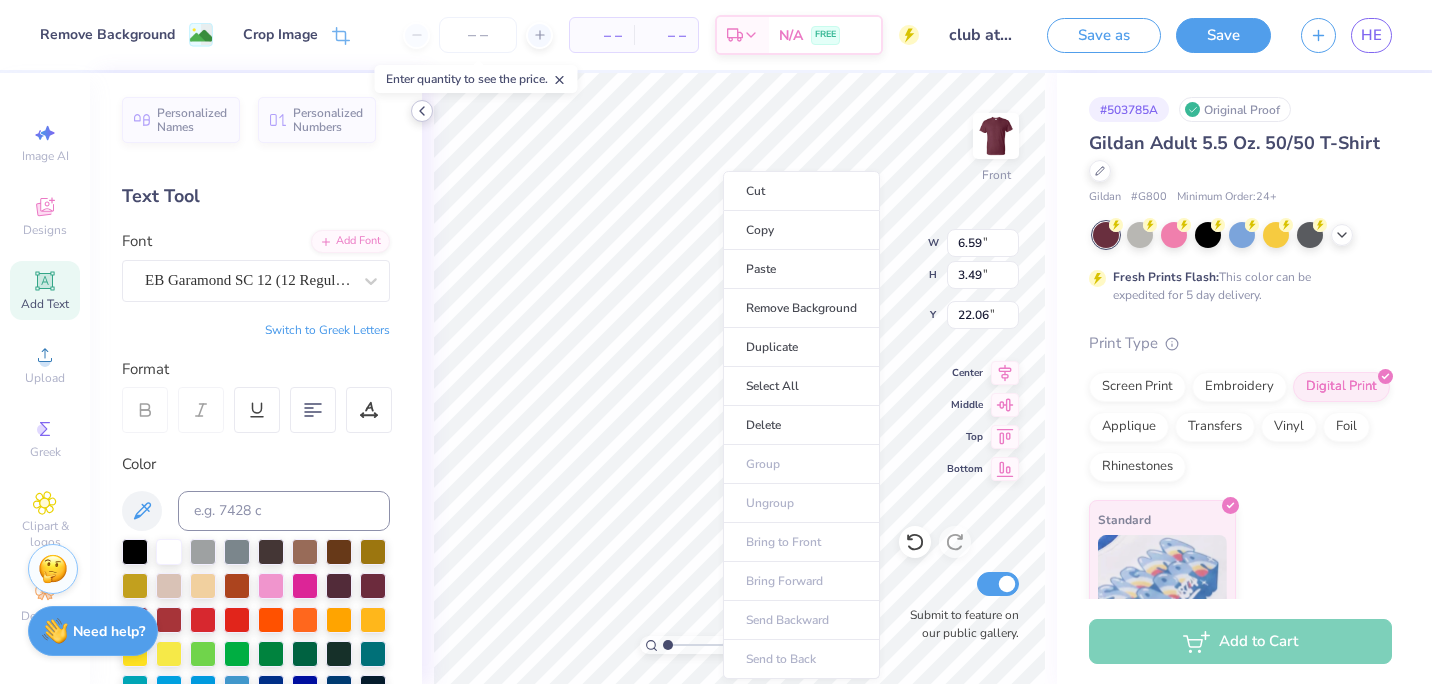 type on "1.0091642486846" 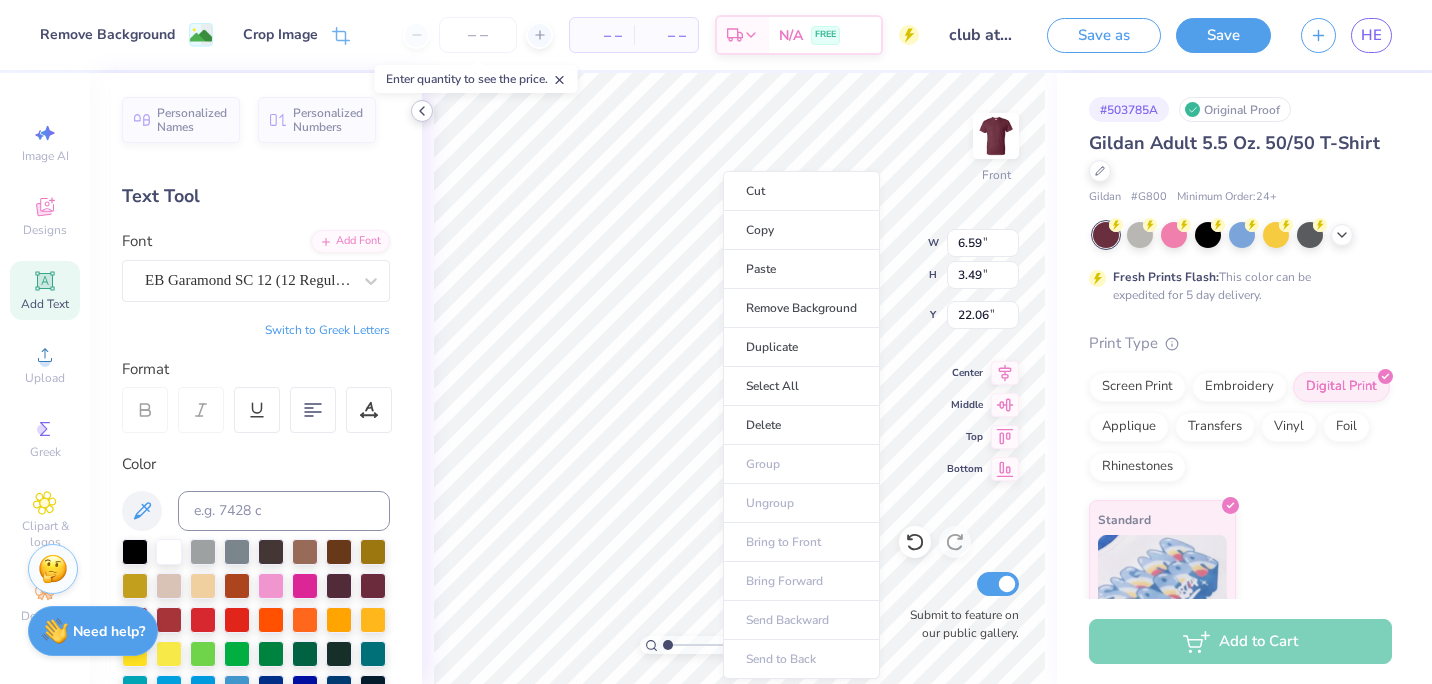 type on "22.09" 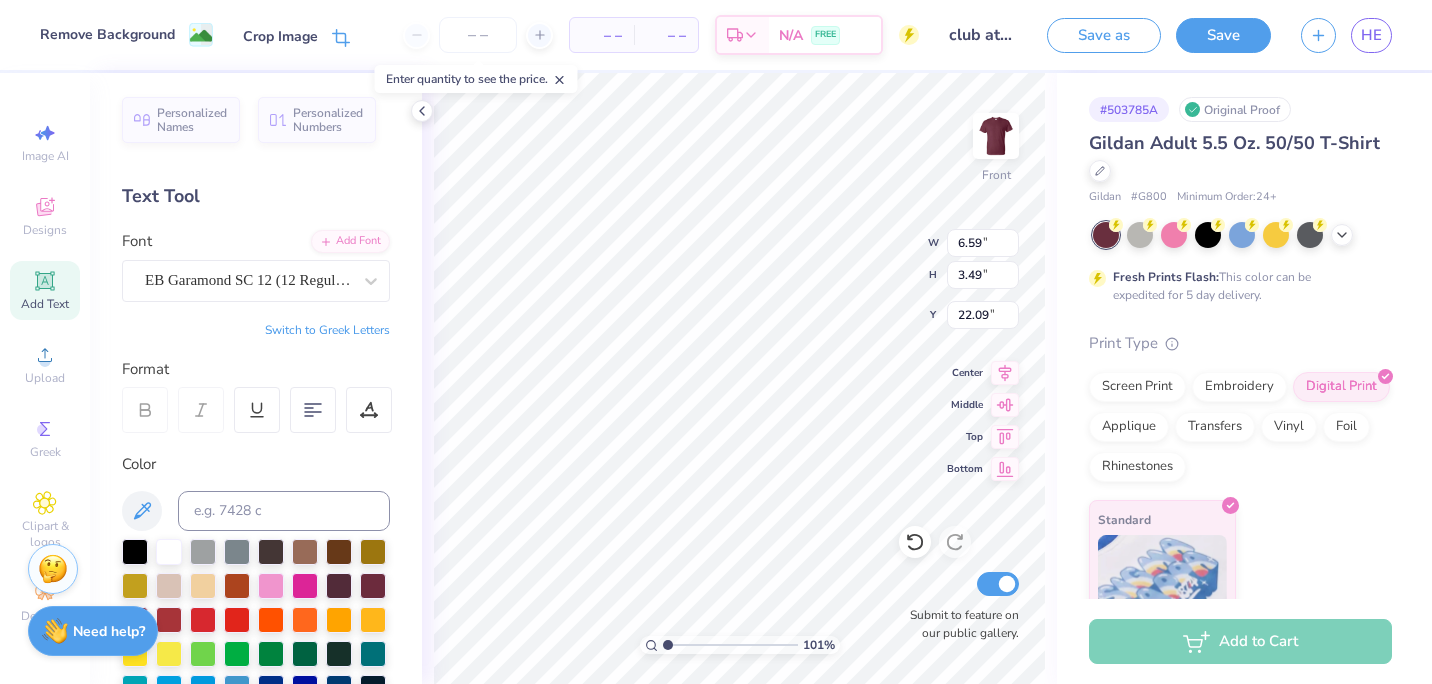 click on "Crop Image" at bounding box center (280, 36) 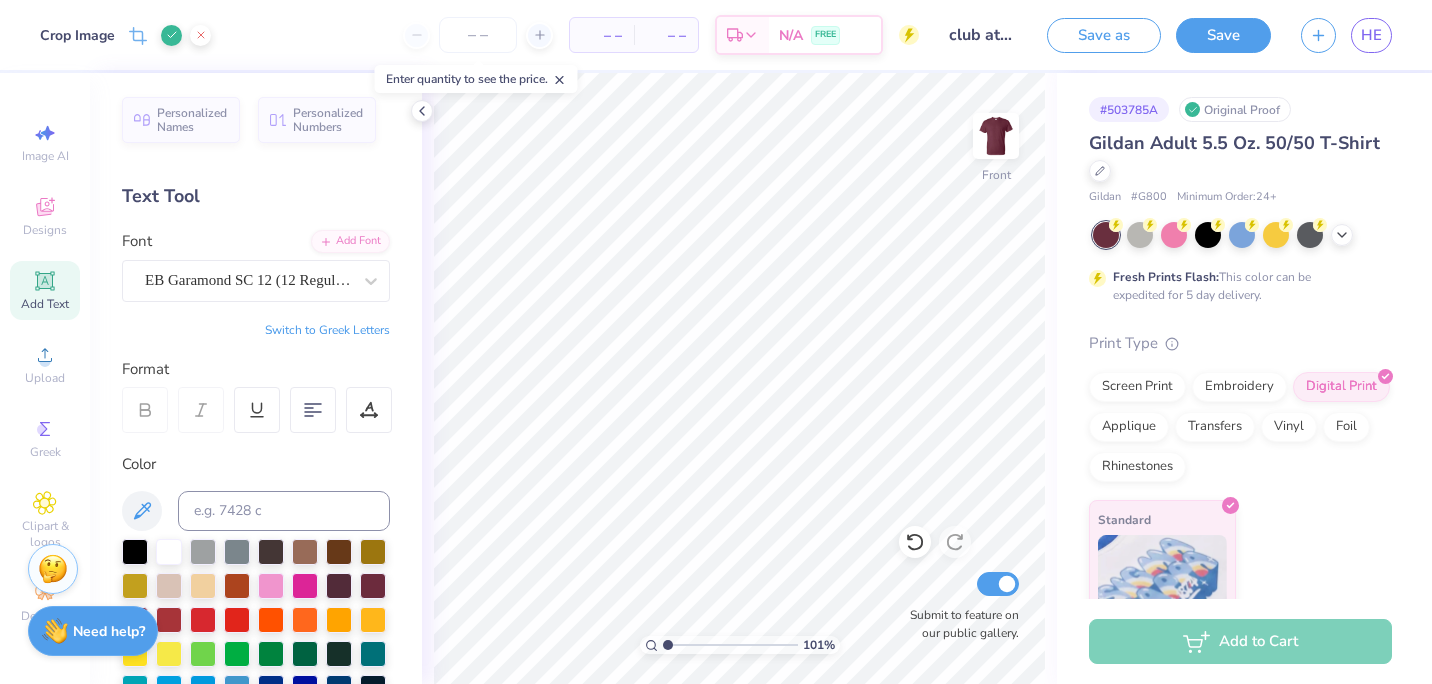 click 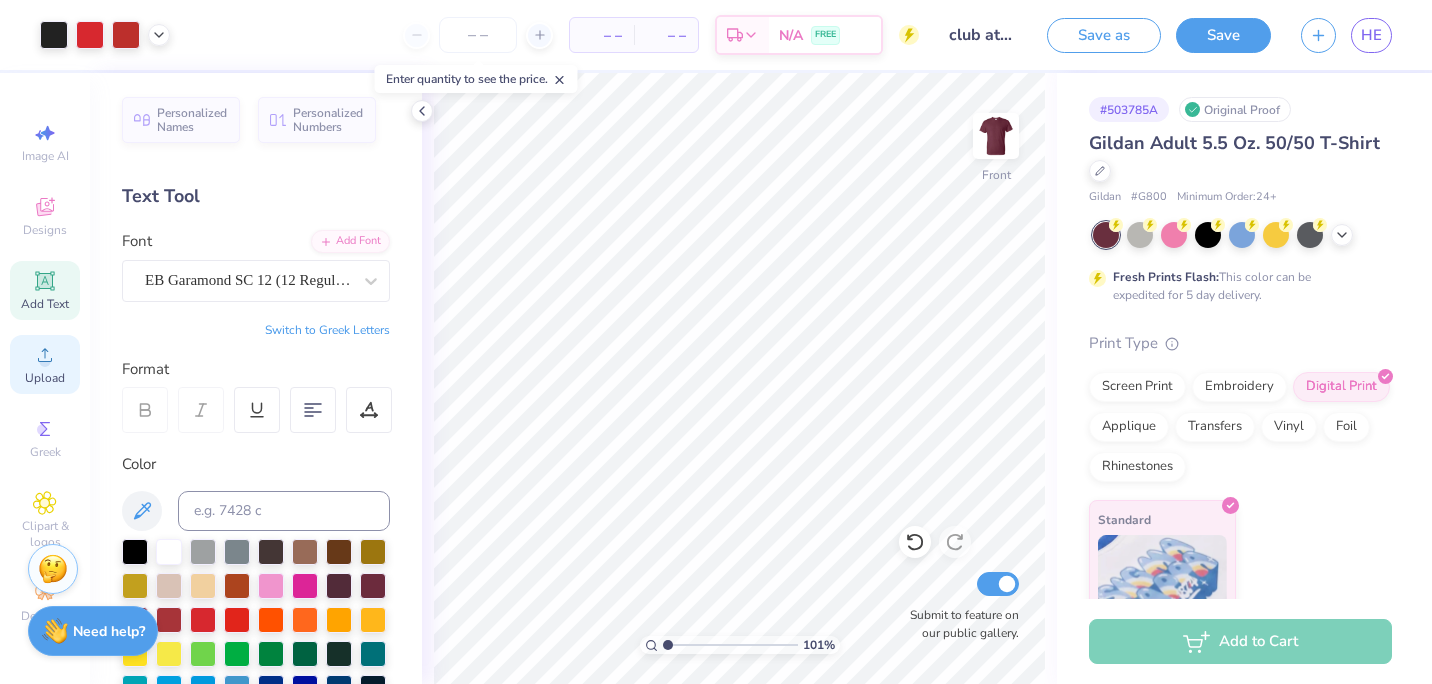 click on "Upload" at bounding box center (45, 378) 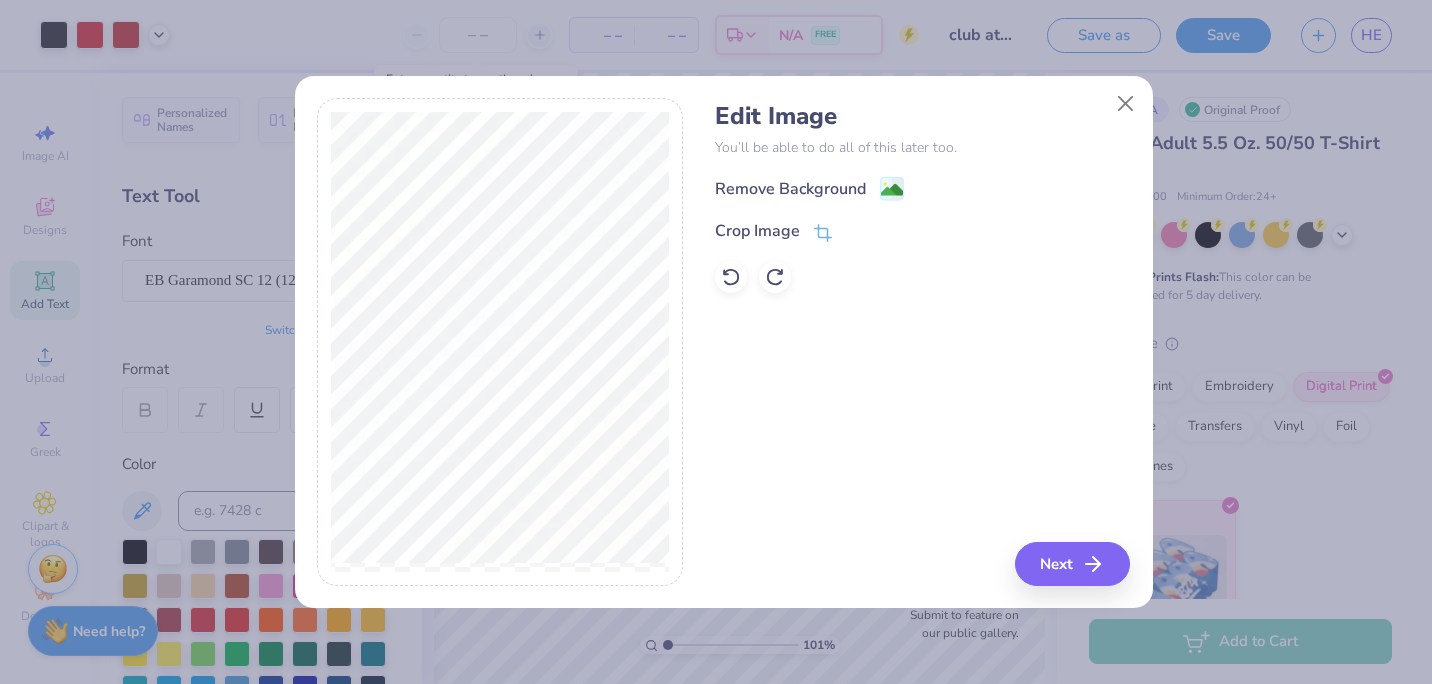 click on "Crop Image" at bounding box center [922, 231] 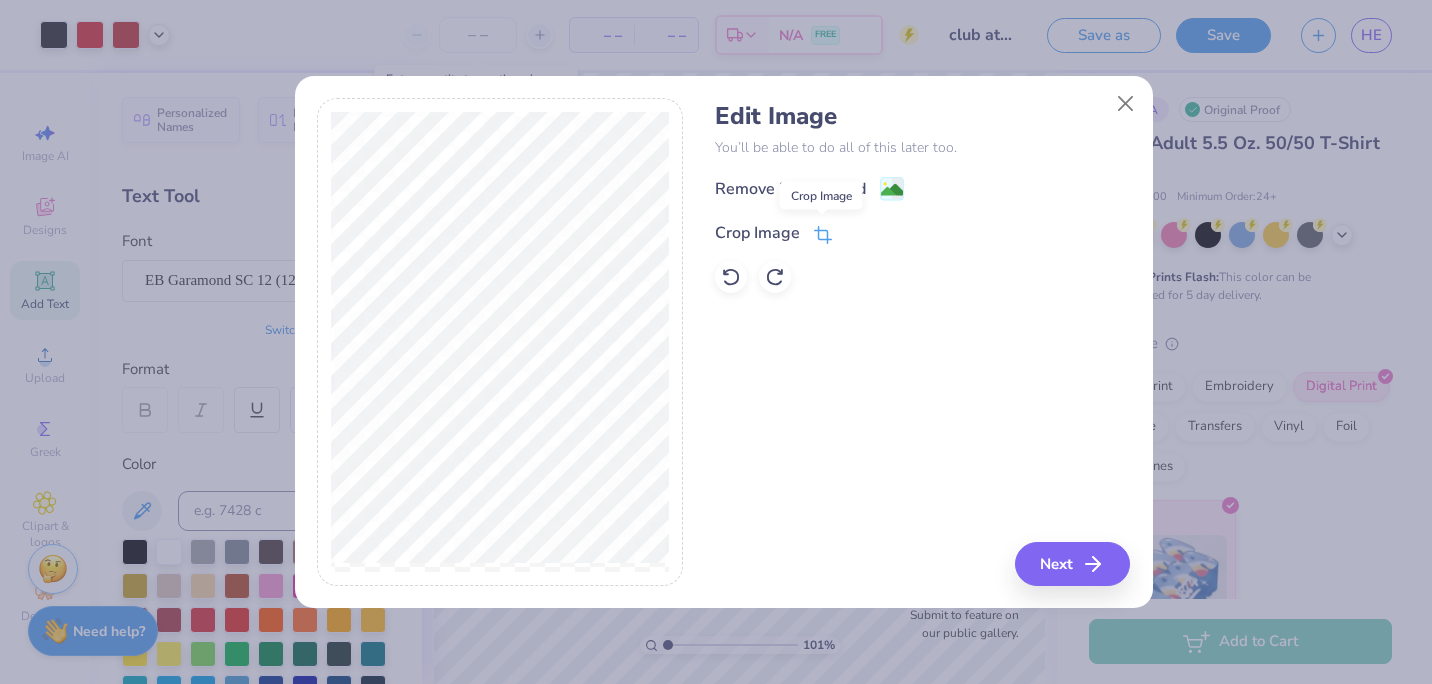 click 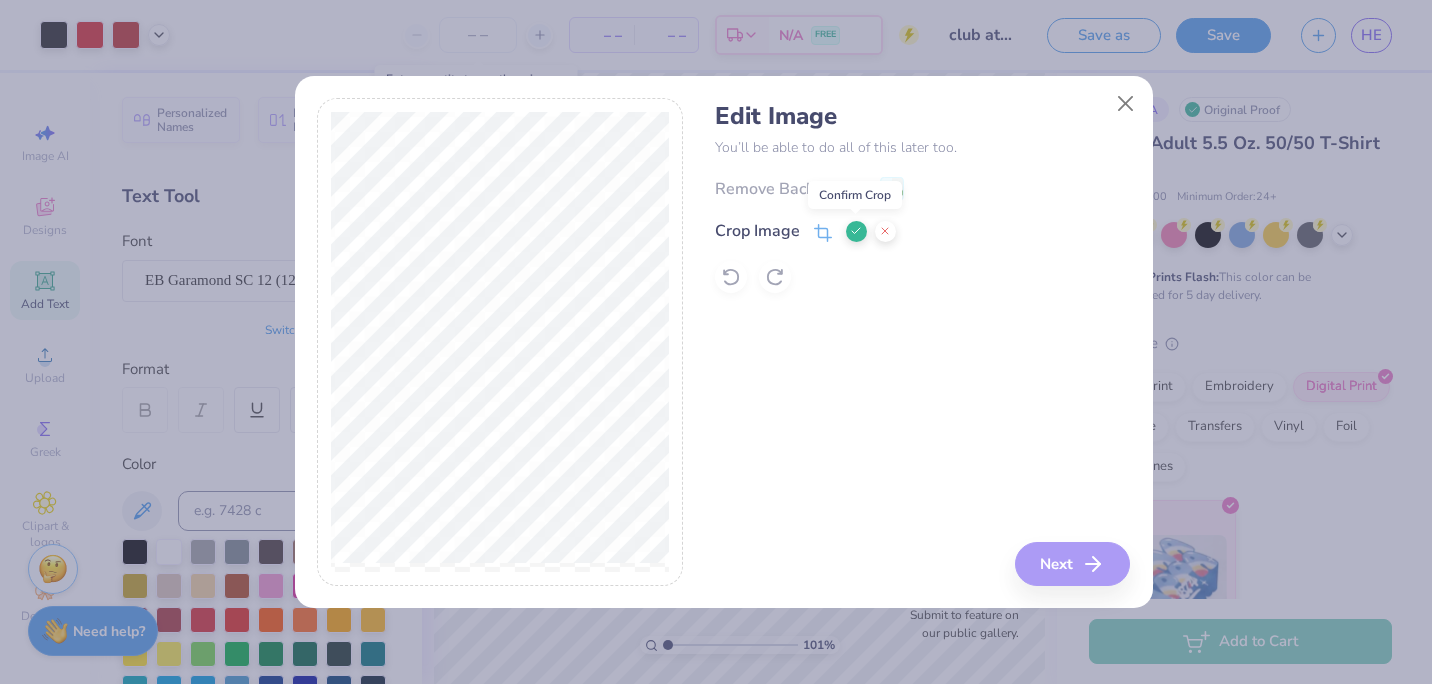 click 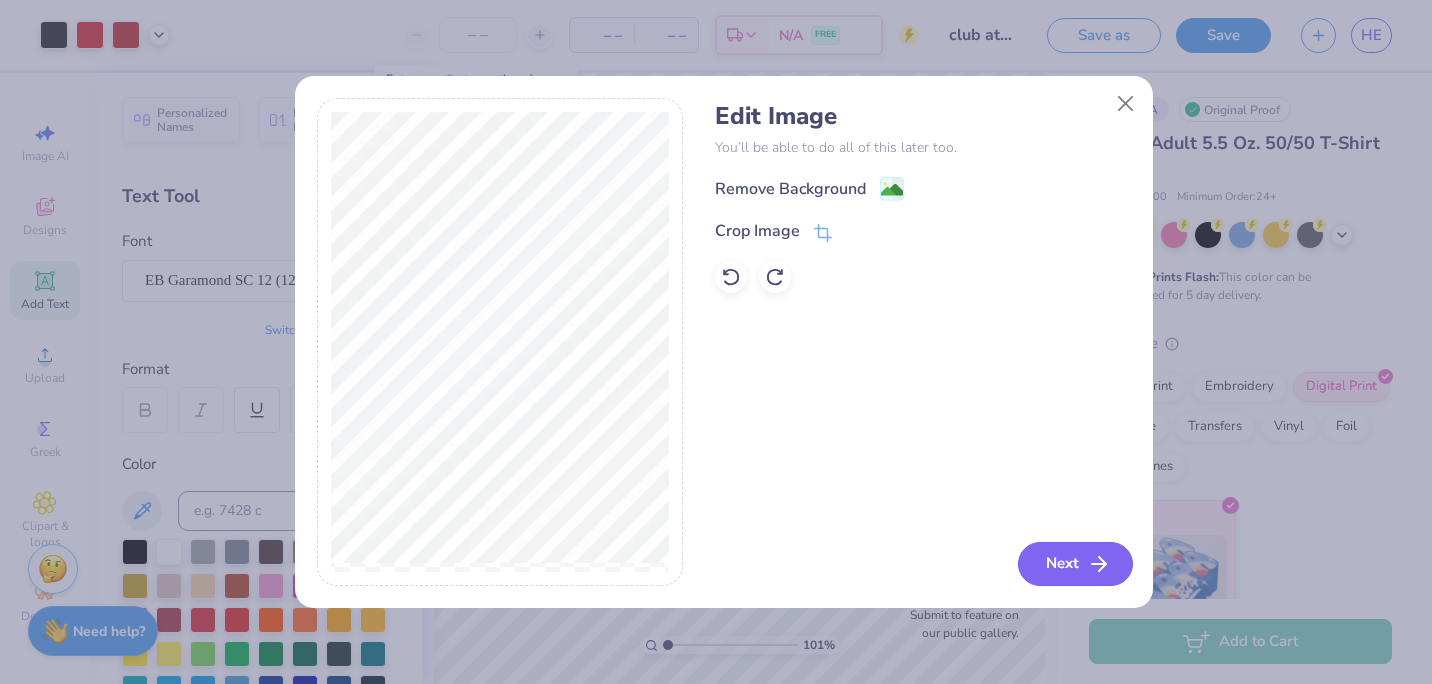 click 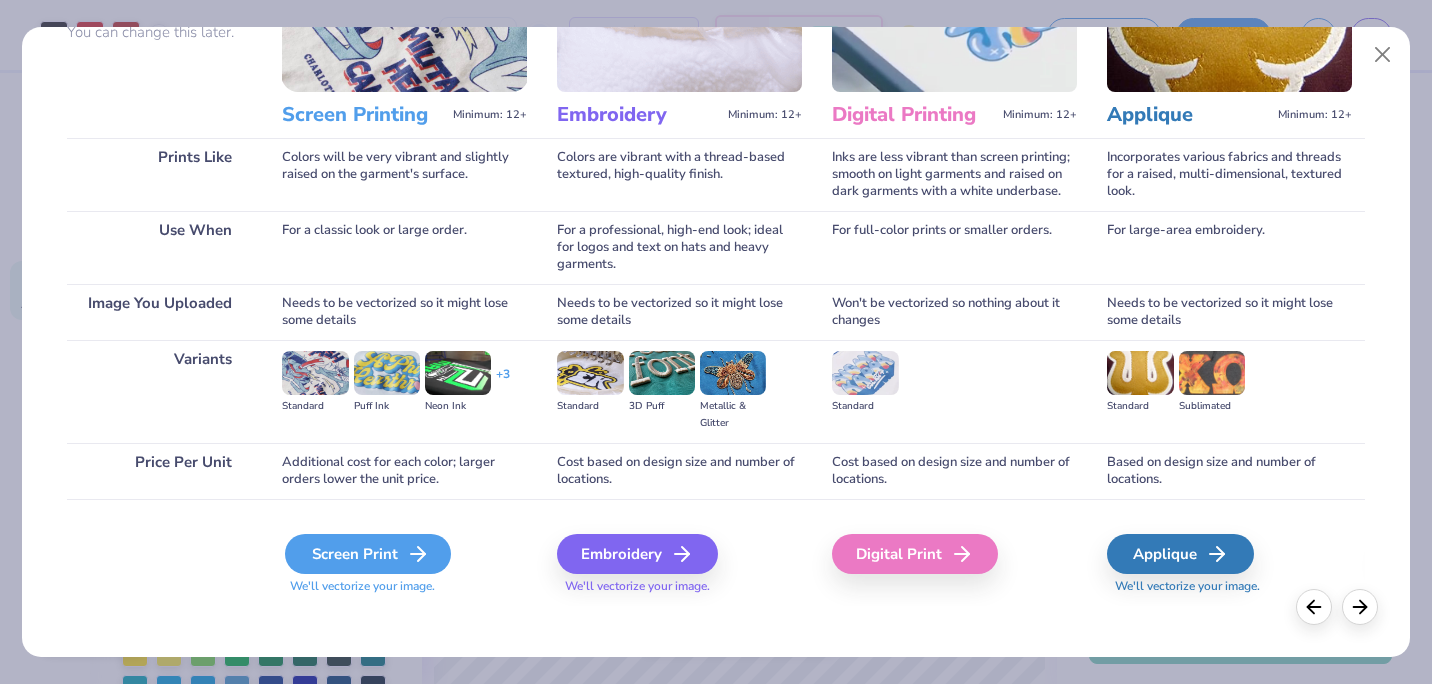 scroll, scrollTop: 209, scrollLeft: 0, axis: vertical 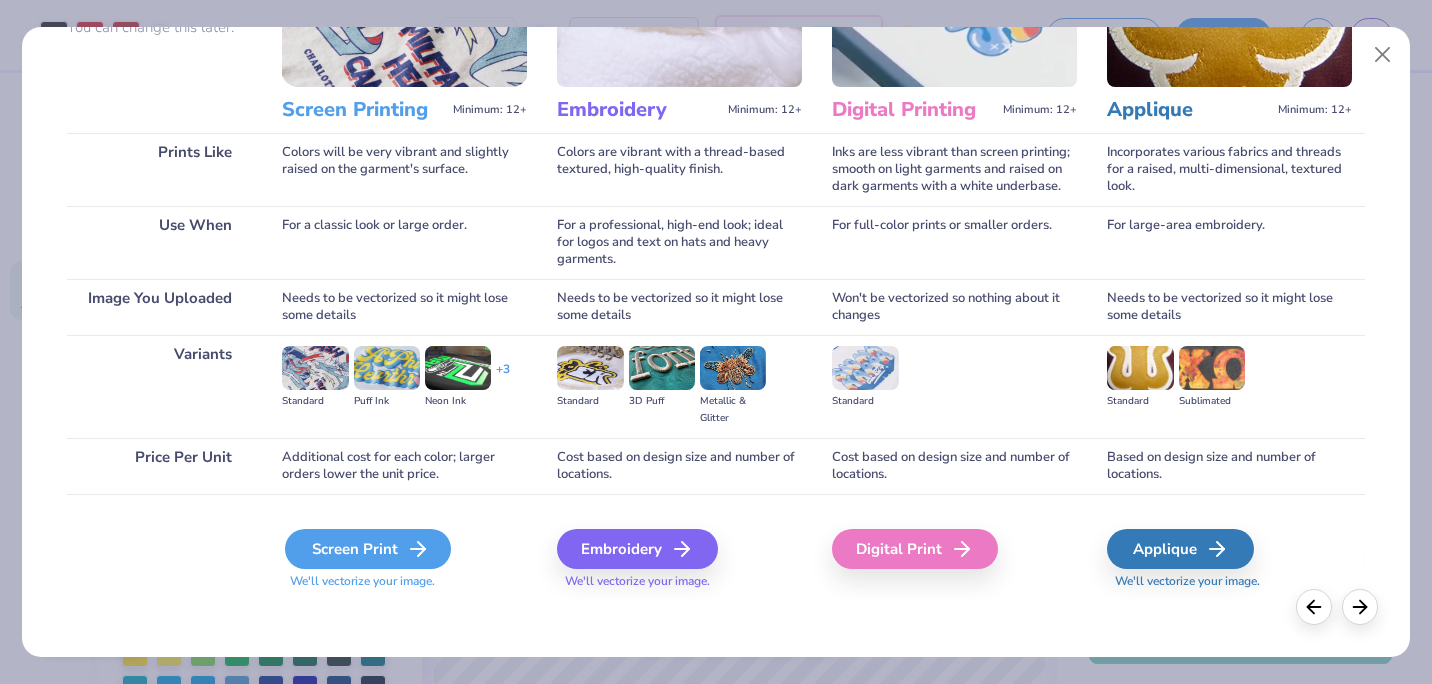 click on "Screen Print" at bounding box center [368, 549] 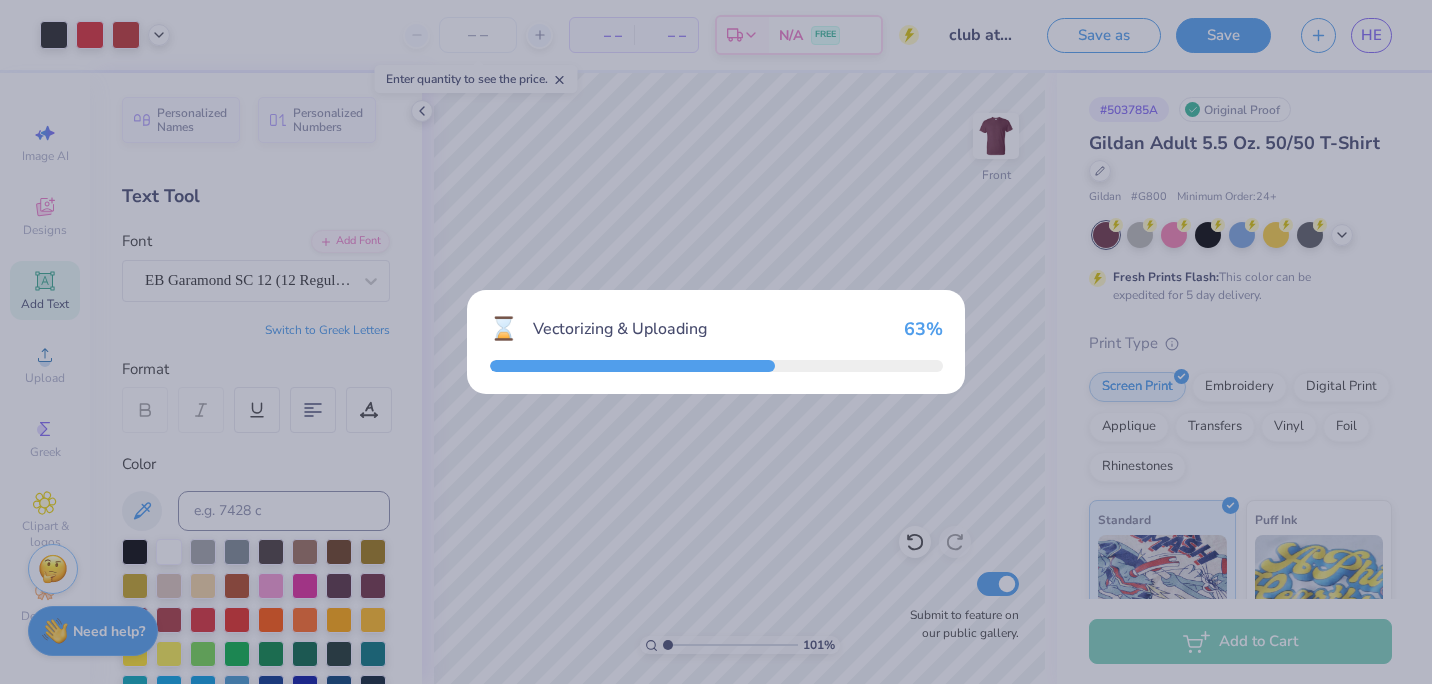 type on "1.0091642486846" 